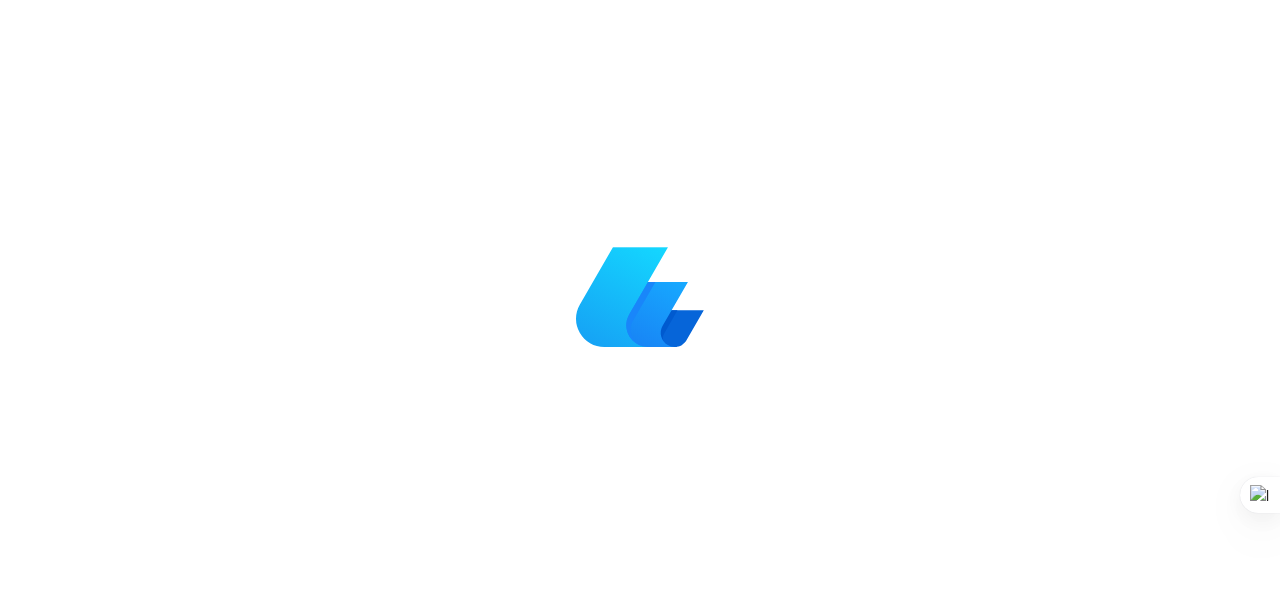 scroll, scrollTop: 0, scrollLeft: 0, axis: both 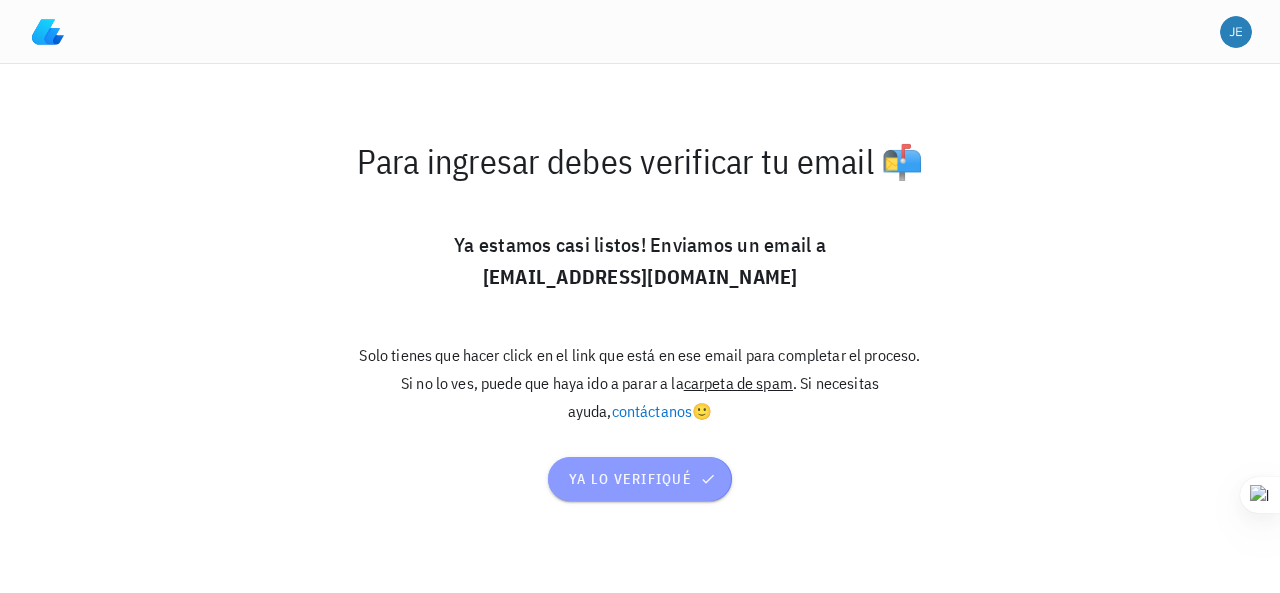 click on "ya lo verifiqué" at bounding box center (640, 479) 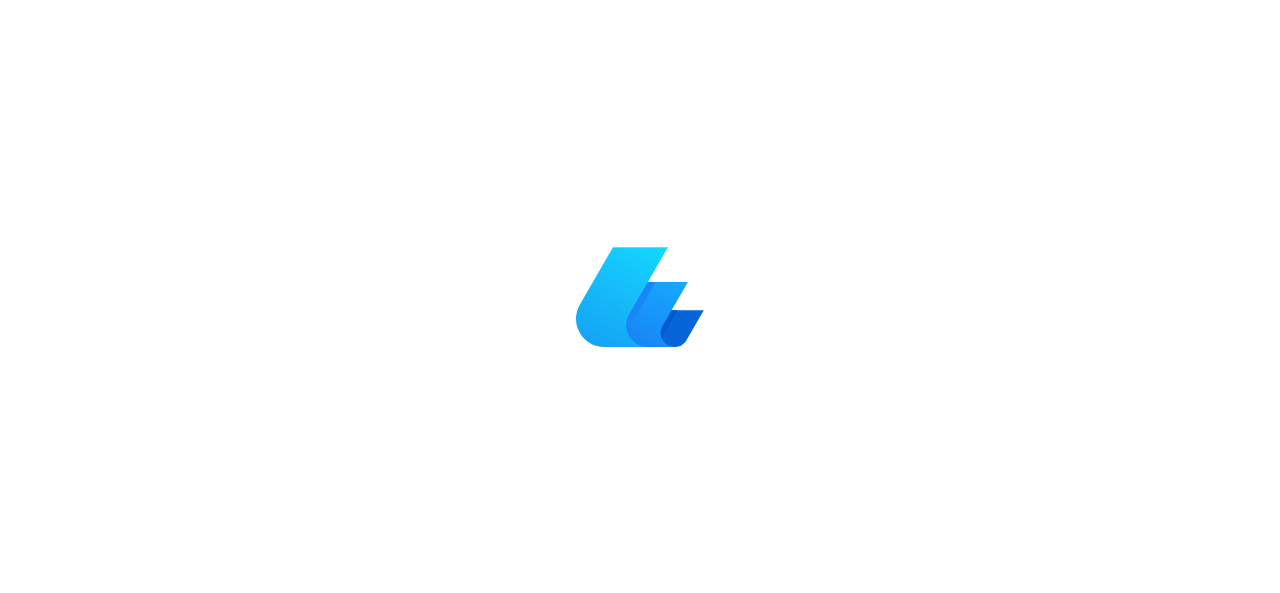 scroll, scrollTop: 0, scrollLeft: 0, axis: both 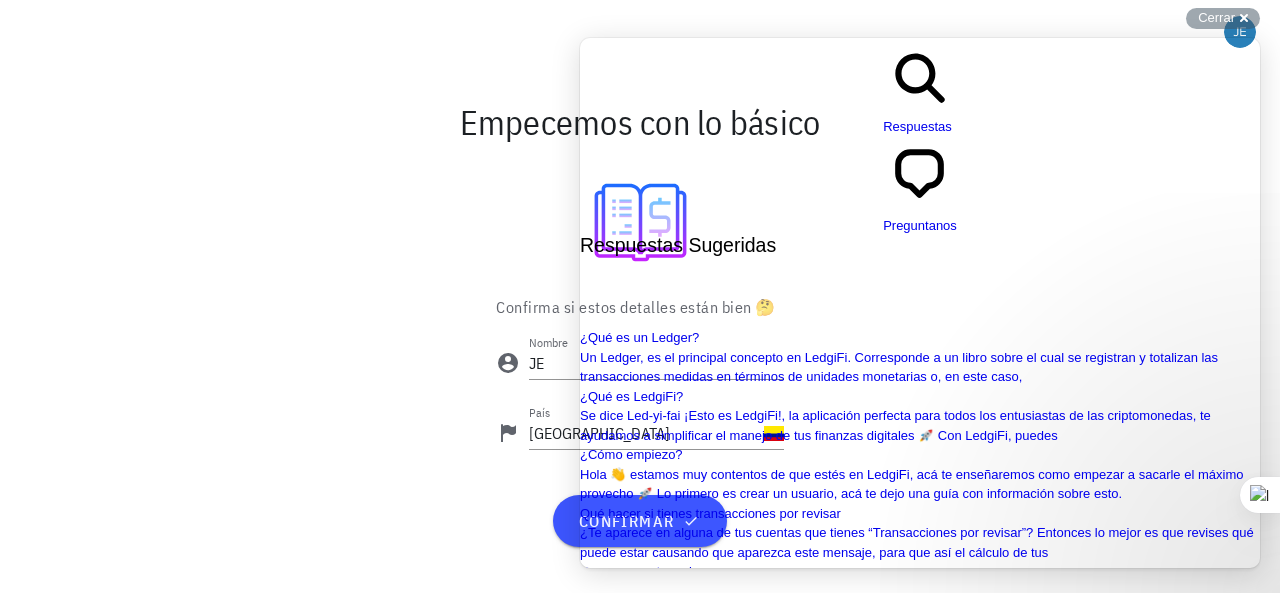 click on "Close" at bounding box center [588, 883] 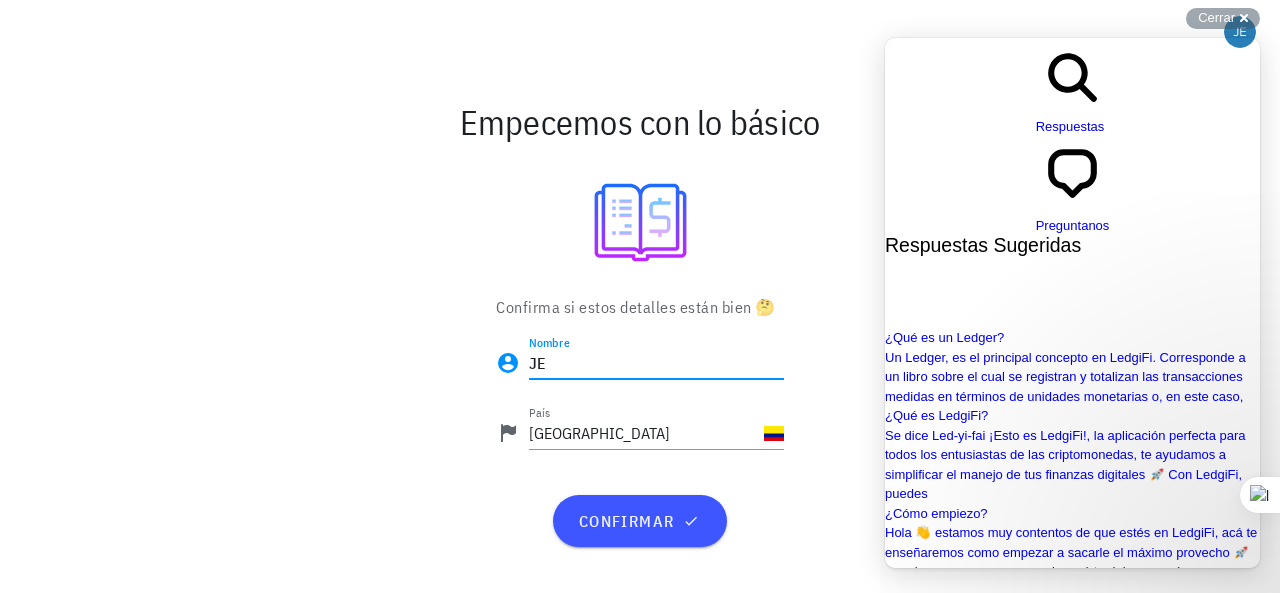 click on "JE" at bounding box center (656, 363) 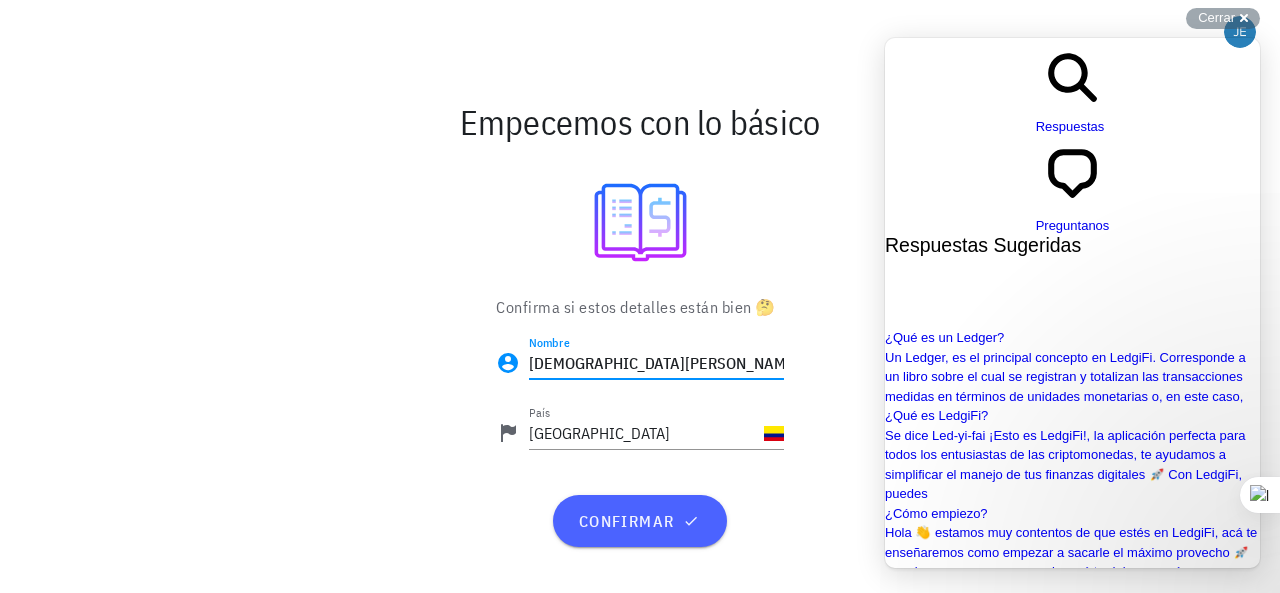 type on "[DEMOGRAPHIC_DATA][PERSON_NAME]" 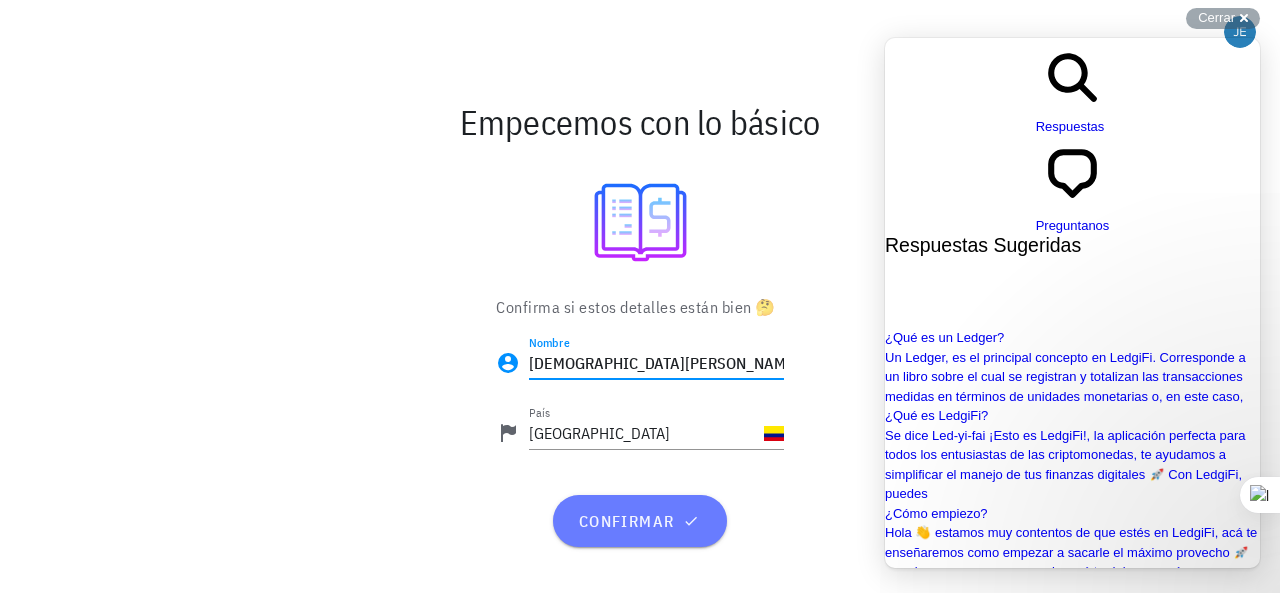 click on "confirmar" at bounding box center [639, 521] 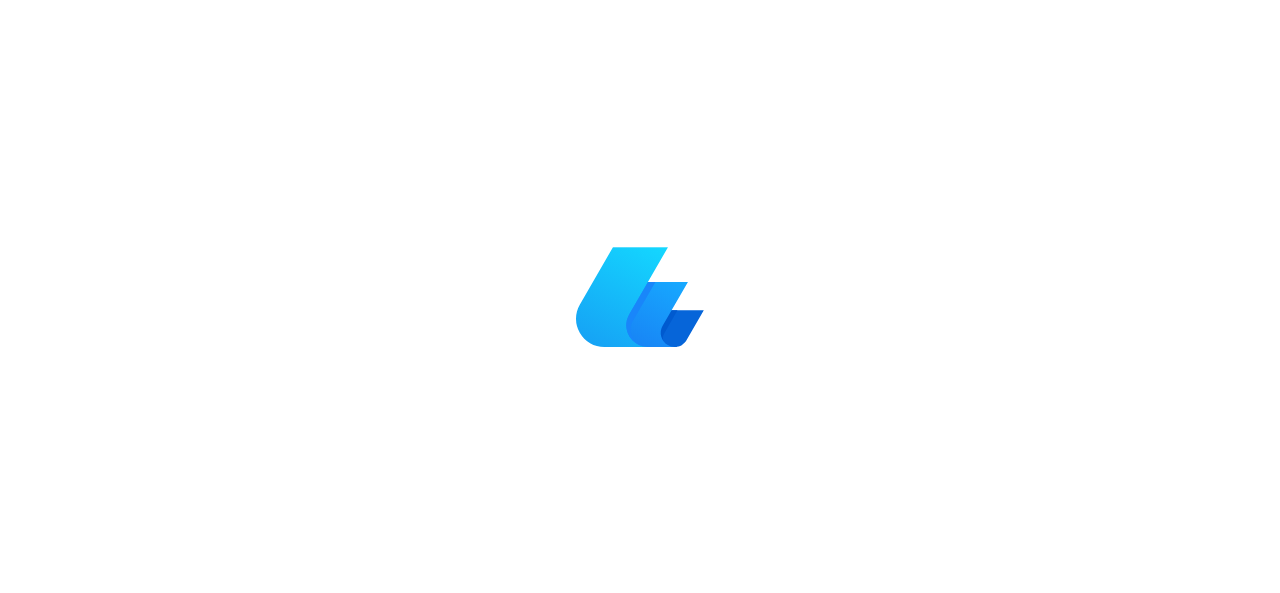 scroll, scrollTop: 0, scrollLeft: 0, axis: both 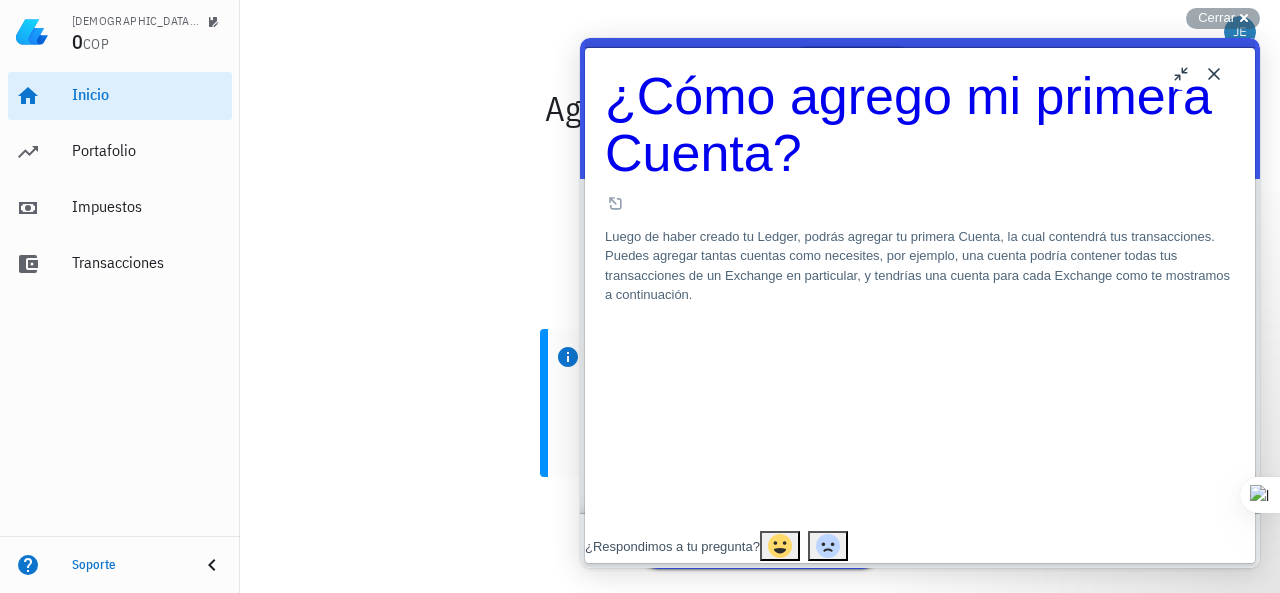 click on "Close" at bounding box center [1214, 74] 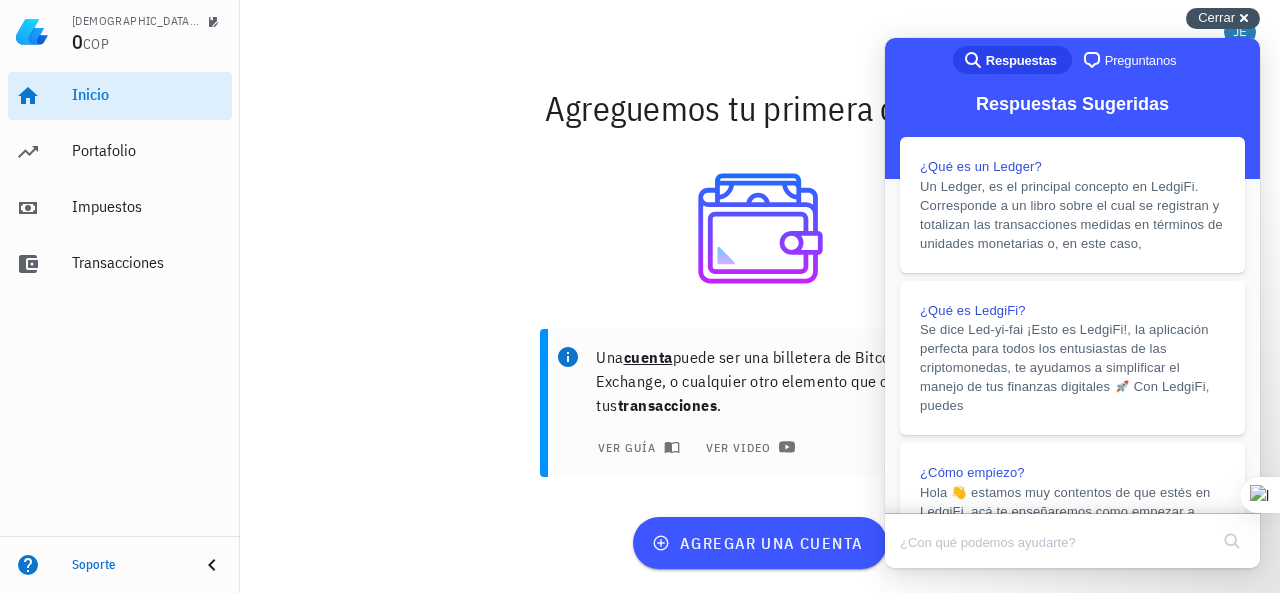 click on "Cerrar cross-small" at bounding box center (1223, 18) 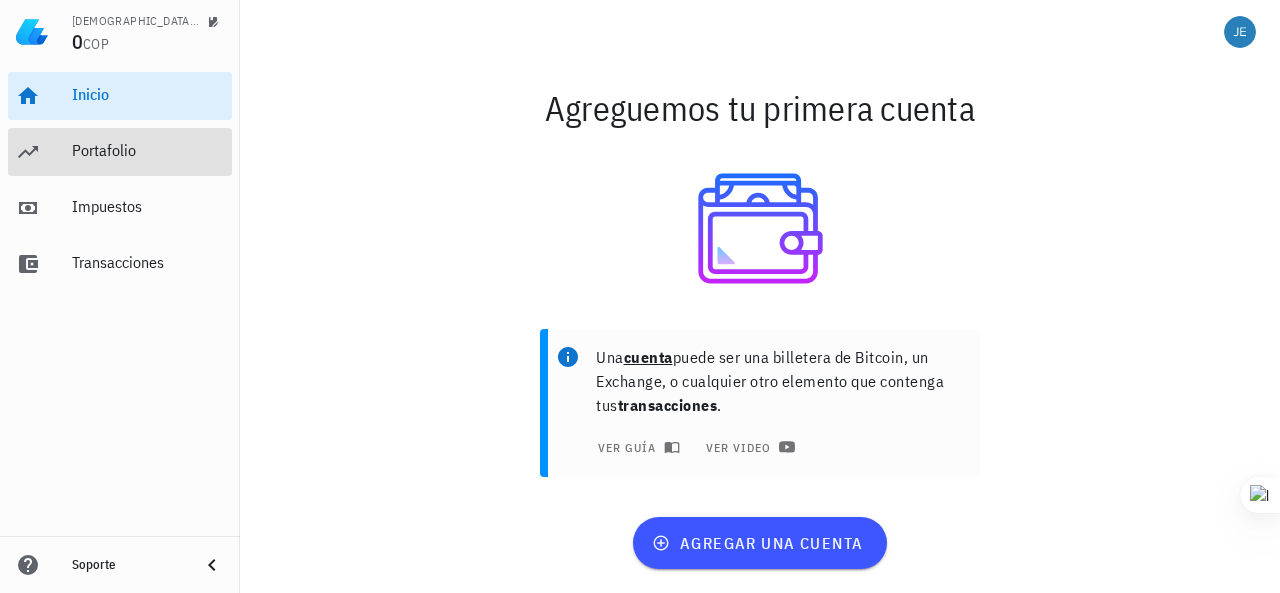 click on "Portafolio" at bounding box center [148, 150] 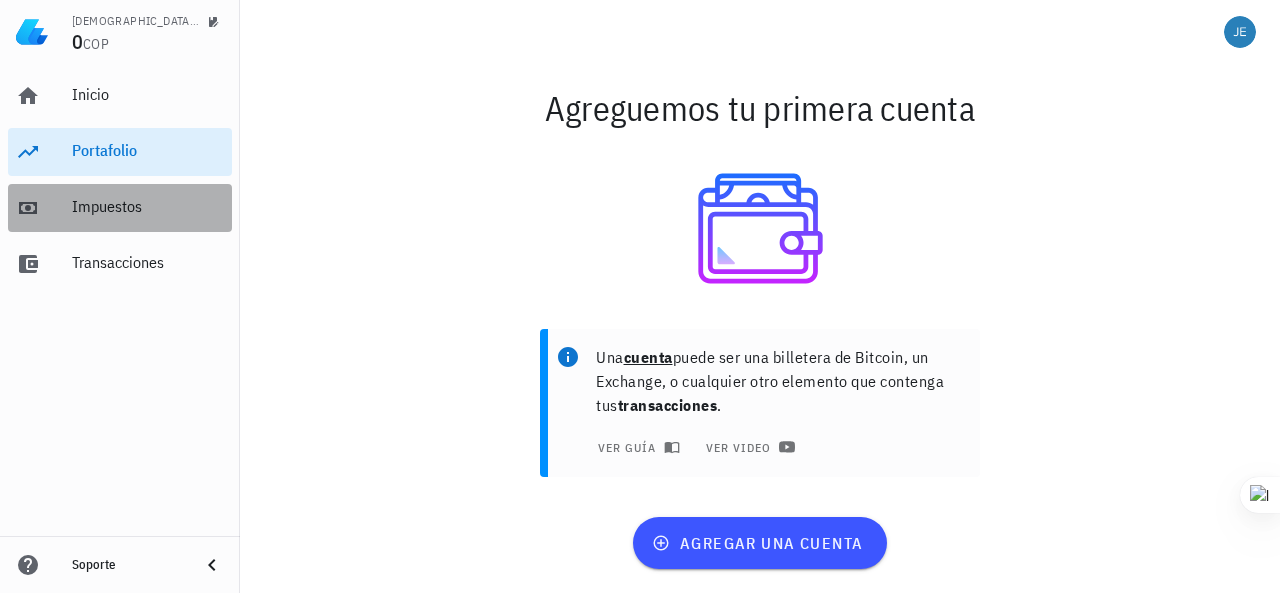 click on "Impuestos" at bounding box center (148, 206) 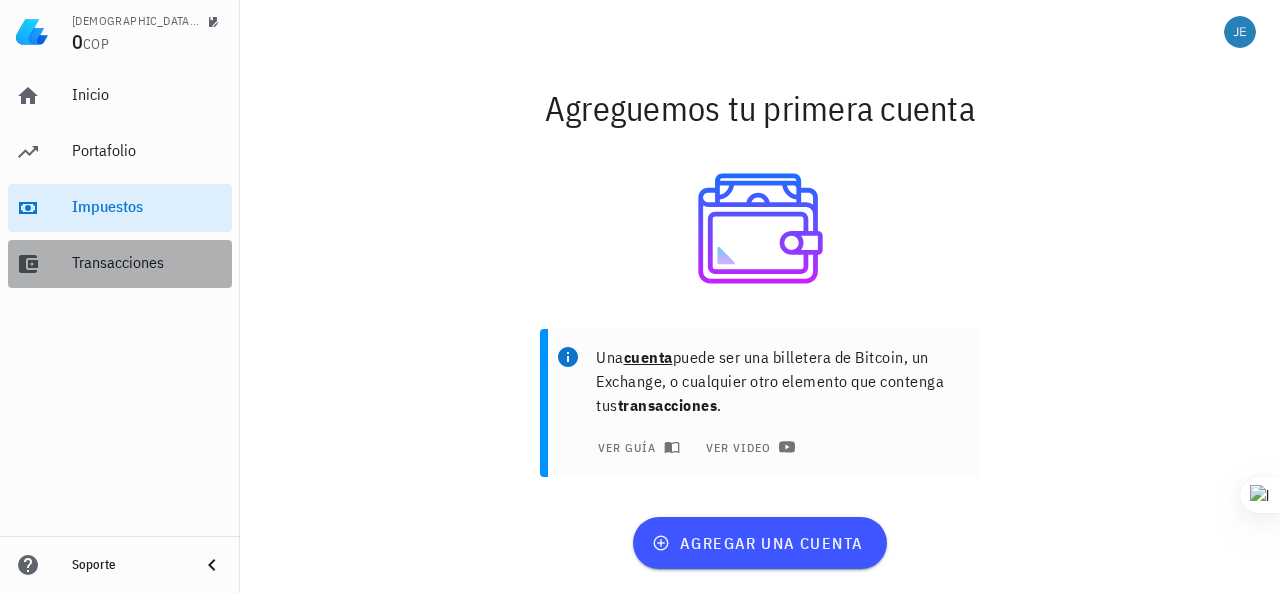 click on "Transacciones" at bounding box center [148, 262] 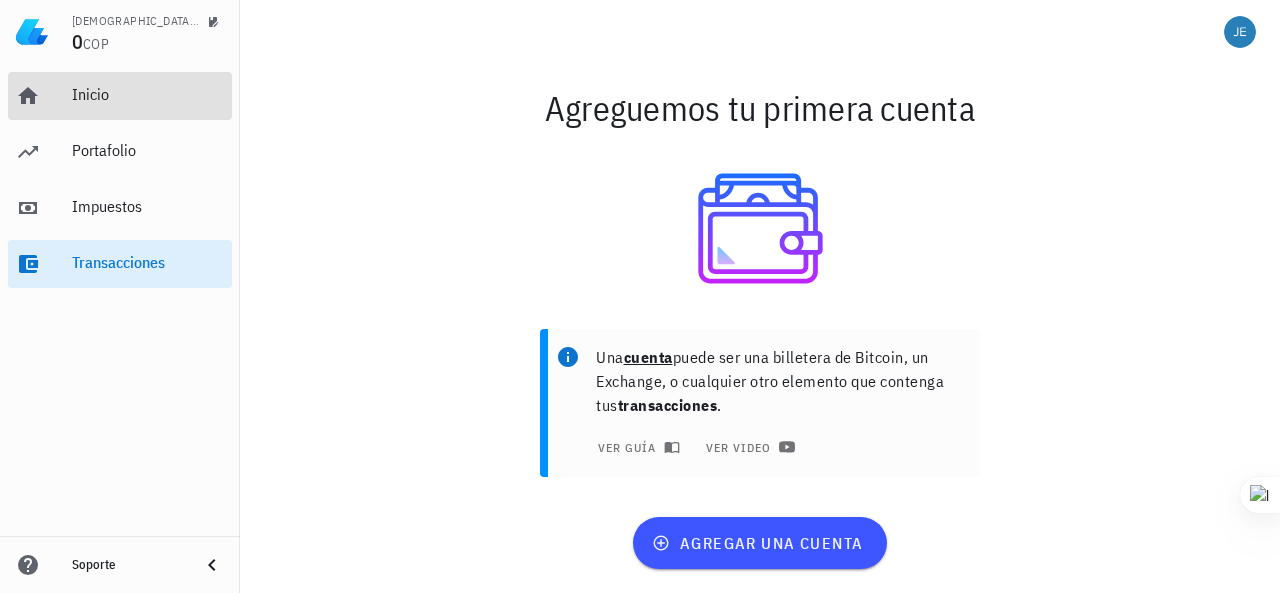 click on "Inicio" at bounding box center (148, 95) 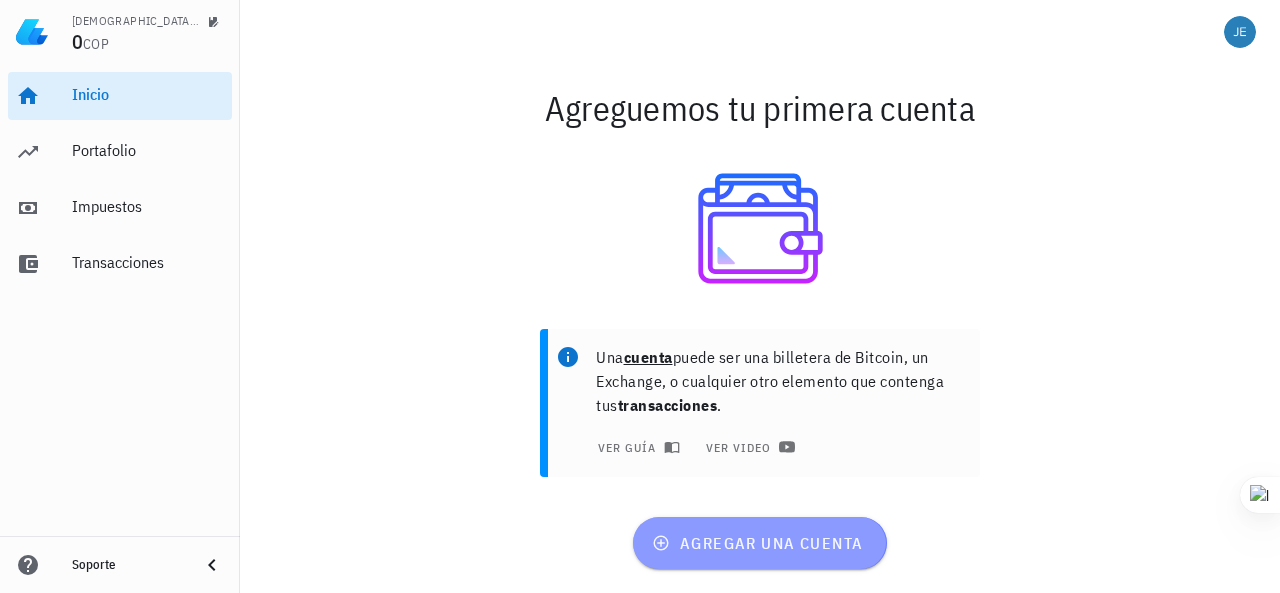 click on "agregar una cuenta" at bounding box center [759, 543] 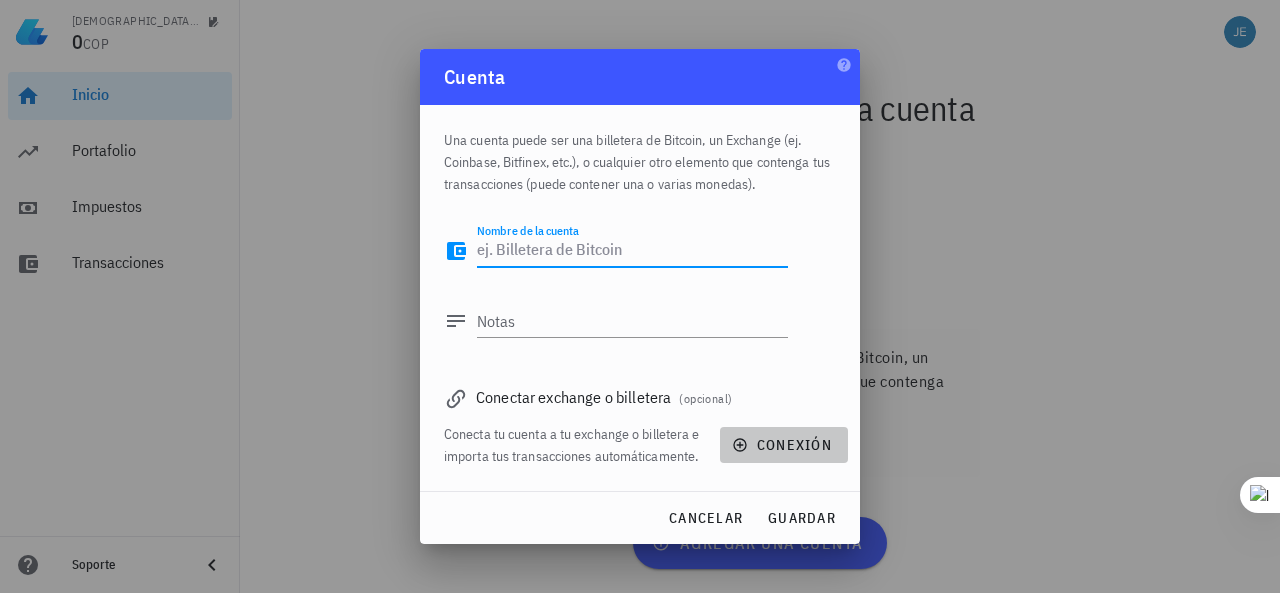 click on "conexión" at bounding box center [784, 445] 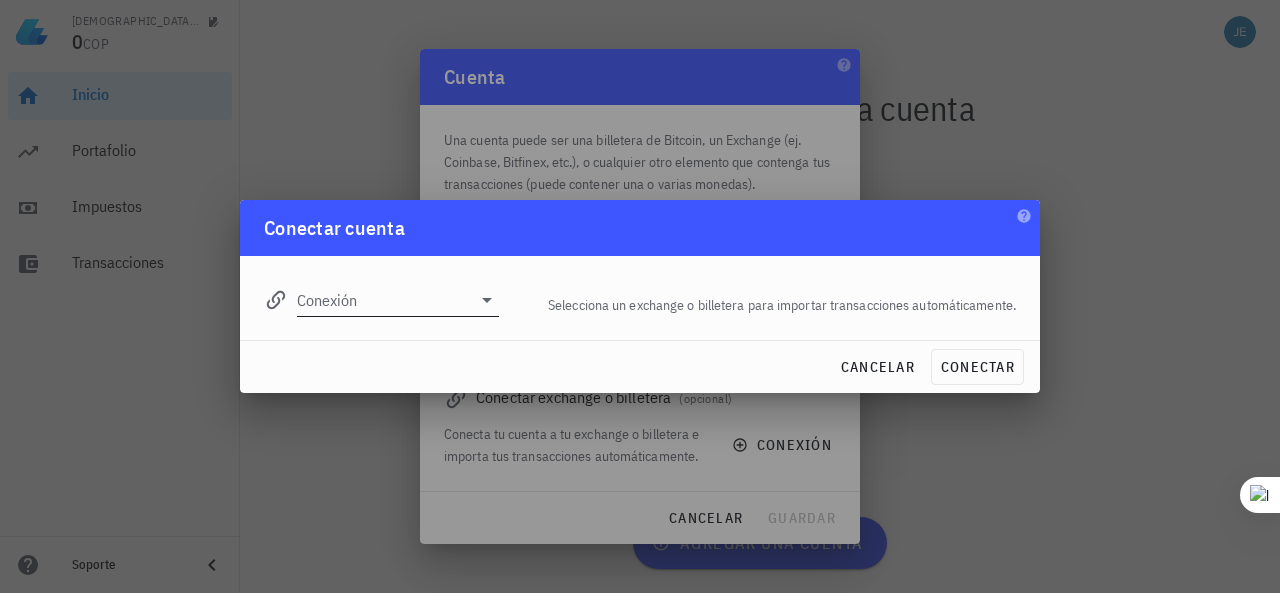 click 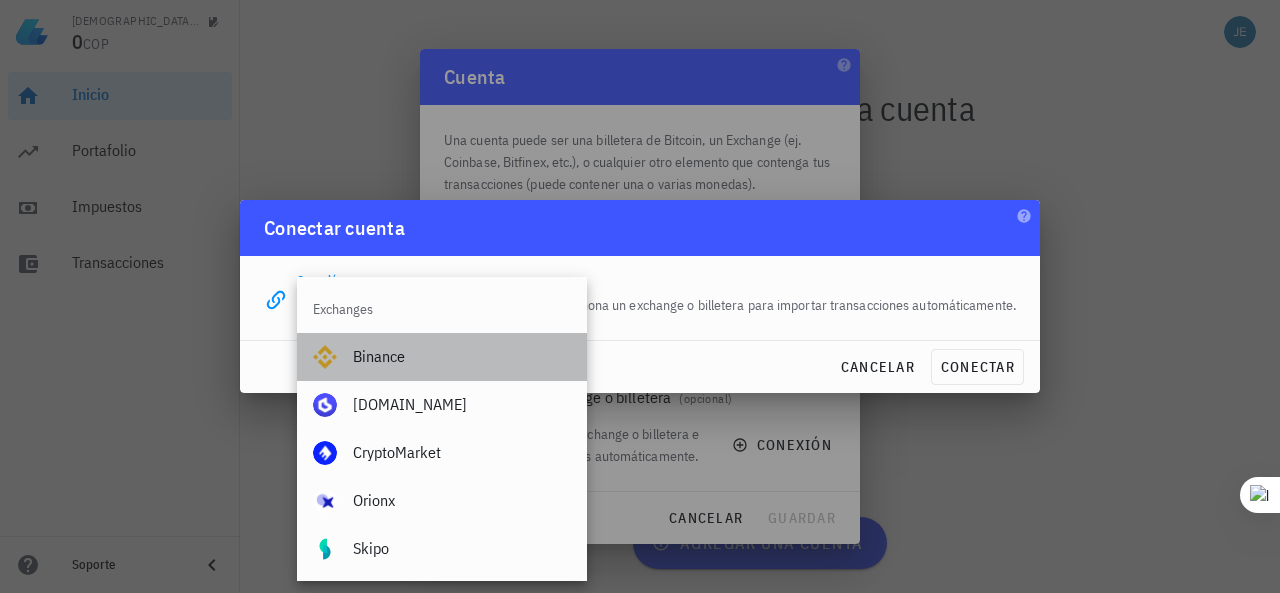 click on "Binance" at bounding box center [462, 356] 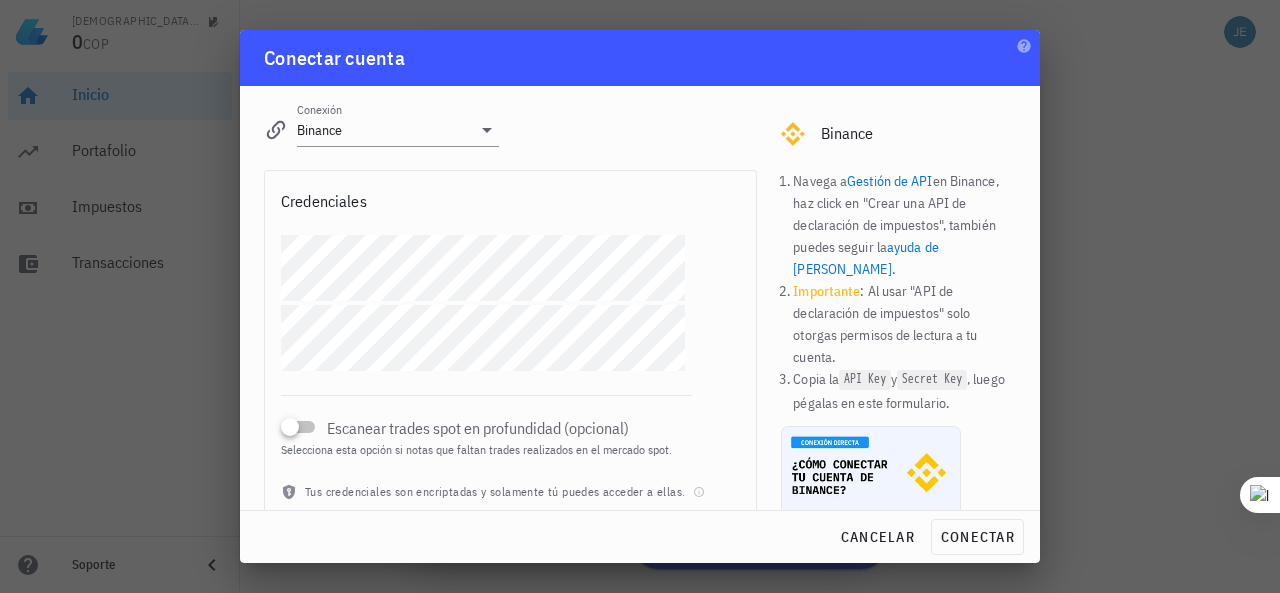scroll, scrollTop: 86, scrollLeft: 0, axis: vertical 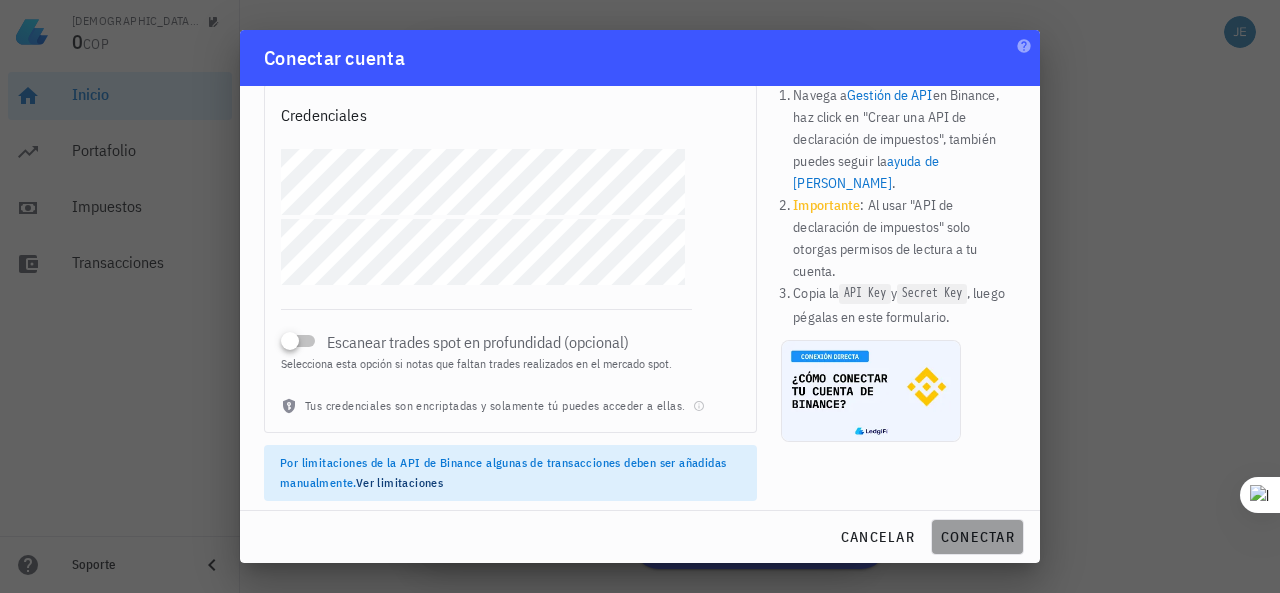 click on "conectar" at bounding box center (977, 537) 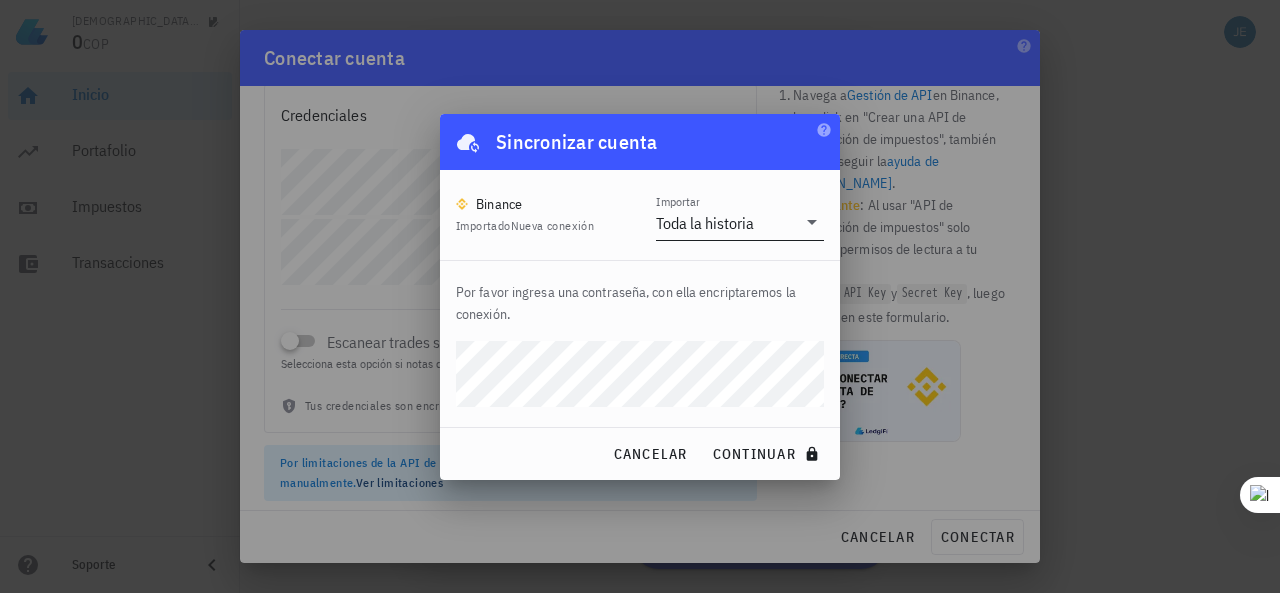click 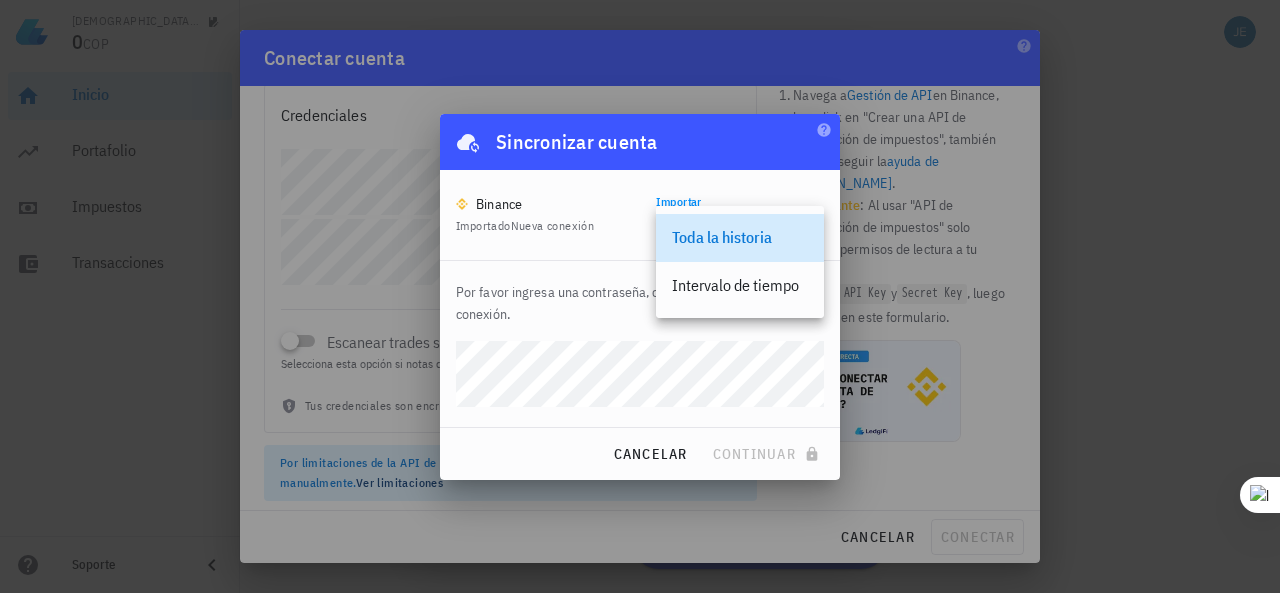 click on "Toda la historia" at bounding box center (740, 237) 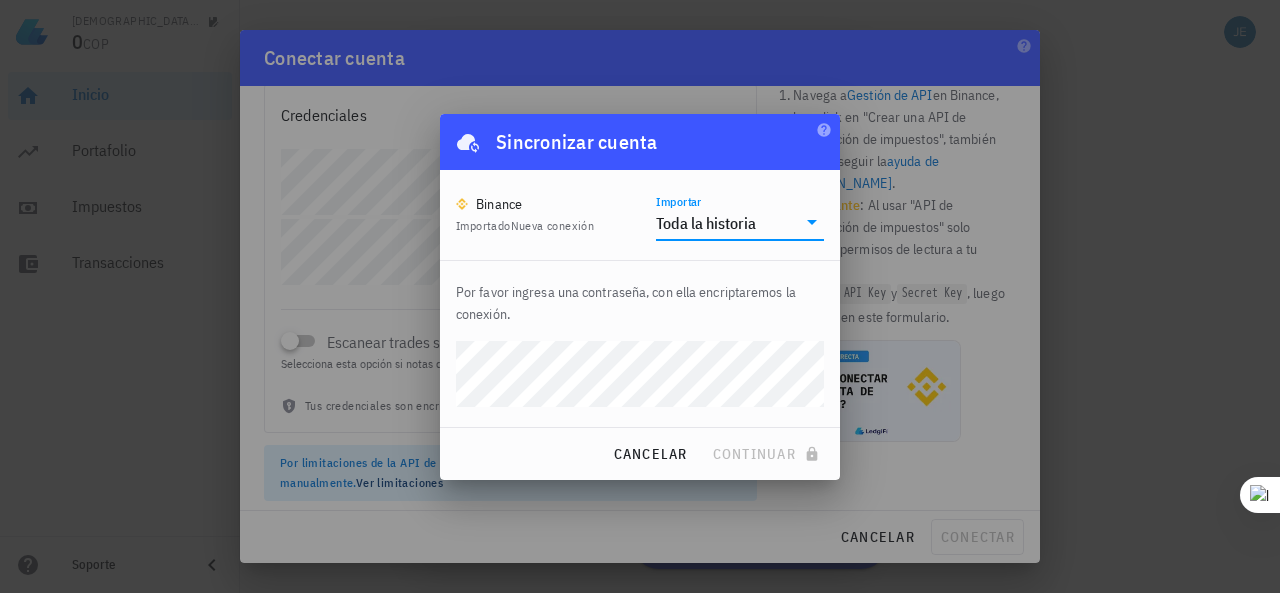 click on "Importar Toda la historia" at bounding box center (740, 223) 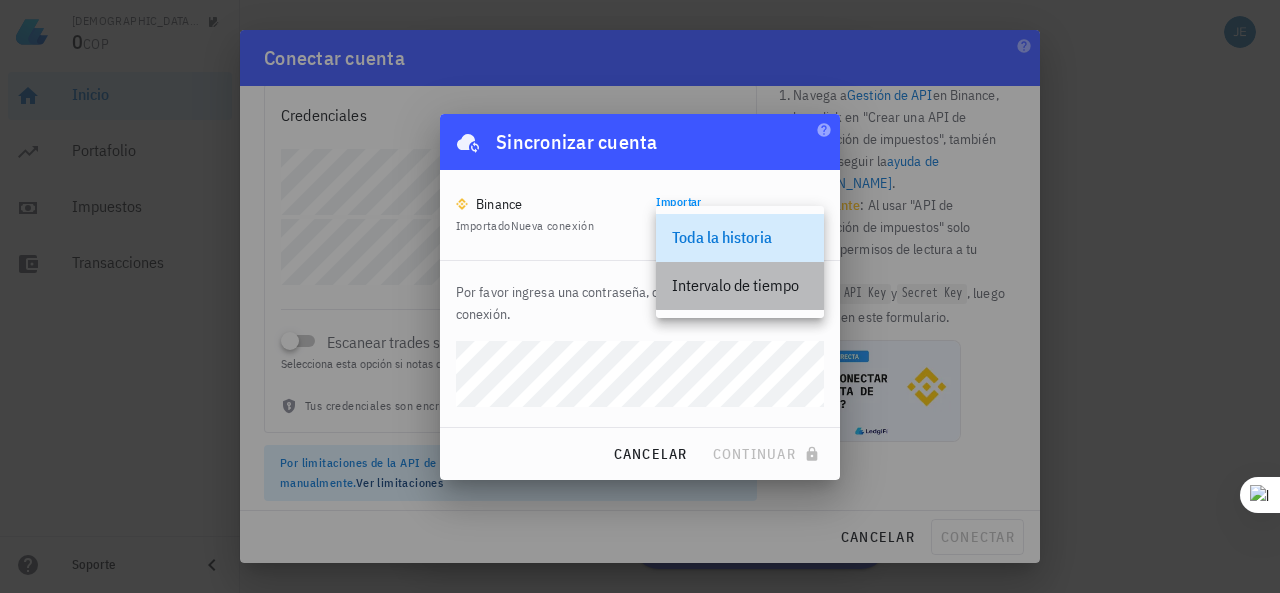 click on "Intervalo de tiempo" at bounding box center [740, 285] 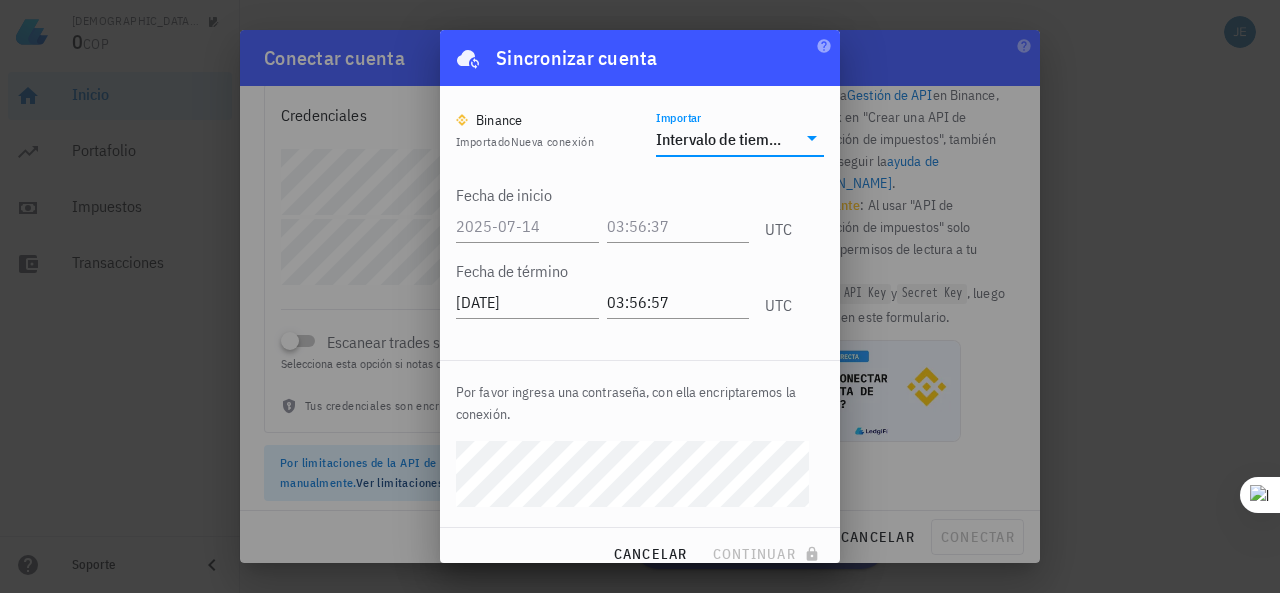 drag, startPoint x: 761, startPoint y: 141, endPoint x: 758, endPoint y: 185, distance: 44.102154 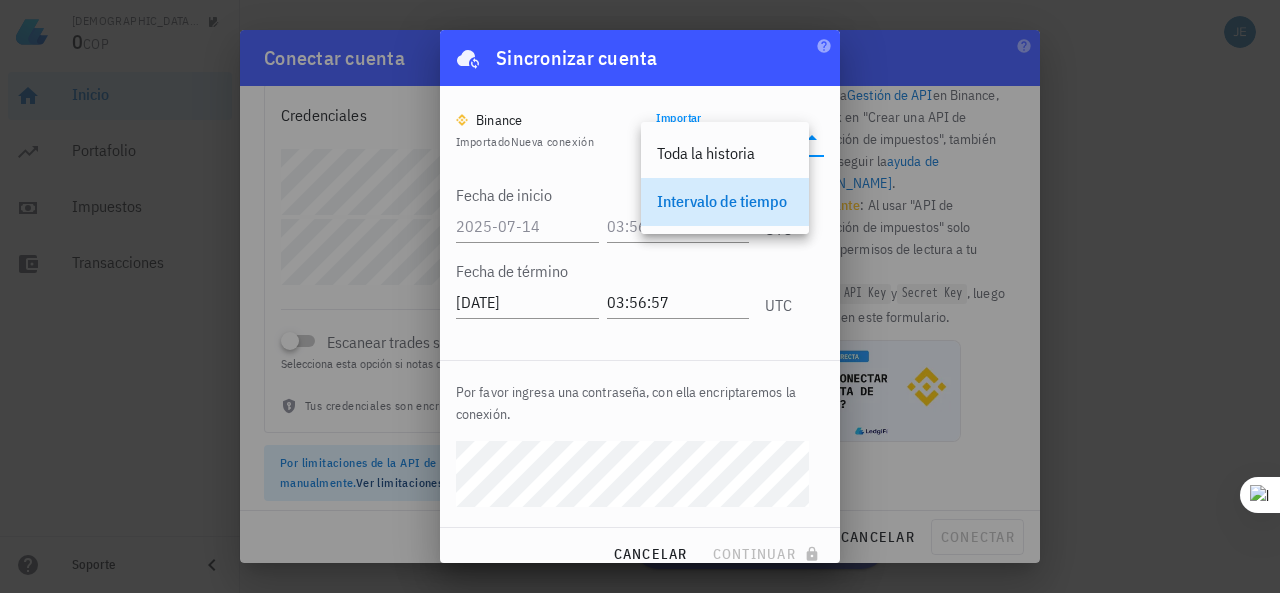 click on "Por favor ingresa una contraseña, con ella encriptaremos la conexión." at bounding box center [640, 444] 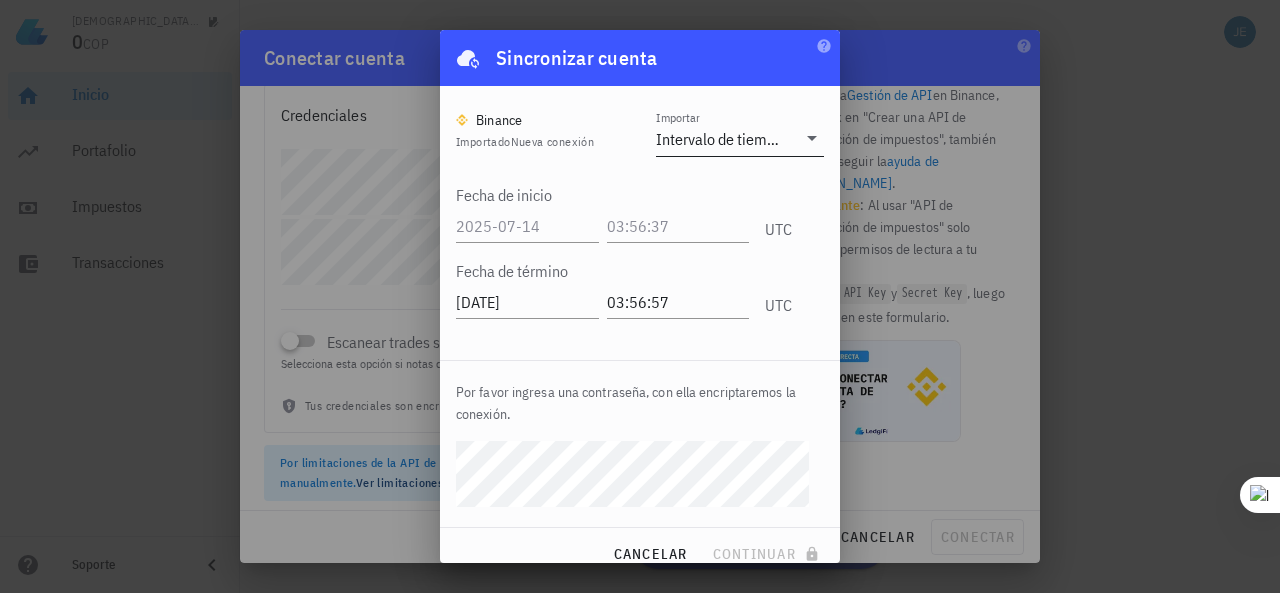 click on "Importar" at bounding box center [791, 139] 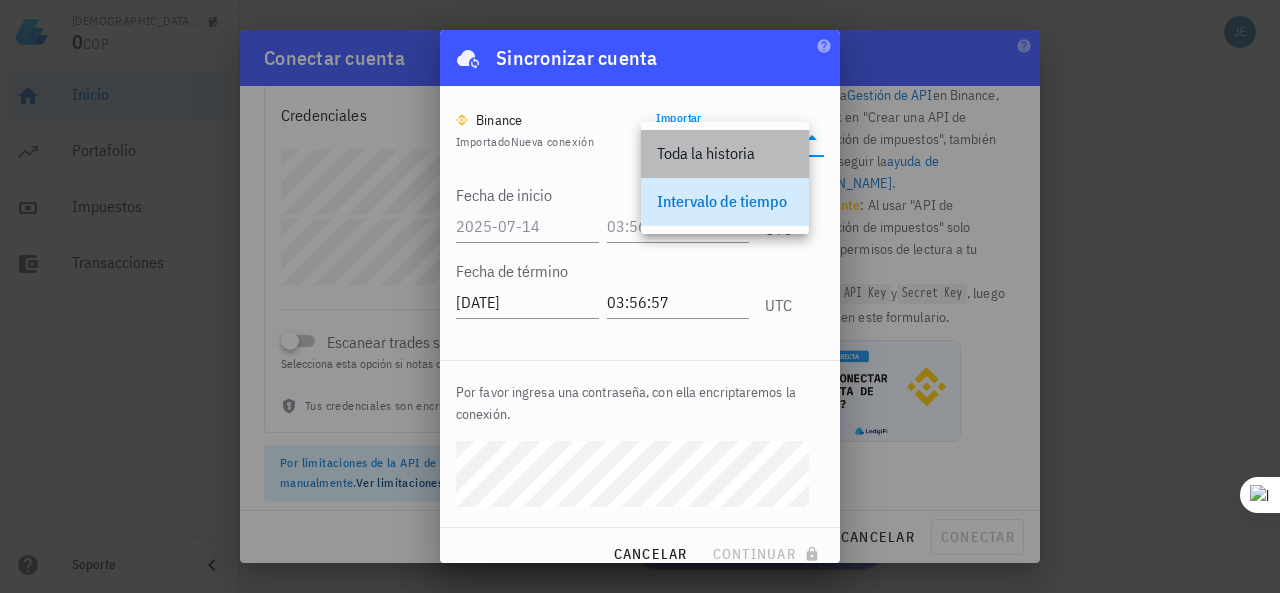 click on "Toda la historia" at bounding box center (725, 153) 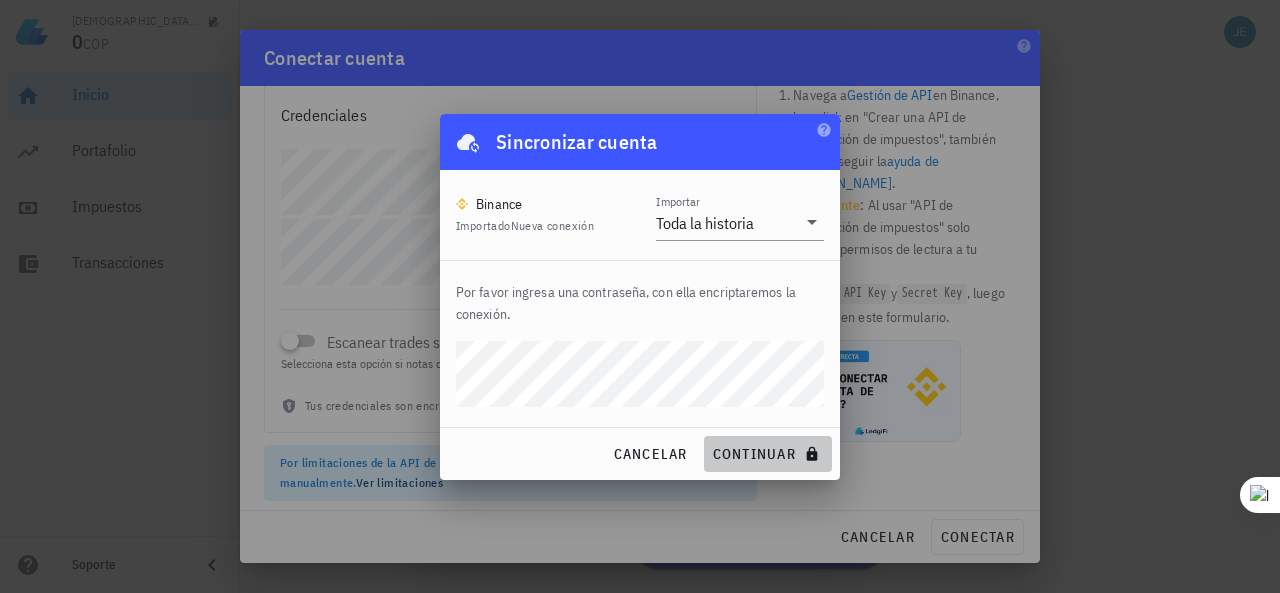 click on "continuar" at bounding box center [768, 454] 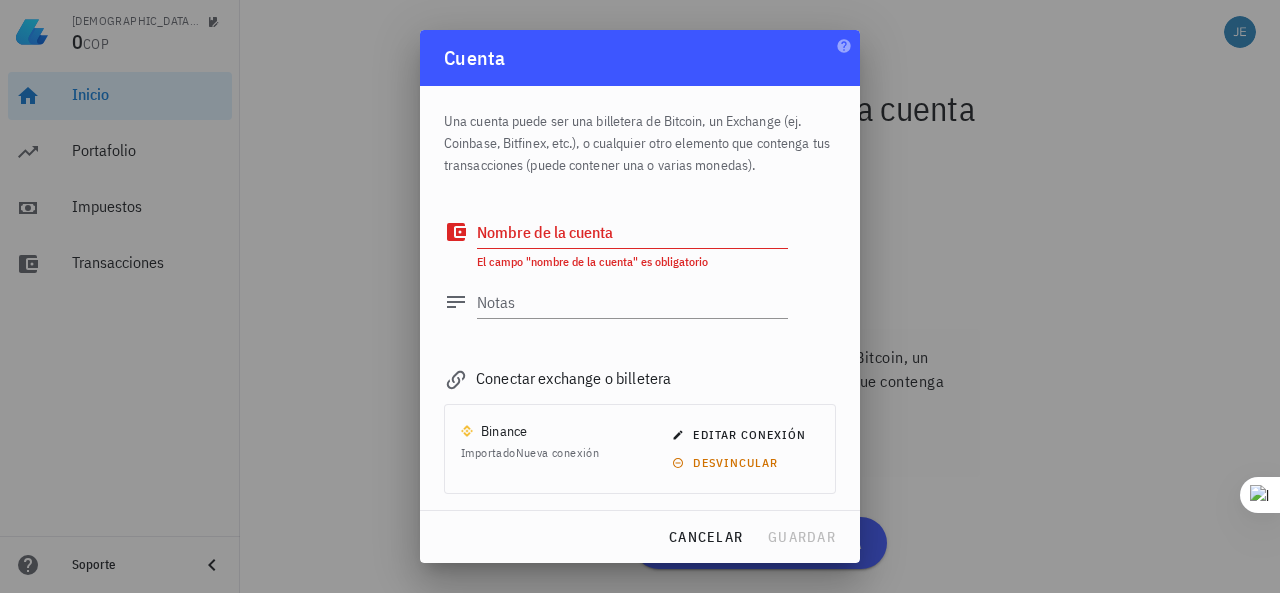 click on "Nombre de la cuenta" at bounding box center (632, 232) 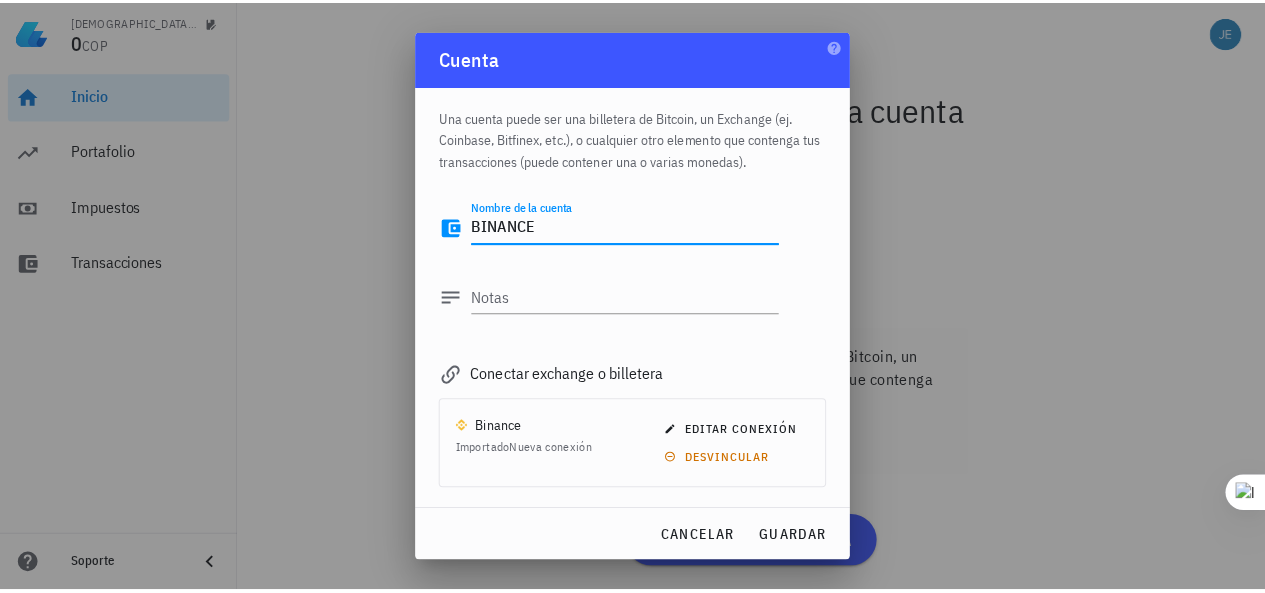 scroll, scrollTop: 6, scrollLeft: 0, axis: vertical 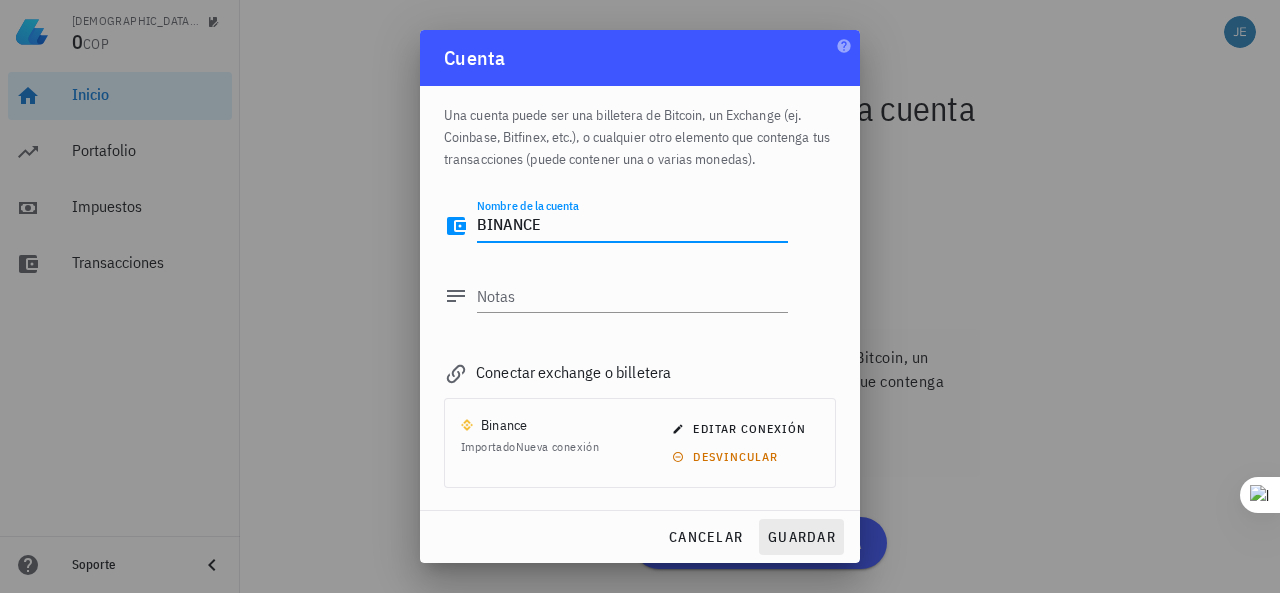 type on "BINANCE" 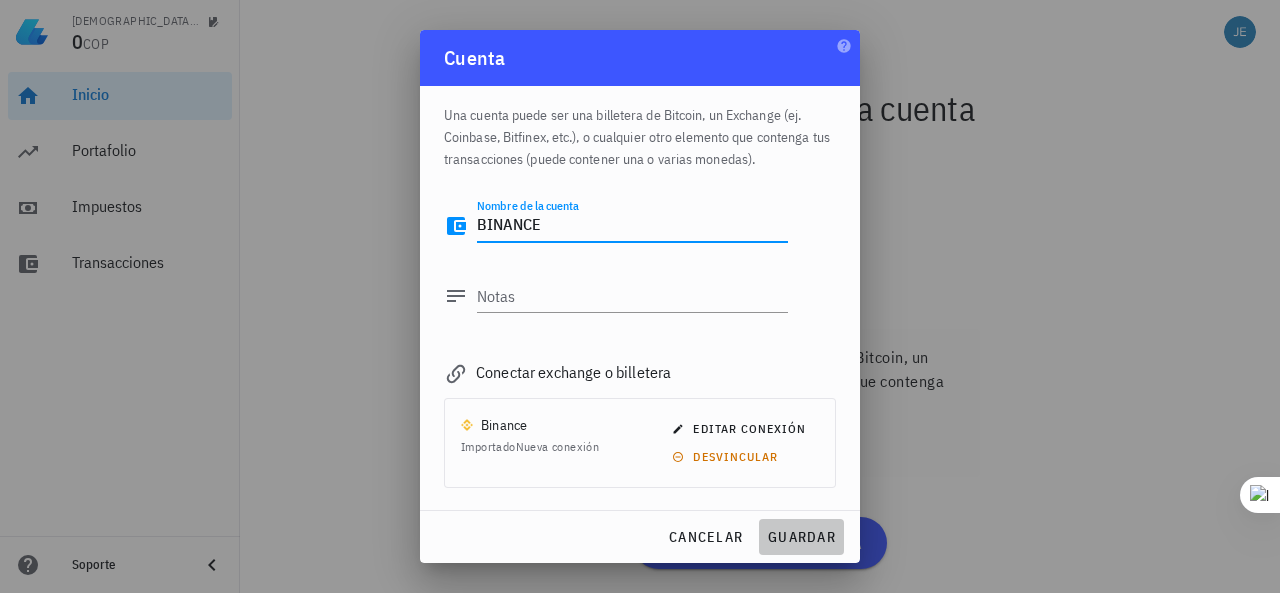 click on "guardar" at bounding box center (801, 537) 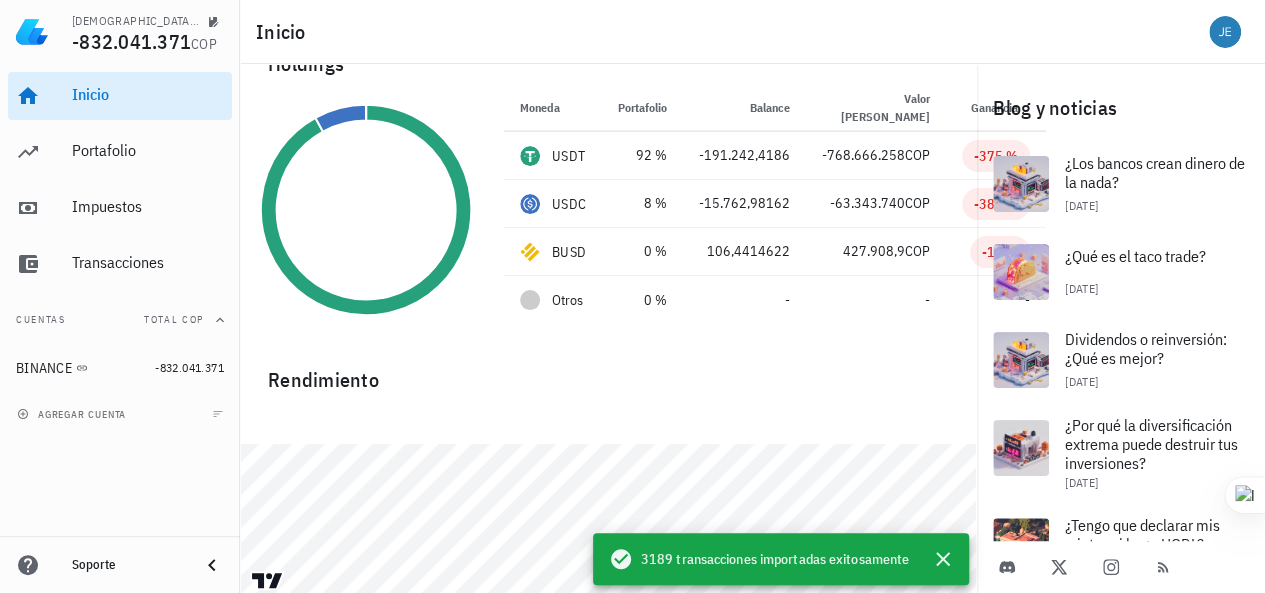 scroll, scrollTop: 78, scrollLeft: 0, axis: vertical 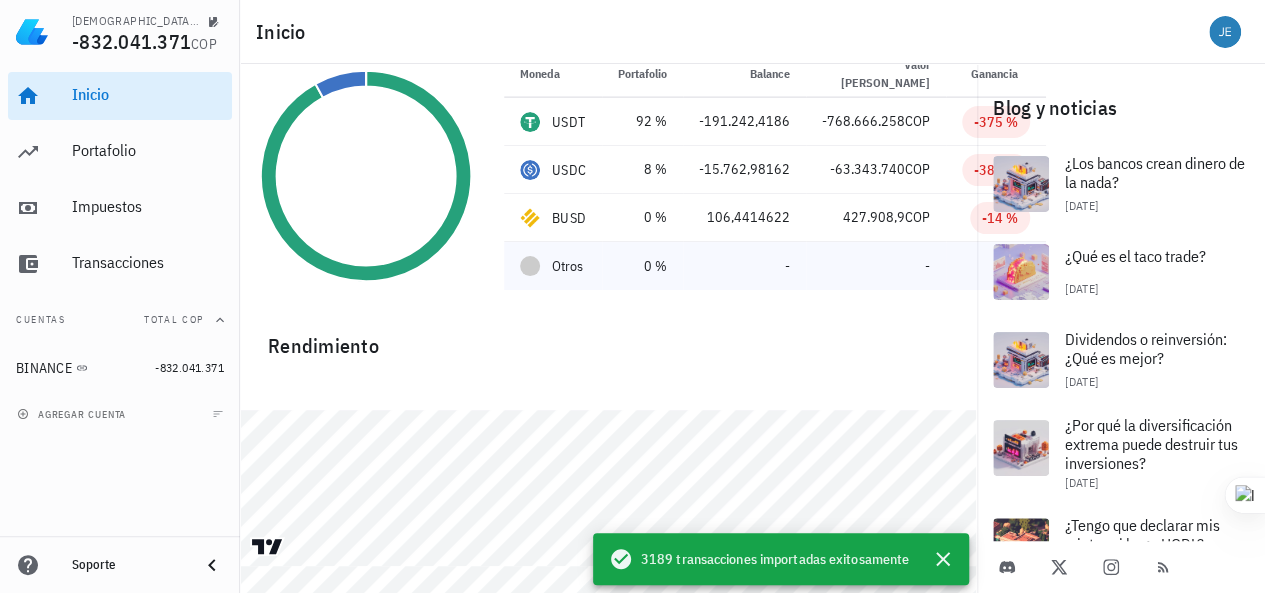 click on "-" at bounding box center [744, 266] 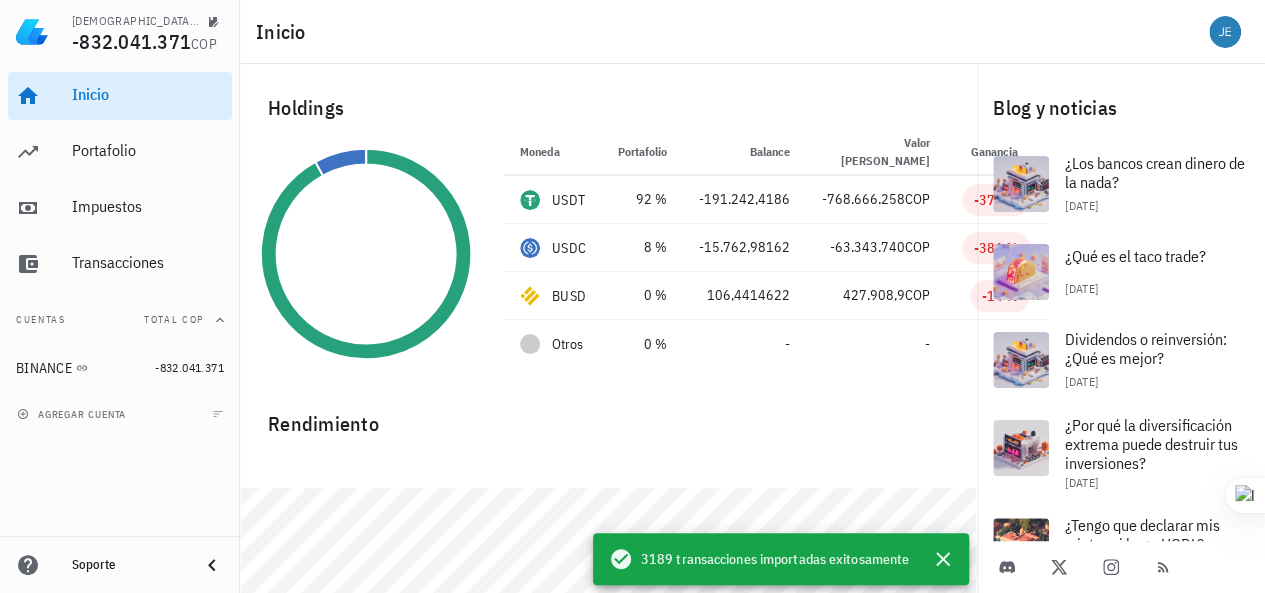 scroll, scrollTop: 0, scrollLeft: 0, axis: both 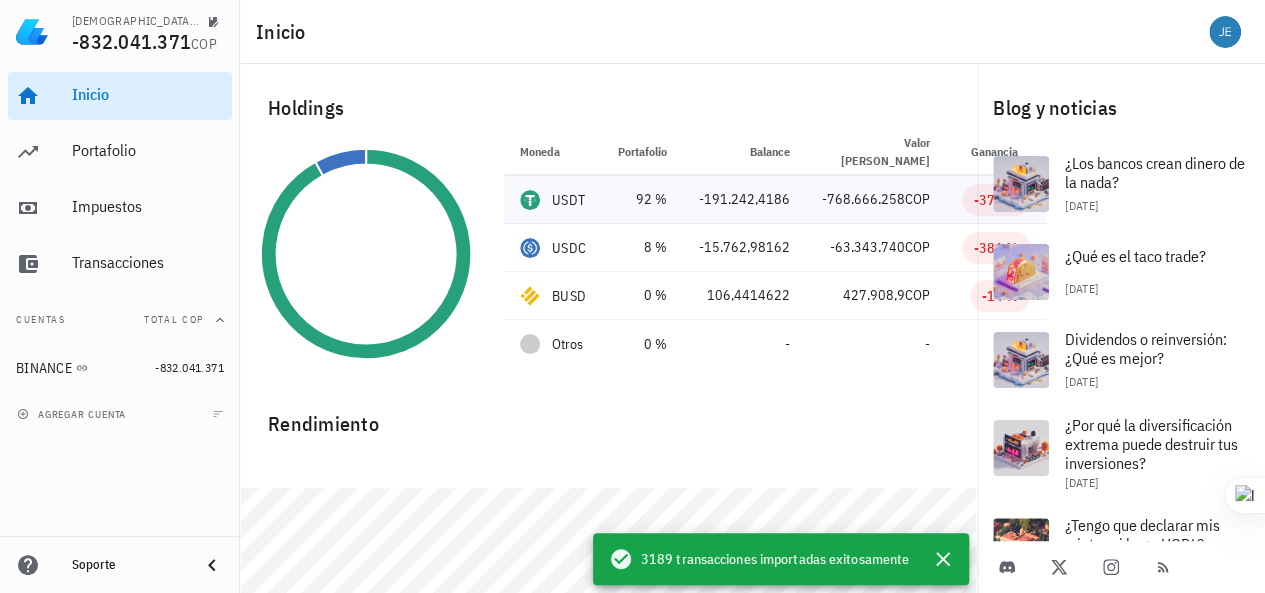 click on "-191.242,4186" at bounding box center [744, 200] 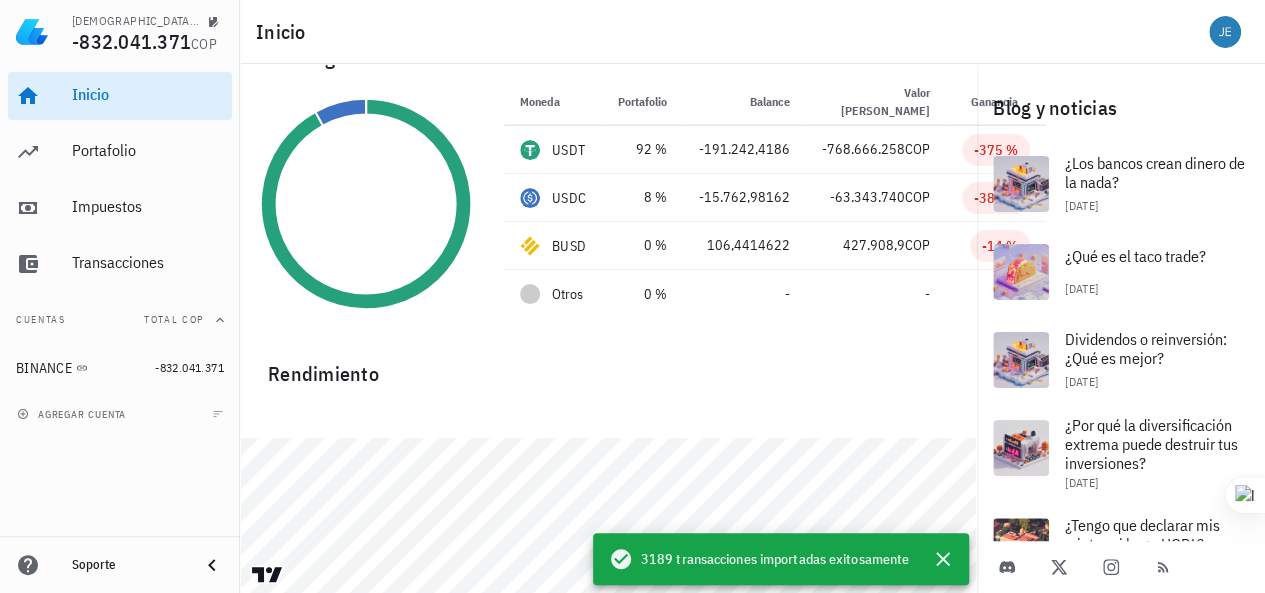 scroll, scrollTop: 78, scrollLeft: 0, axis: vertical 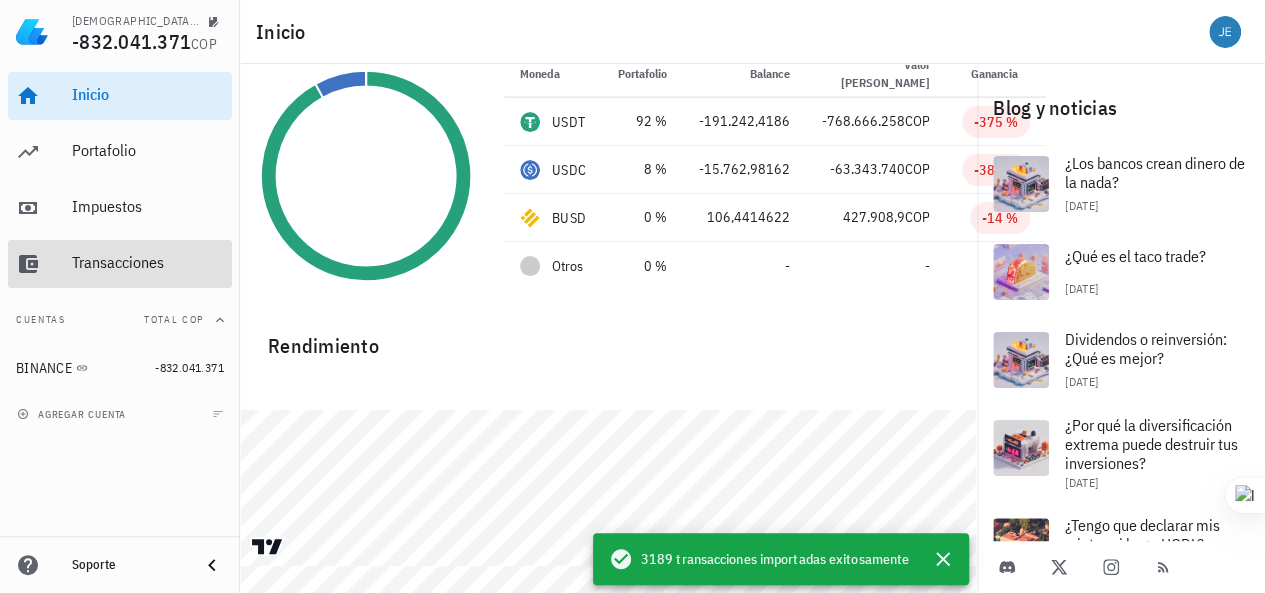 click on "Transacciones" at bounding box center (148, 262) 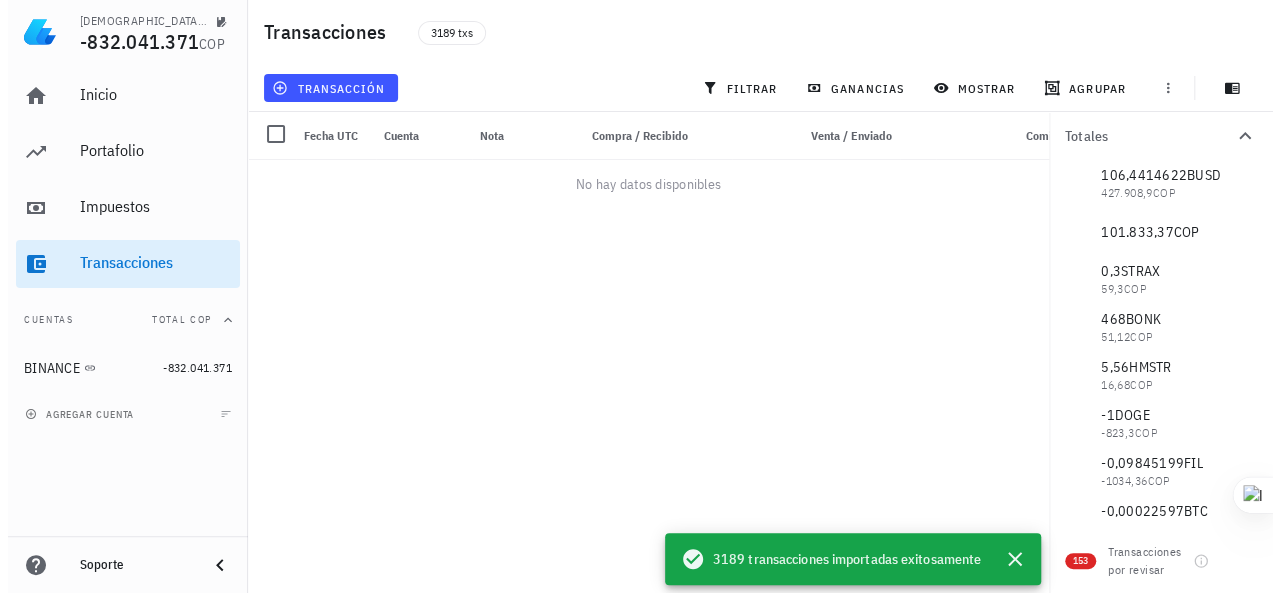 scroll, scrollTop: 0, scrollLeft: 0, axis: both 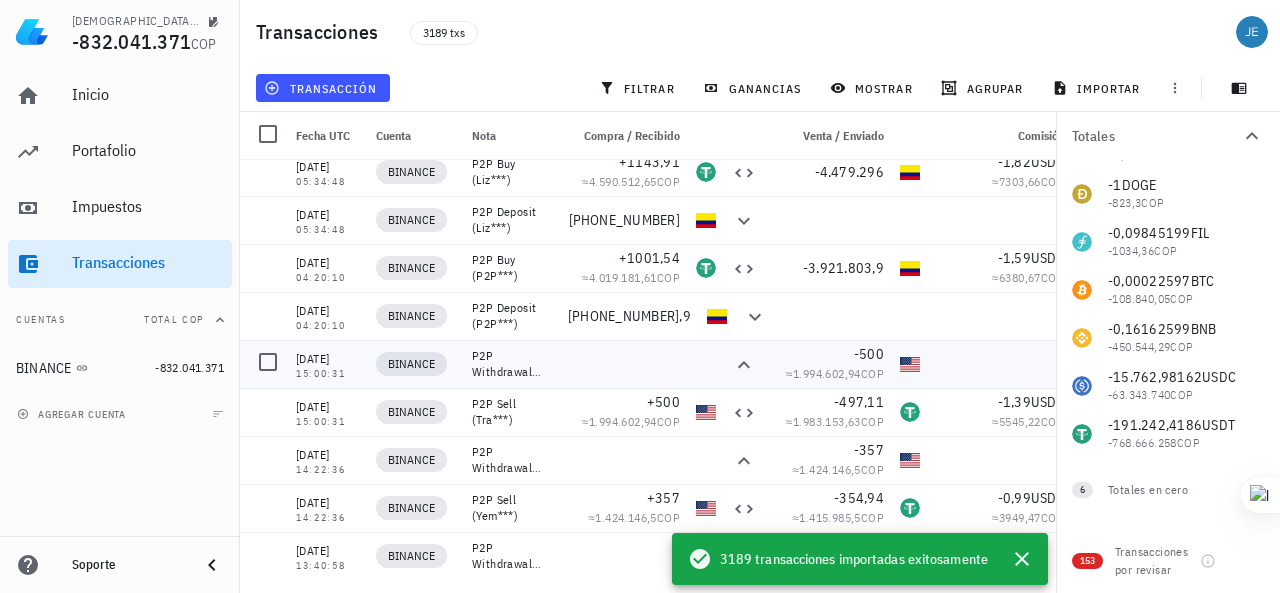 click at bounding box center (624, 364) 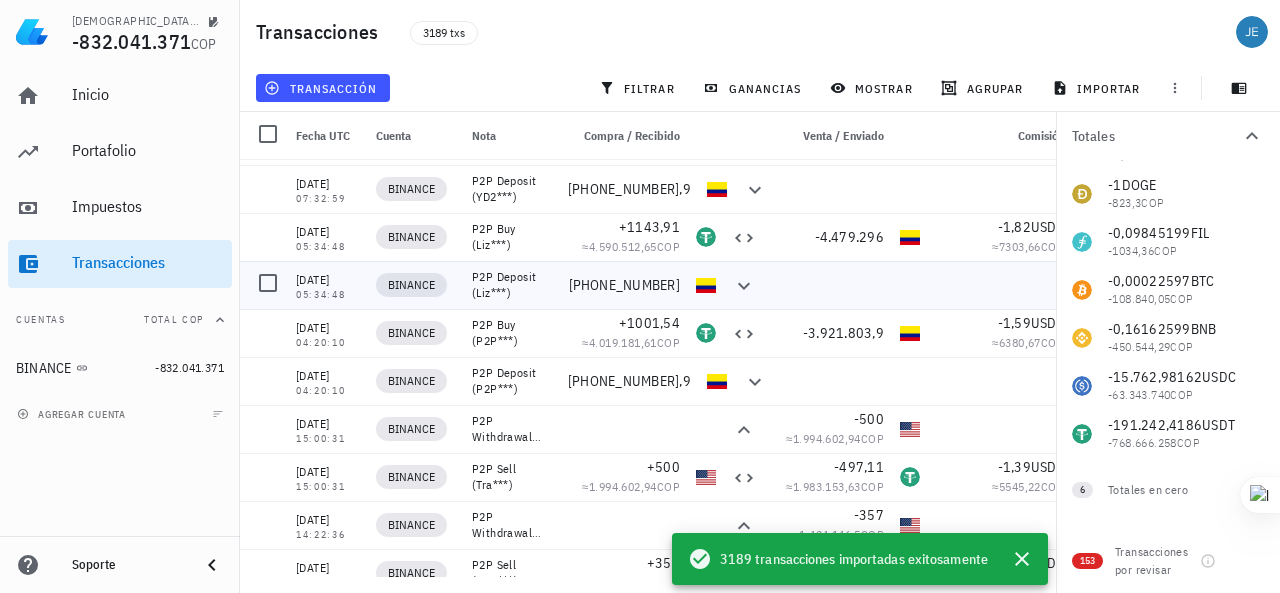 scroll, scrollTop: 300, scrollLeft: 0, axis: vertical 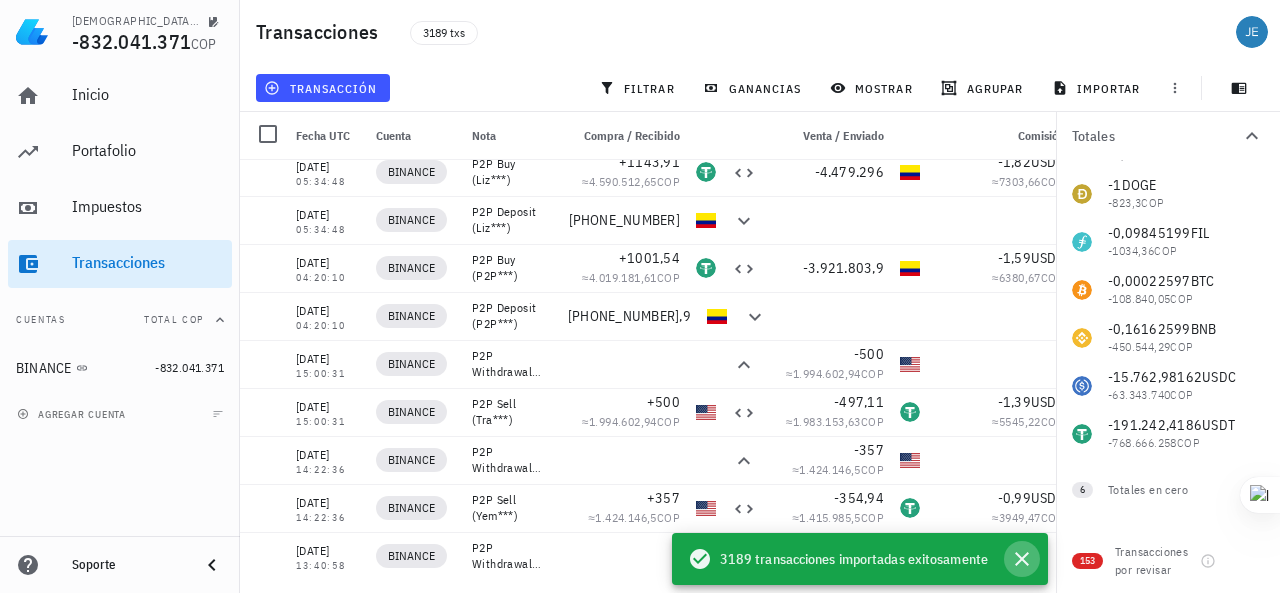click 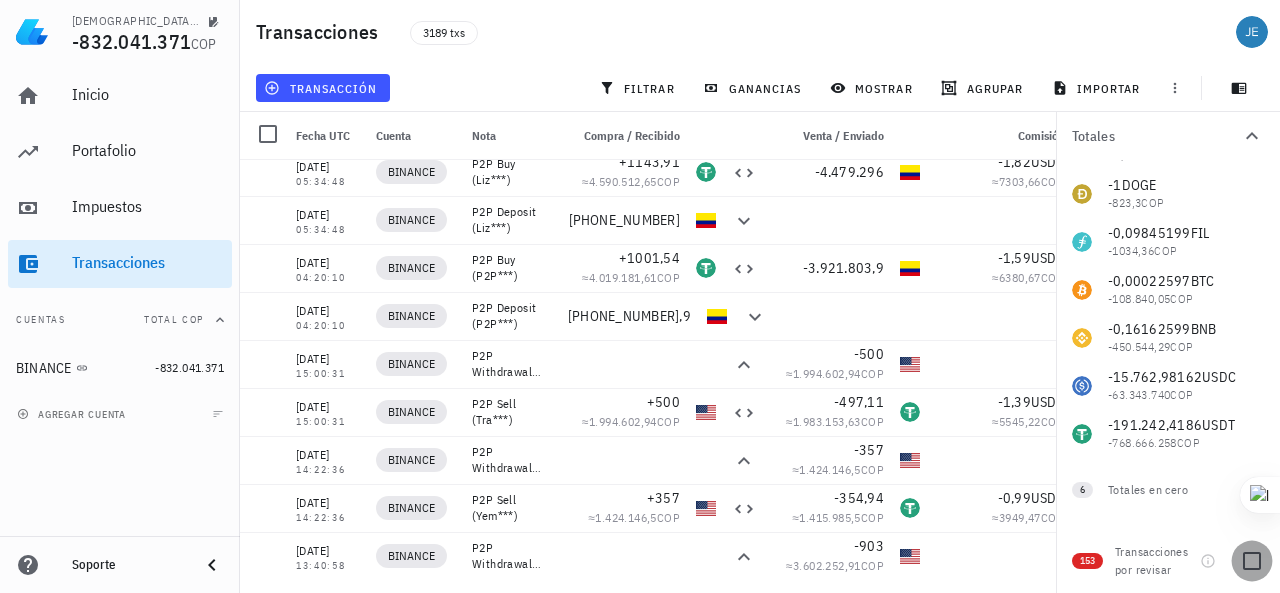 click at bounding box center (1252, 561) 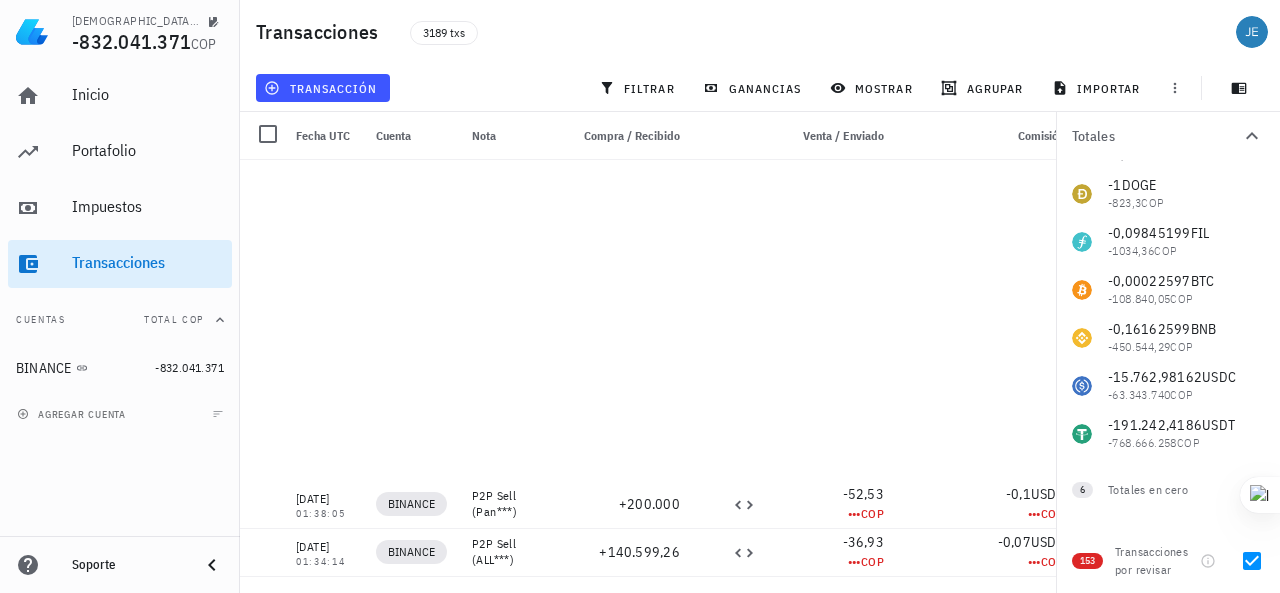 scroll, scrollTop: 6926, scrollLeft: 0, axis: vertical 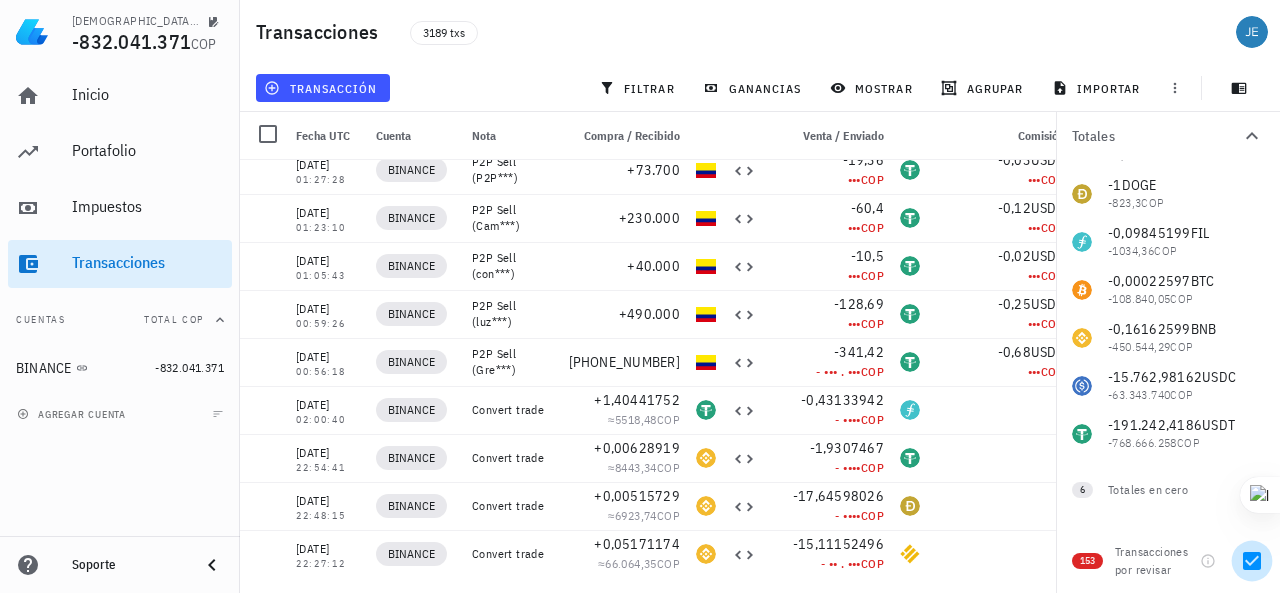 click at bounding box center (1252, 561) 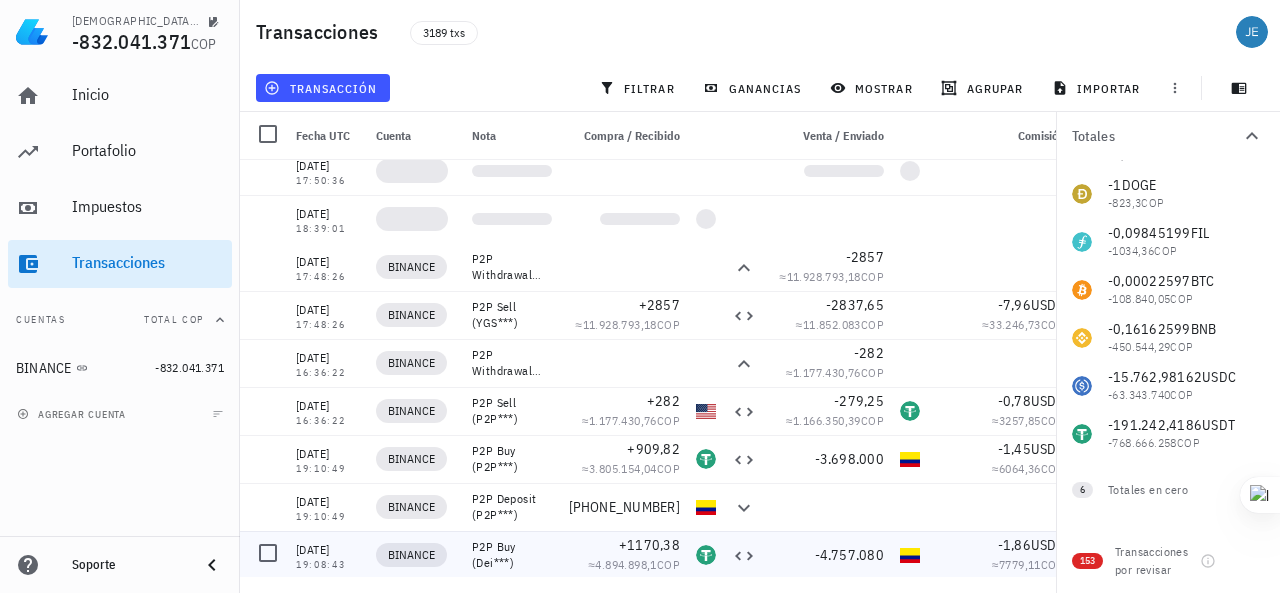 scroll, scrollTop: 6626, scrollLeft: 0, axis: vertical 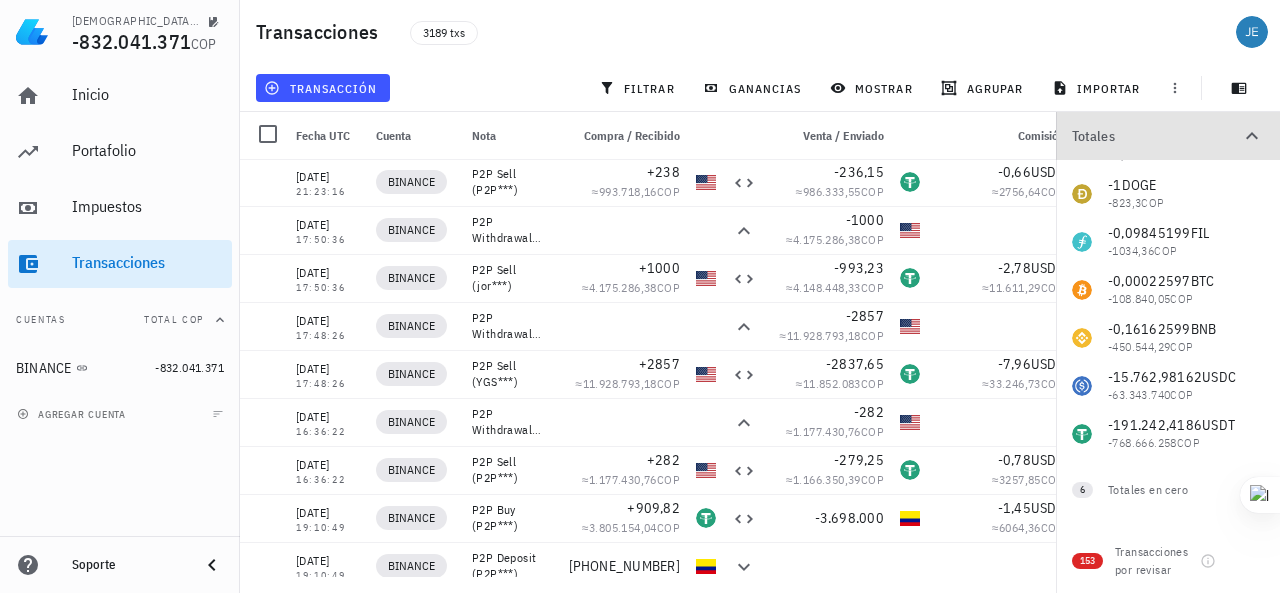 click 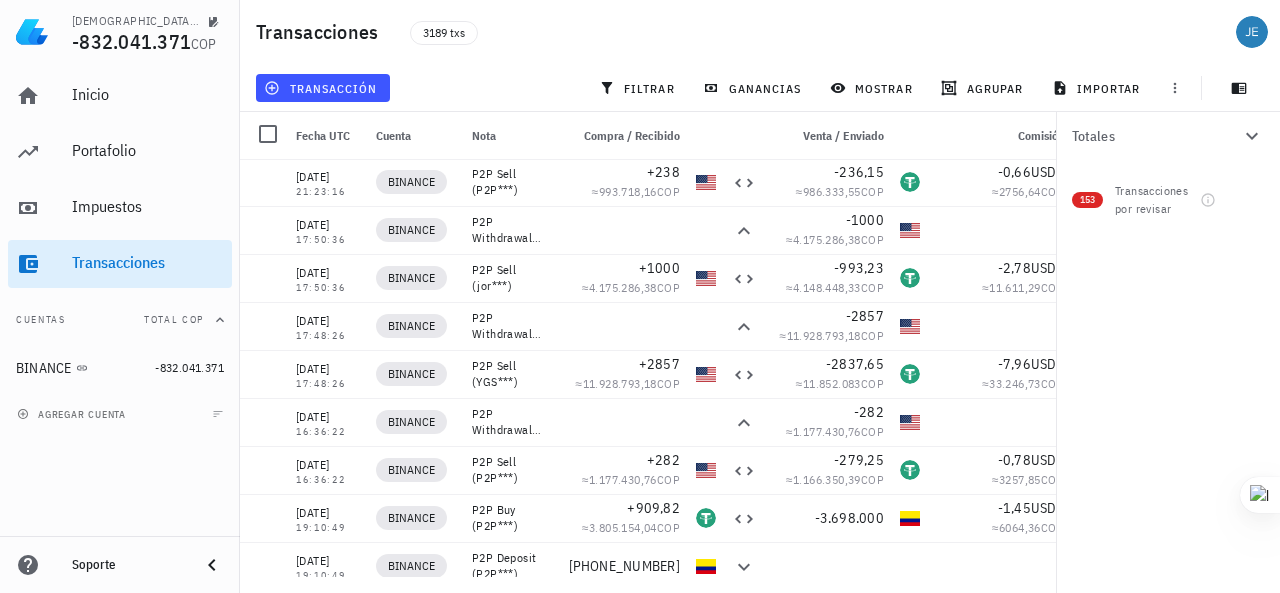 click on "Transacciones
3189 txs" at bounding box center [760, 32] 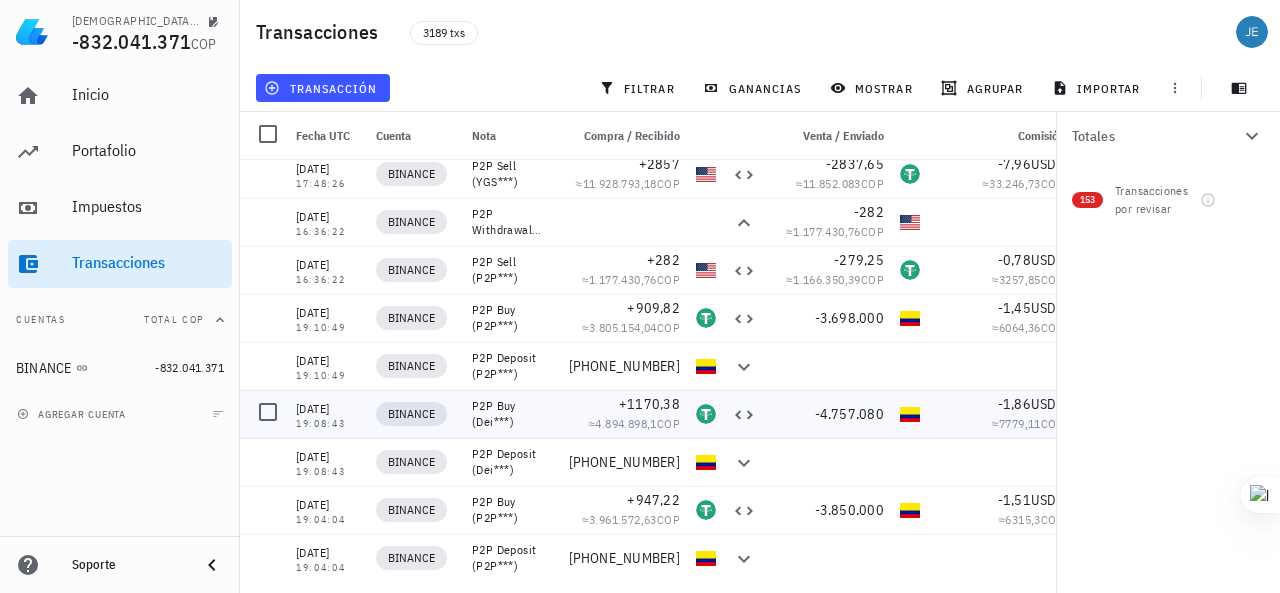 scroll, scrollTop: 6326, scrollLeft: 0, axis: vertical 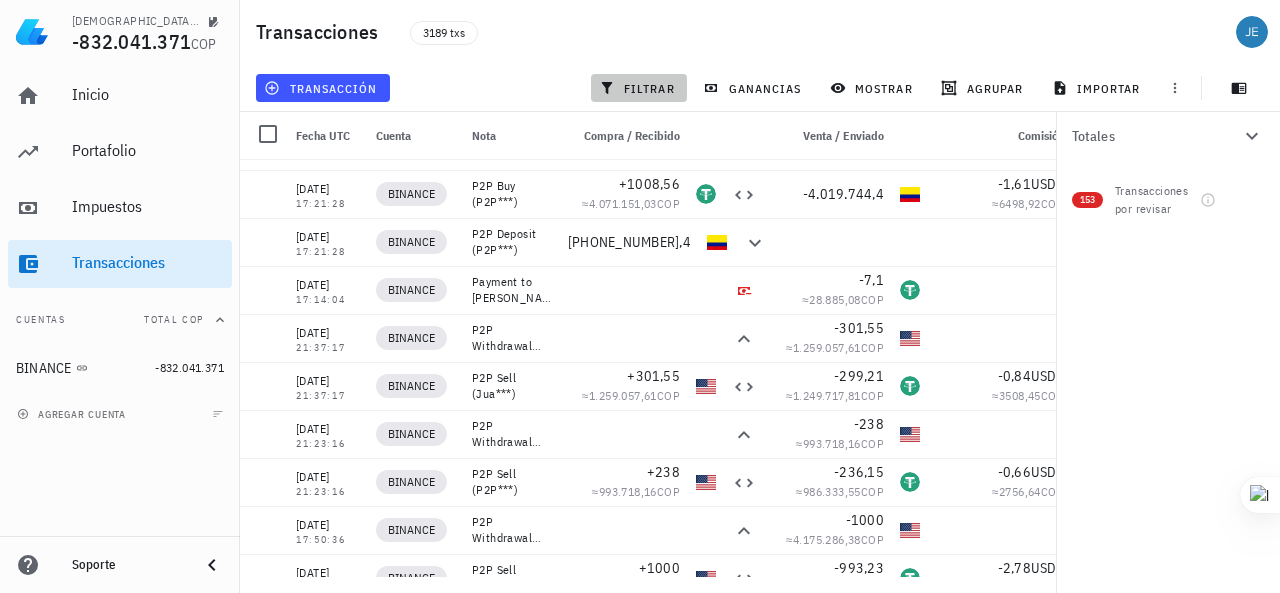 click on "filtrar" at bounding box center (639, 88) 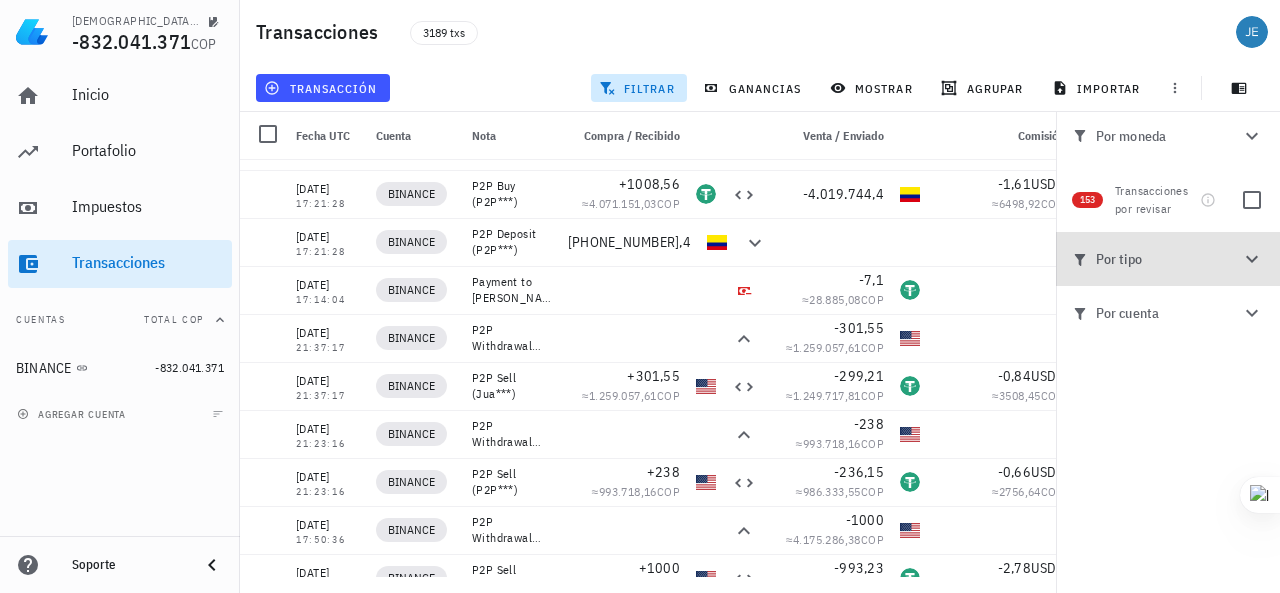 click on "Por tipo" at bounding box center (1156, 259) 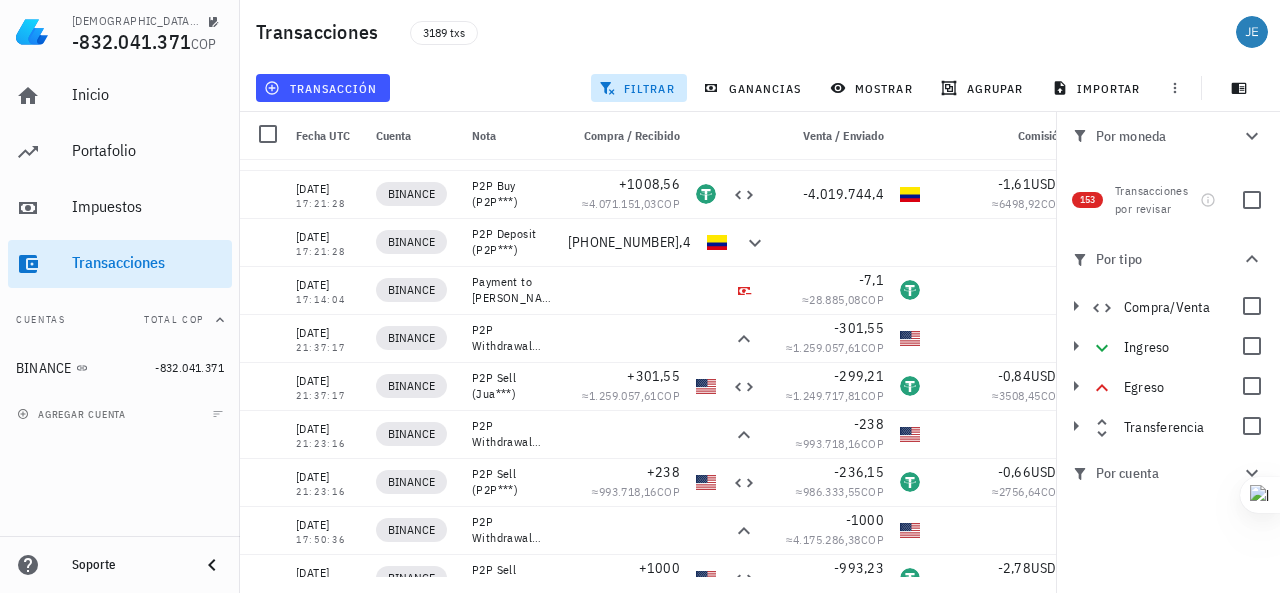 click on "Por cuenta" at bounding box center (1156, 473) 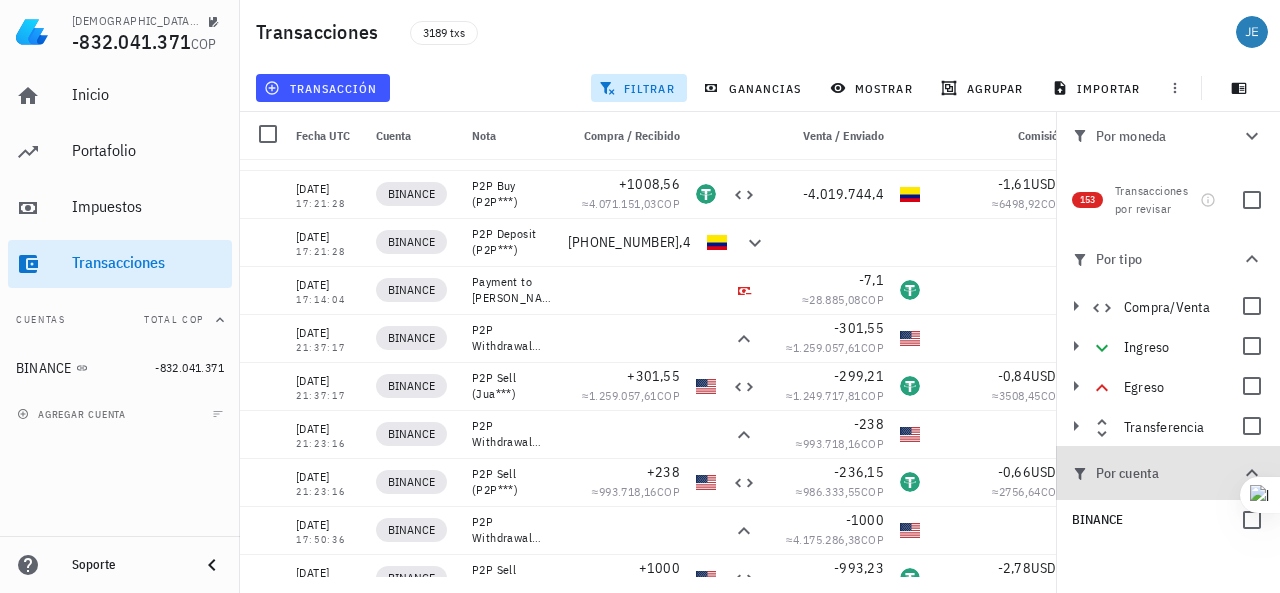click on "Por cuenta" at bounding box center (1156, 473) 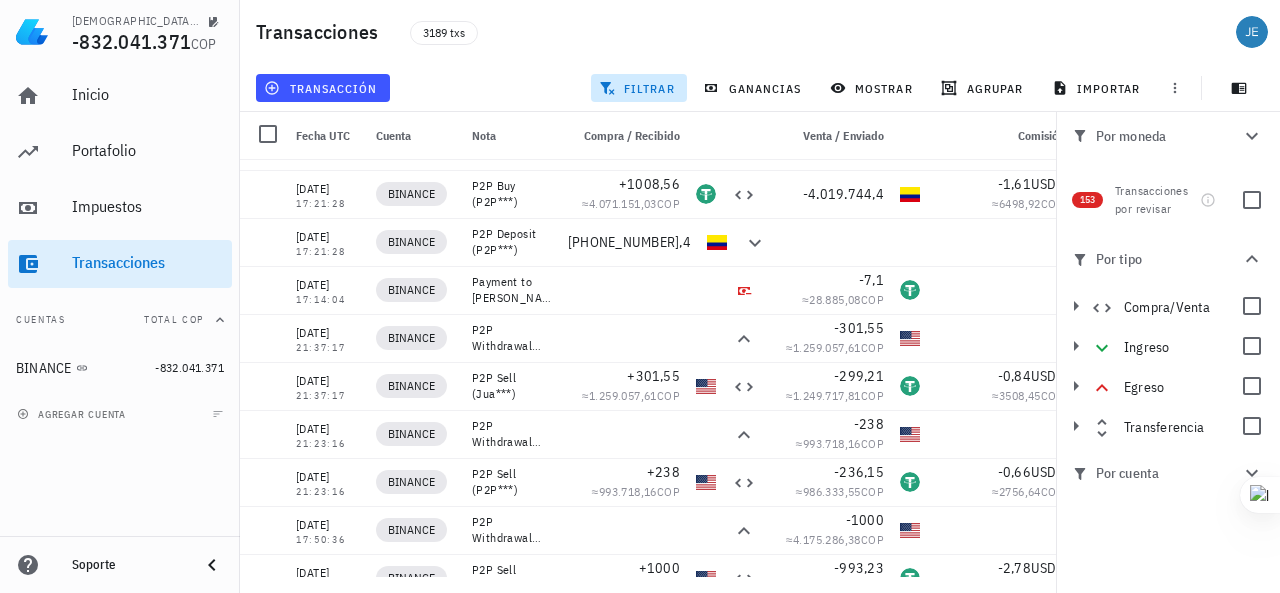 click 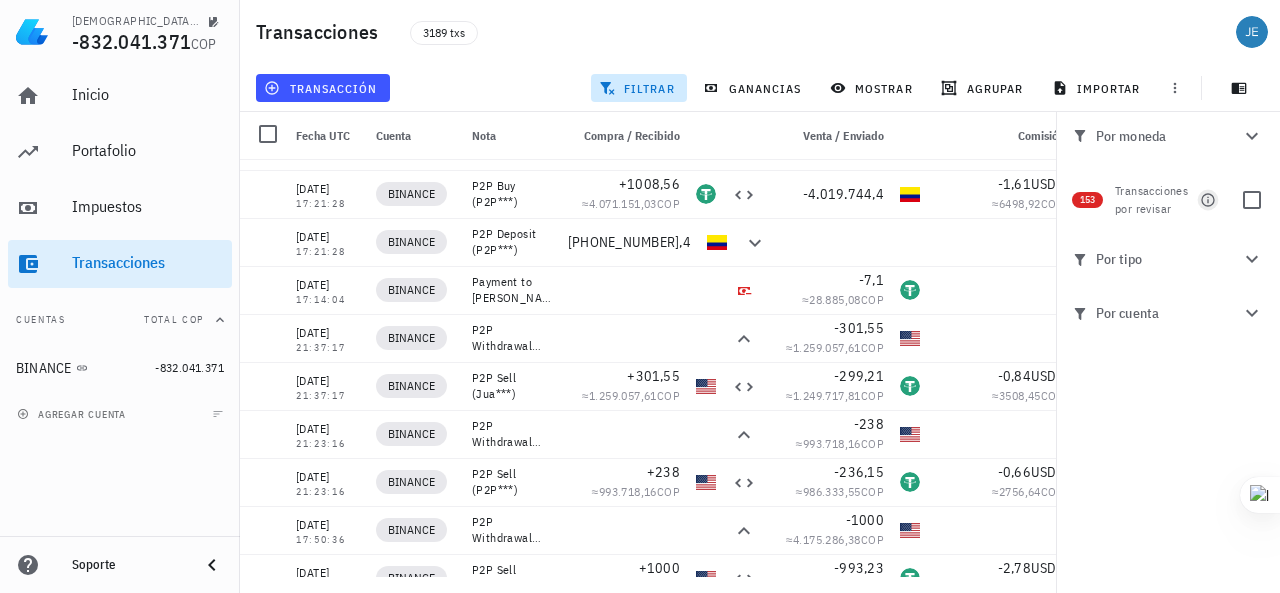 click 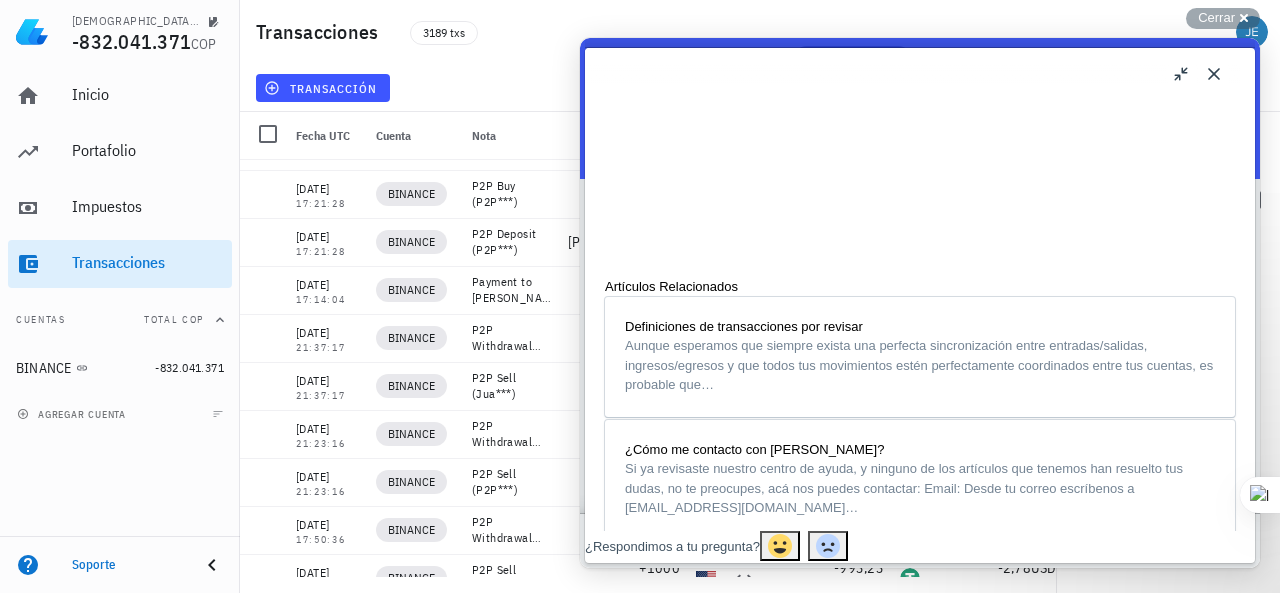 scroll, scrollTop: 1200, scrollLeft: 0, axis: vertical 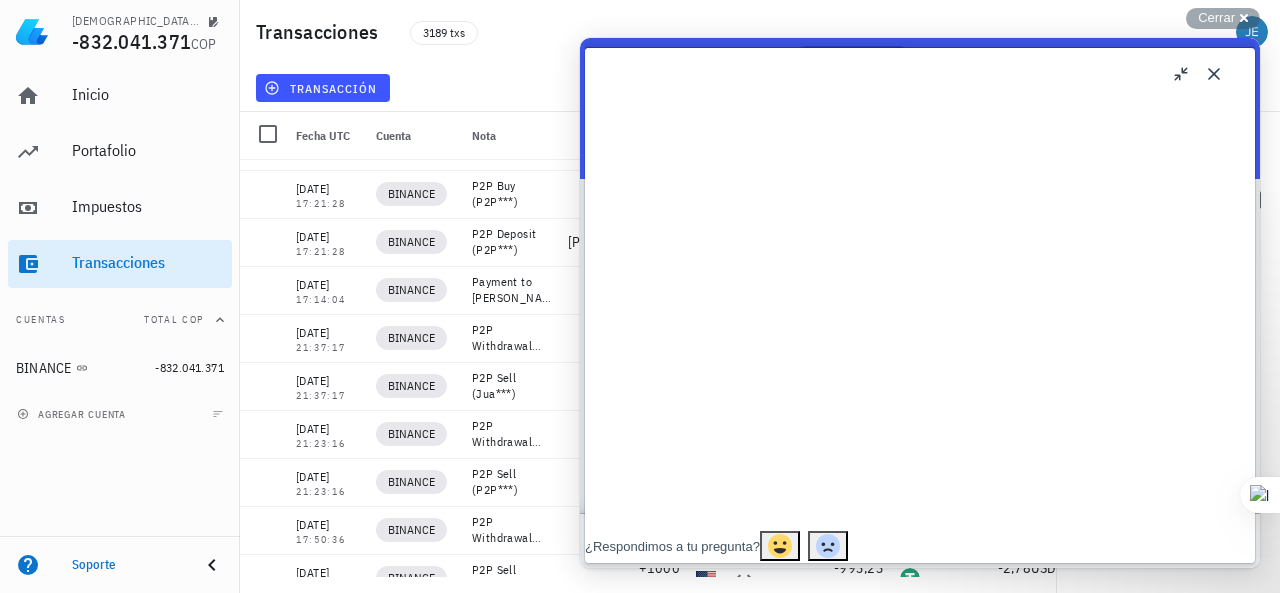 click on "Close" at bounding box center [1214, 74] 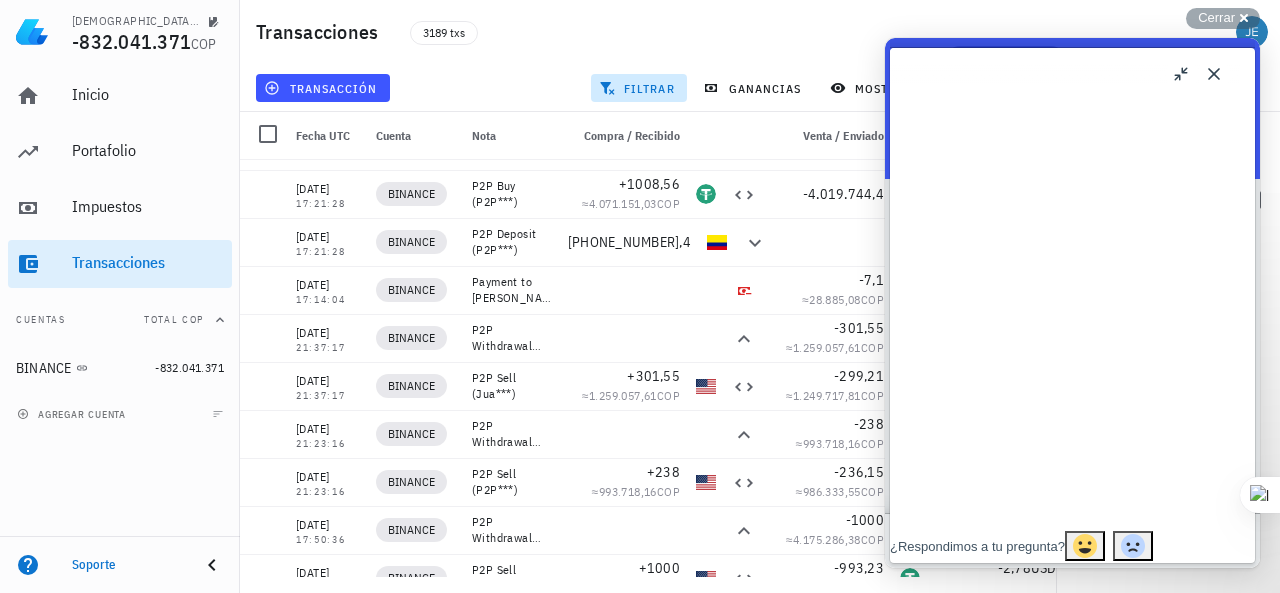 scroll, scrollTop: 1205, scrollLeft: 0, axis: vertical 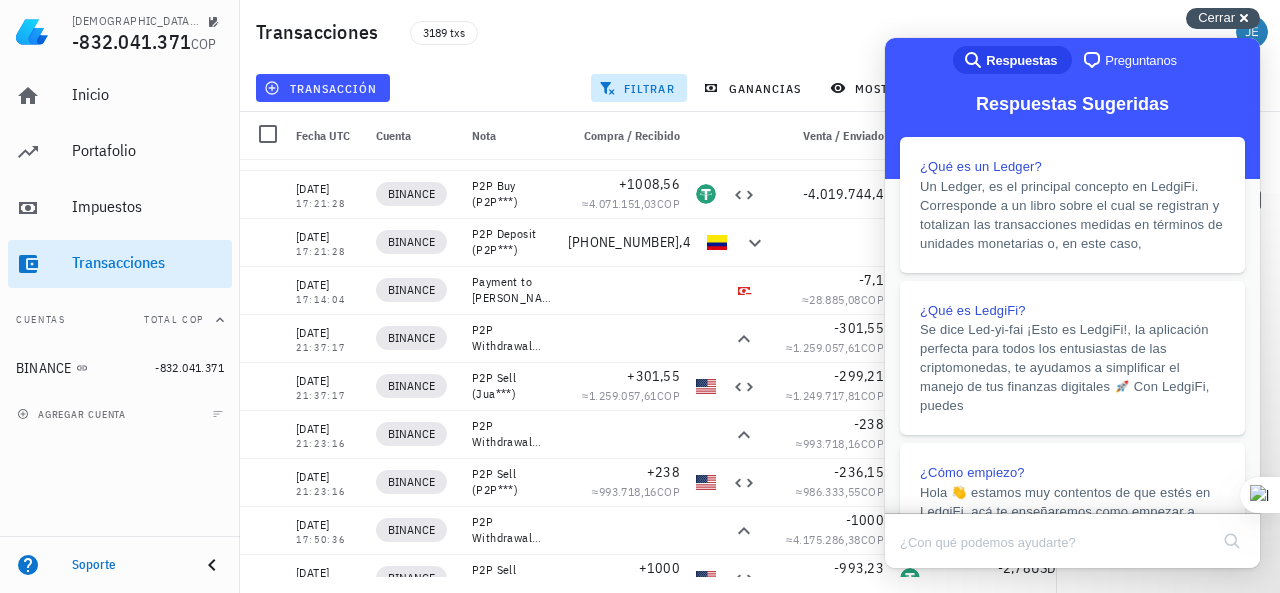 click on "Cerrar" at bounding box center (1216, 17) 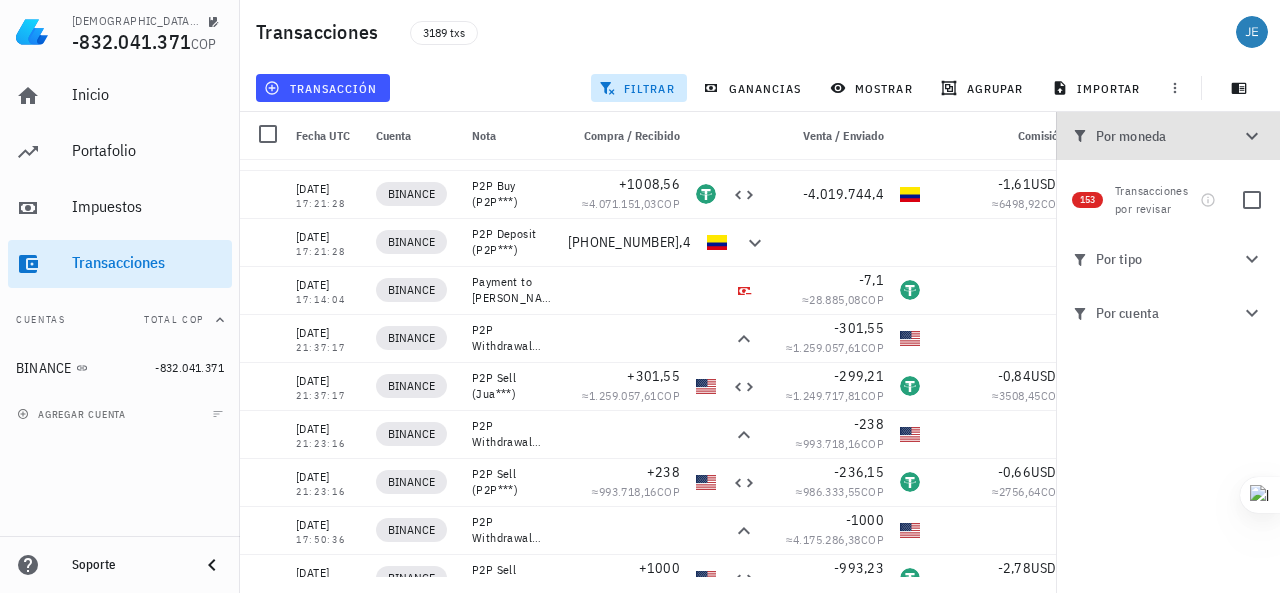 click 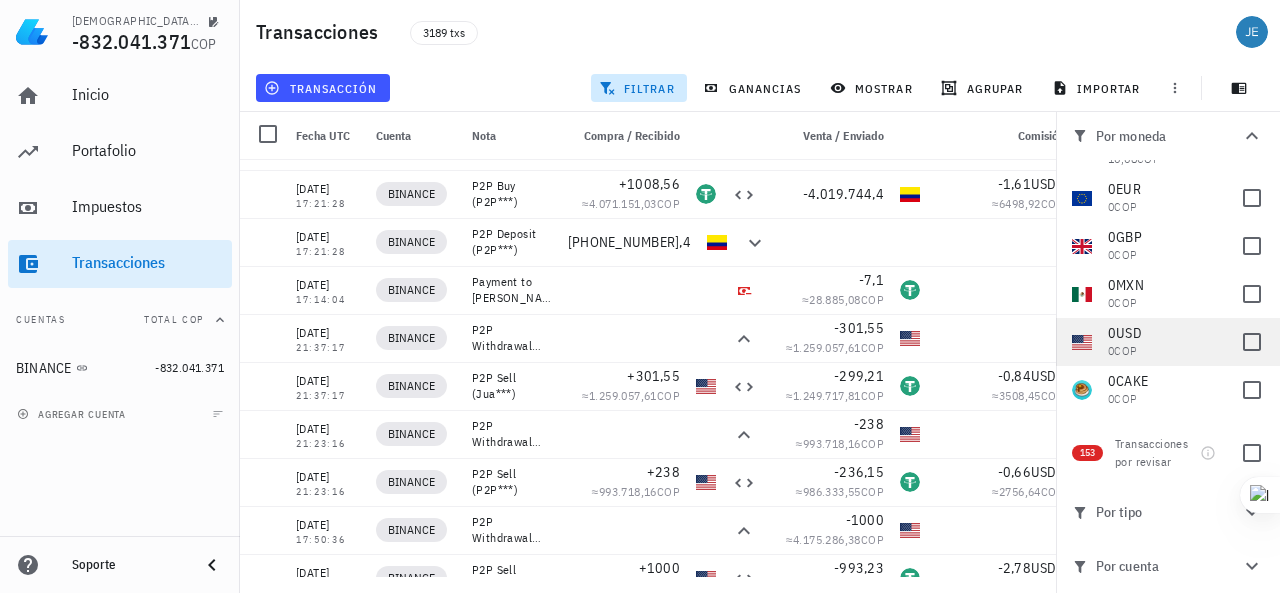 scroll, scrollTop: 200, scrollLeft: 0, axis: vertical 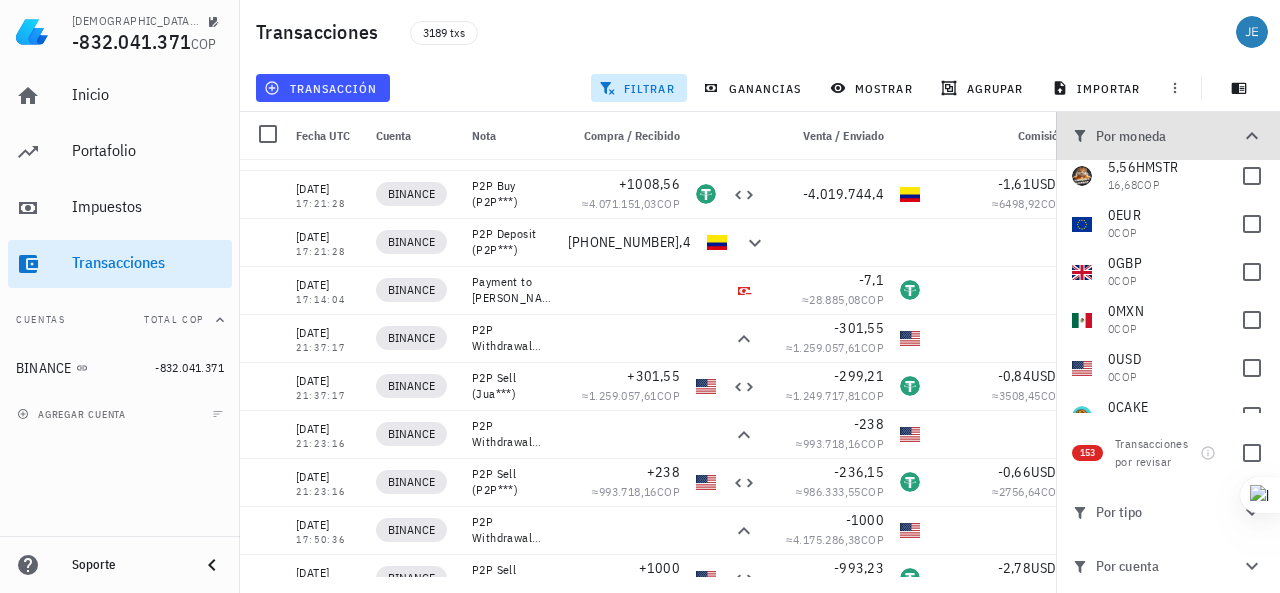 click 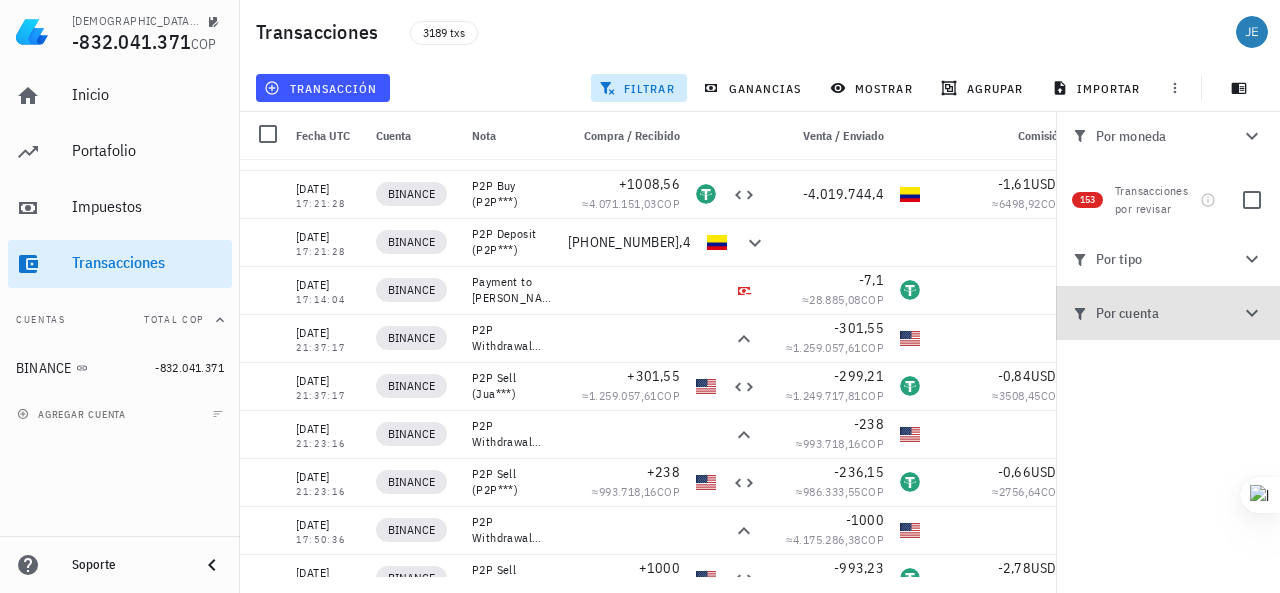 click on "Por cuenta" at bounding box center [1168, 313] 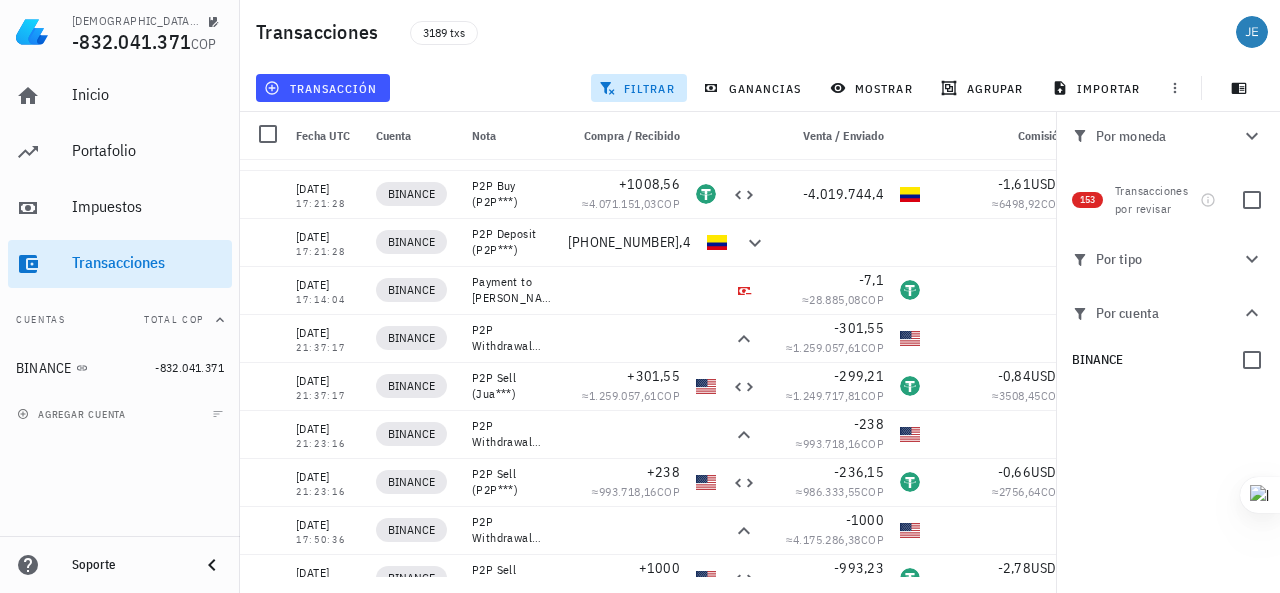 click 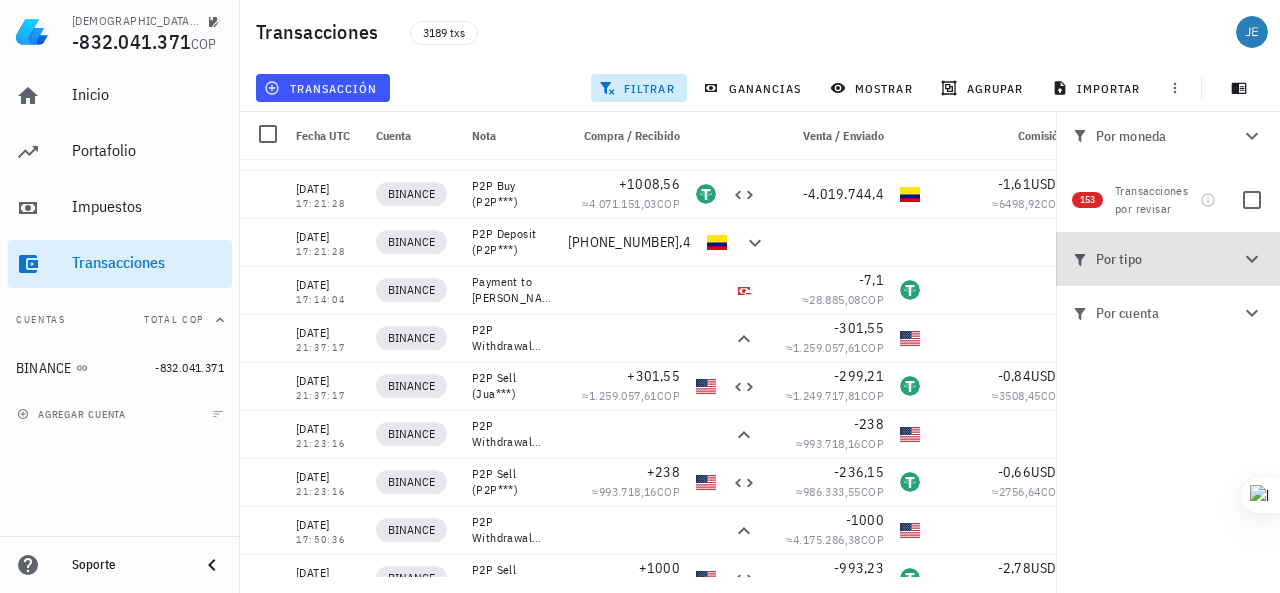 click on "Por tipo" at bounding box center (1156, 259) 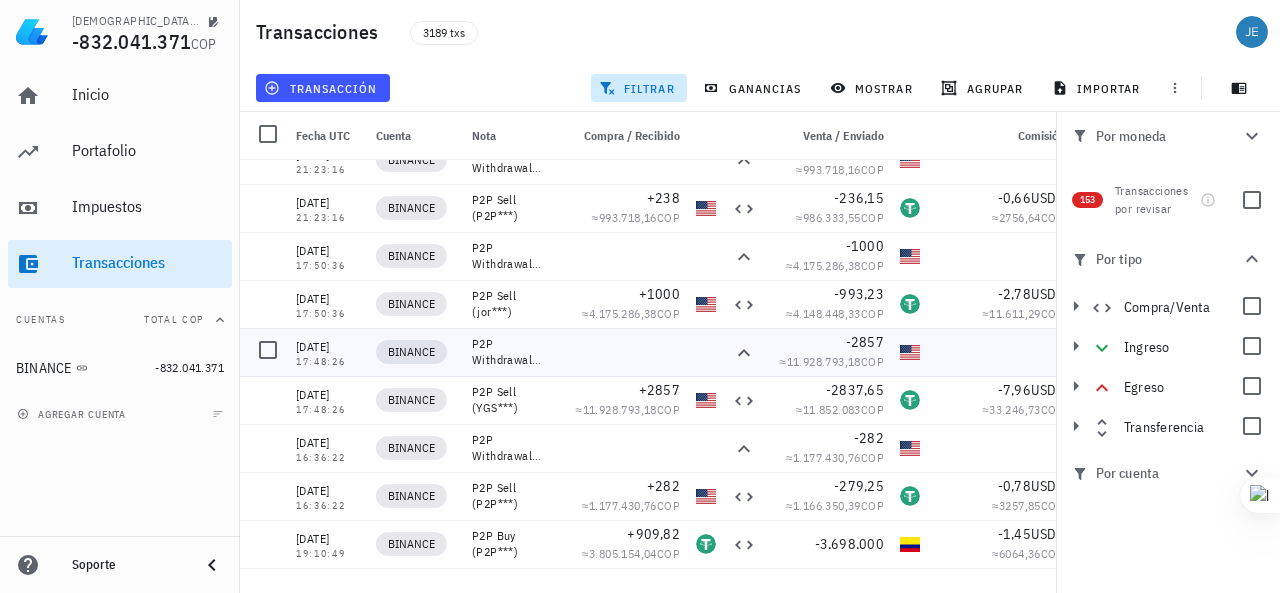 scroll, scrollTop: 6626, scrollLeft: 0, axis: vertical 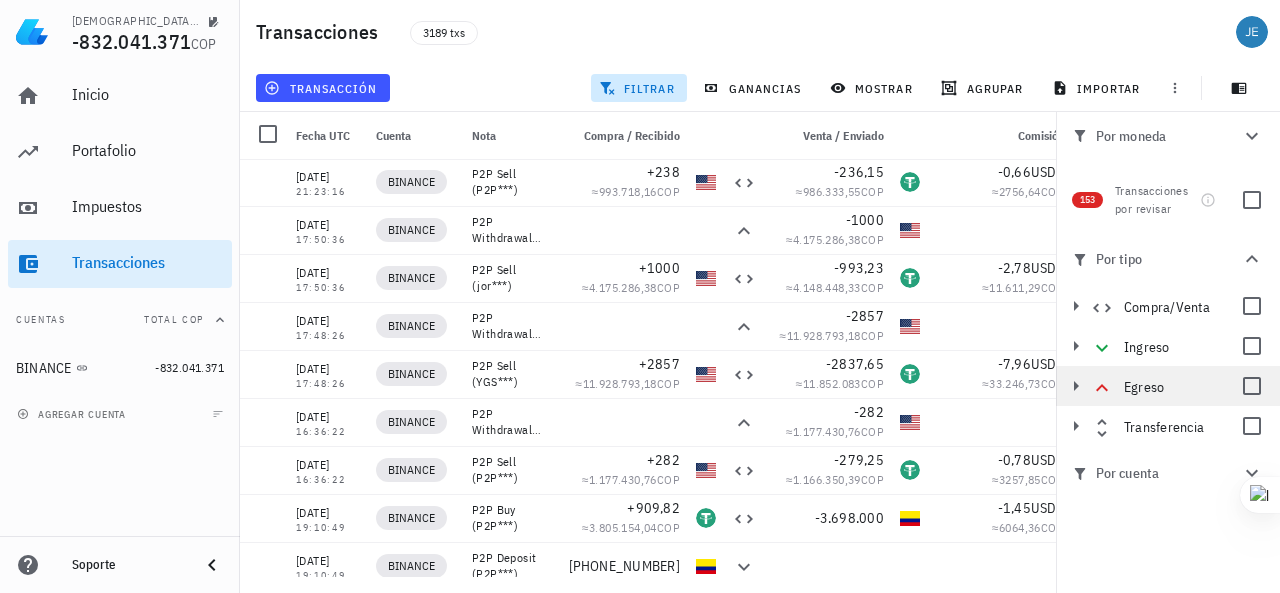 click on "Egreso" at bounding box center [1179, 386] 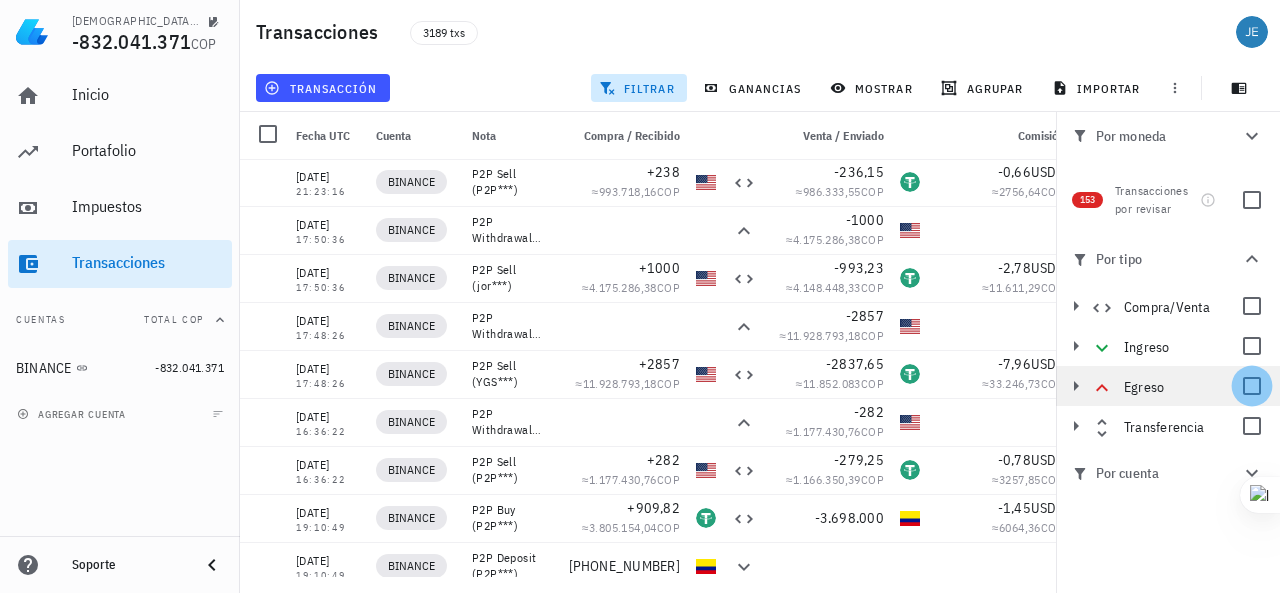 click at bounding box center [1252, 386] 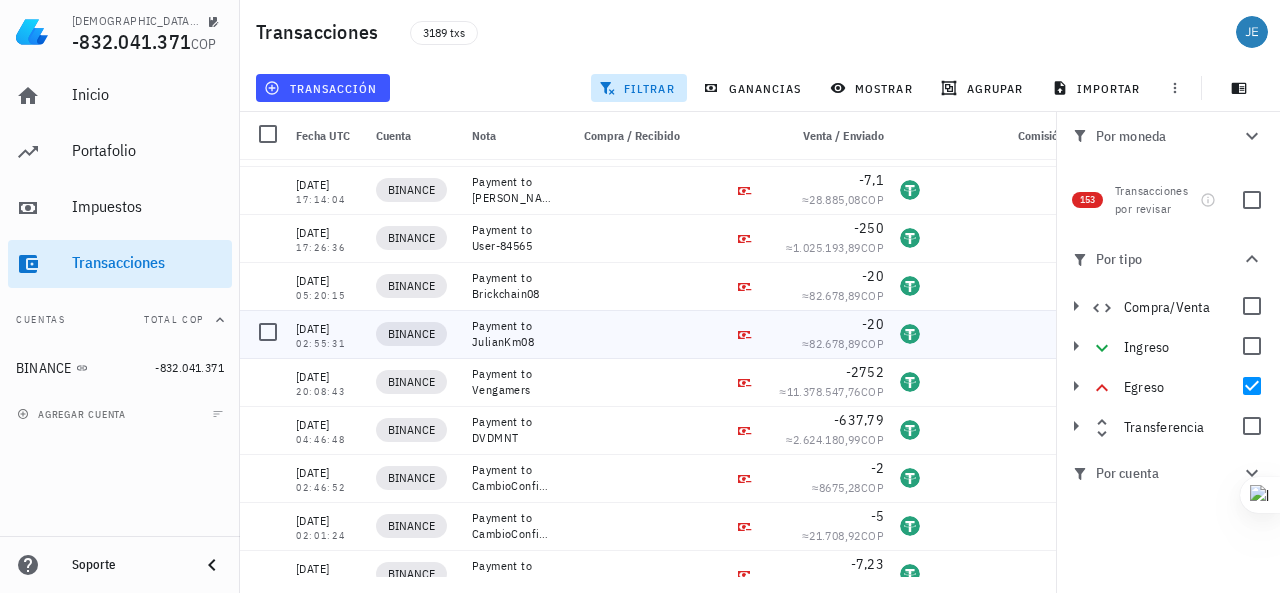 scroll, scrollTop: 0, scrollLeft: 0, axis: both 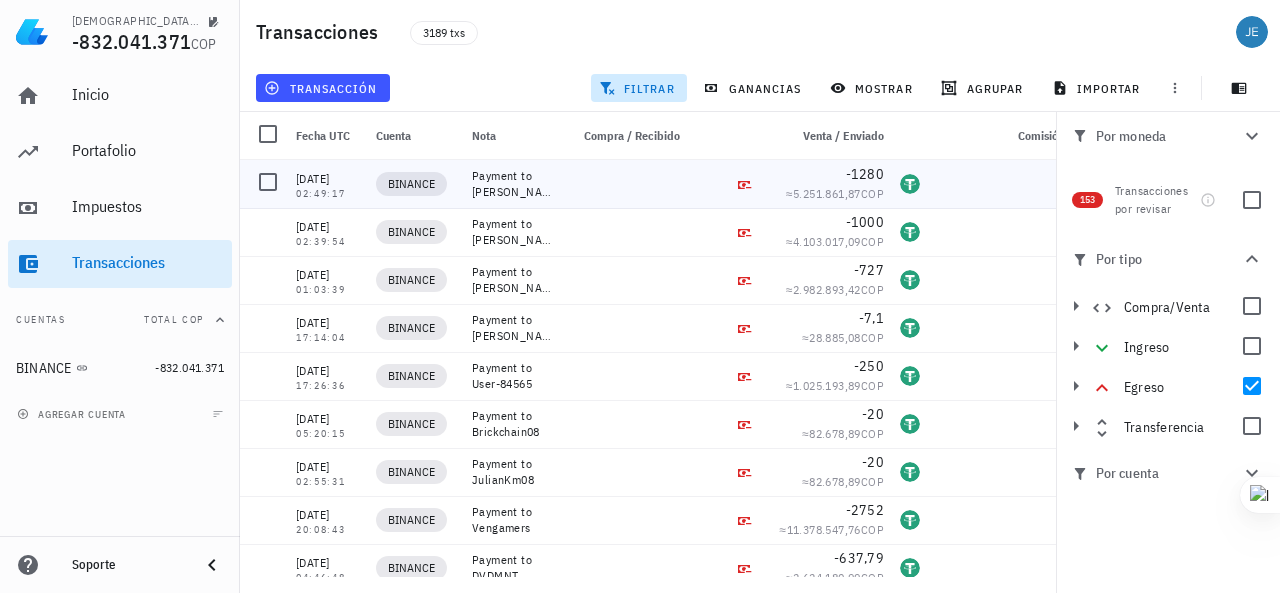 click at bounding box center (624, 184) 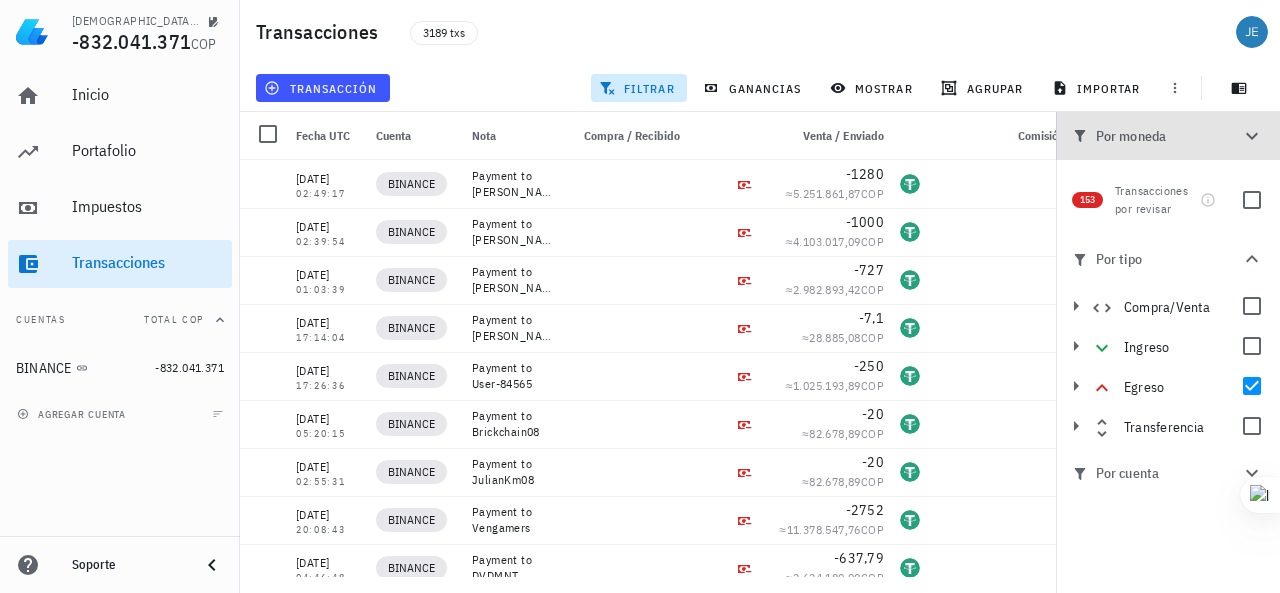 click 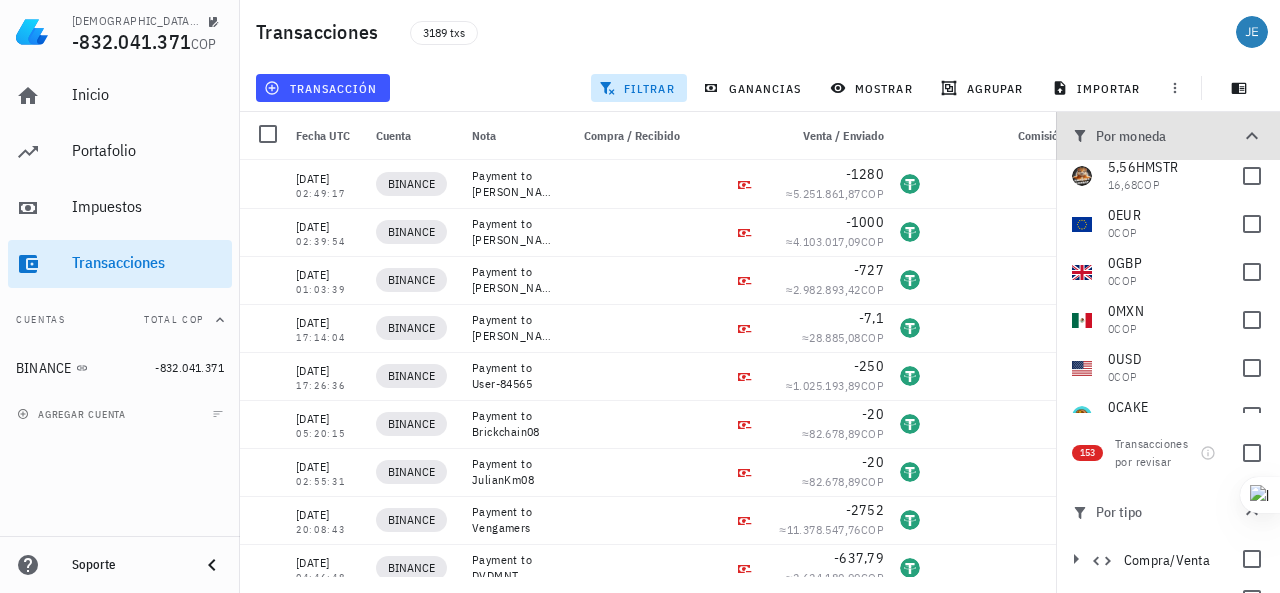 click 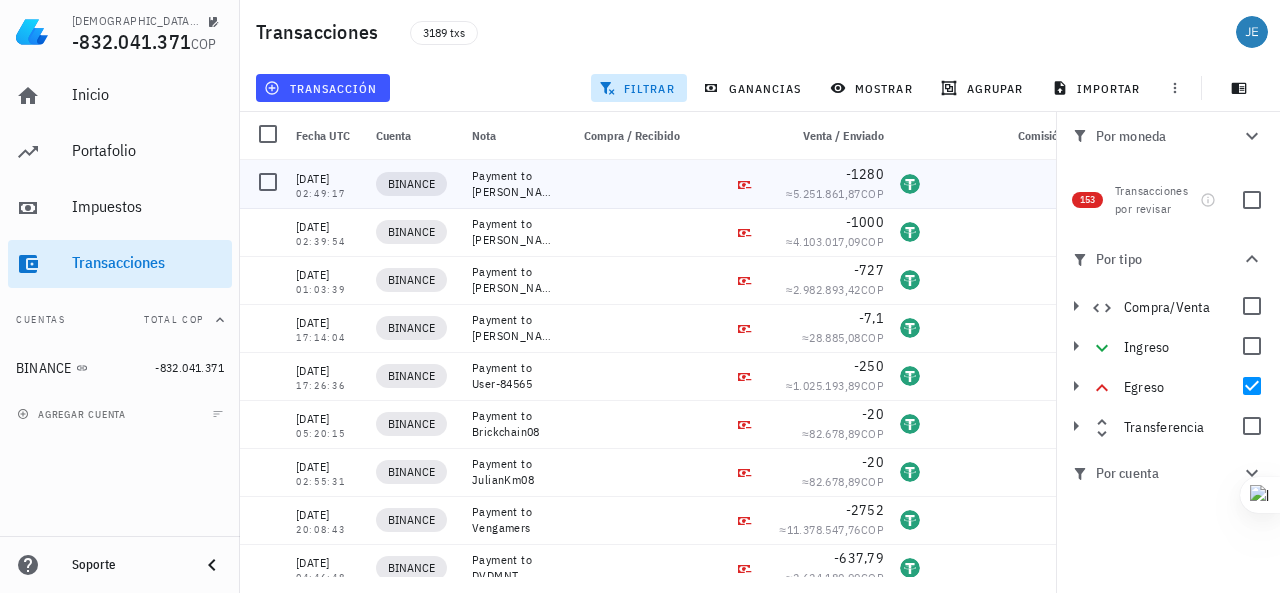 click at bounding box center (1000, 184) 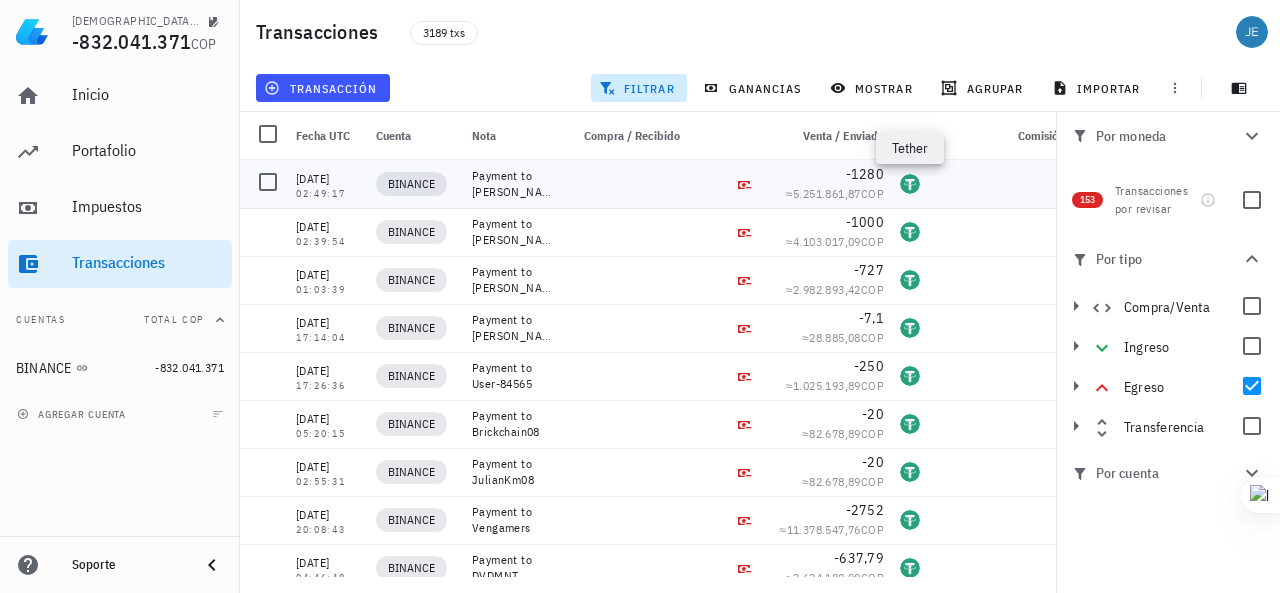 click at bounding box center [910, 184] 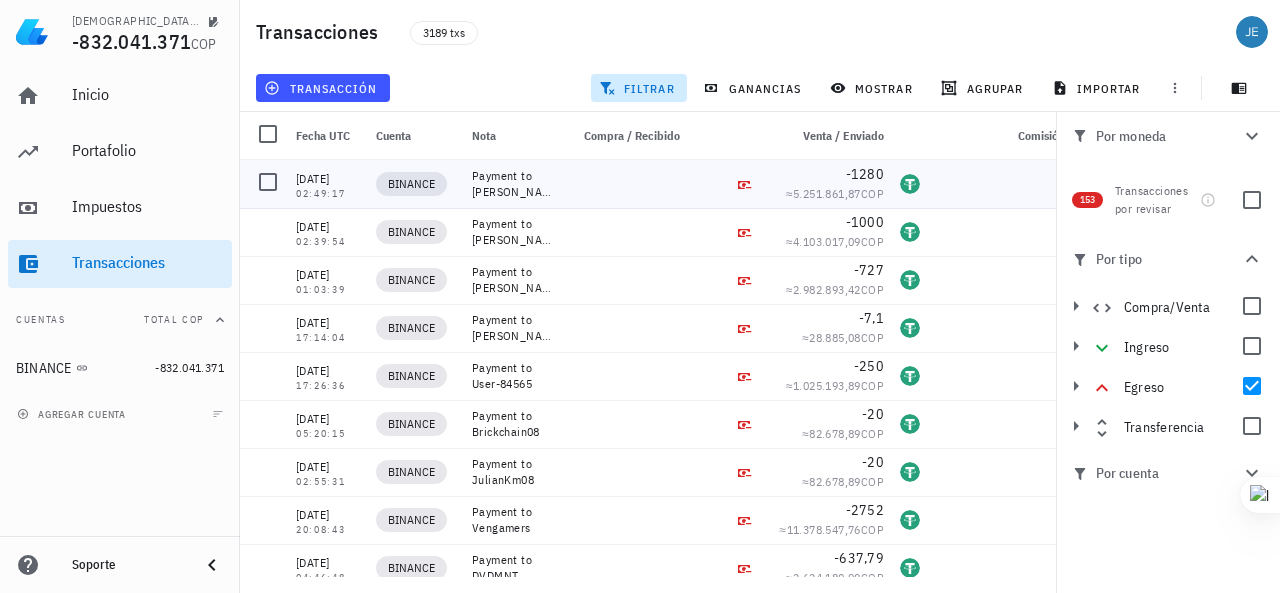 click at bounding box center (1000, 184) 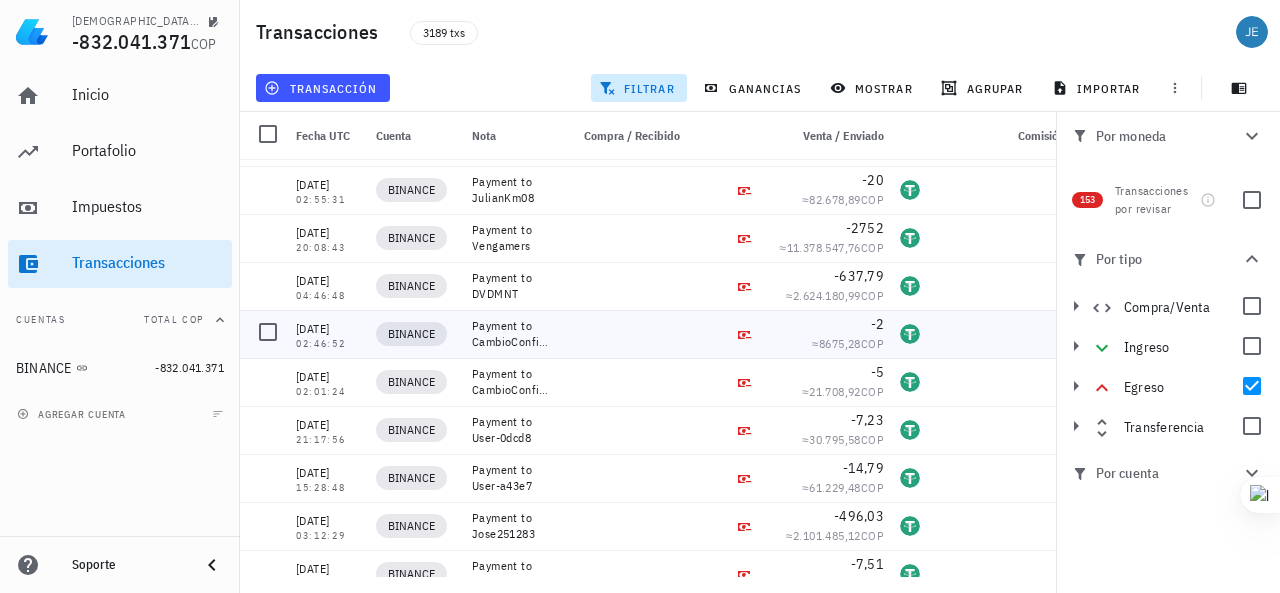 scroll, scrollTop: 0, scrollLeft: 0, axis: both 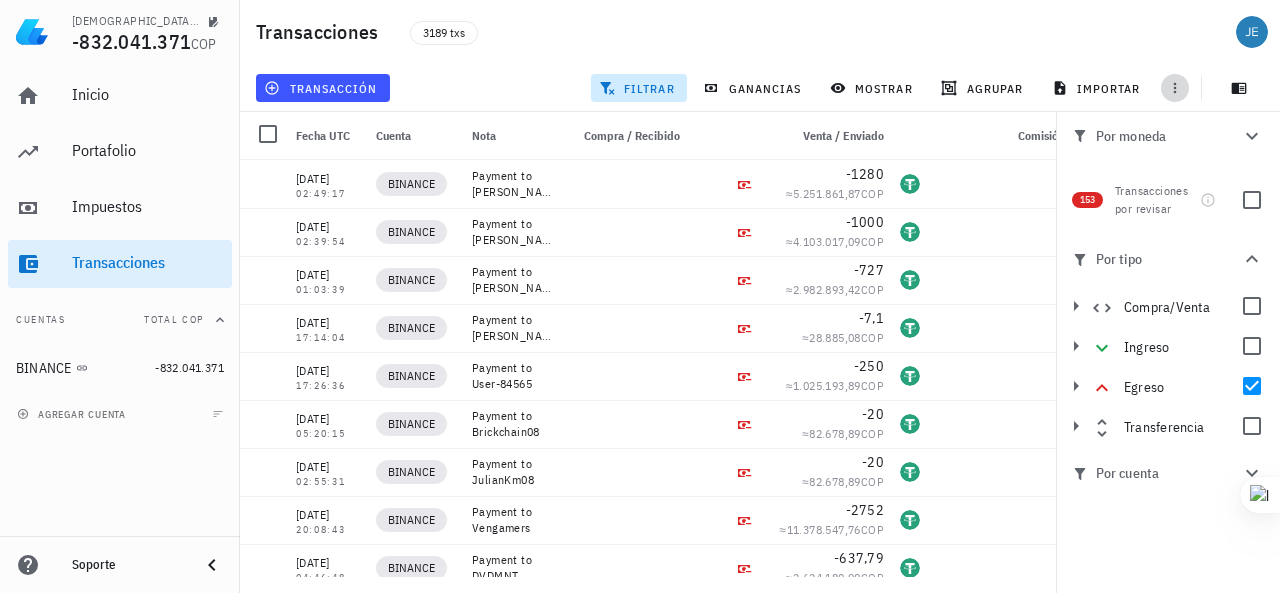 click 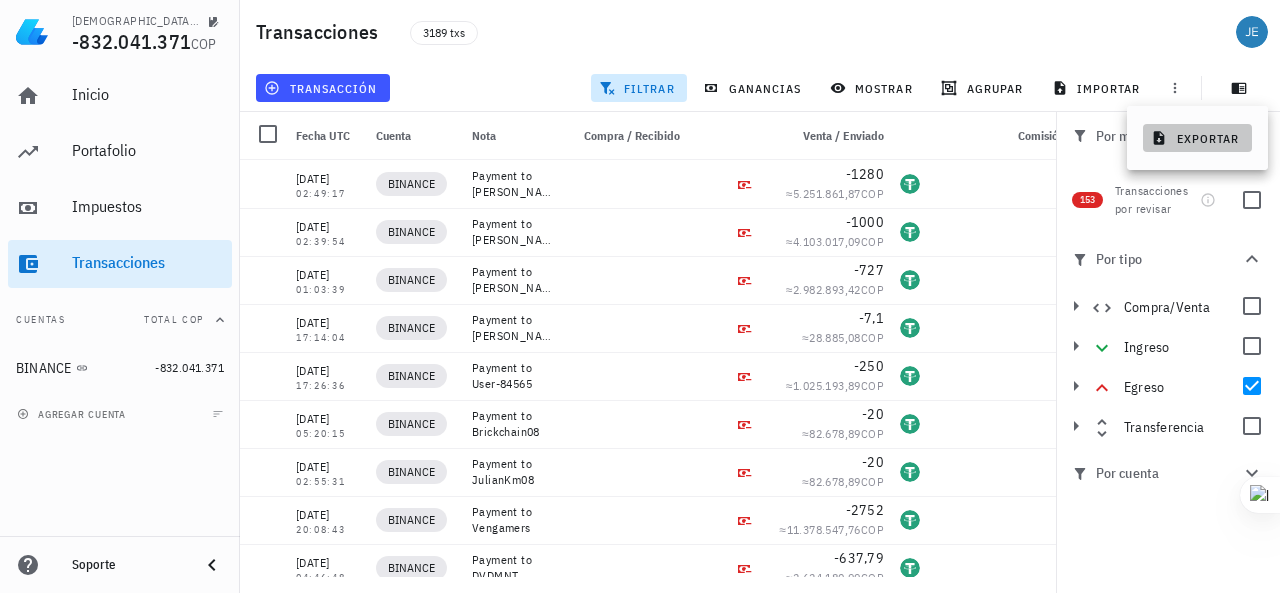 click on "exportar" at bounding box center (1197, 138) 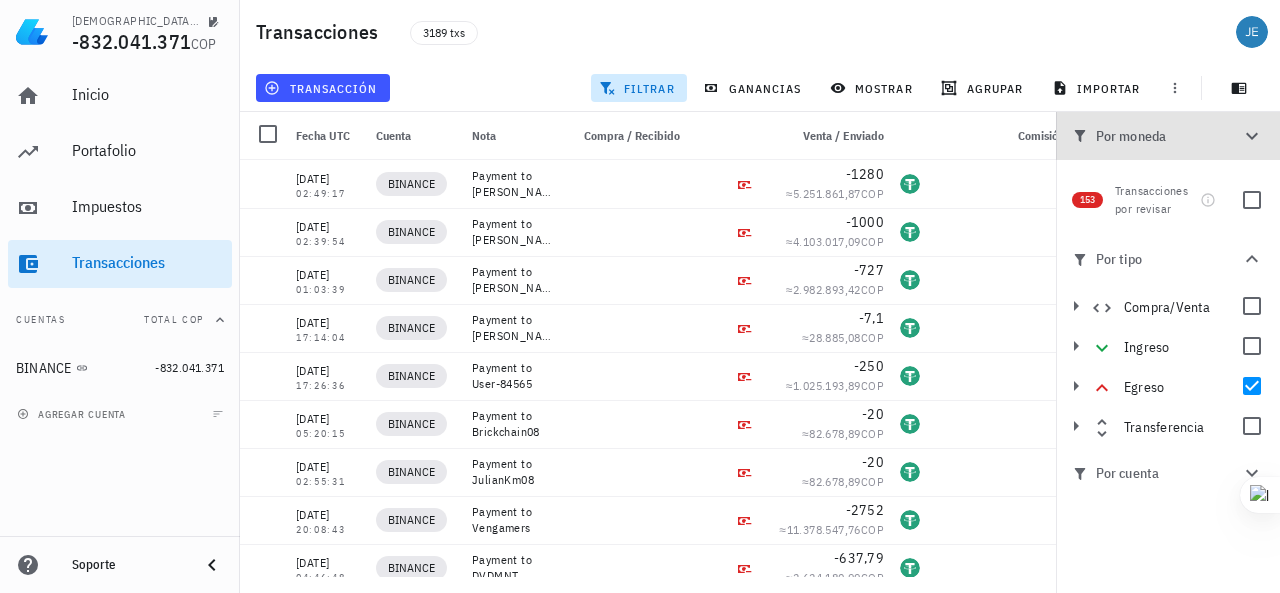 click 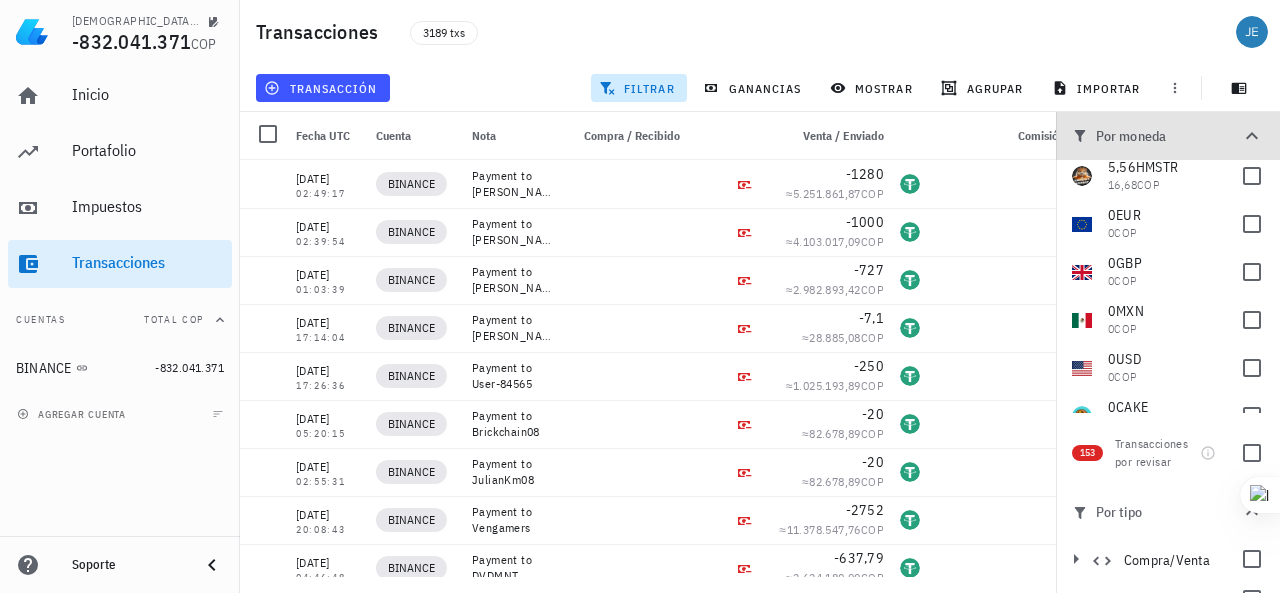 click on "Por moneda" at bounding box center (1168, 136) 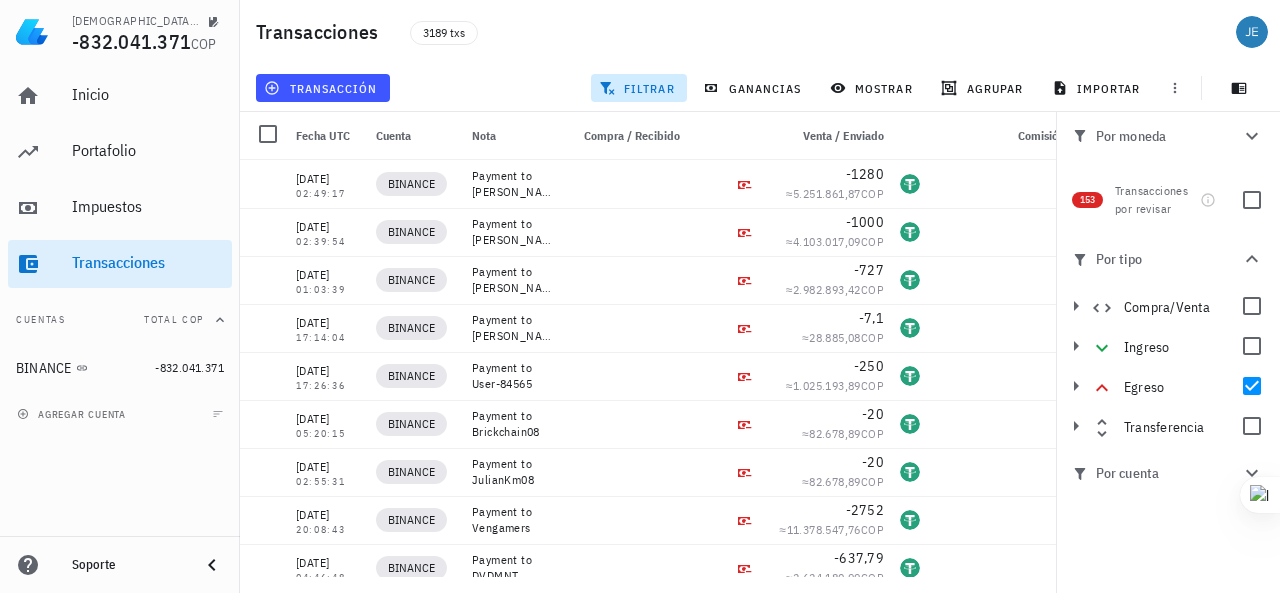scroll, scrollTop: 0, scrollLeft: 100, axis: horizontal 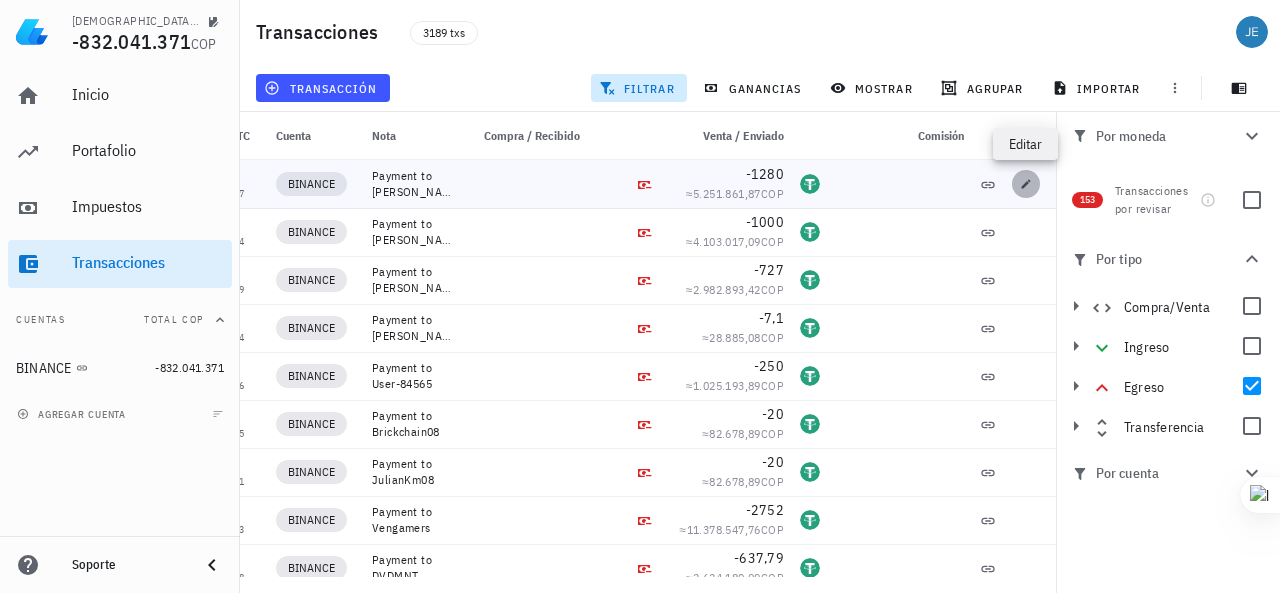 click at bounding box center [1026, 184] 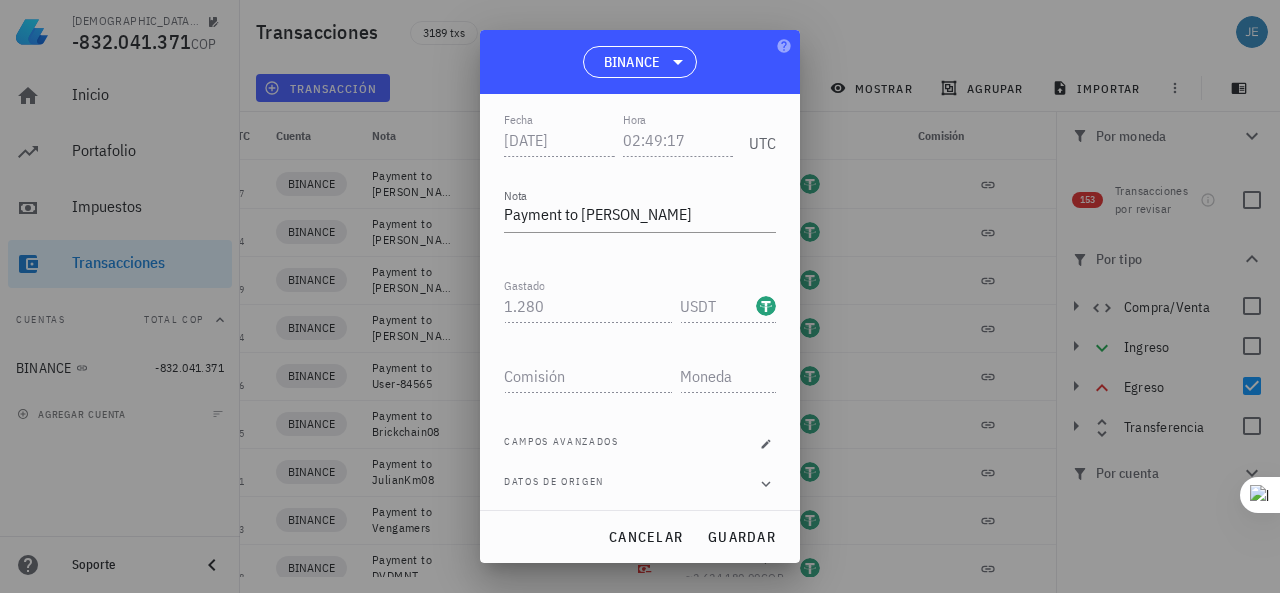 scroll, scrollTop: 214, scrollLeft: 0, axis: vertical 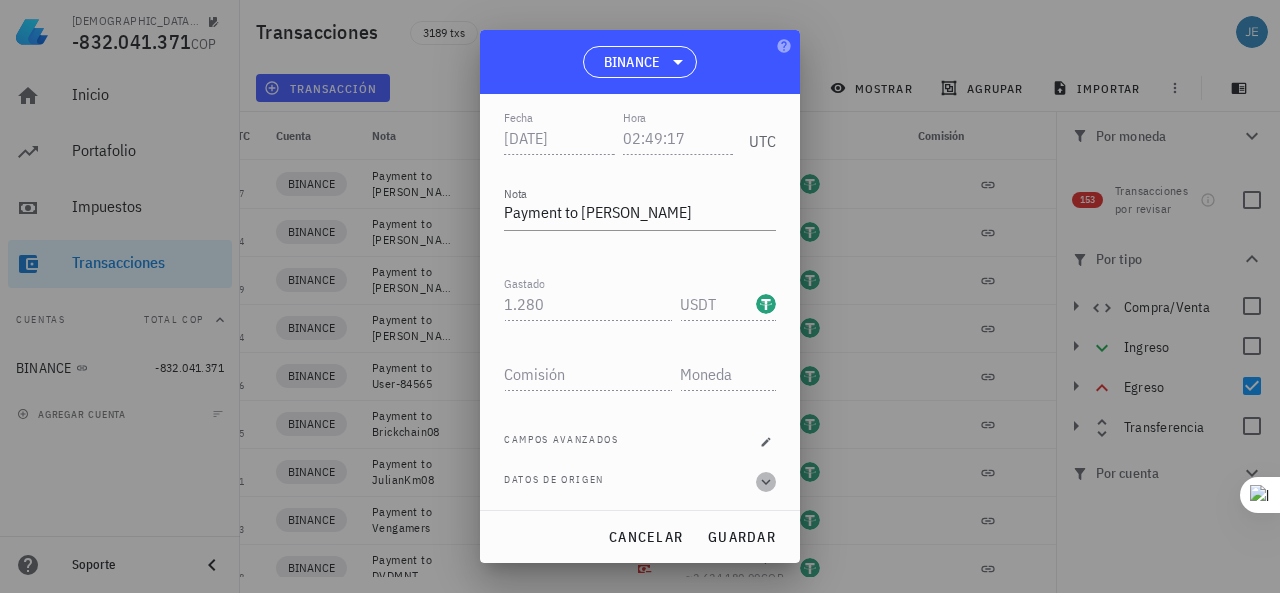 click 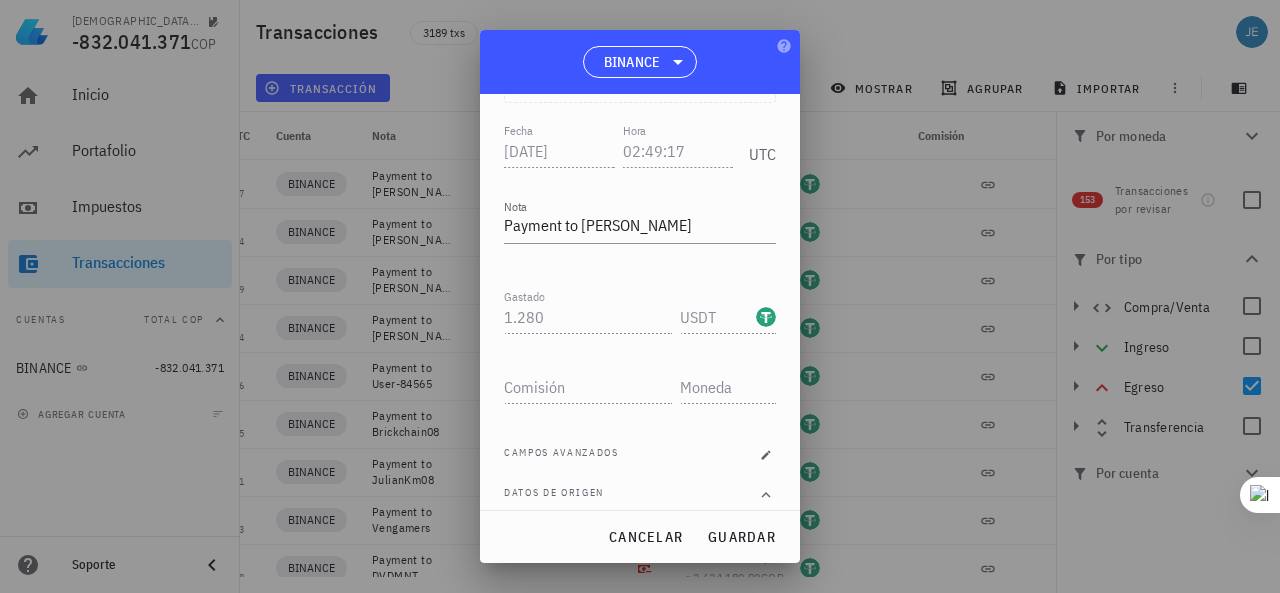 scroll, scrollTop: 401, scrollLeft: 0, axis: vertical 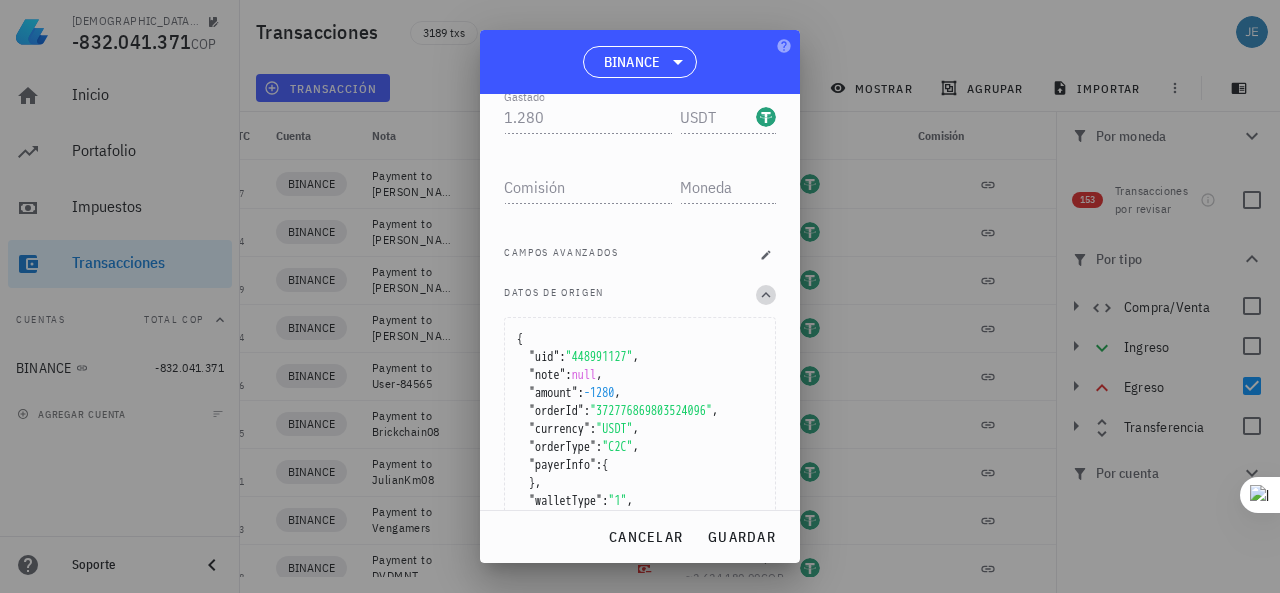 click 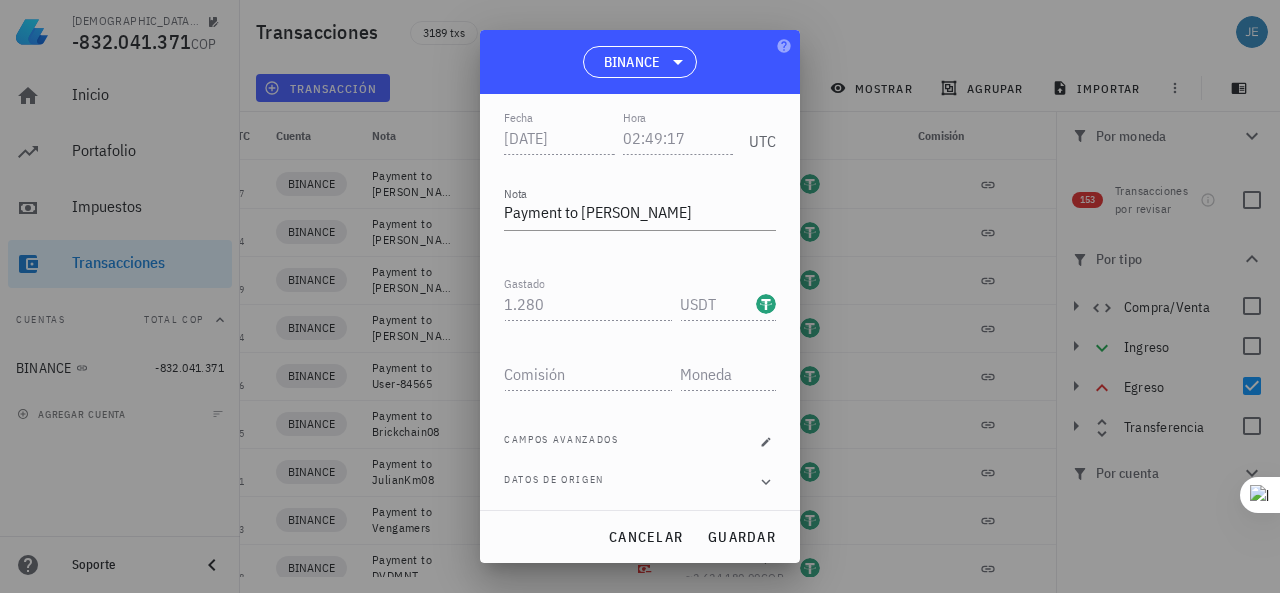 scroll, scrollTop: 214, scrollLeft: 0, axis: vertical 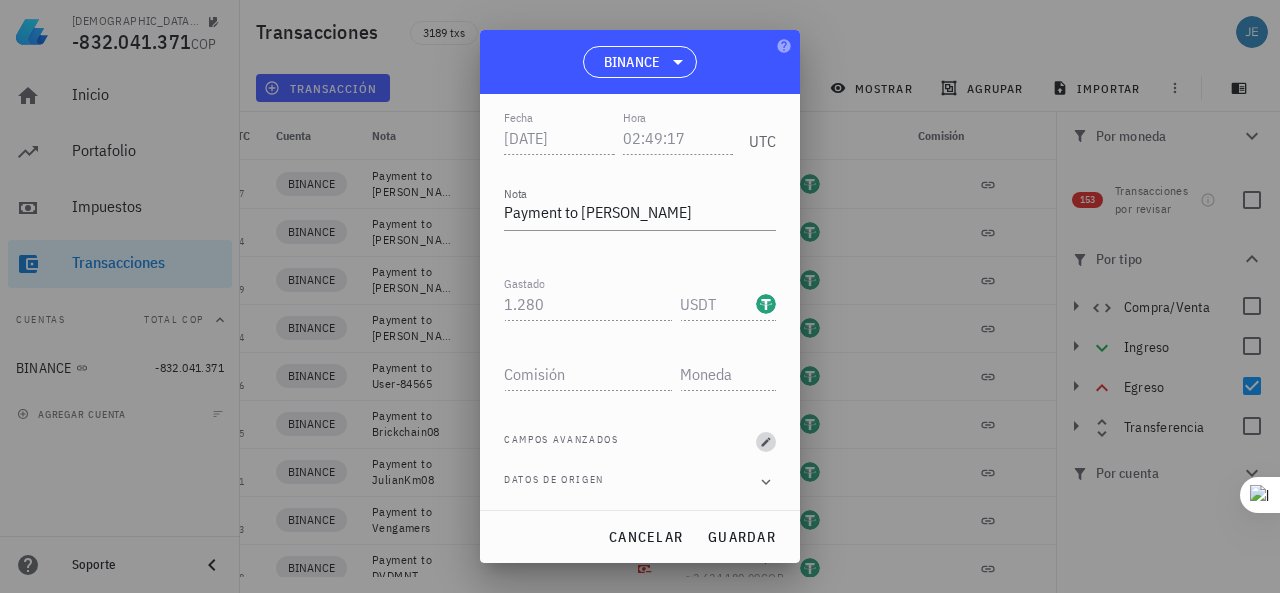 click 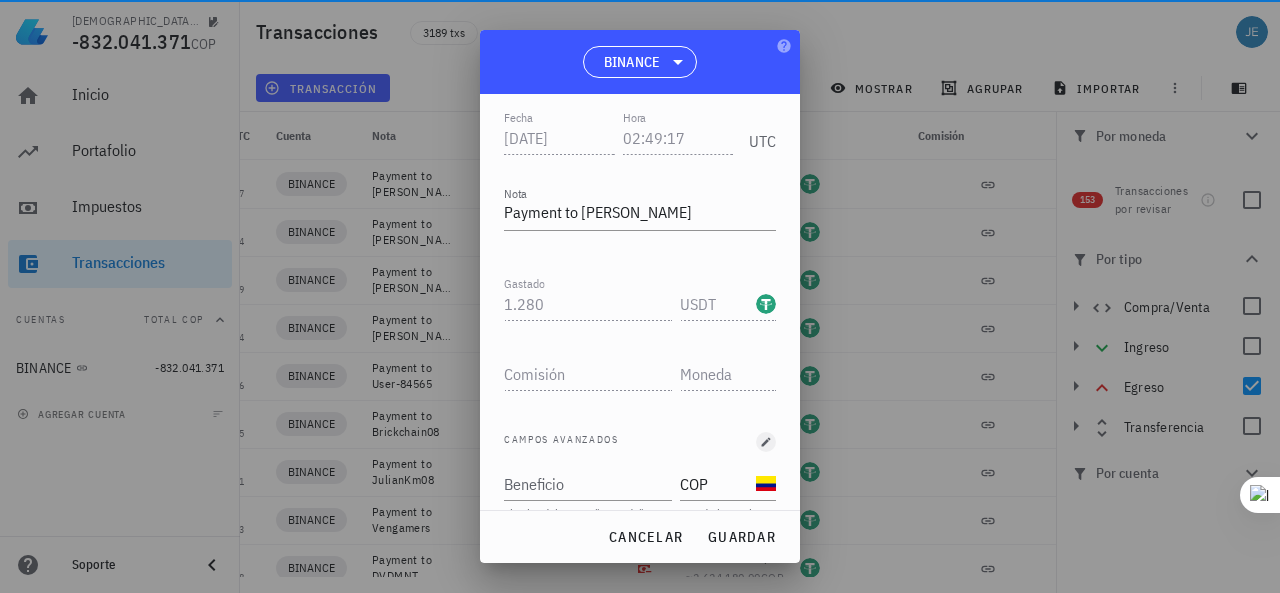 scroll, scrollTop: 294, scrollLeft: 0, axis: vertical 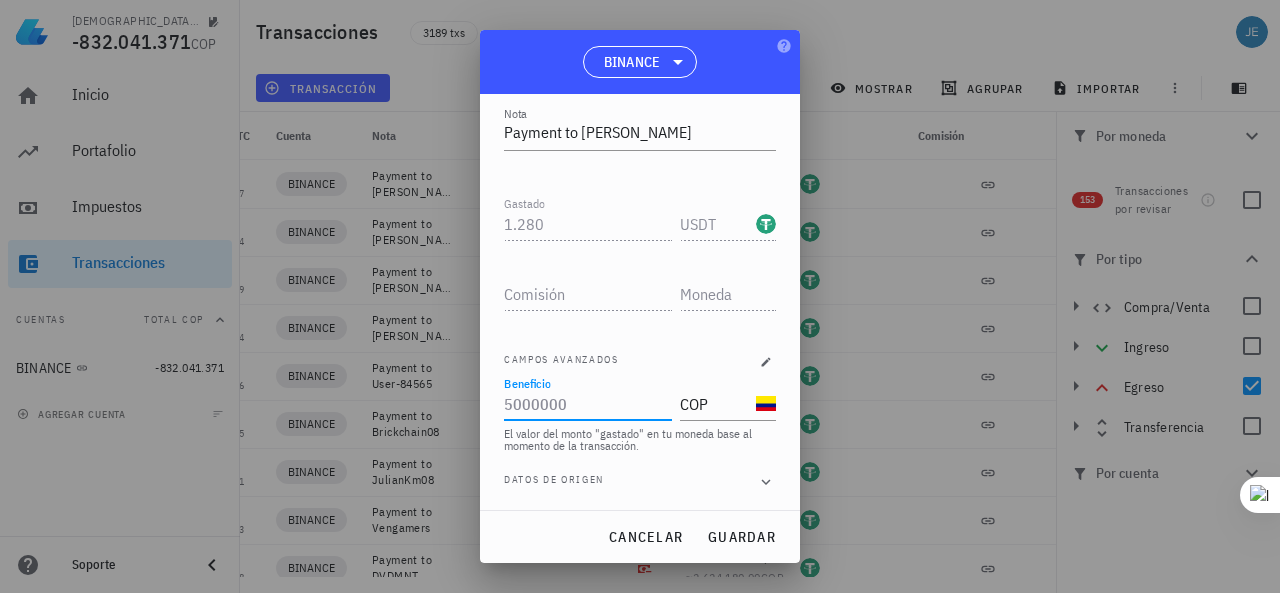 click on "Beneficio" at bounding box center (586, 404) 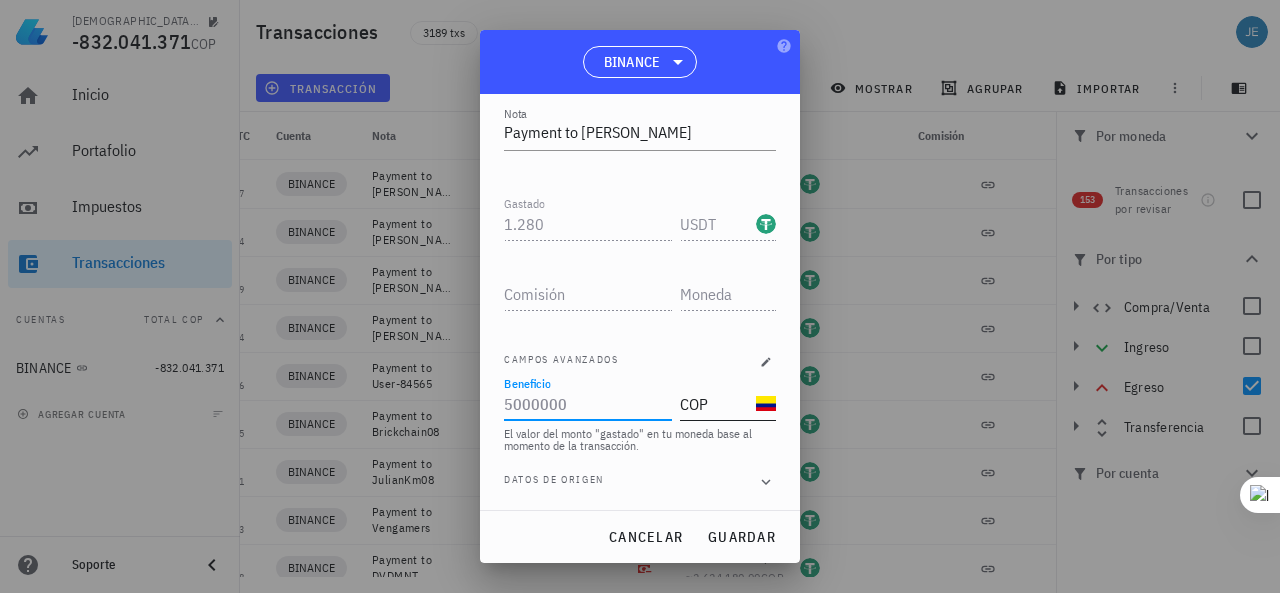 click at bounding box center (766, 404) 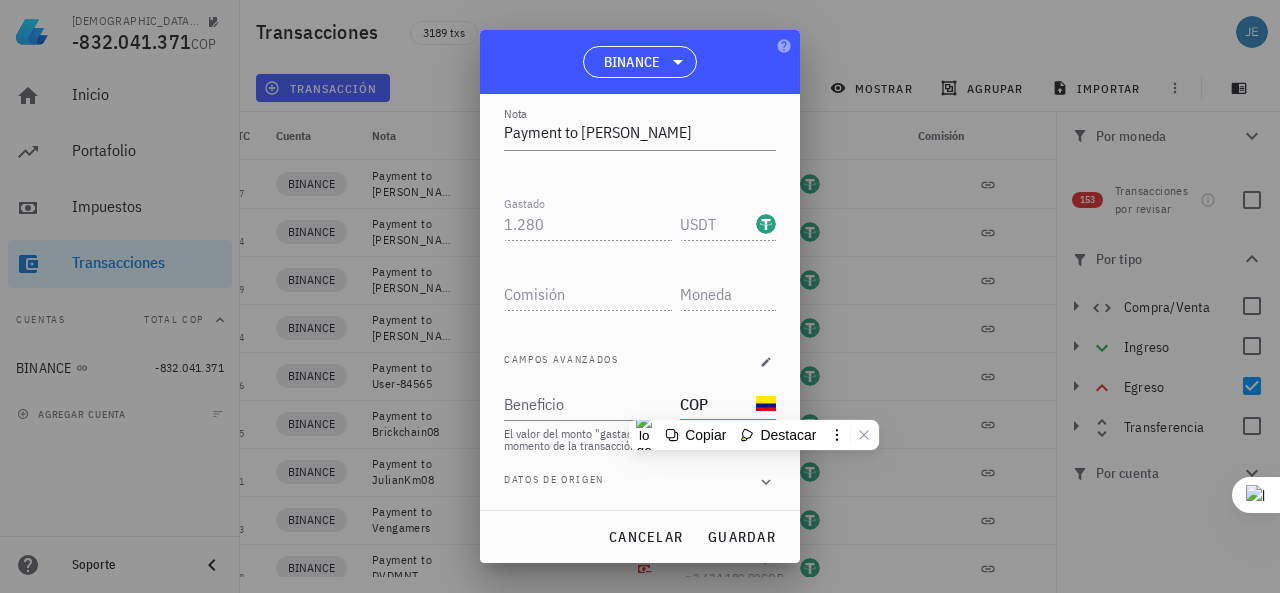 click on "COP" at bounding box center (716, 404) 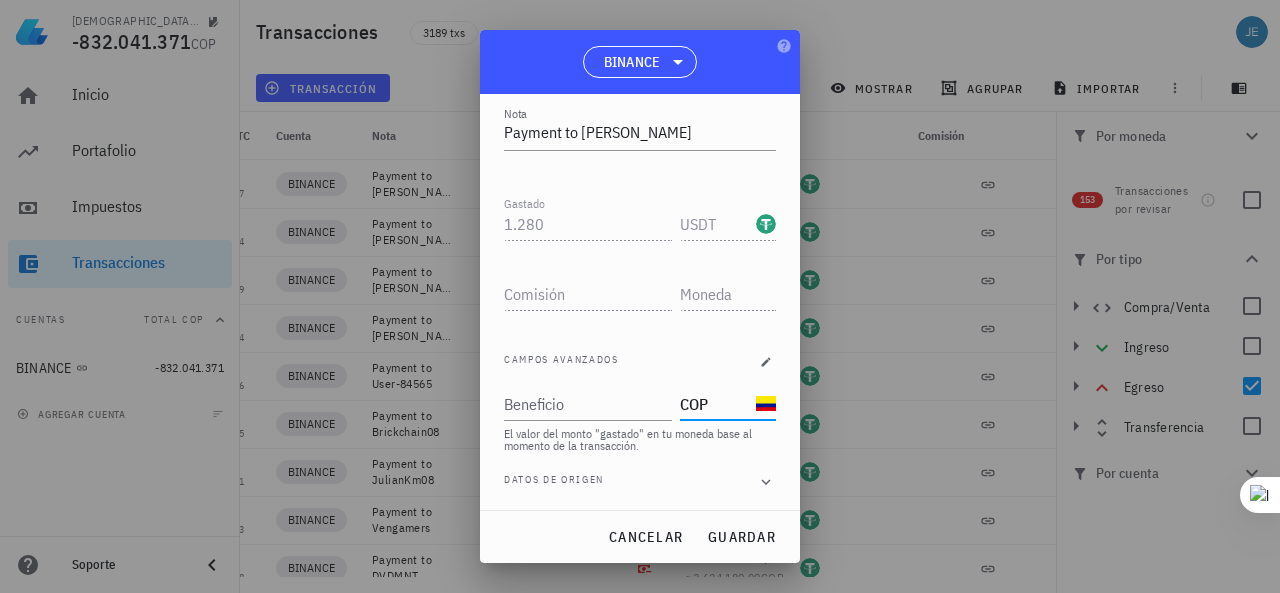 click on "COP" at bounding box center (716, 404) 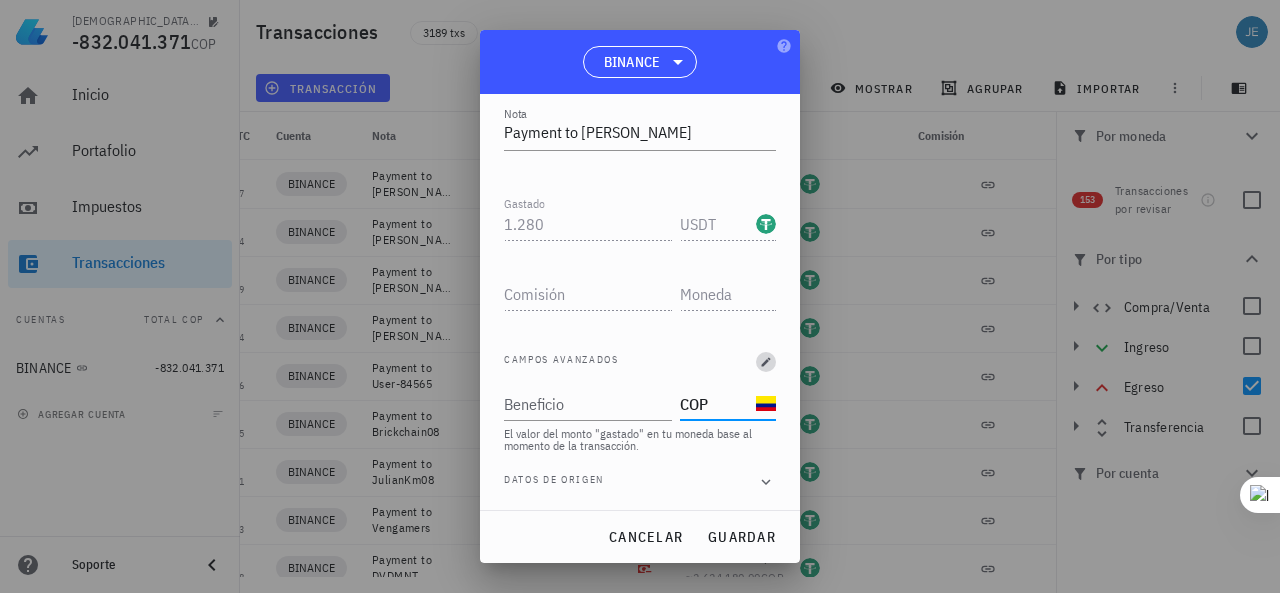 click at bounding box center [766, 362] 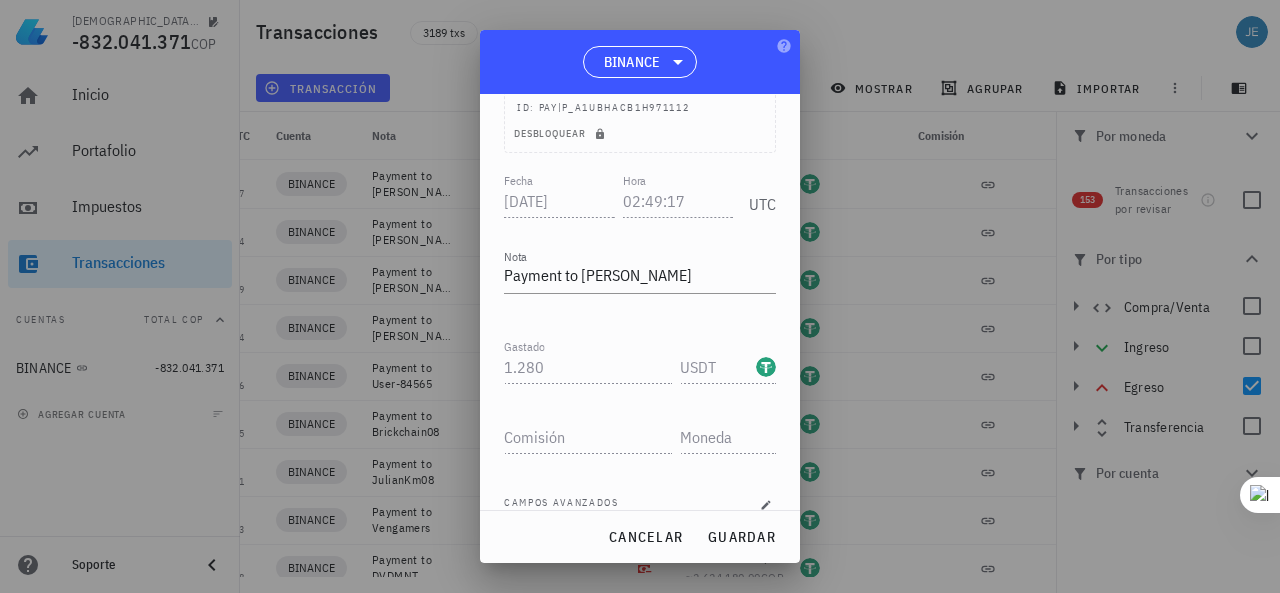 scroll, scrollTop: 214, scrollLeft: 0, axis: vertical 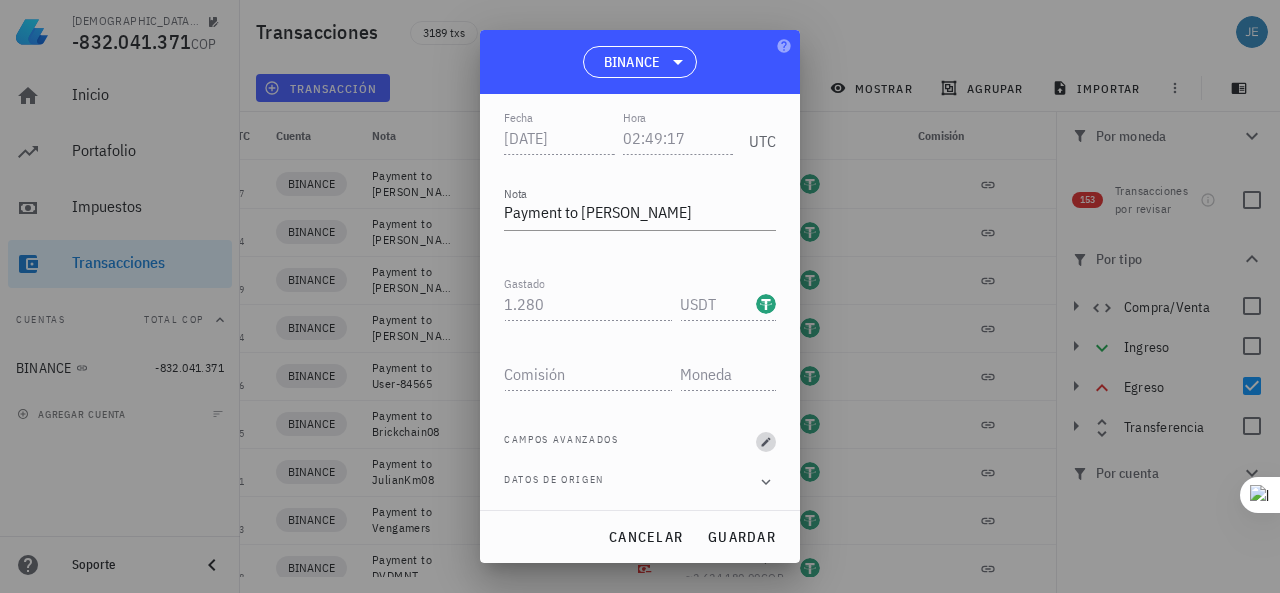 click 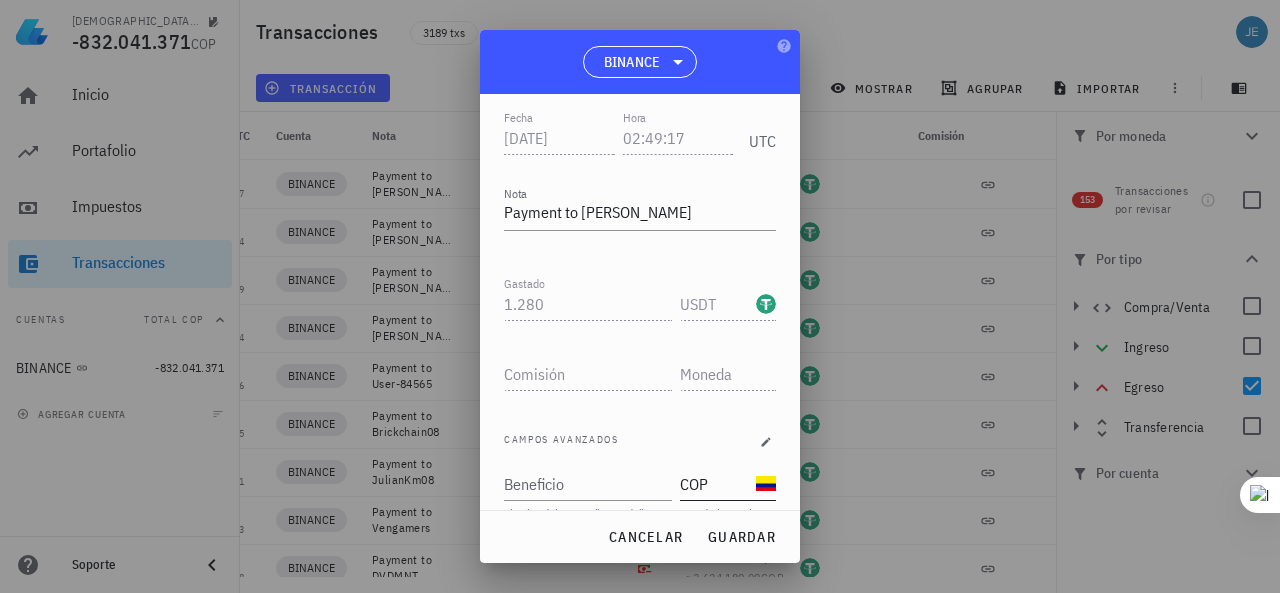 click on "COP" at bounding box center [716, 484] 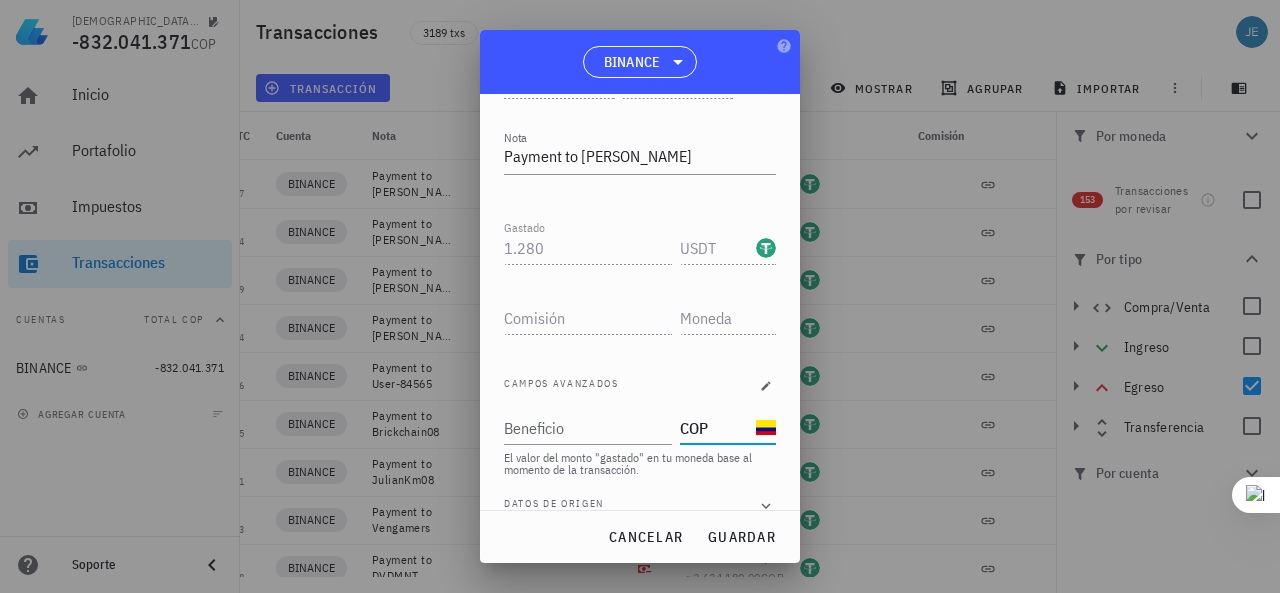 scroll, scrollTop: 294, scrollLeft: 0, axis: vertical 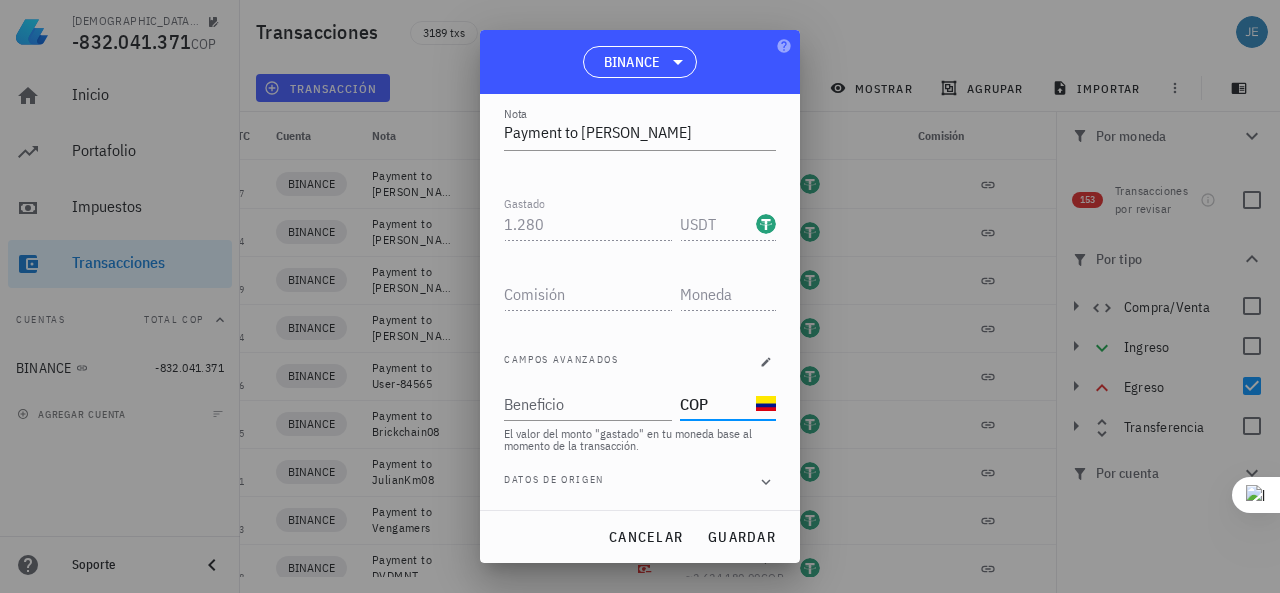 click on "El valor del monto "gastado" en tu moneda base al momento de la transacción." at bounding box center (640, 440) 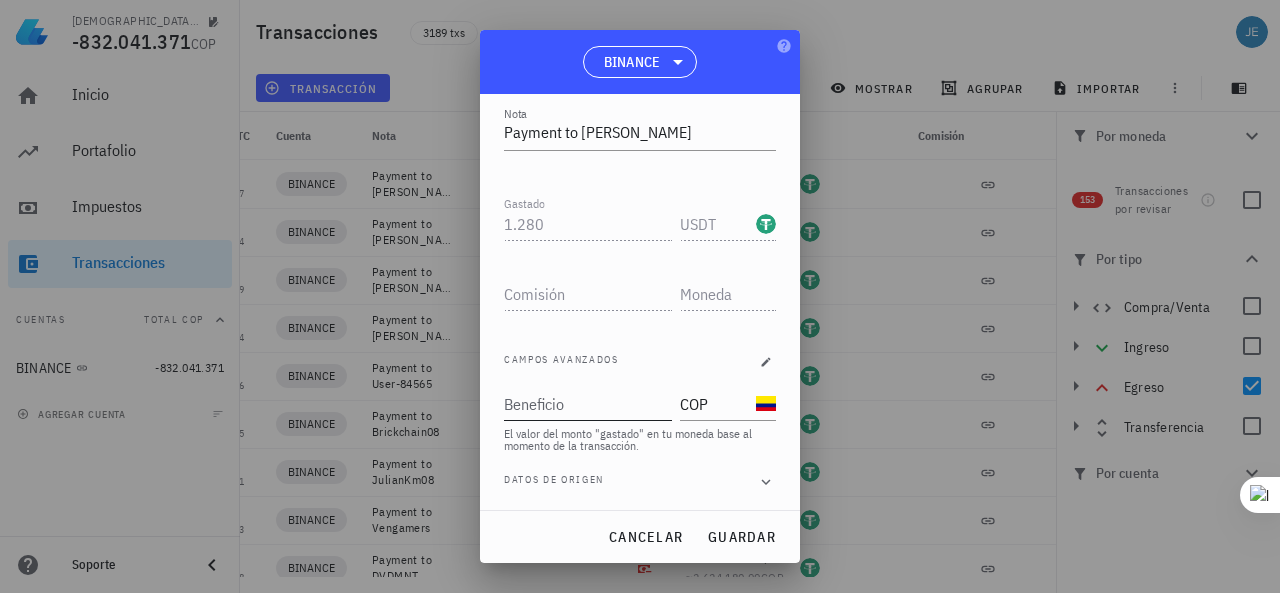 click on "Beneficio" at bounding box center (586, 404) 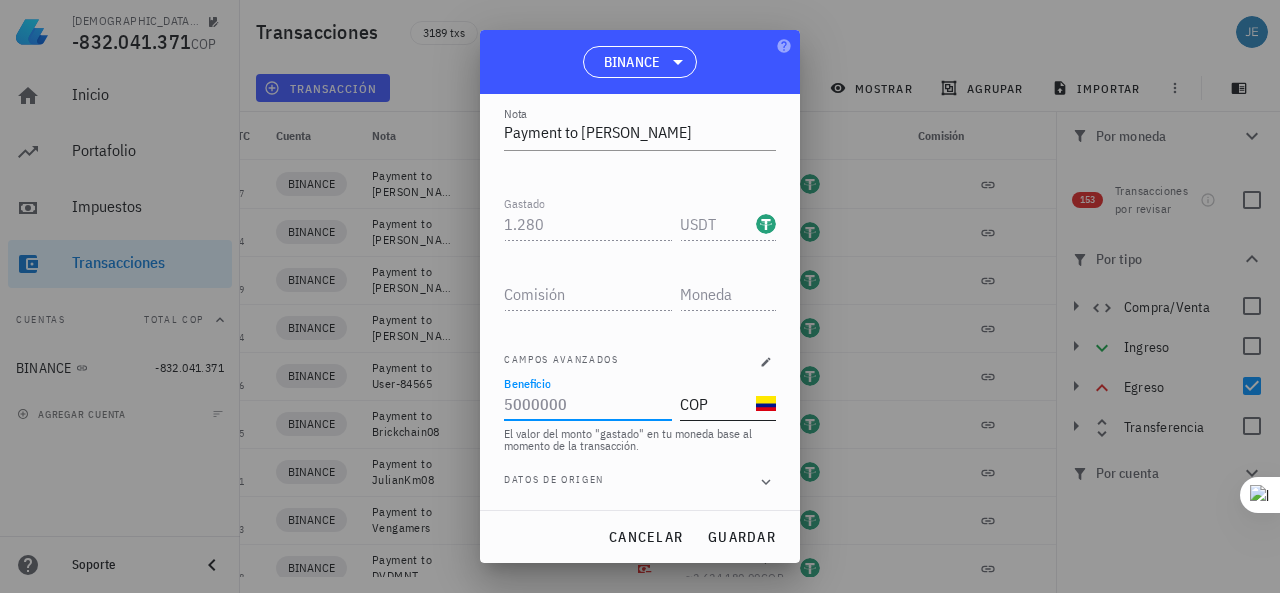 click at bounding box center [766, 404] 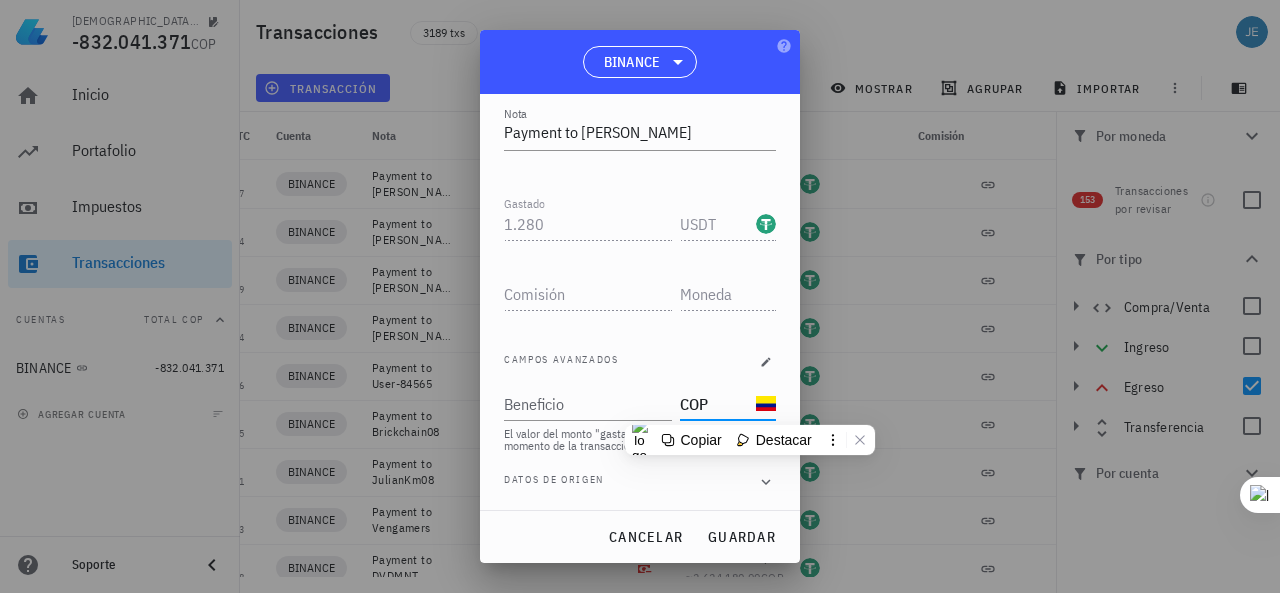 click on "Campos avanzados" at bounding box center (640, 362) 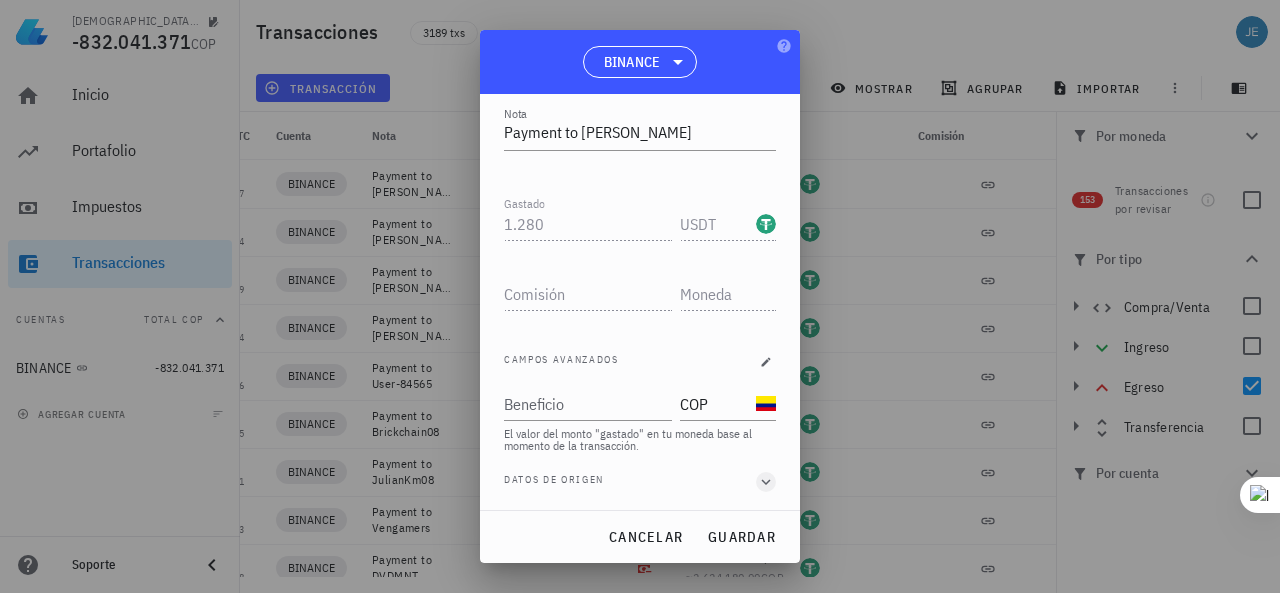 click on "Transacción
Pago
Pago :
realizas un pago en cripto a un tercero por algún bien o servicio,  ver más .   Fuente:
Binance
ID: pay|P_A1UBHACB1H971112
Desbloquear
Fecha 2025-07-02   Hora 02:49:17   UTC   Nota Payment to Stephen_Angulo     Recibido     Gastado 1.280   USDT   Comisión     Campos avanzados       Beneficio   COP El valor del monto "gastado" en tu moneda base al momento de la transacción.     Datos de origen" at bounding box center (640, 302) 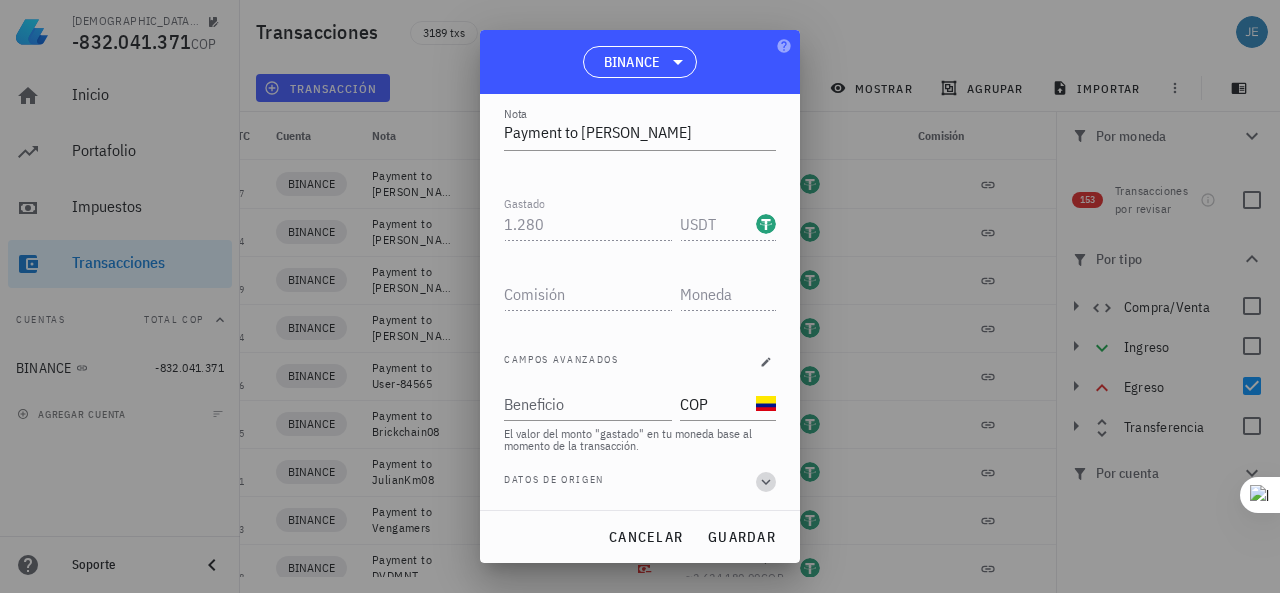 click 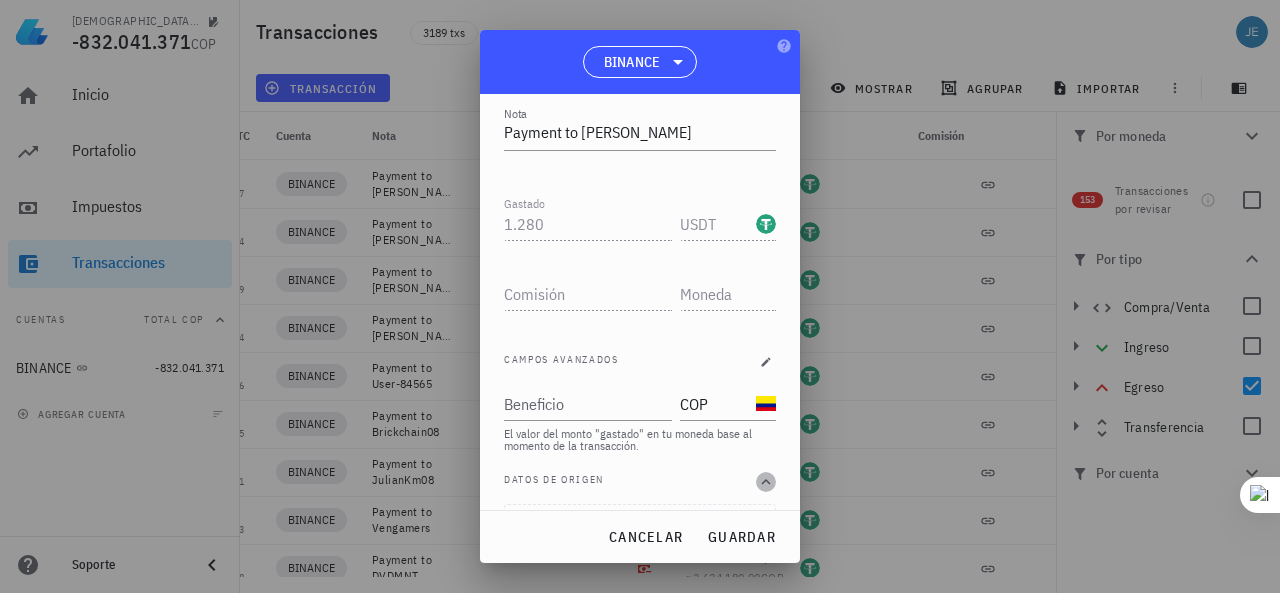 click 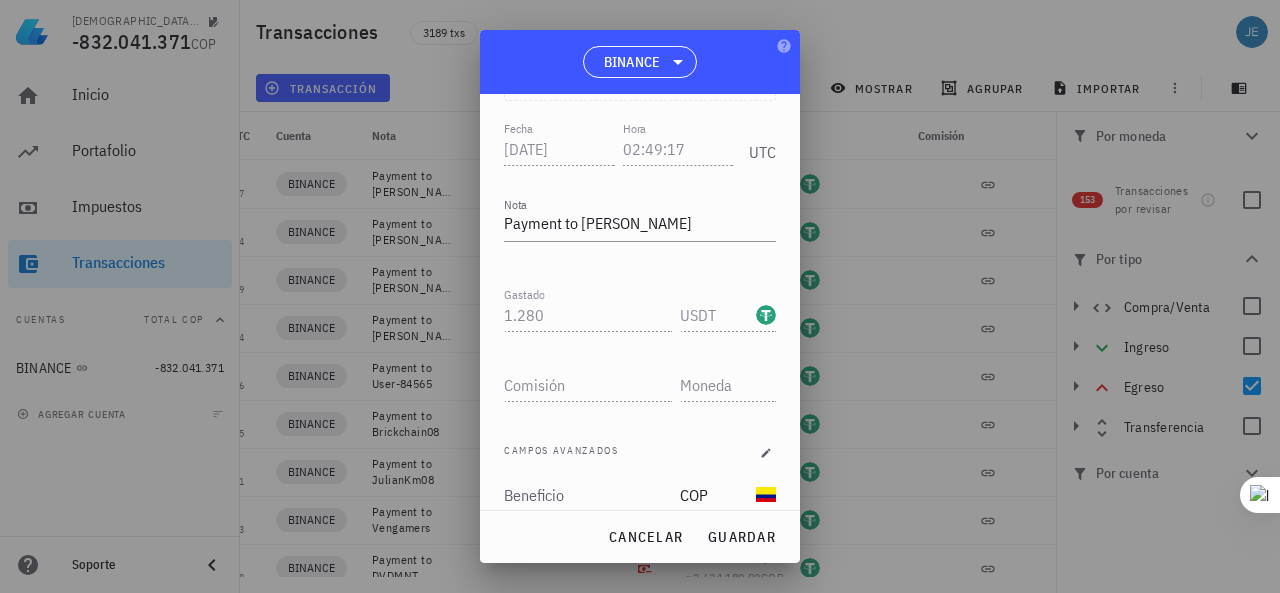 scroll, scrollTop: 0, scrollLeft: 0, axis: both 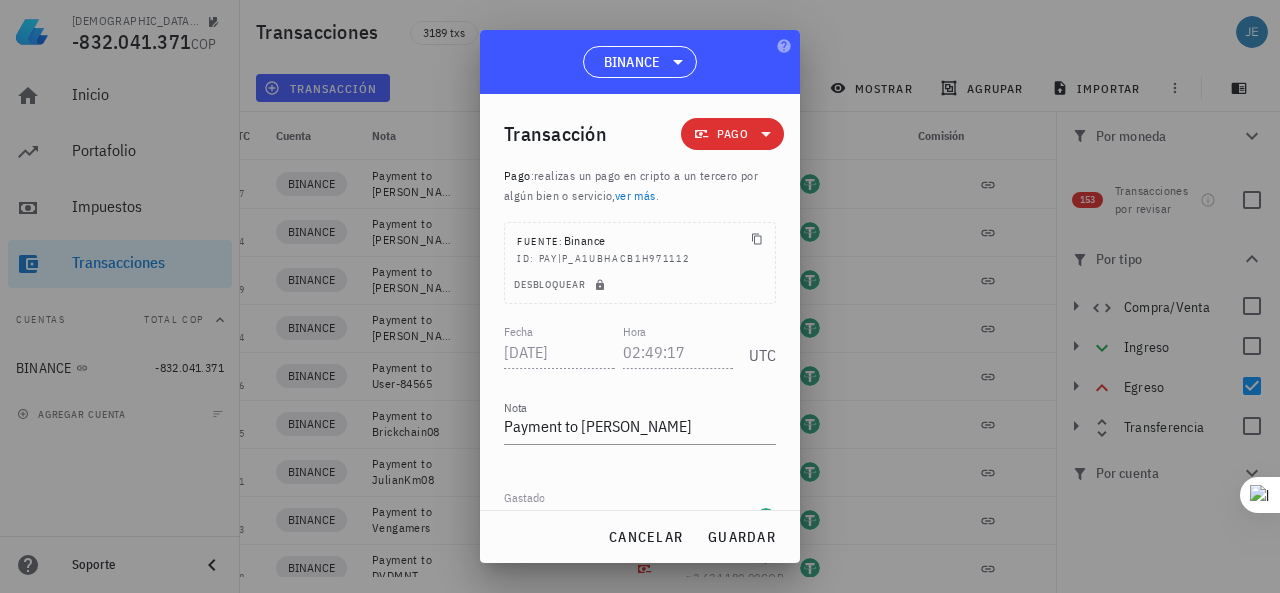 click 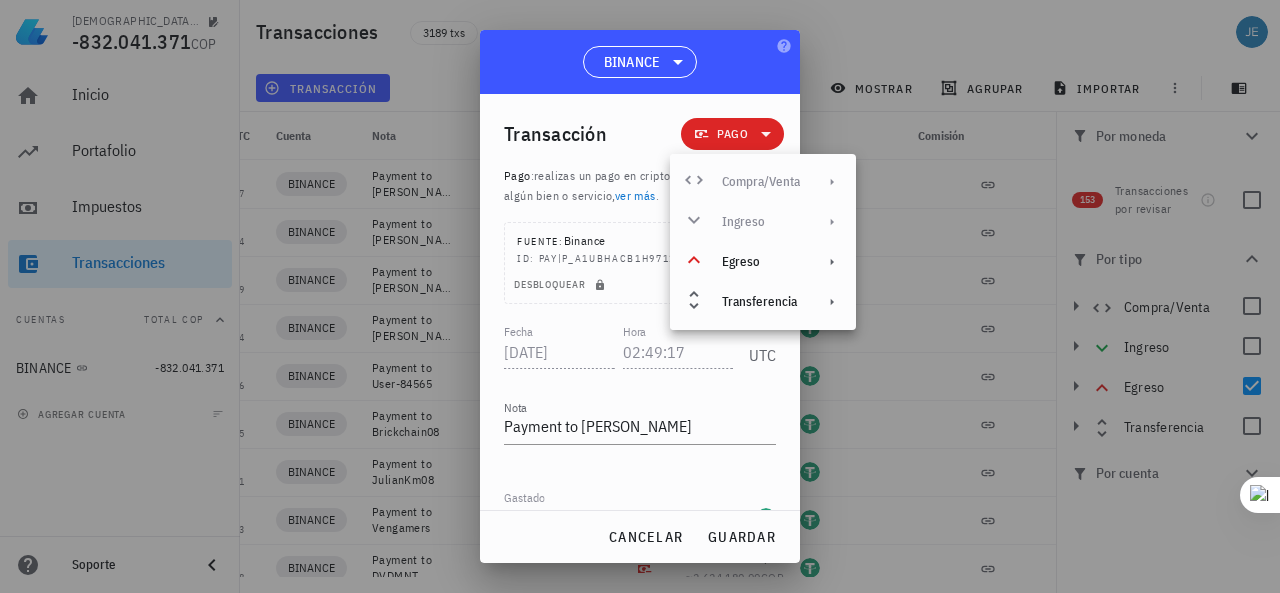 click on "Compra/Venta     Ingreso     Egreso     Transferencia" at bounding box center [763, 242] 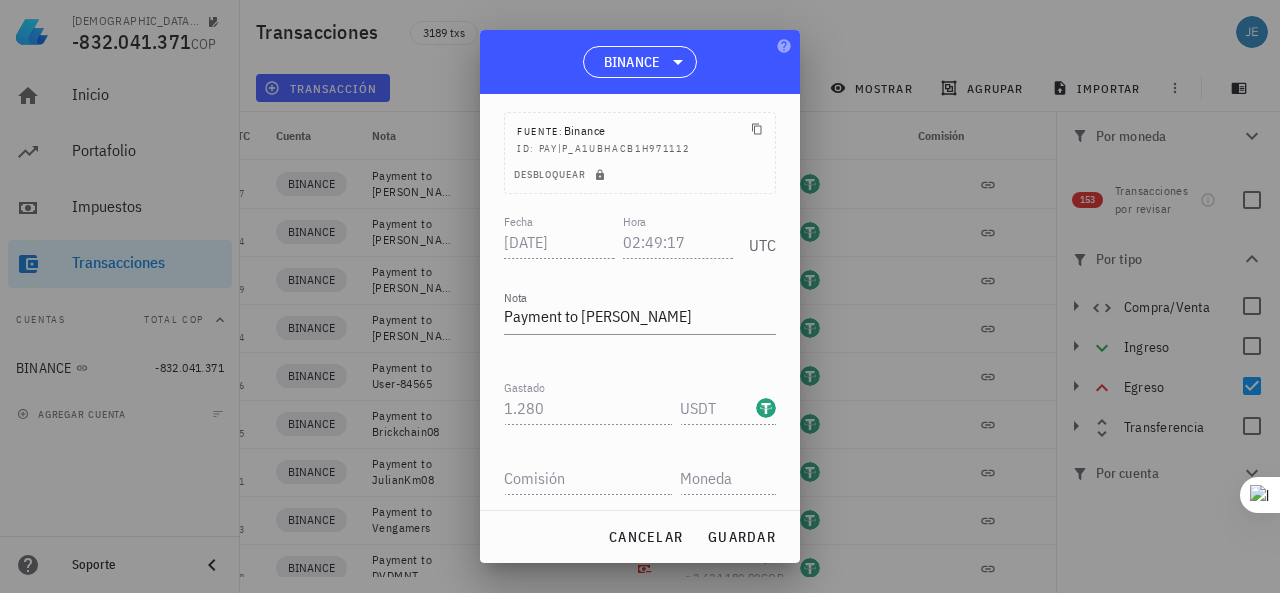 scroll, scrollTop: 0, scrollLeft: 0, axis: both 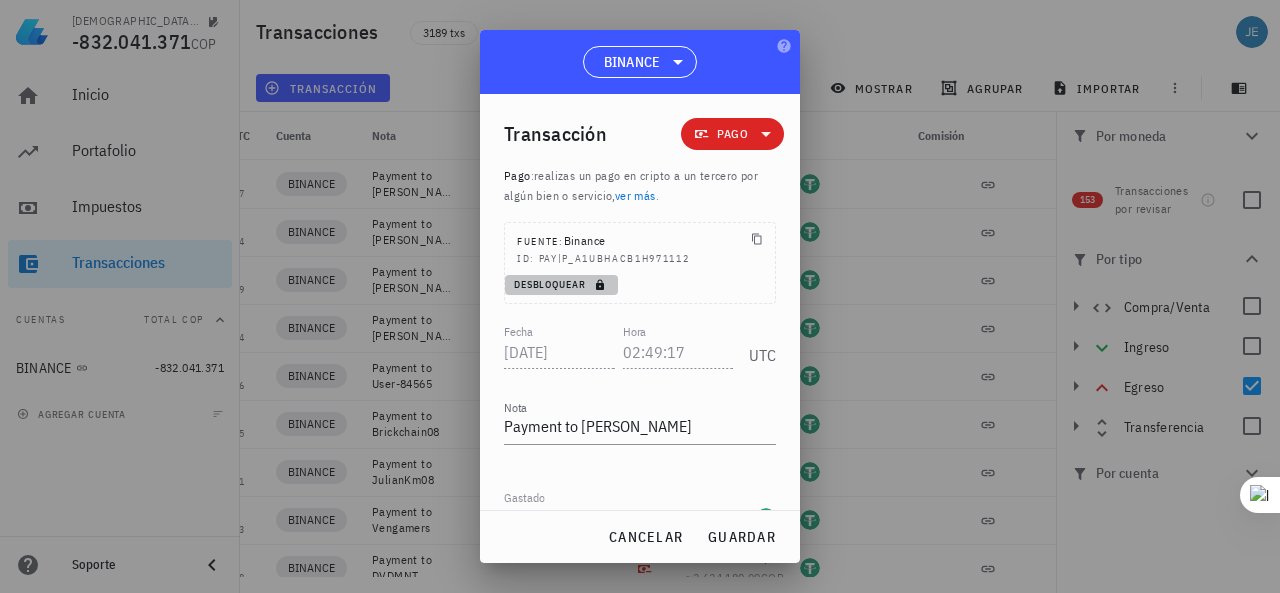 click 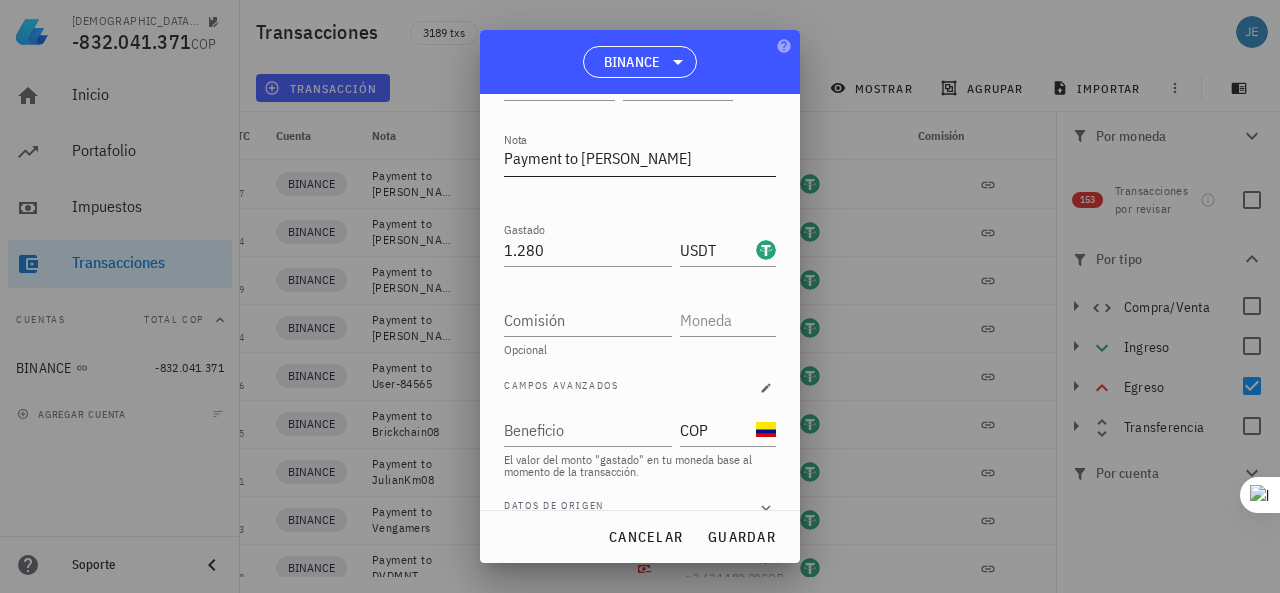 scroll, scrollTop: 294, scrollLeft: 0, axis: vertical 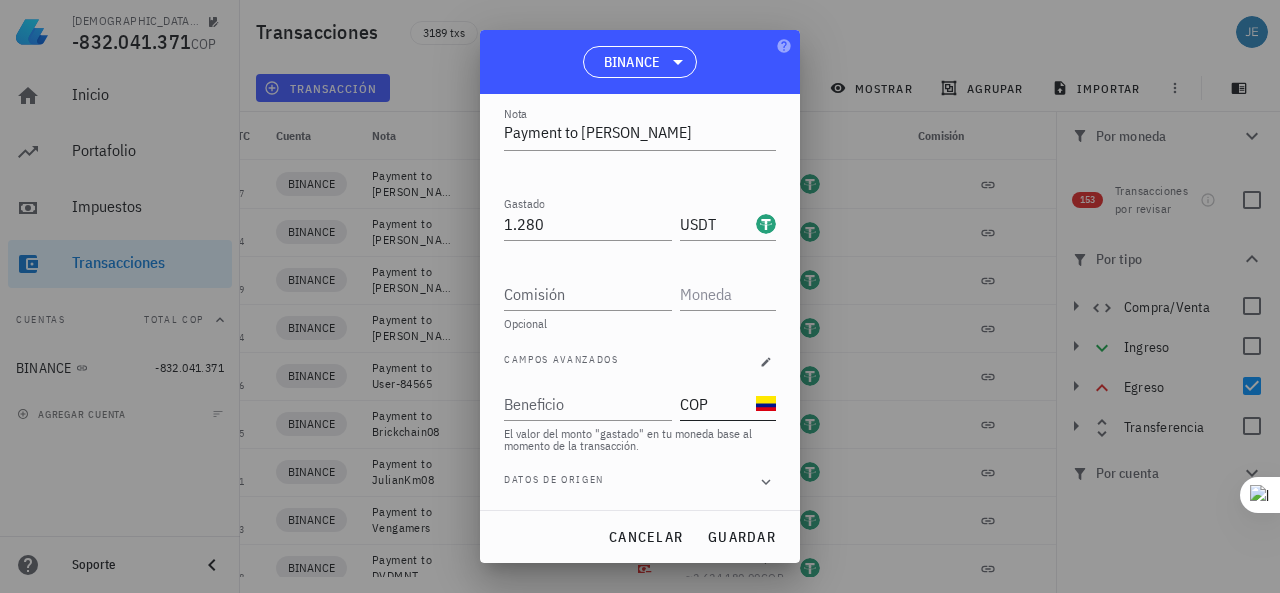 click at bounding box center (766, 404) 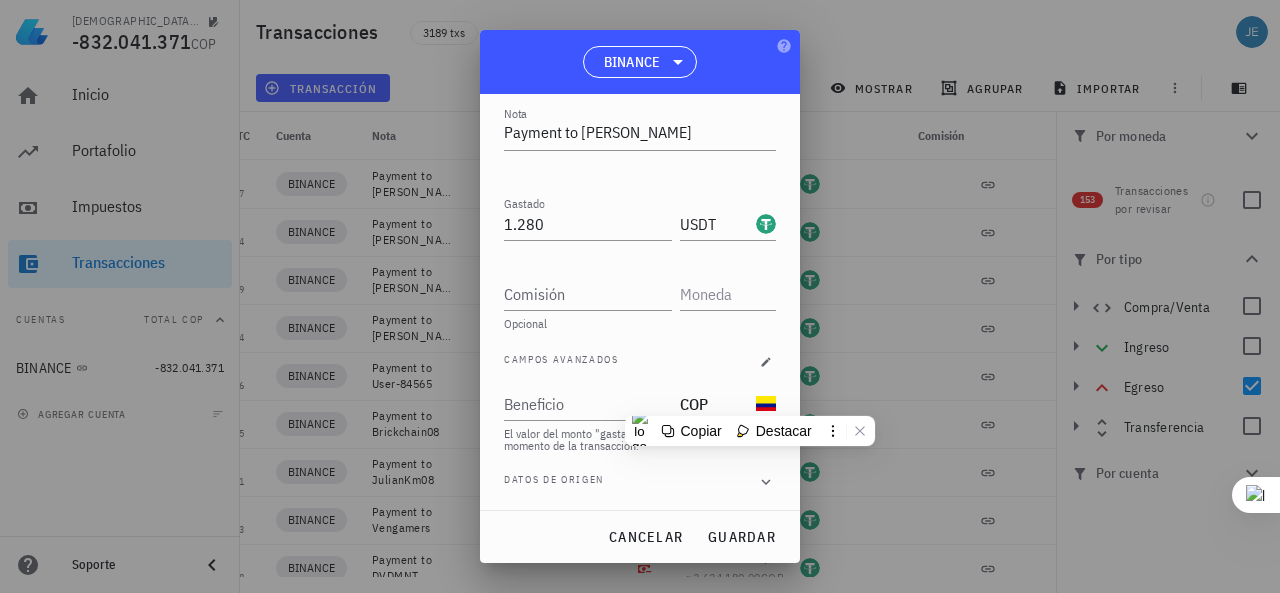 click on "Transacción
Pago
Pago :
realizas un pago en cripto a un tercero por algún bien o servicio,  ver más .   Fuente:
Binance
ID: pay|P_A1UBHACB1H971112
Desbloqueado
Fecha 2025-07-02   Hora 02:49:17   UTC   Nota Payment to Stephen_Angulo     Recibido     Gastado 1.280   USDT   Comisión   Opcional   Campos avanzados       Beneficio   COP El valor del monto "gastado" en tu moneda base al momento de la transacción.     Datos de origen" at bounding box center (640, 302) 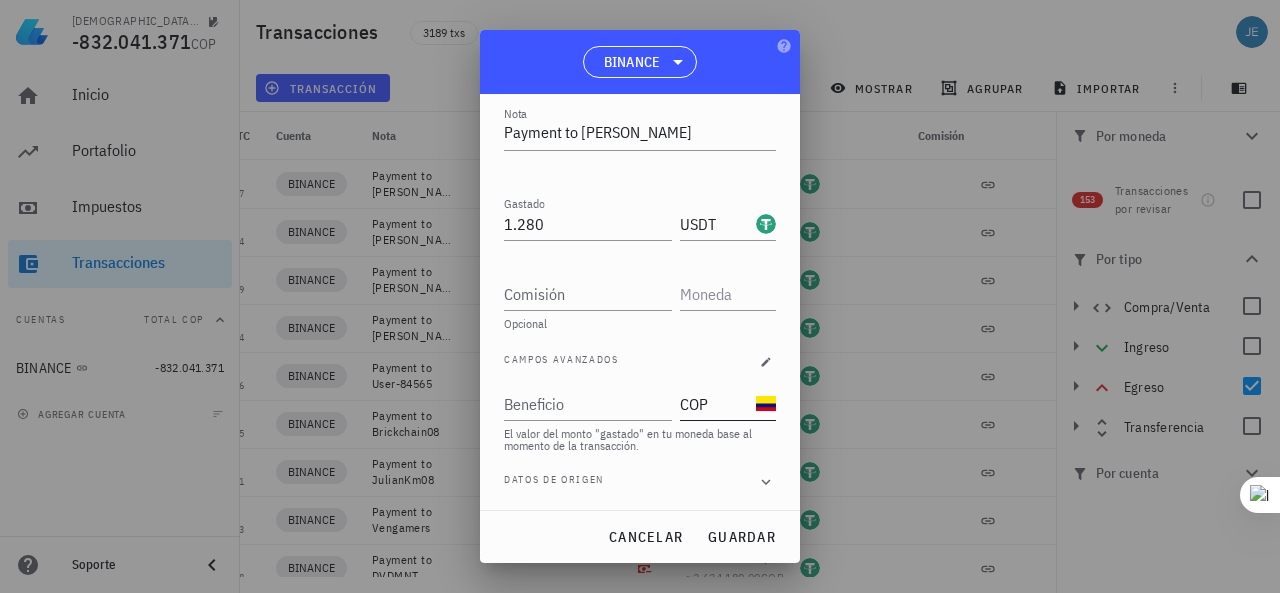 click at bounding box center (766, 404) 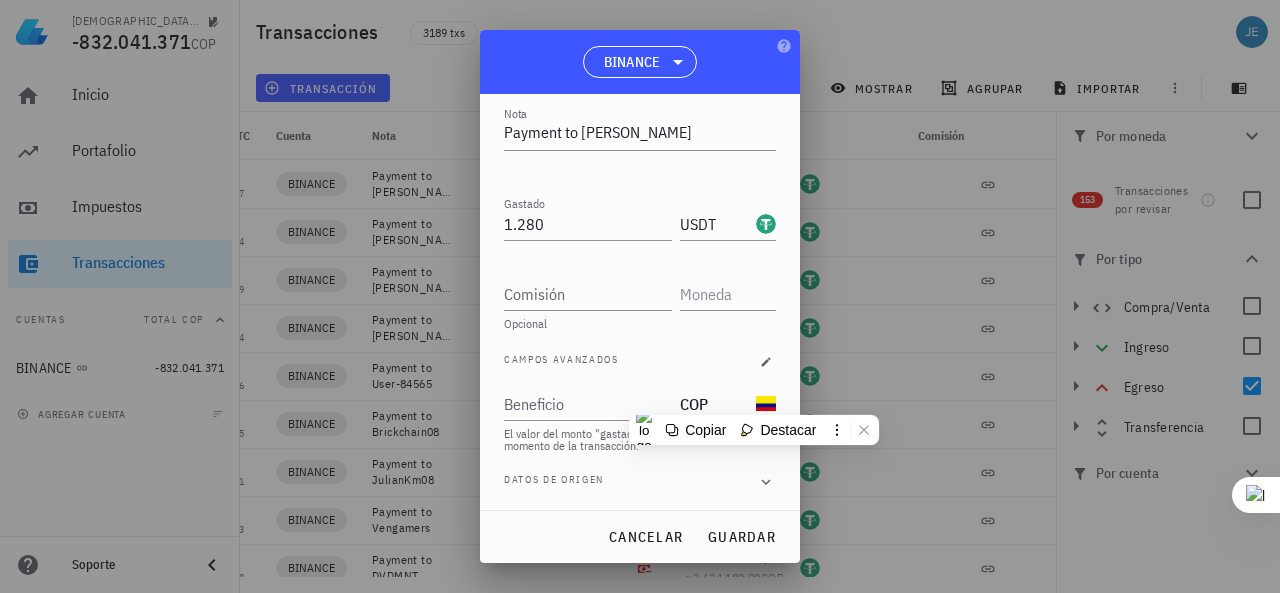 click at bounding box center (766, 404) 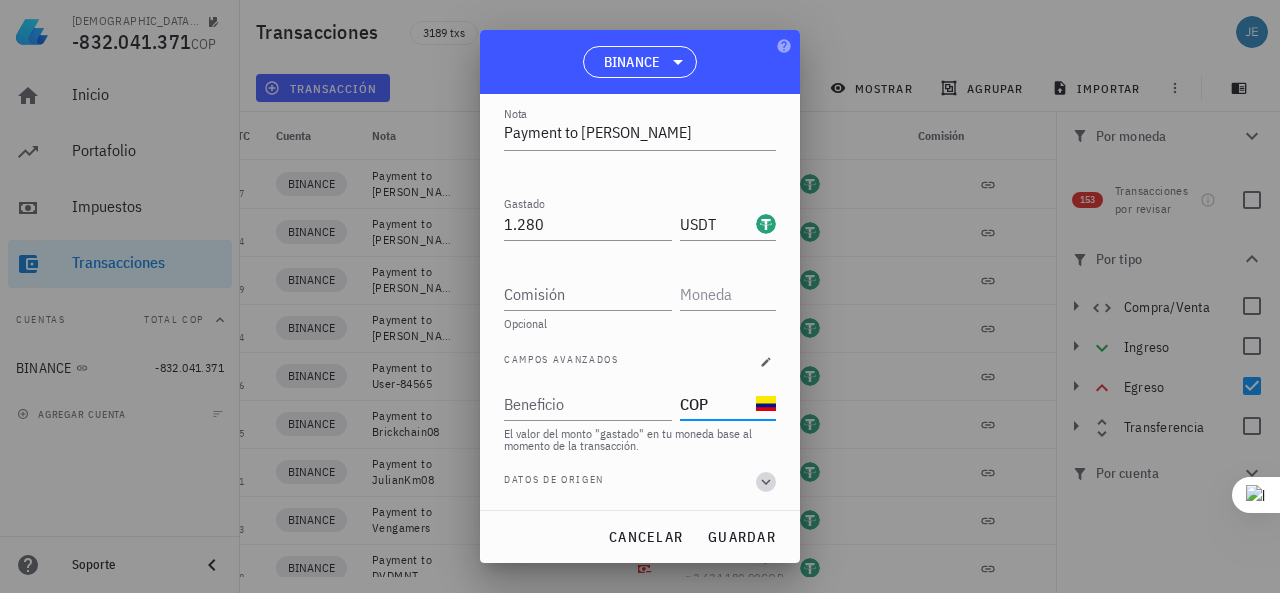 click 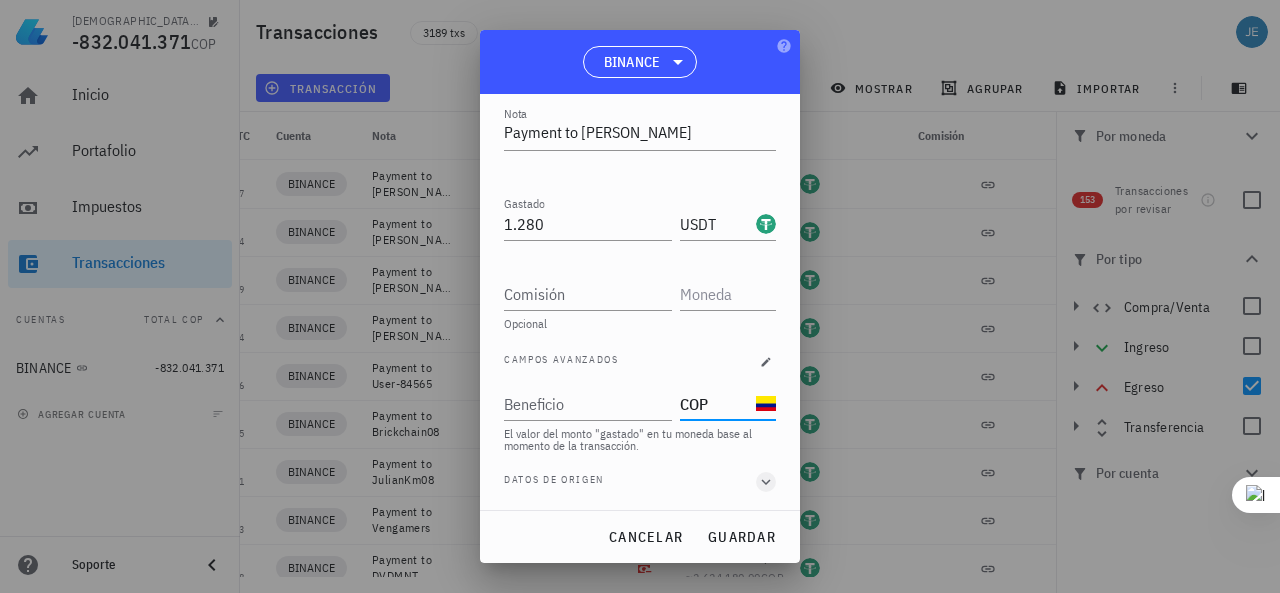 scroll, scrollTop: 0, scrollLeft: 0, axis: both 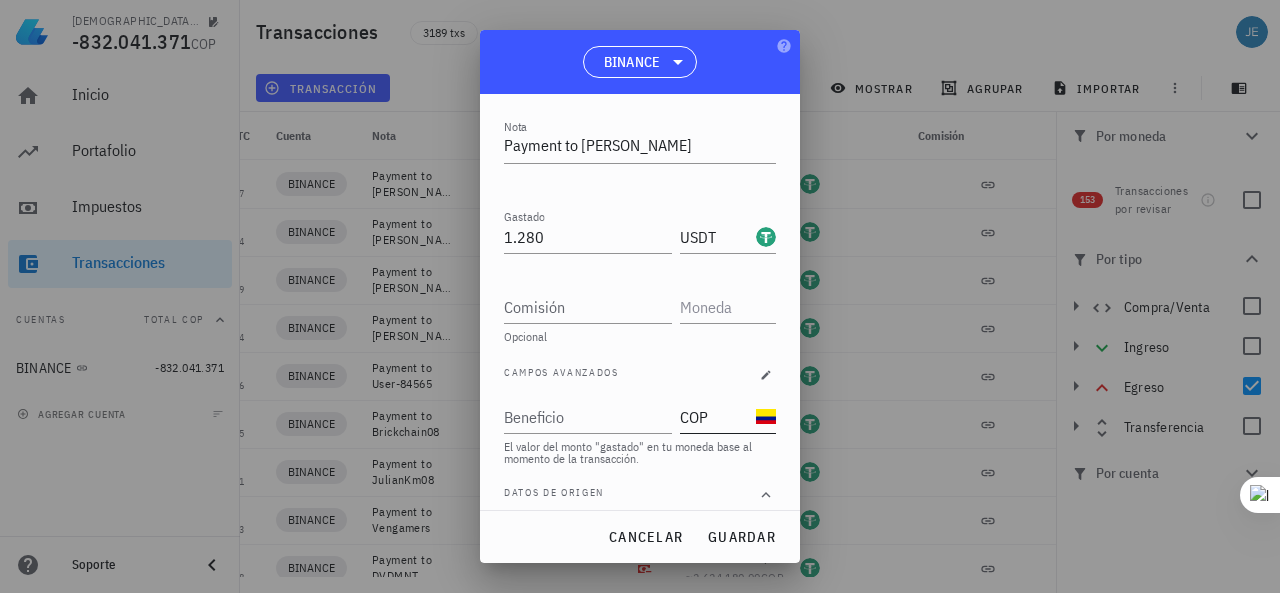 click at bounding box center (766, 417) 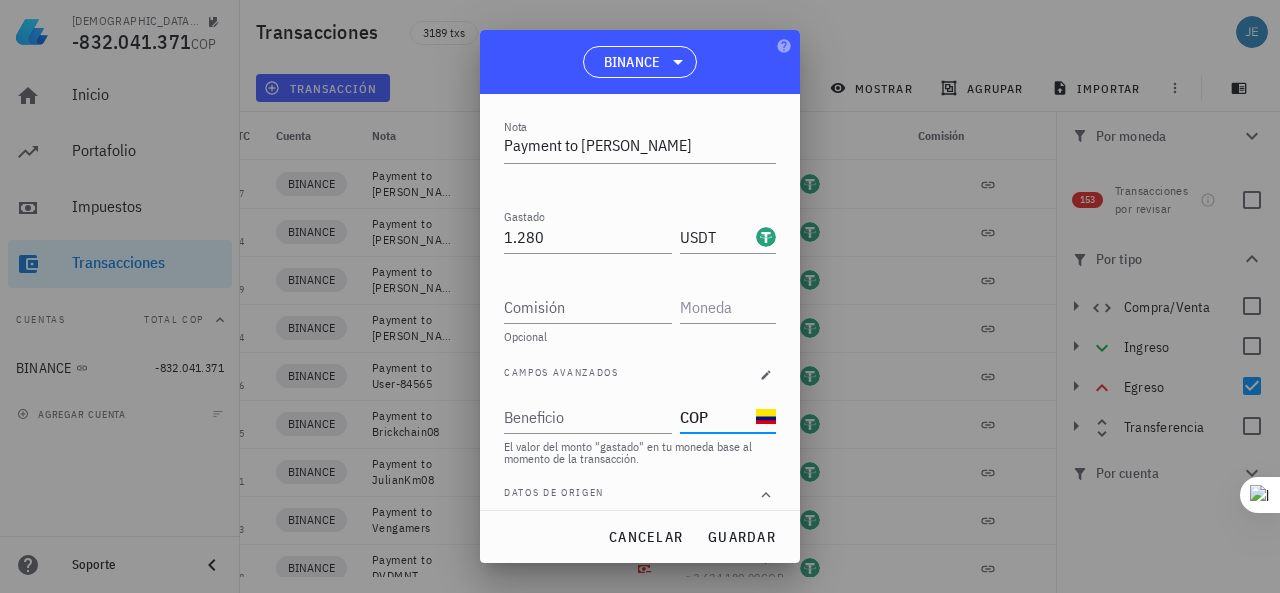 scroll, scrollTop: 0, scrollLeft: 0, axis: both 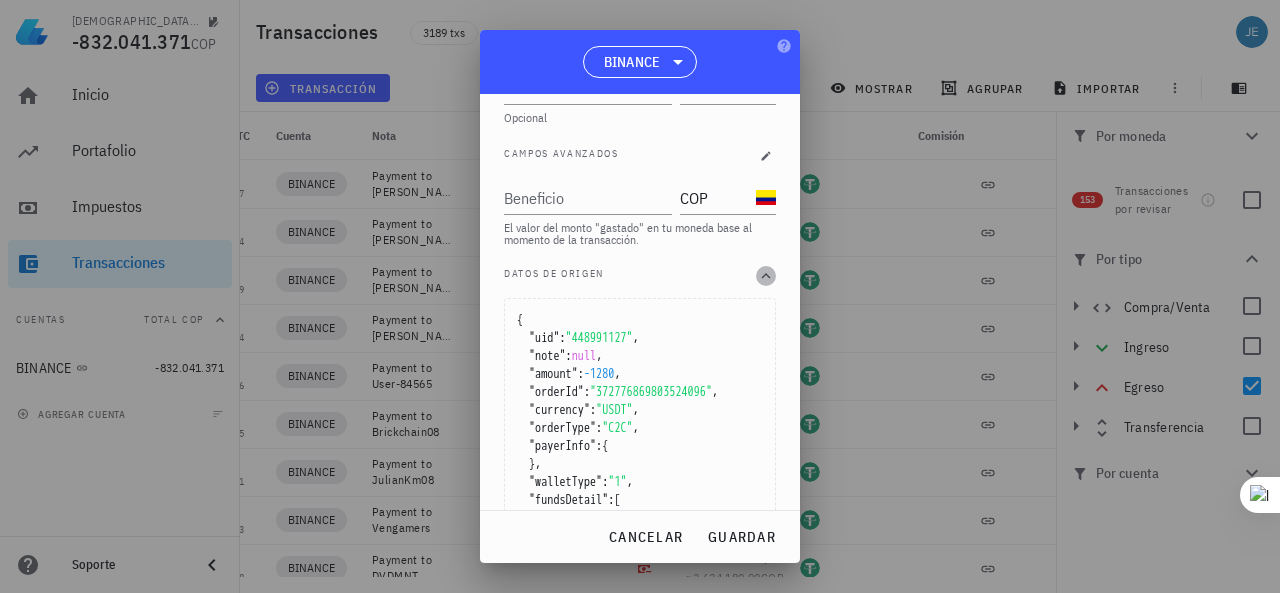 click 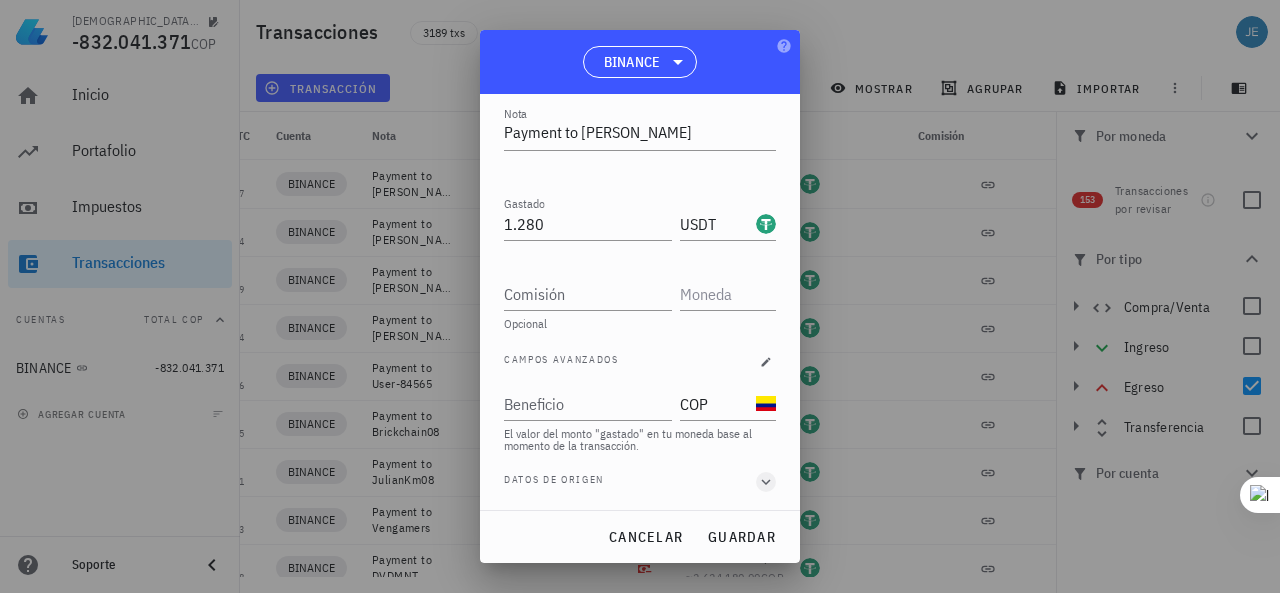 scroll, scrollTop: 294, scrollLeft: 0, axis: vertical 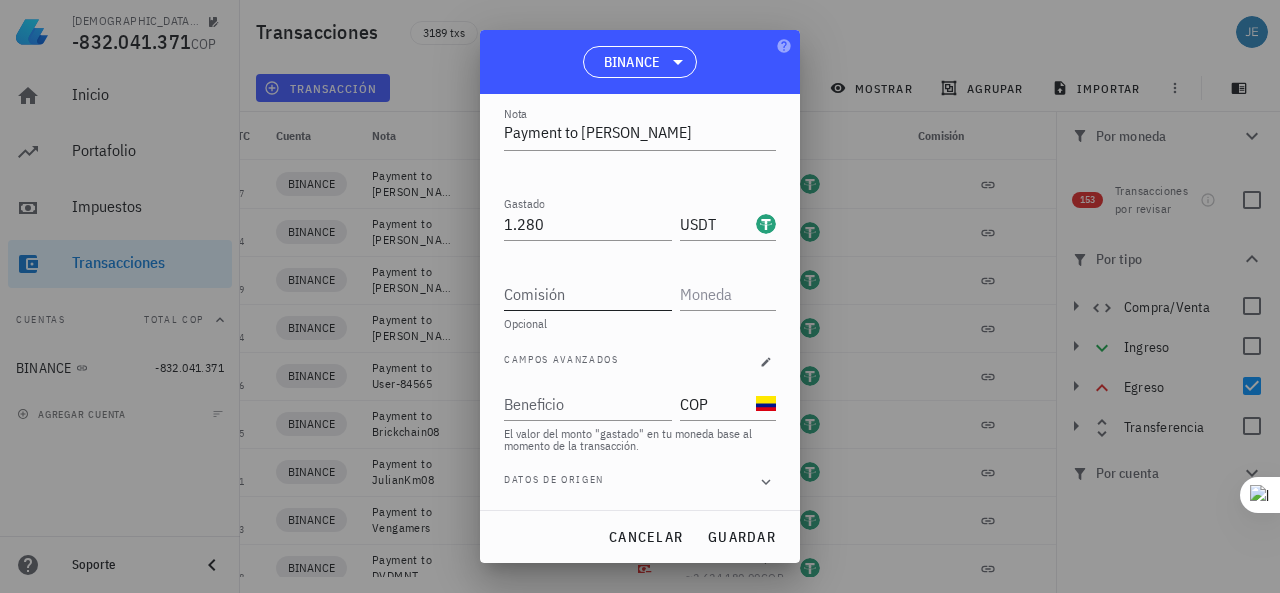 click on "Comisión" at bounding box center [588, 294] 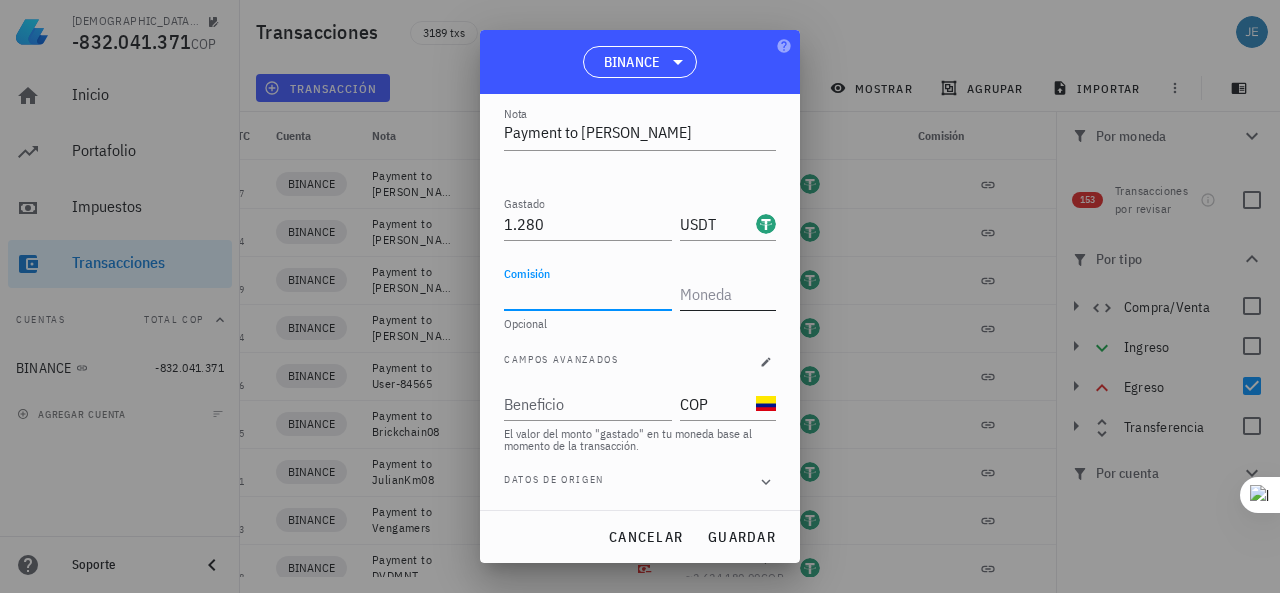 click at bounding box center [726, 294] 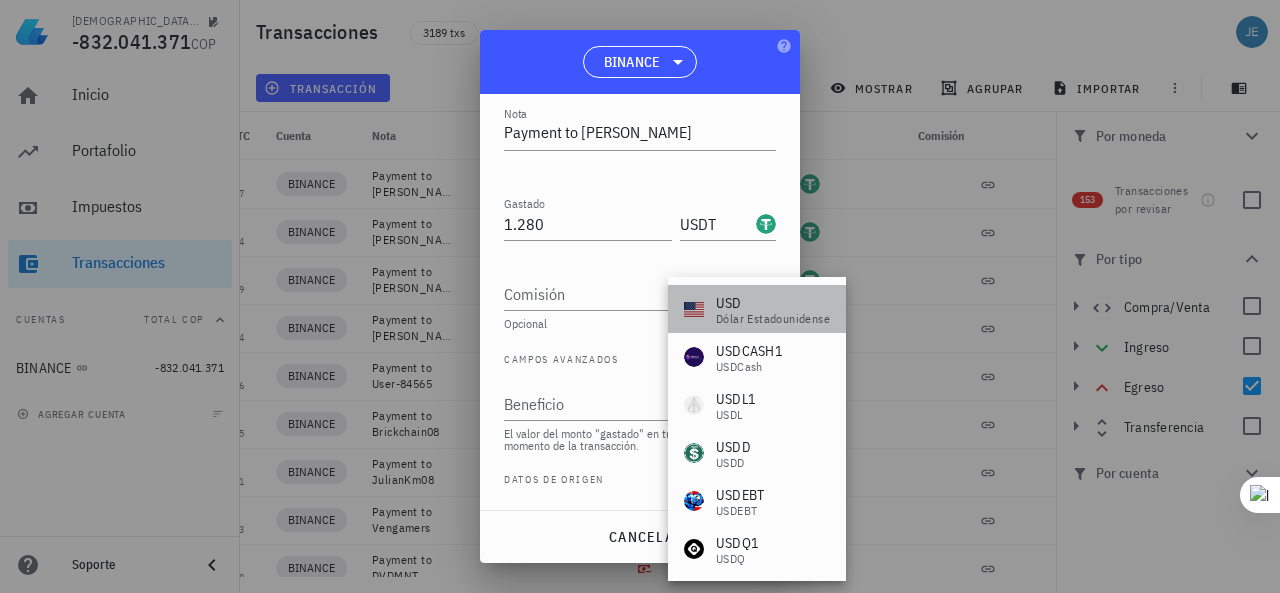 click on "USD" at bounding box center [773, 303] 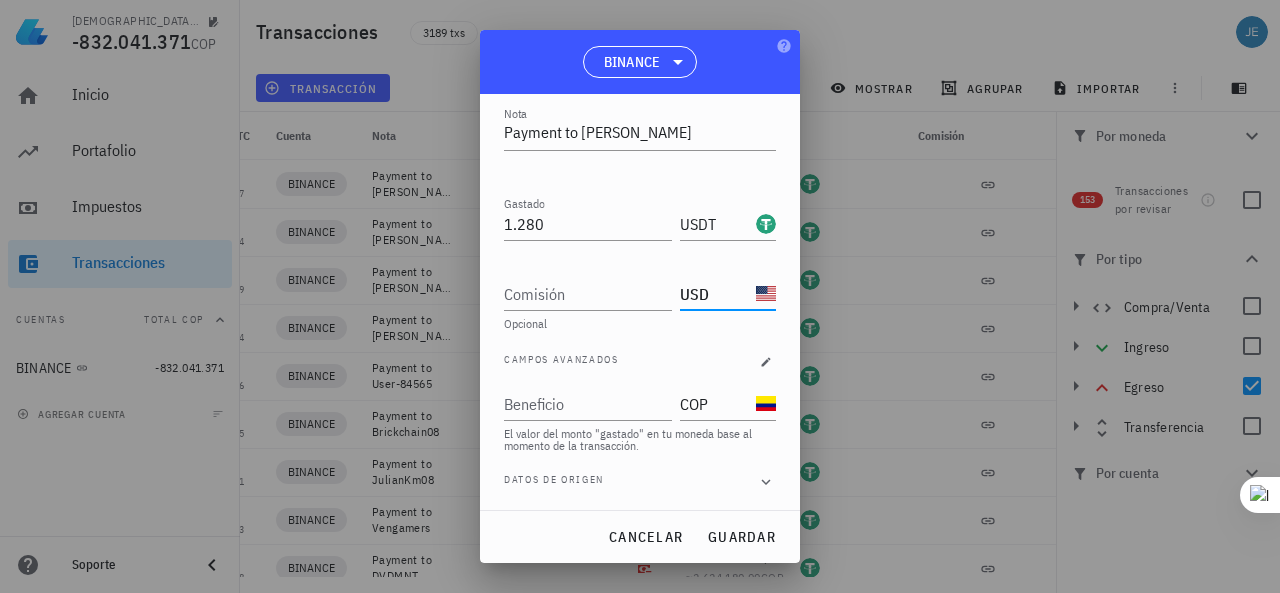 type on "USD" 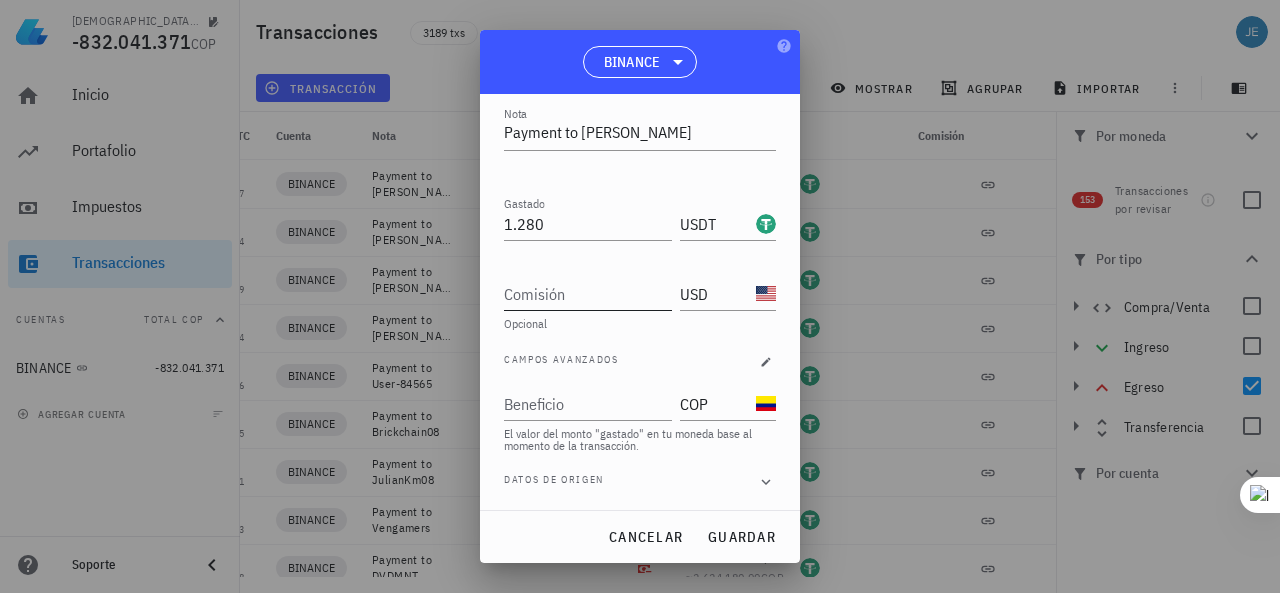 click on "Comisión" at bounding box center [588, 294] 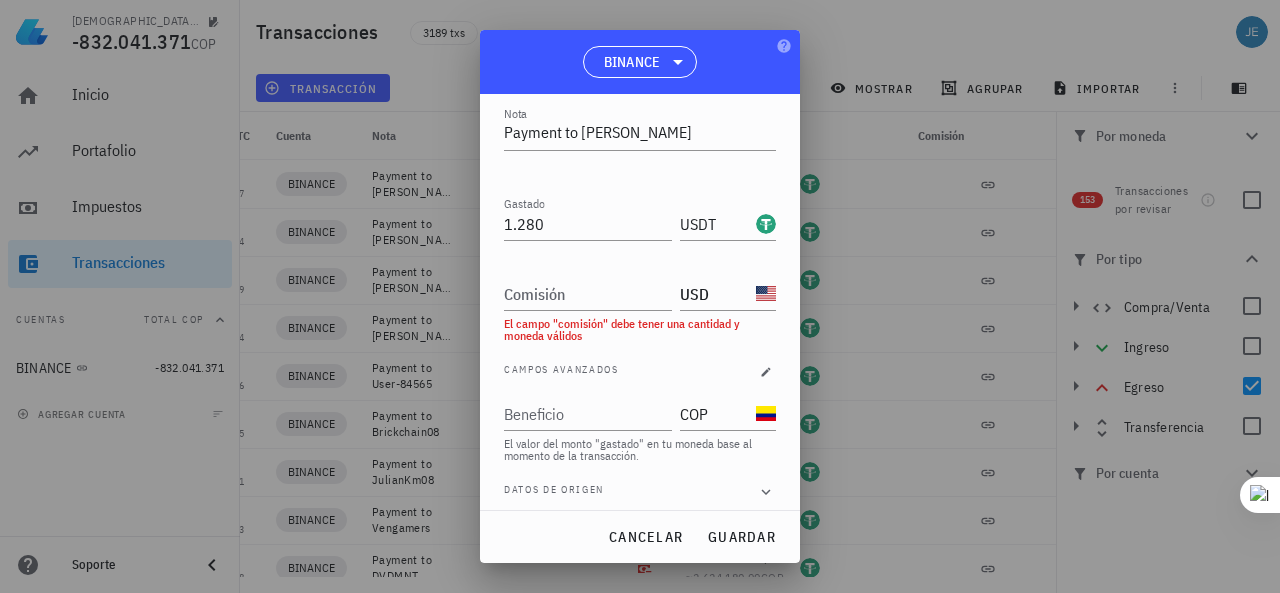 click on "Fecha 2025-07-02   Hora 02:49:17   UTC   Nota Payment to Stephen_Angulo     Recibido     Gastado 1.280   USDT   Comisión   USD El campo "comisión" debe tener una cantidad y moneda válidos   Campos avanzados       Beneficio   COP El valor del monto "gastado" en tu moneda base al momento de la transacción.     Datos de origen" at bounding box center [640, 274] 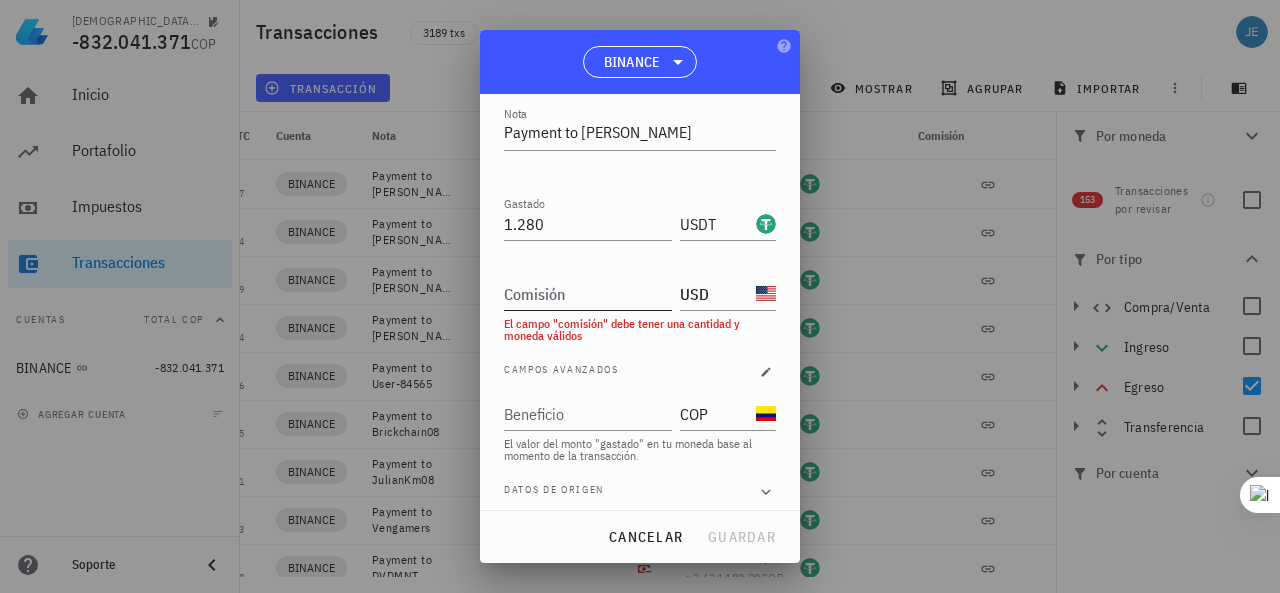 click on "Comisión" at bounding box center (588, 294) 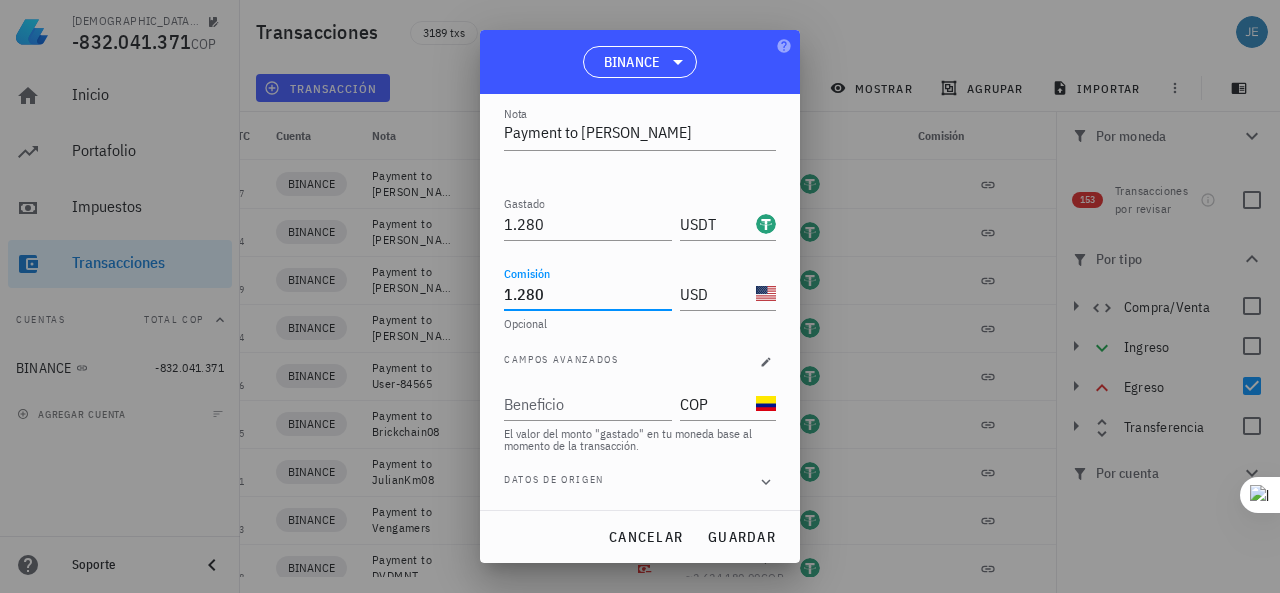 click on "Fecha 2025-07-02   Hora 02:49:17   UTC   Nota Payment to Stephen_Angulo     Recibido     Gastado 1.280   USDT   Comisión 1.280   USD Opcional   Campos avanzados       Beneficio   COP El valor del monto "gastado" en tu moneda base al momento de la transacción.     Datos de origen" at bounding box center [640, 269] 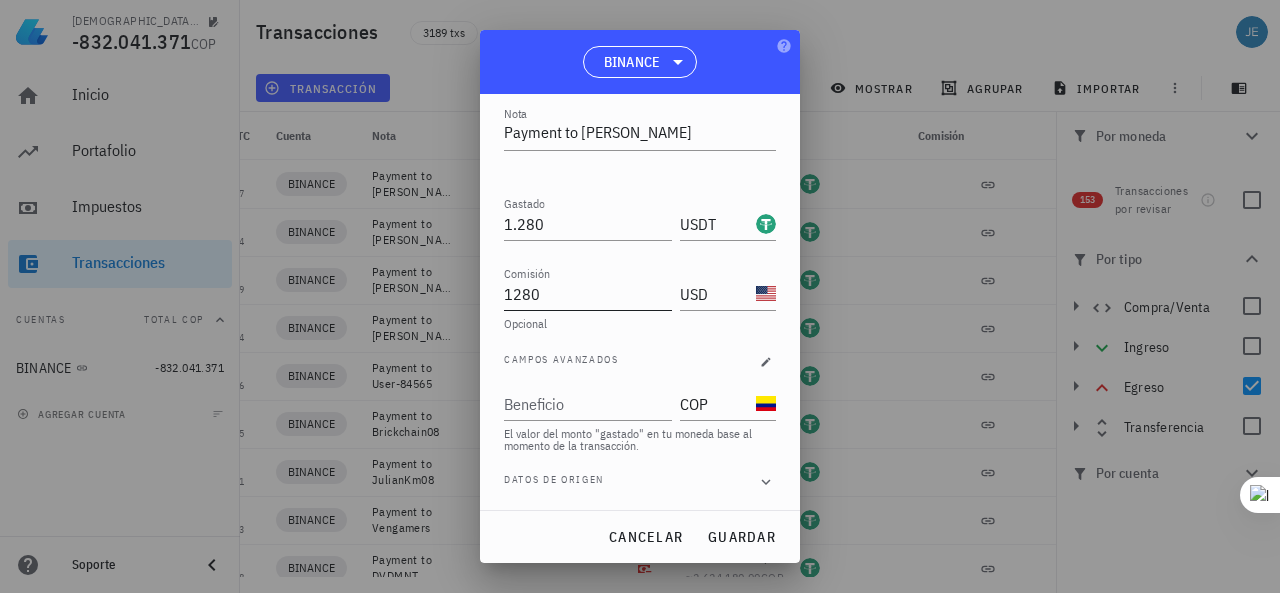click on "1280" at bounding box center (588, 294) 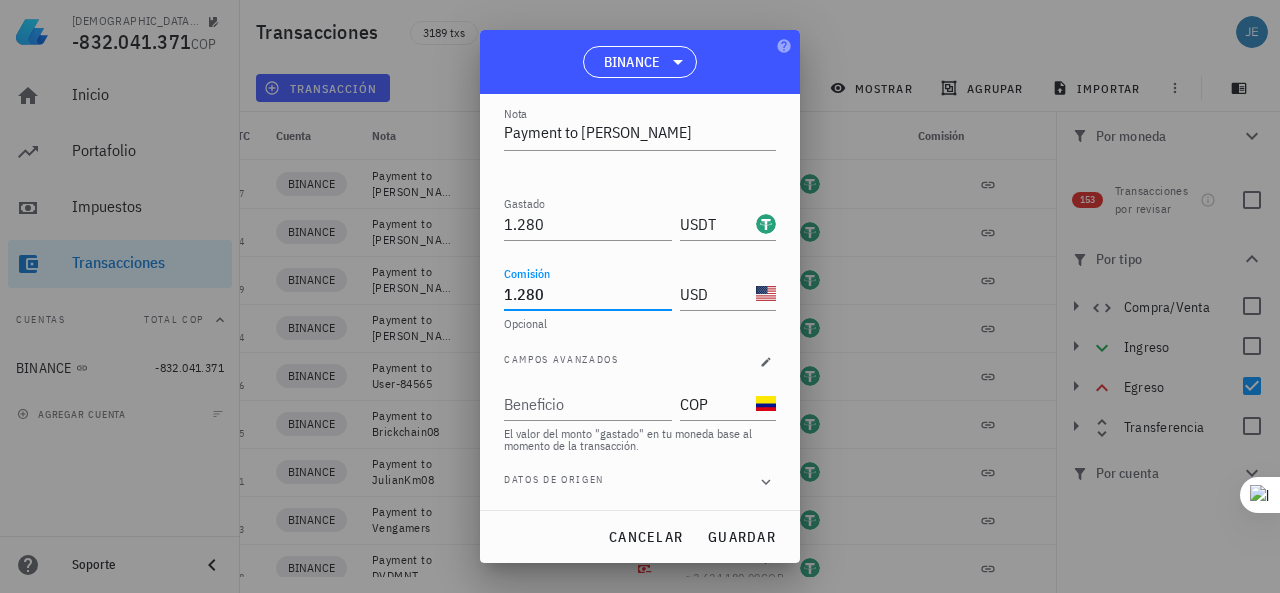 click on "Opcional" at bounding box center [640, 324] 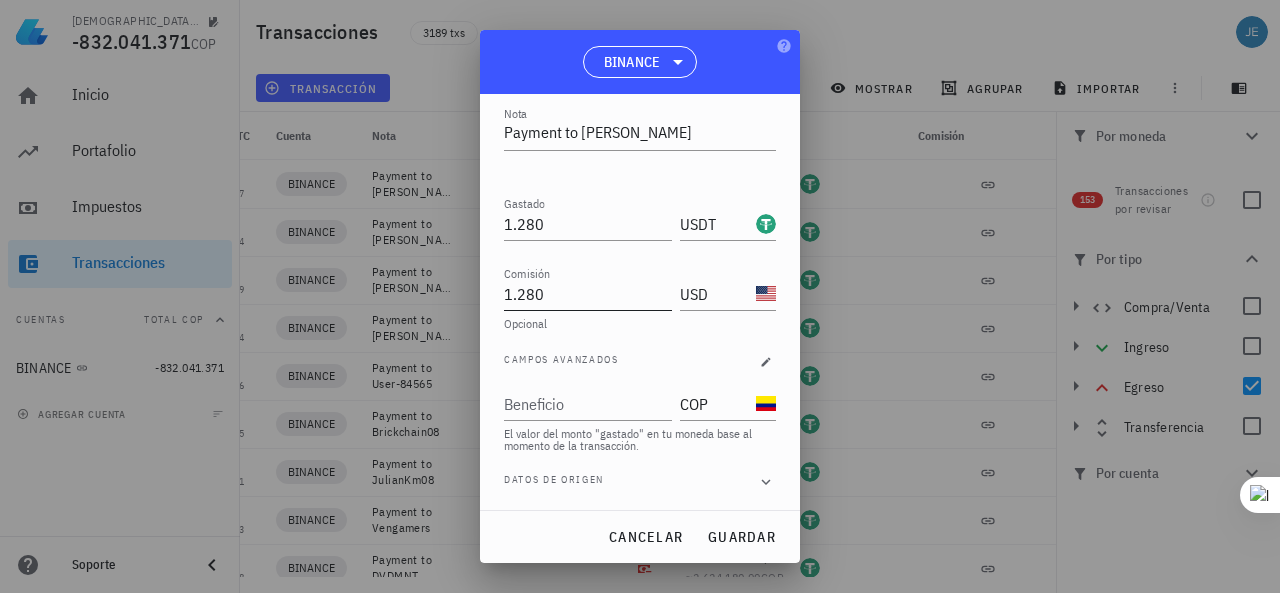 type on "1280" 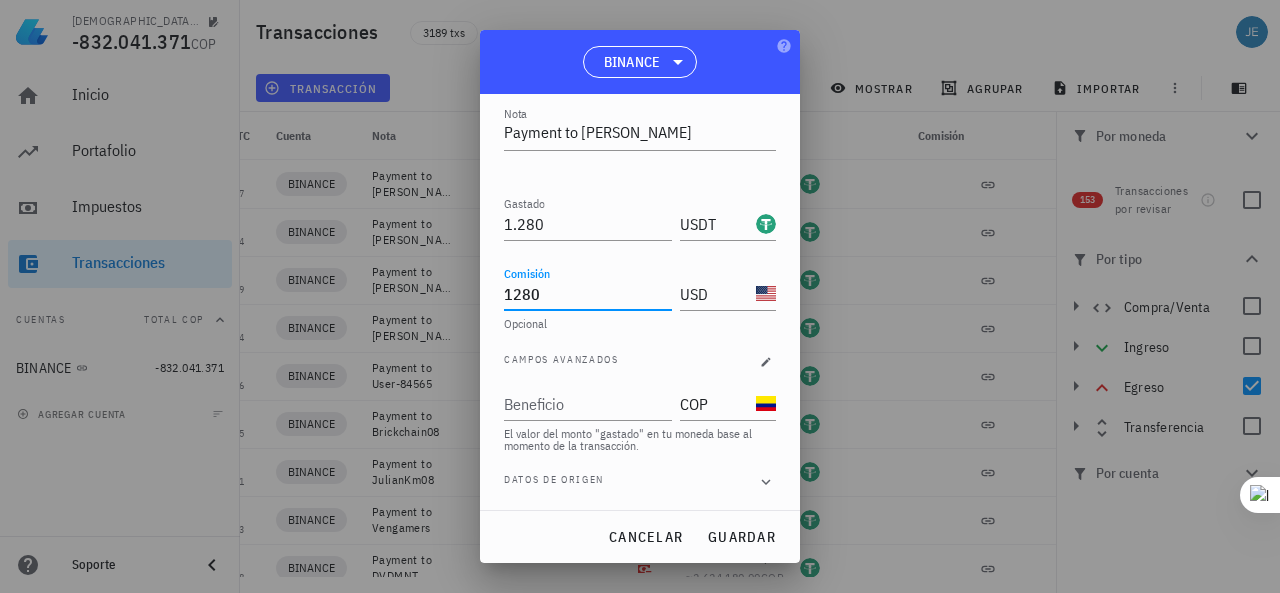 click on "1280" at bounding box center (588, 294) 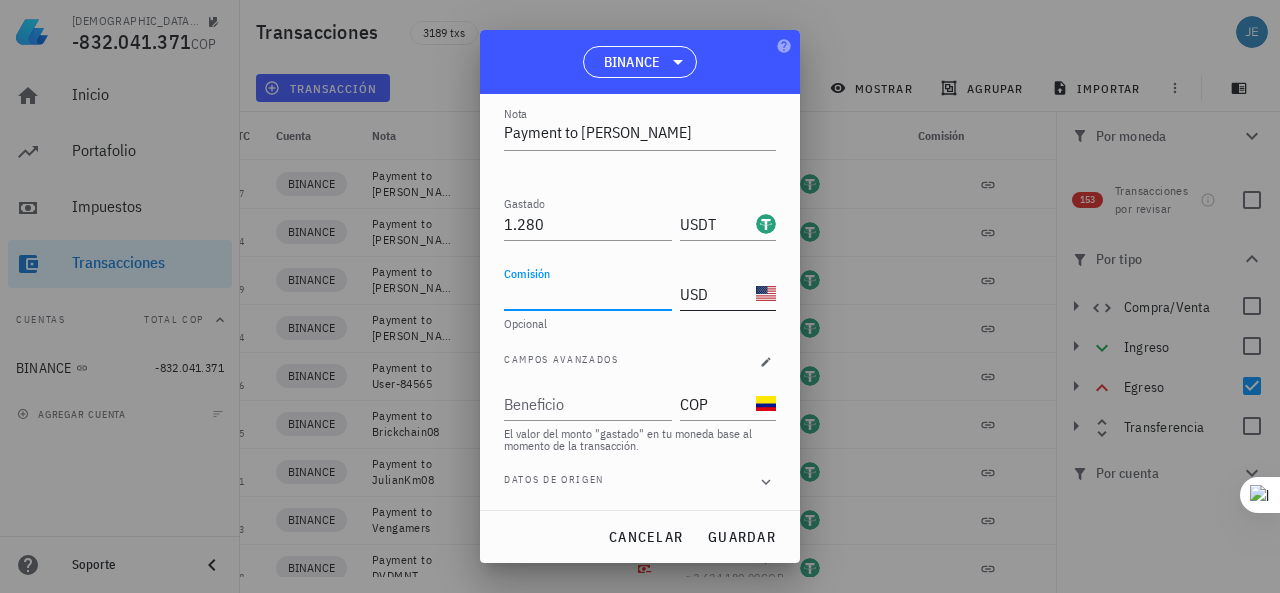 type 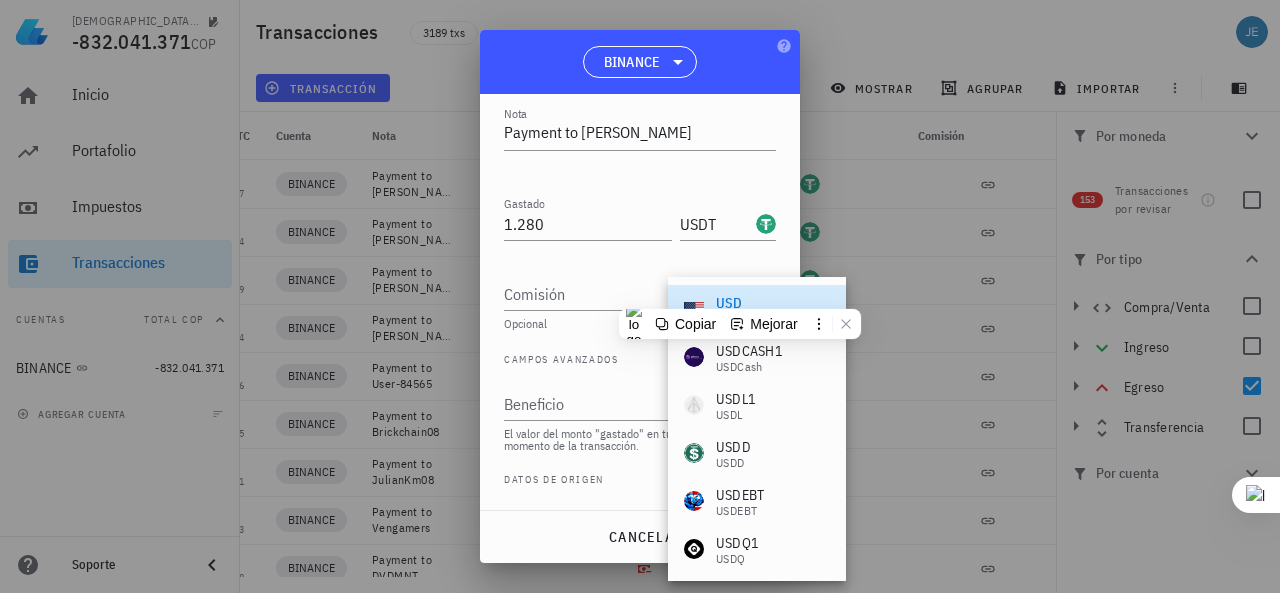 click on "Campos avanzados" at bounding box center [561, 362] 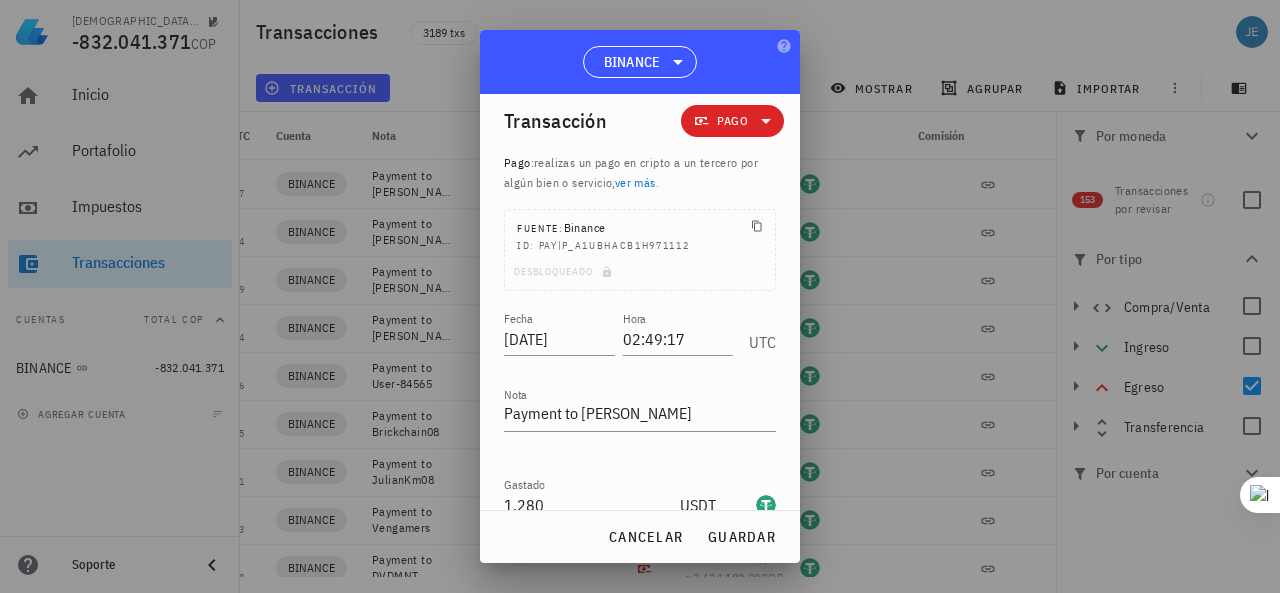 scroll, scrollTop: 0, scrollLeft: 0, axis: both 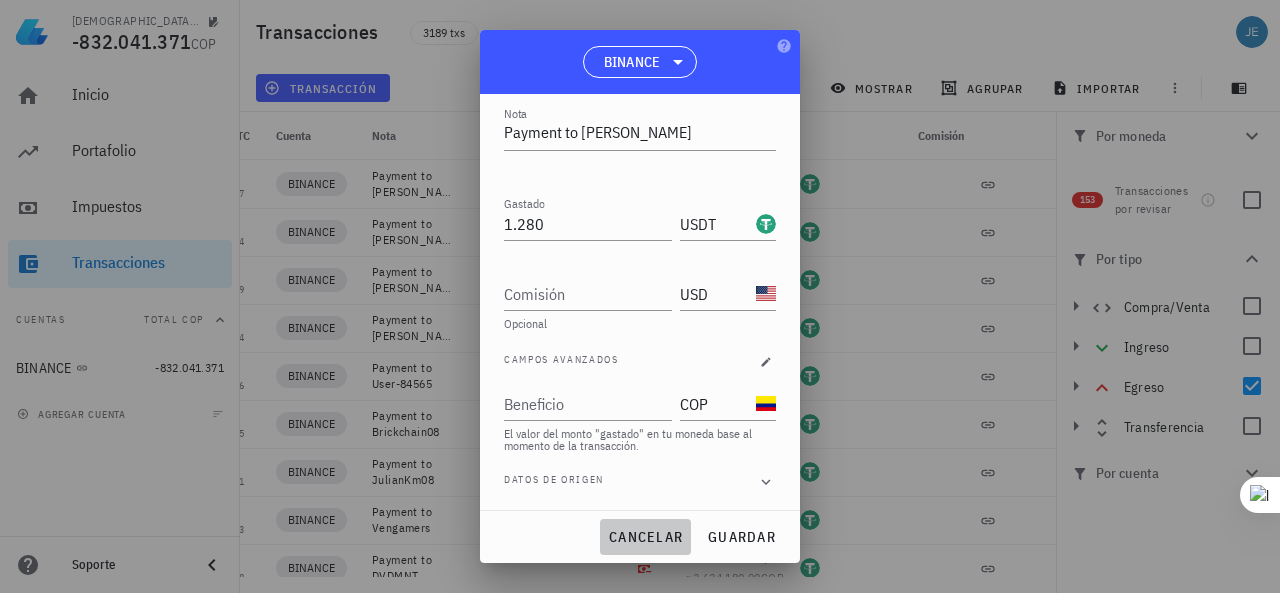 click on "cancelar" at bounding box center (645, 537) 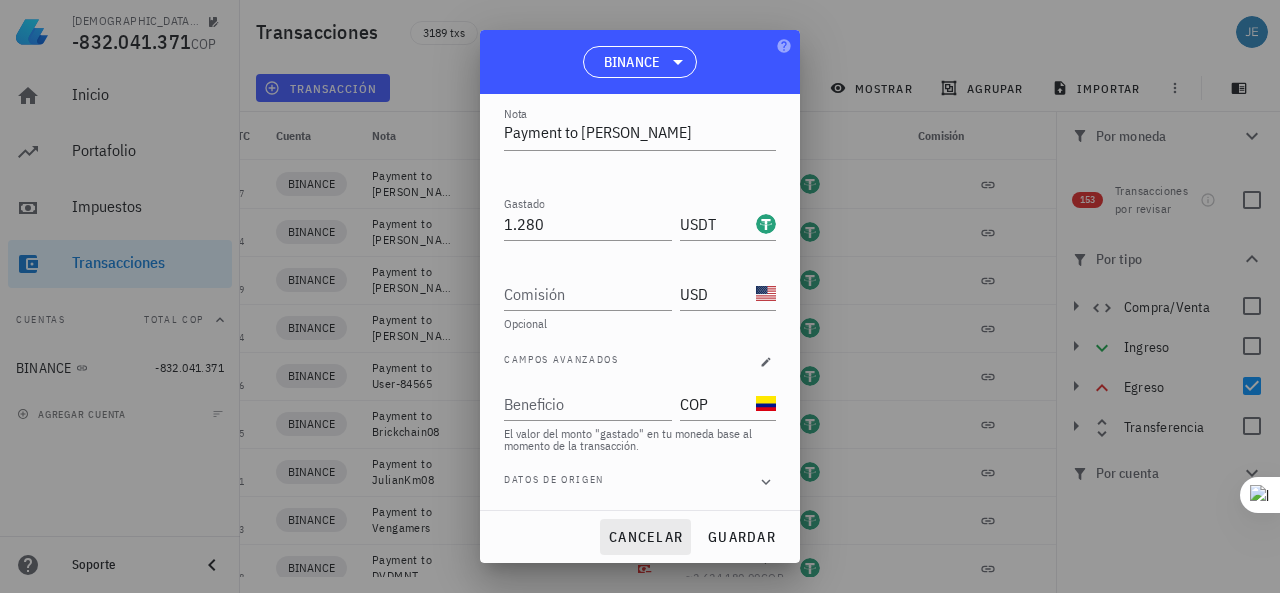 type 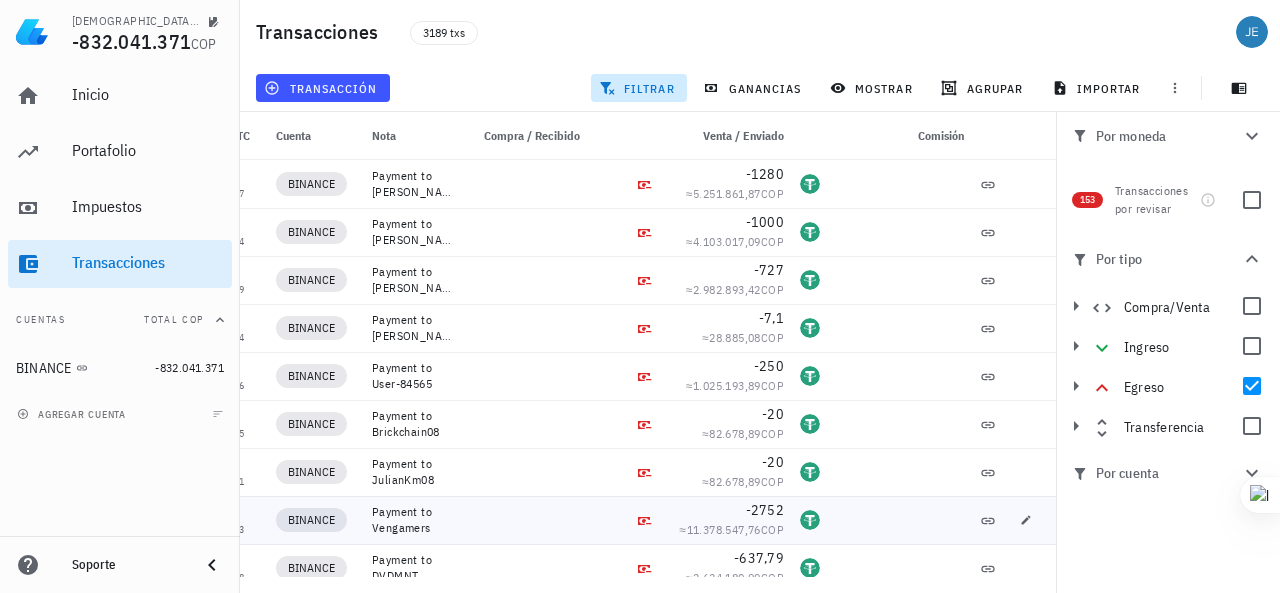 scroll, scrollTop: 214, scrollLeft: 0, axis: vertical 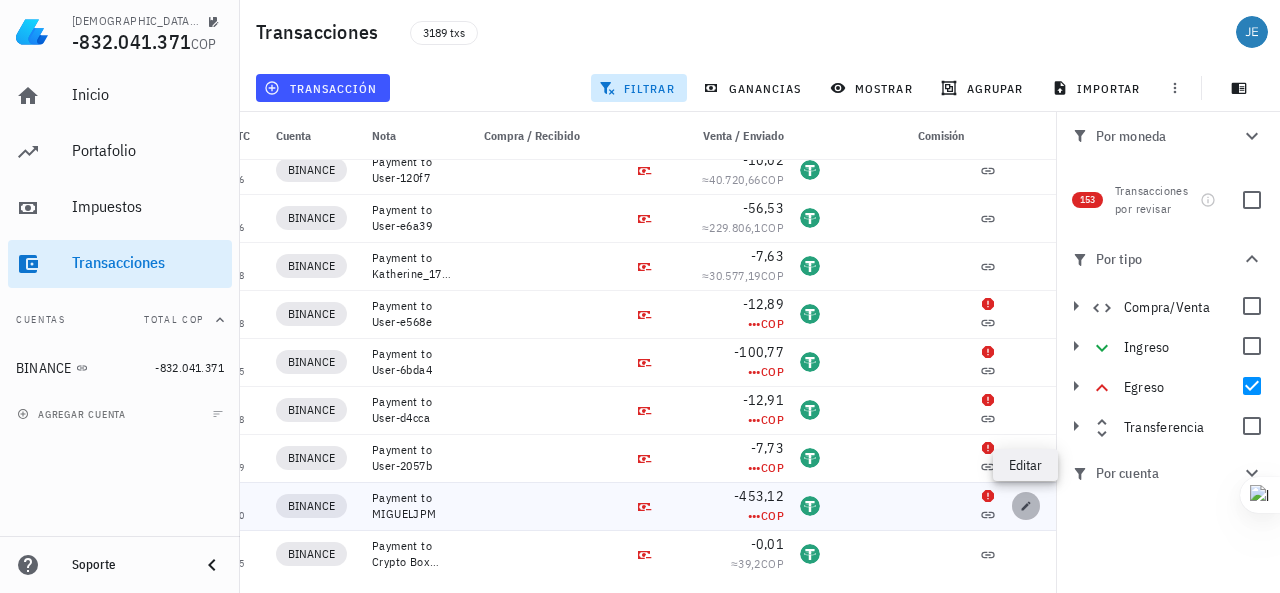click 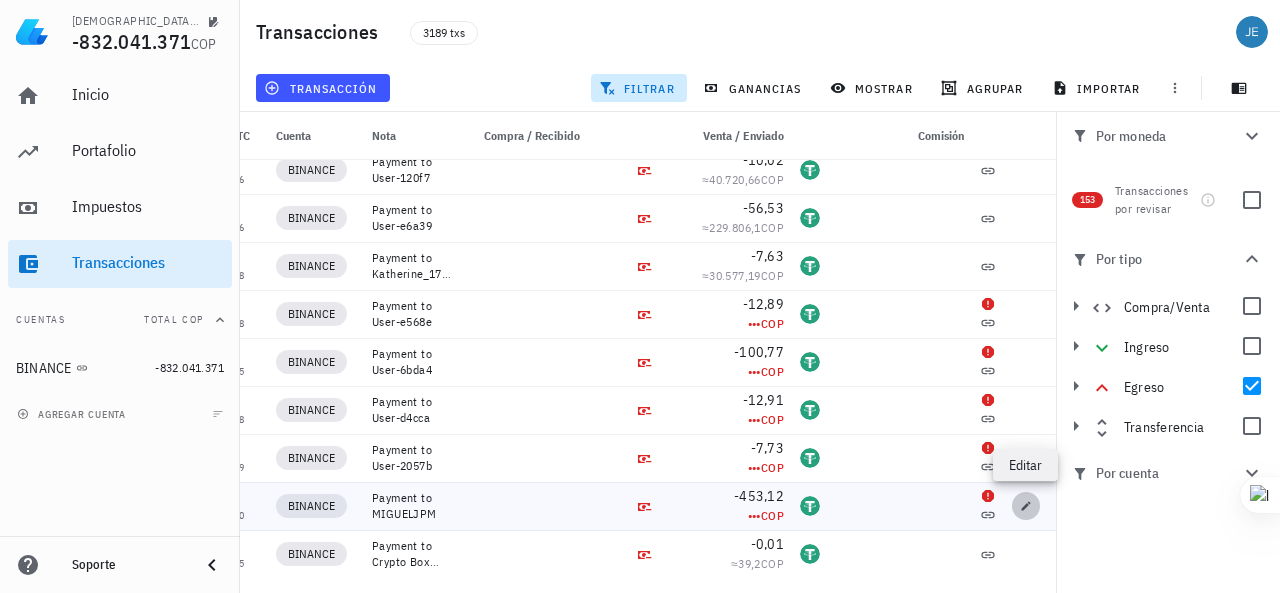 type on "[DATE]" 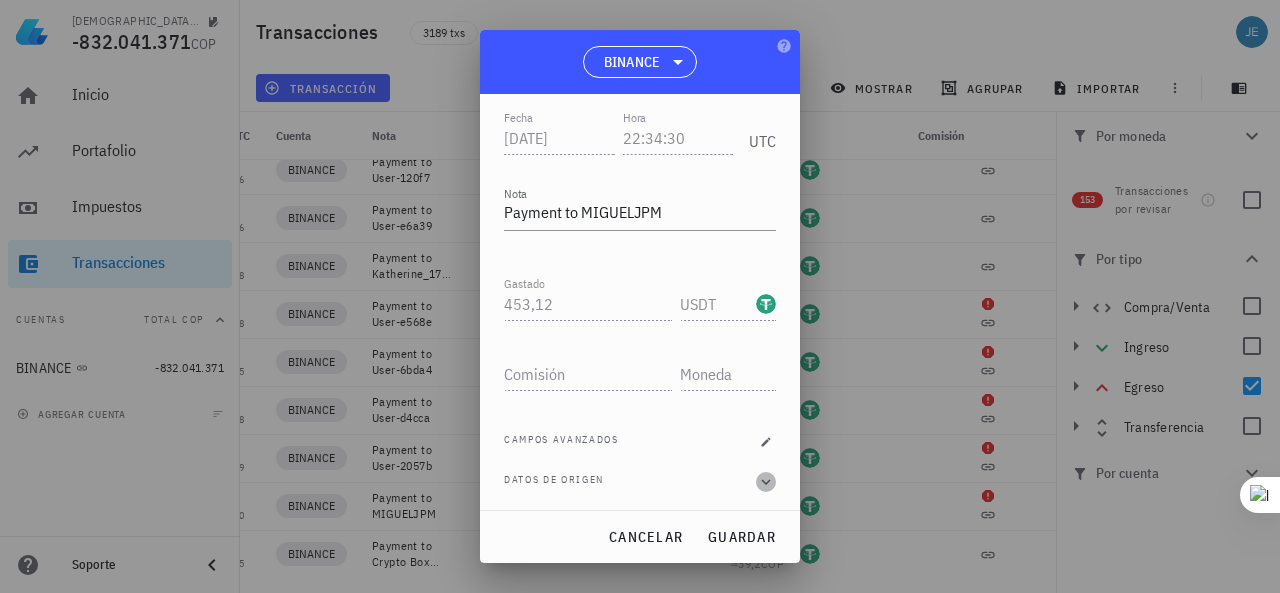 click 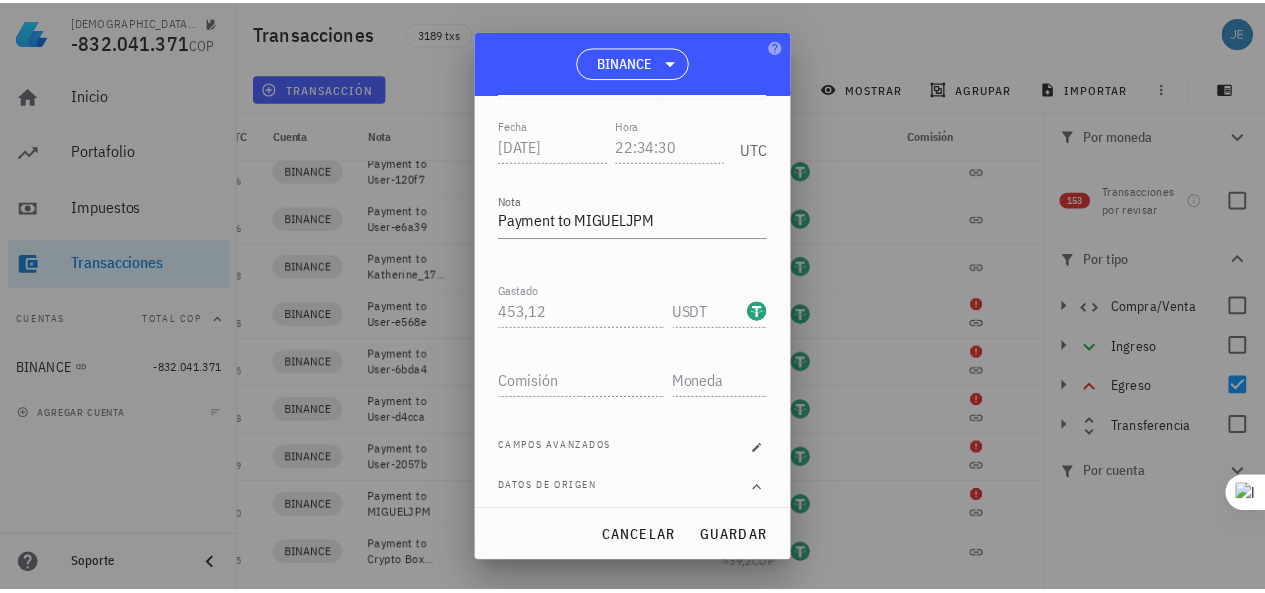 scroll, scrollTop: 201, scrollLeft: 0, axis: vertical 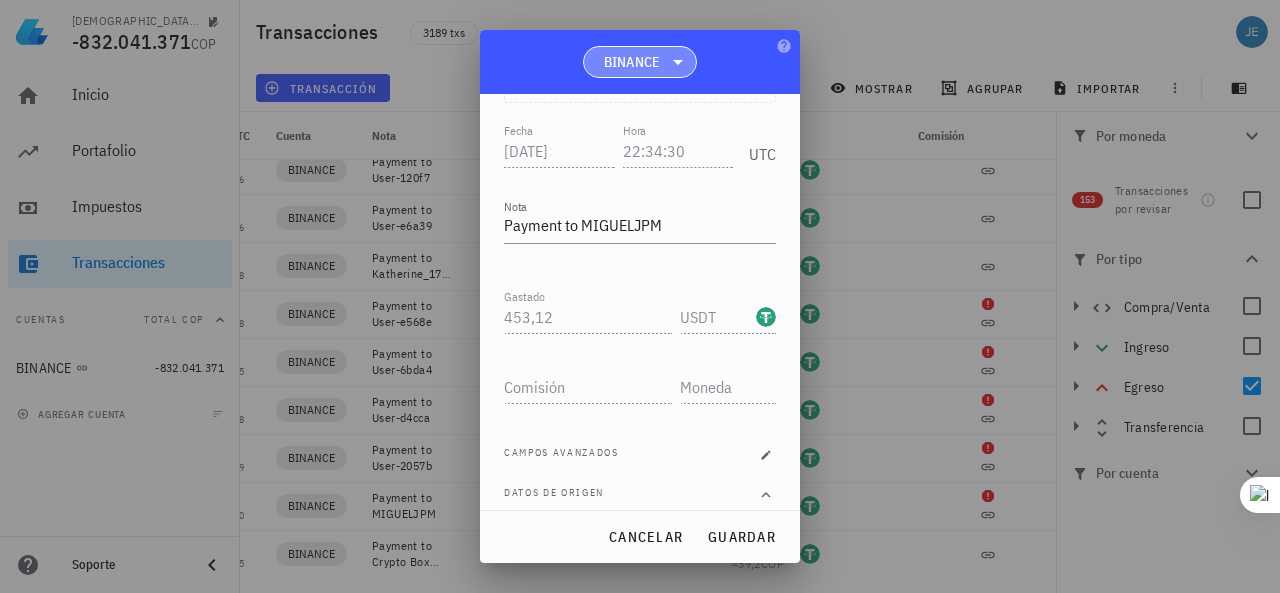 click on "BINANCE" at bounding box center [632, 62] 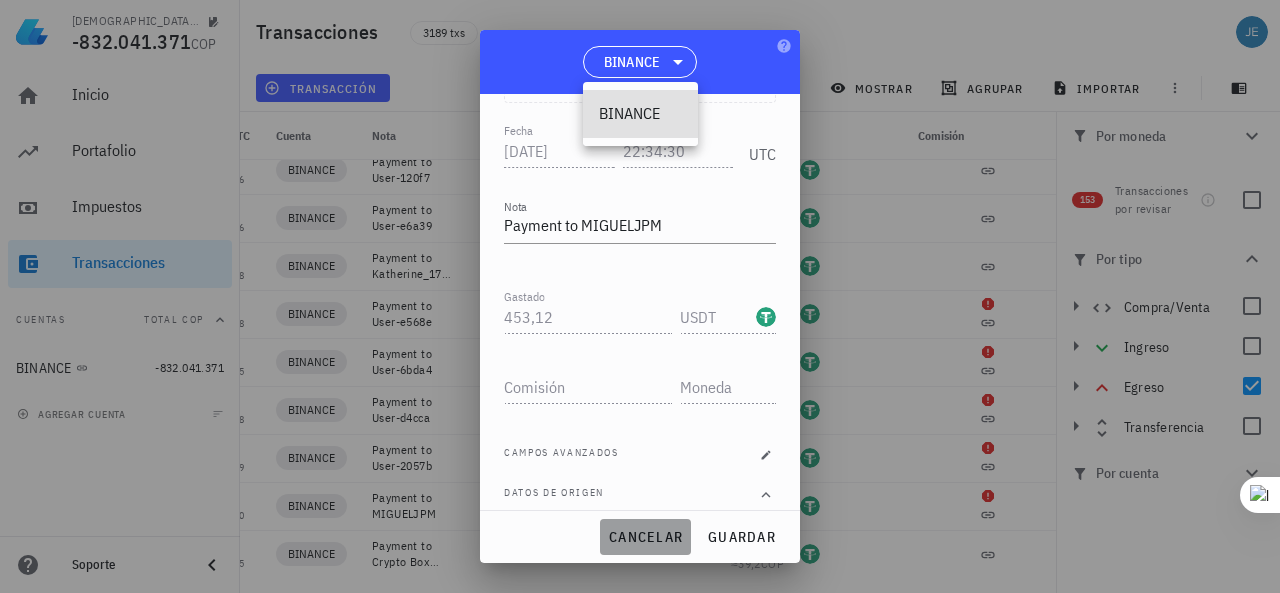 click on "cancelar" at bounding box center (645, 537) 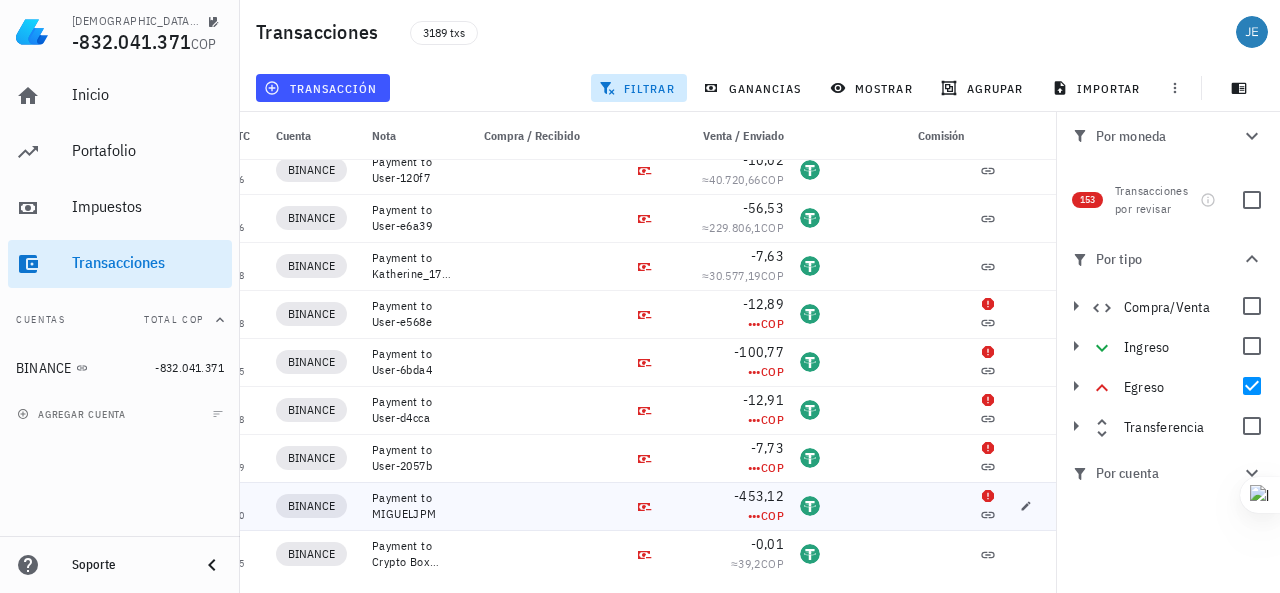 click at bounding box center [900, 506] 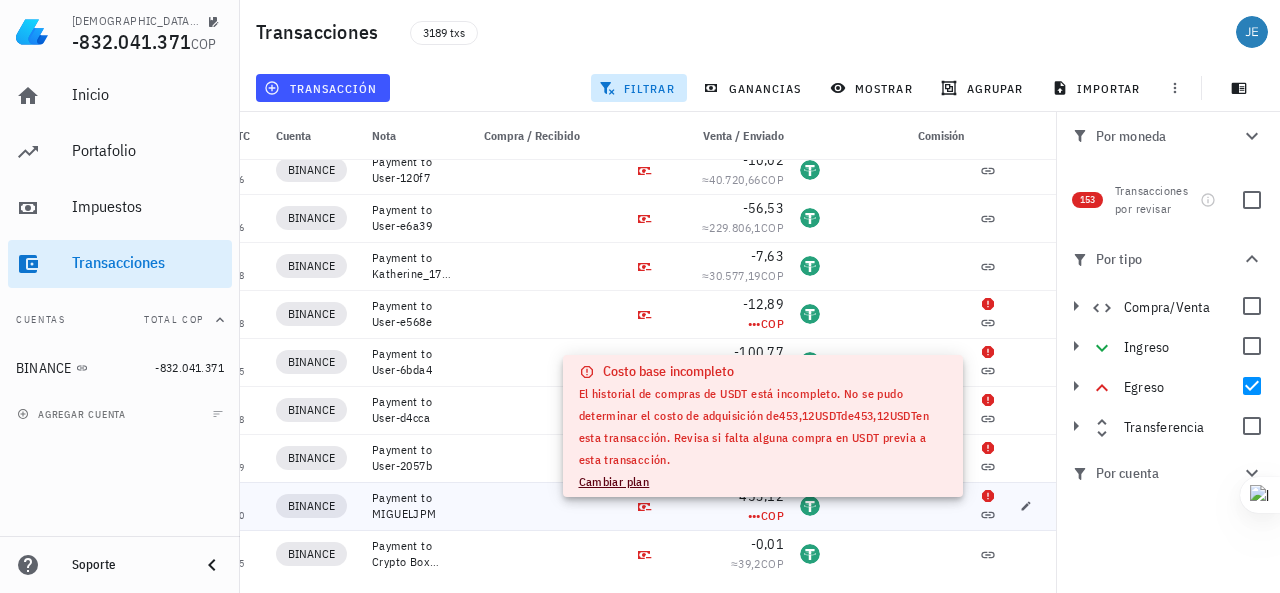 click on "COP" at bounding box center [772, 515] 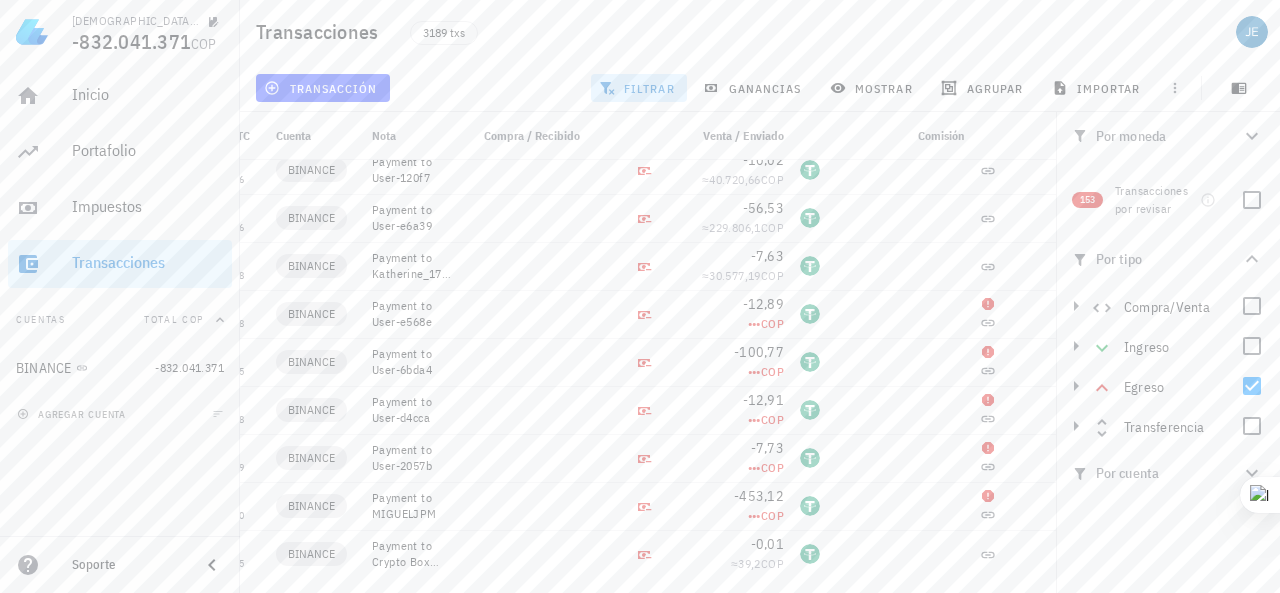 click on "Cambiar plan" at bounding box center [614, 481] 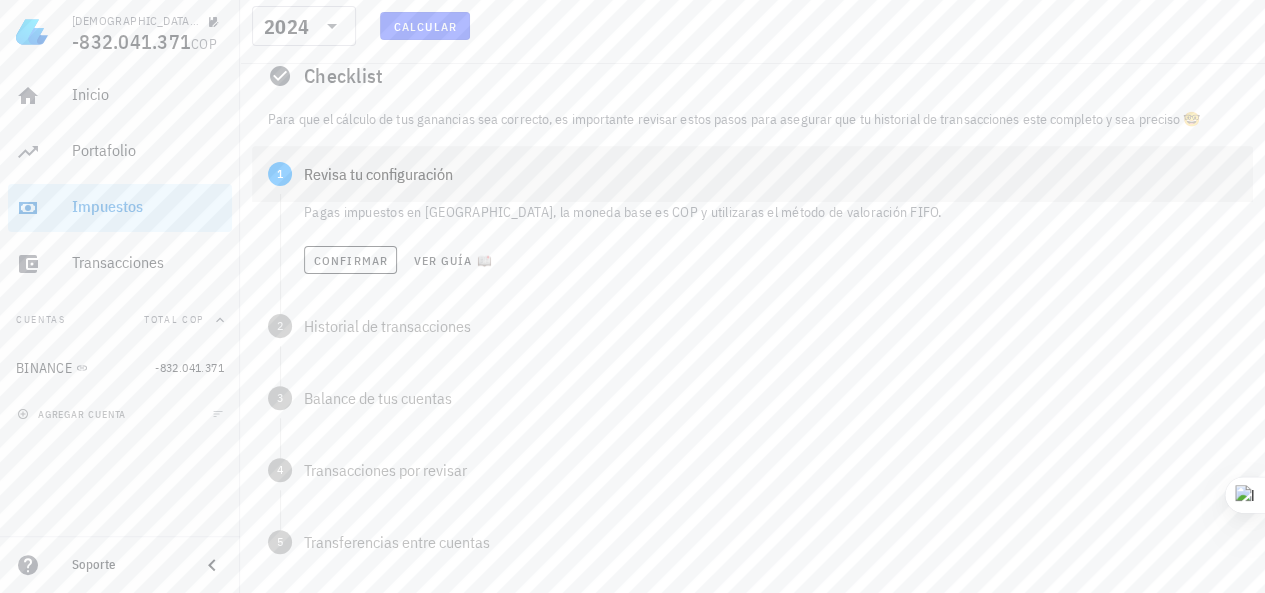 scroll, scrollTop: 200, scrollLeft: 0, axis: vertical 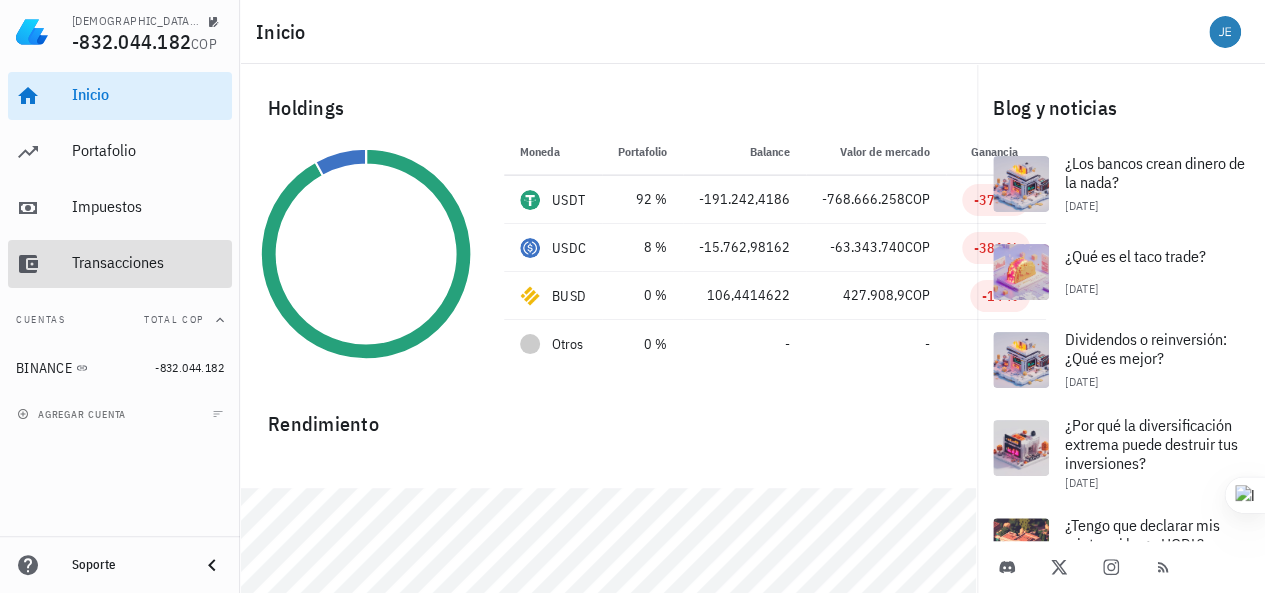 click on "Transacciones" at bounding box center (148, 262) 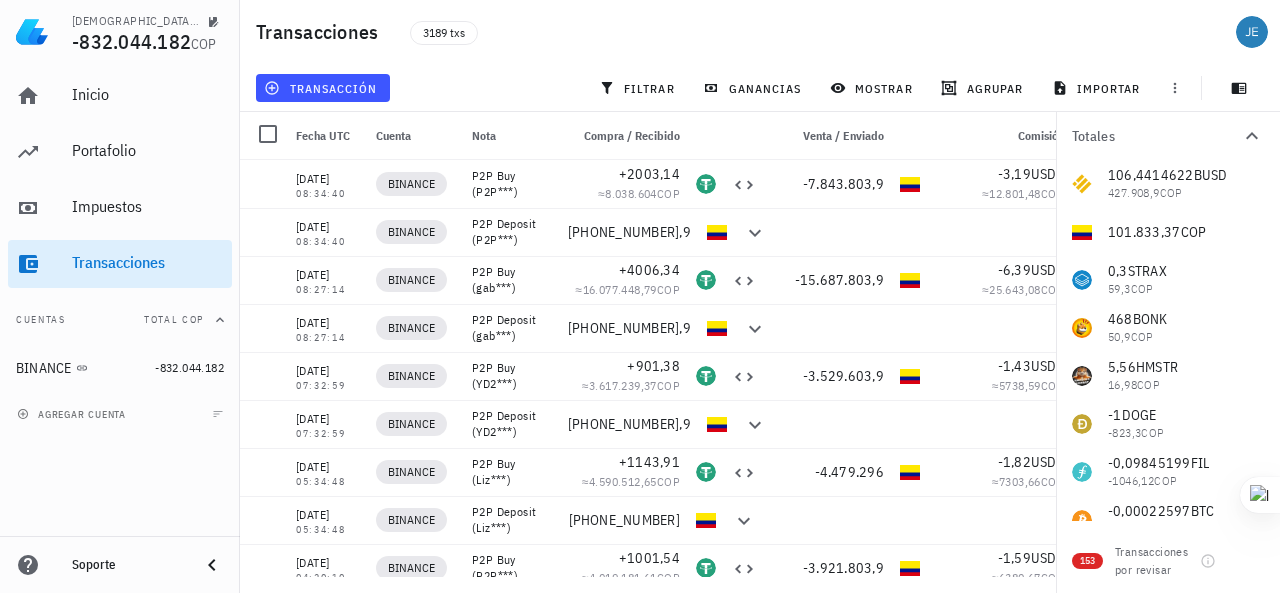 scroll, scrollTop: 0, scrollLeft: 100, axis: horizontal 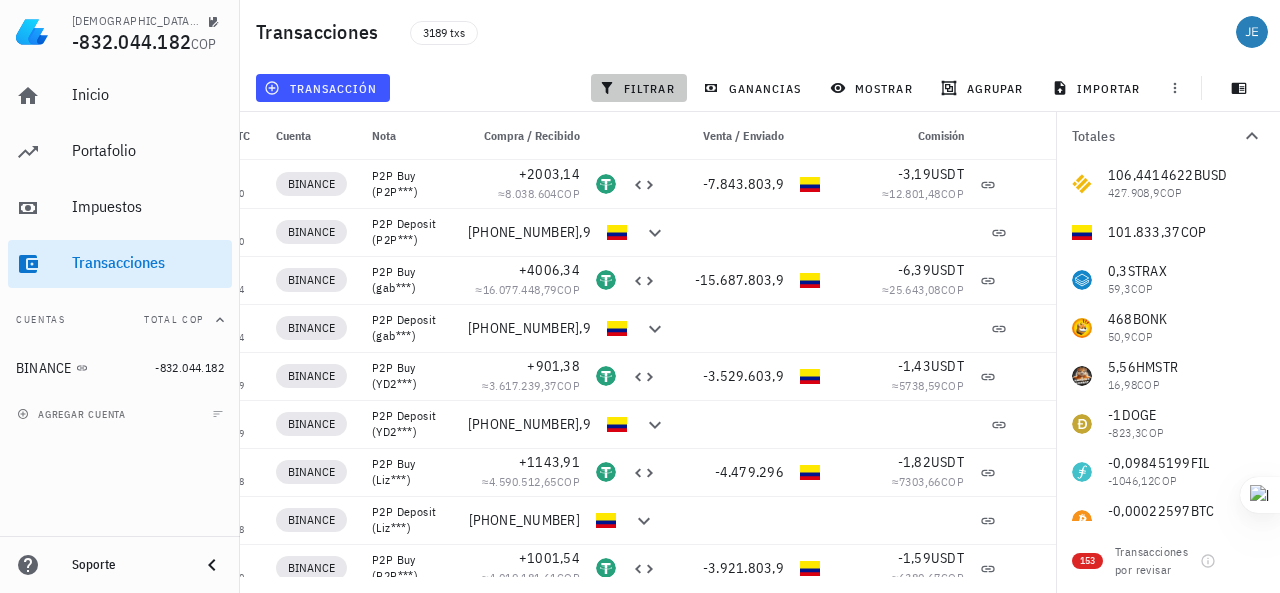 click on "filtrar" at bounding box center [639, 88] 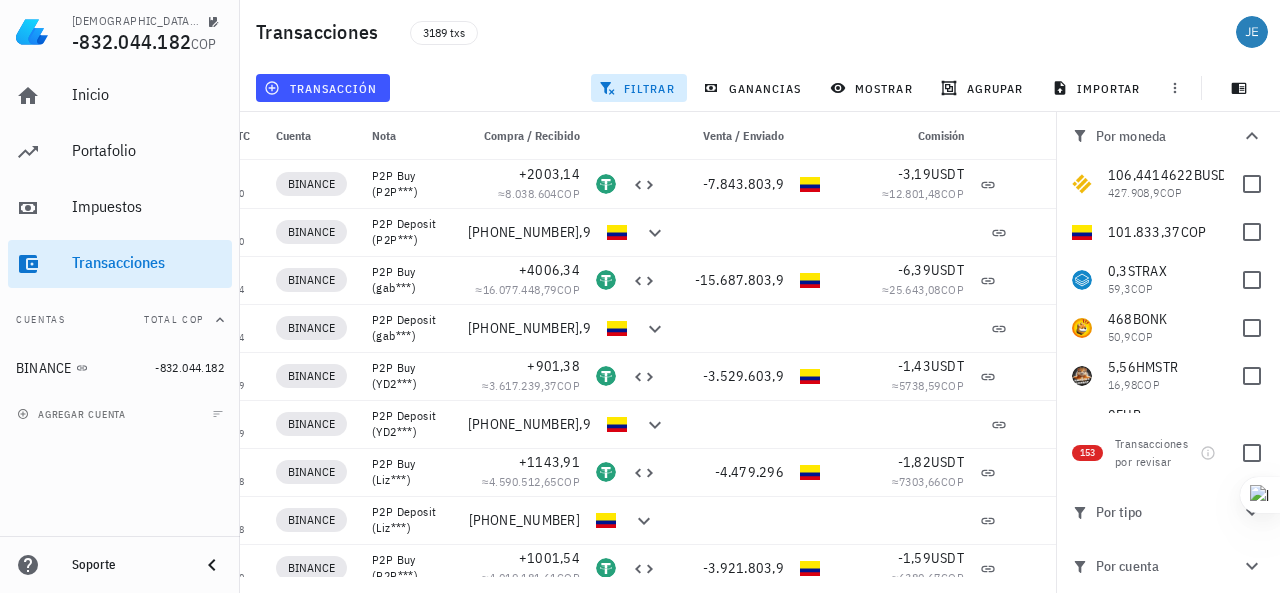 click on "filtrar" at bounding box center [639, 88] 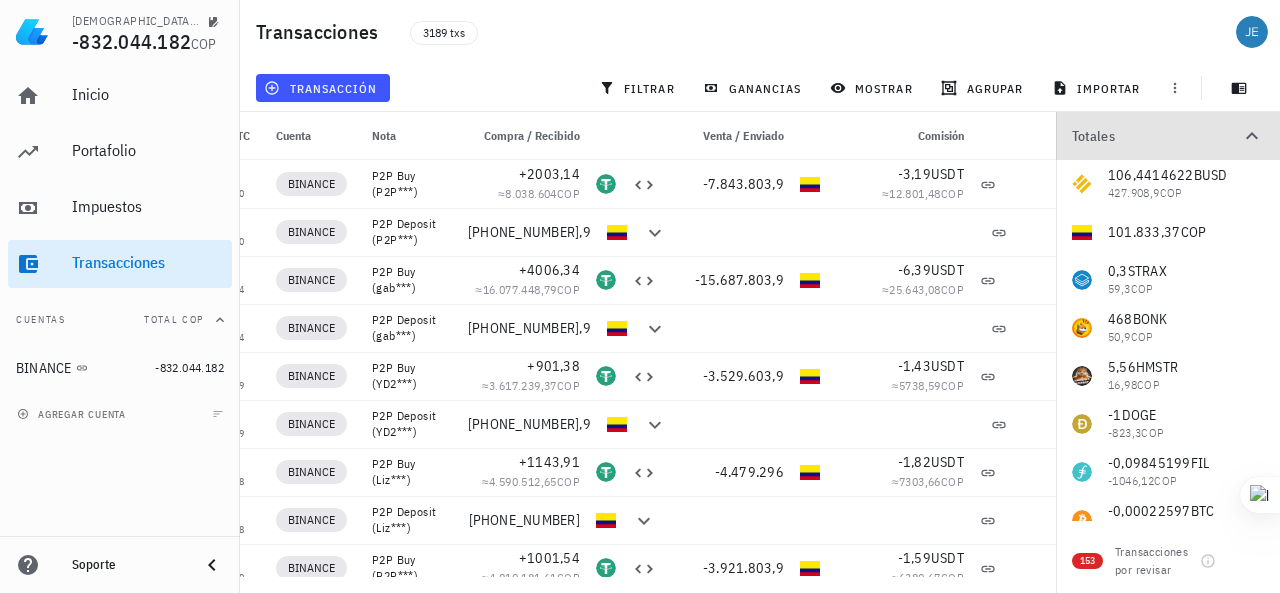 click on "Totales" at bounding box center [1156, 136] 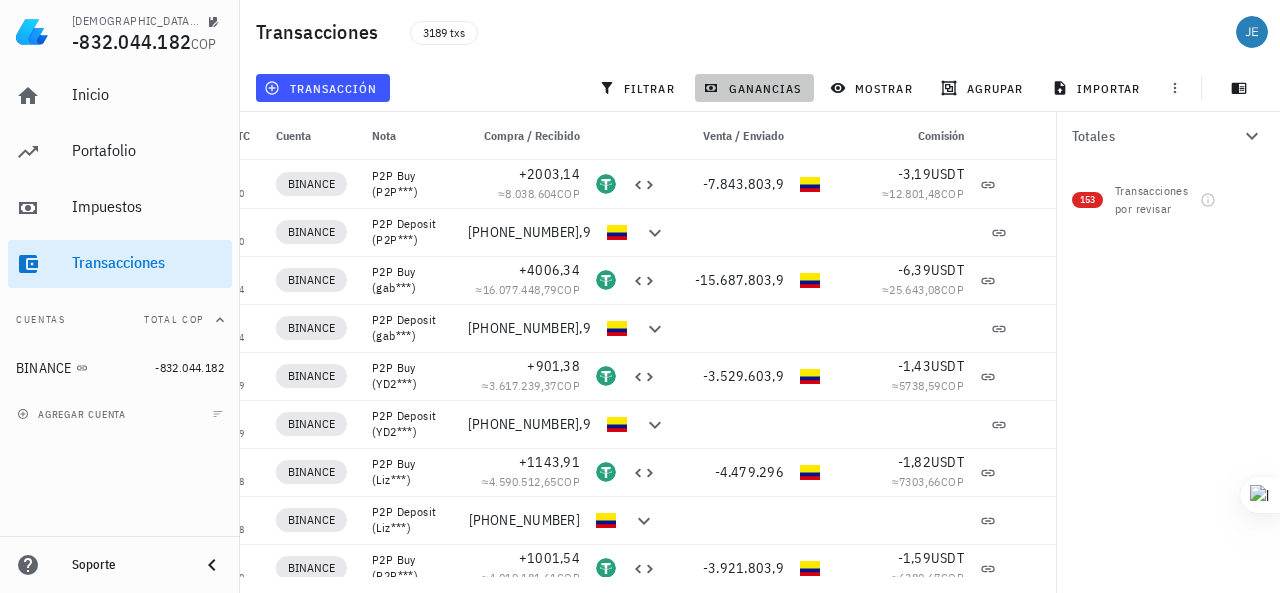 click on "ganancias" at bounding box center [754, 88] 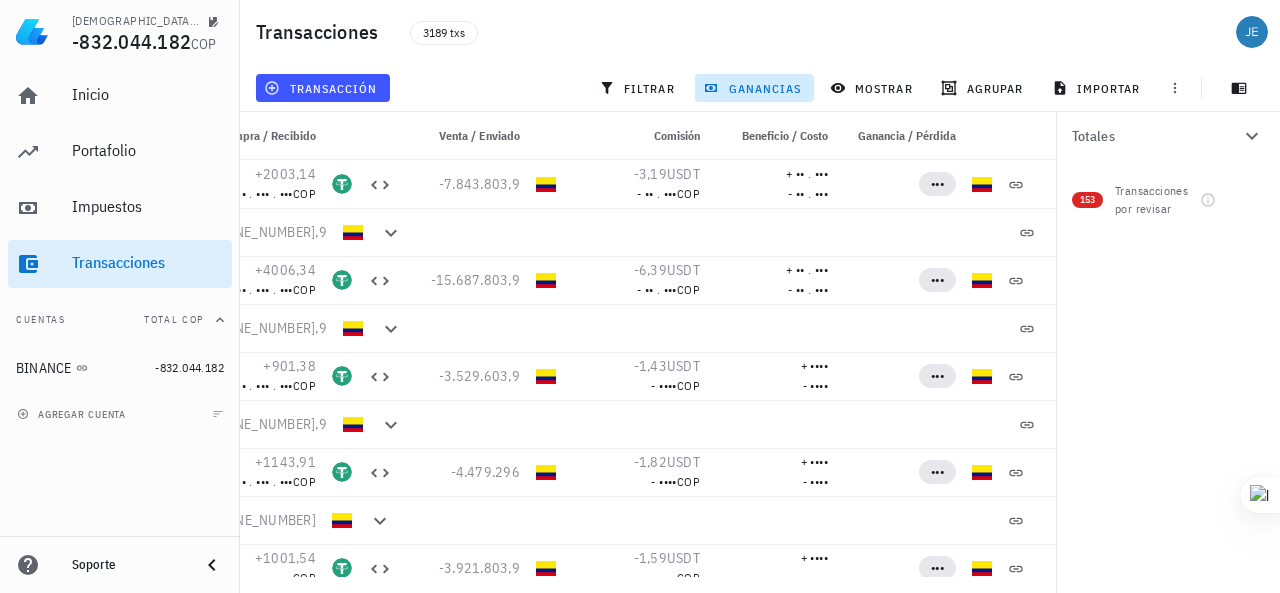 scroll, scrollTop: 0, scrollLeft: 392, axis: horizontal 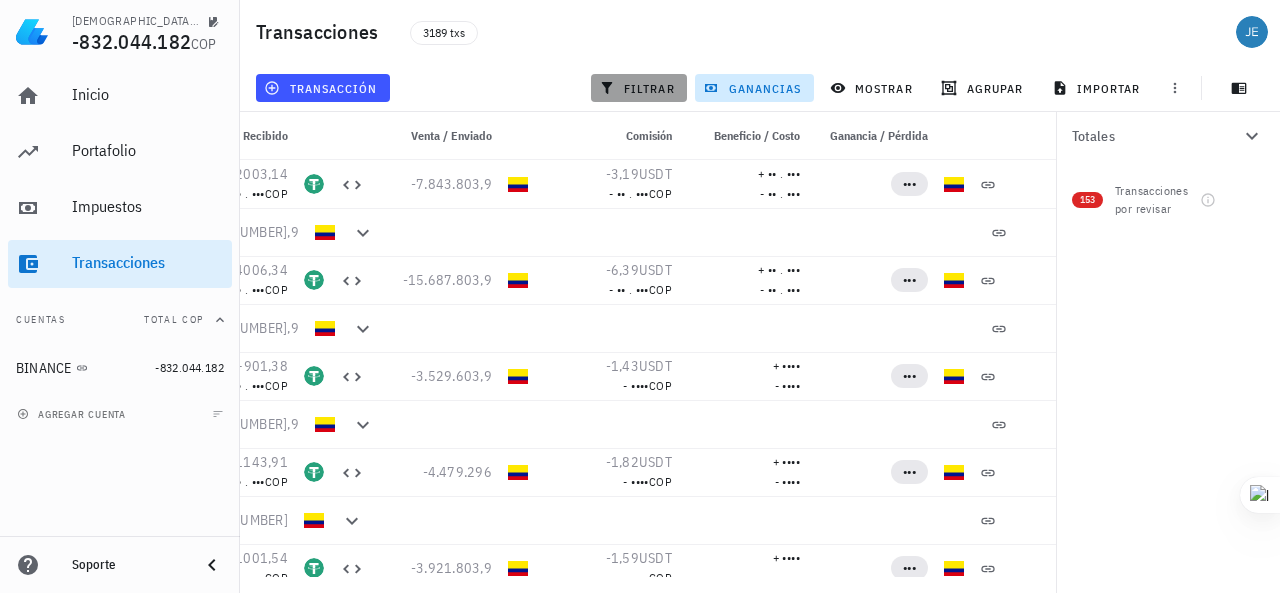 click on "filtrar" at bounding box center [639, 88] 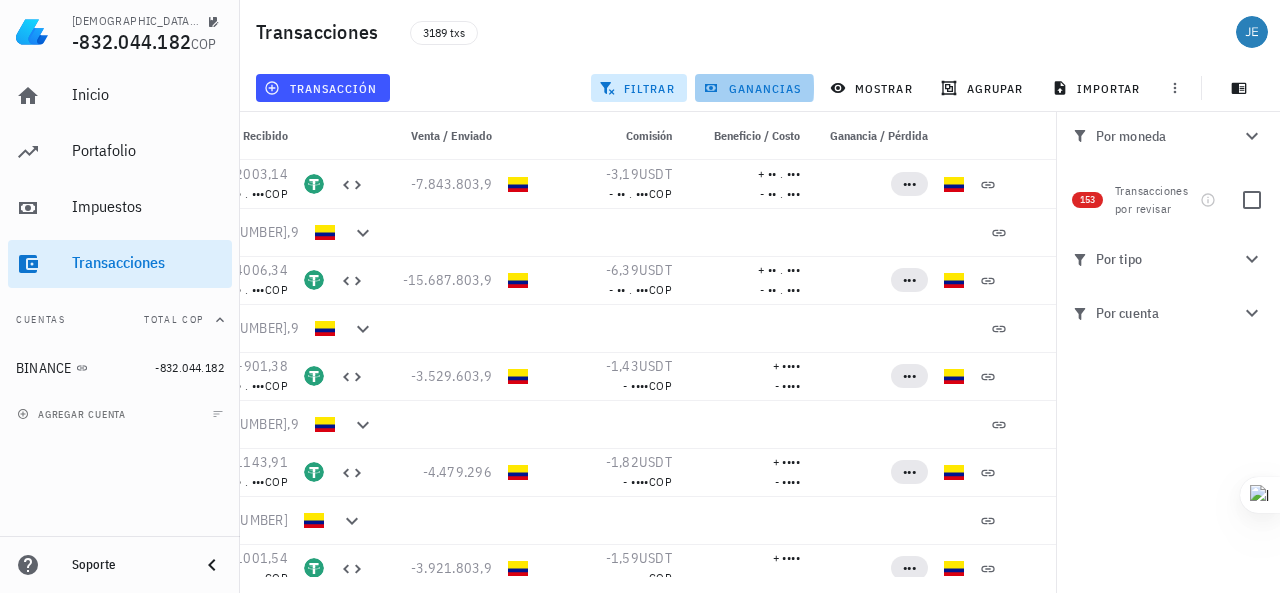 click on "ganancias" at bounding box center (754, 88) 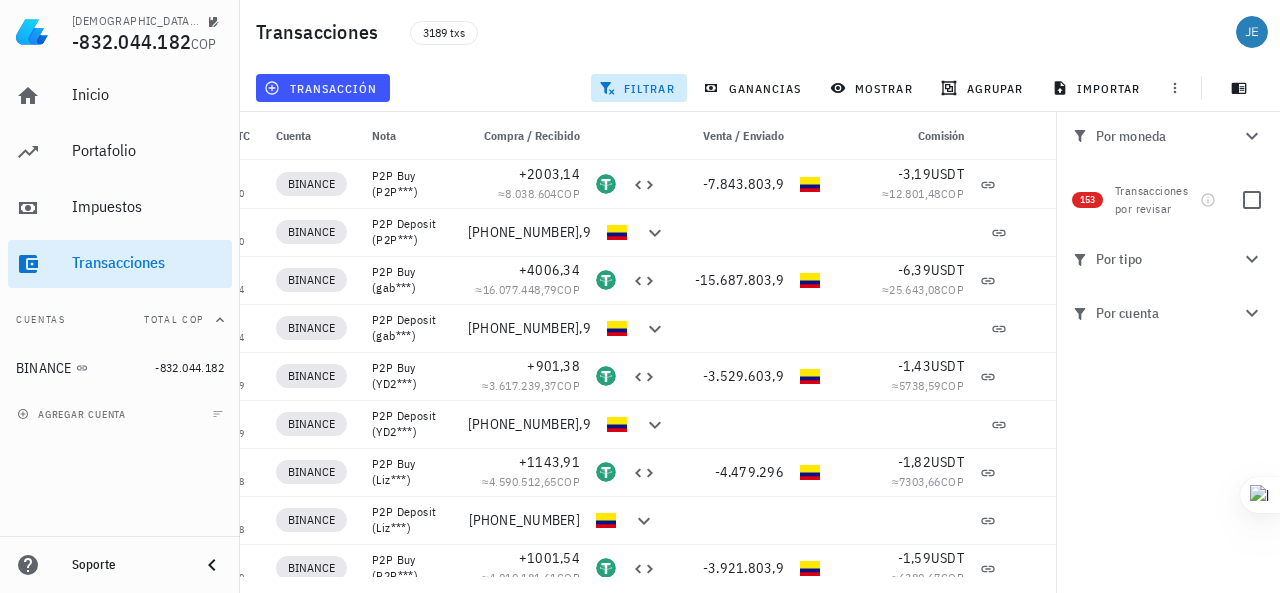 scroll, scrollTop: 0, scrollLeft: 100, axis: horizontal 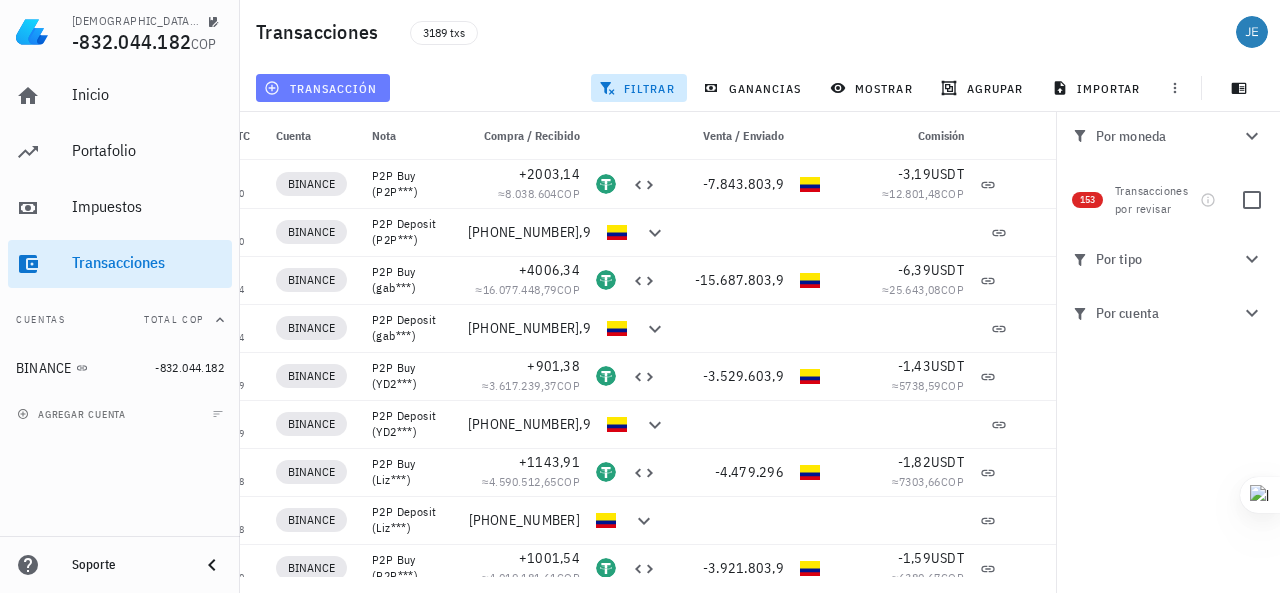 click on "transacción" at bounding box center [322, 88] 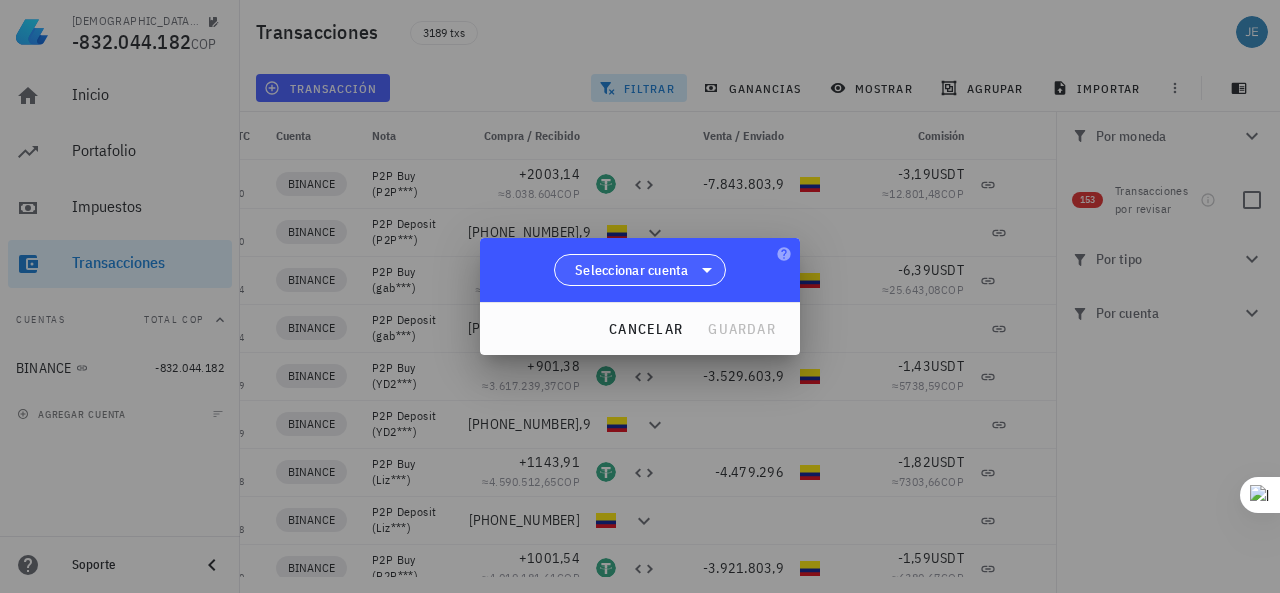 click 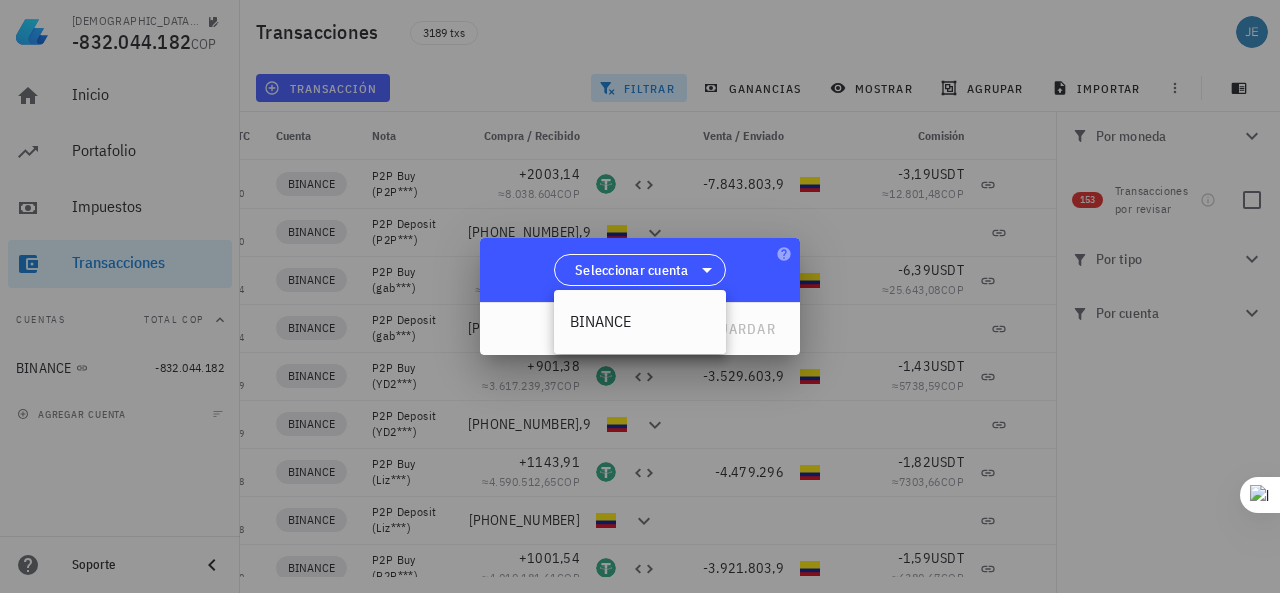 click on "Seleccionar cuenta" at bounding box center (640, 270) 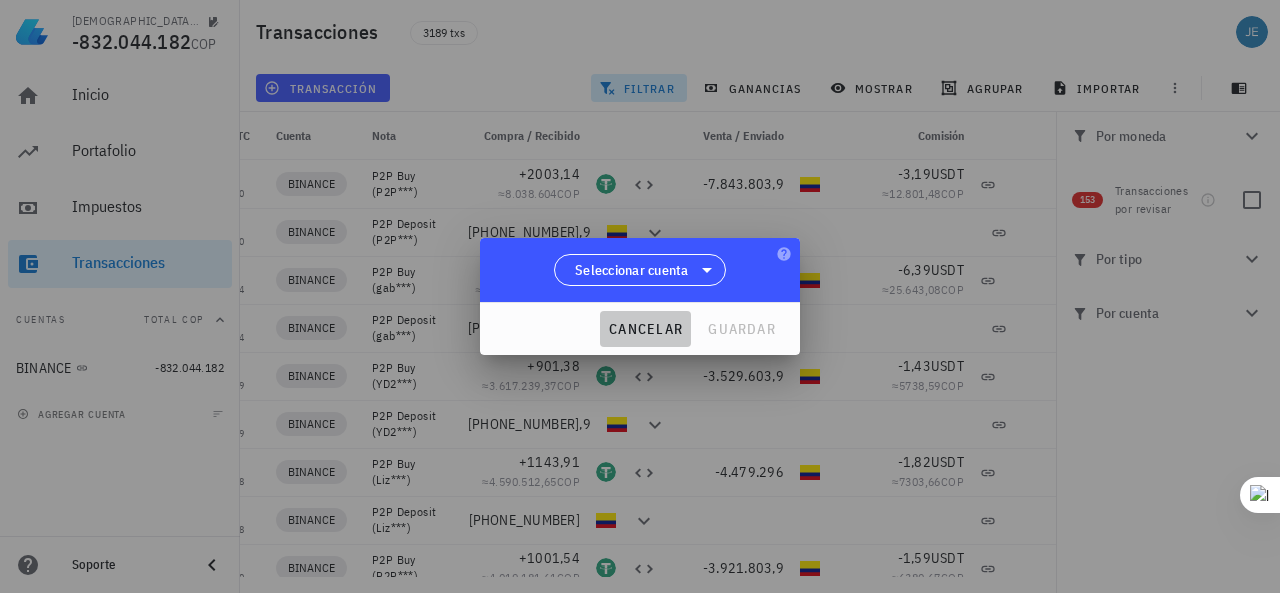 click on "cancelar" at bounding box center (645, 329) 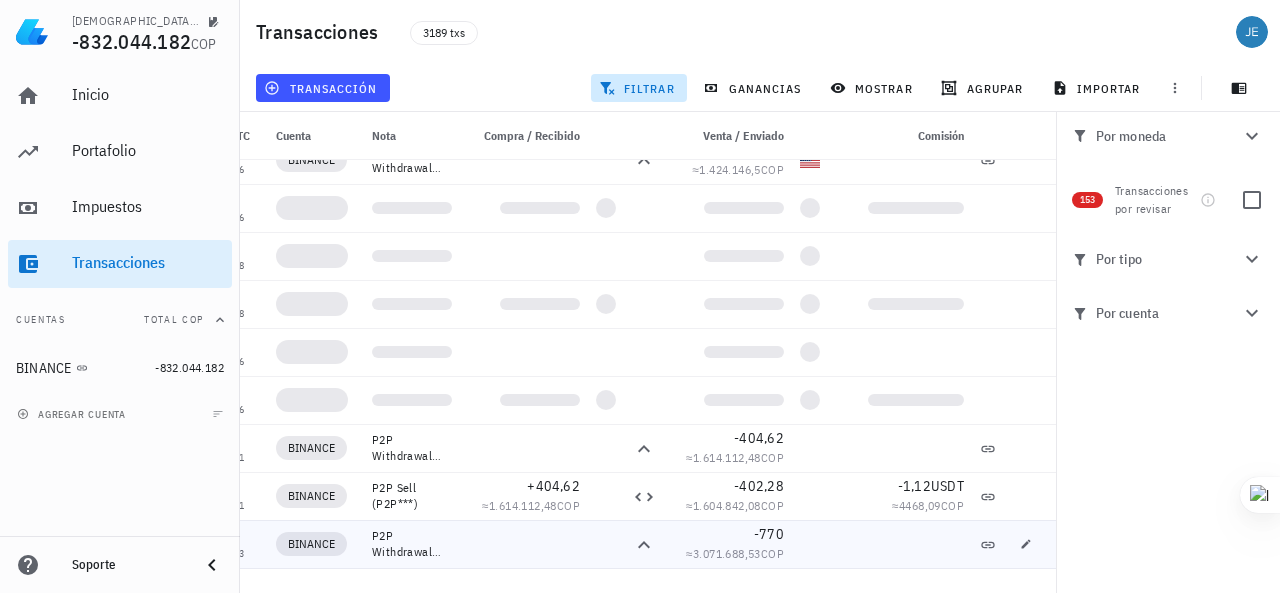 scroll, scrollTop: 700, scrollLeft: 0, axis: vertical 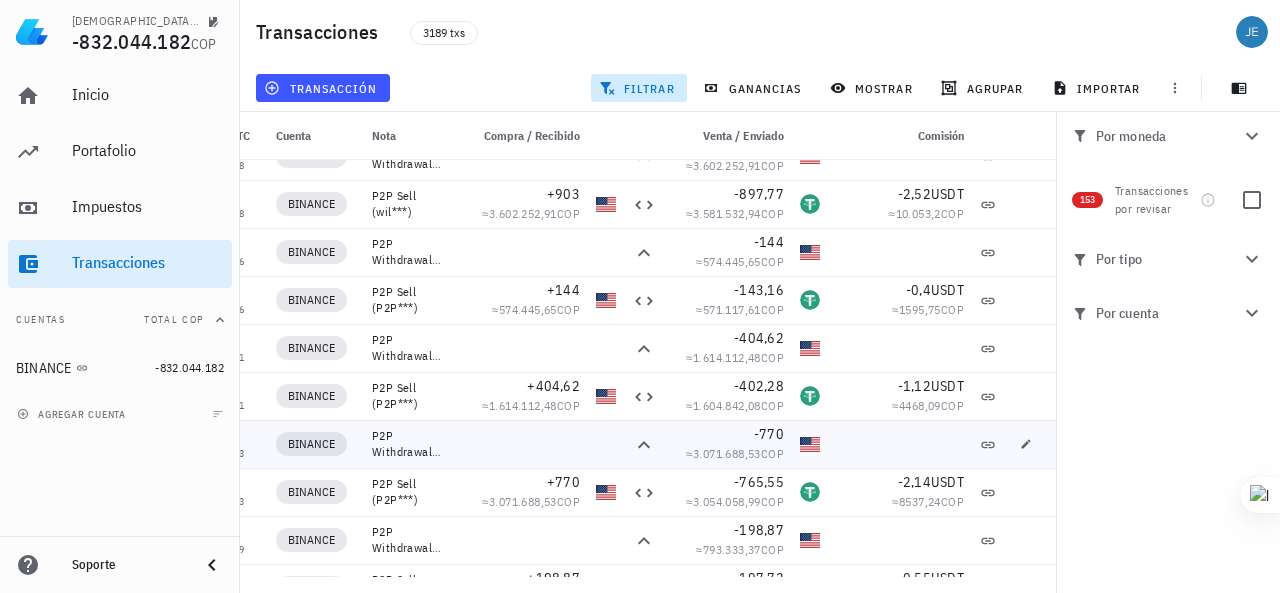 click at bounding box center [900, 444] 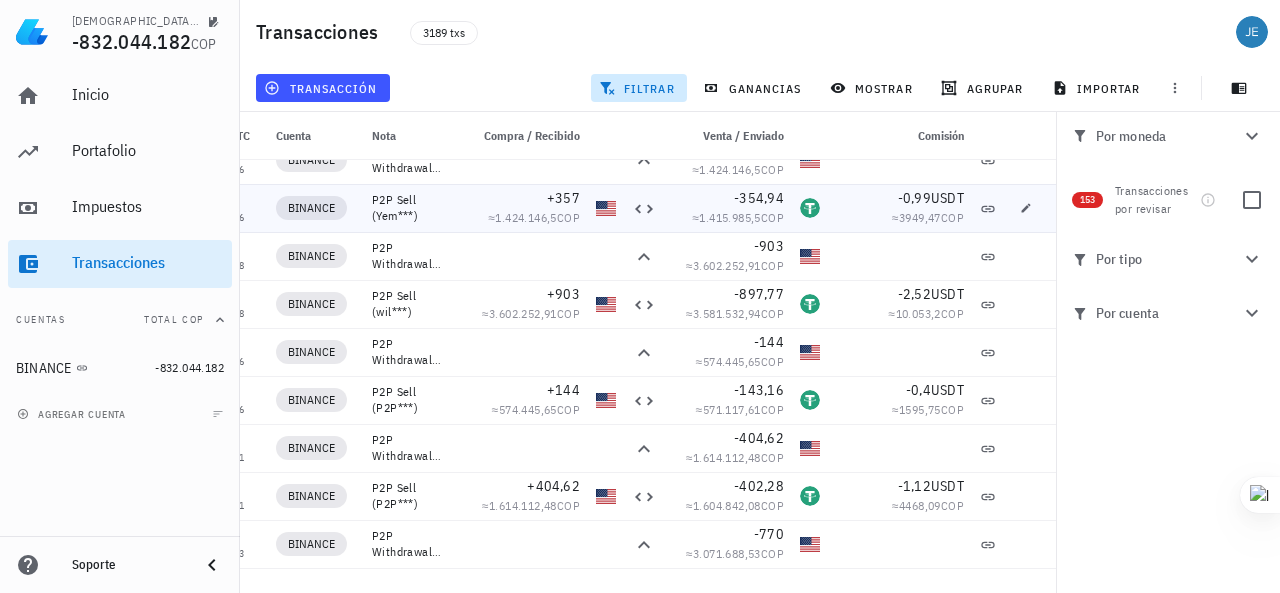 scroll, scrollTop: 300, scrollLeft: 0, axis: vertical 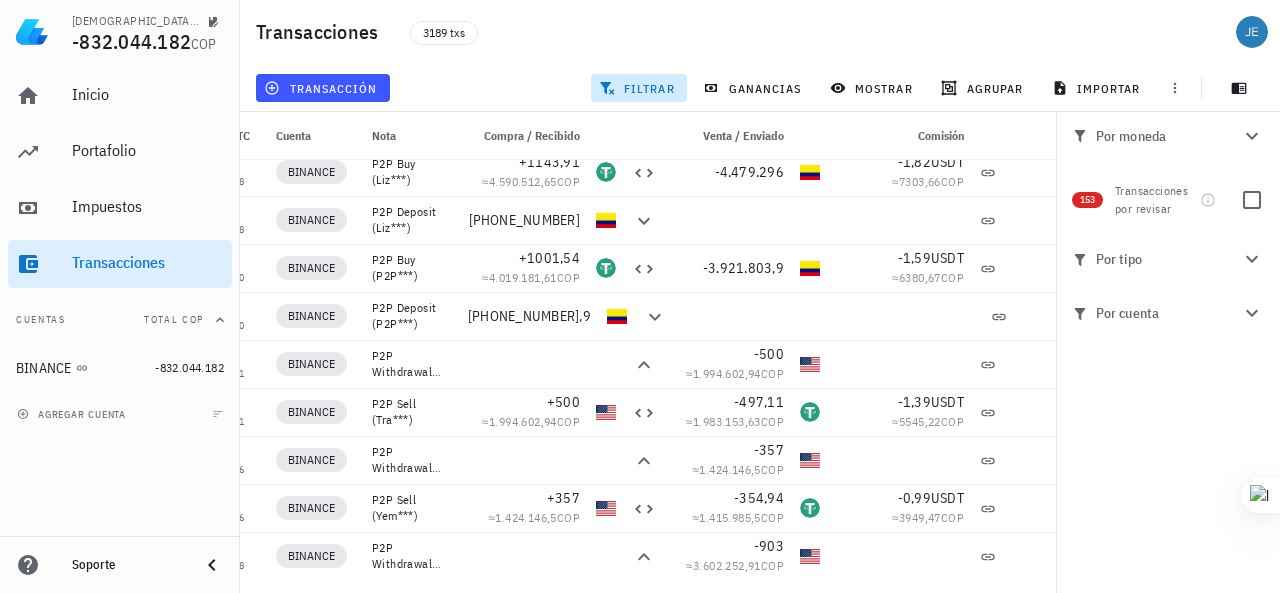 click on "Por tipo" at bounding box center [1168, 259] 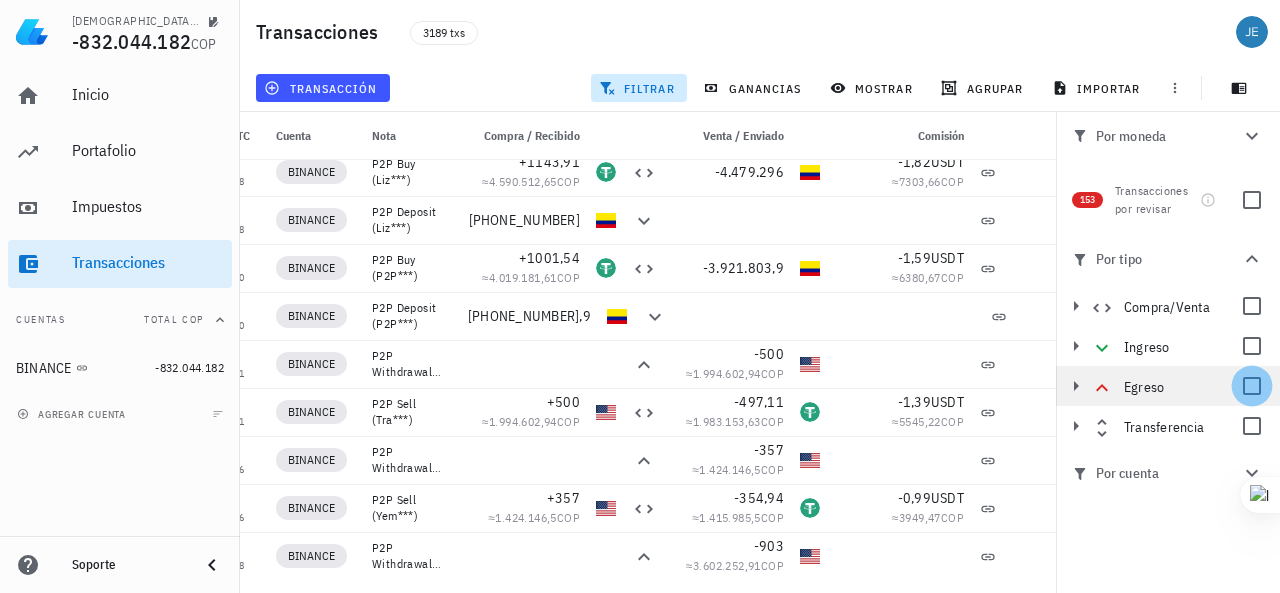 click at bounding box center [1252, 386] 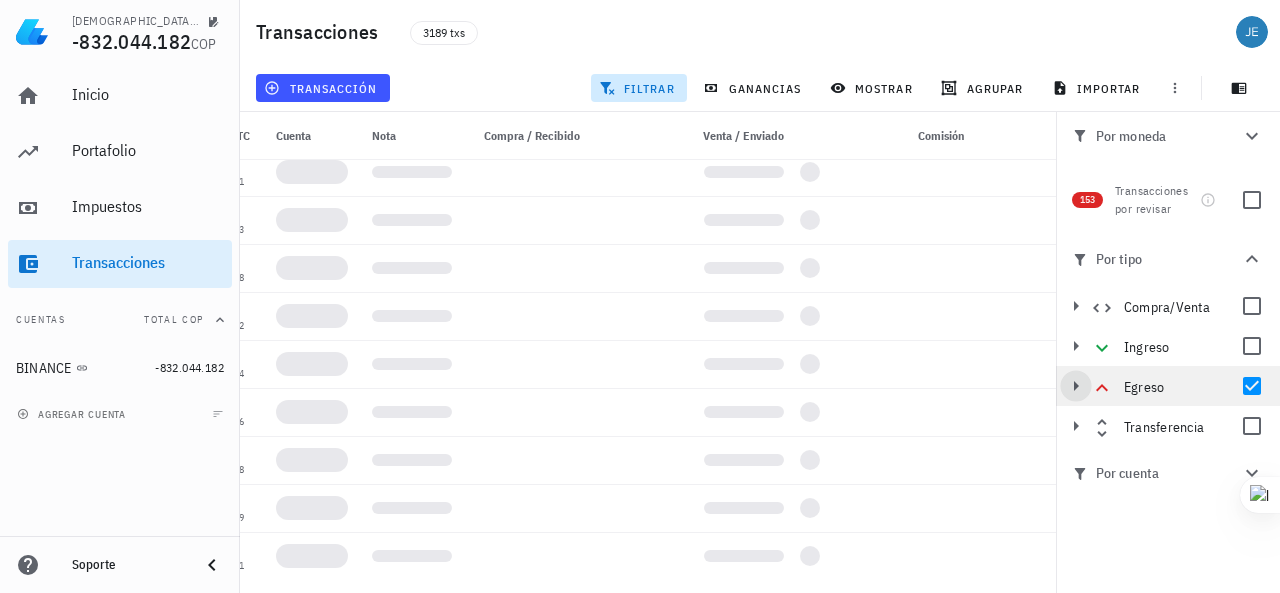 click 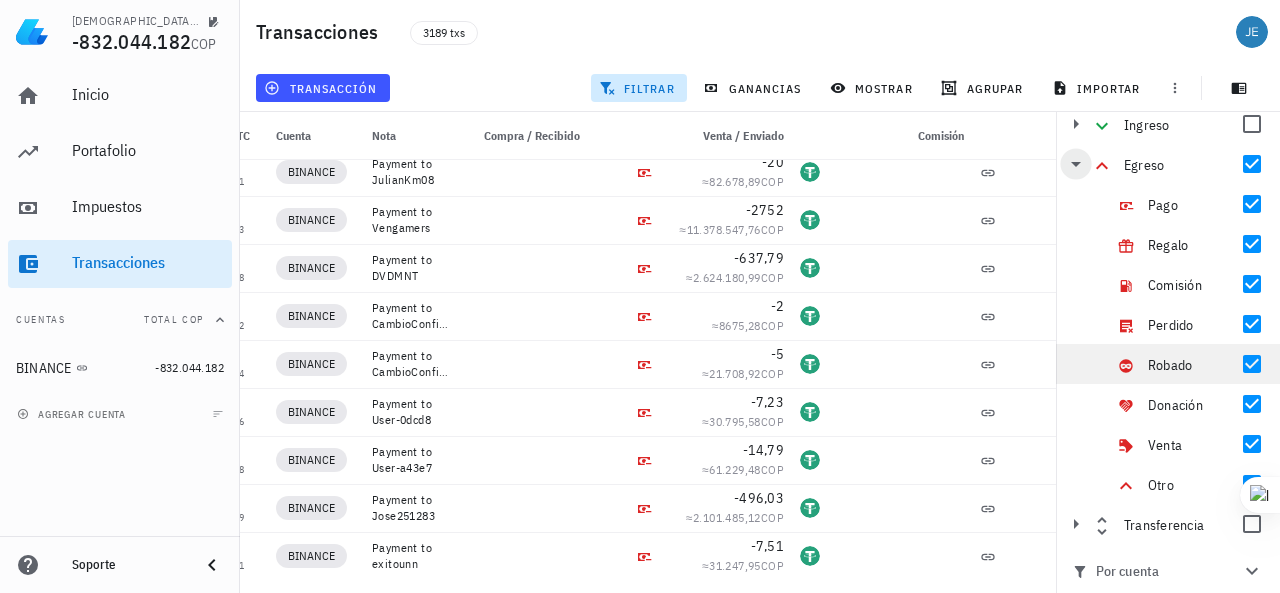 scroll, scrollTop: 226, scrollLeft: 0, axis: vertical 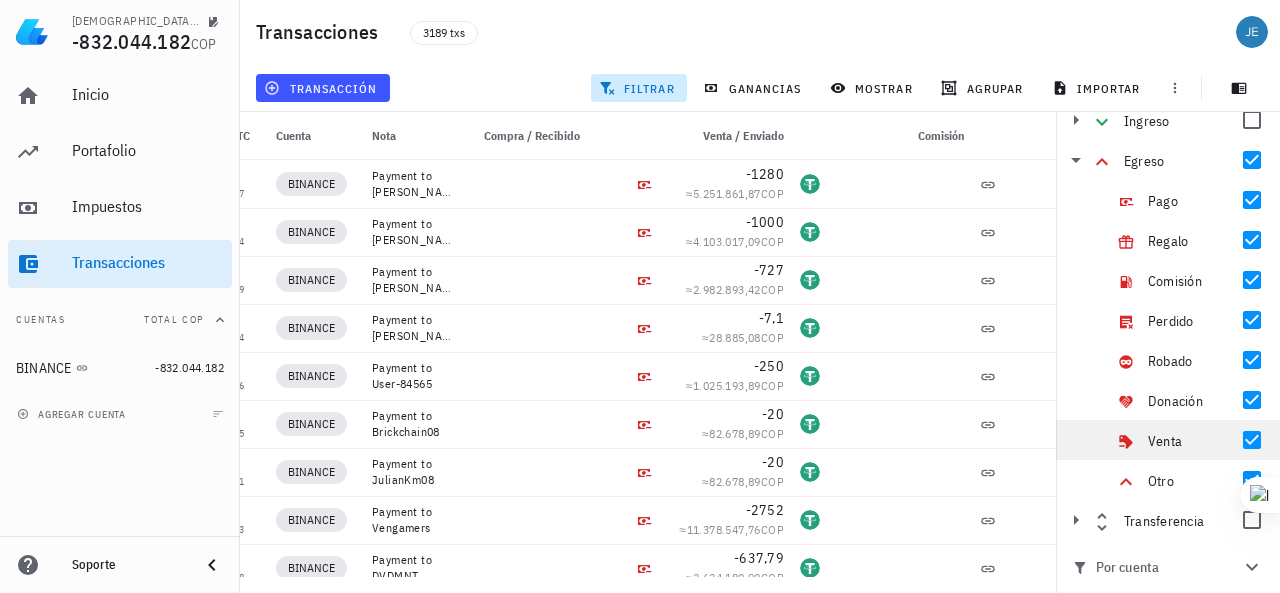 click on "Venta" at bounding box center (1165, 441) 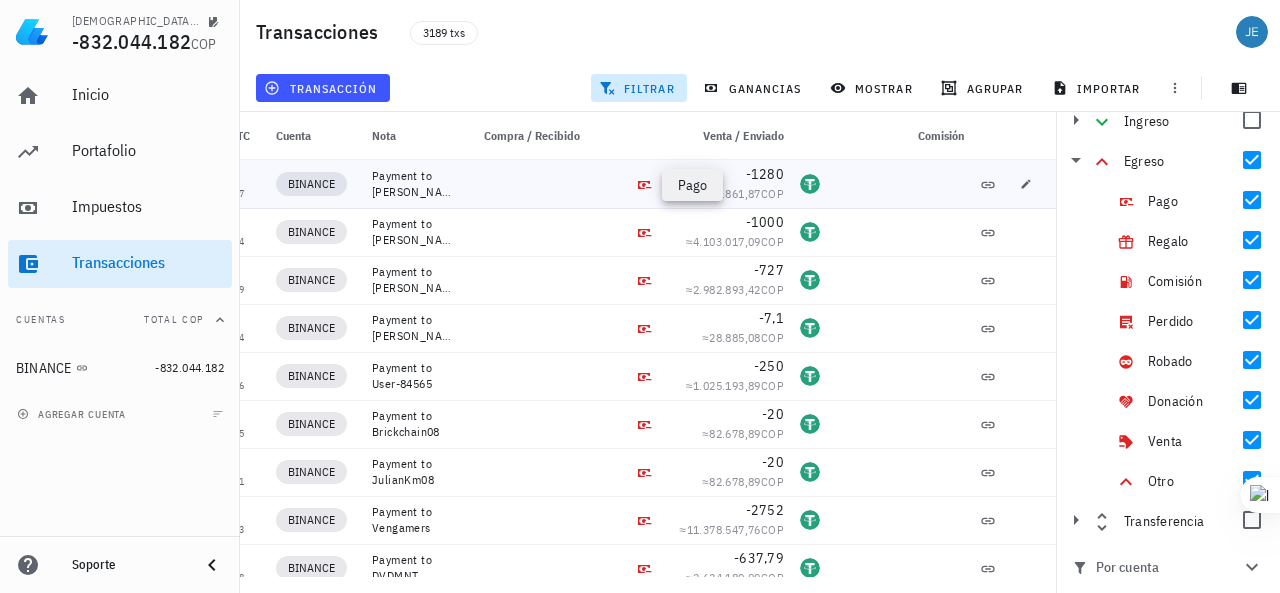 click 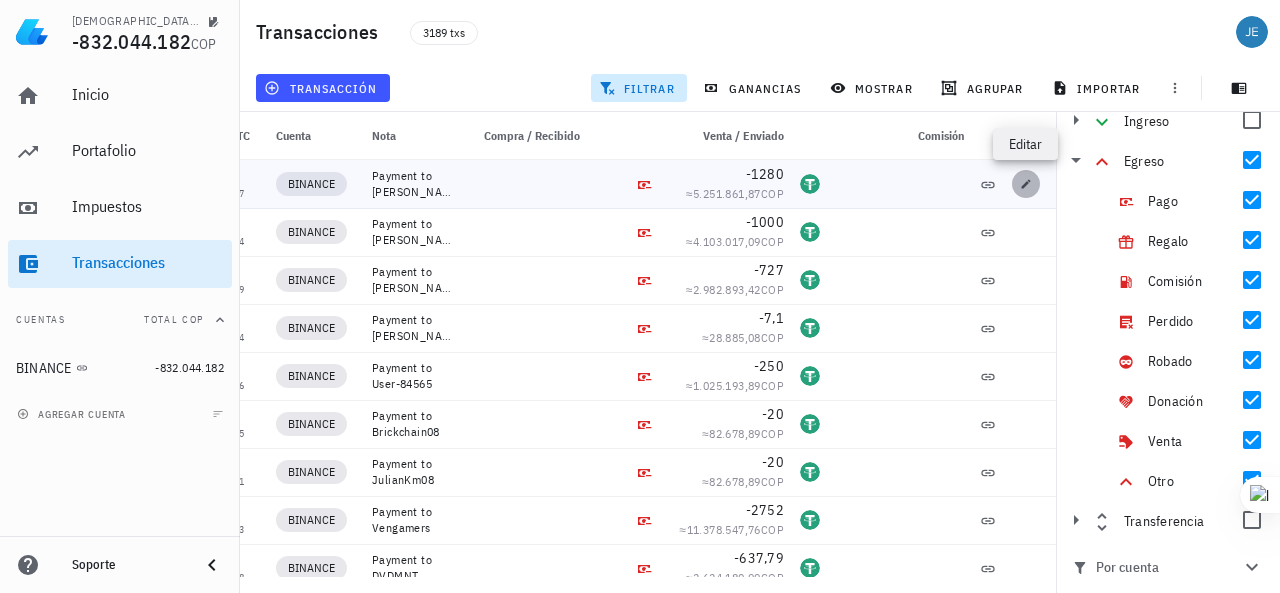 click 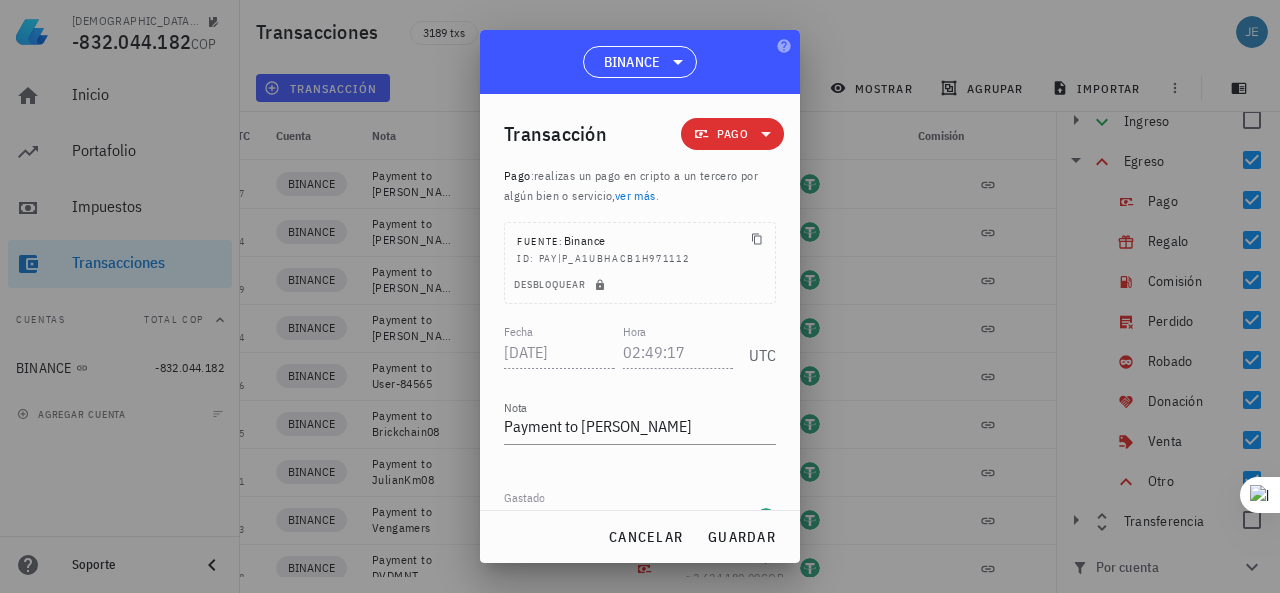 click 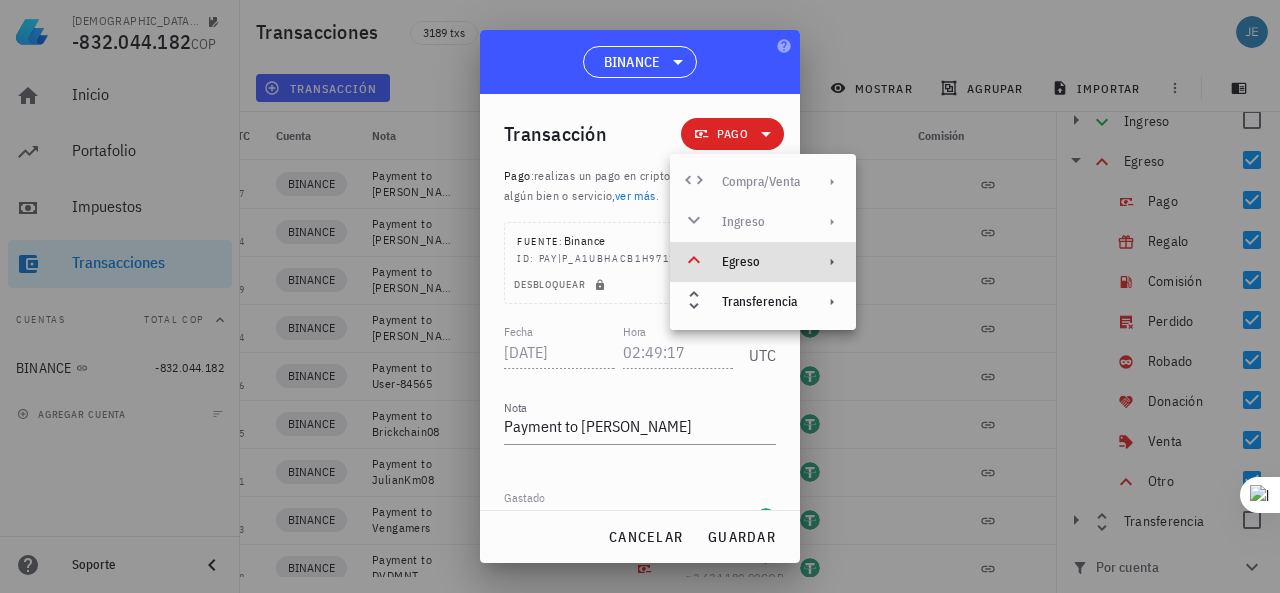 click 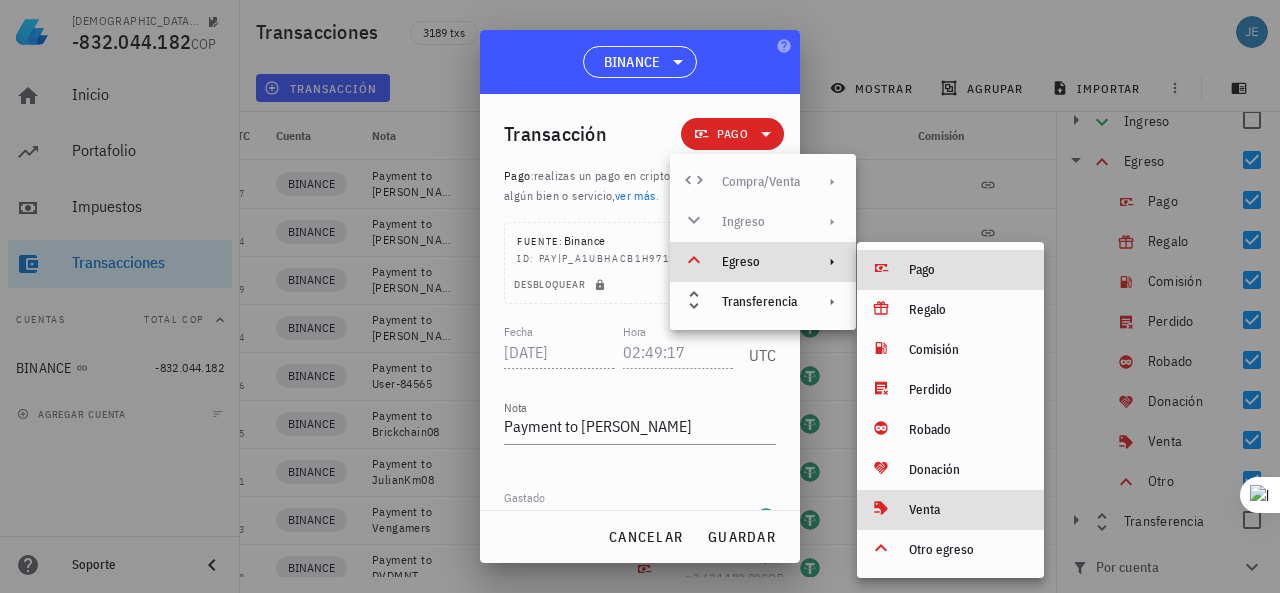 click on "Venta" at bounding box center [968, 510] 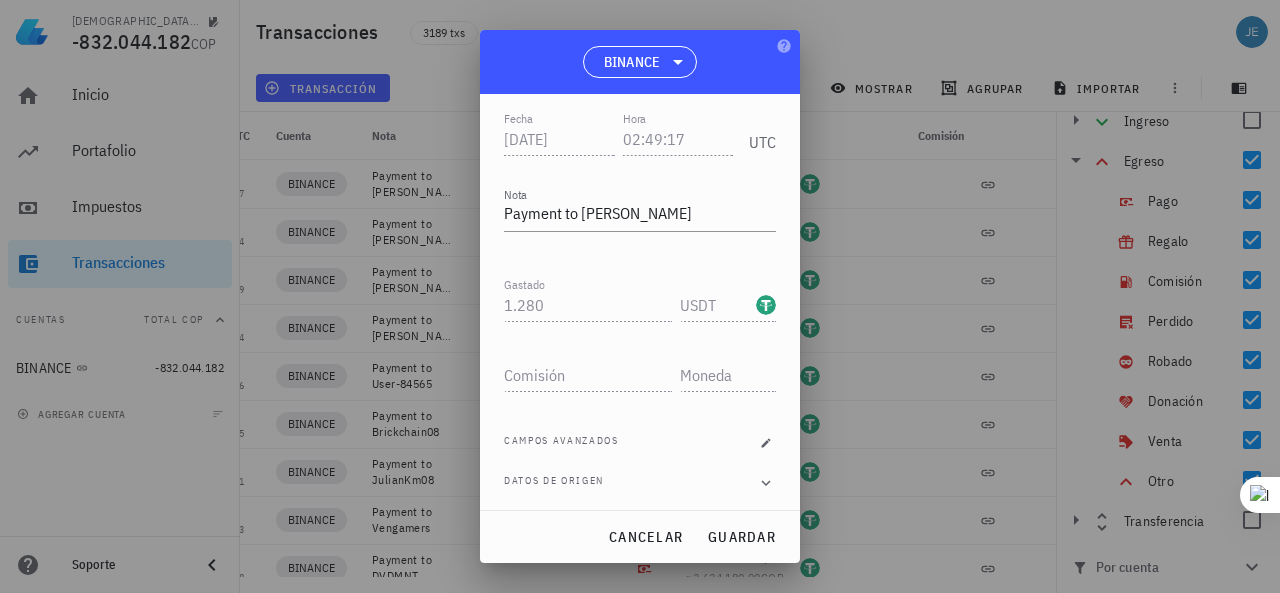 scroll, scrollTop: 214, scrollLeft: 0, axis: vertical 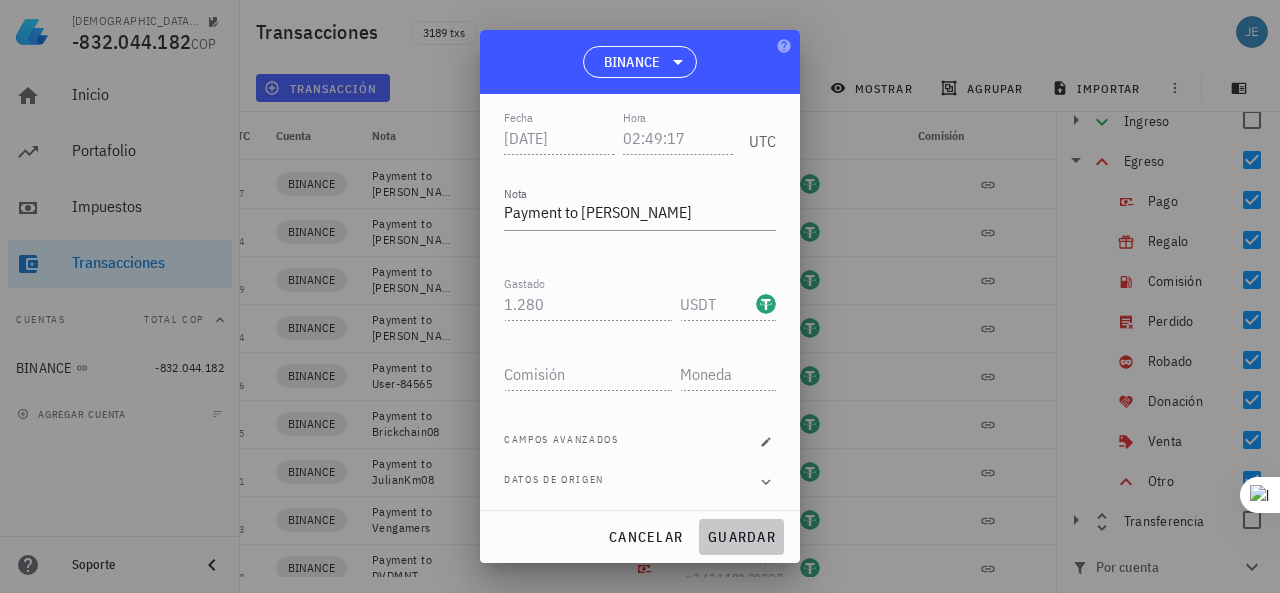 click on "guardar" at bounding box center [741, 537] 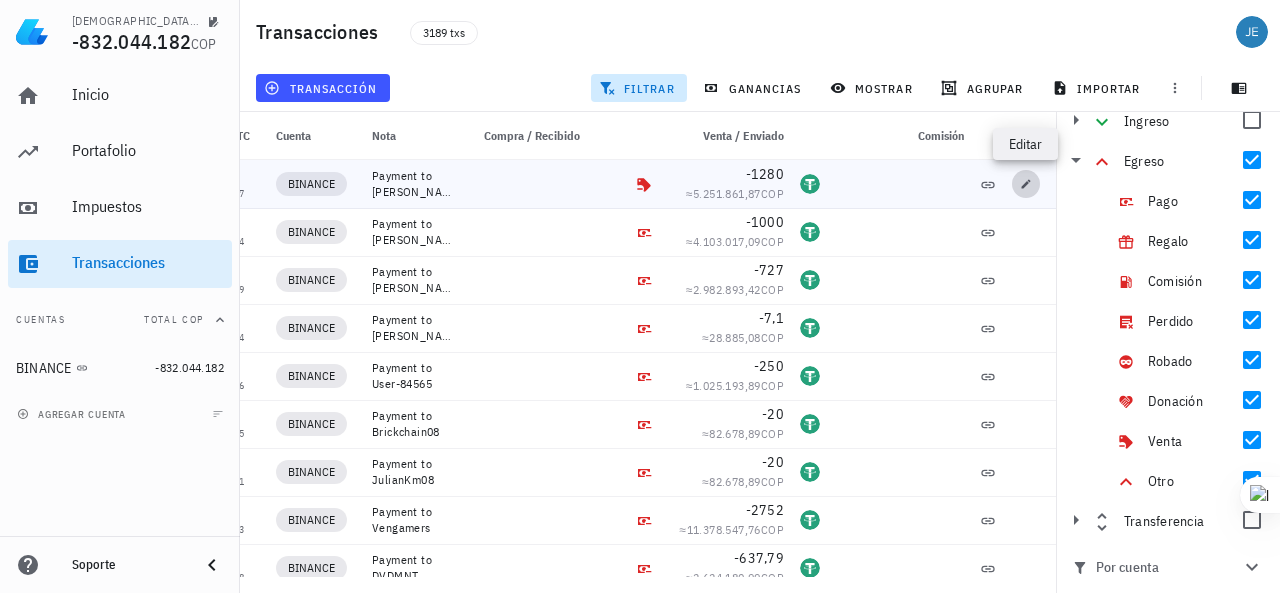 click 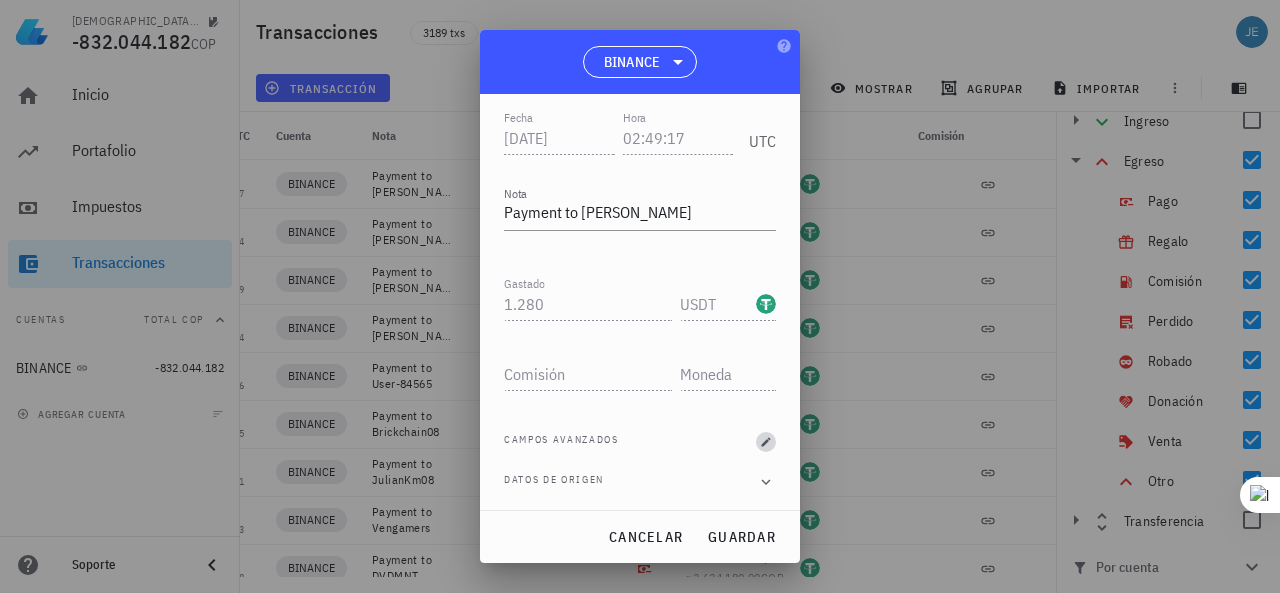 click 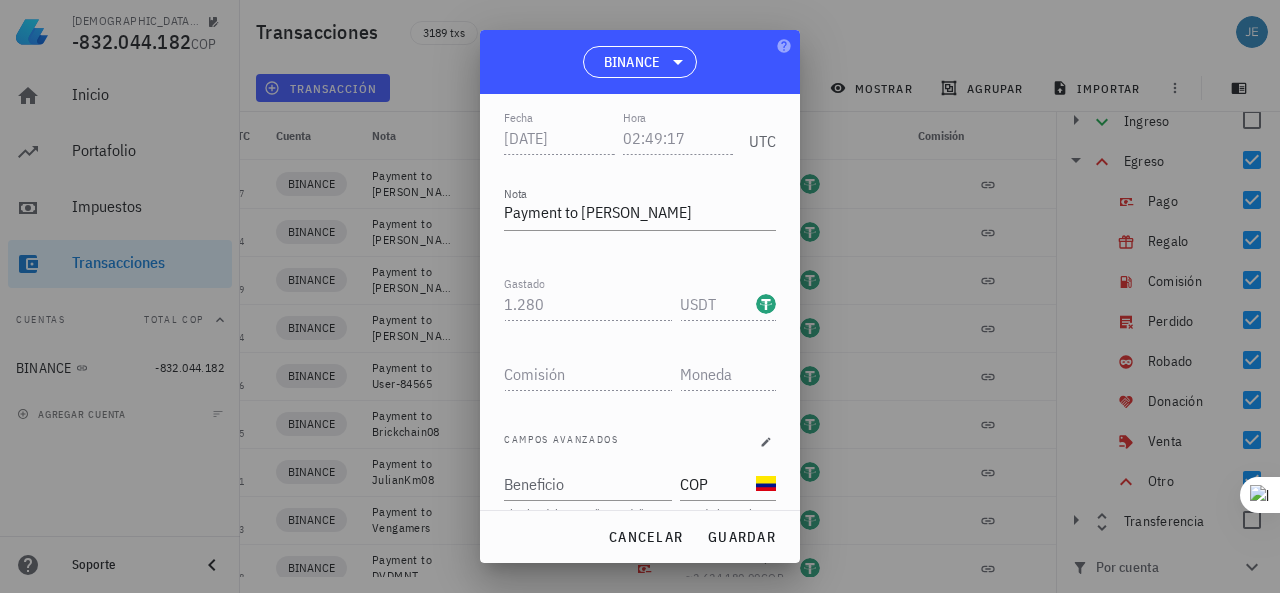 scroll, scrollTop: 294, scrollLeft: 0, axis: vertical 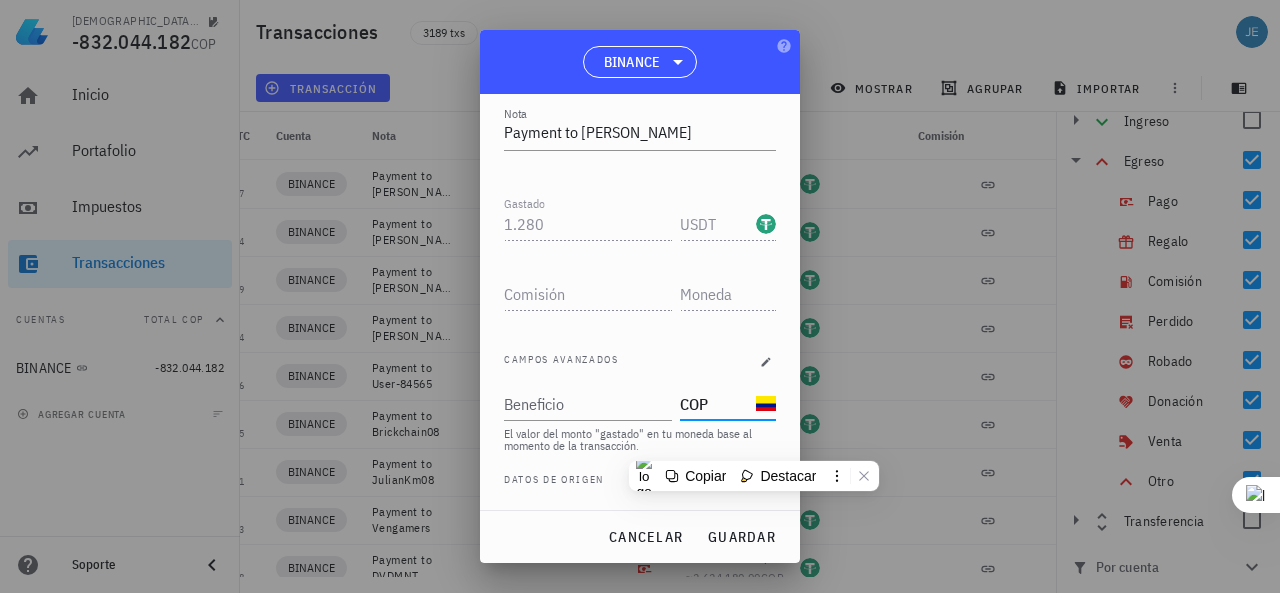 click on "COP" at bounding box center [716, 404] 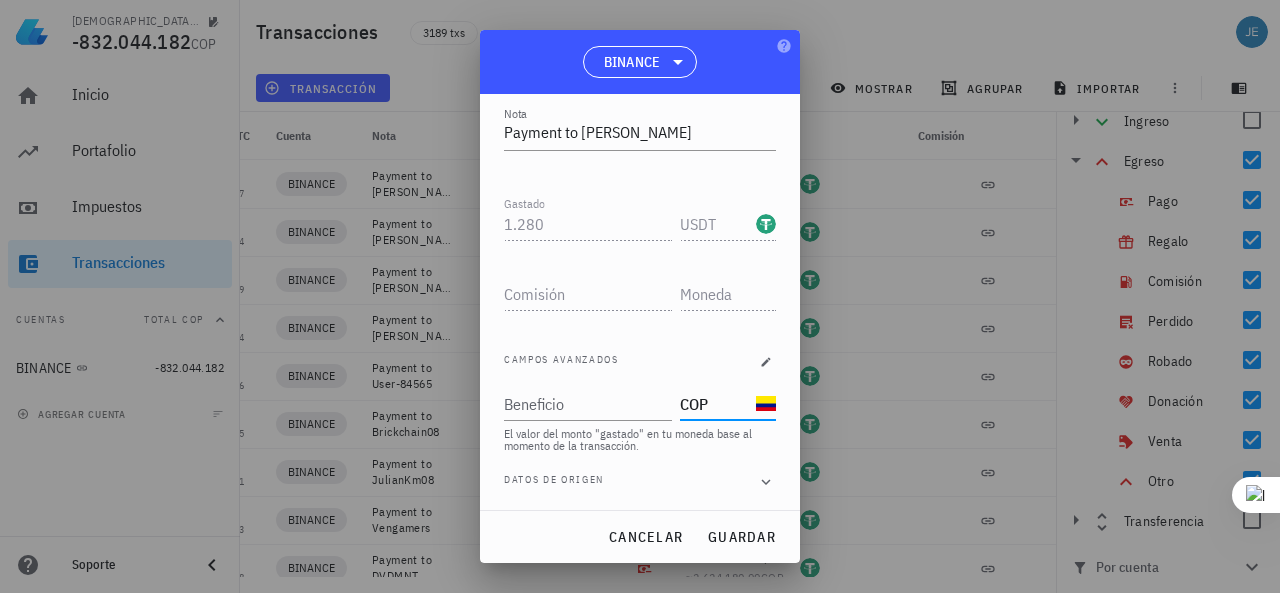 click at bounding box center (766, 404) 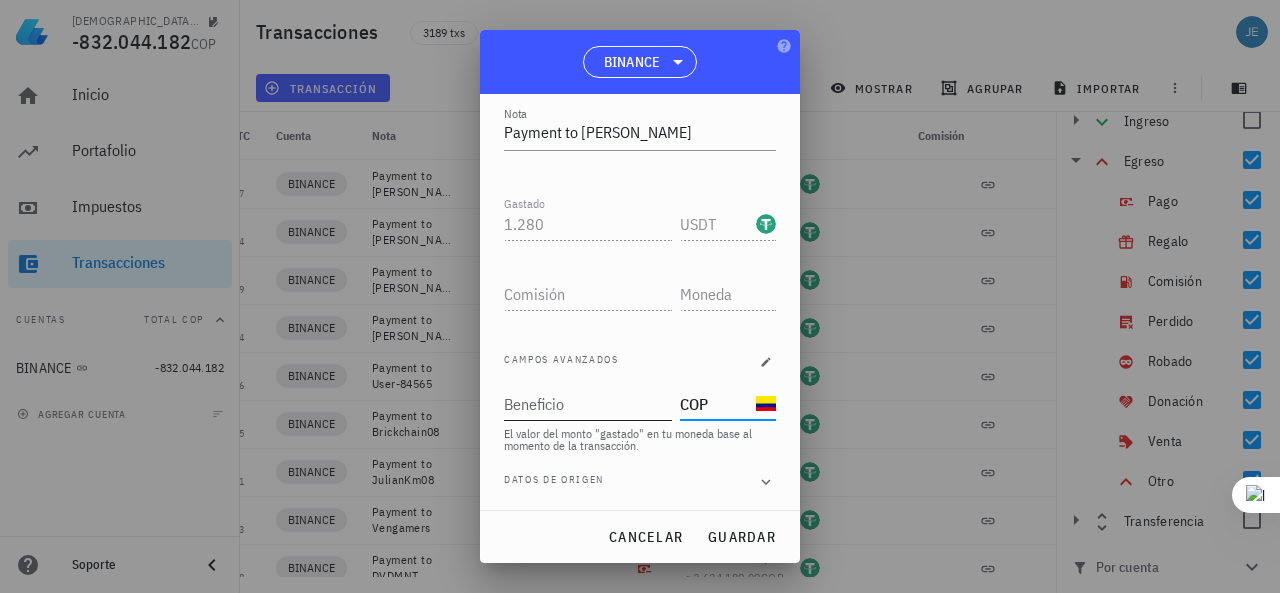click on "Beneficio" at bounding box center (586, 404) 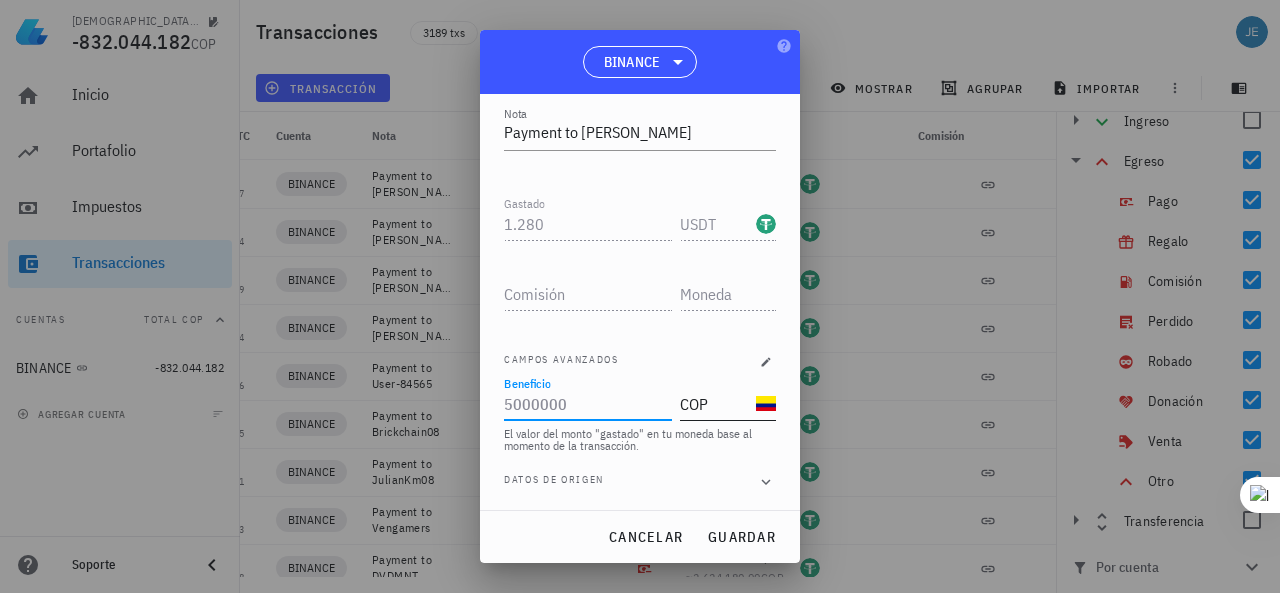 click at bounding box center [766, 404] 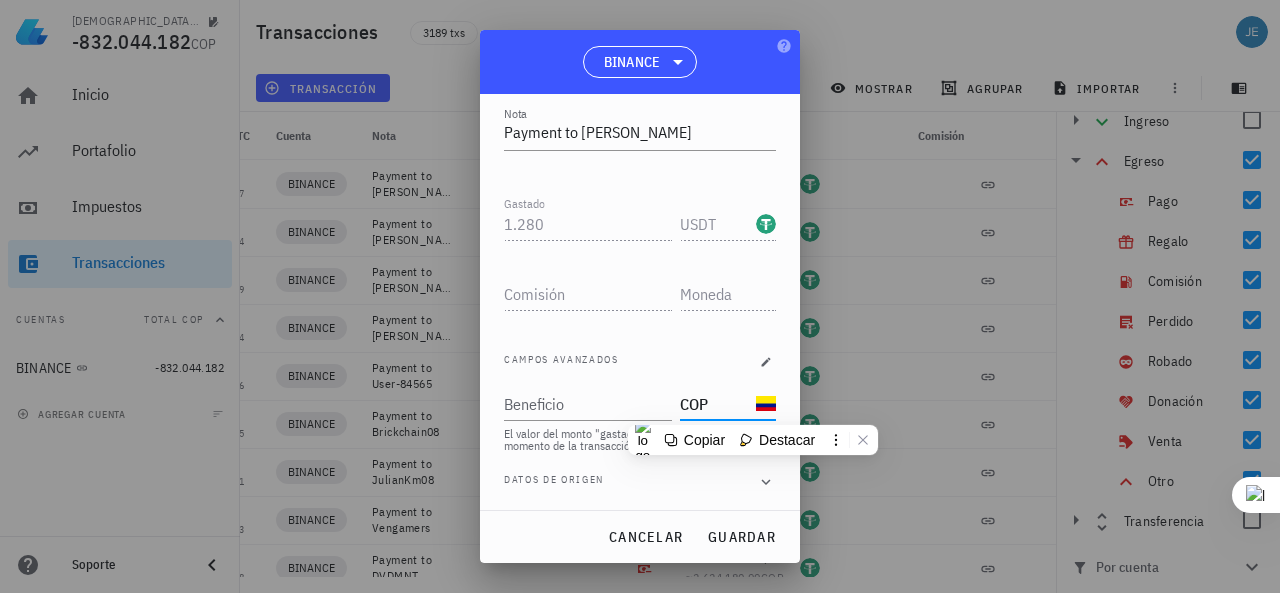 click on "Beneficio   COP" at bounding box center (640, 396) 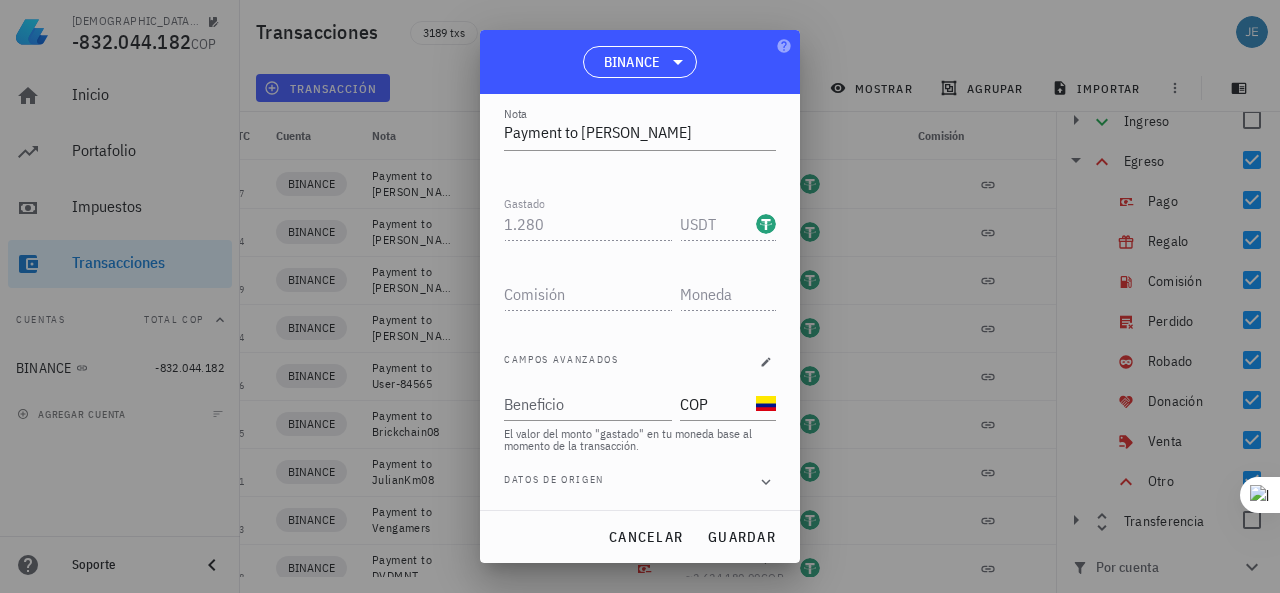click on "Datos de origen" at bounding box center (640, 482) 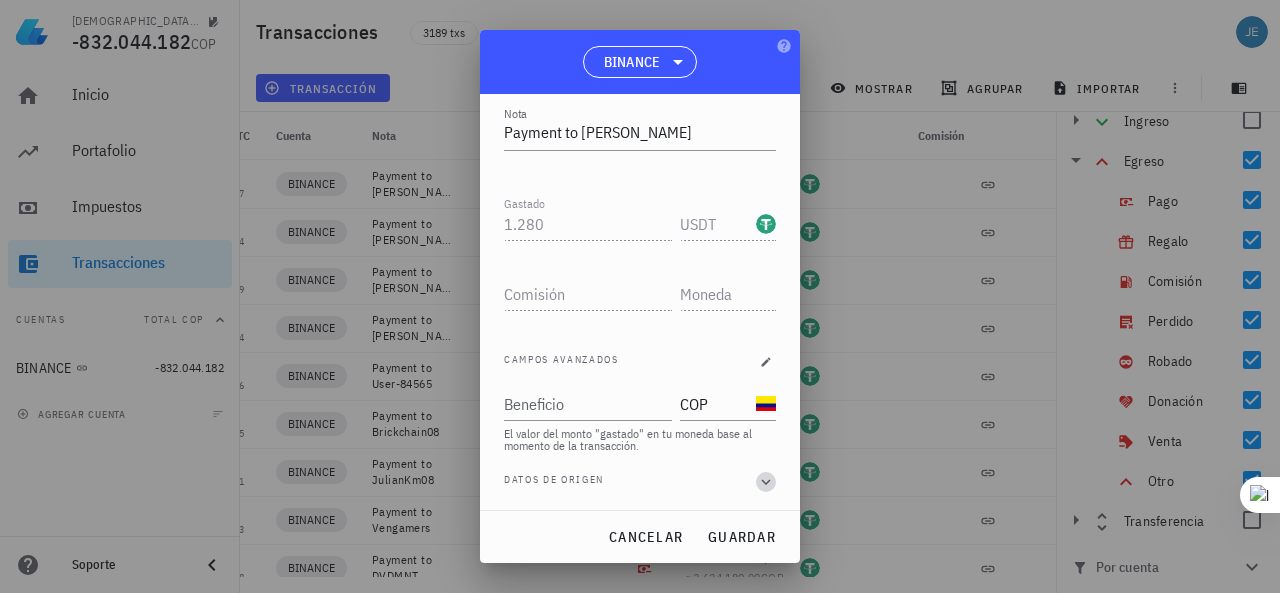 click 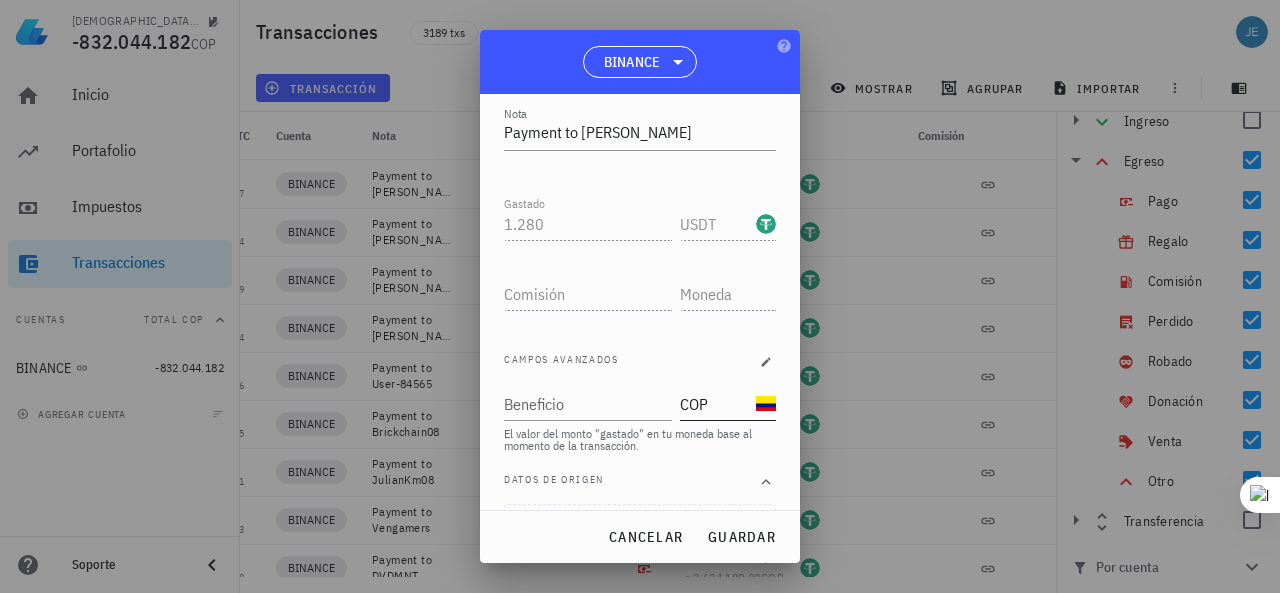 scroll, scrollTop: 0, scrollLeft: 0, axis: both 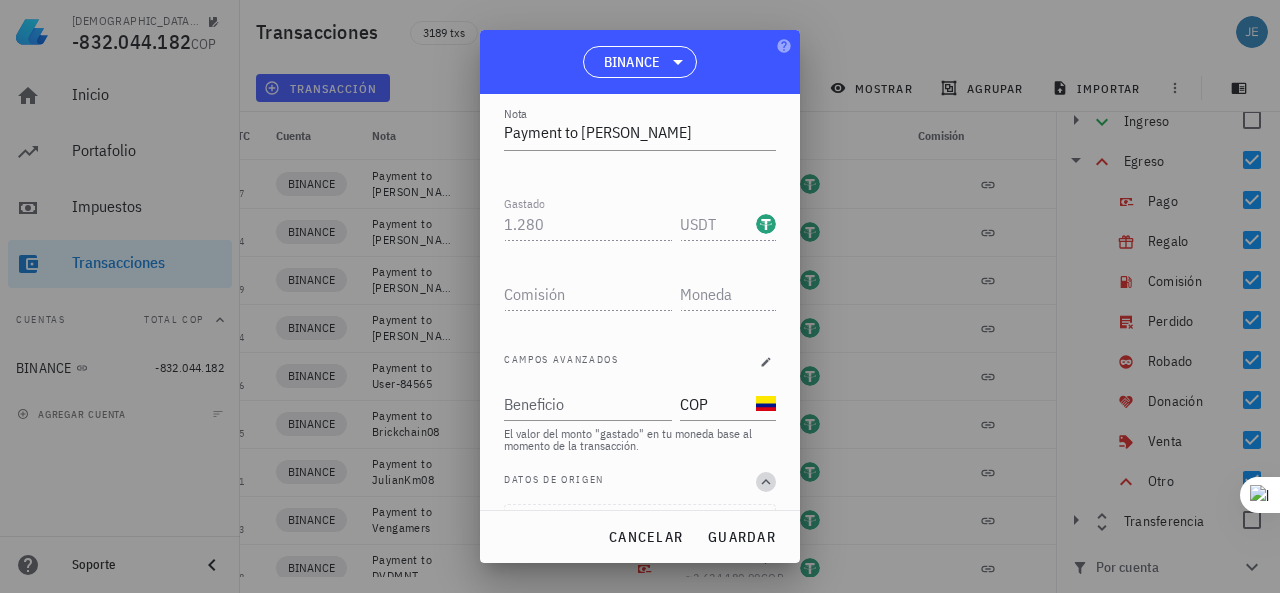 click 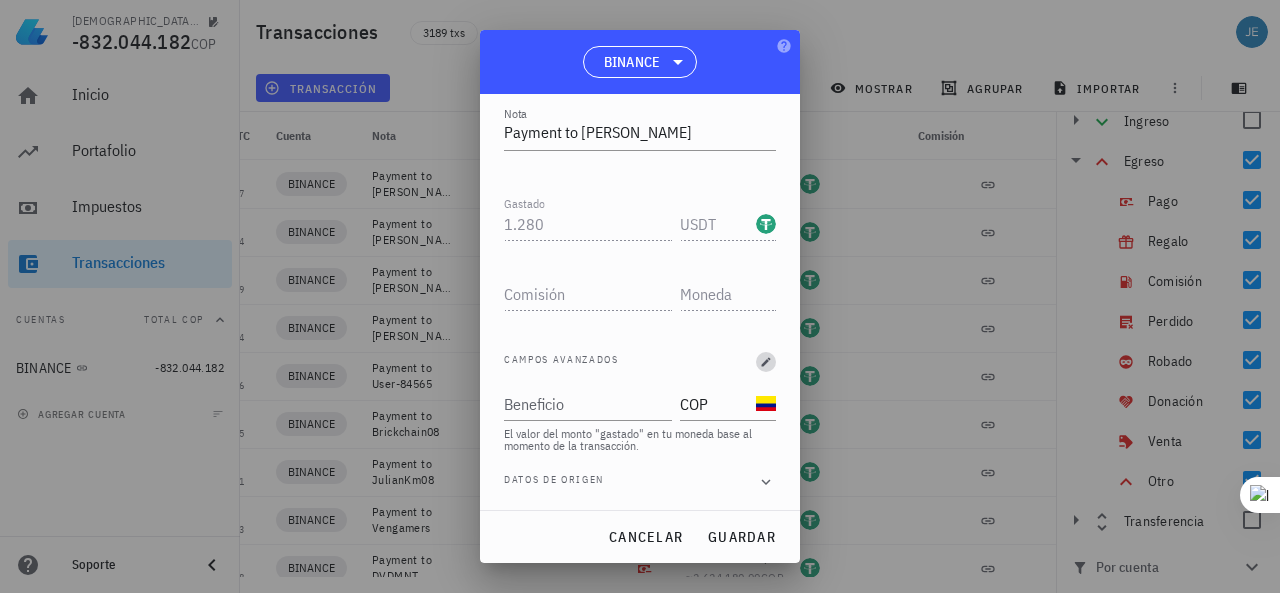 click 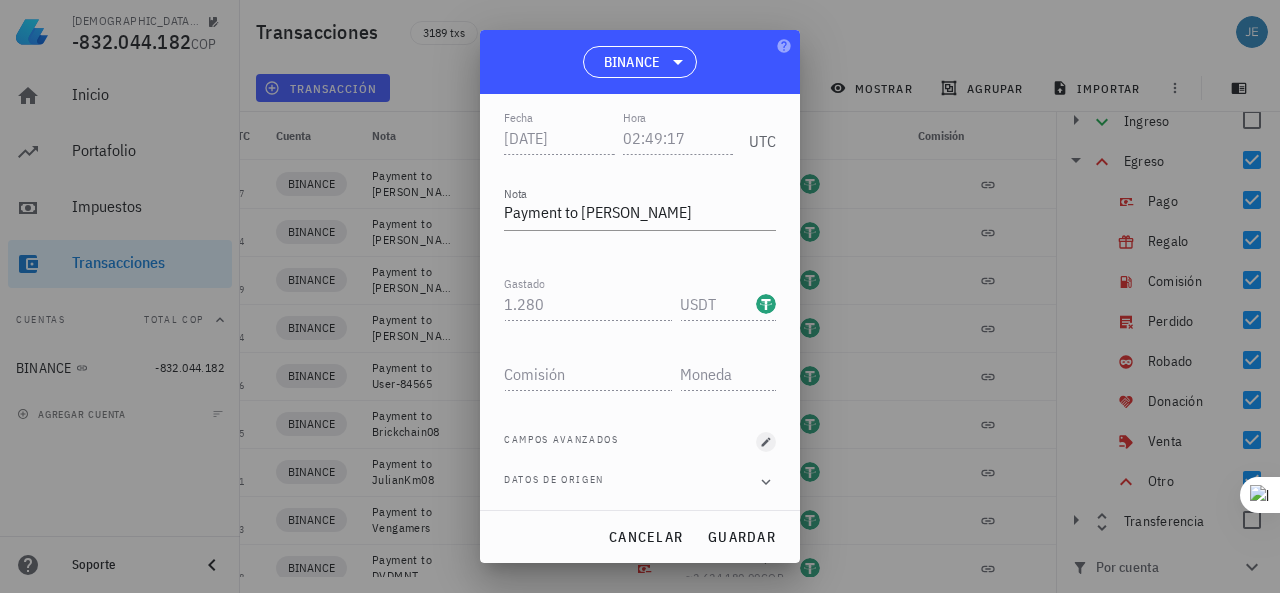 scroll, scrollTop: 214, scrollLeft: 0, axis: vertical 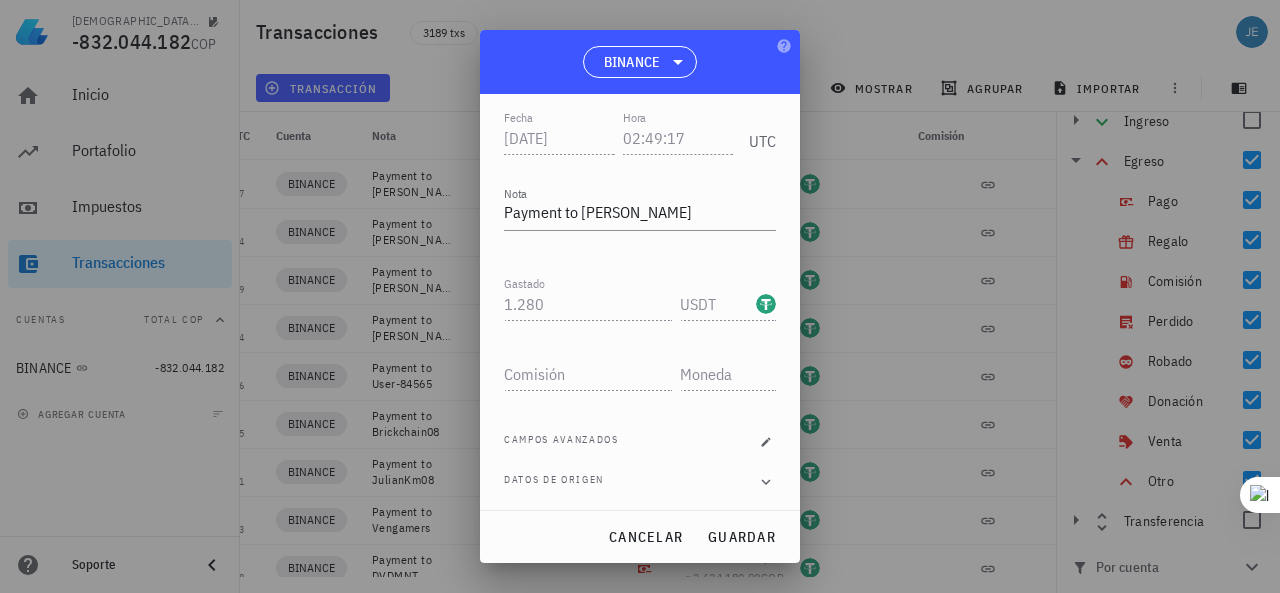 click at bounding box center (640, 296) 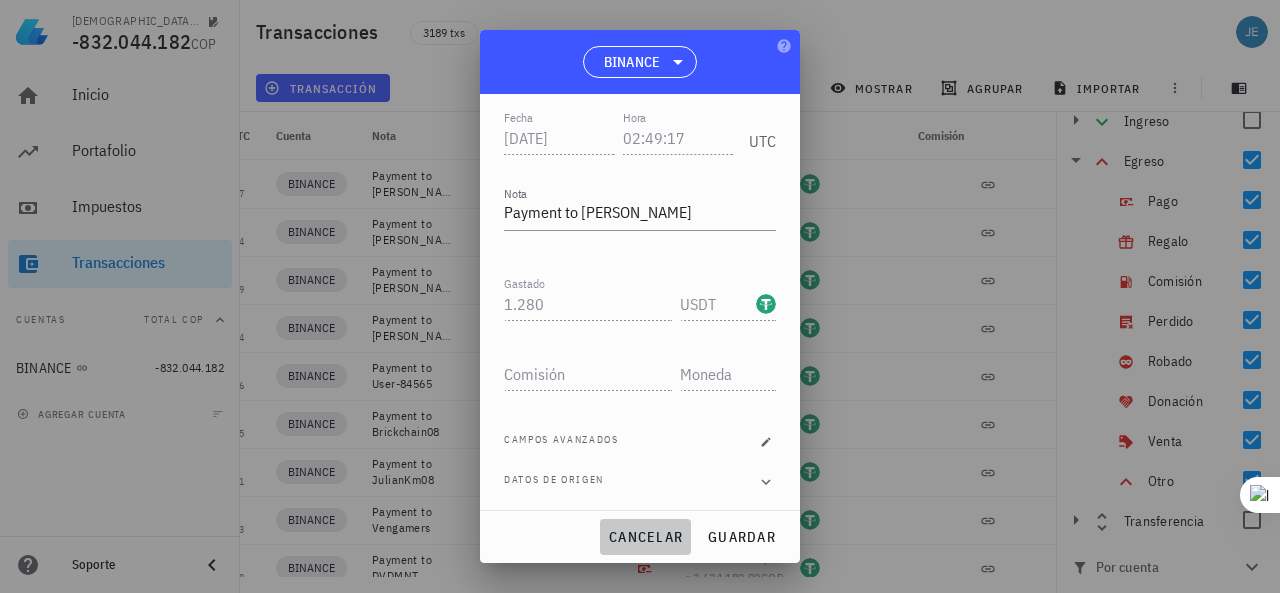 click on "cancelar" at bounding box center (645, 537) 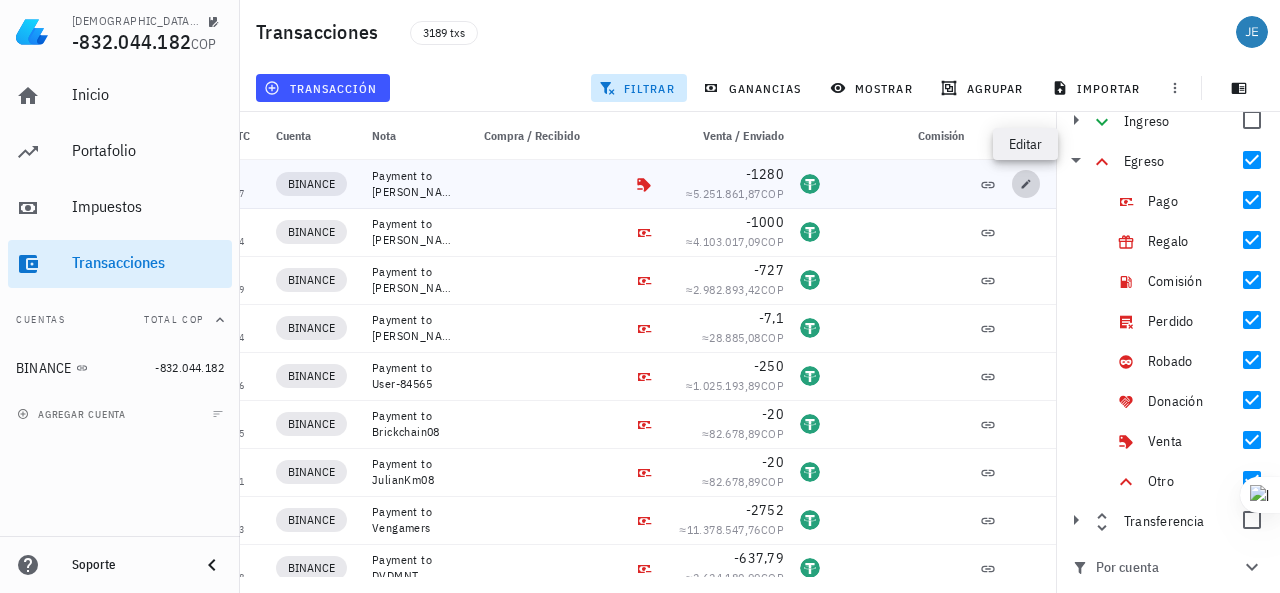 click 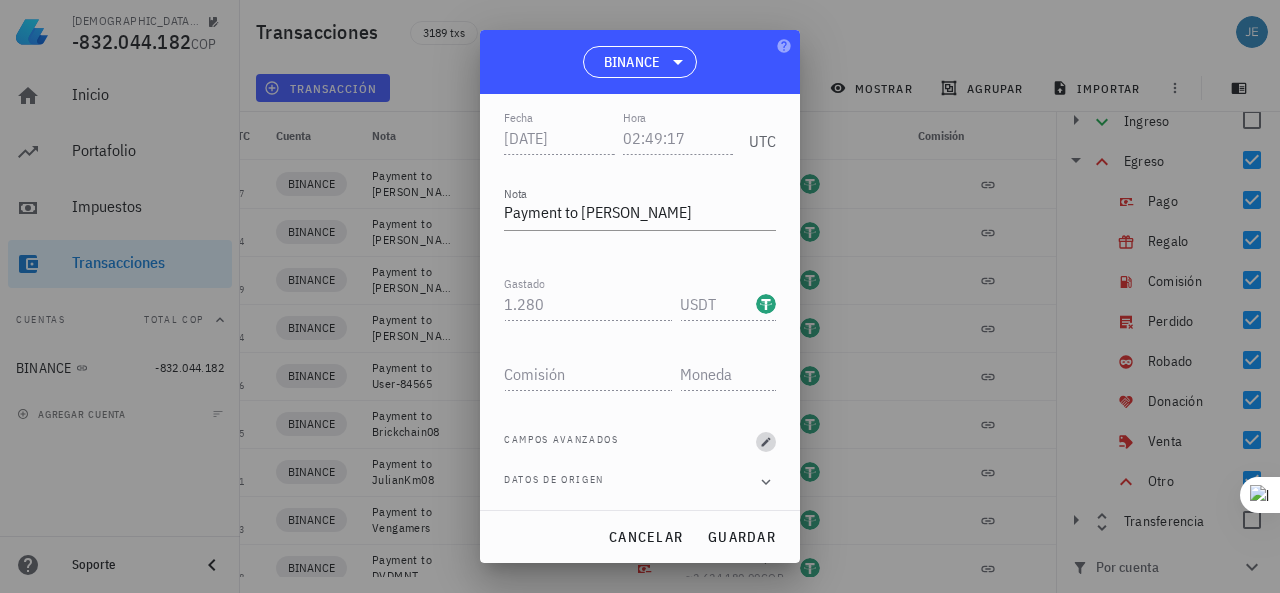 click 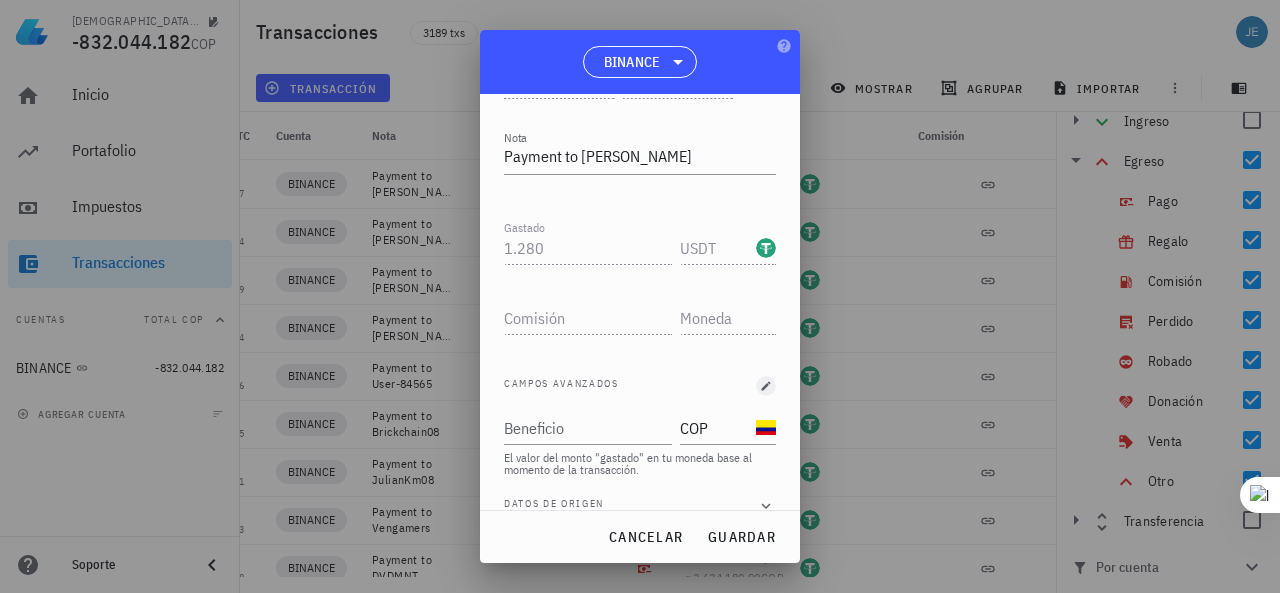 scroll, scrollTop: 294, scrollLeft: 0, axis: vertical 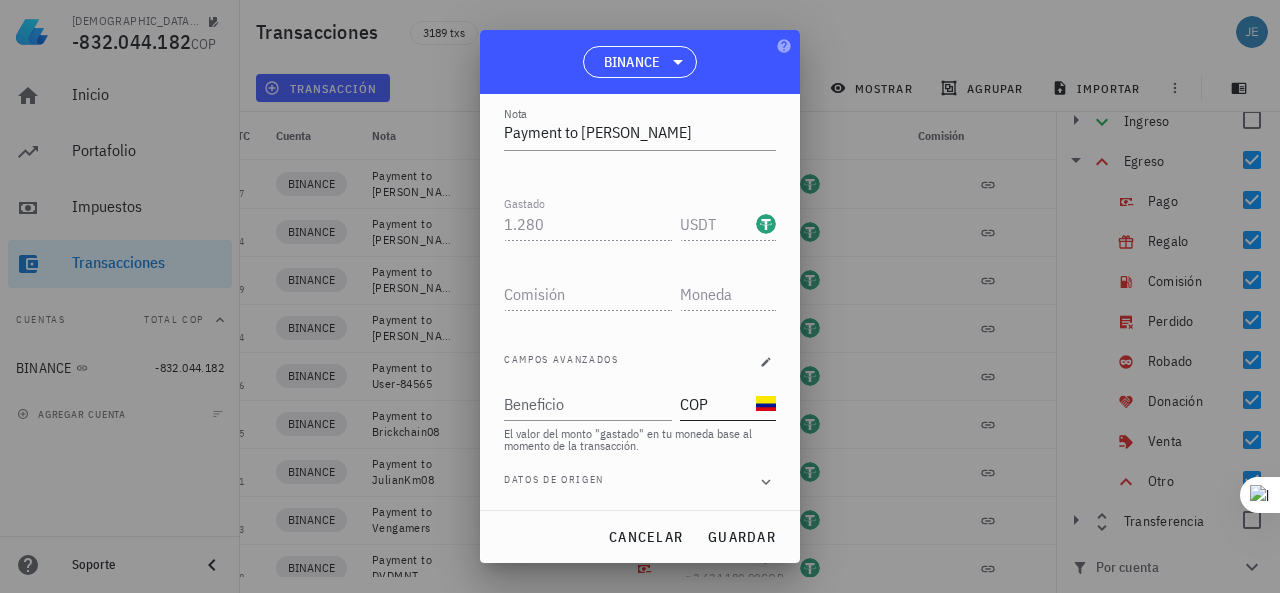 click on "COP" at bounding box center (716, 404) 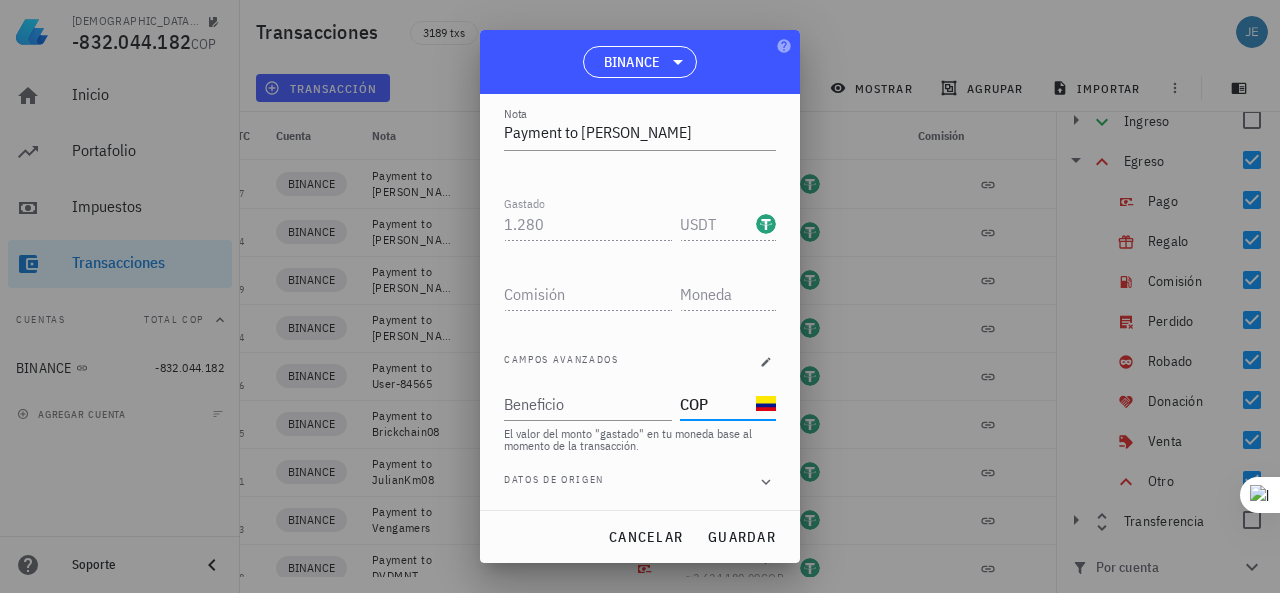 click on "Campos avanzados" at bounding box center (640, 362) 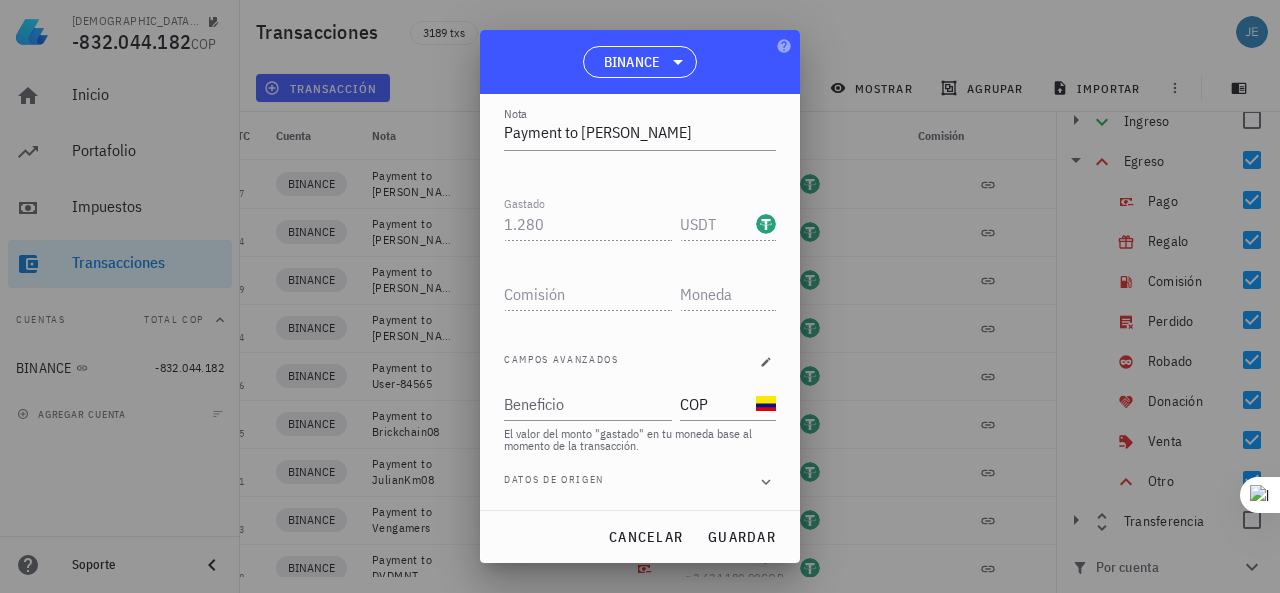 click at bounding box center (766, 224) 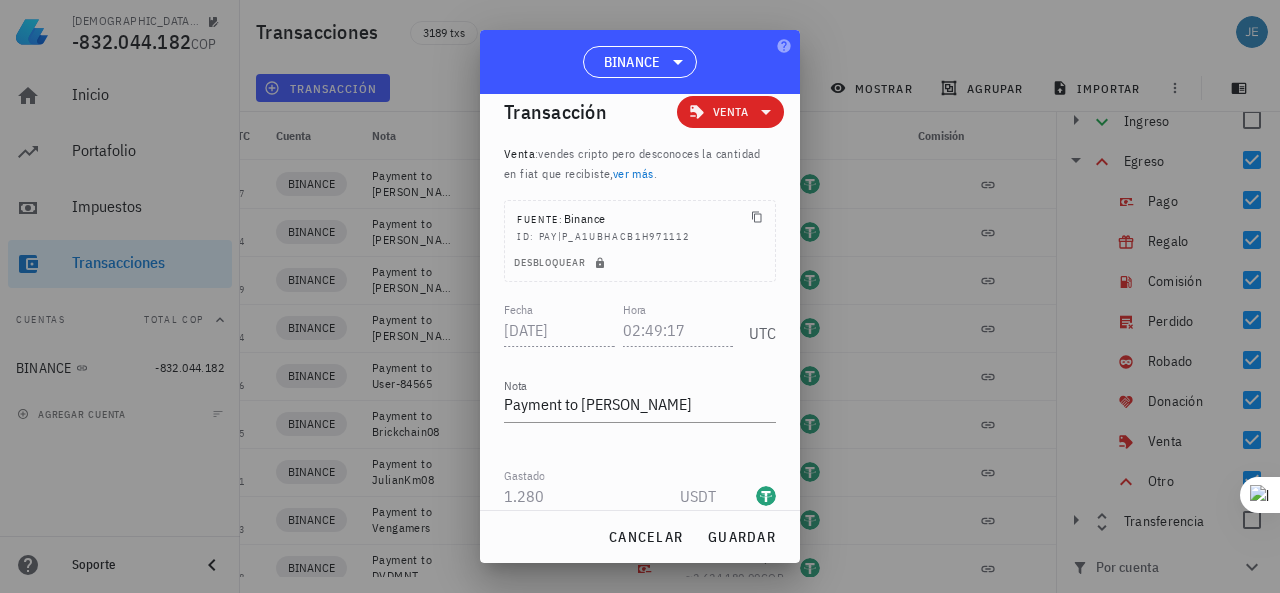 scroll, scrollTop: 0, scrollLeft: 0, axis: both 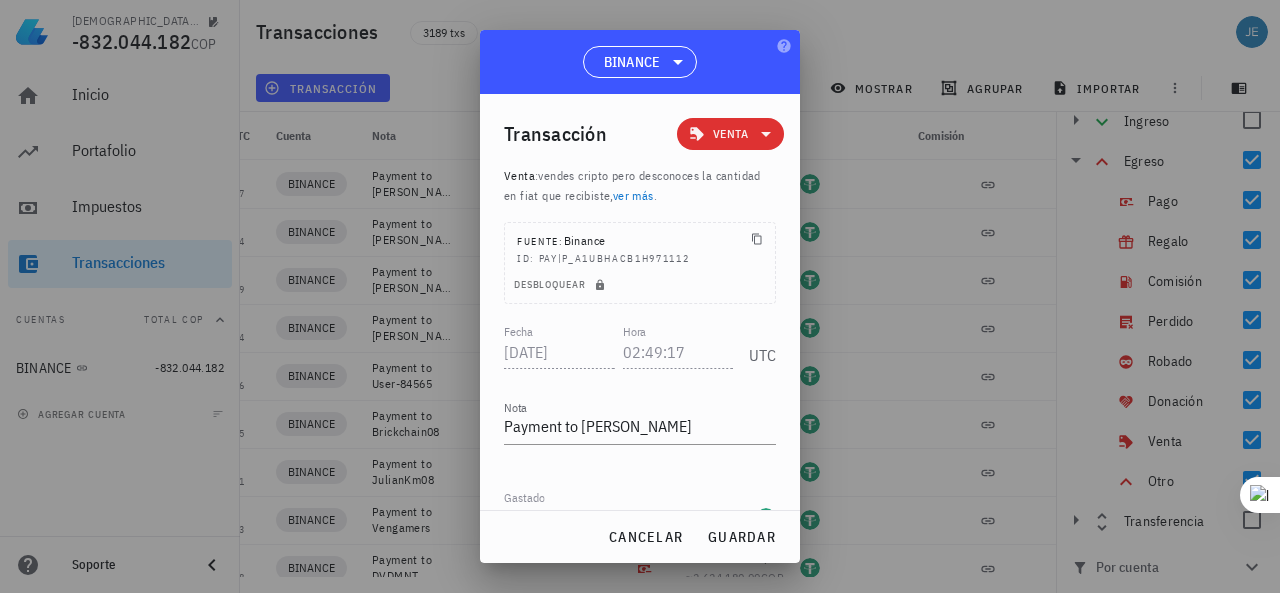 click 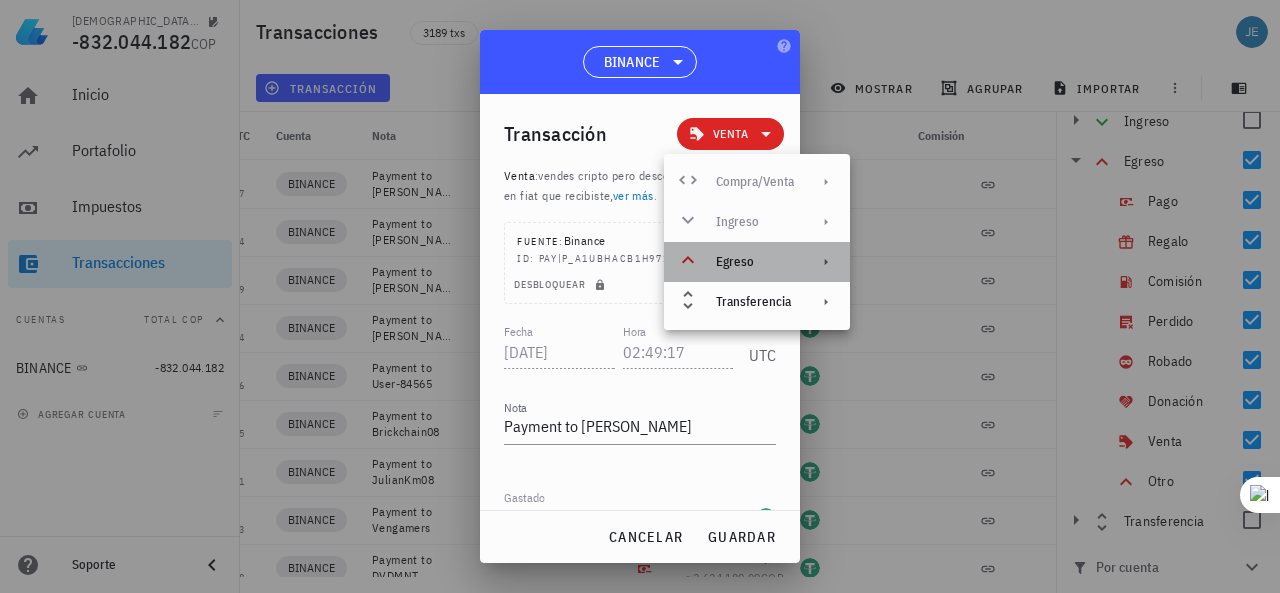 click 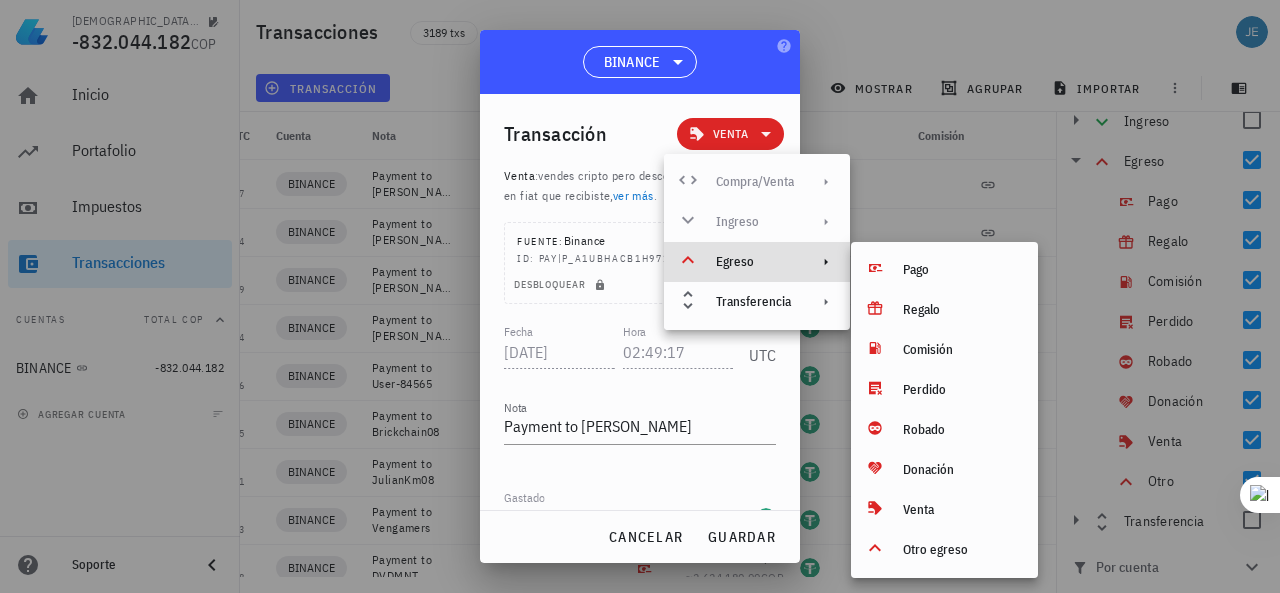 click on "Compra/Venta     Ingreso     Egreso     Transferencia" at bounding box center (757, 242) 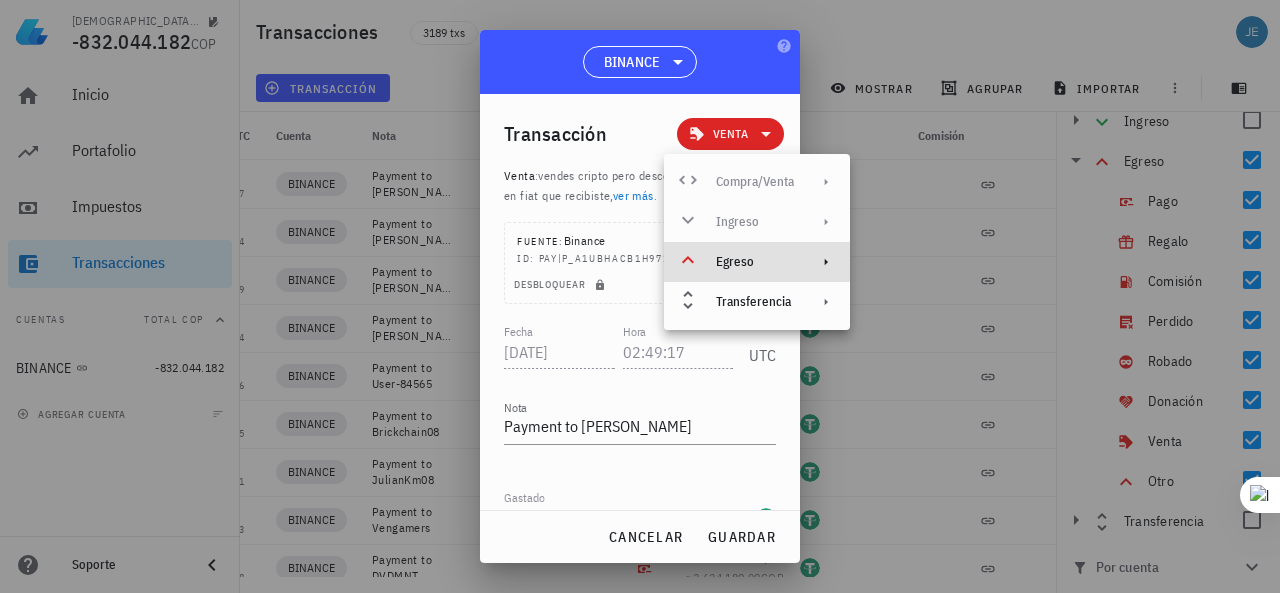 click on "Compra/Venta     Ingreso     Egreso     Transferencia" at bounding box center [757, 242] 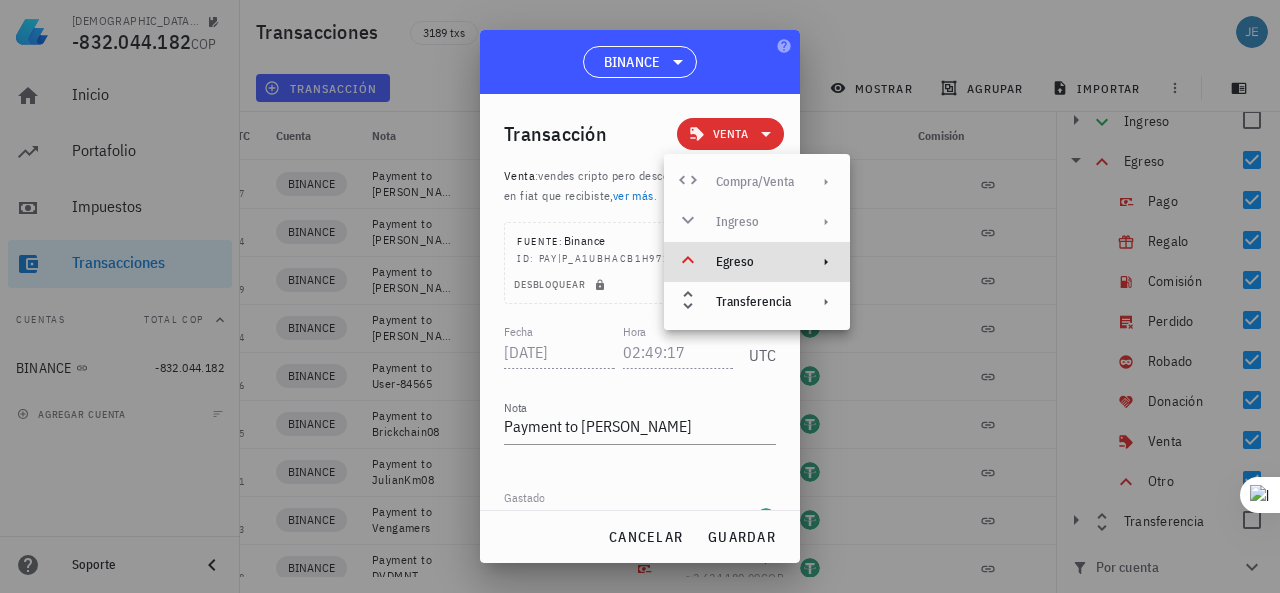 click on "Venta" at bounding box center (730, 134) 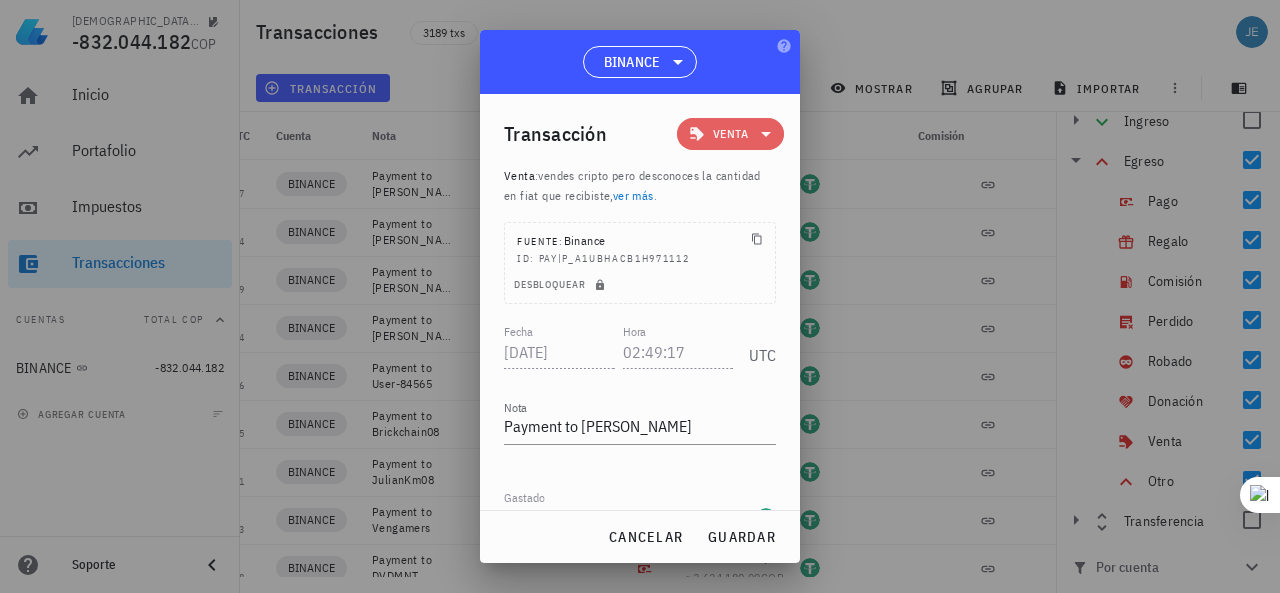 click on "Venta" at bounding box center [730, 134] 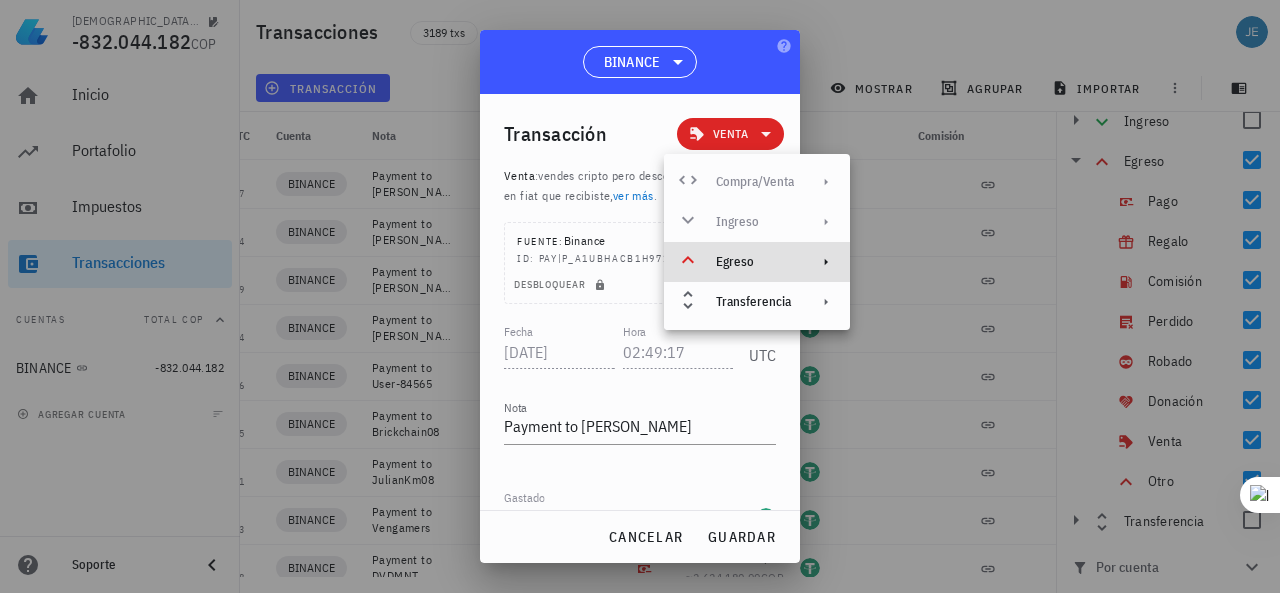 click on "Compra/Venta     Ingreso     Egreso     Transferencia" at bounding box center (757, 242) 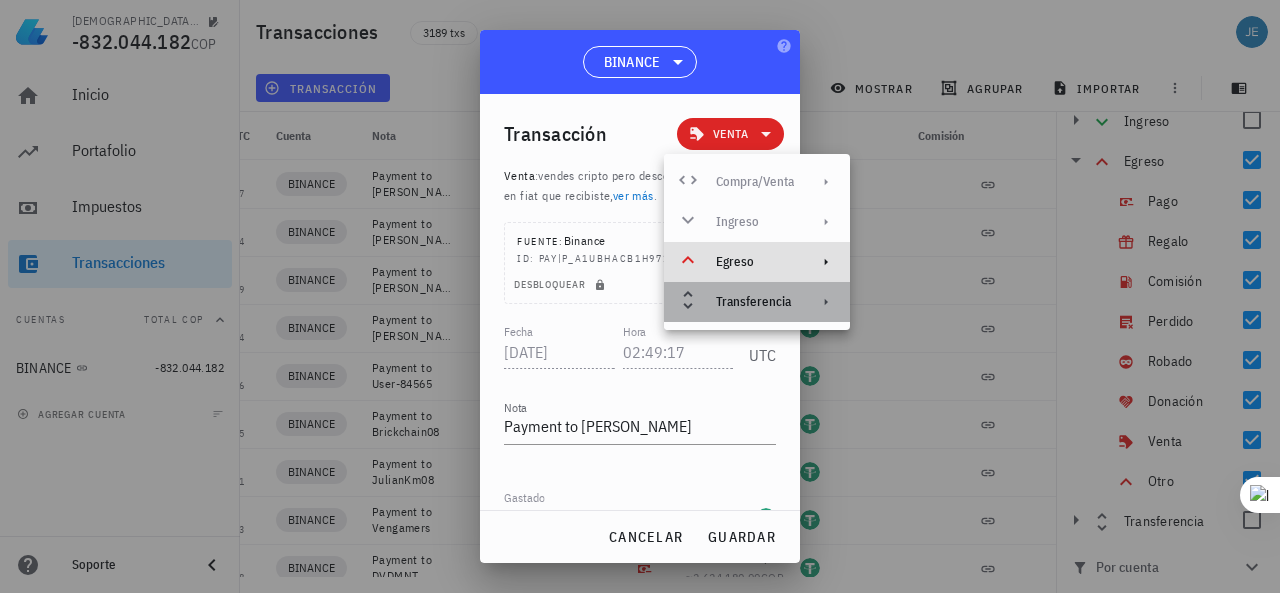 click on "Transferencia" at bounding box center [757, 302] 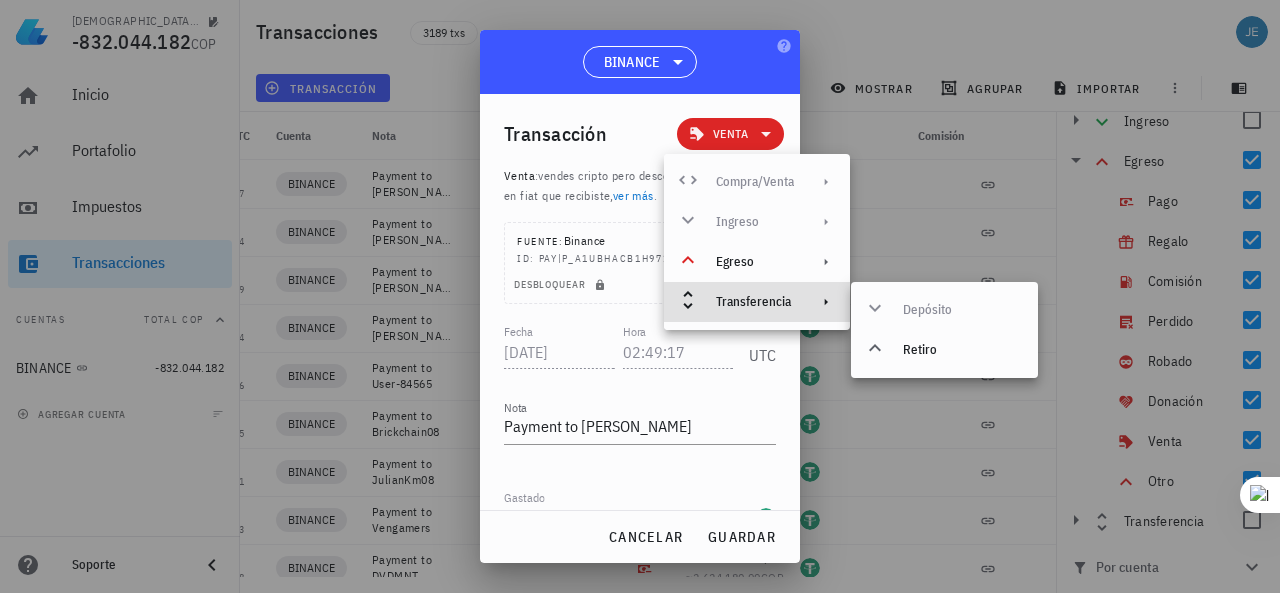click on "Compra/Venta     Ingreso     Egreso     Transferencia" at bounding box center [757, 242] 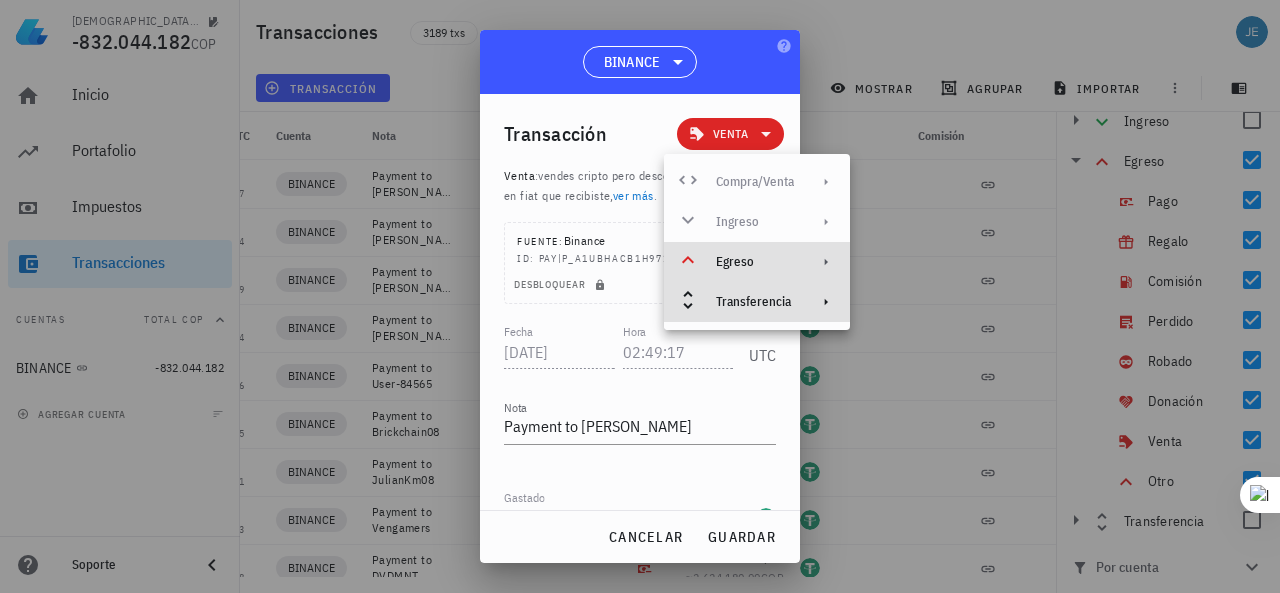 click on "Egreso" at bounding box center [757, 262] 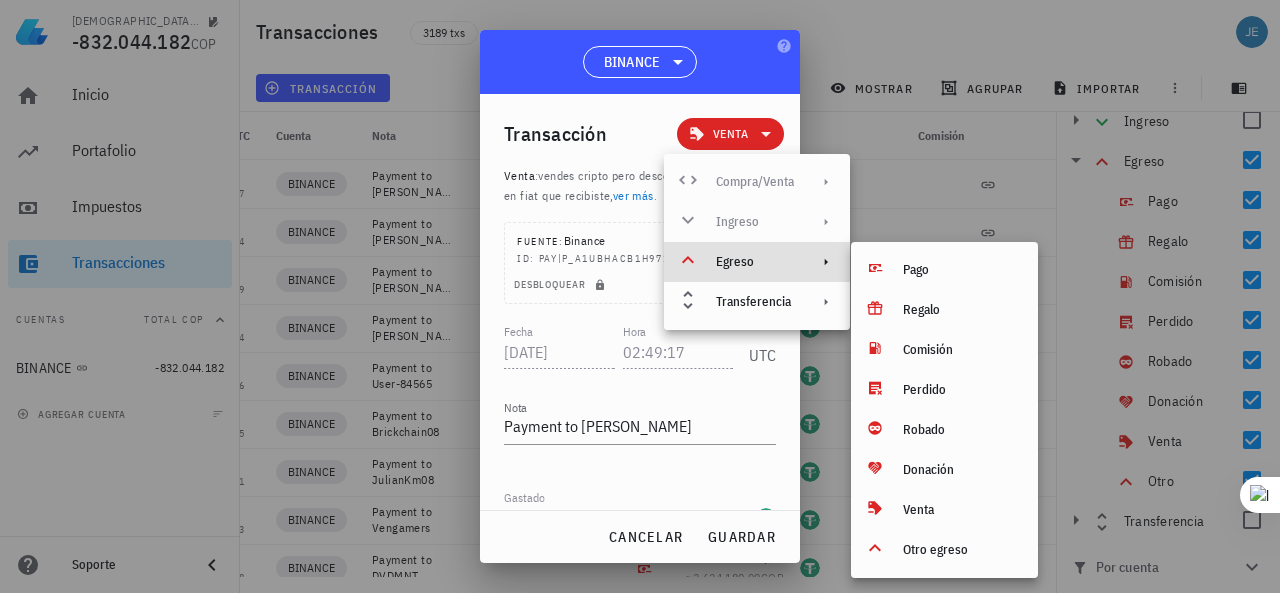 click at bounding box center [640, 296] 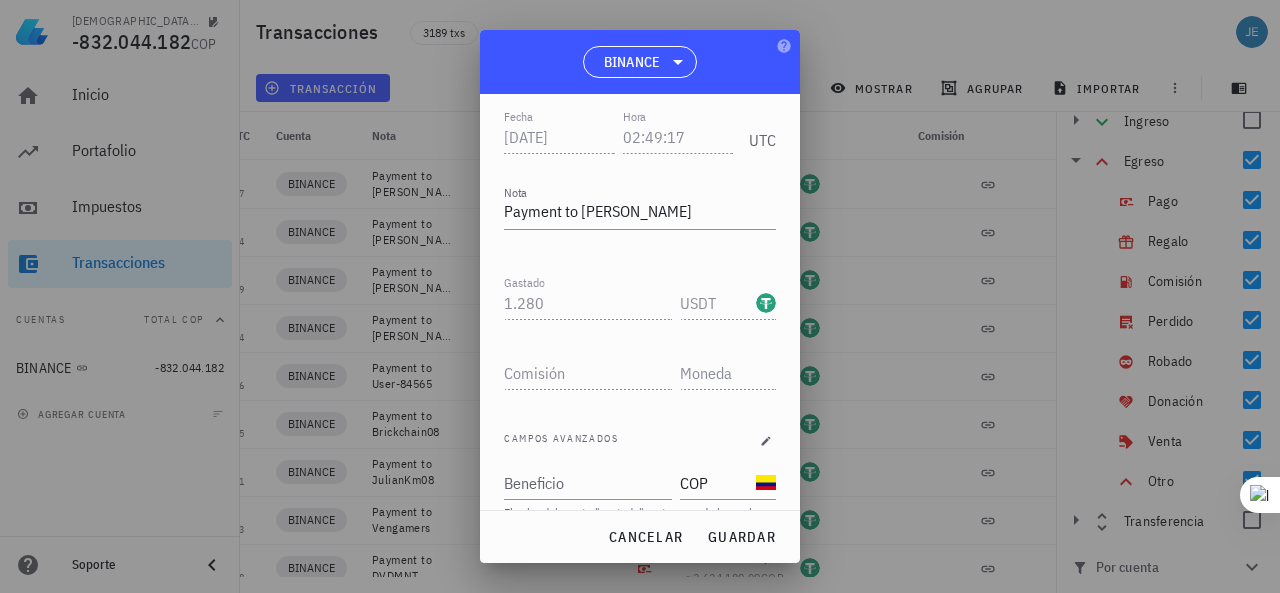 scroll, scrollTop: 294, scrollLeft: 0, axis: vertical 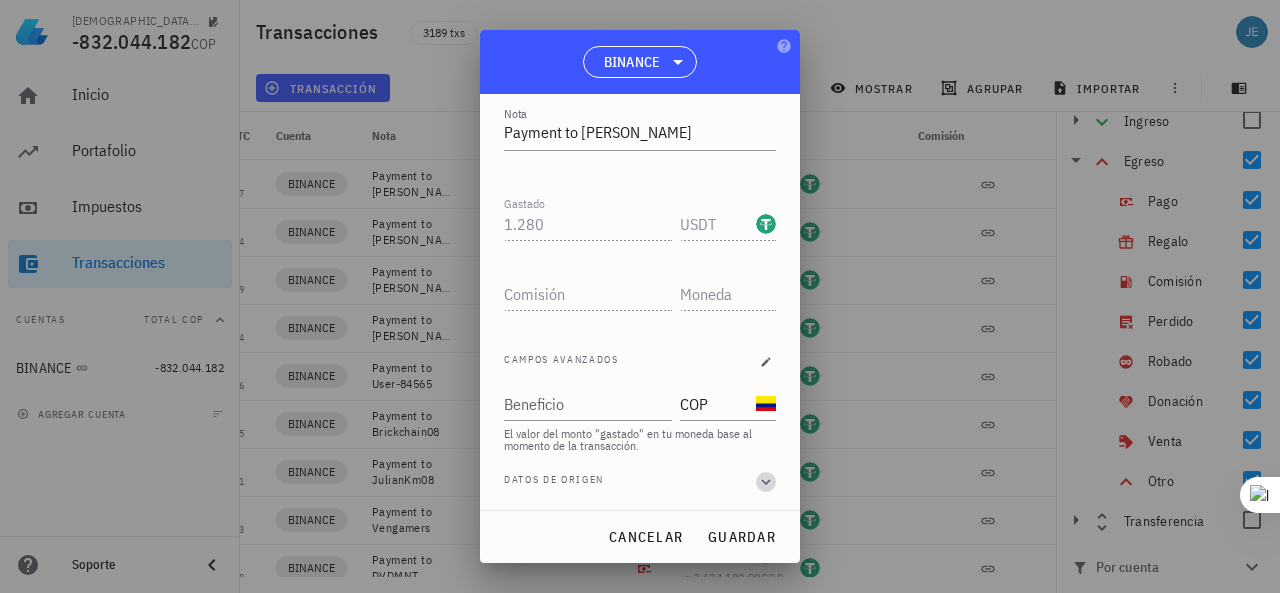 click 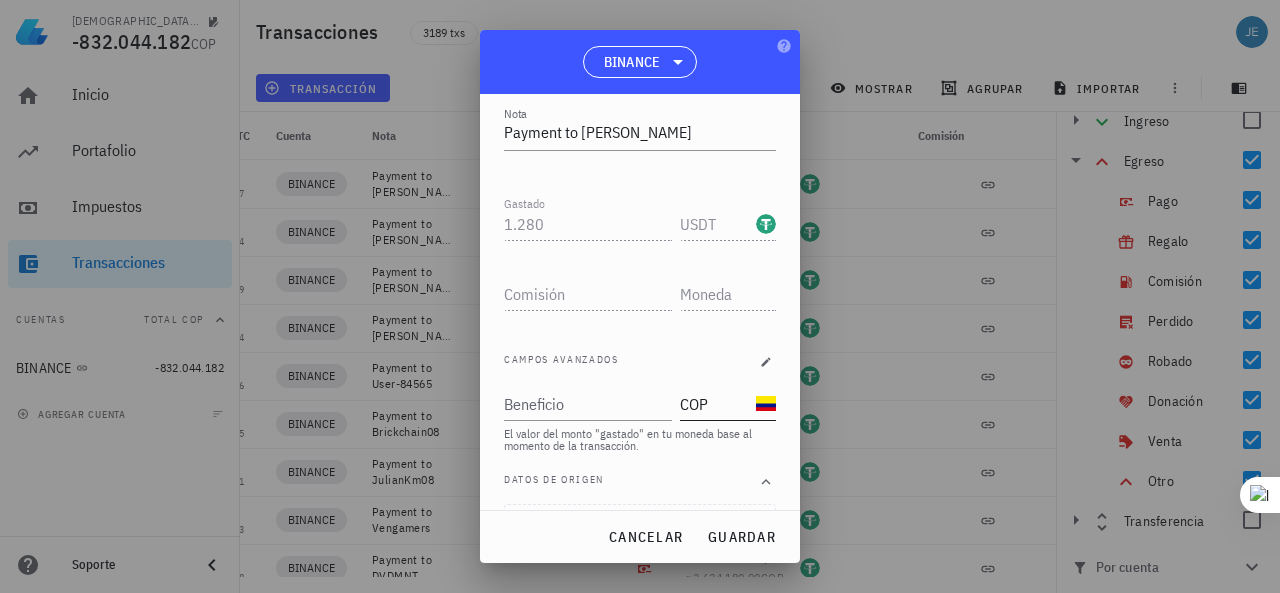 scroll, scrollTop: 0, scrollLeft: 0, axis: both 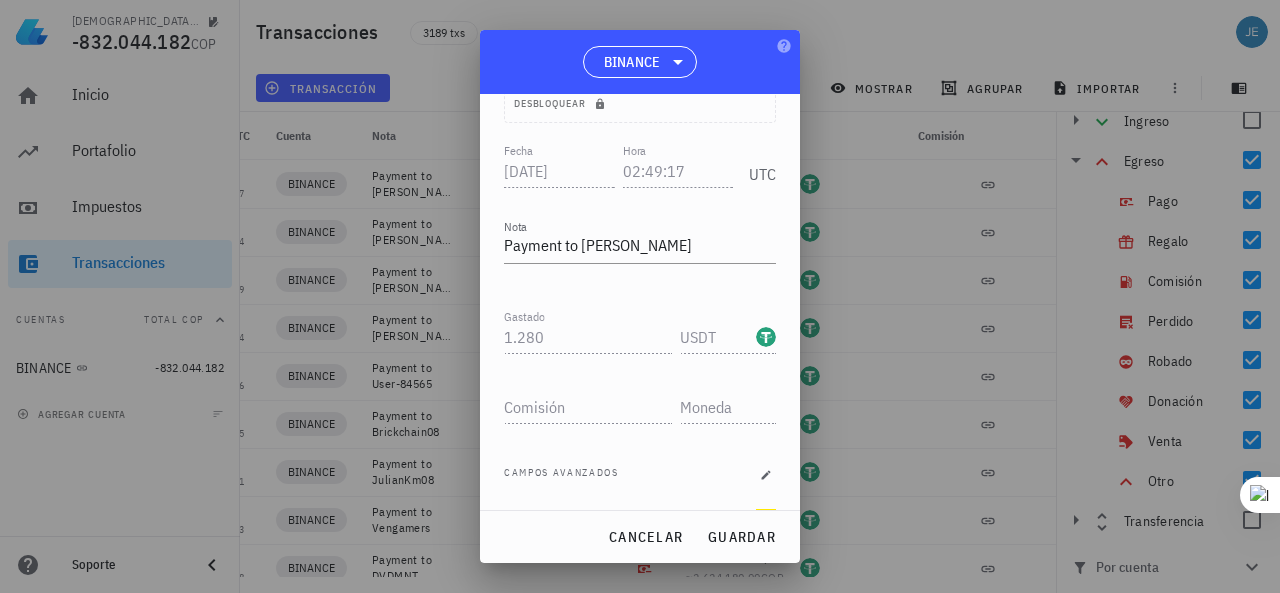 click at bounding box center [640, 296] 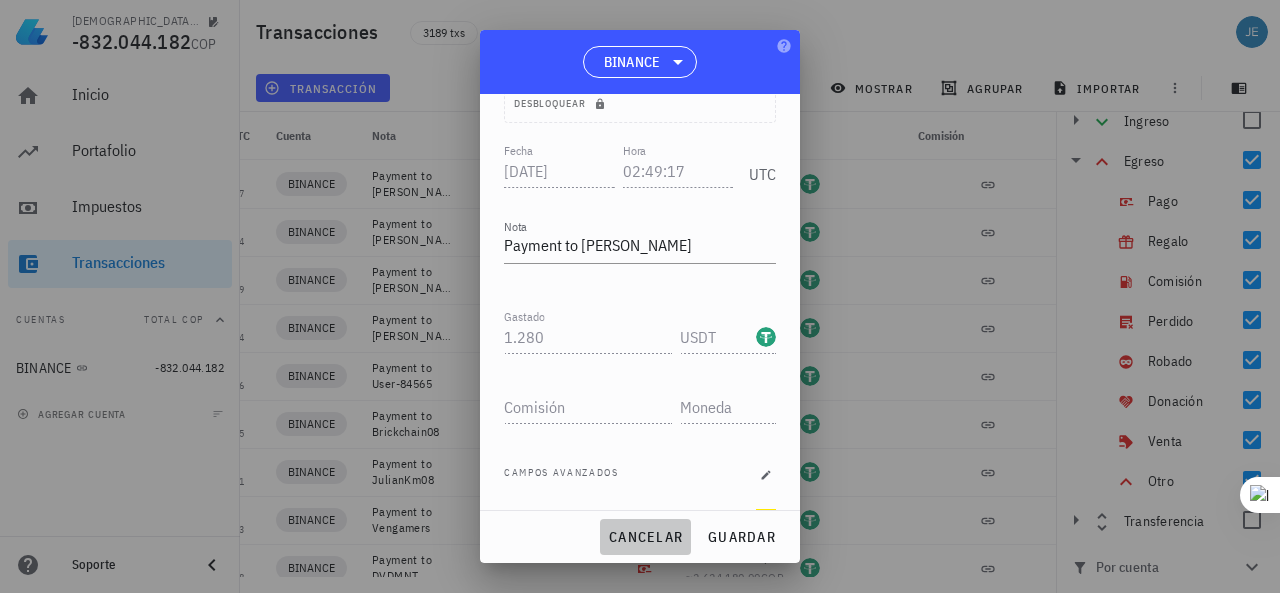 click on "cancelar" at bounding box center (645, 537) 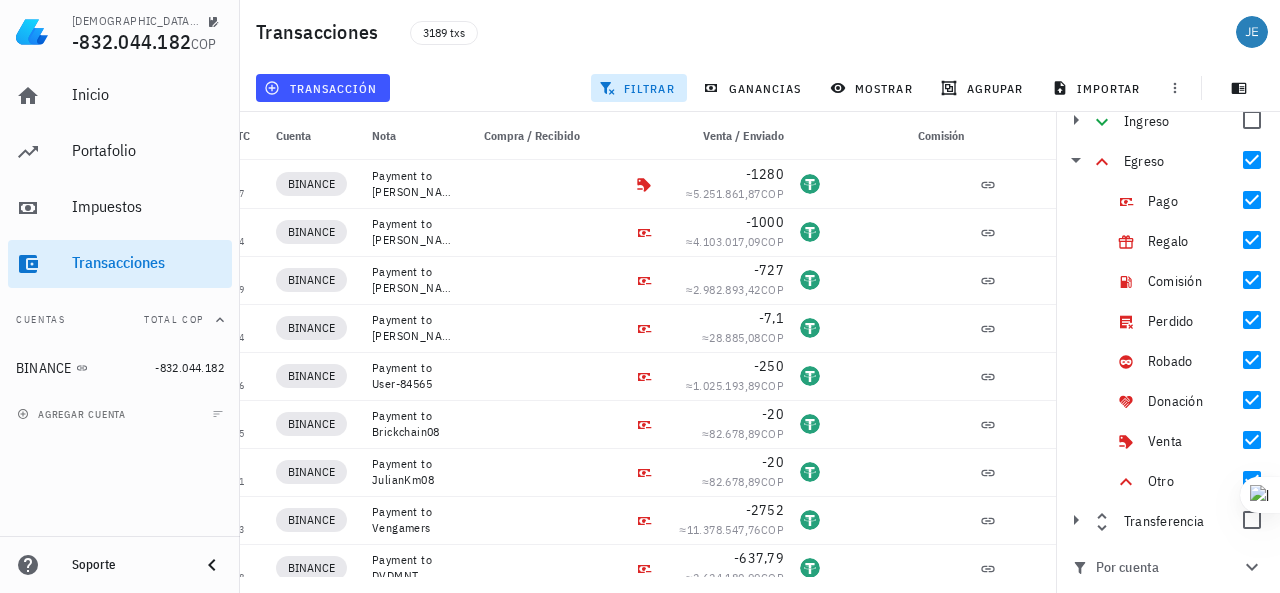 click on "filtrar" at bounding box center (639, 88) 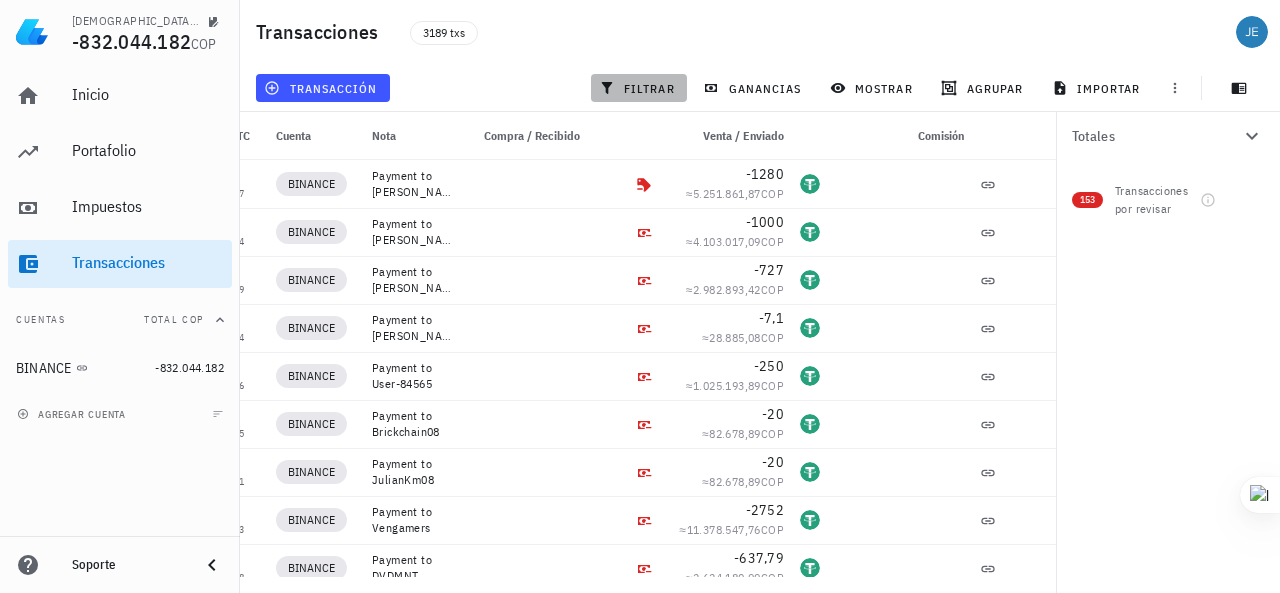 scroll, scrollTop: 0, scrollLeft: 0, axis: both 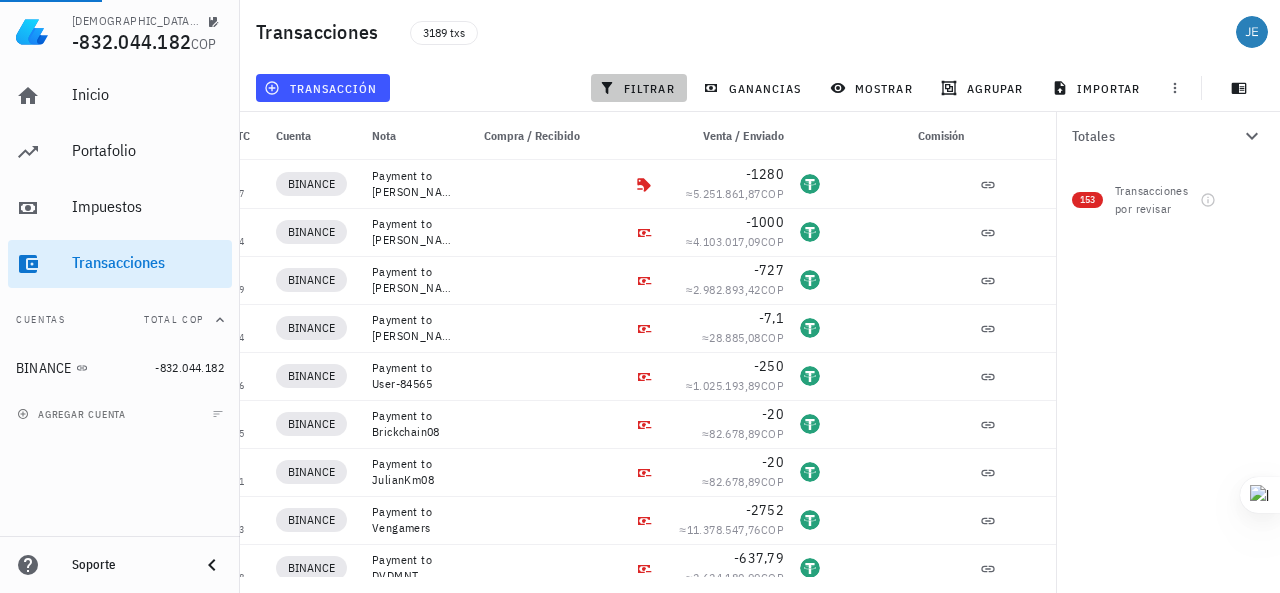 click on "filtrar" at bounding box center [639, 88] 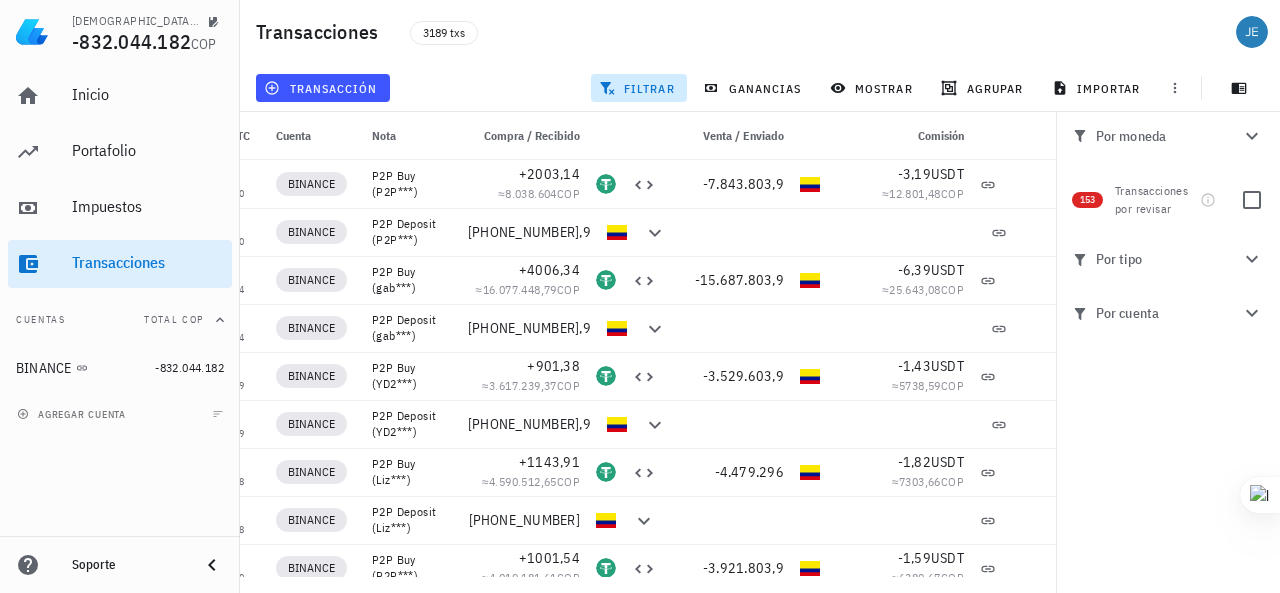 click on "Por tipo" at bounding box center (1156, 259) 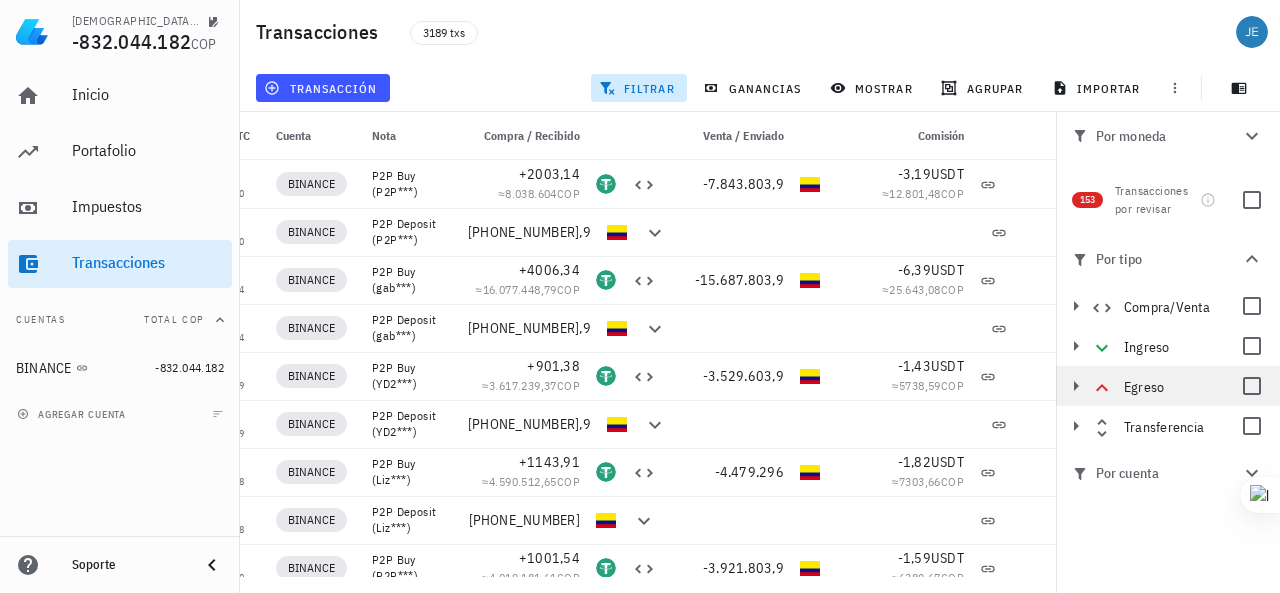 click on "Egreso" at bounding box center [1179, 386] 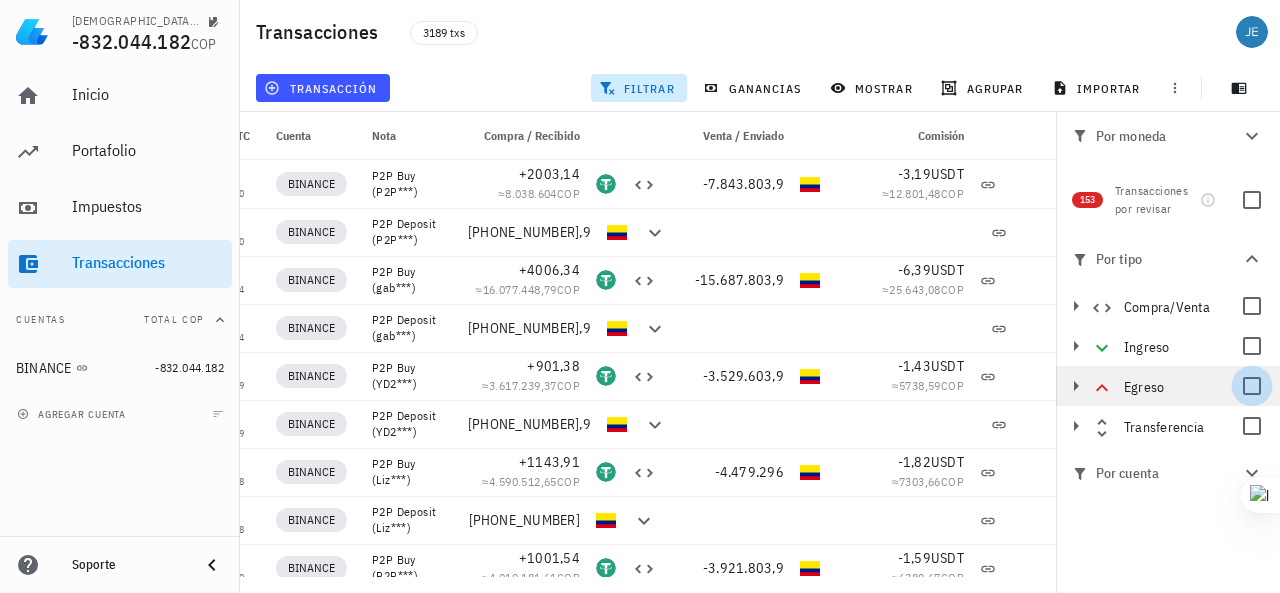click at bounding box center [1252, 386] 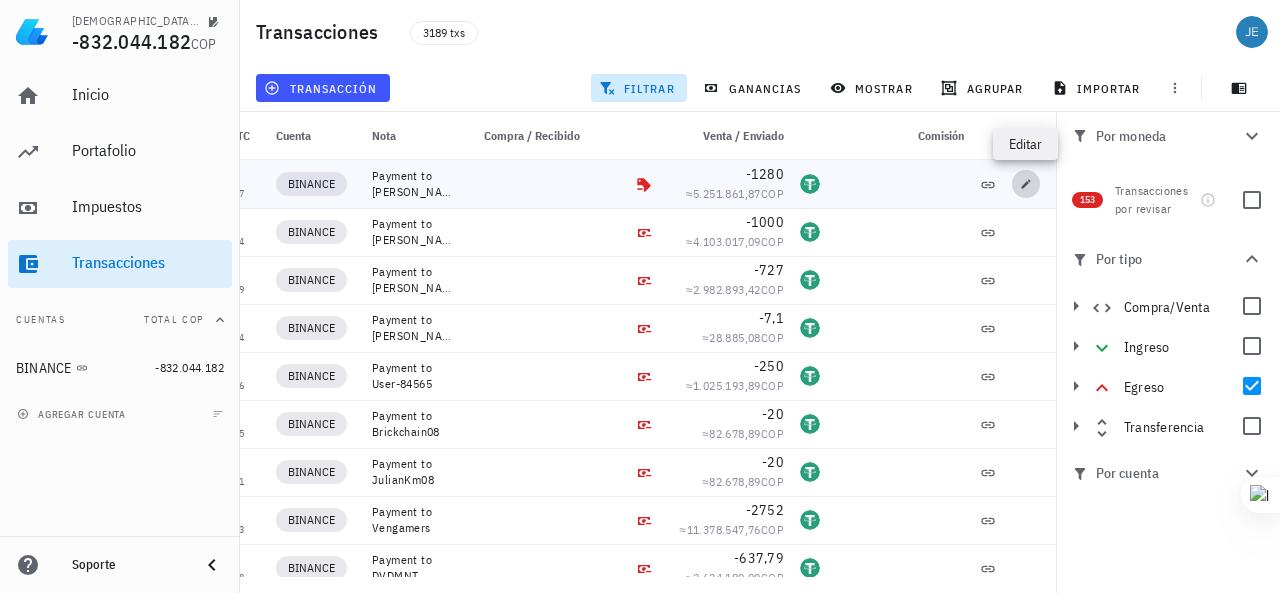 click 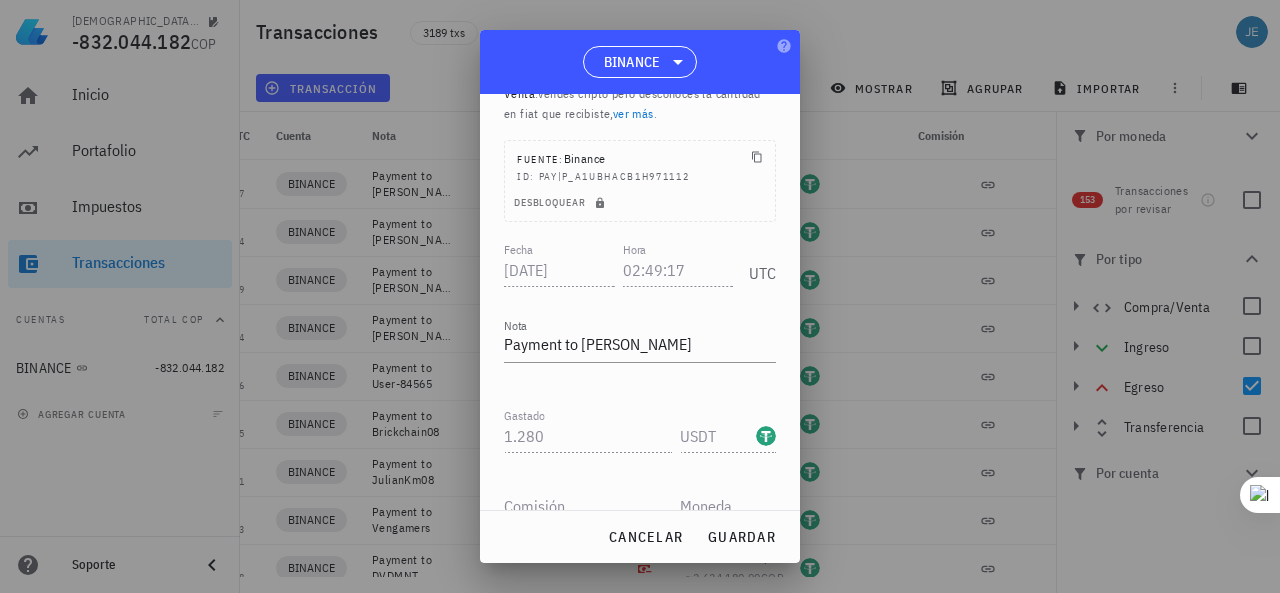 scroll, scrollTop: 0, scrollLeft: 0, axis: both 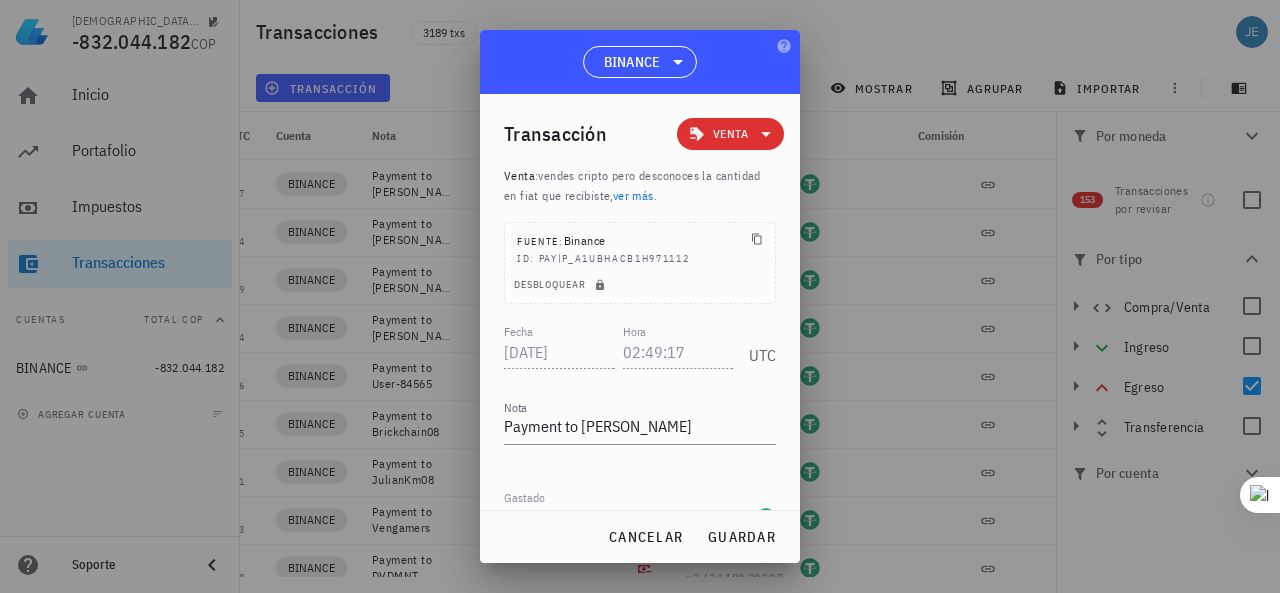 click 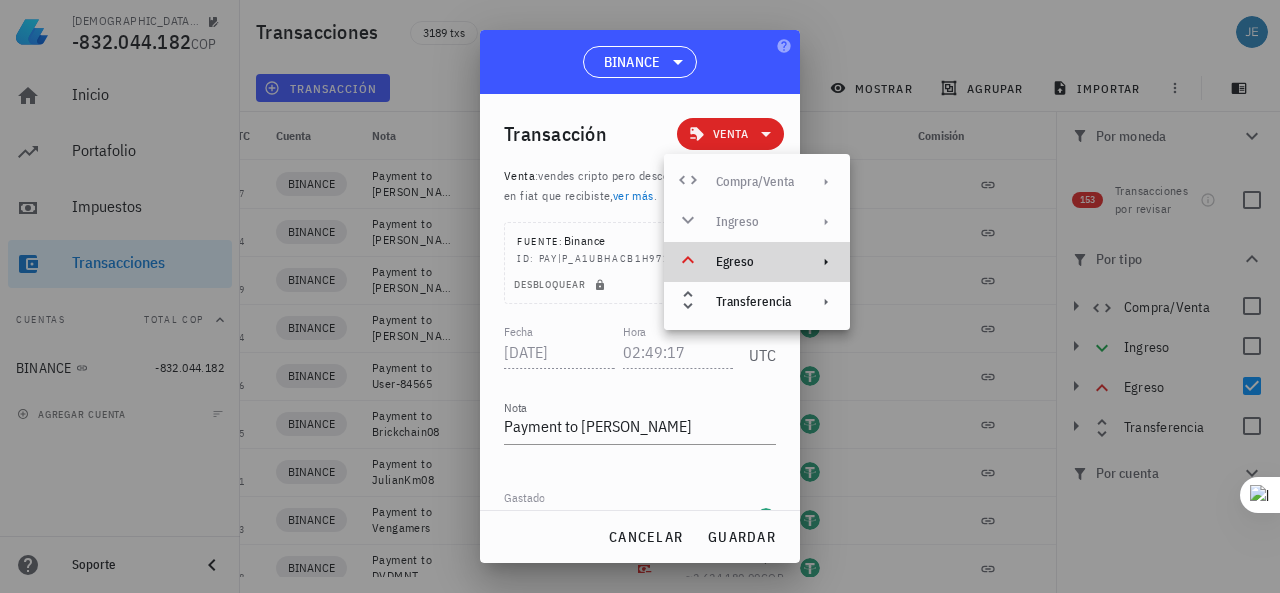 click 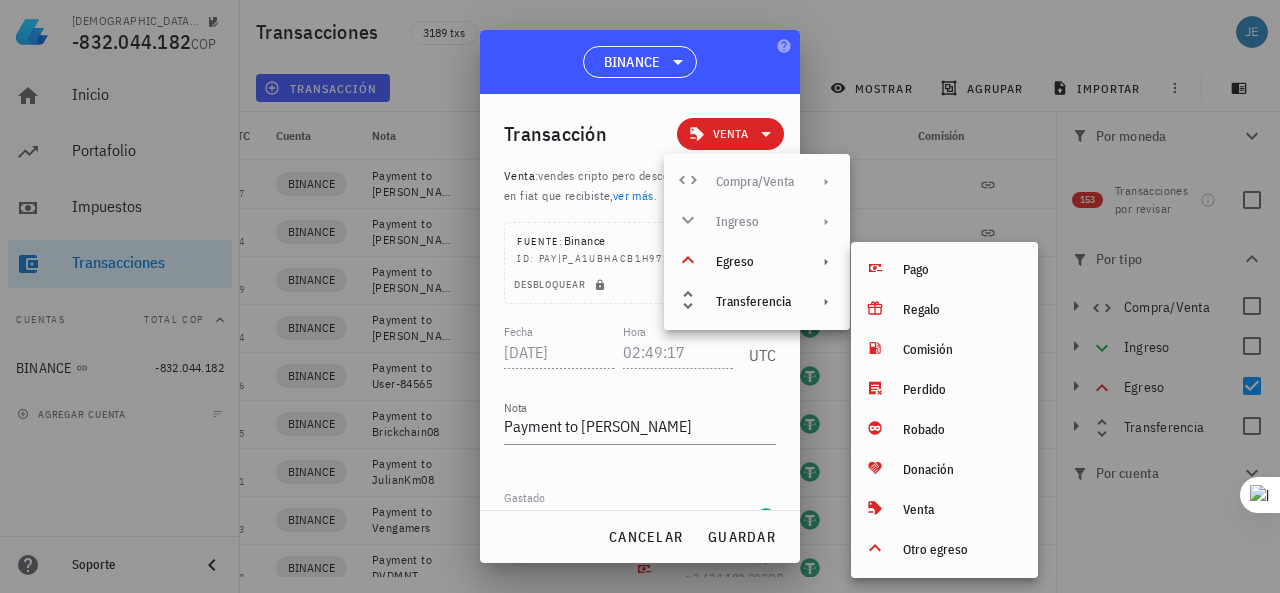 click at bounding box center [640, 296] 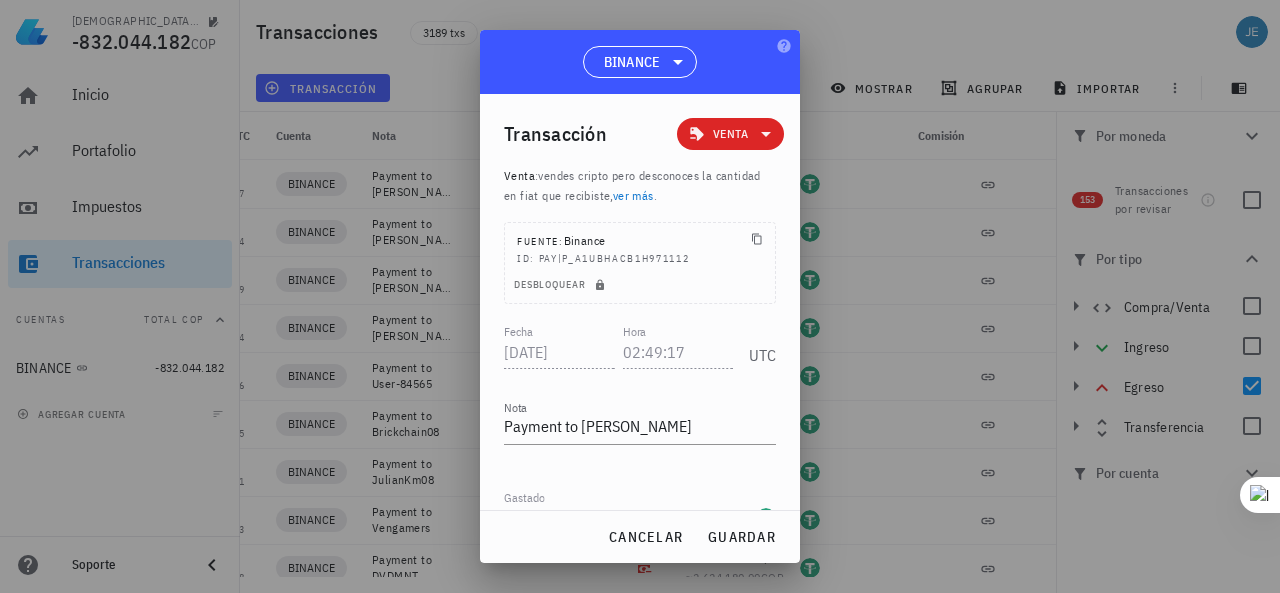 click at bounding box center (640, 296) 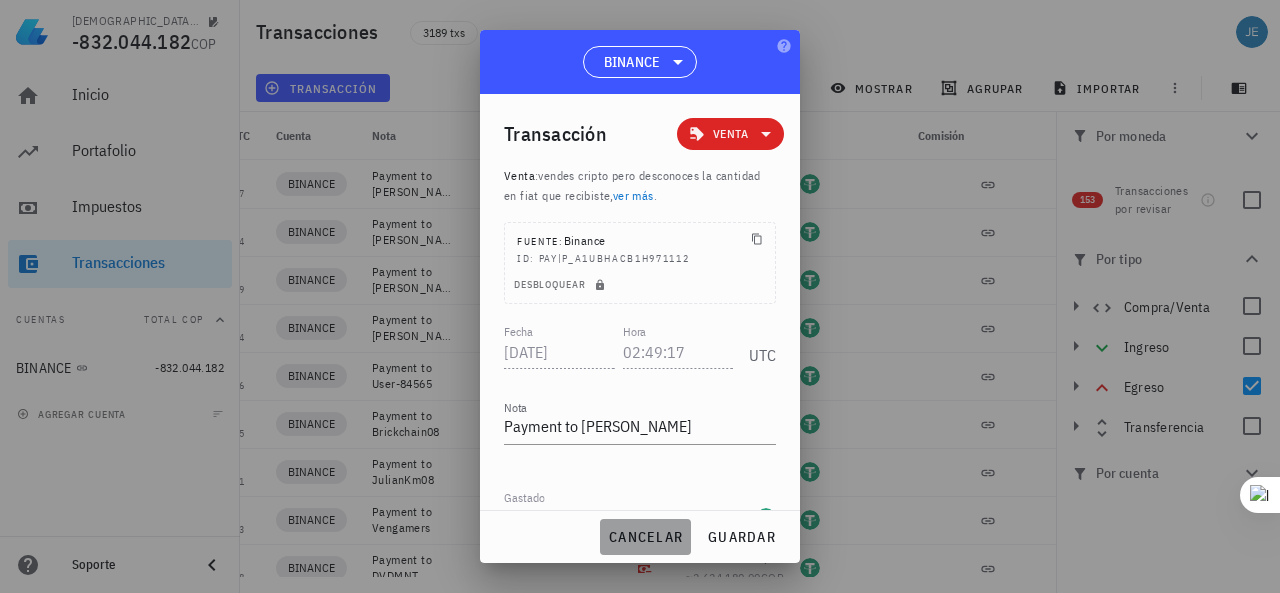 click on "cancelar" at bounding box center [645, 537] 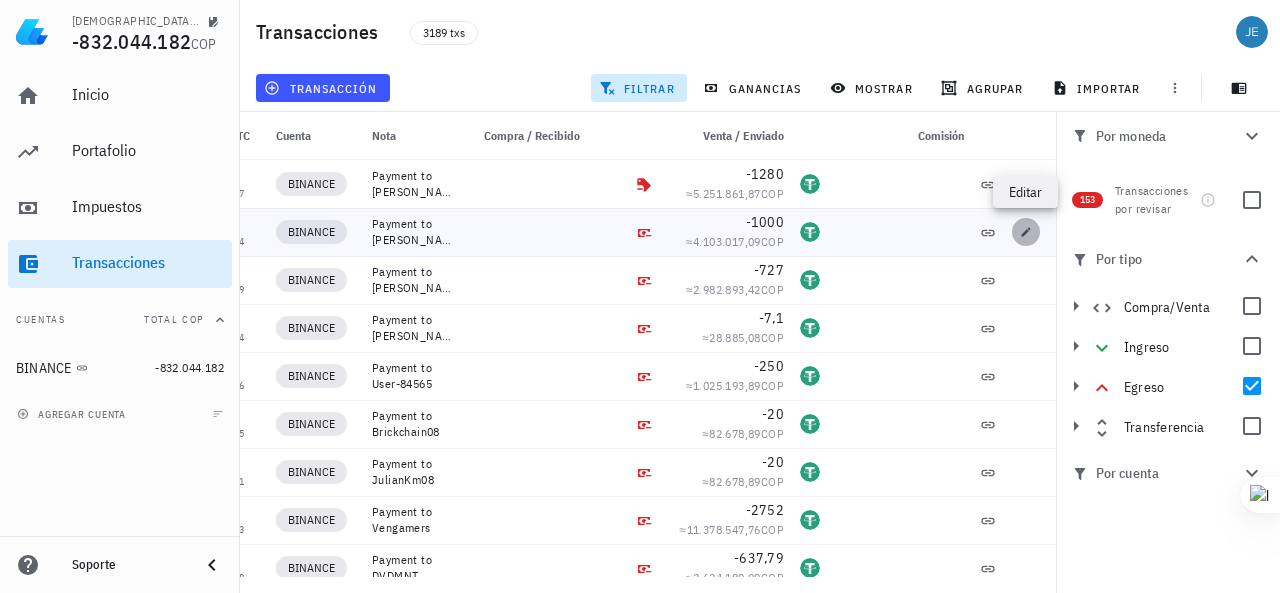 click at bounding box center (1026, 232) 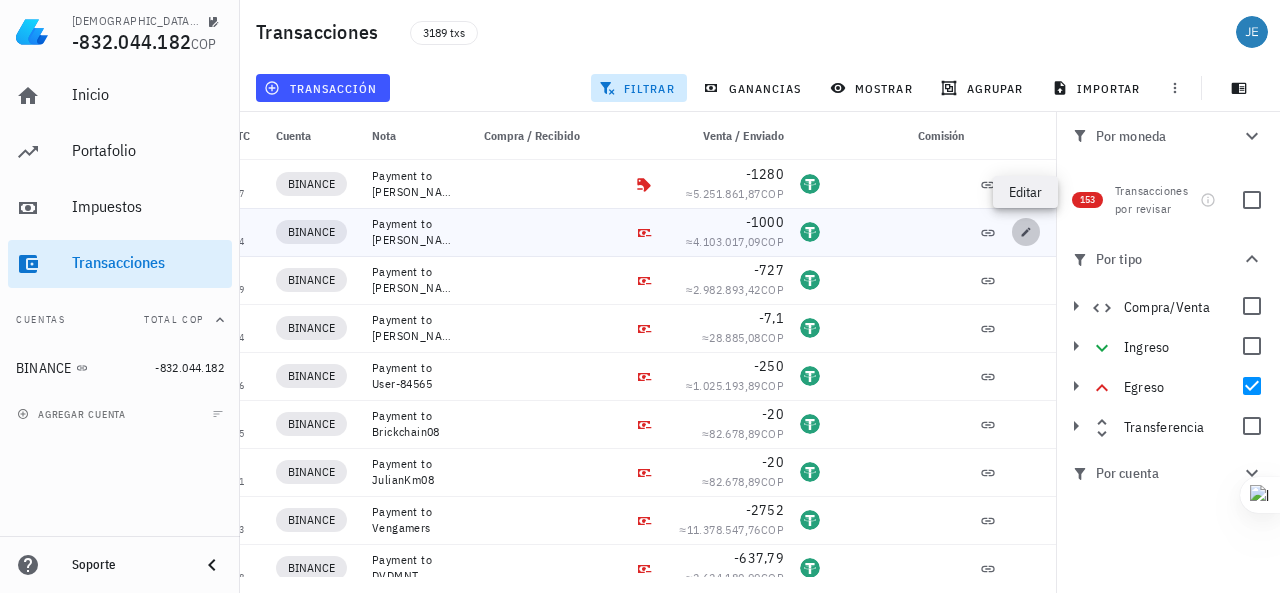 type on "02:39:54" 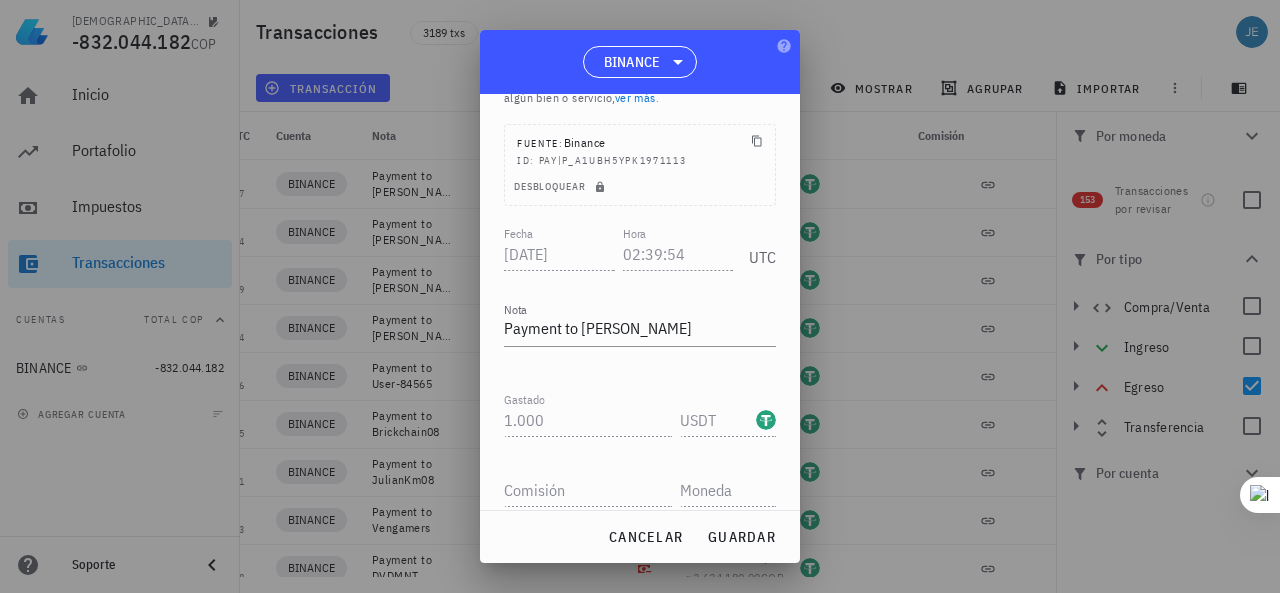 scroll, scrollTop: 0, scrollLeft: 0, axis: both 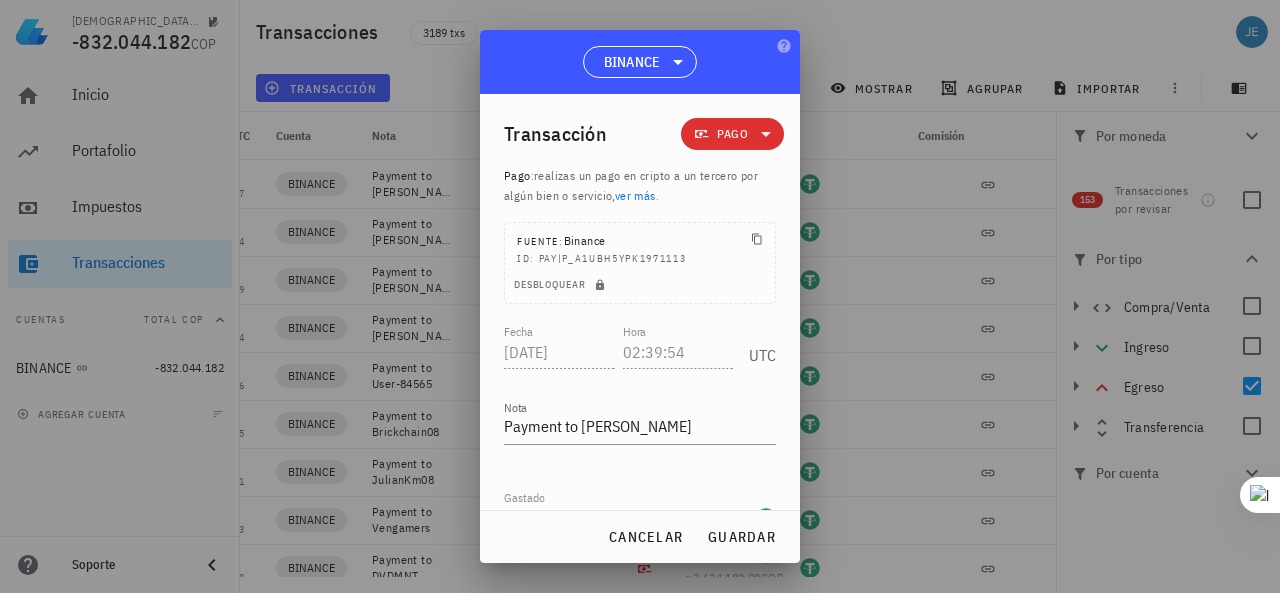 click on "Pago" at bounding box center (732, 134) 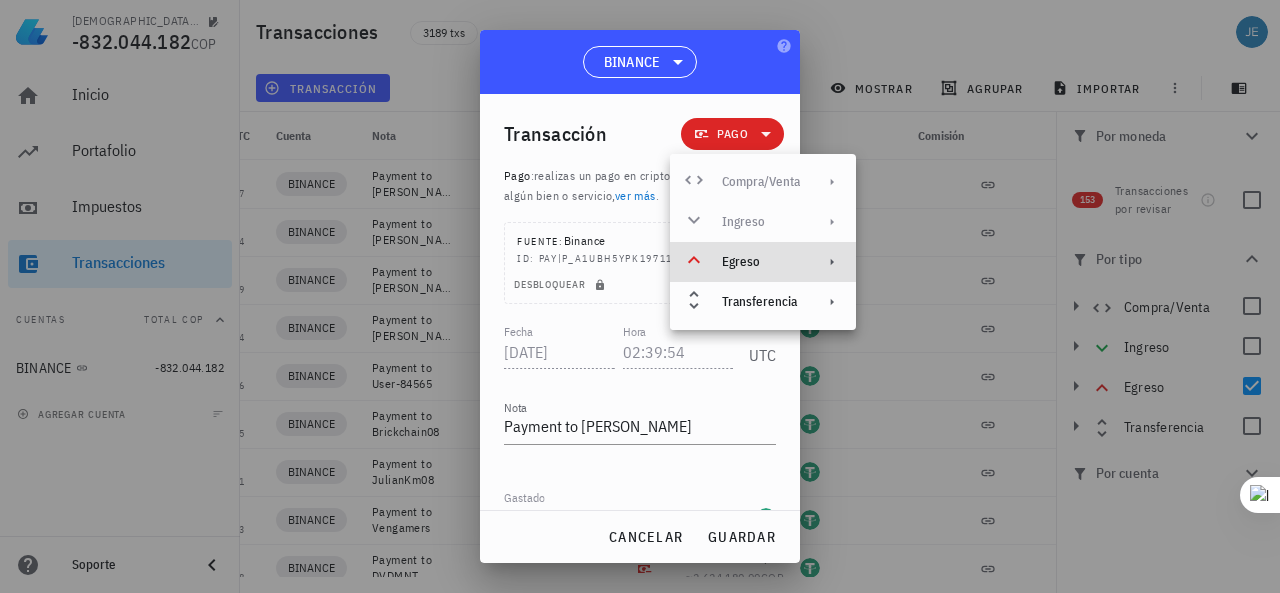 click on "Egreso" at bounding box center (761, 262) 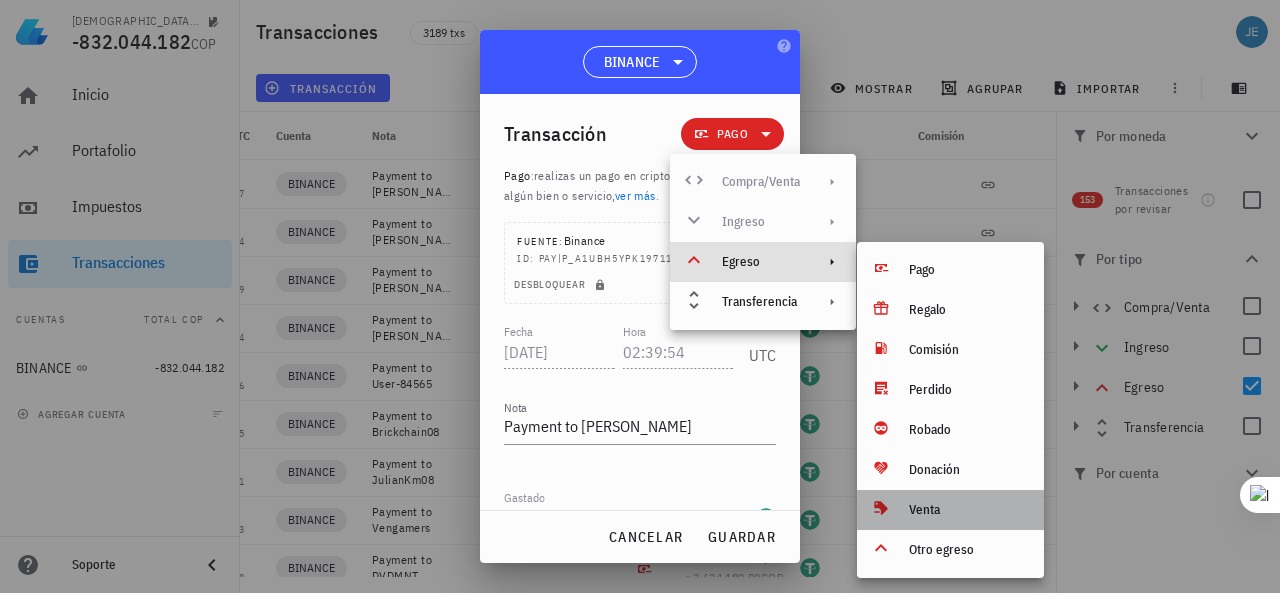 click on "Venta" at bounding box center [968, 510] 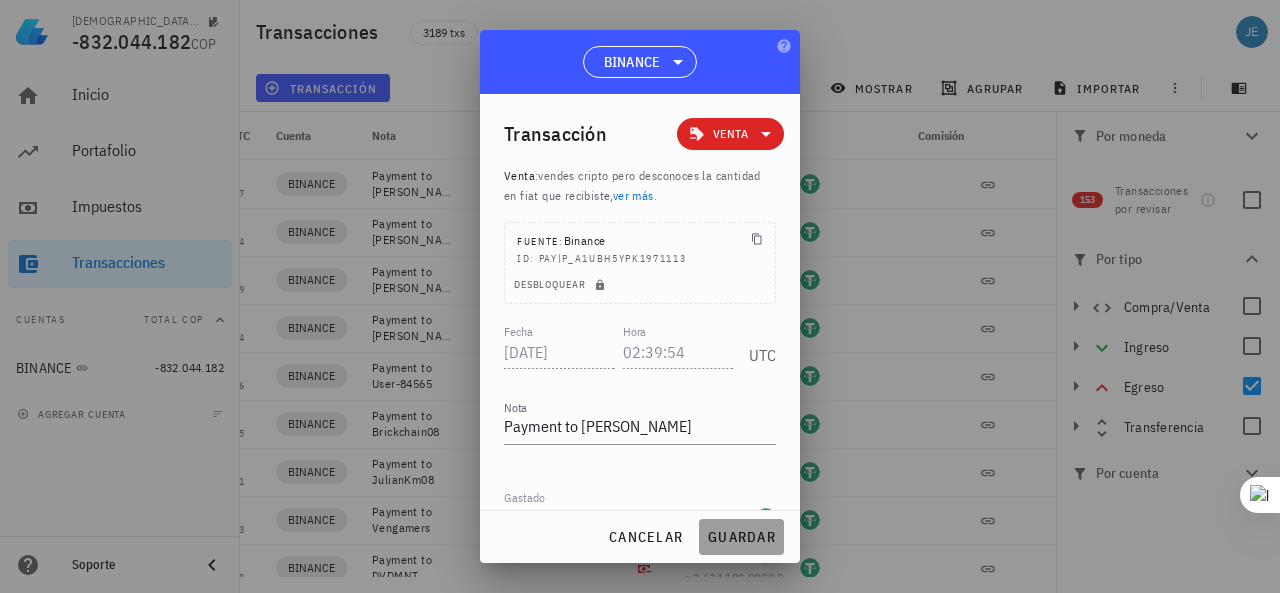 click on "guardar" at bounding box center [741, 537] 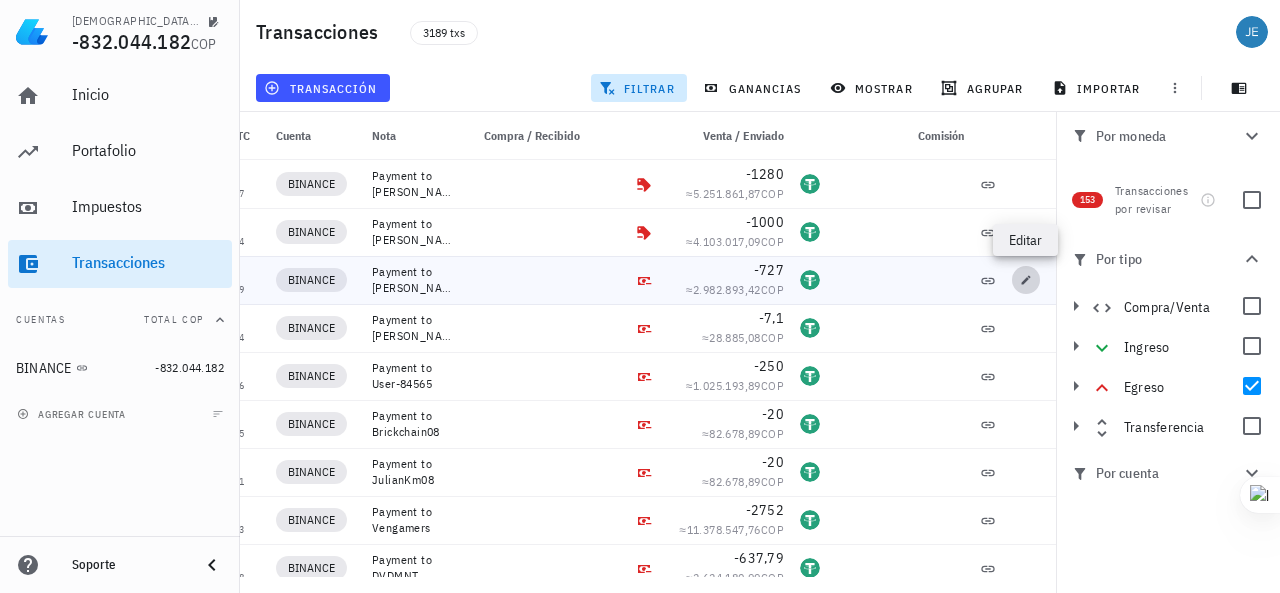 click 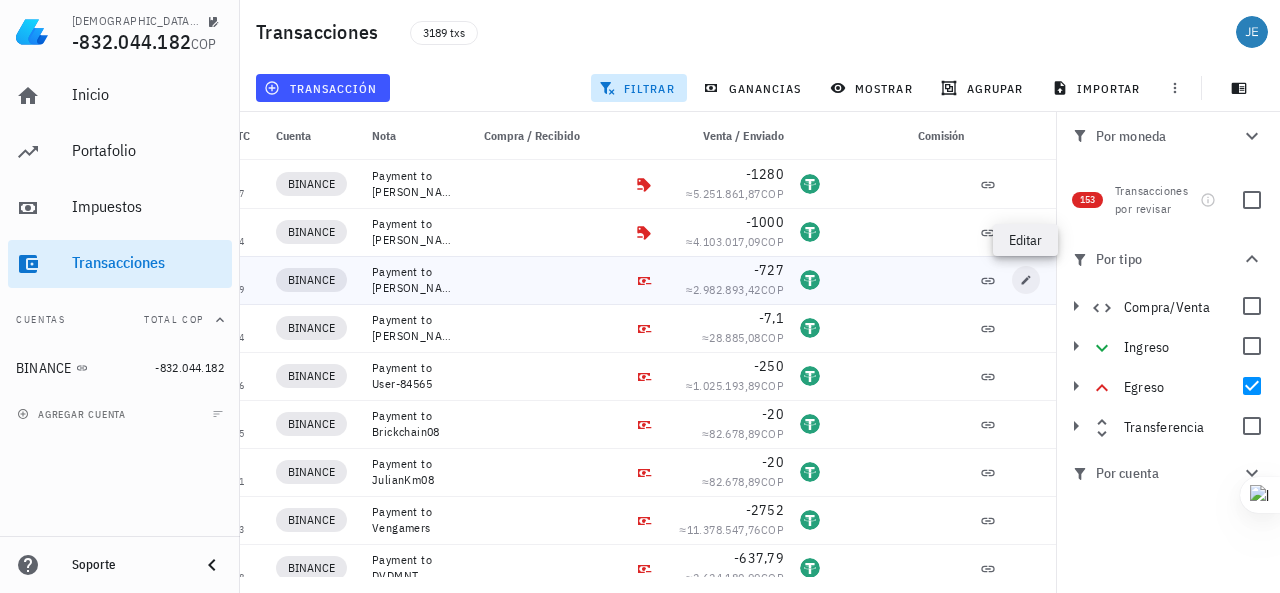 type on "01:03:39" 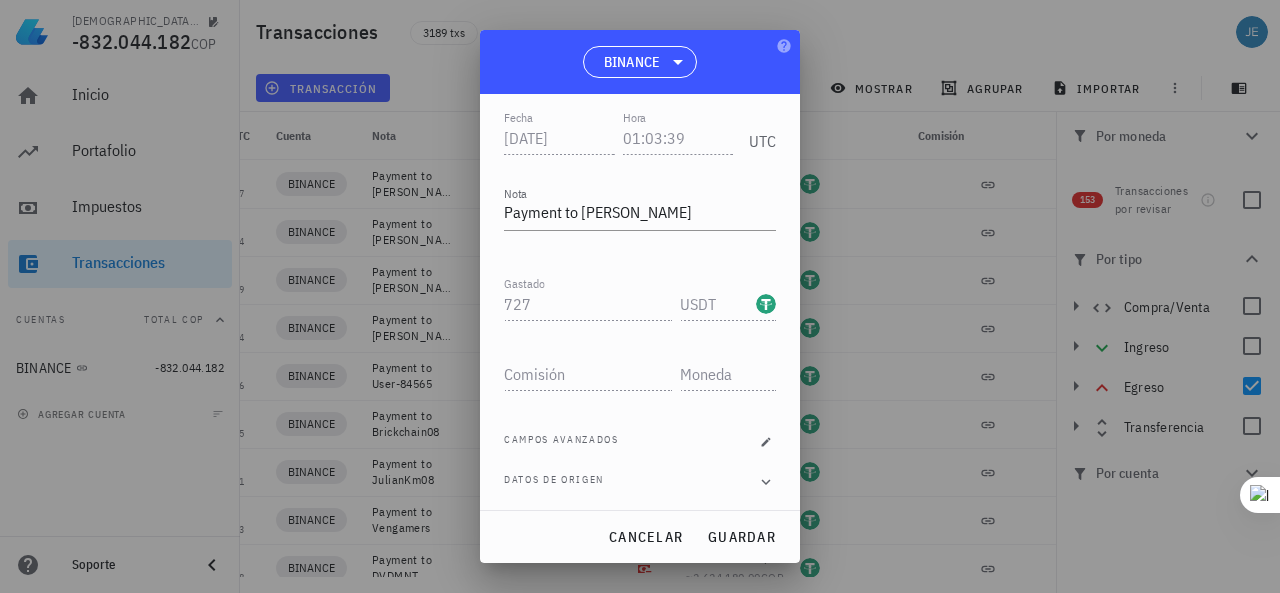 scroll, scrollTop: 0, scrollLeft: 0, axis: both 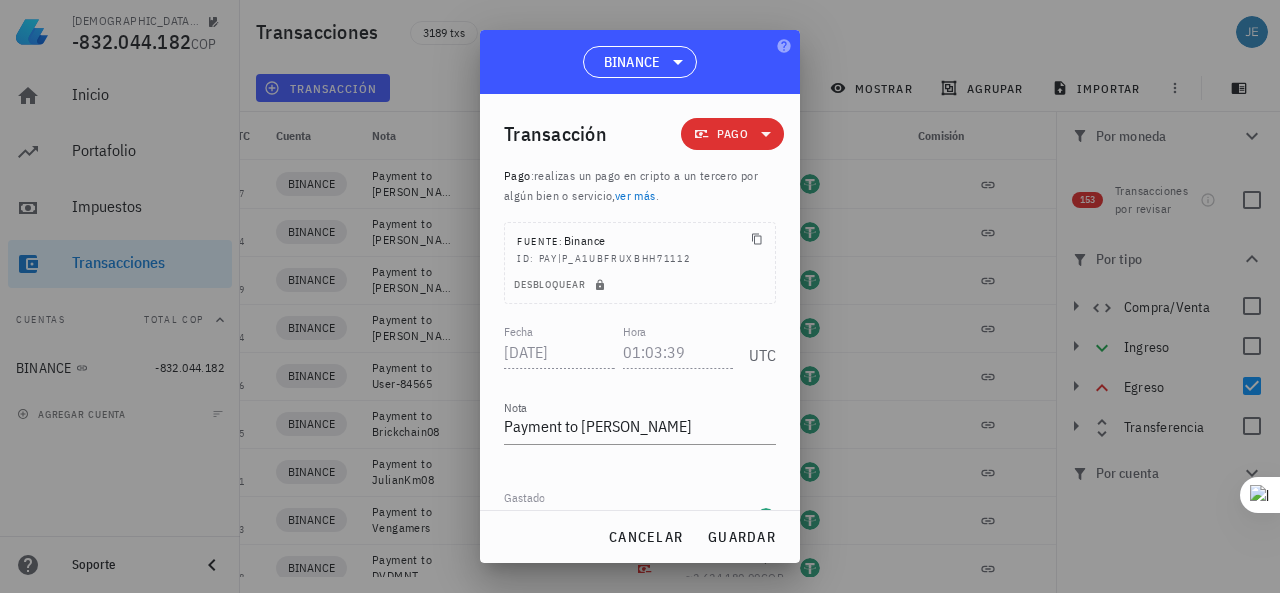click 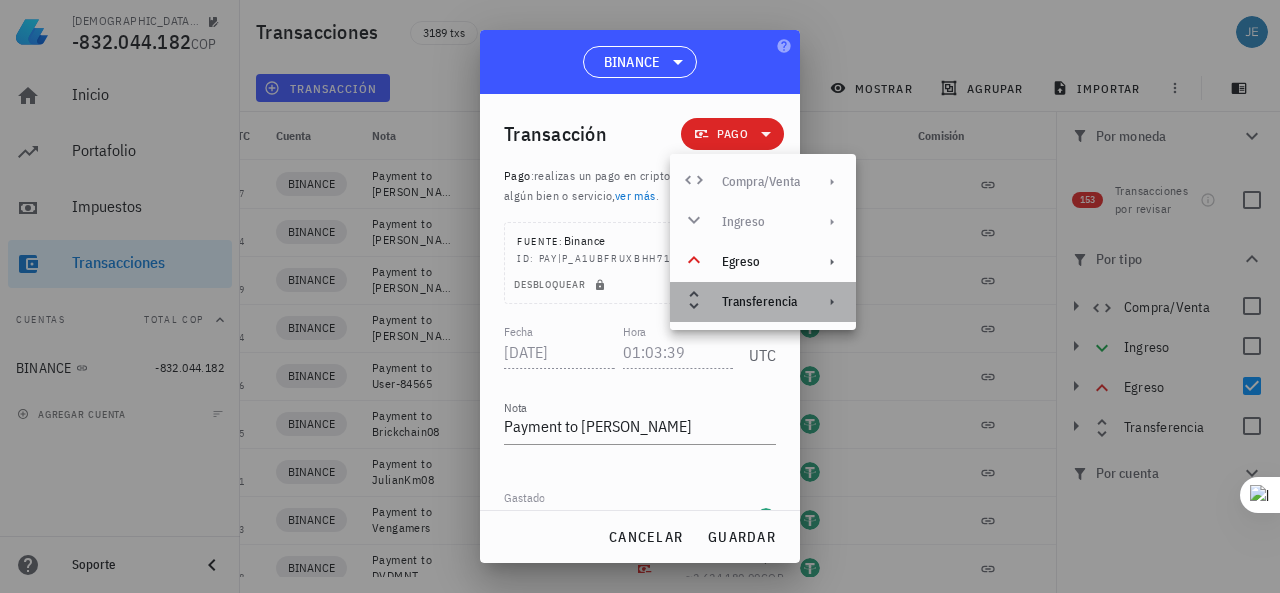 click on "Transferencia" at bounding box center (761, 302) 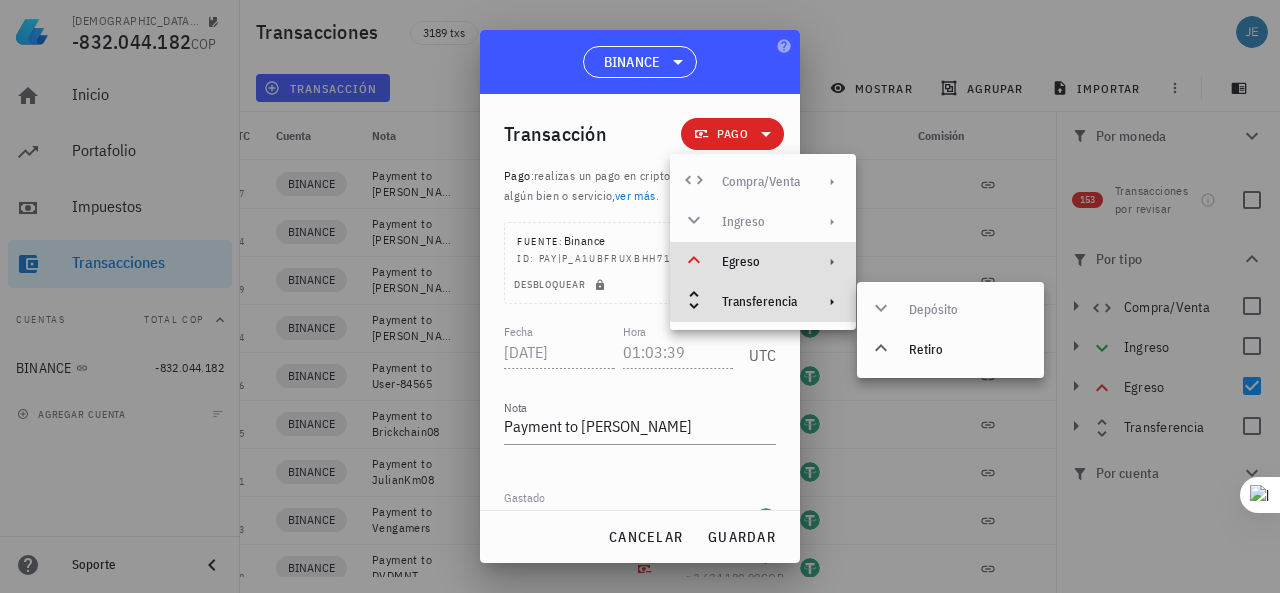 click on "Egreso" at bounding box center (761, 262) 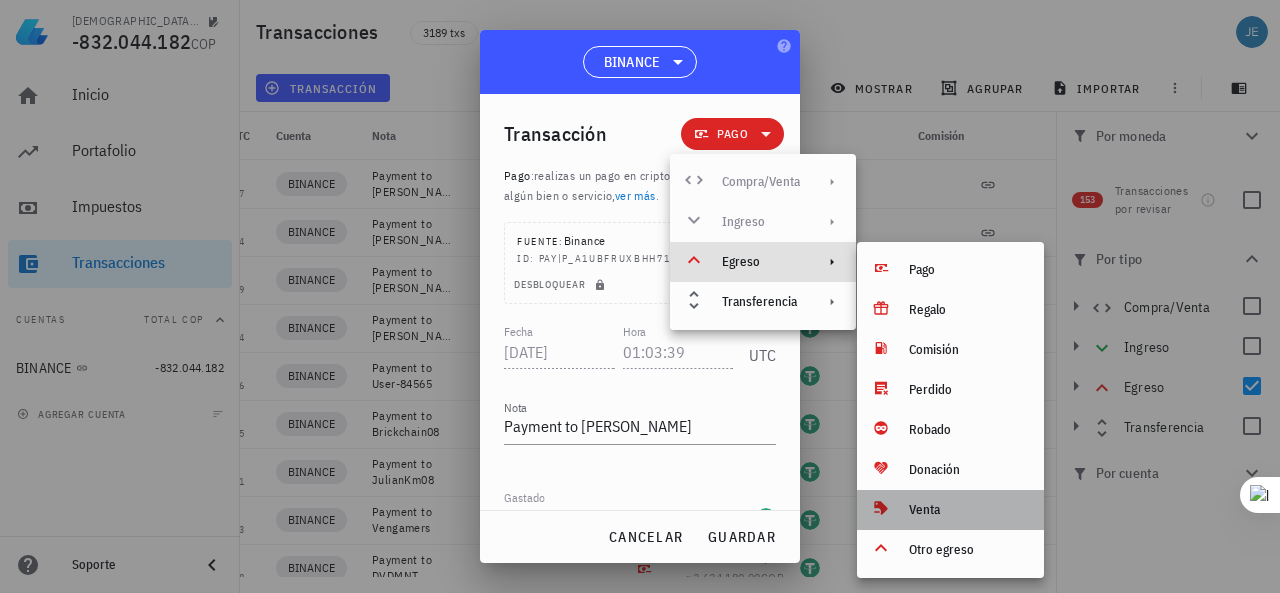 click on "Venta" at bounding box center (968, 510) 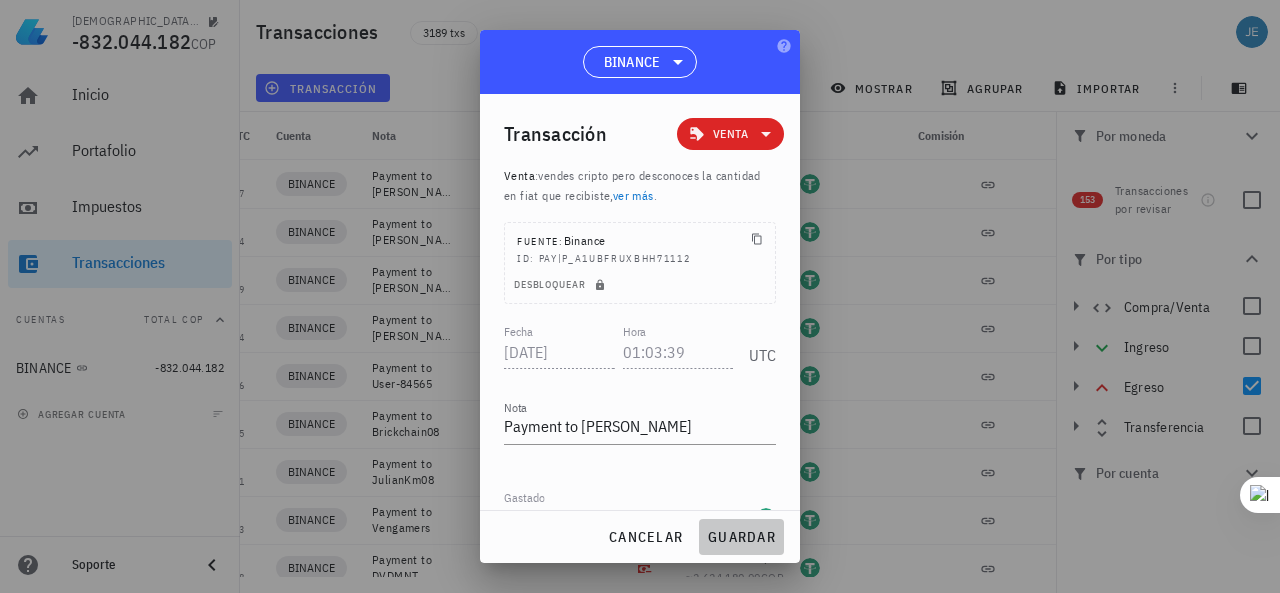 click on "guardar" at bounding box center (741, 537) 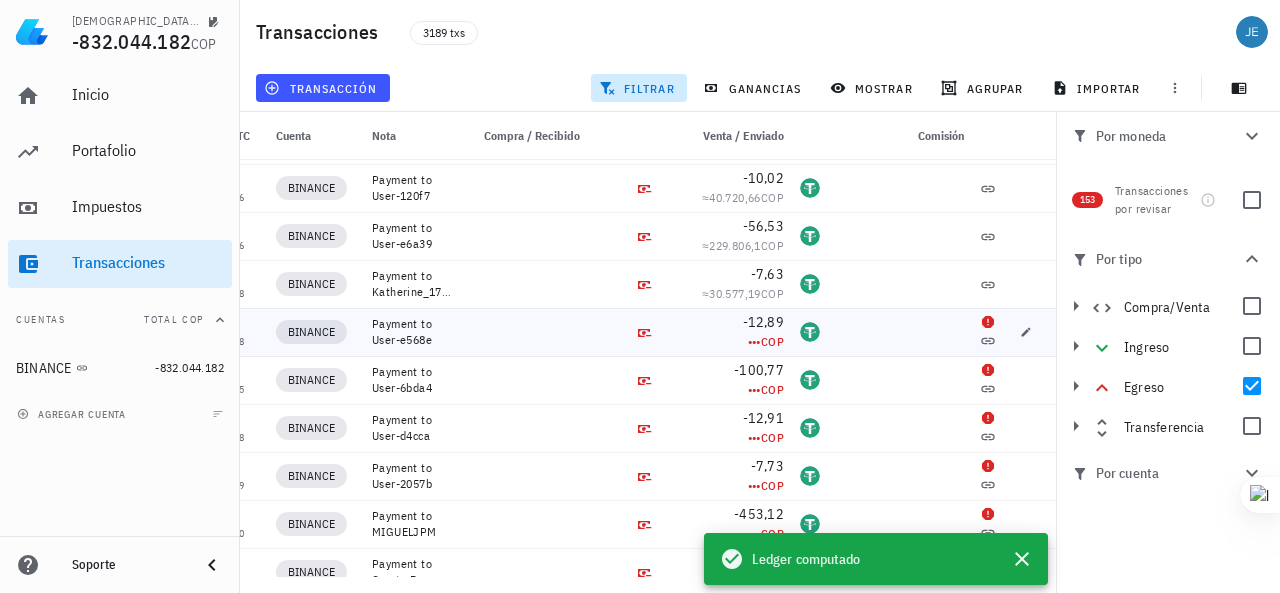 scroll, scrollTop: 782, scrollLeft: 0, axis: vertical 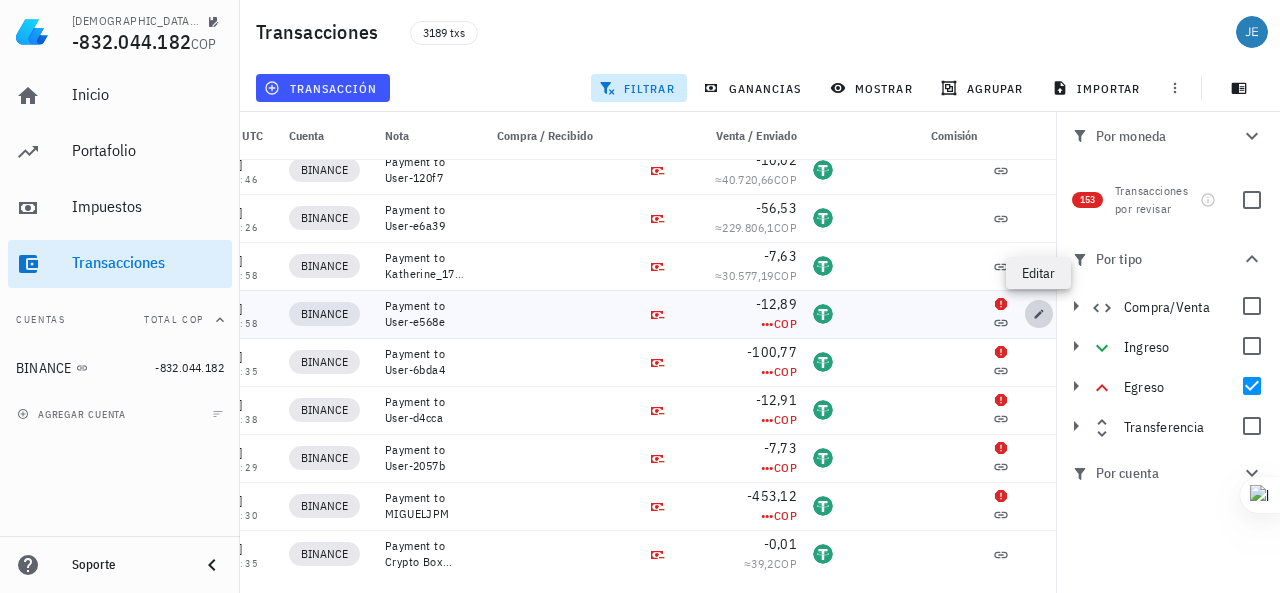 click 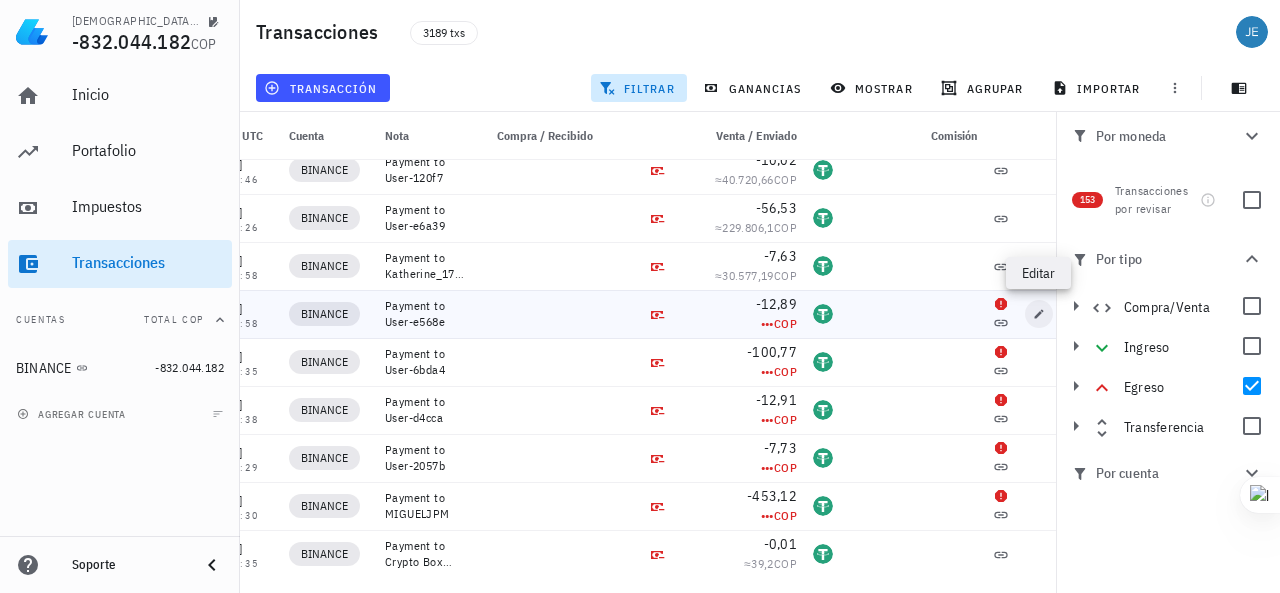 type on "[DATE]" 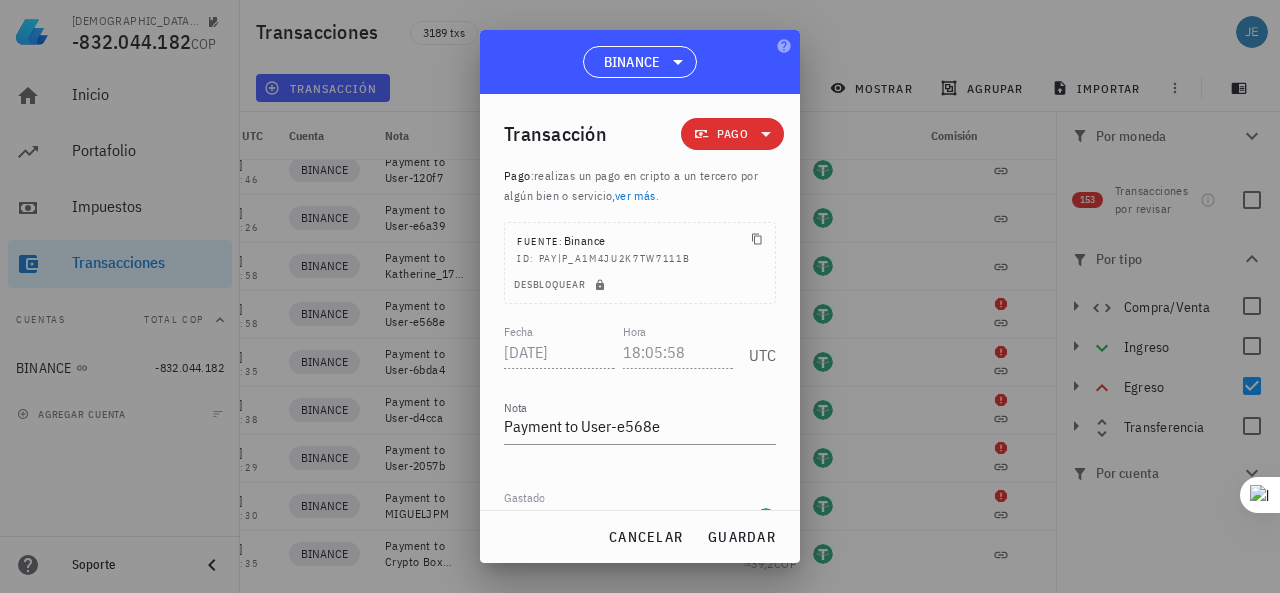 click 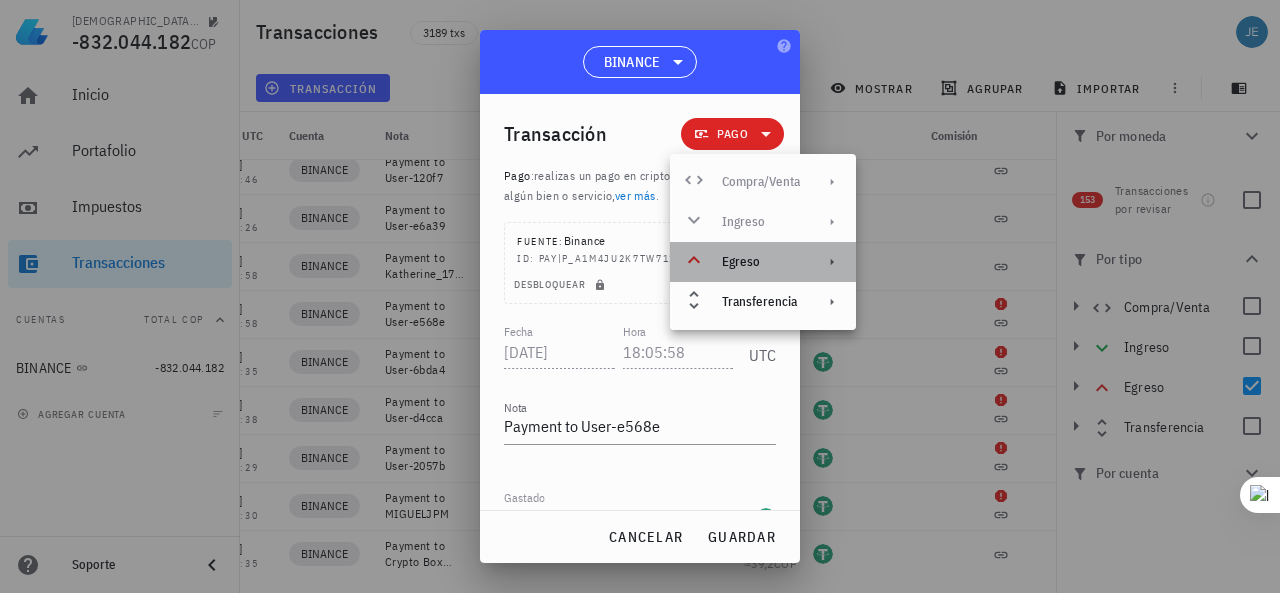 click at bounding box center (828, 262) 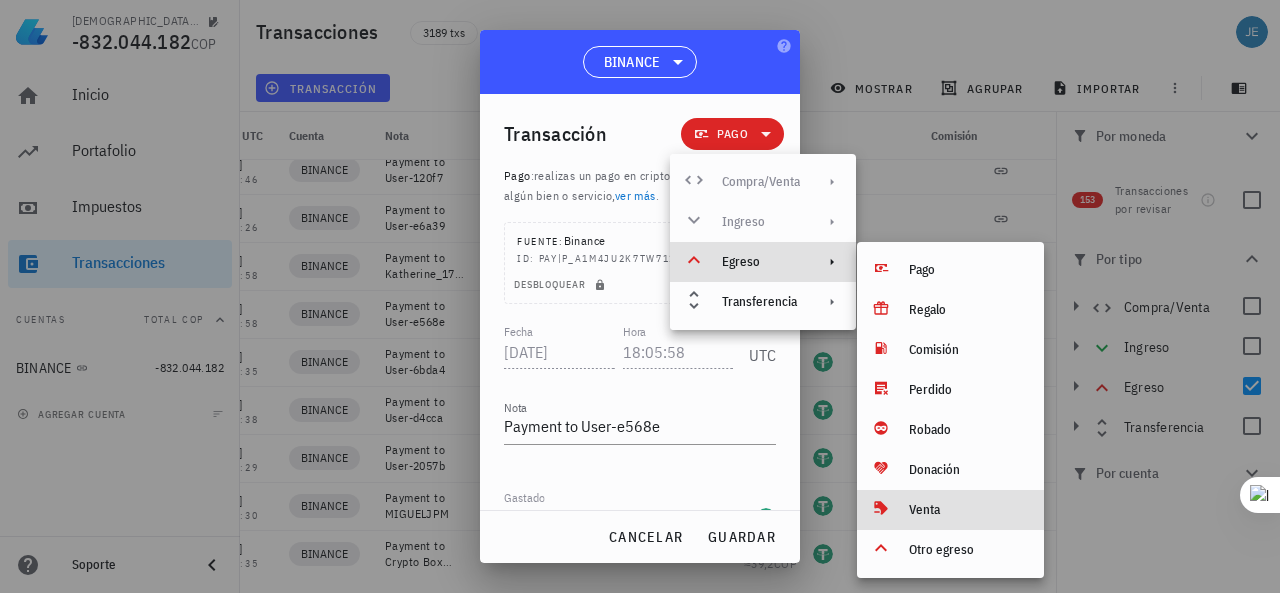 click on "Venta" at bounding box center [950, 510] 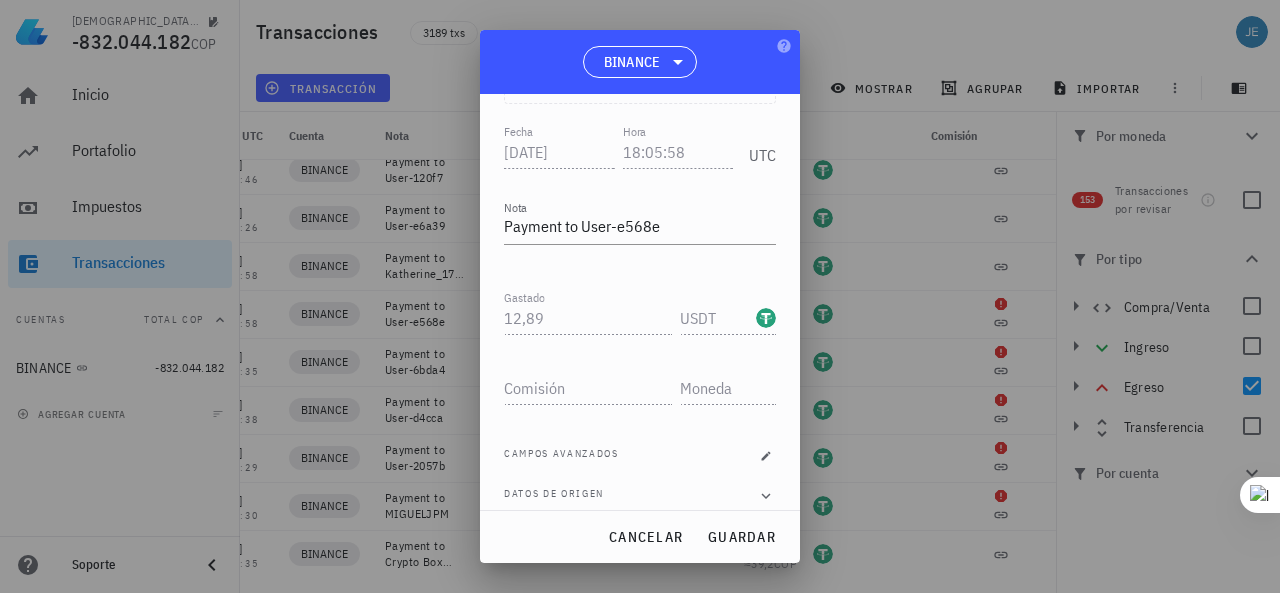 scroll, scrollTop: 214, scrollLeft: 0, axis: vertical 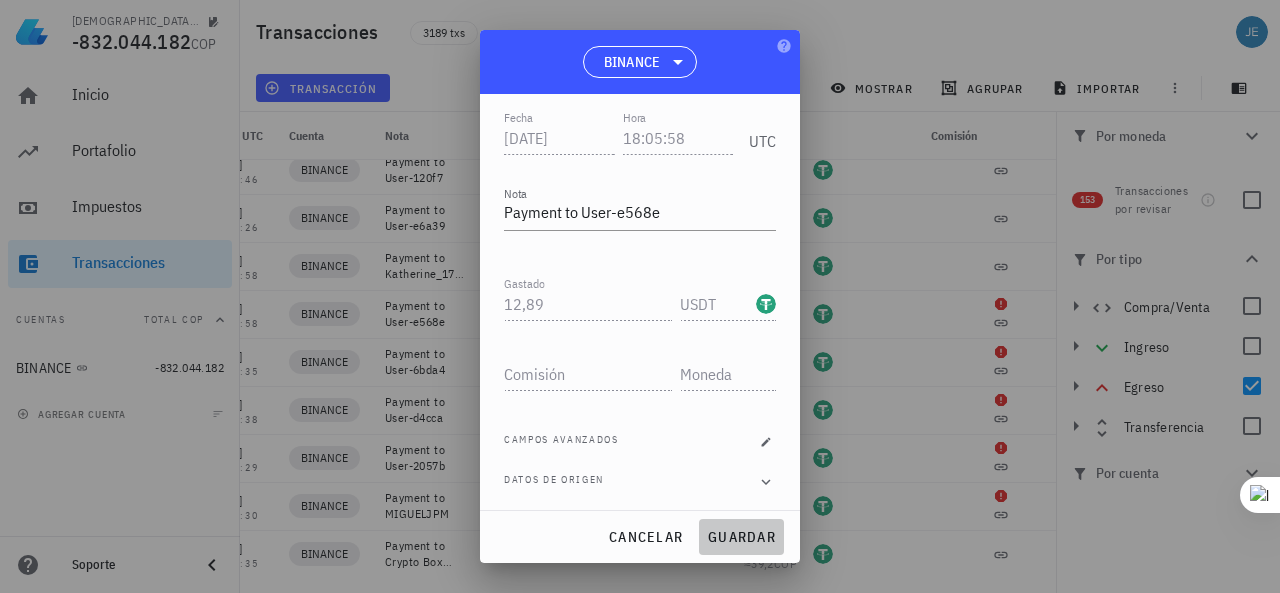 click on "guardar" at bounding box center (741, 537) 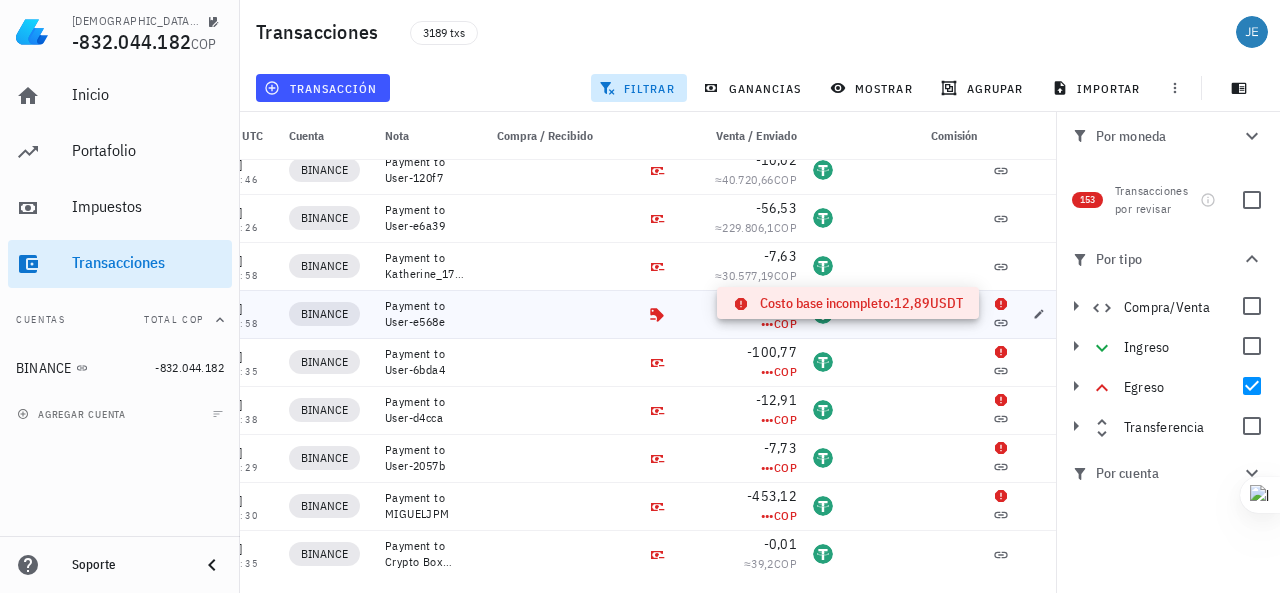click 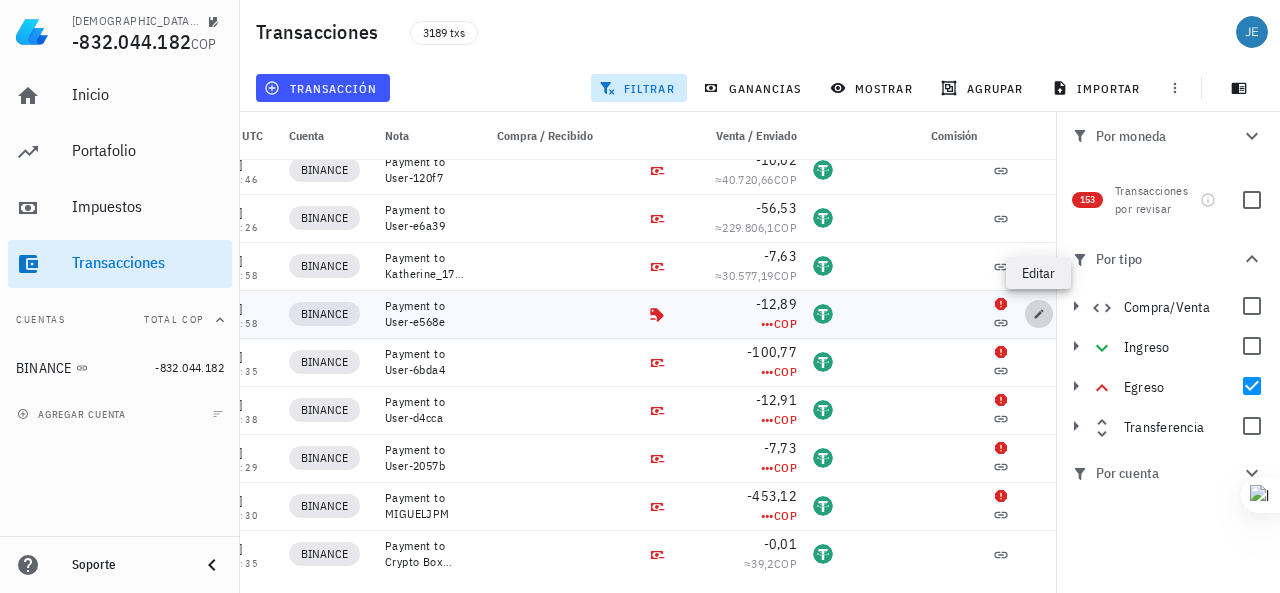 click 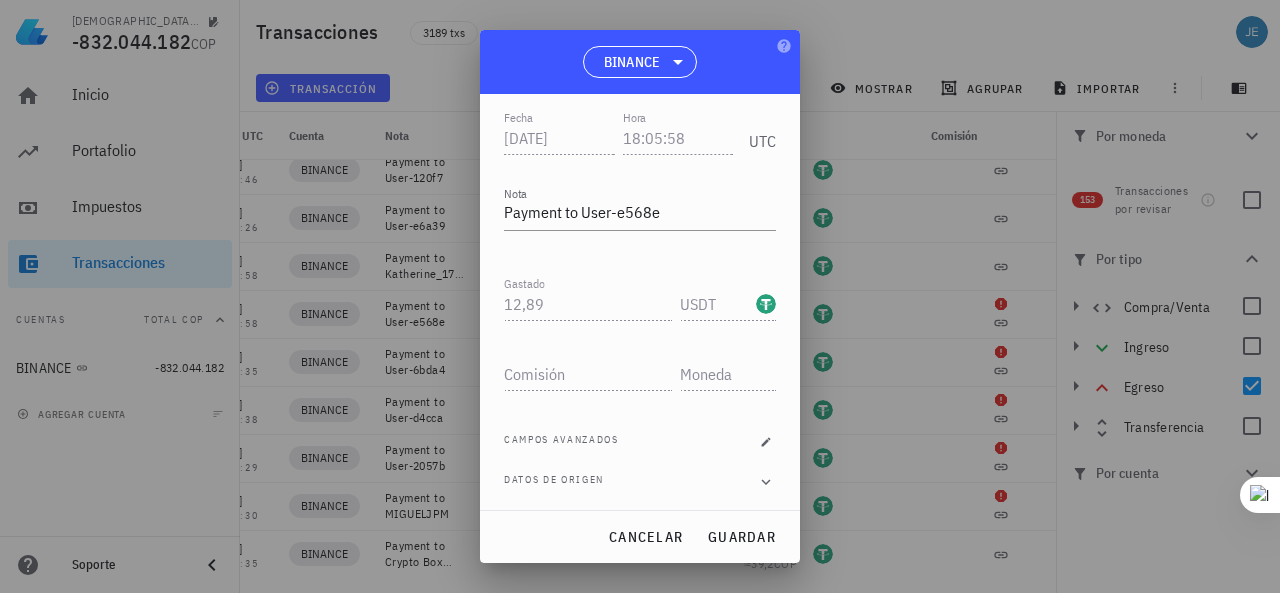 scroll, scrollTop: 0, scrollLeft: 0, axis: both 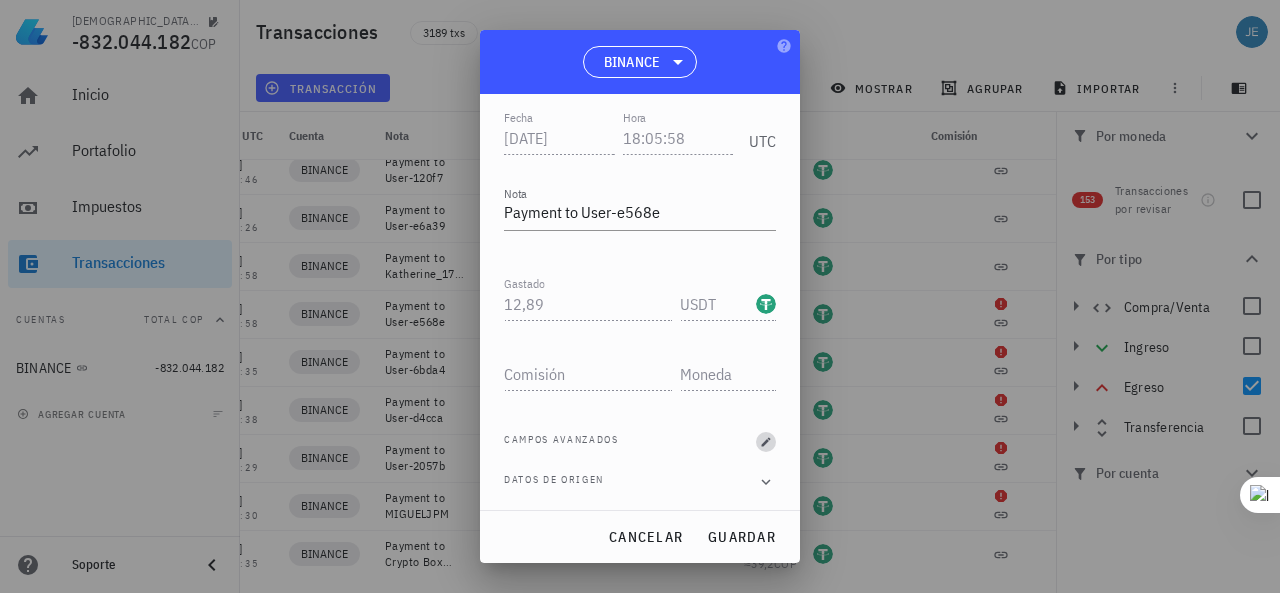 click 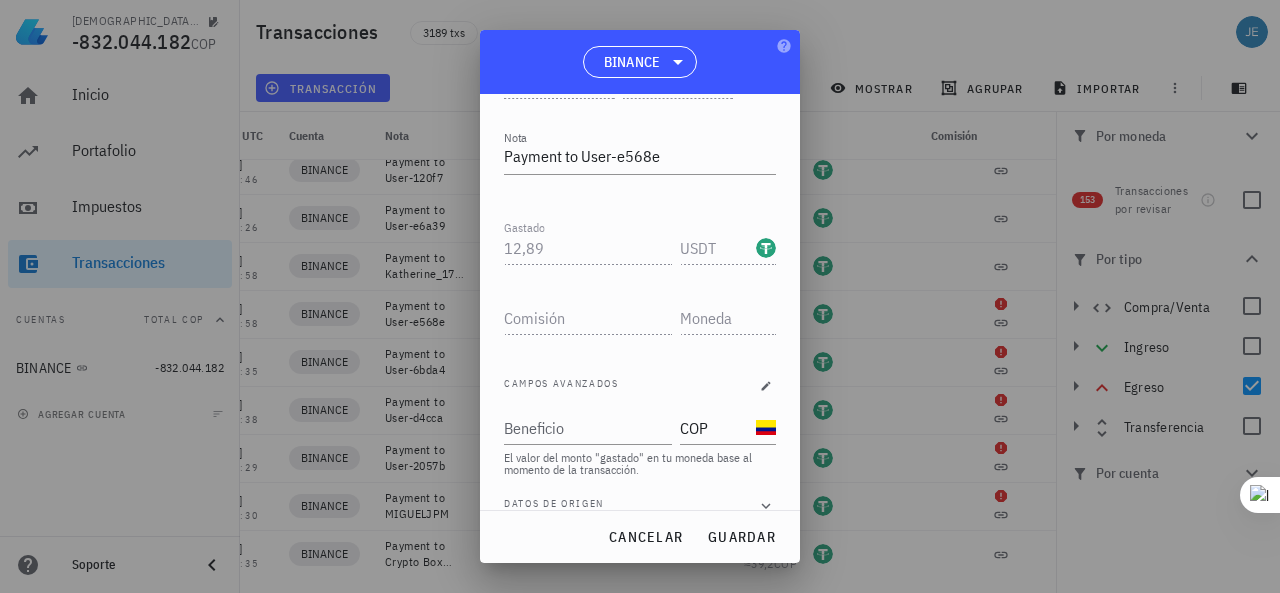scroll, scrollTop: 294, scrollLeft: 0, axis: vertical 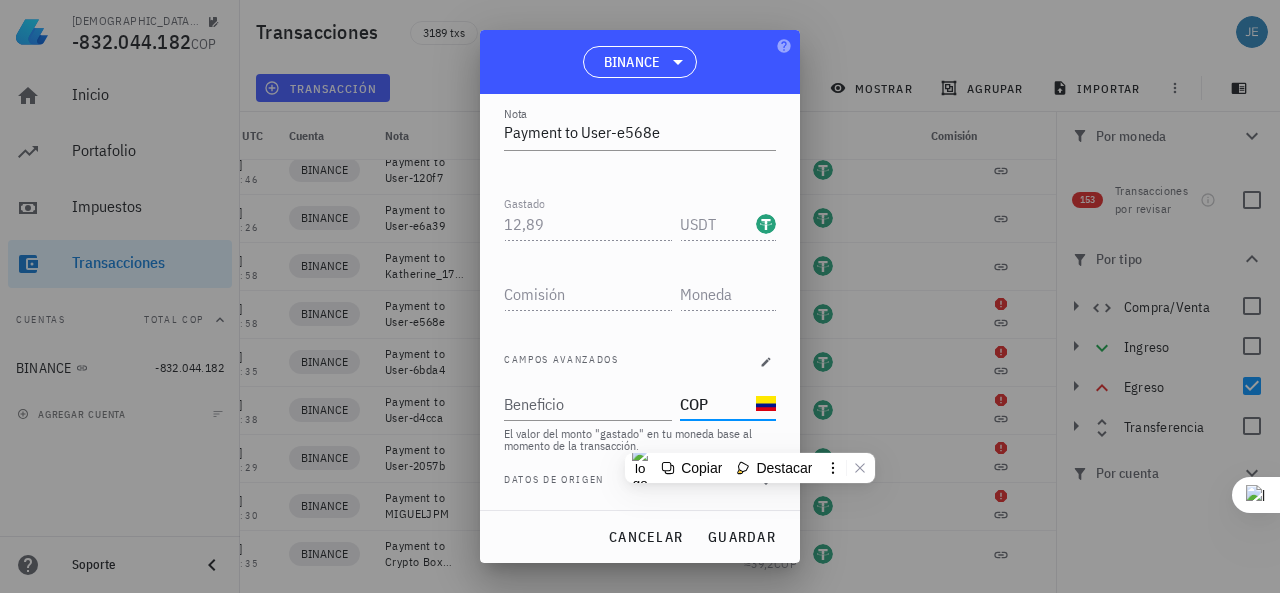 click on "COP" at bounding box center [716, 404] 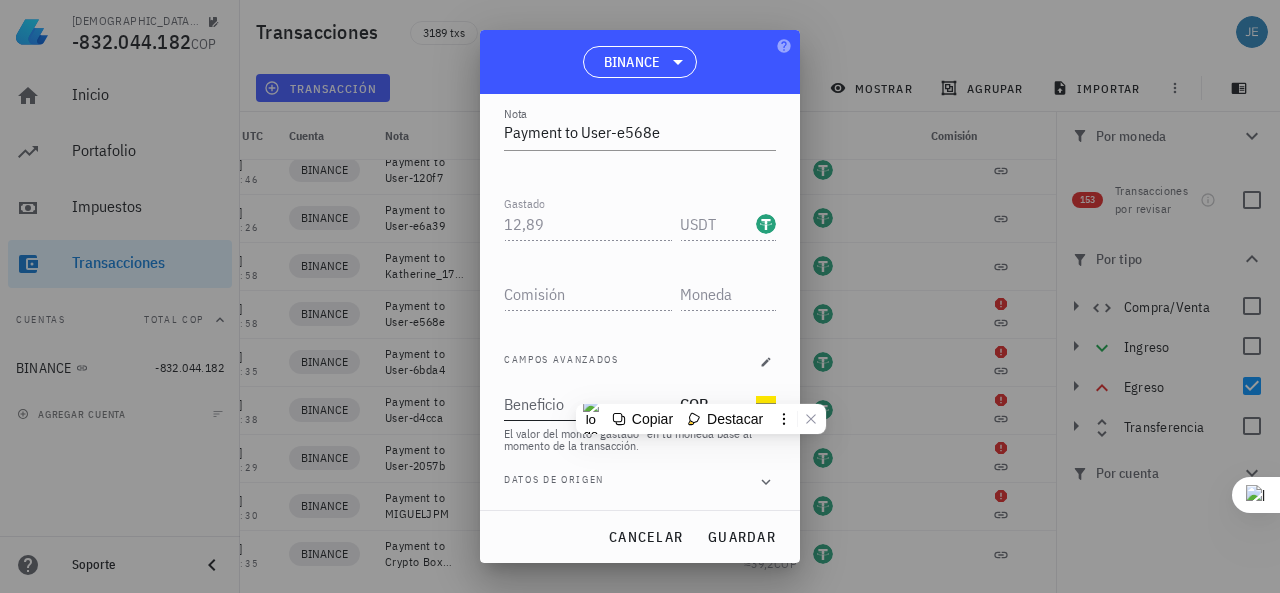 click on "Beneficio" at bounding box center (586, 404) 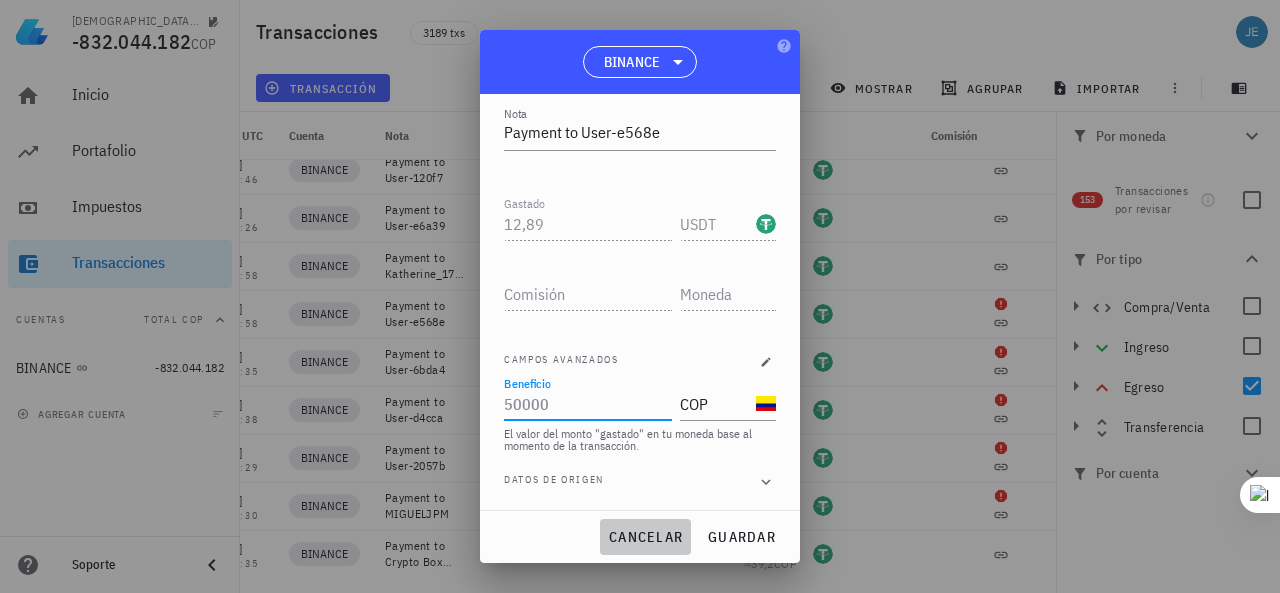 click on "cancelar" at bounding box center (645, 537) 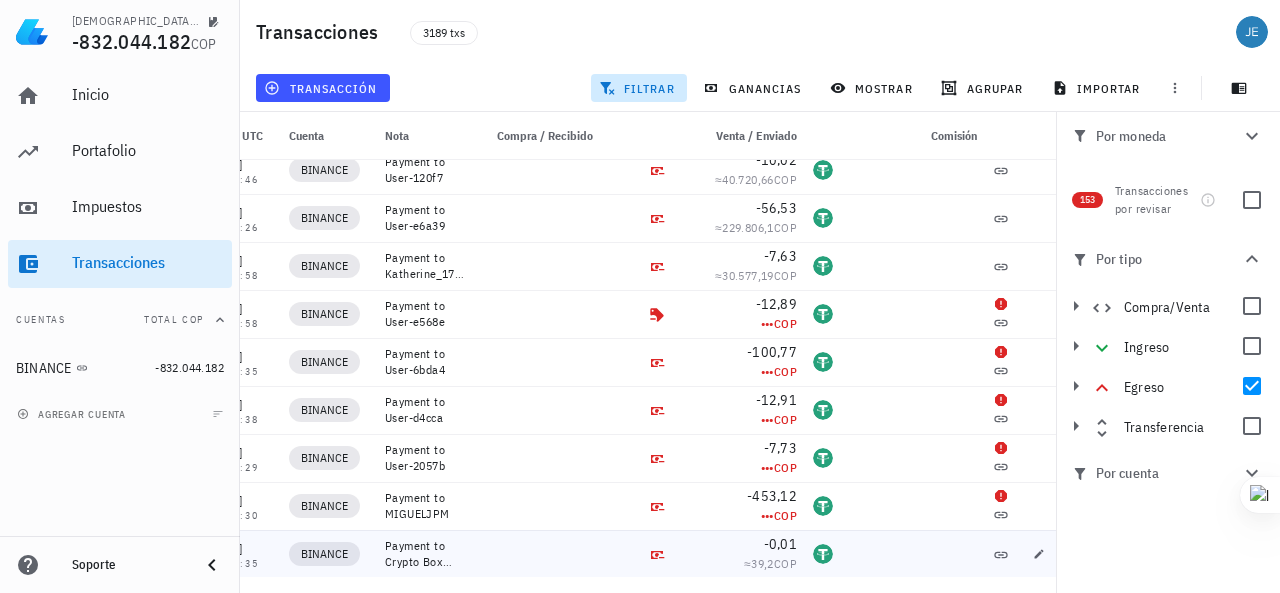 scroll, scrollTop: 214, scrollLeft: 0, axis: vertical 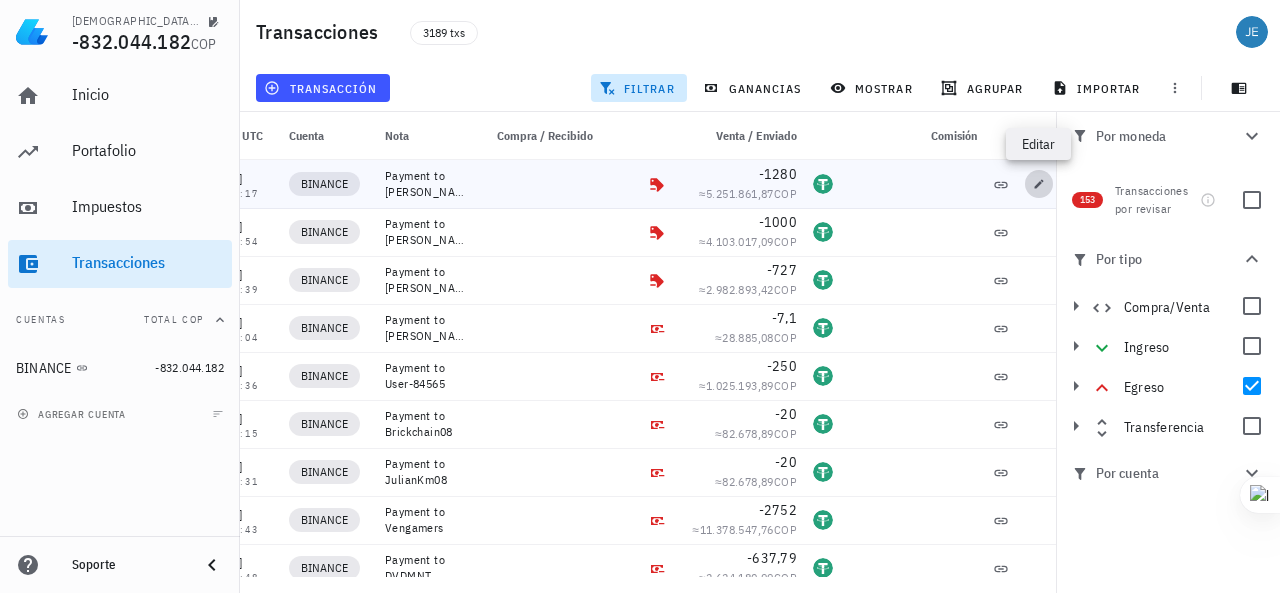 click at bounding box center (1039, 184) 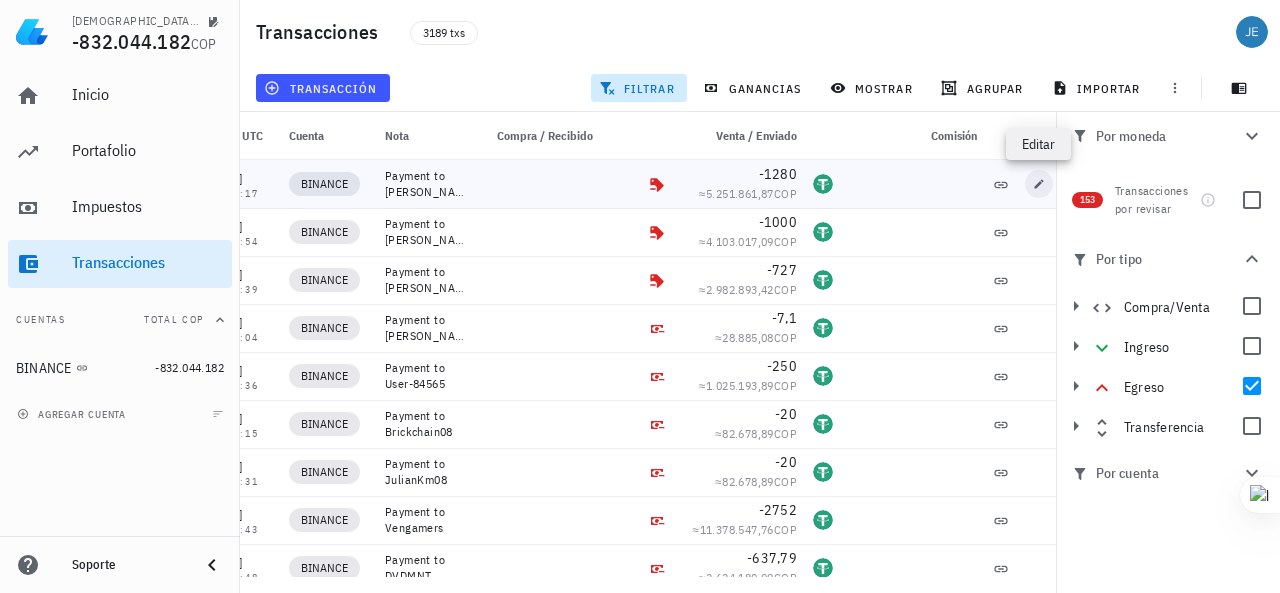 type on "[DATE]" 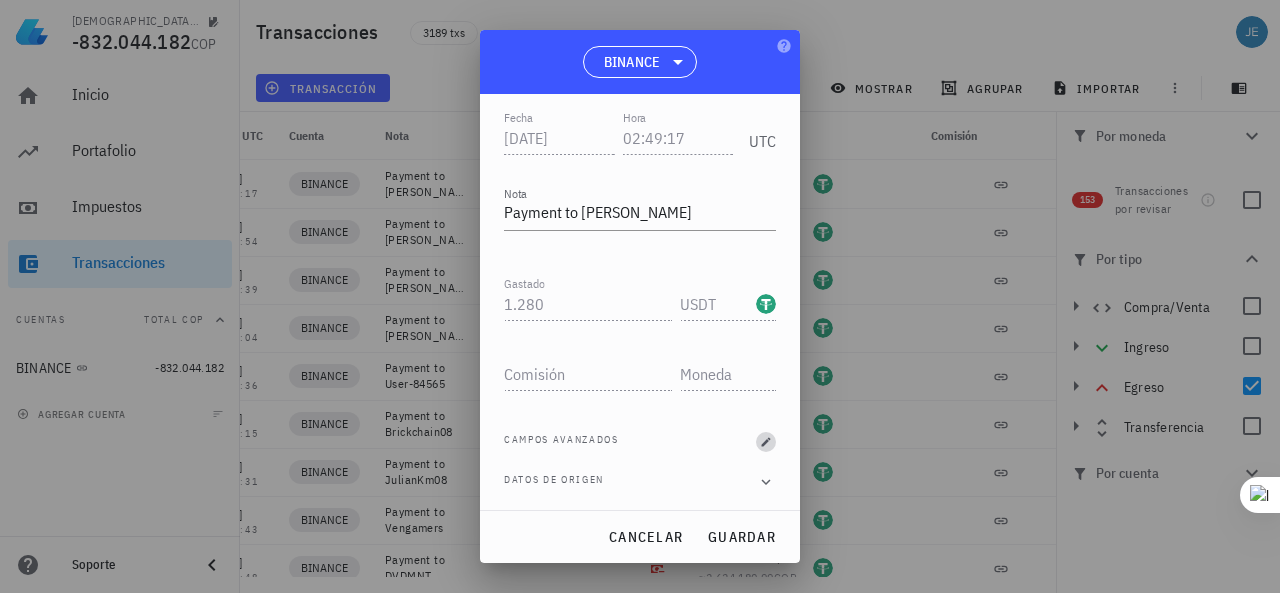 click 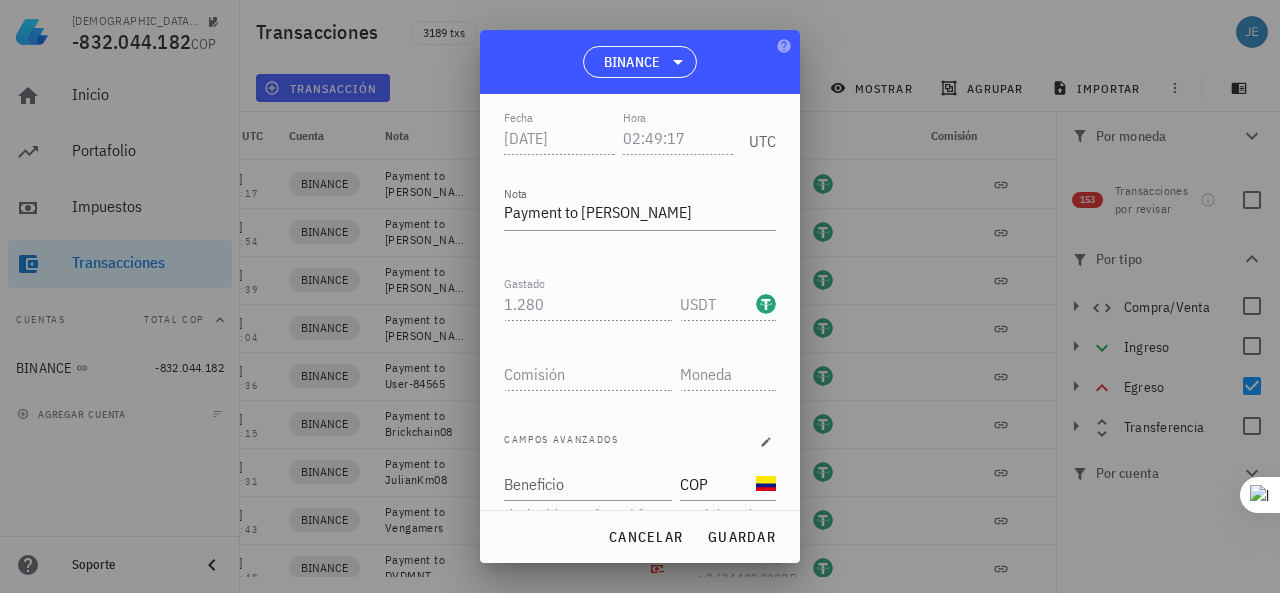 scroll, scrollTop: 0, scrollLeft: 0, axis: both 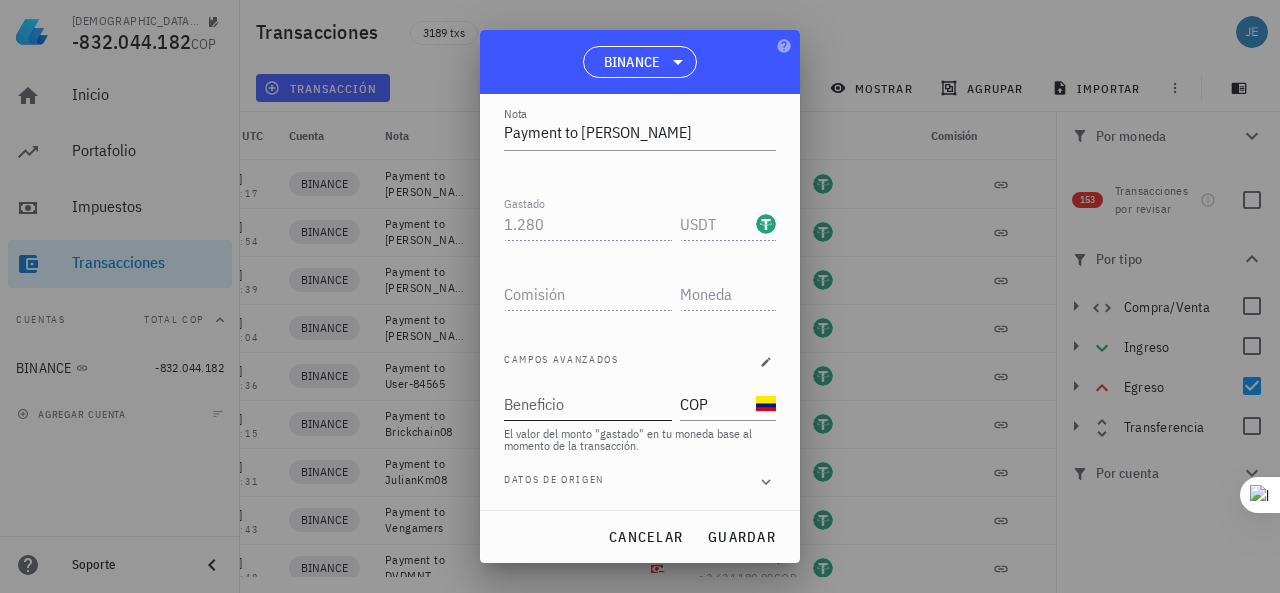 click on "Beneficio" at bounding box center [586, 404] 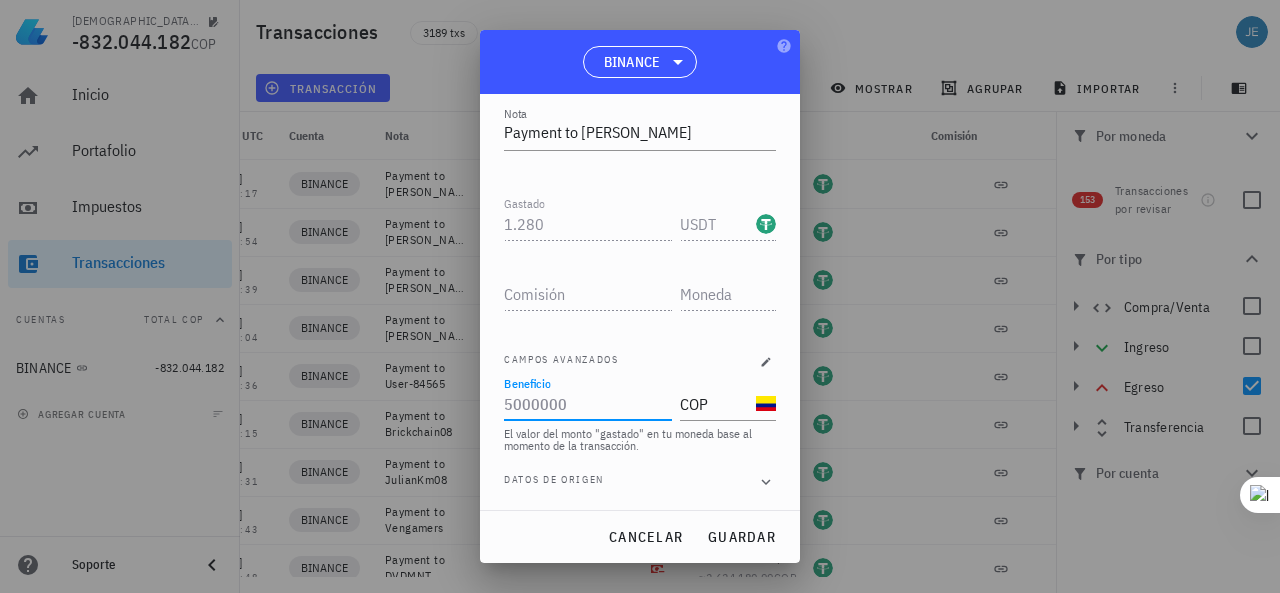click on "Fecha [DATE]   Hora 02:49:17   UTC   Nota Payment to [PERSON_NAME] 1.280   USDT   Comisión     Campos avanzados       Beneficio   COP El valor del monto "gastado" en tu moneda base al momento de la transacción.     Datos de origen" at bounding box center (640, 269) 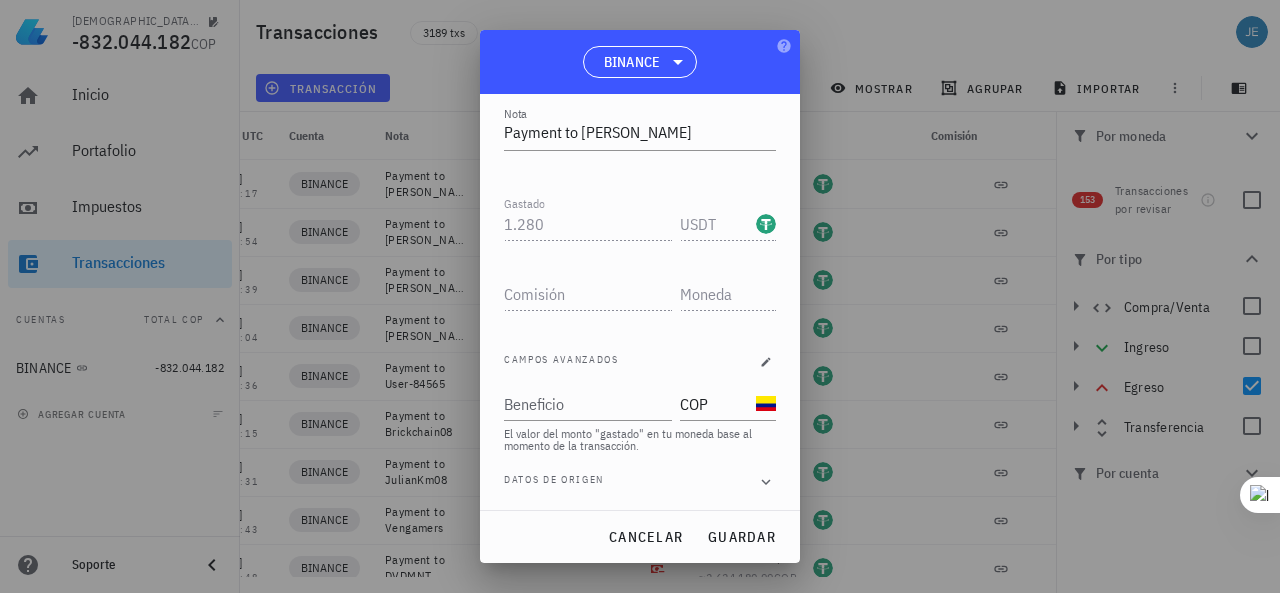 click at bounding box center (640, 296) 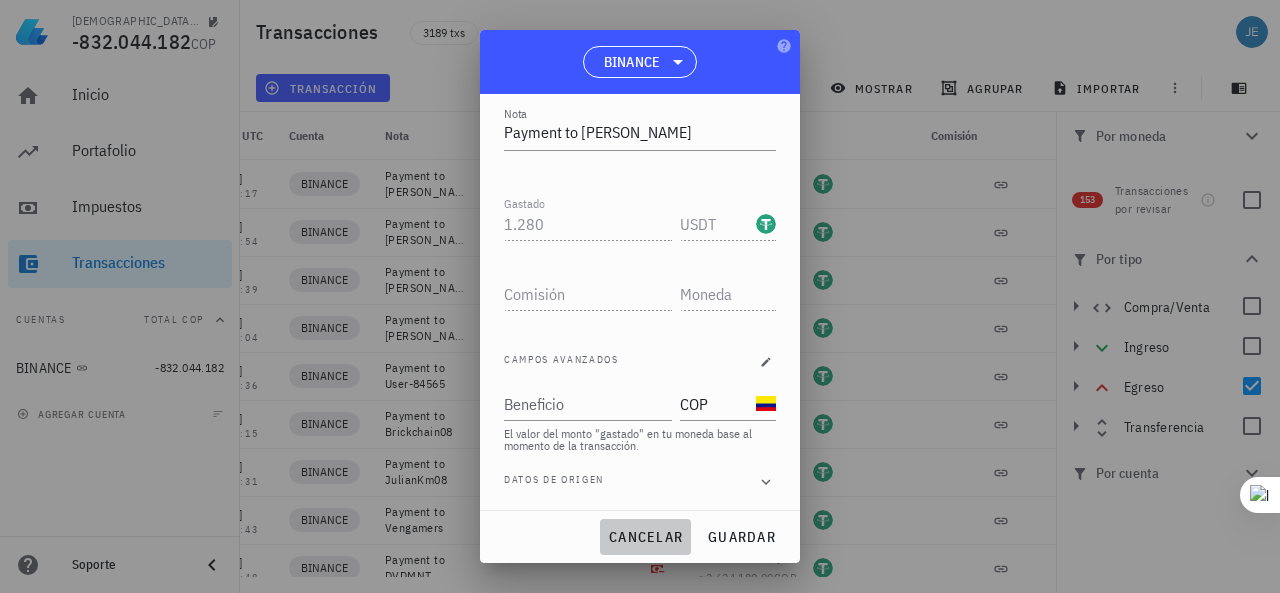 click on "cancelar" at bounding box center [645, 537] 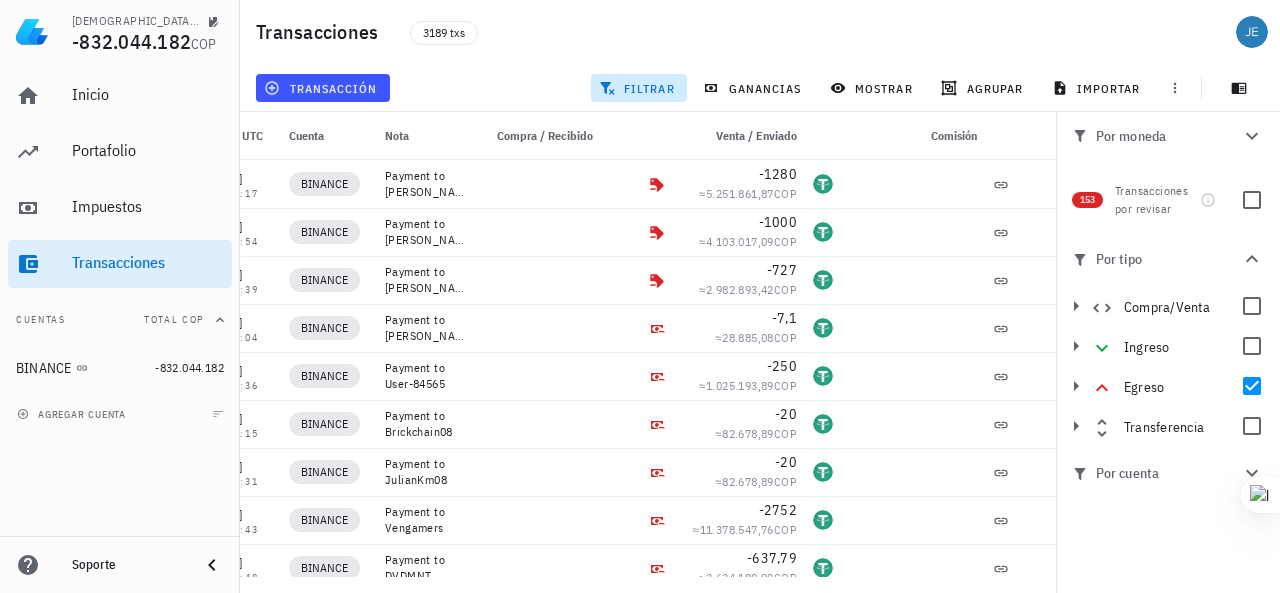 scroll, scrollTop: 0, scrollLeft: 0, axis: both 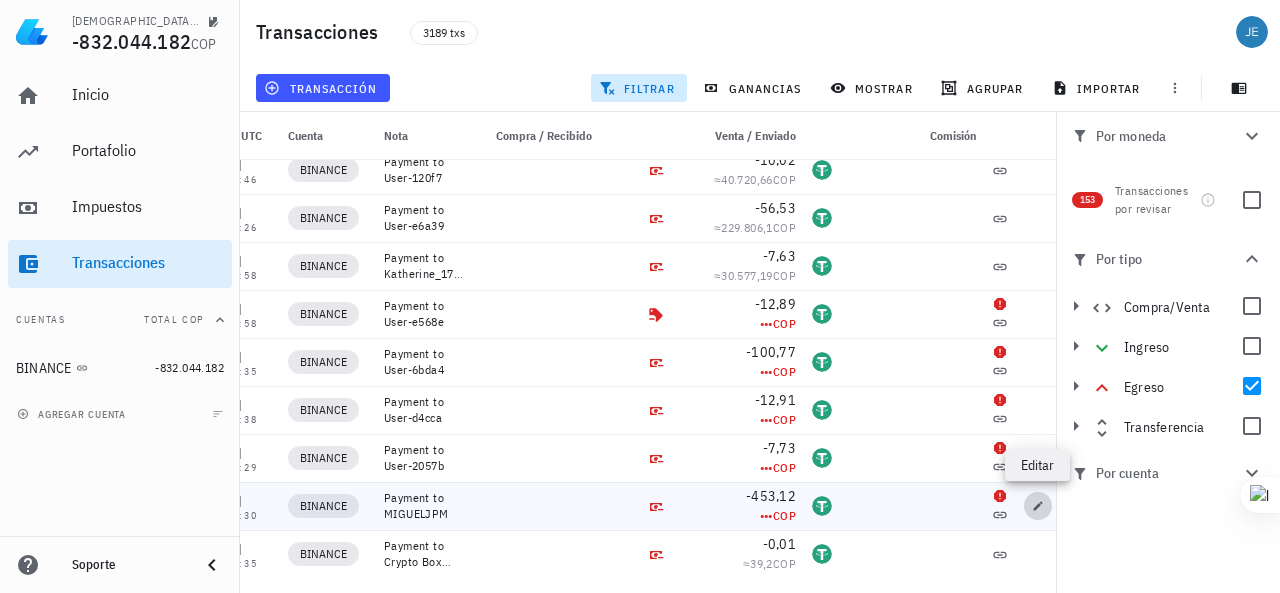 click 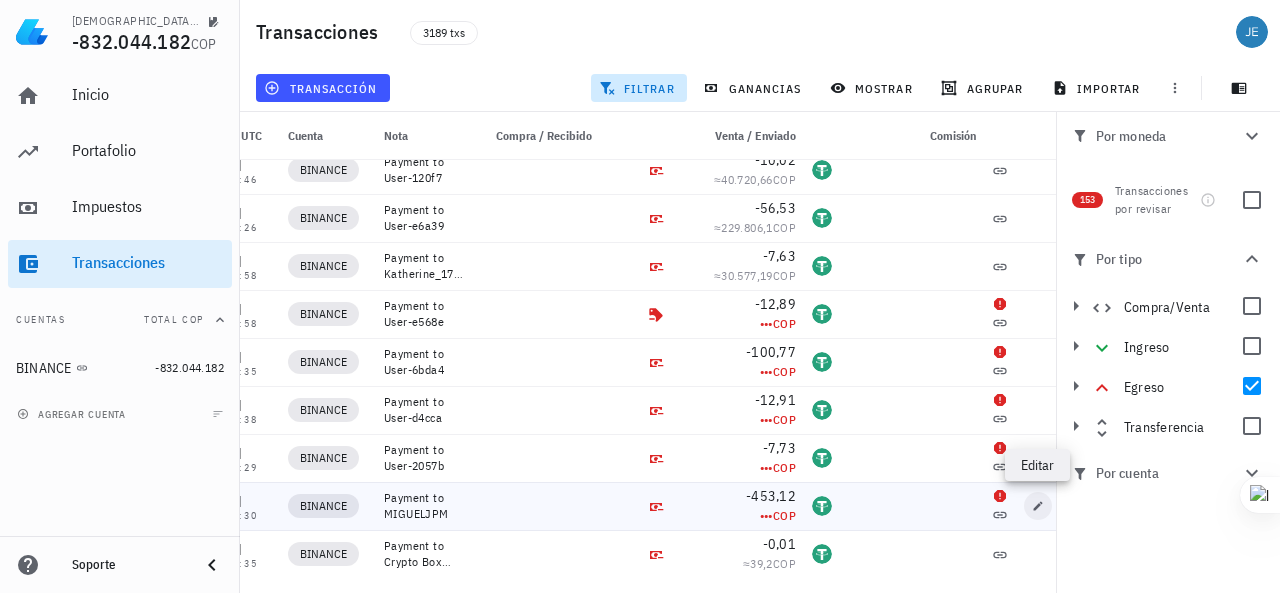 type on "[DATE]" 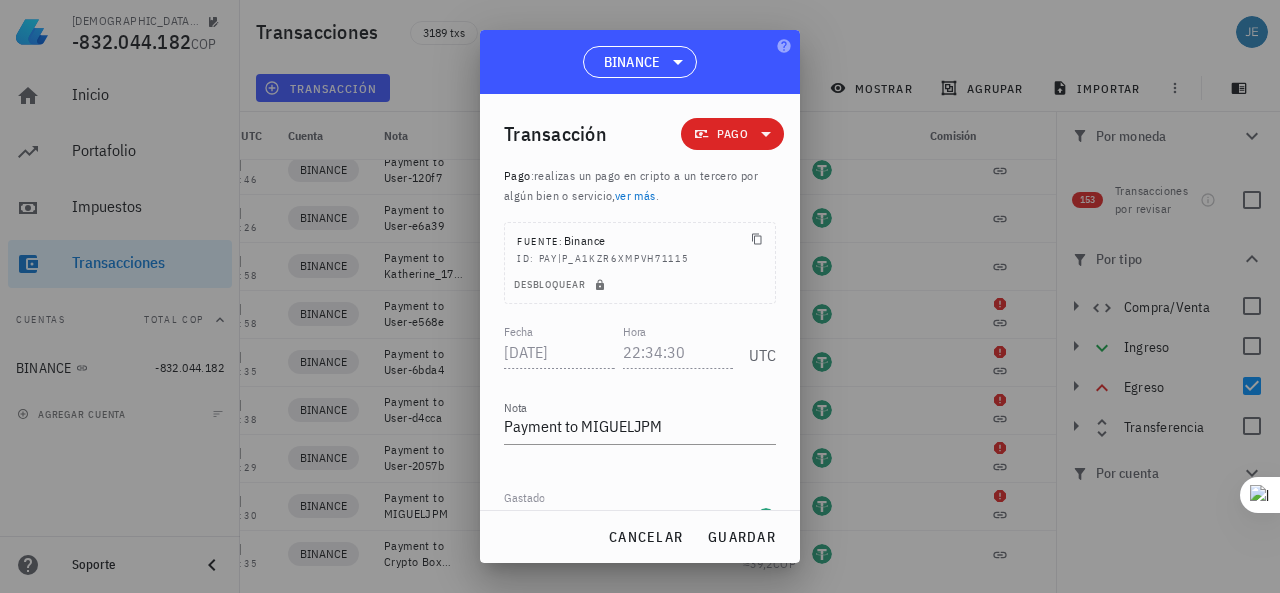 click 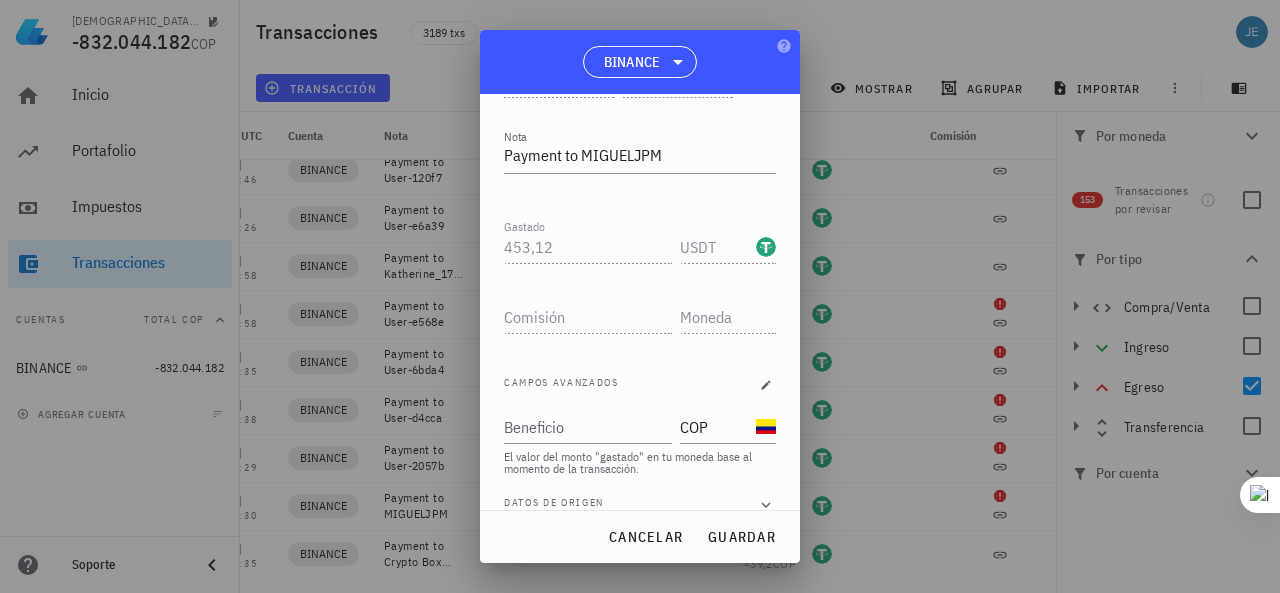 scroll, scrollTop: 294, scrollLeft: 0, axis: vertical 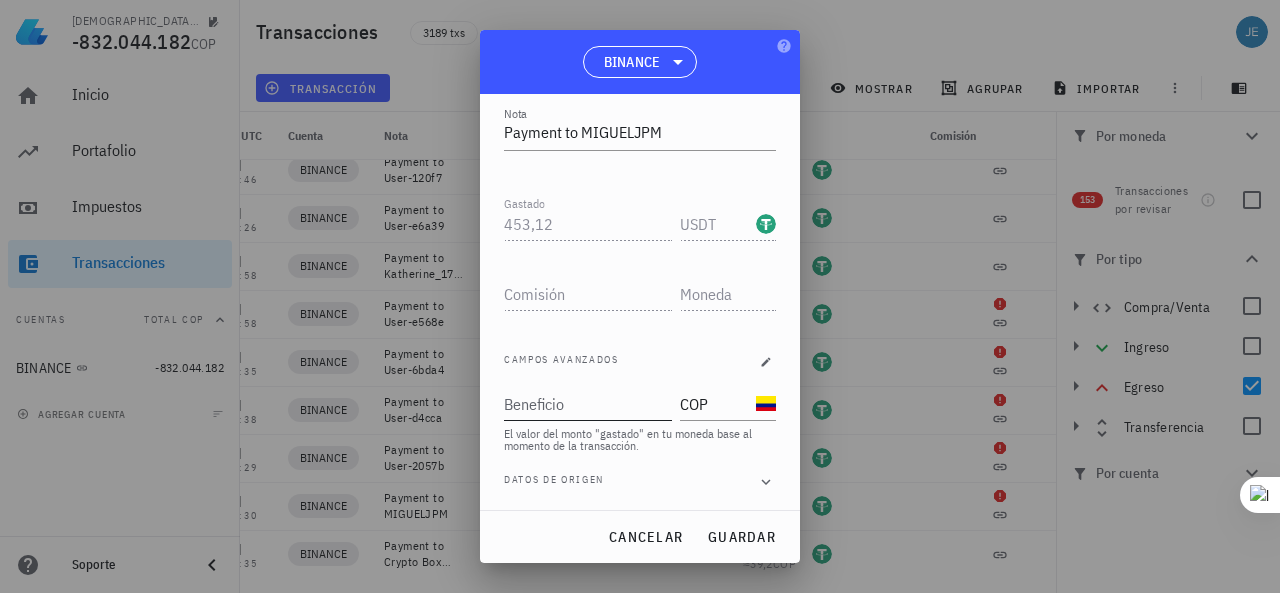 click on "Beneficio" at bounding box center (586, 404) 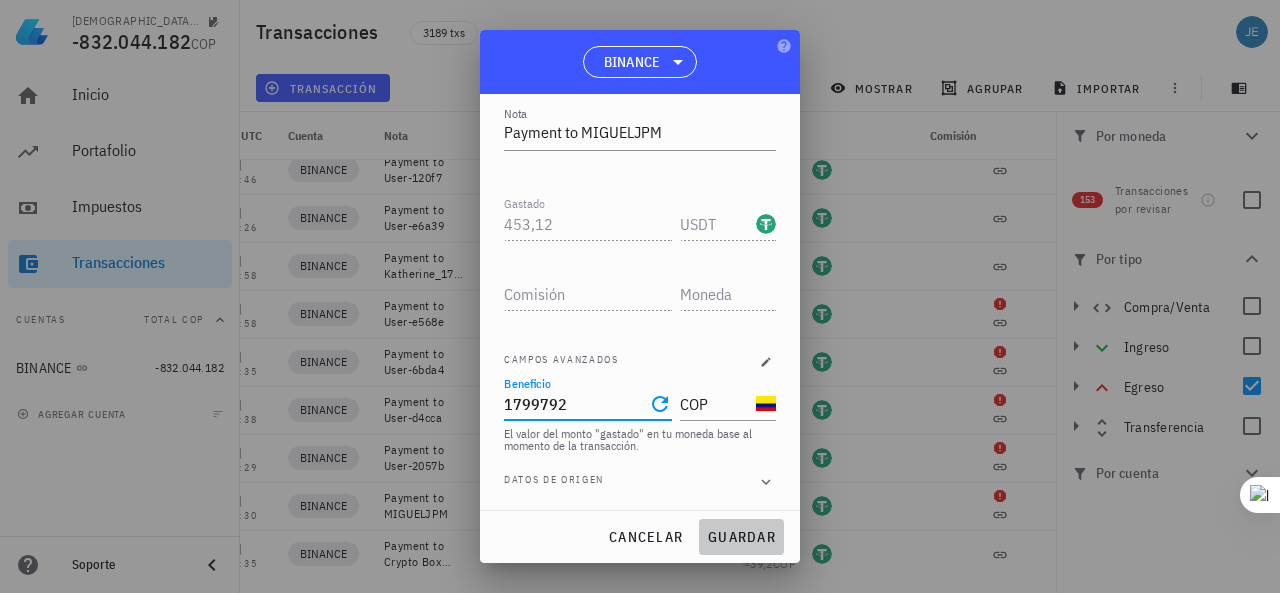 type on "1.799.792" 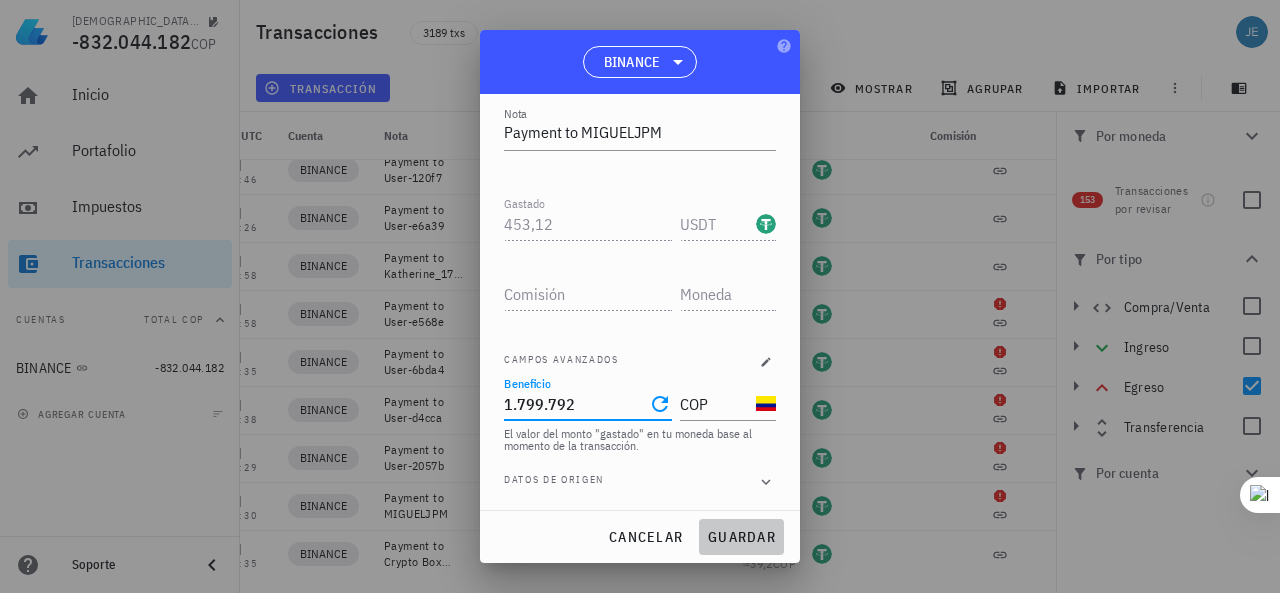 click on "guardar" at bounding box center [741, 537] 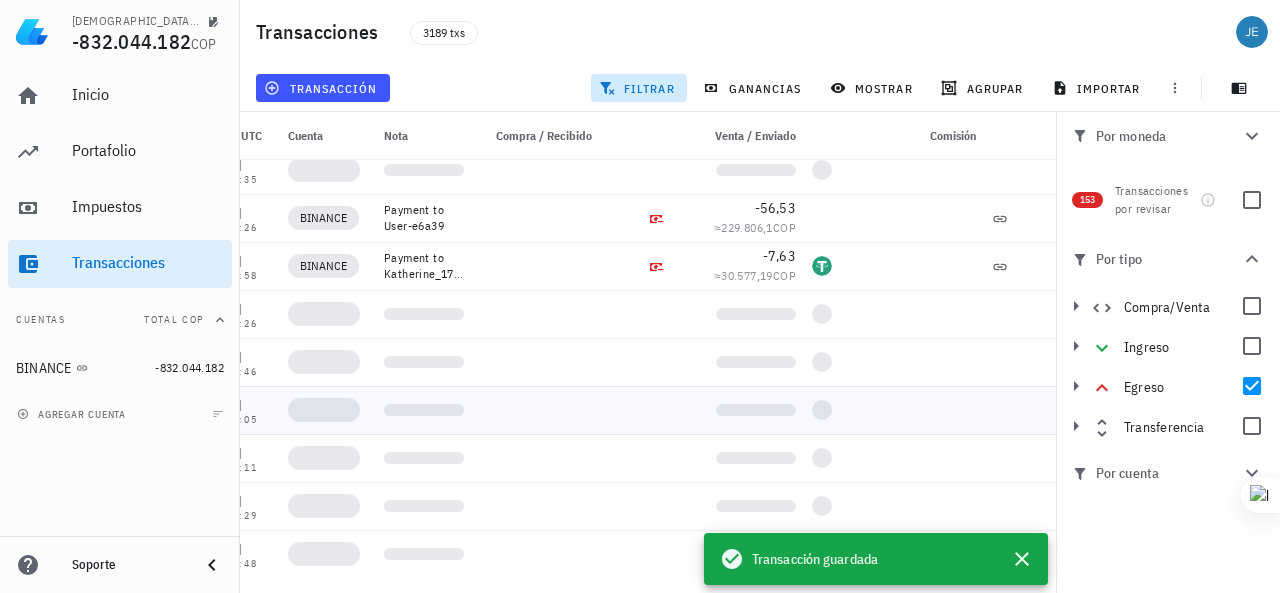 scroll, scrollTop: 0, scrollLeft: 0, axis: both 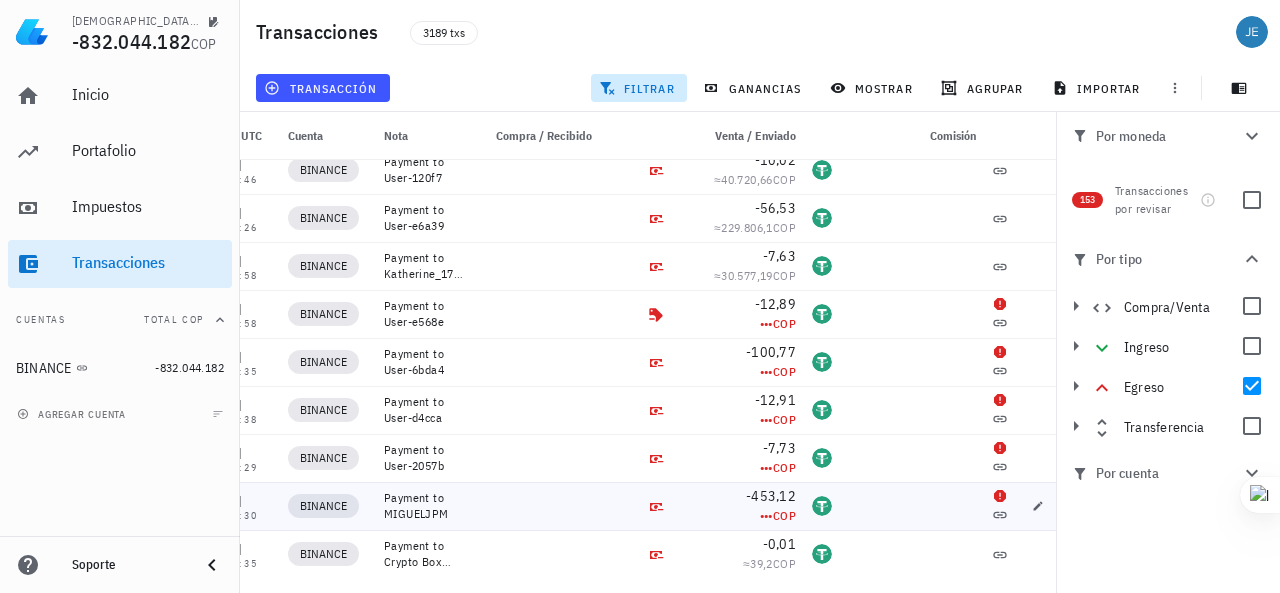 click at bounding box center [912, 506] 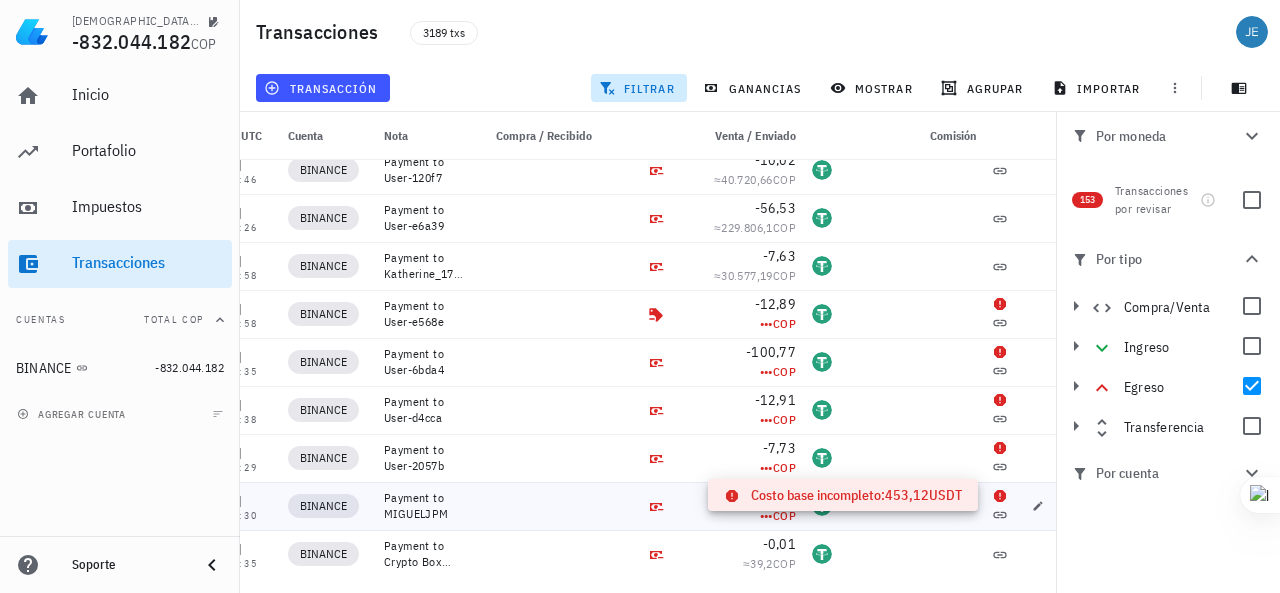 click 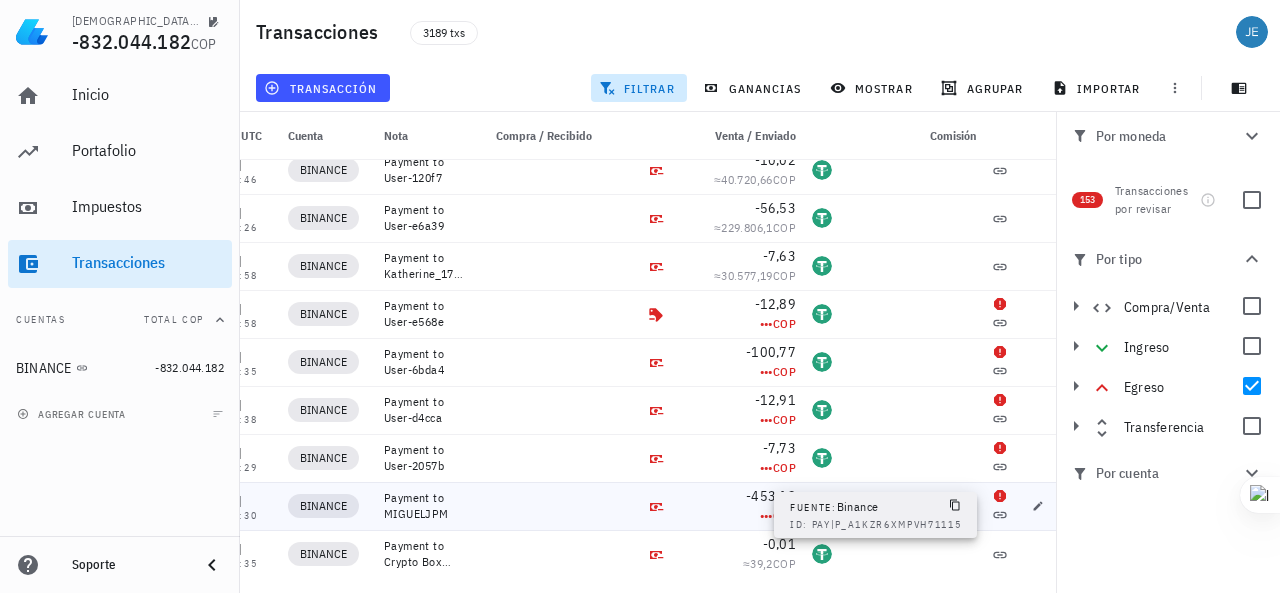click 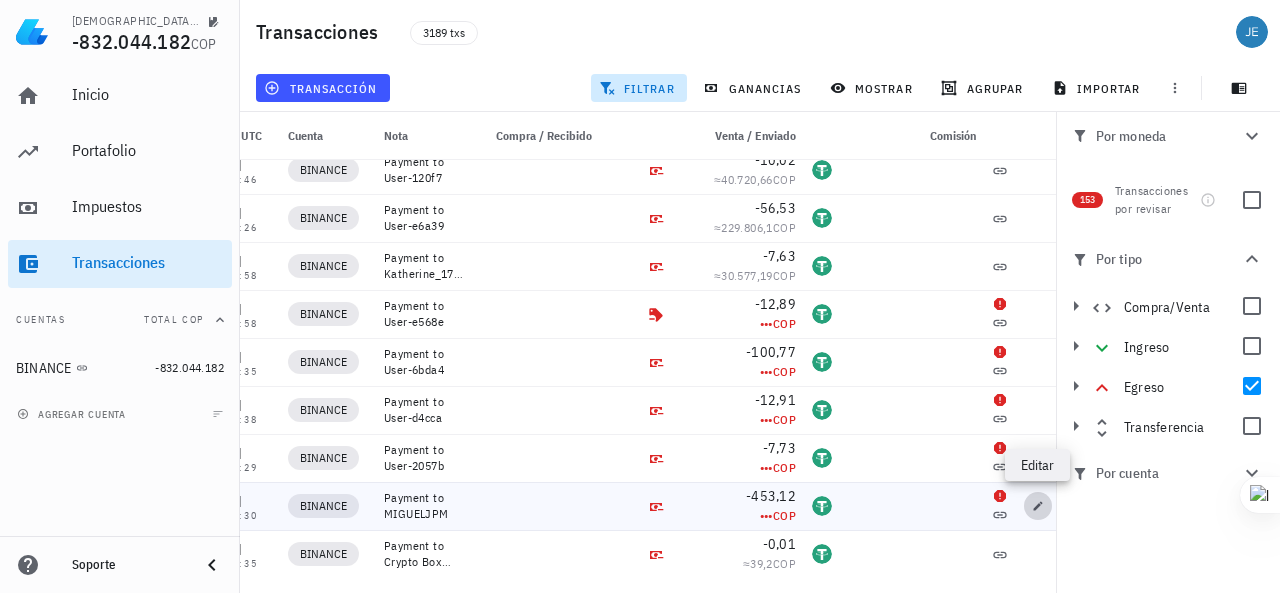click at bounding box center [1038, 506] 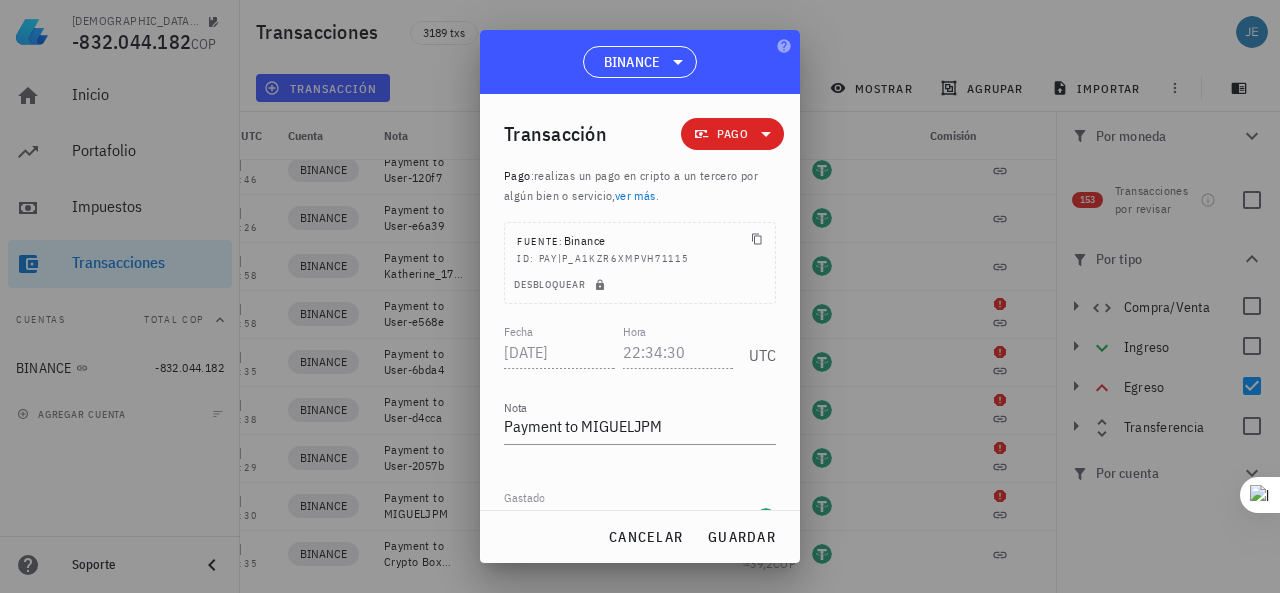scroll, scrollTop: 214, scrollLeft: 0, axis: vertical 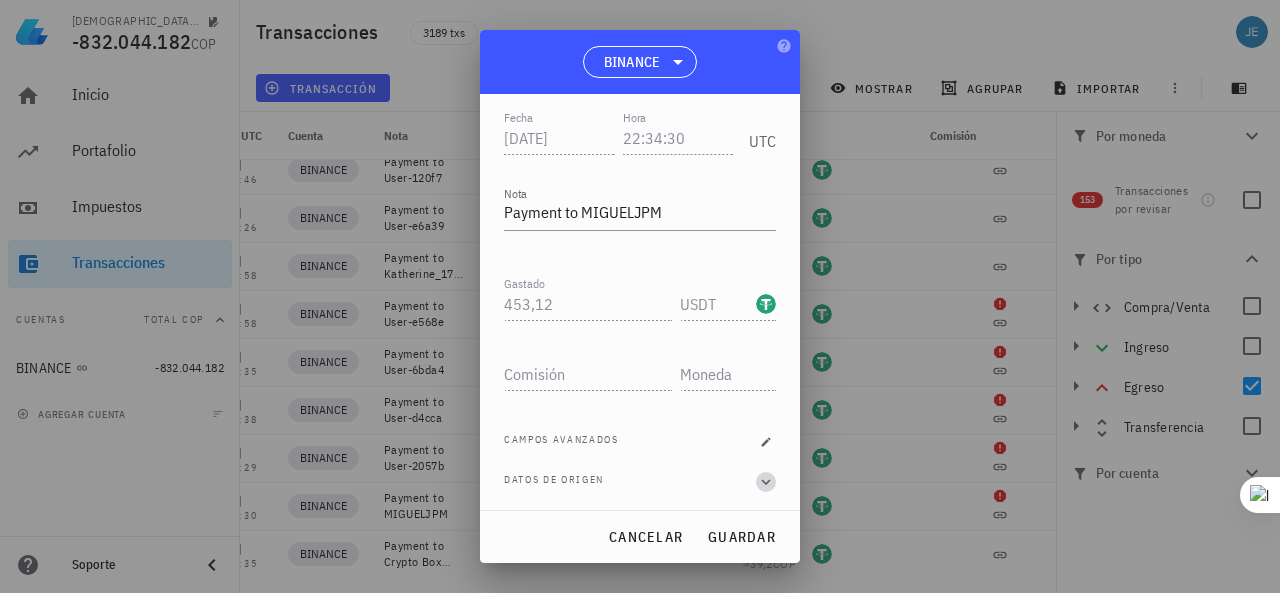 click 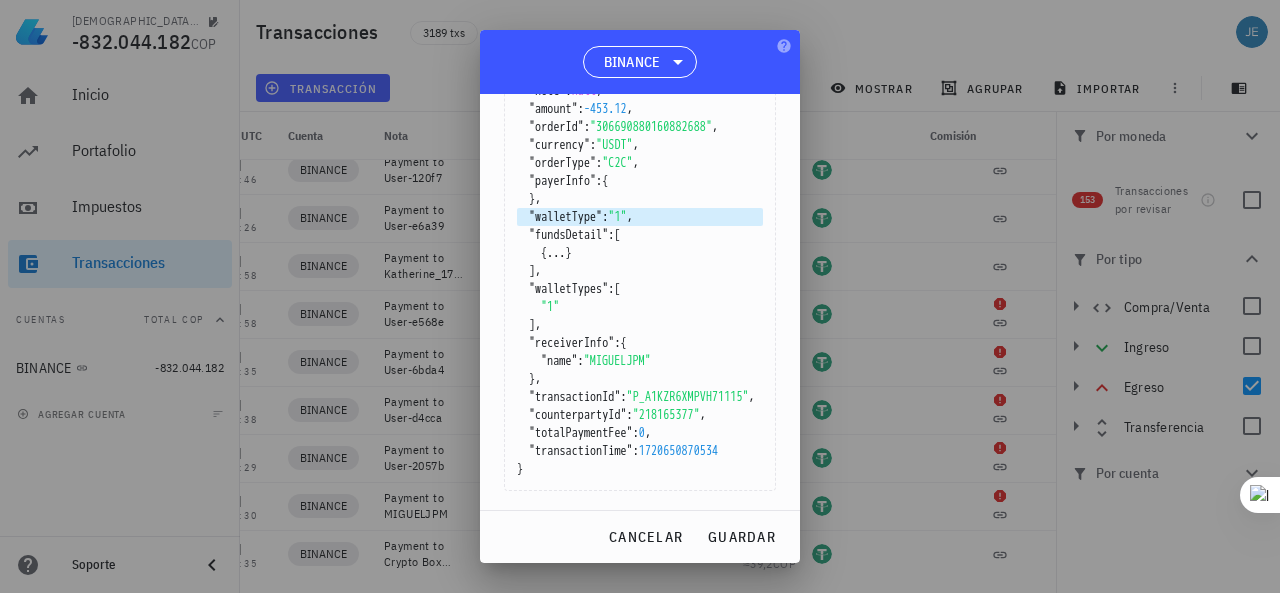 scroll, scrollTop: 701, scrollLeft: 0, axis: vertical 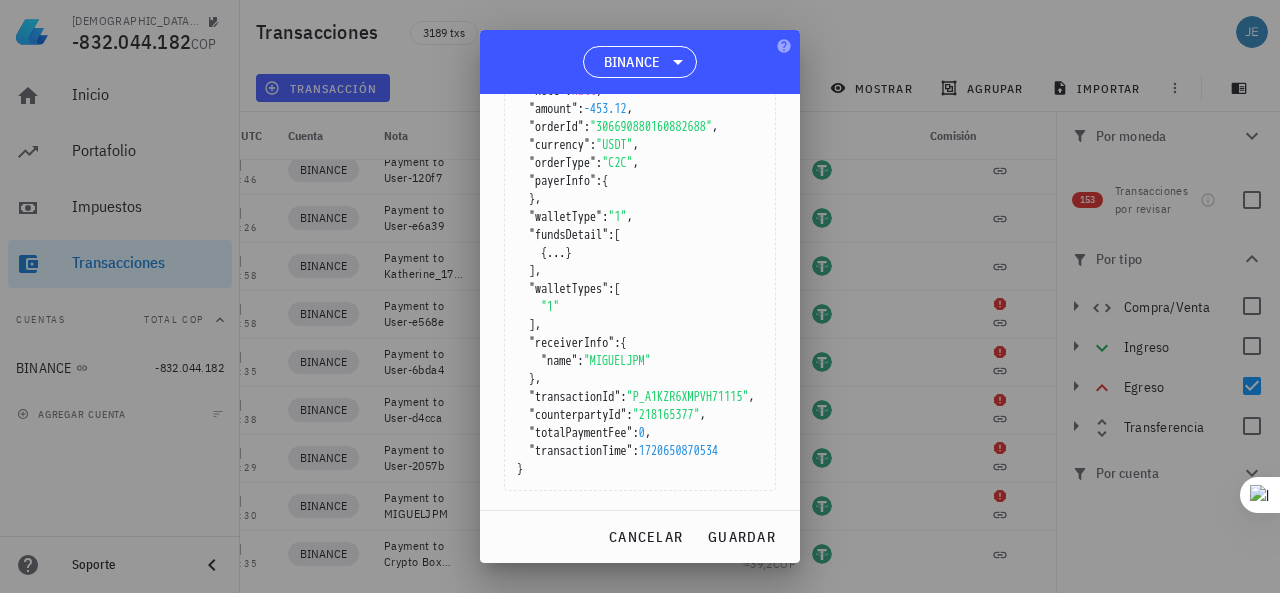 click at bounding box center (640, 296) 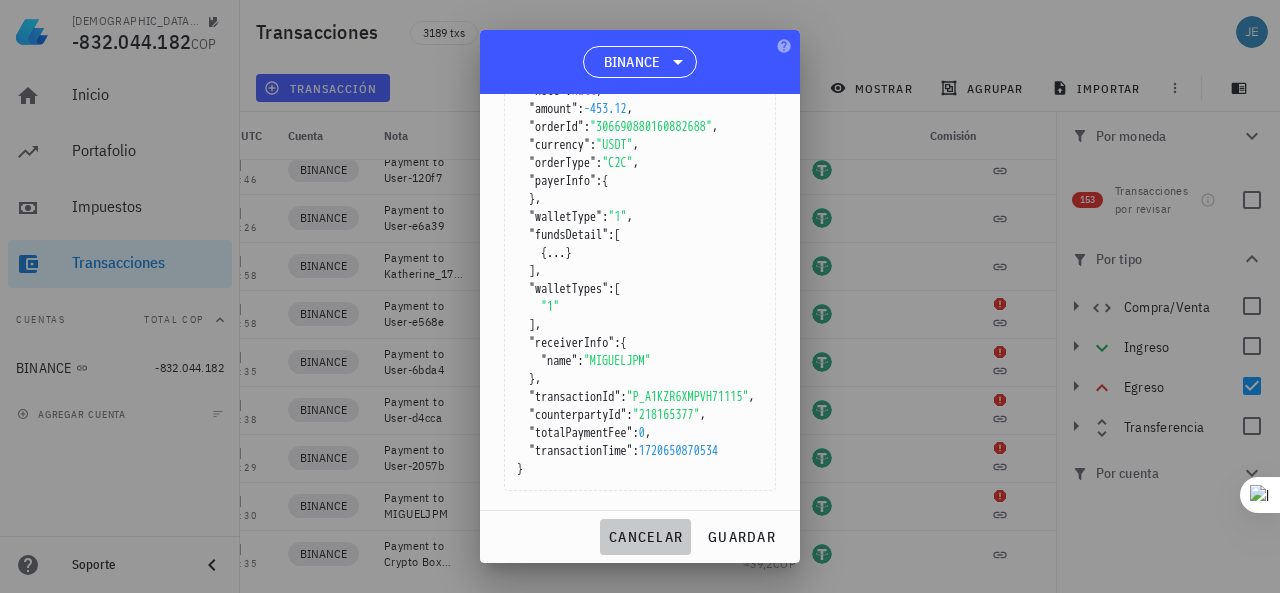 click on "cancelar" at bounding box center (645, 537) 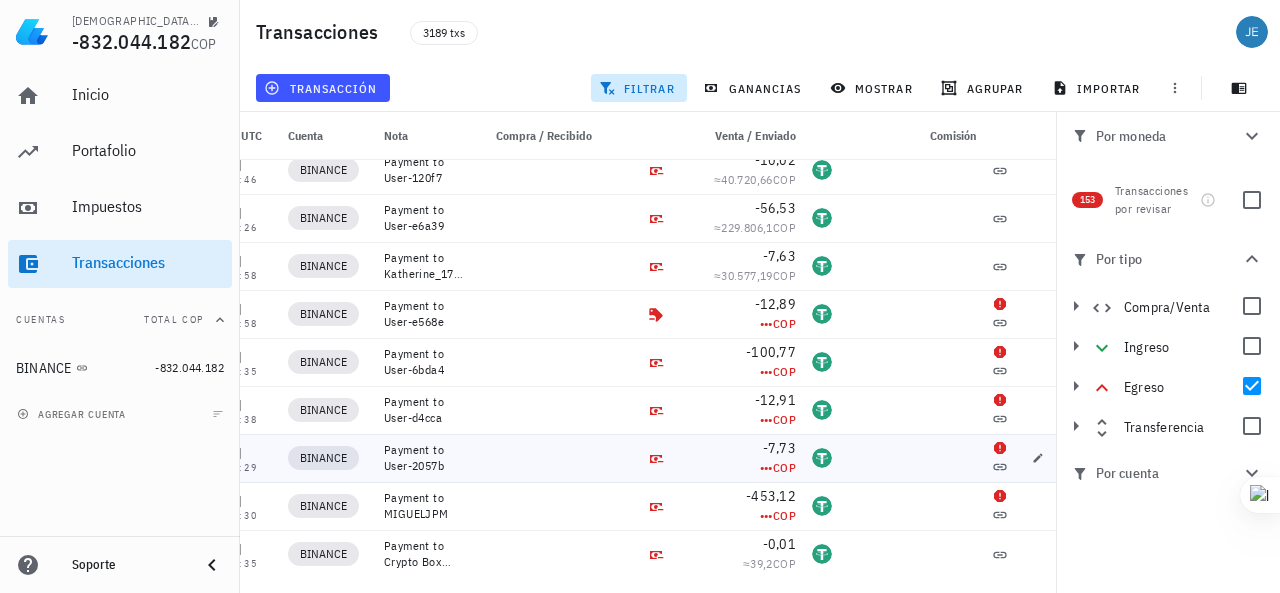 scroll, scrollTop: 0, scrollLeft: 0, axis: both 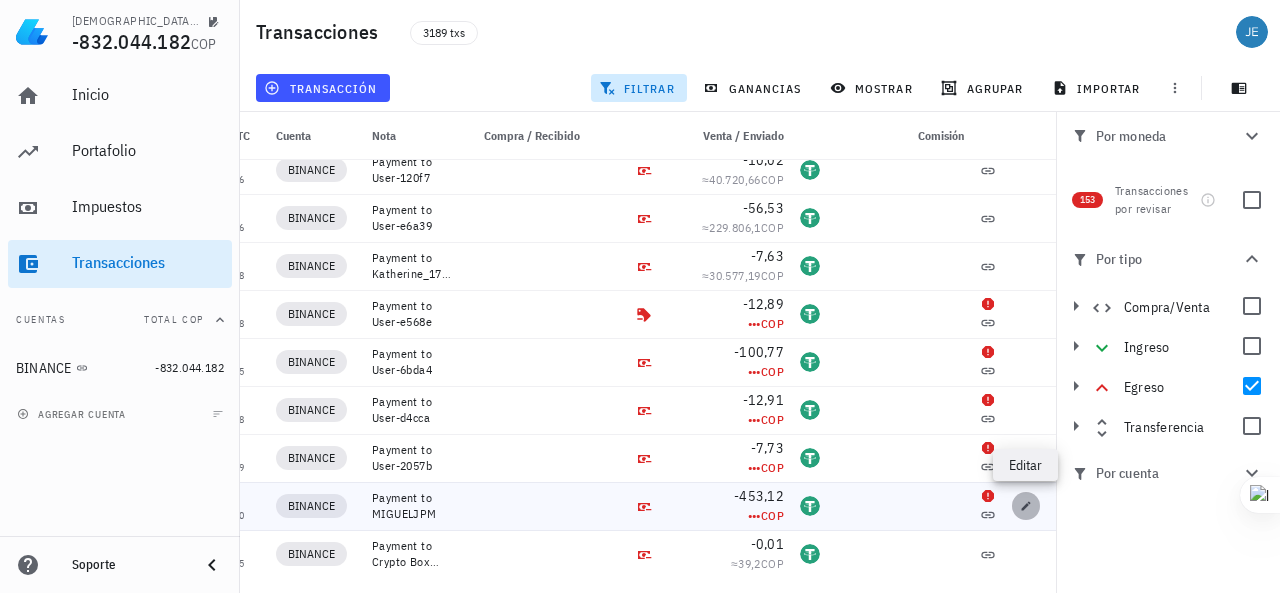 click 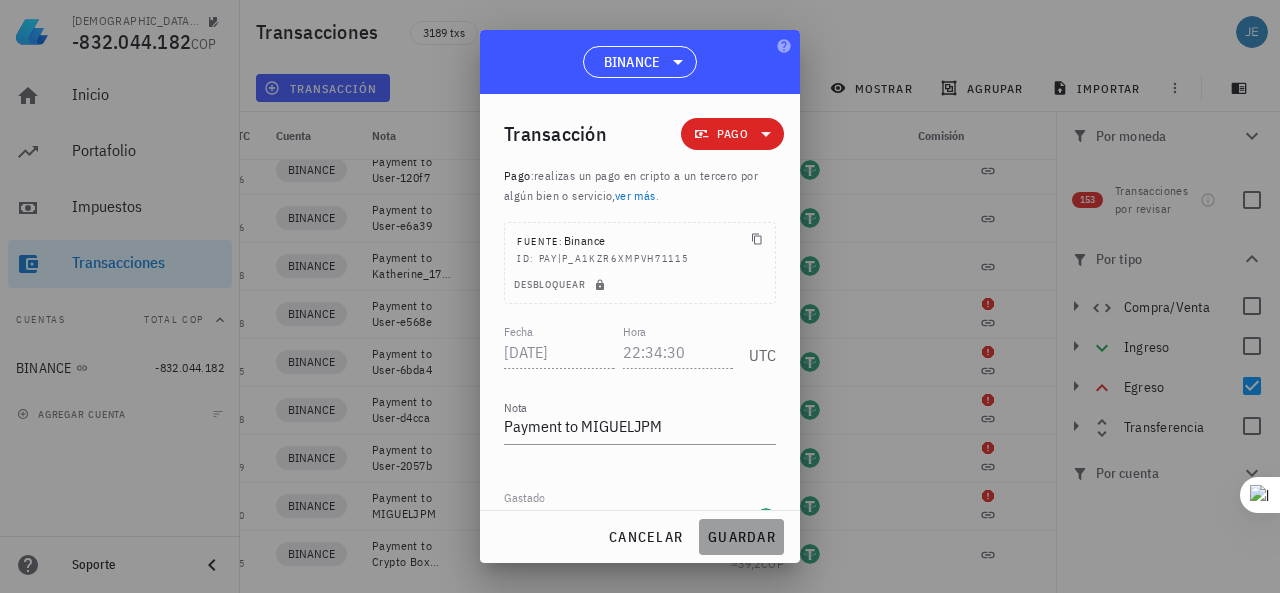 click on "guardar" at bounding box center (741, 537) 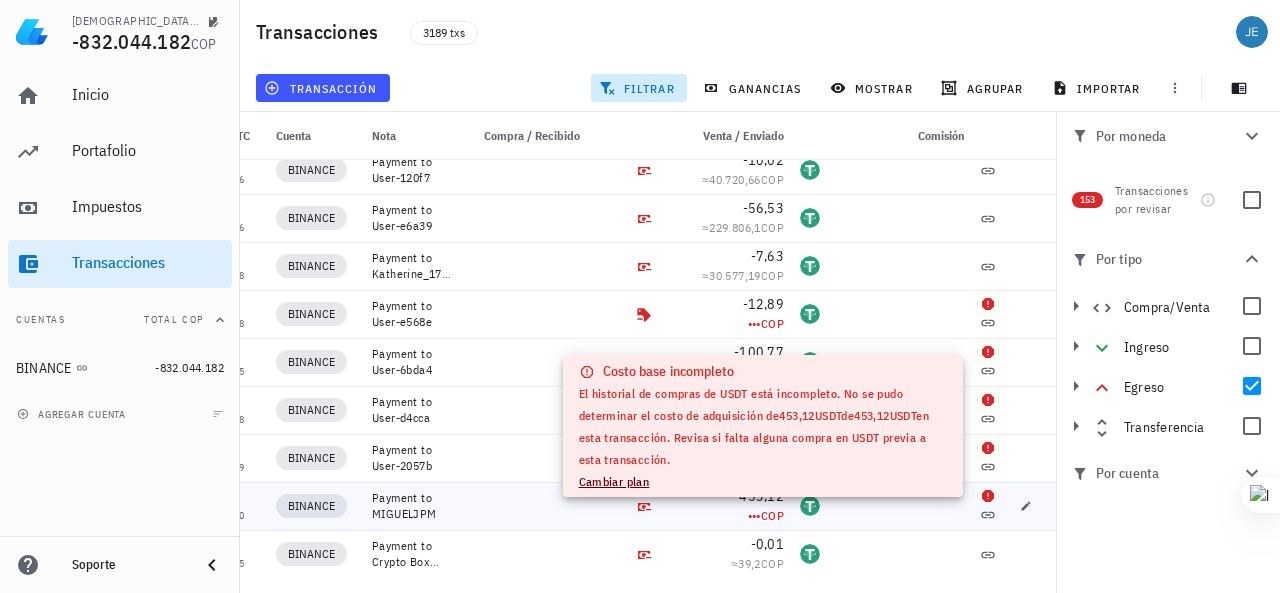 click on "•••" at bounding box center (754, 515) 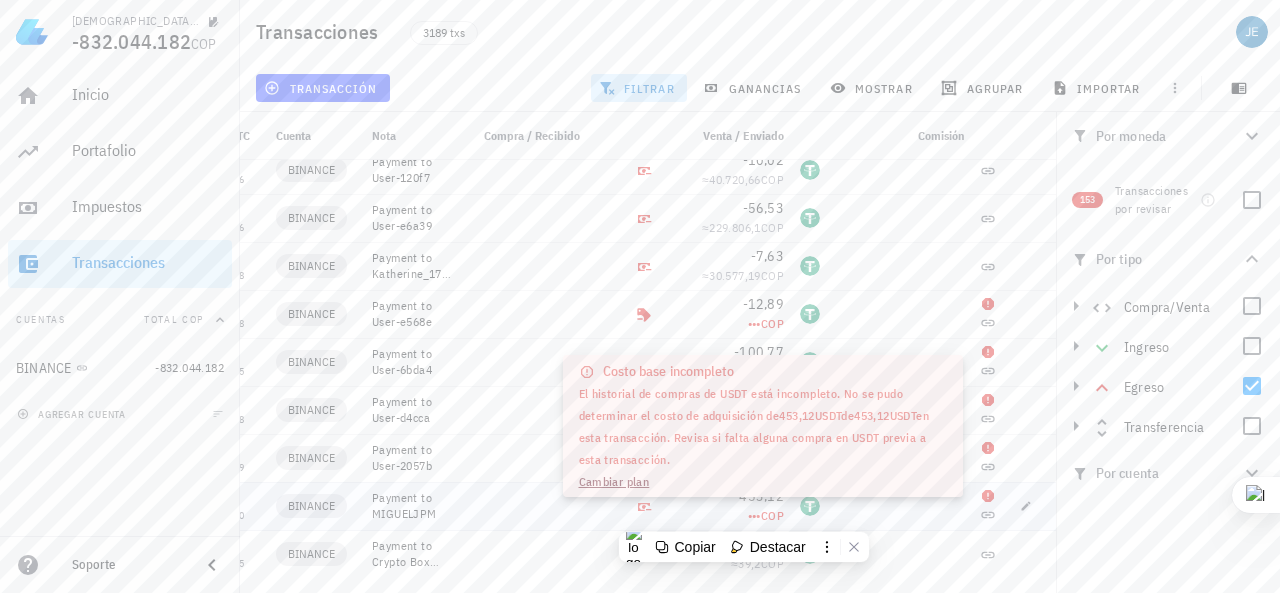 click on "•••" at bounding box center [754, 515] 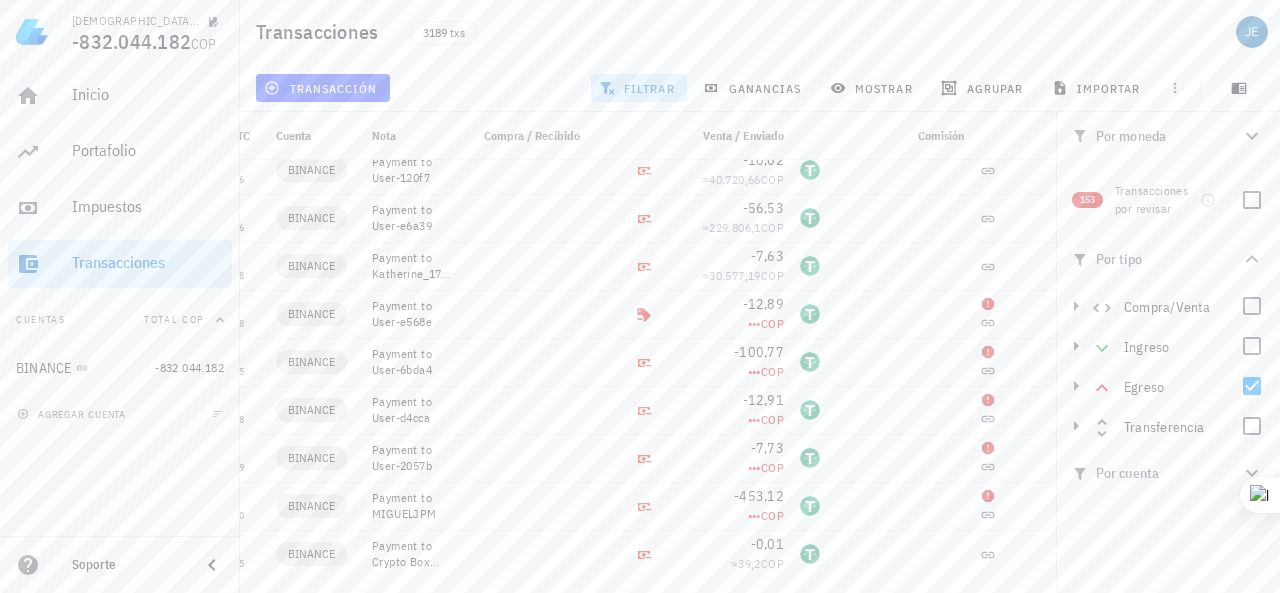 click on "Cambiar plan" at bounding box center (614, 481) 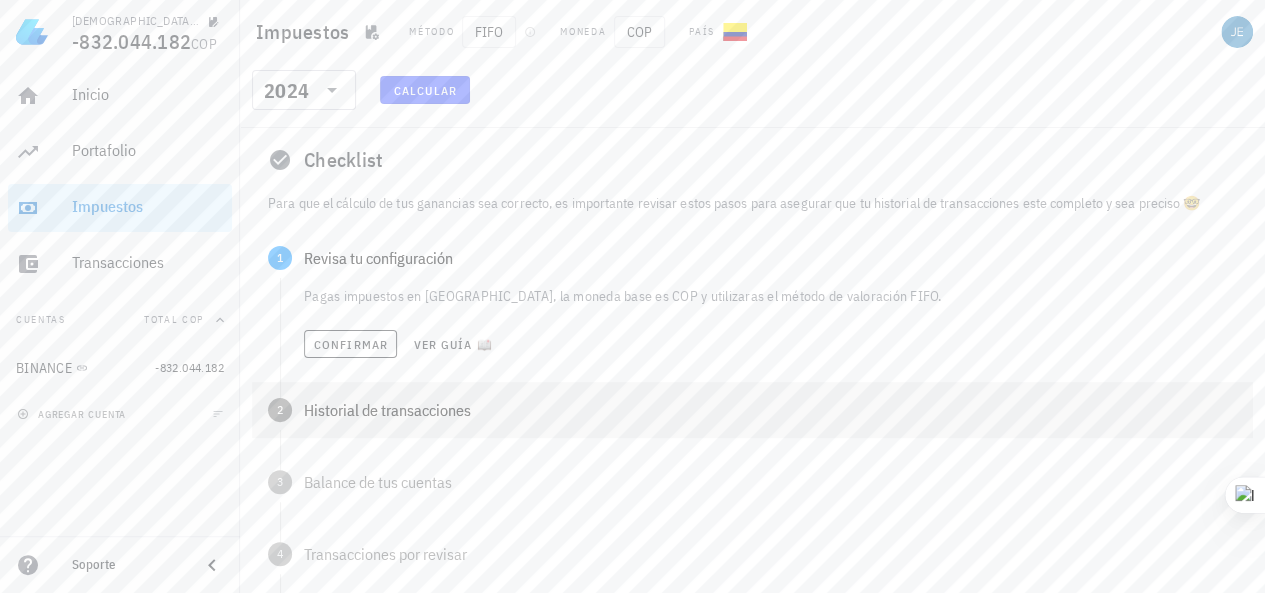 scroll, scrollTop: 100, scrollLeft: 0, axis: vertical 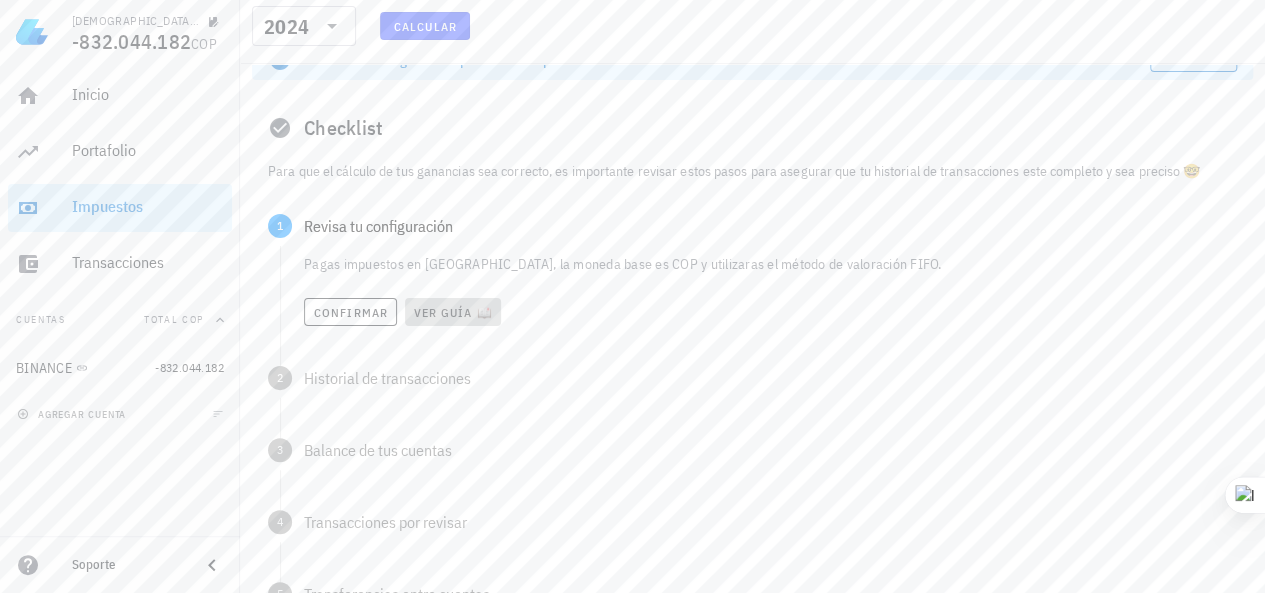 click on "Ver guía 📖" at bounding box center (453, 312) 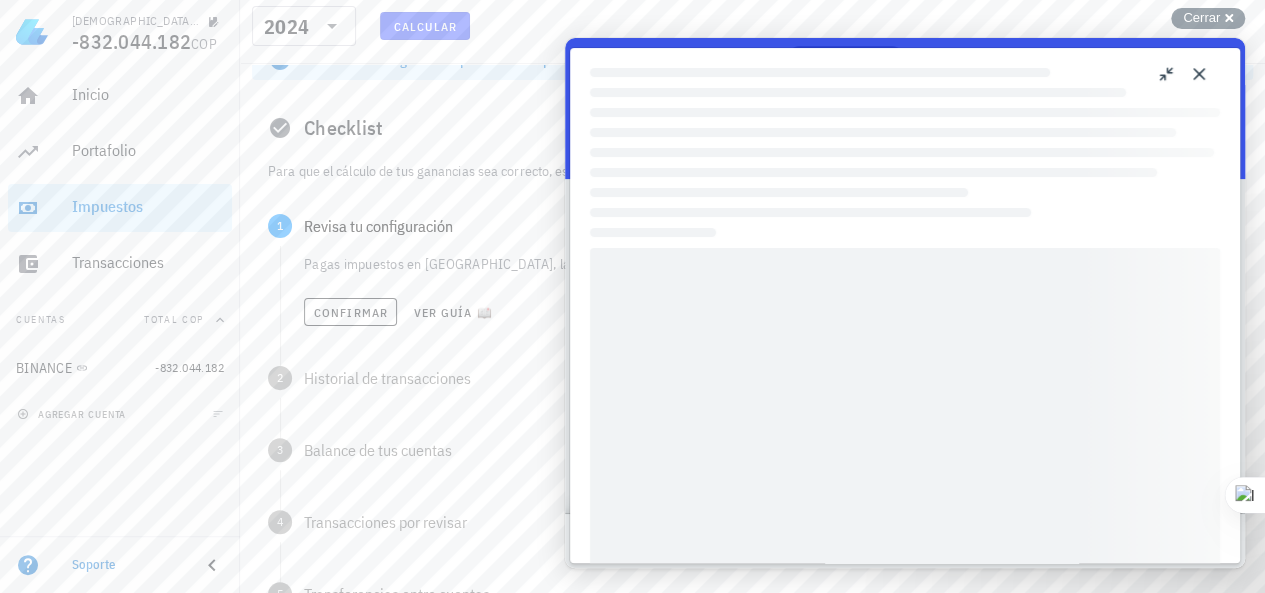 scroll, scrollTop: 0, scrollLeft: 0, axis: both 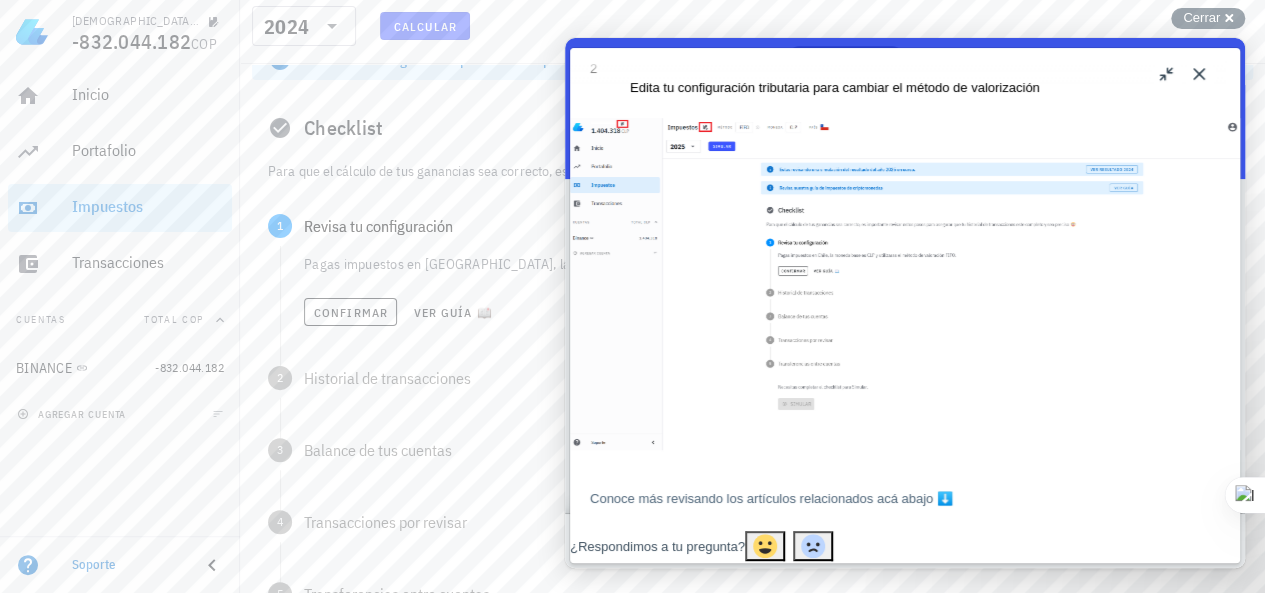 click on "Close" at bounding box center [1199, 74] 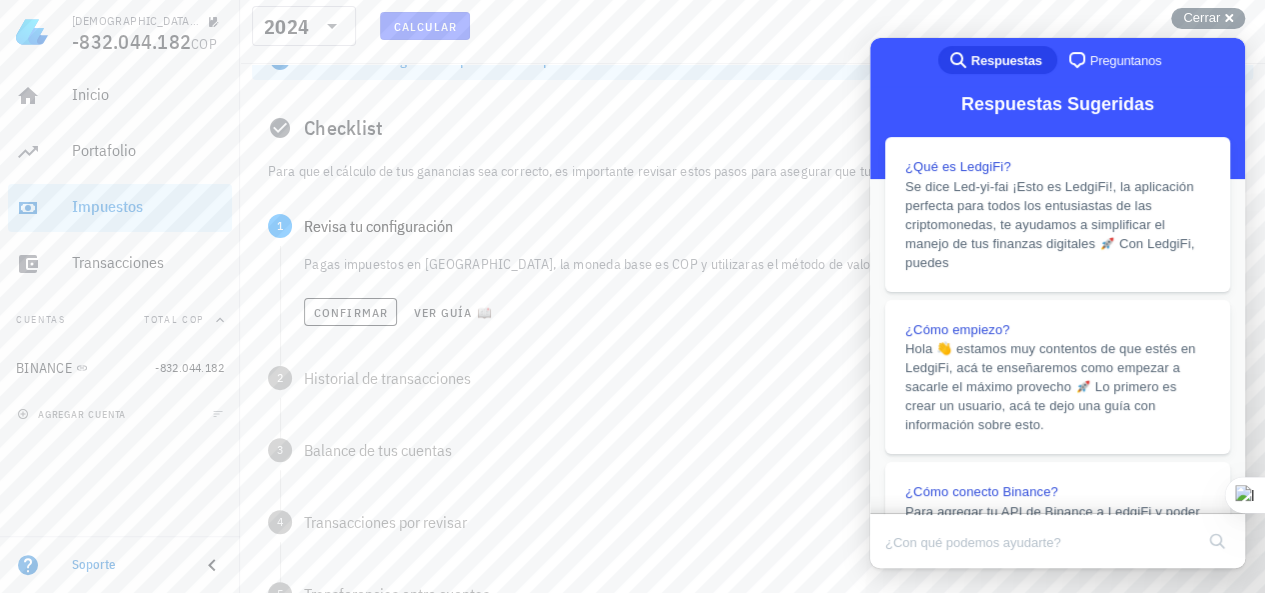 scroll, scrollTop: 683, scrollLeft: 0, axis: vertical 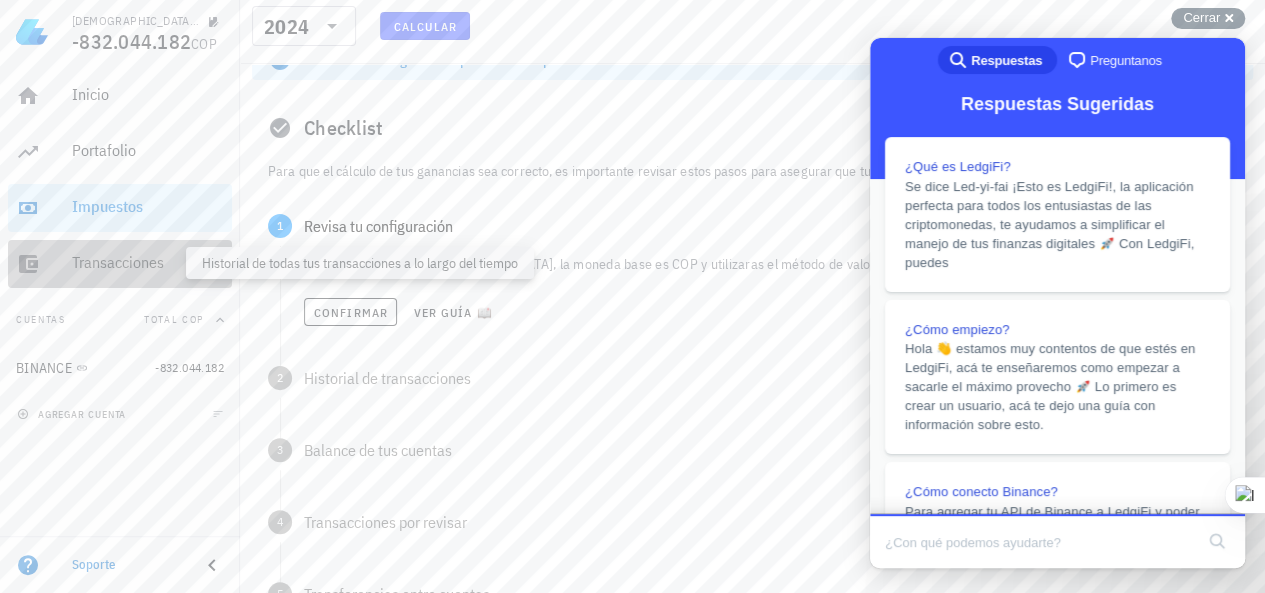 click on "Transacciones" at bounding box center [148, 262] 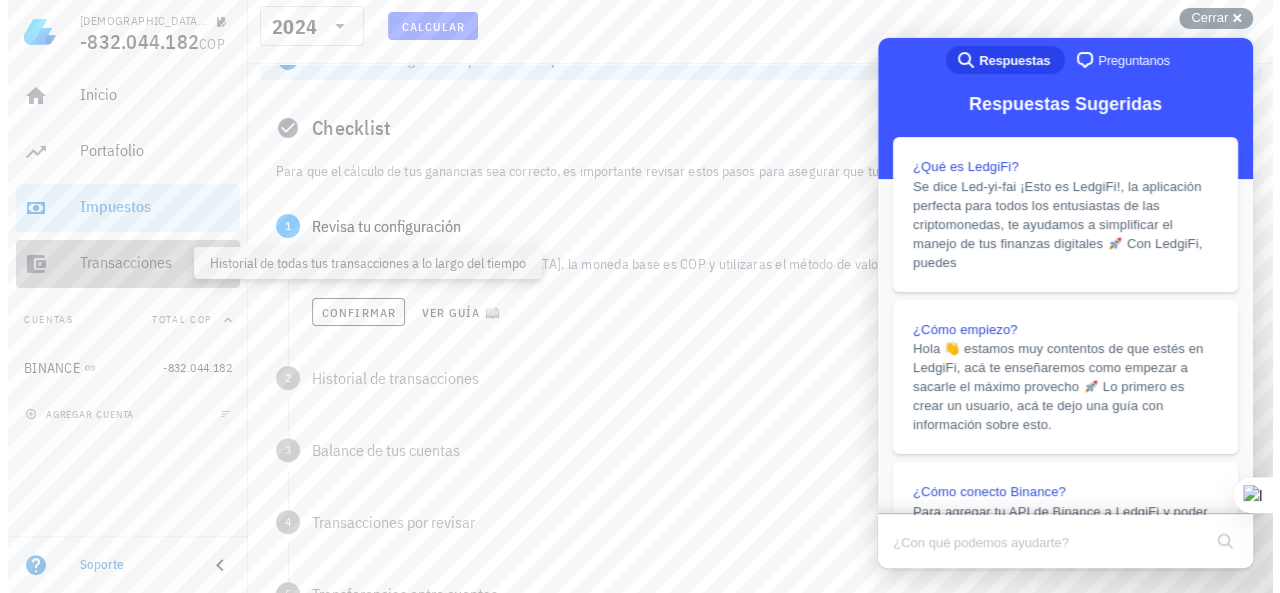 scroll, scrollTop: 0, scrollLeft: 0, axis: both 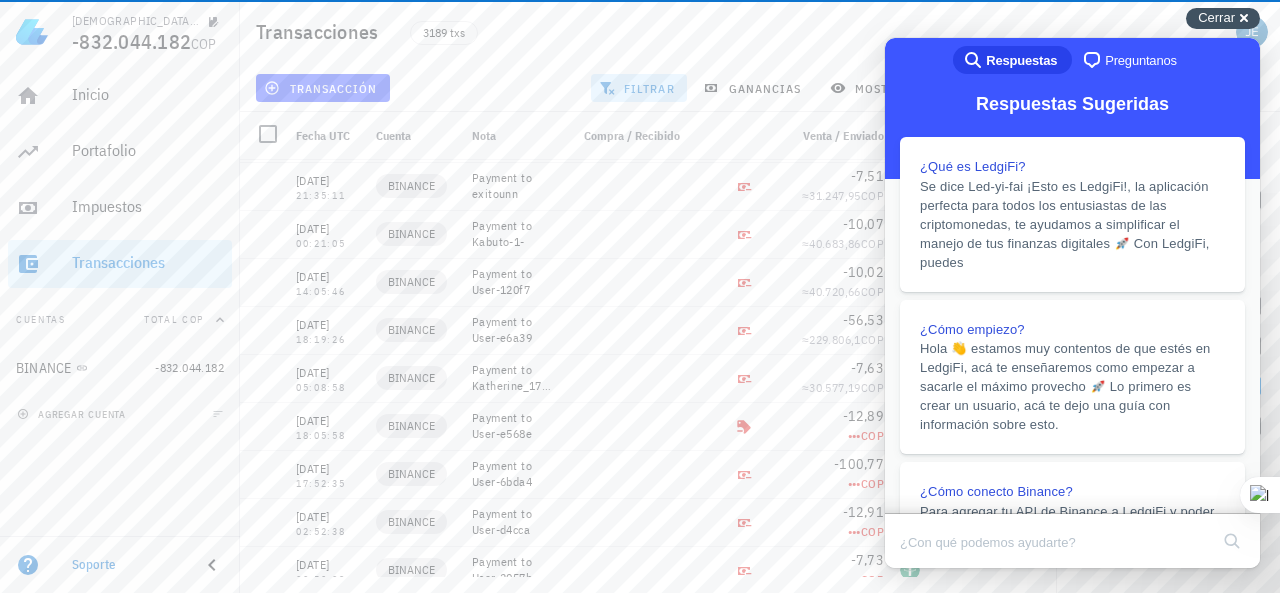 click on "Cerrar cross-small" at bounding box center [1223, 18] 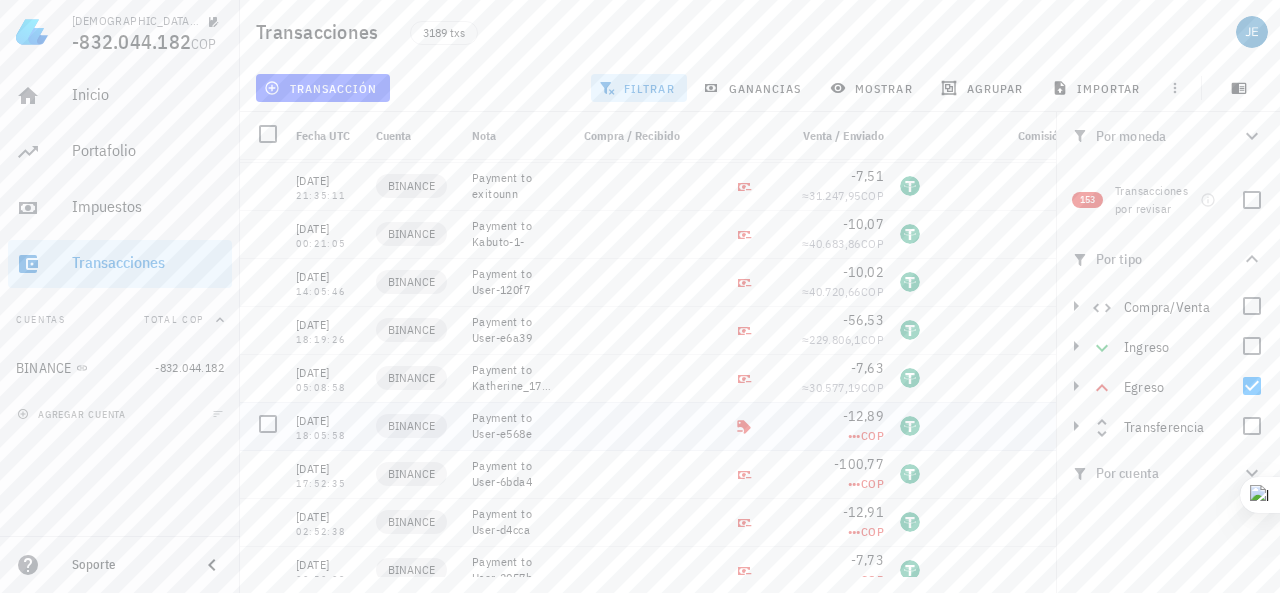 scroll, scrollTop: 782, scrollLeft: 0, axis: vertical 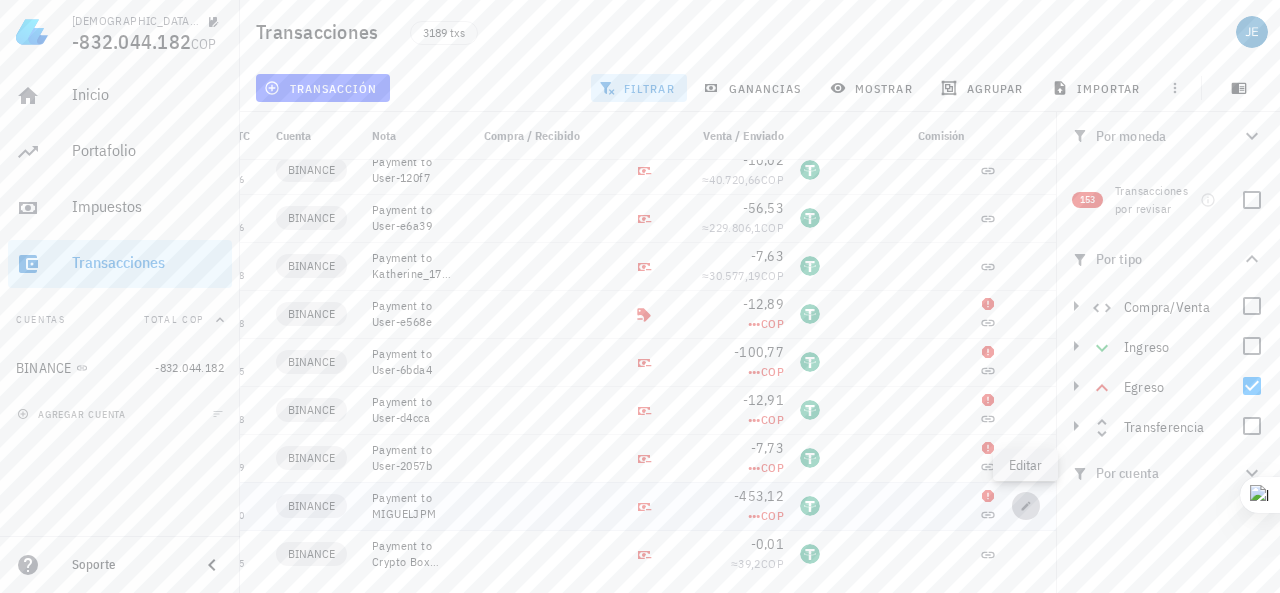 click 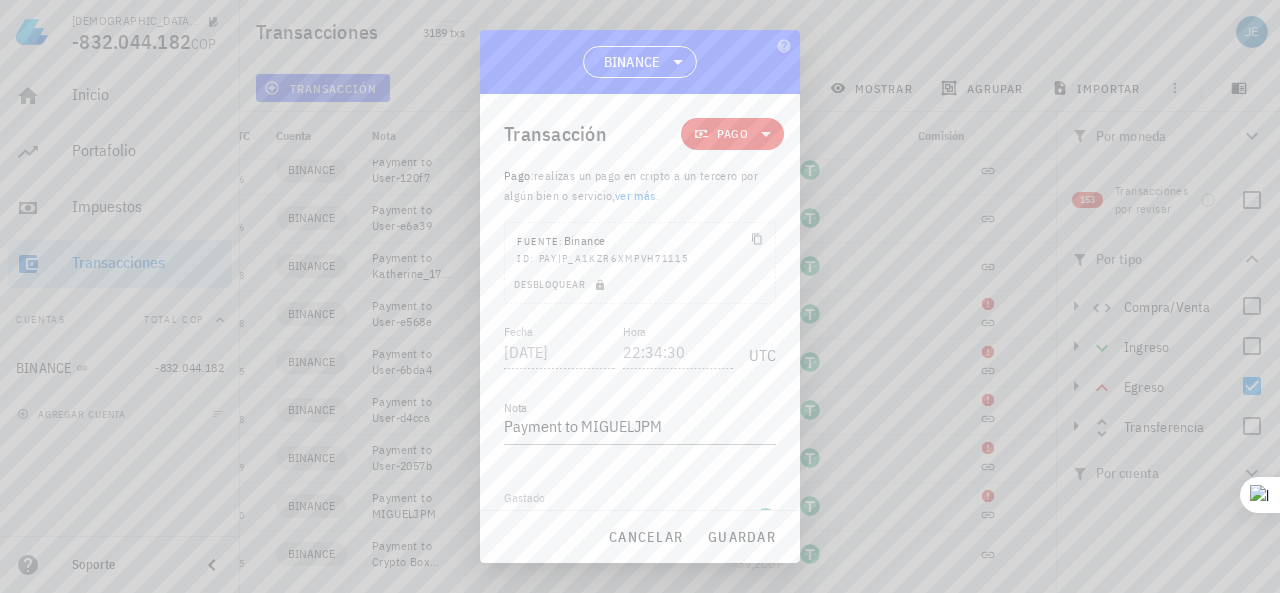 click on "COP" at bounding box center [716, 698] 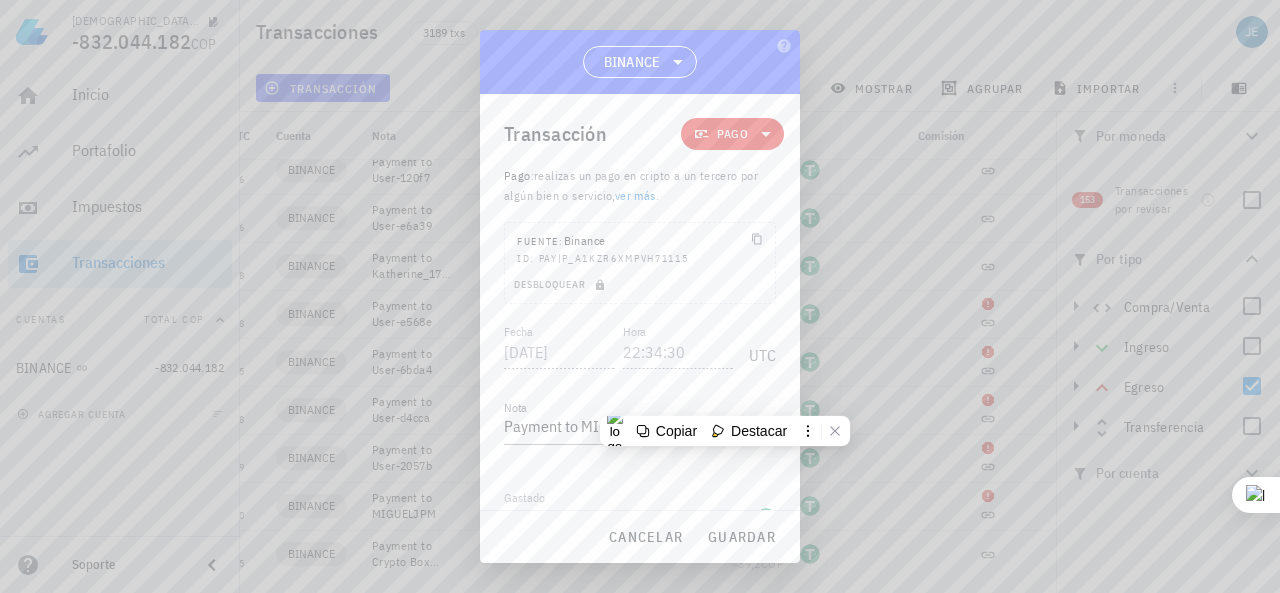click on "Transacción
Pago
Pago :
realizas un pago en cripto a un tercero por algún bien o servicio,  ver más .   Fuente:
Binance
ID: pay|P_A1KZR6XMPVH71115
Desbloquear
Fecha [DATE]   Hora 22:34:30   UTC   Nota Payment to MIGUELJPM     Recibido     Gastado 453,12   USDT   Comisión     Campos avanzados       Beneficio 1.799.792   COP El valor del monto "gastado" en tu moneda base al momento de la transacción.     Datos de origen" at bounding box center (640, 302) 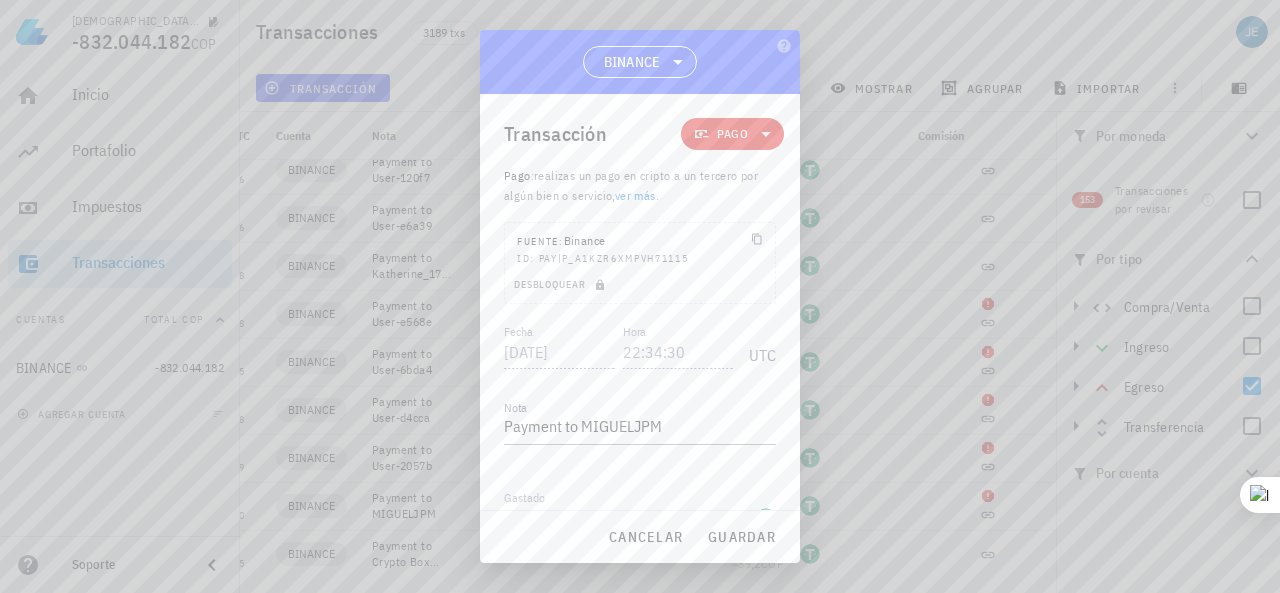 click 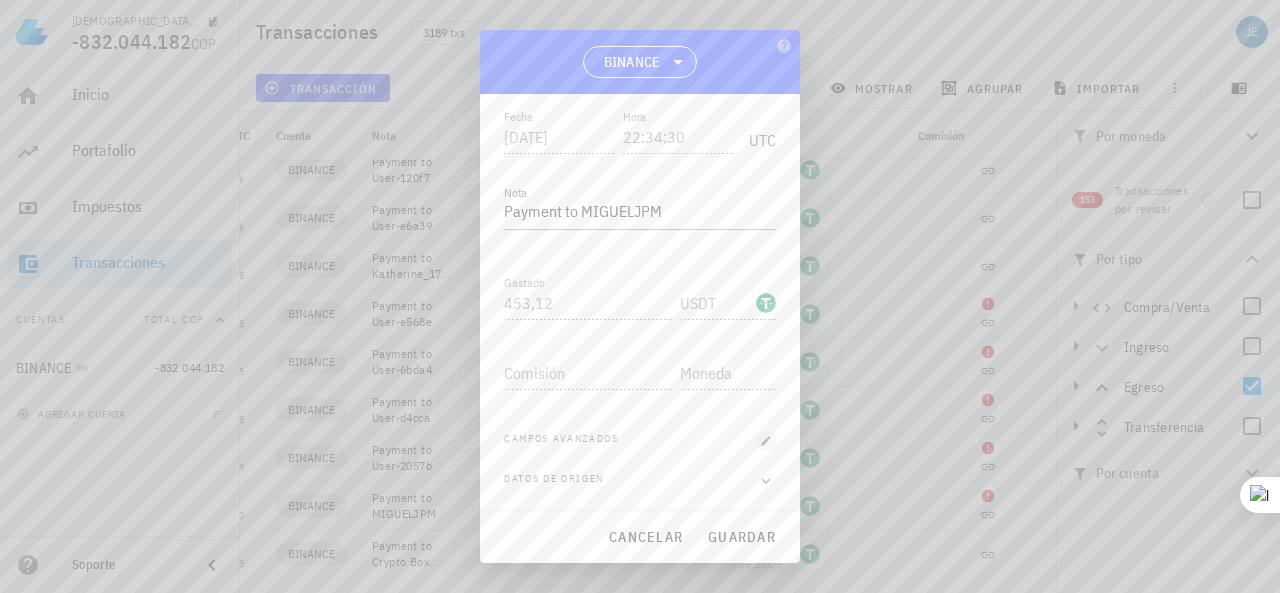 scroll, scrollTop: 214, scrollLeft: 0, axis: vertical 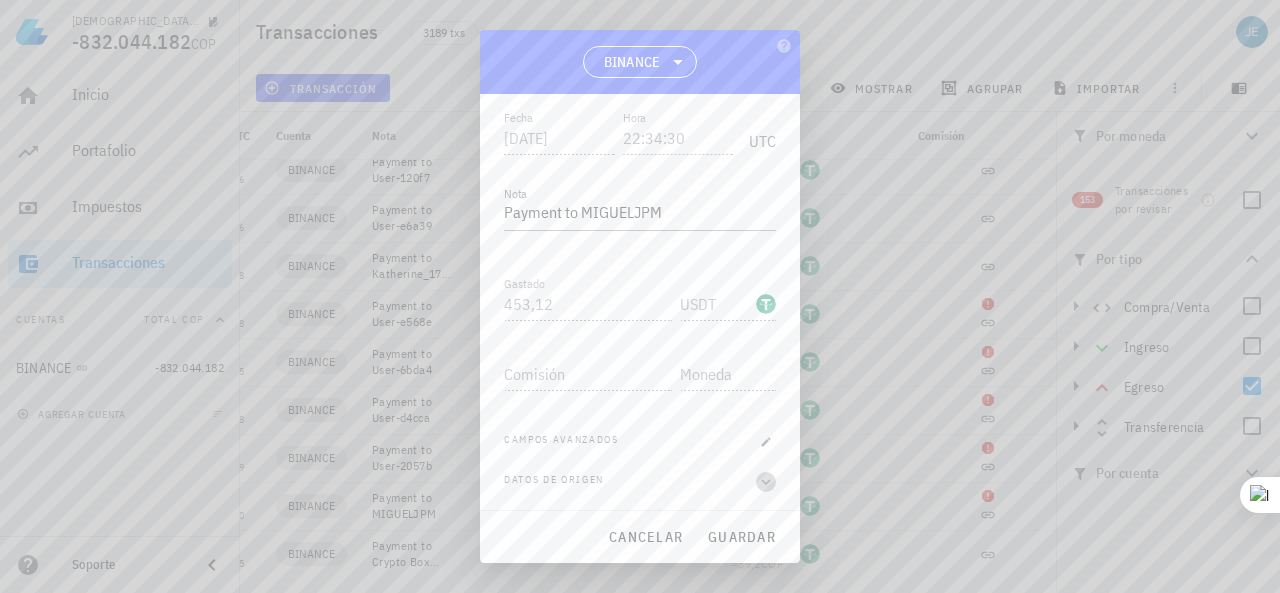 click at bounding box center [766, 482] 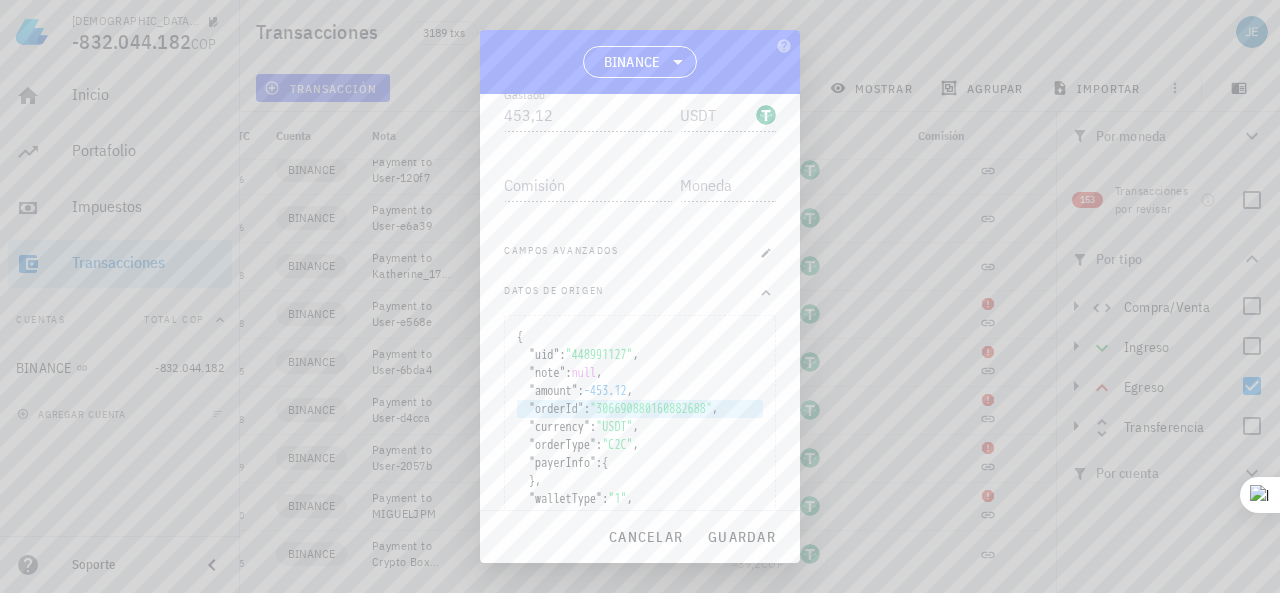 scroll, scrollTop: 401, scrollLeft: 0, axis: vertical 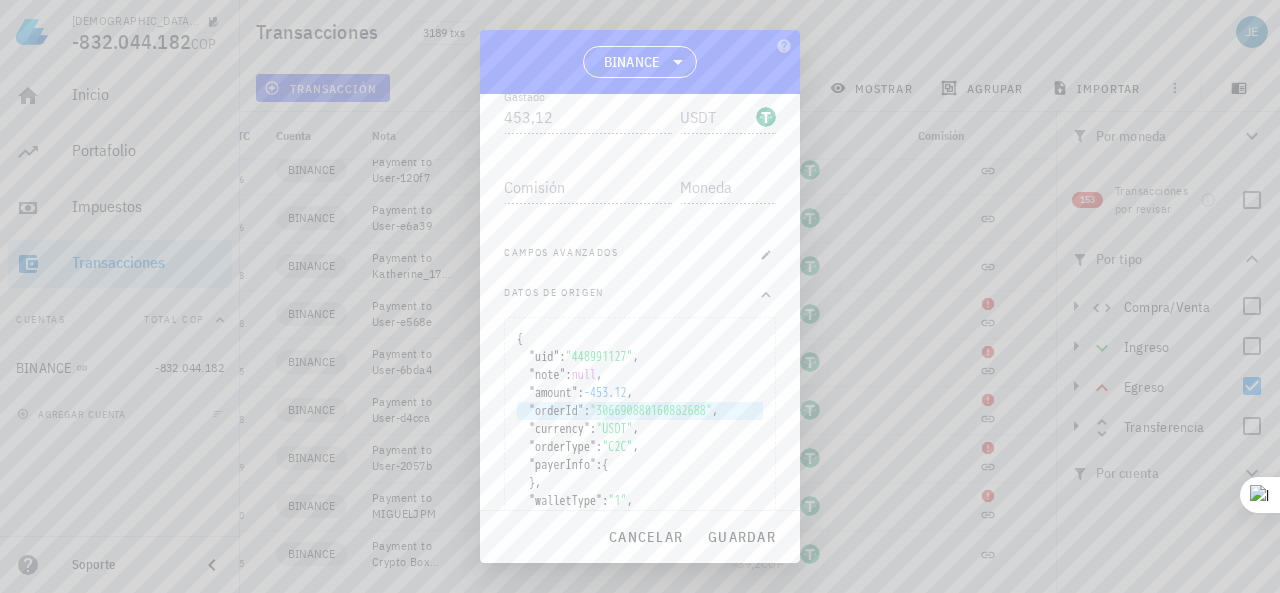 click on ""306690880160882688"" at bounding box center [651, 411] 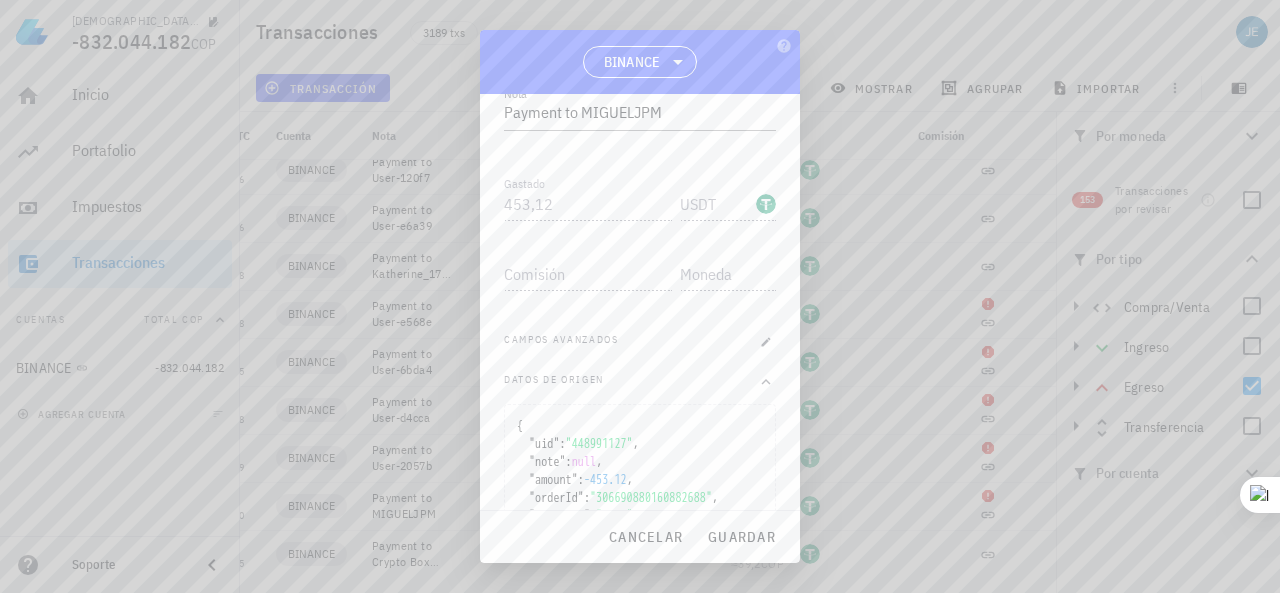 scroll, scrollTop: 301, scrollLeft: 0, axis: vertical 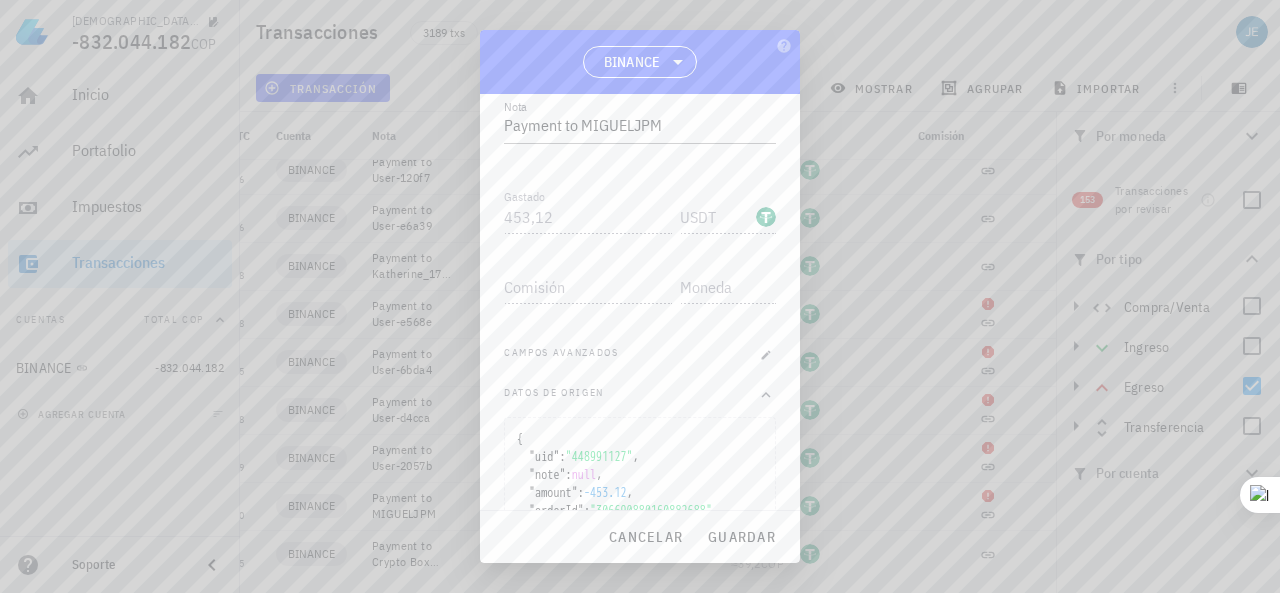 click at bounding box center (640, 296) 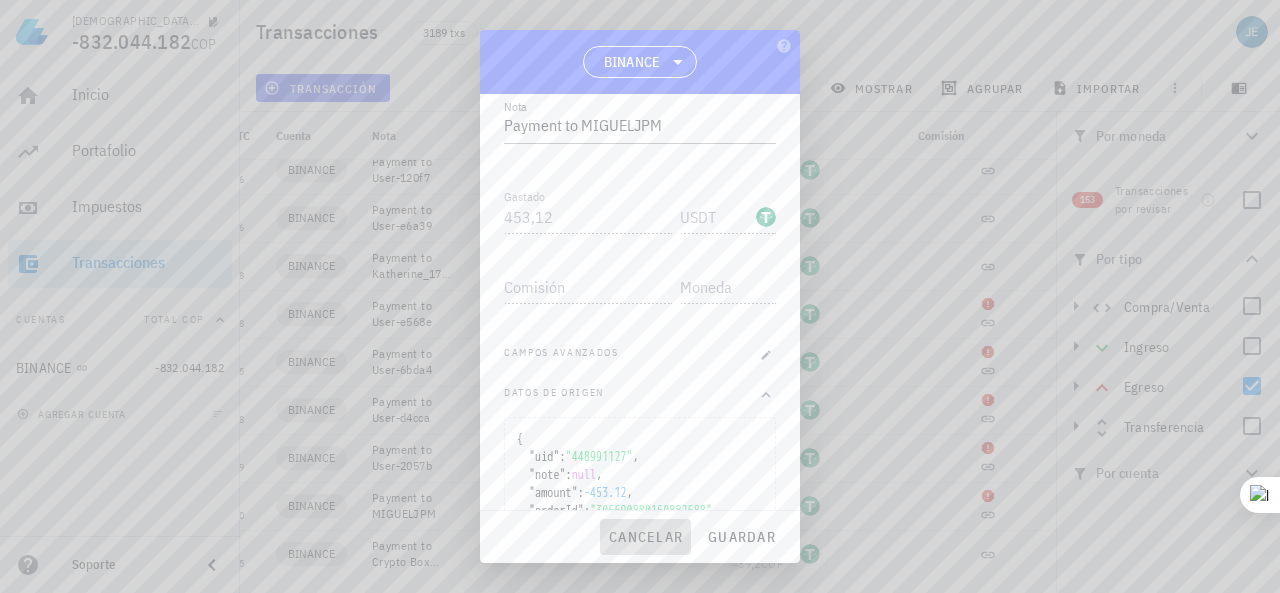 click on "cancelar" at bounding box center (645, 537) 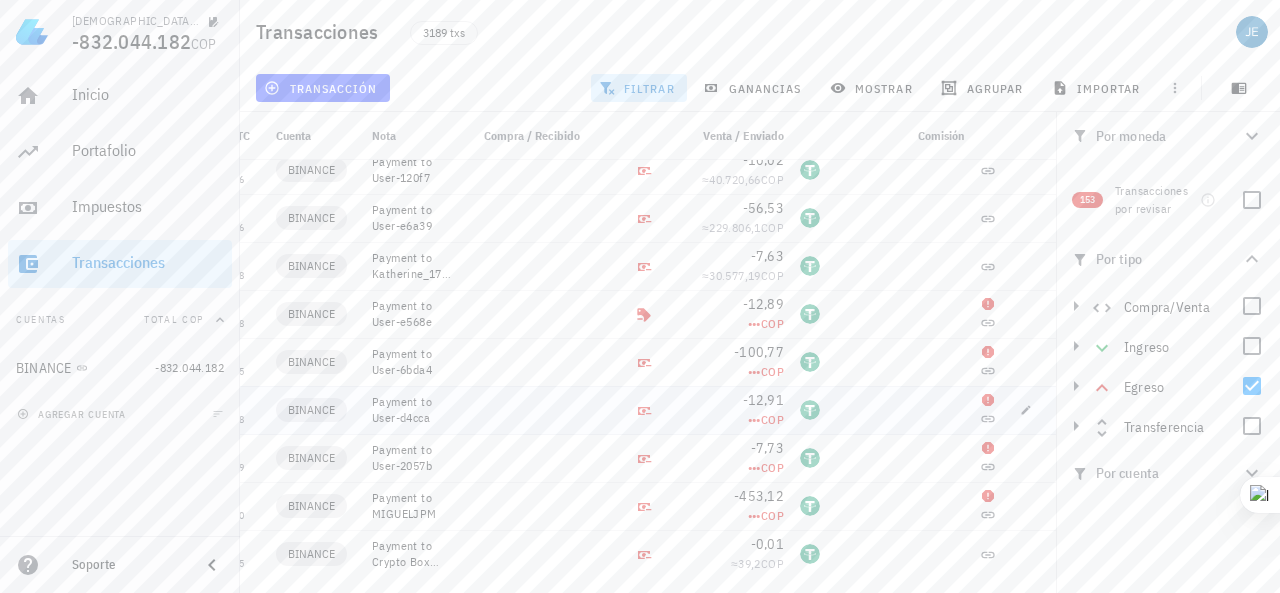 scroll, scrollTop: 0, scrollLeft: 0, axis: both 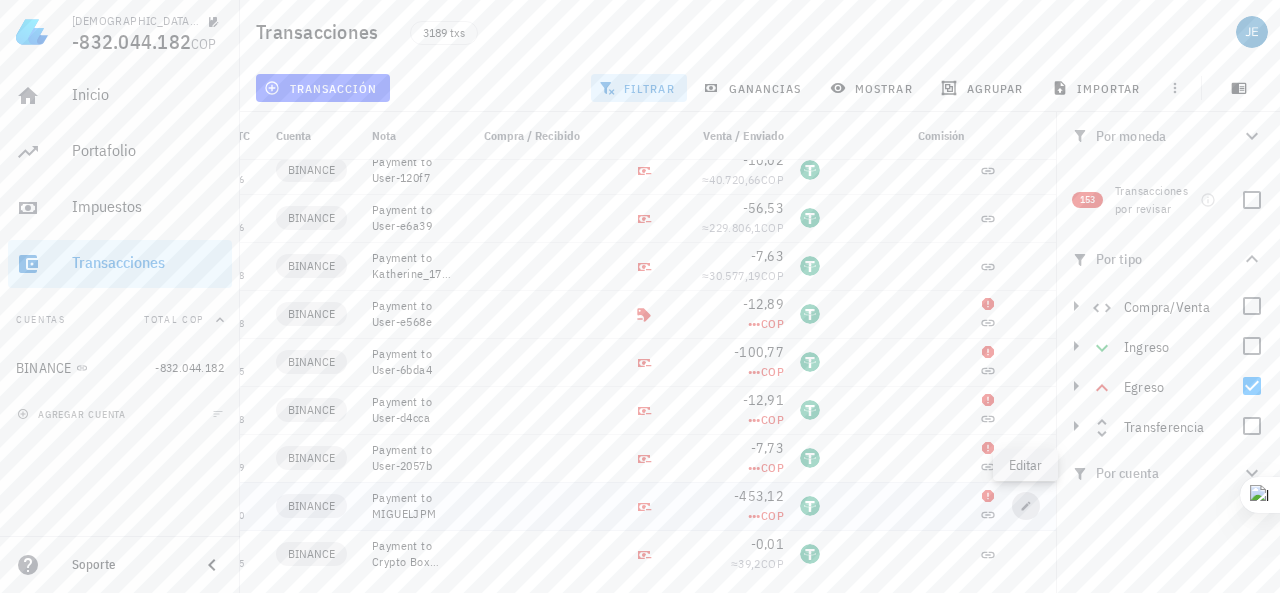 click 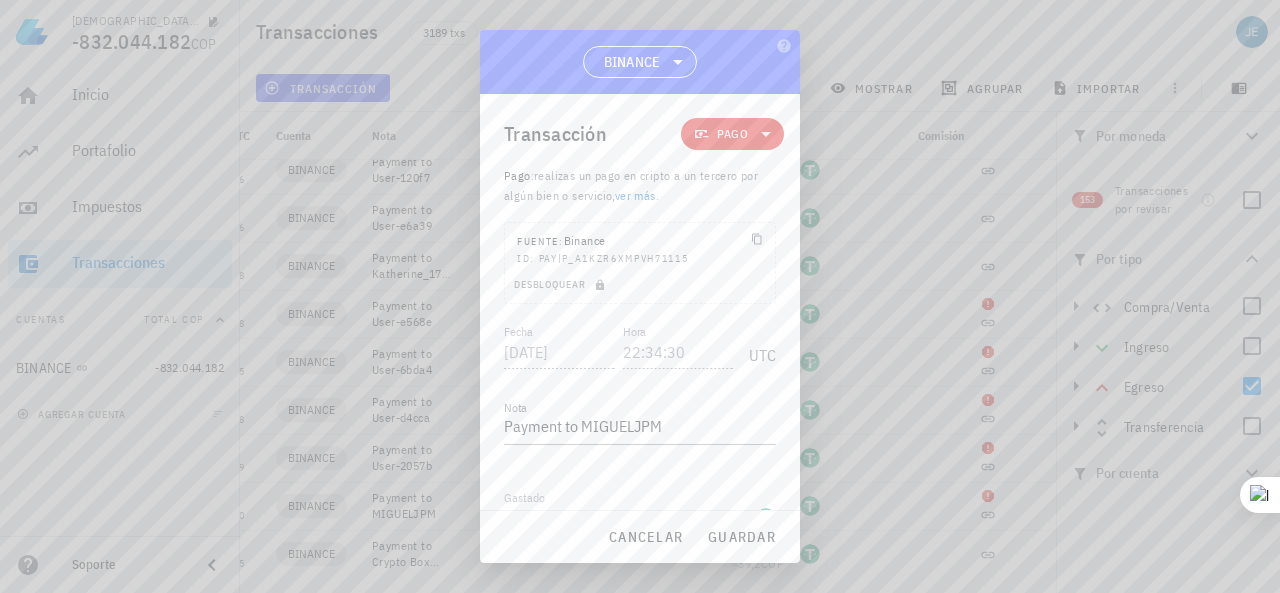 click at bounding box center (766, 698) 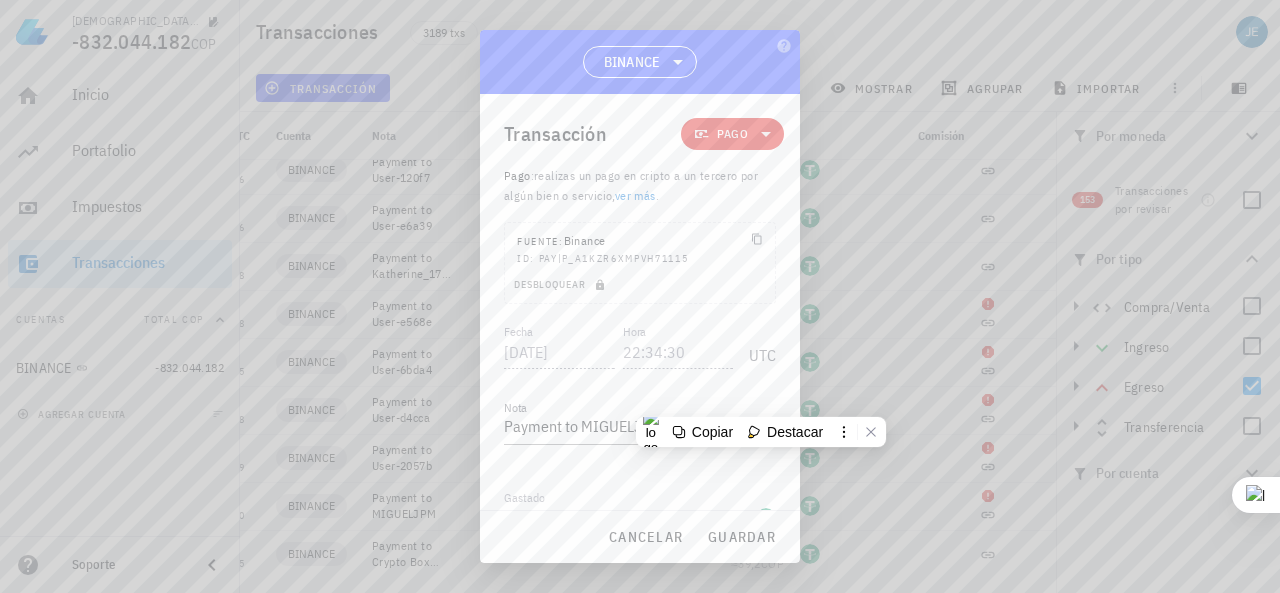 click on "Fecha [DATE]   Hora 22:34:30   UTC   Nota Payment to MIGUELJPM     Recibido     Gastado 453,12   USDT   Comisión     Campos avanzados       Beneficio 1.799.792   COP El valor del monto "gastado" en tu moneda base al momento de la transacción.     Datos de origen" at bounding box center [640, 563] 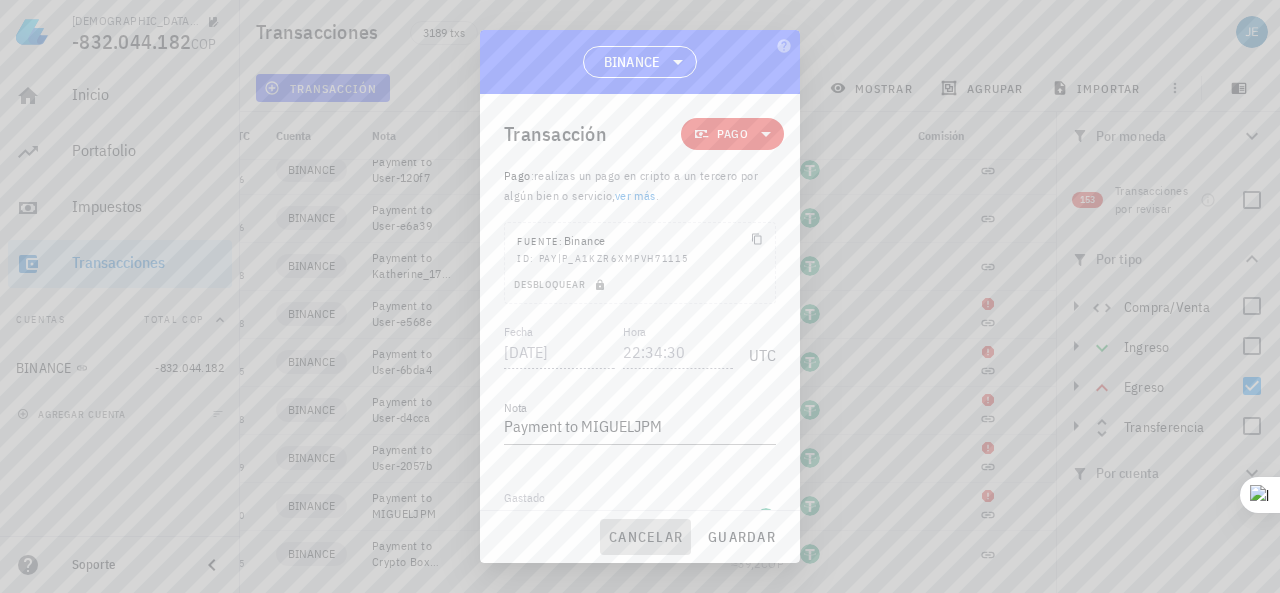 click on "cancelar" at bounding box center [645, 537] 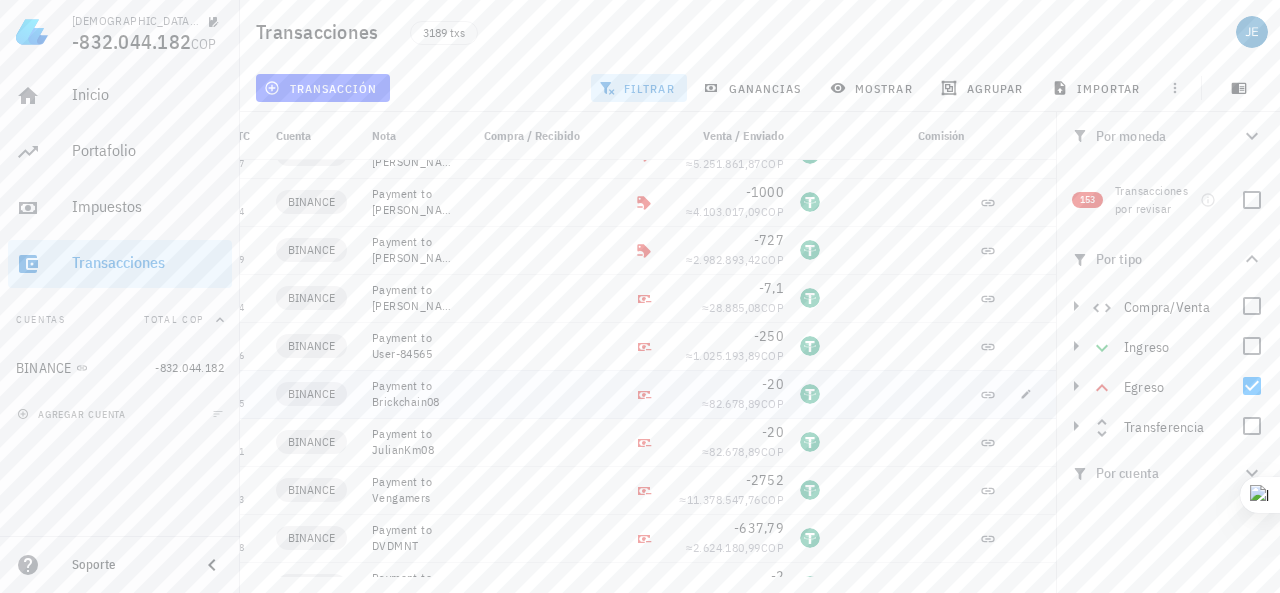 scroll, scrollTop: 0, scrollLeft: 0, axis: both 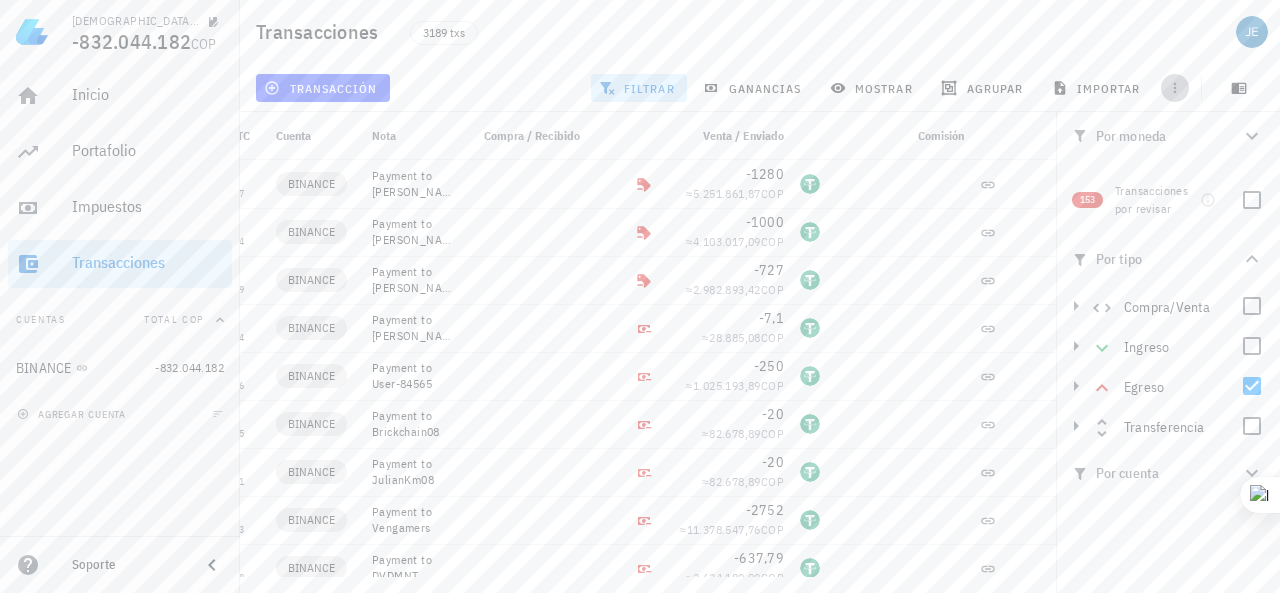 click 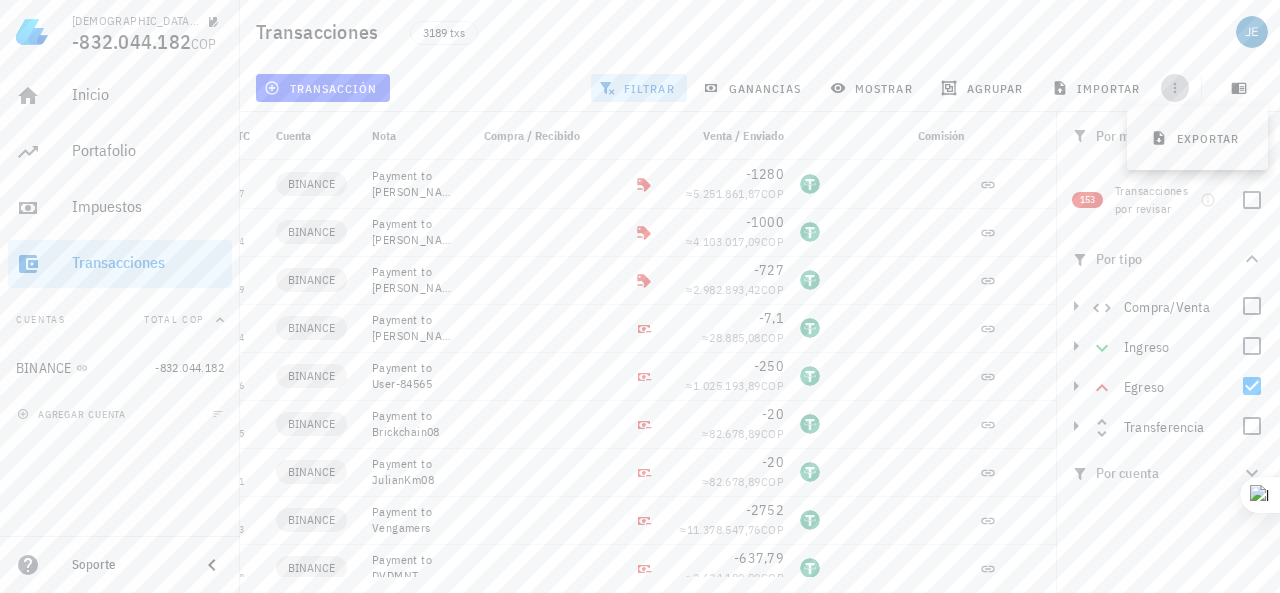 click 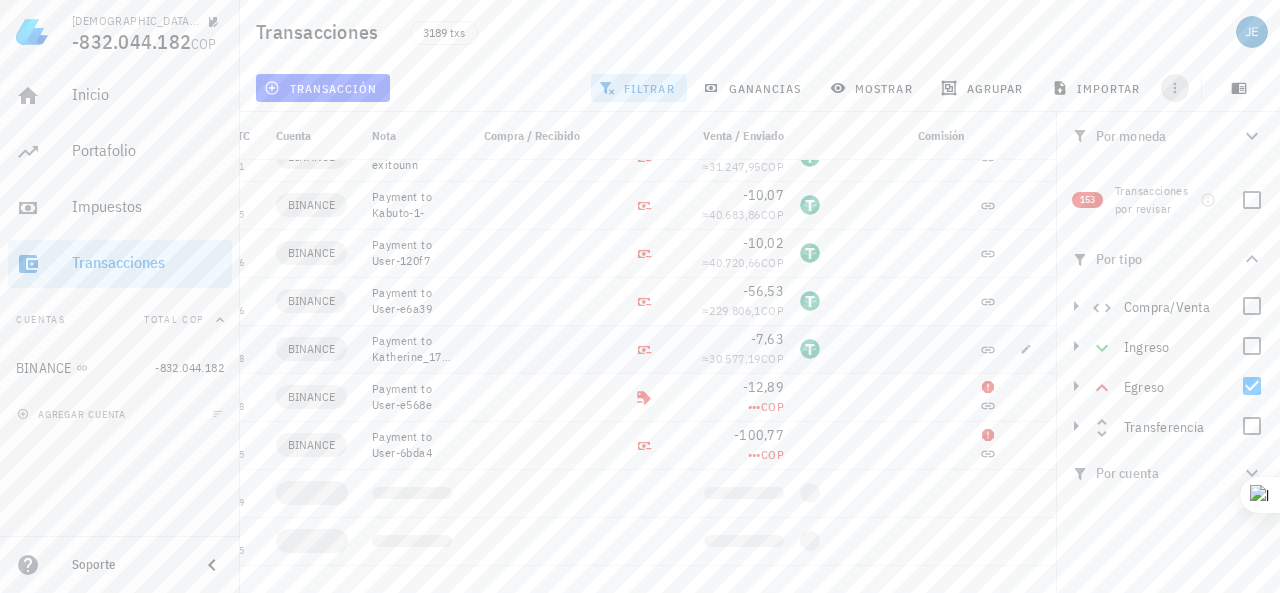 scroll, scrollTop: 782, scrollLeft: 0, axis: vertical 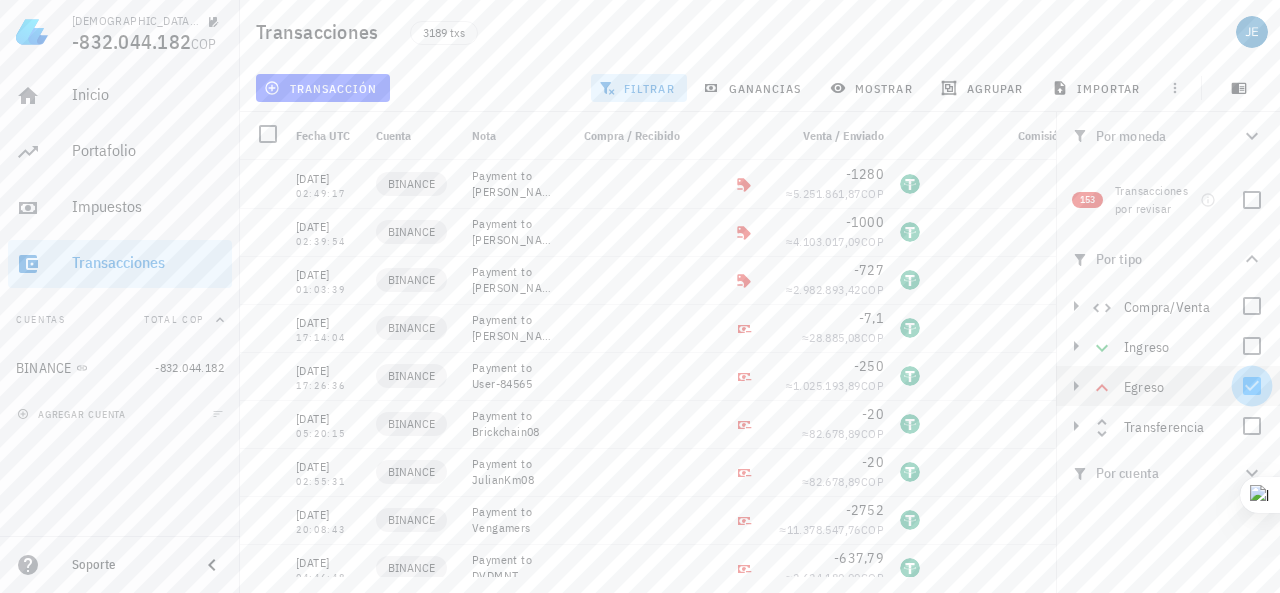 click at bounding box center [1252, 386] 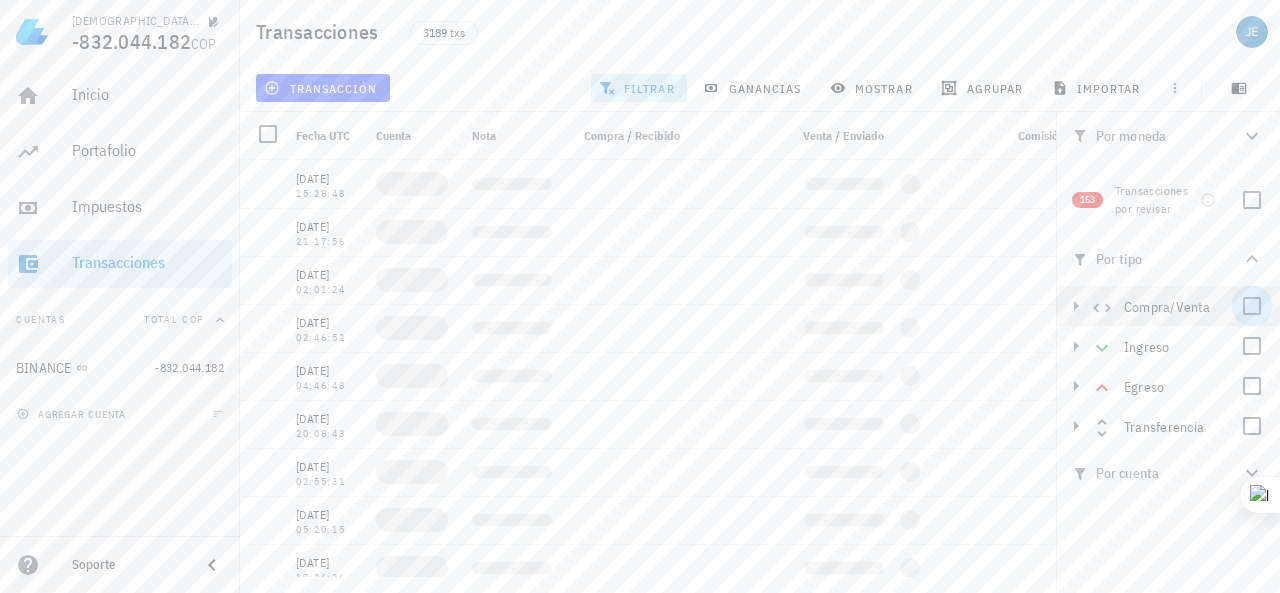 click at bounding box center [1252, 306] 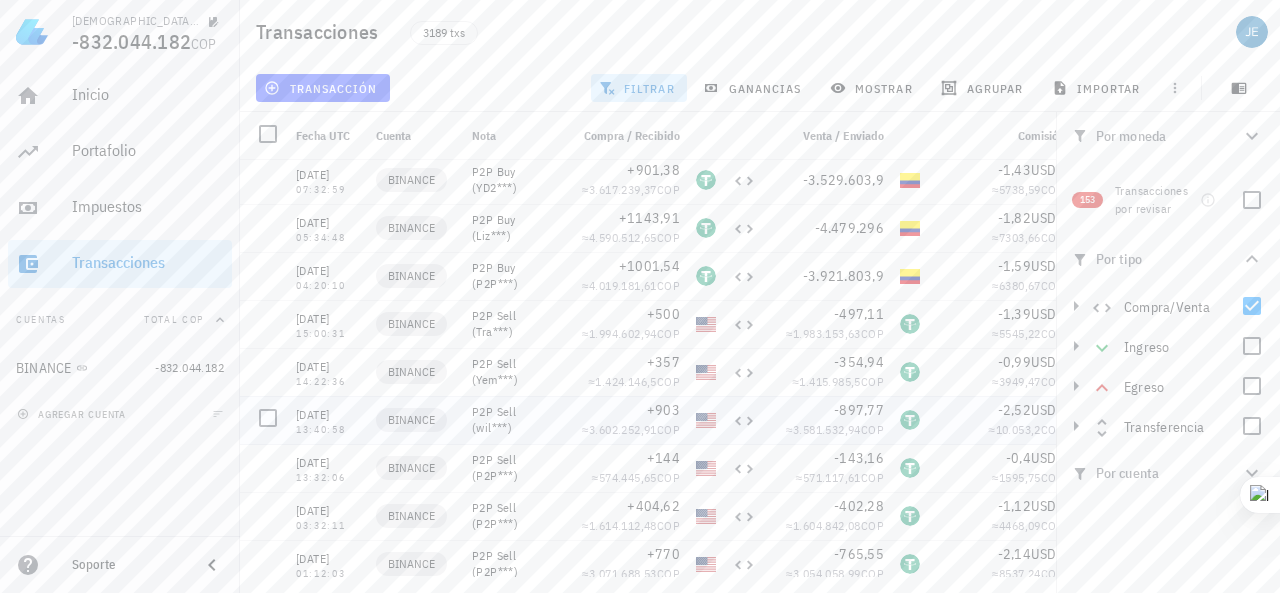 scroll, scrollTop: 0, scrollLeft: 0, axis: both 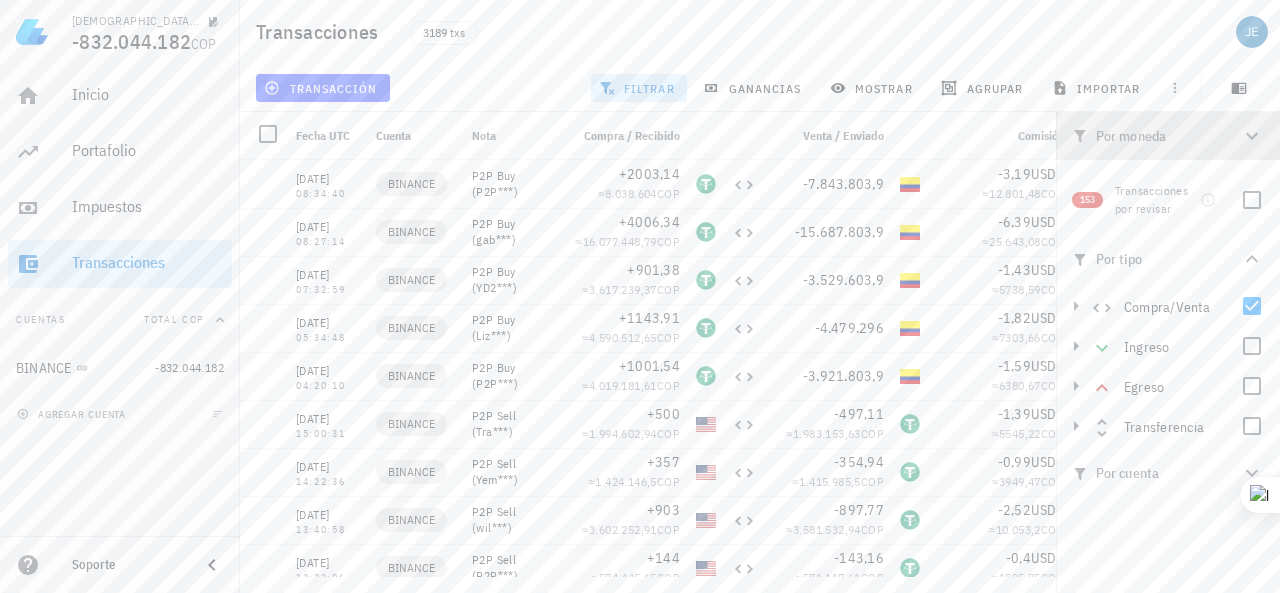 click 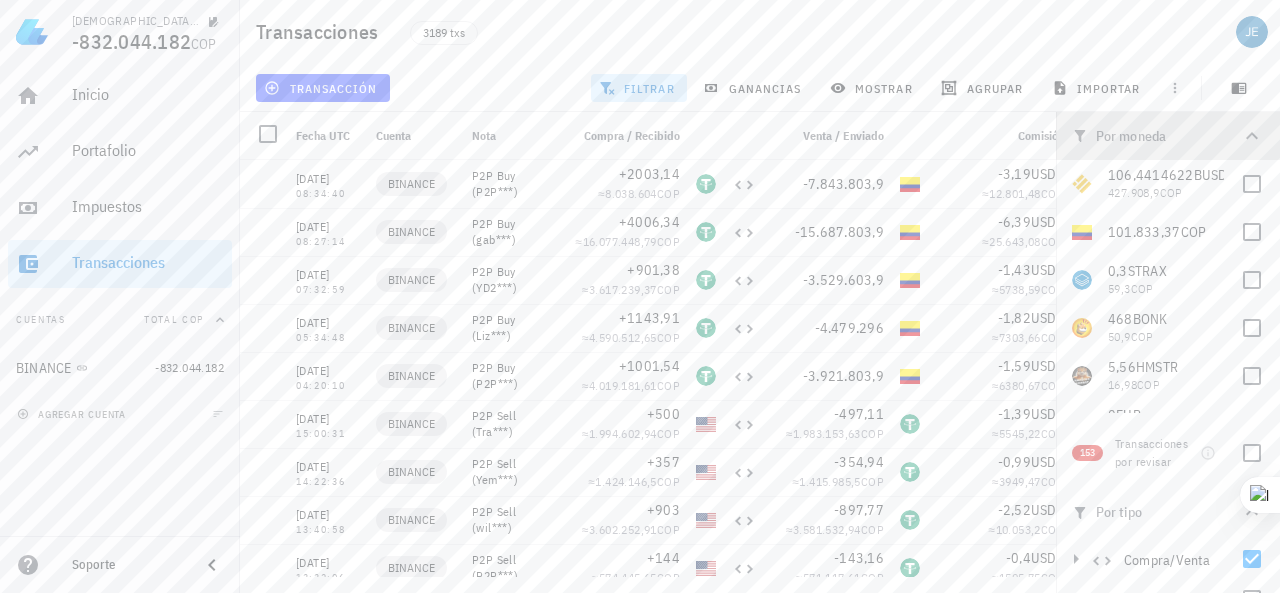 click 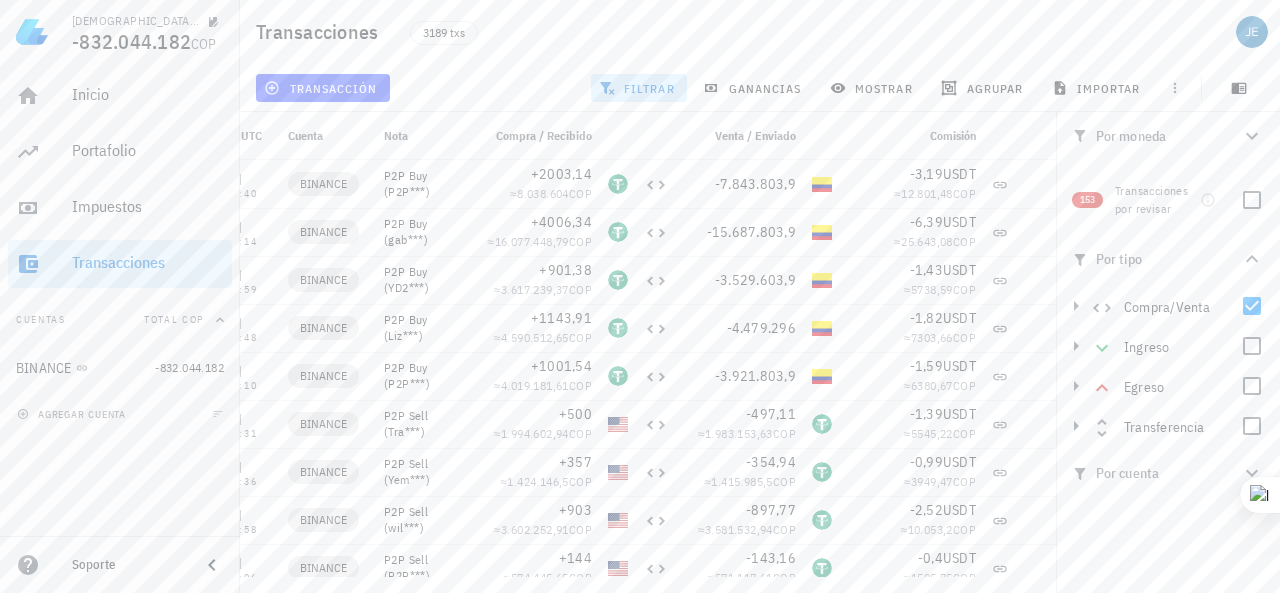 scroll, scrollTop: 0, scrollLeft: 100, axis: horizontal 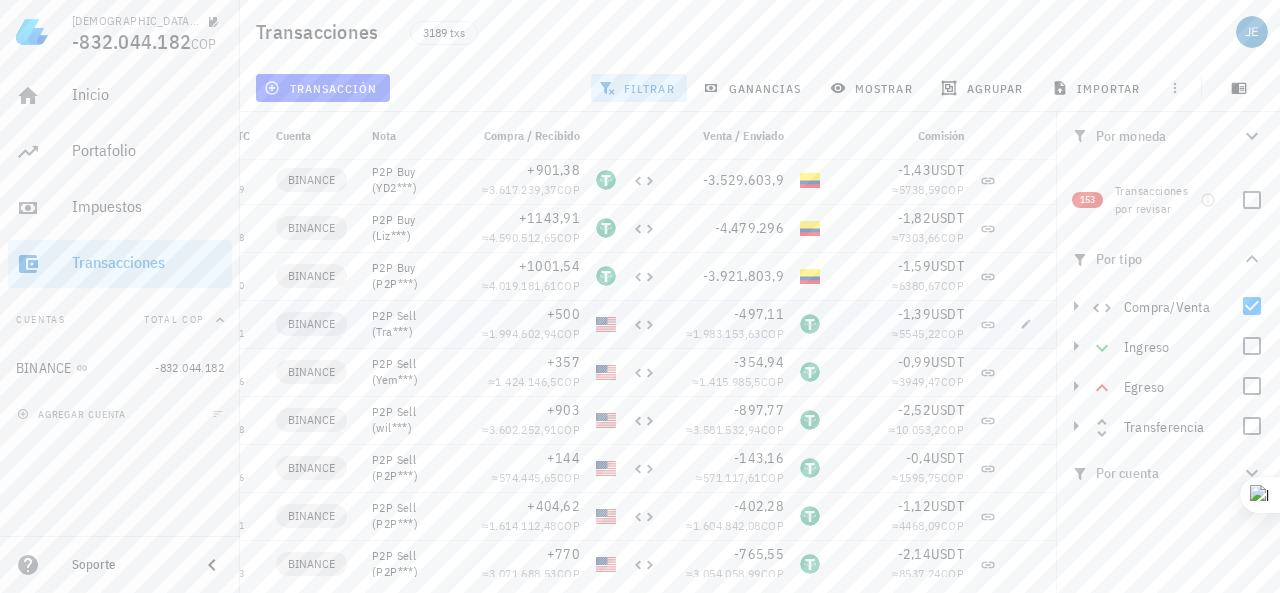 click at bounding box center [606, 324] 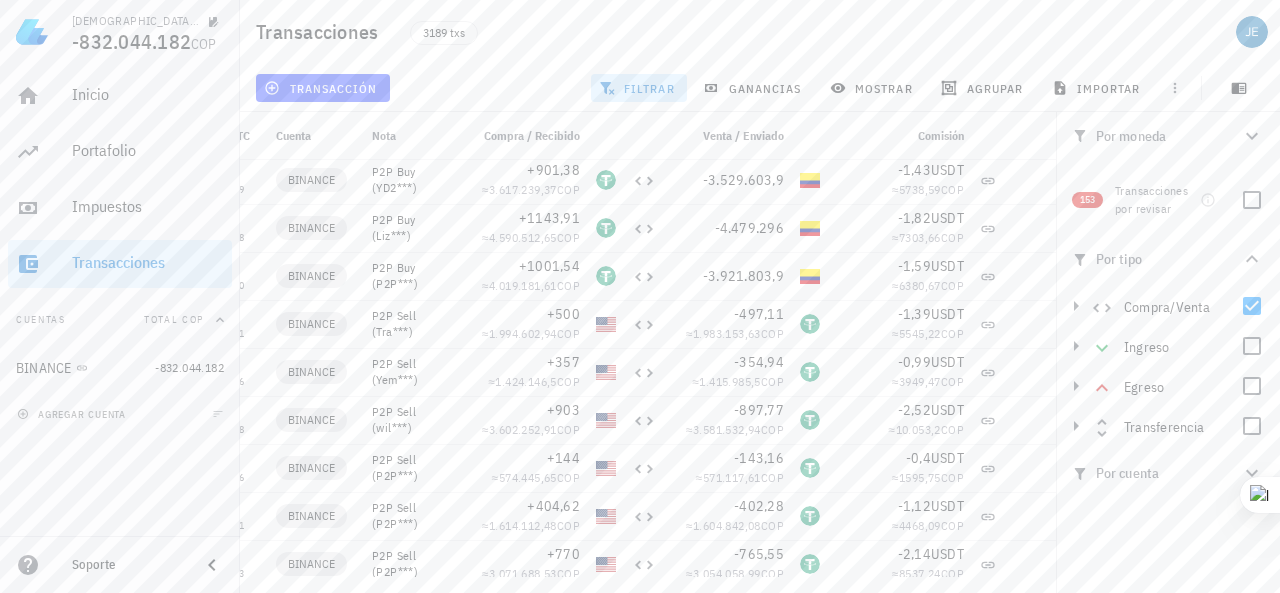 click 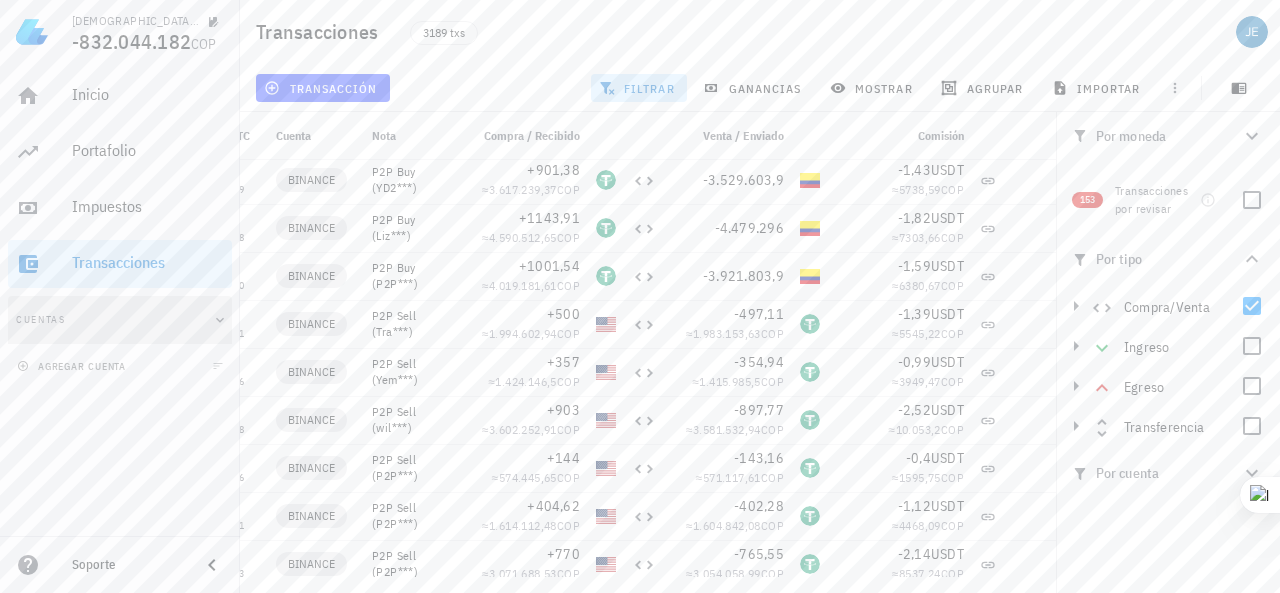 click 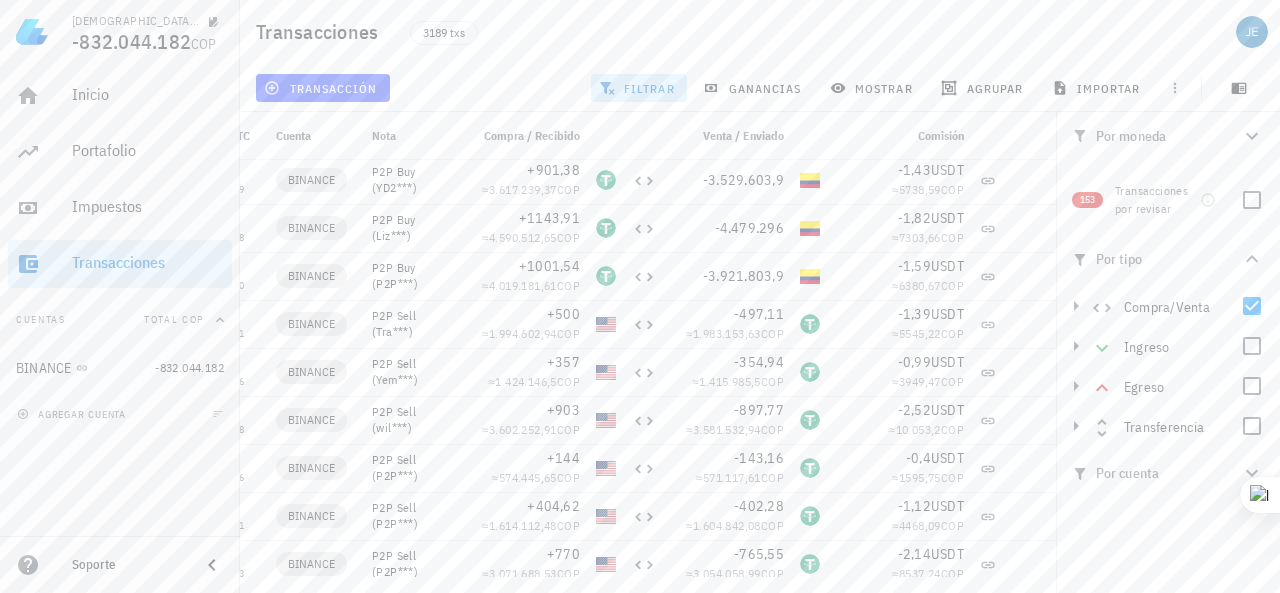 click on "Cuentas
Total
COP" at bounding box center [120, 320] 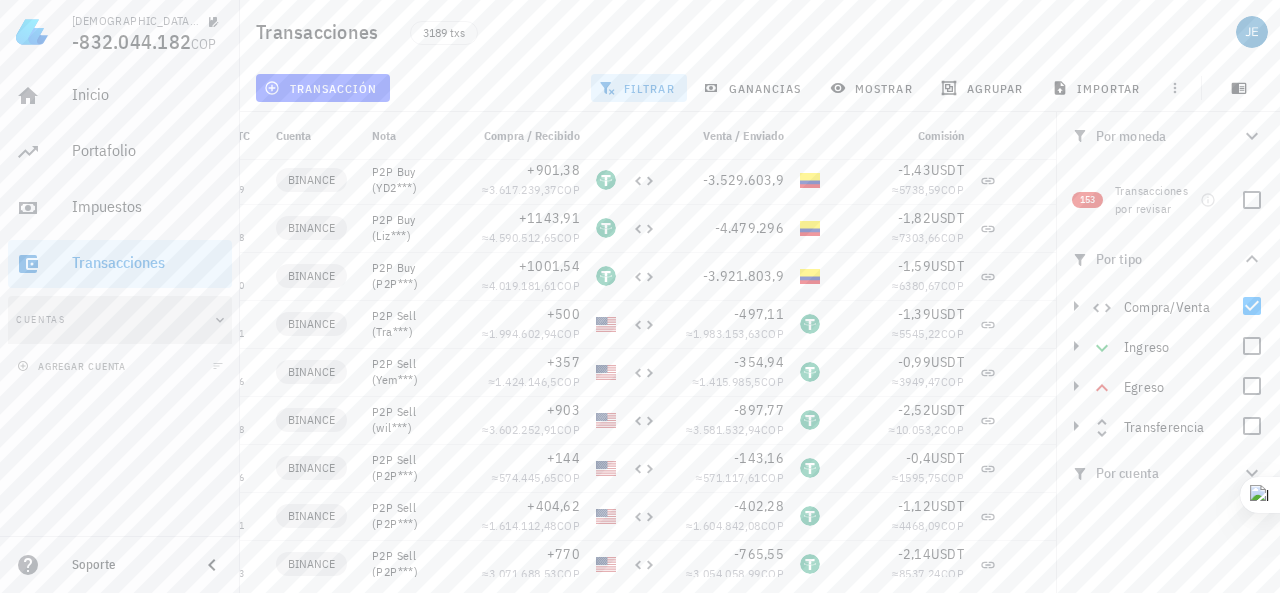 click on "Cuentas" at bounding box center (120, 320) 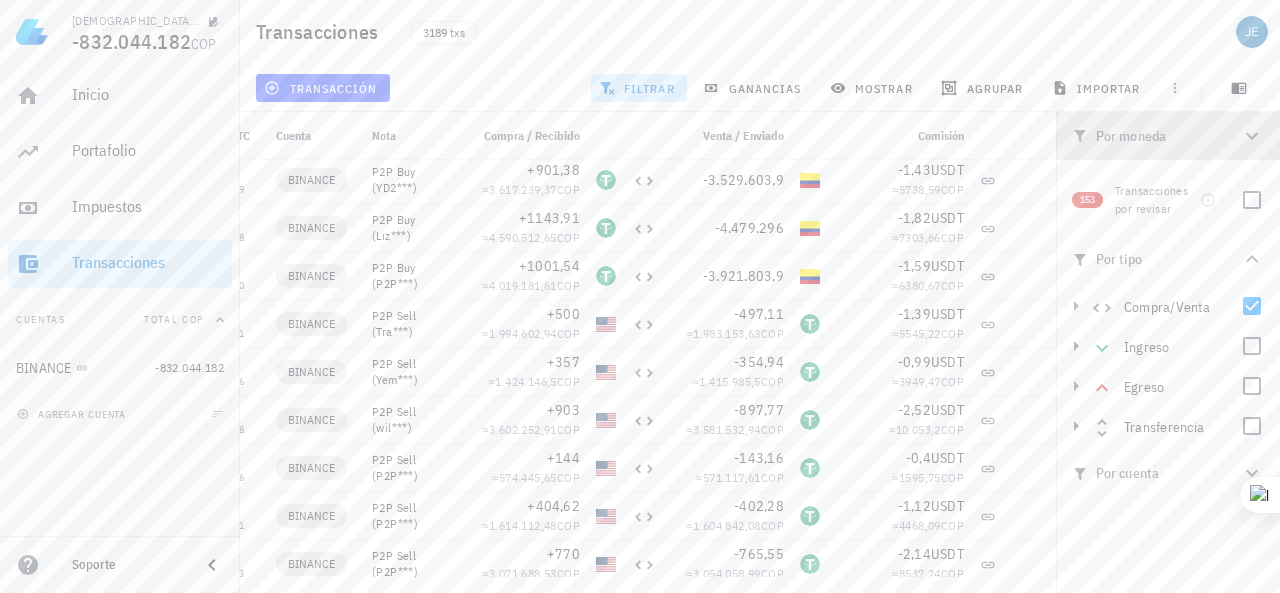 click 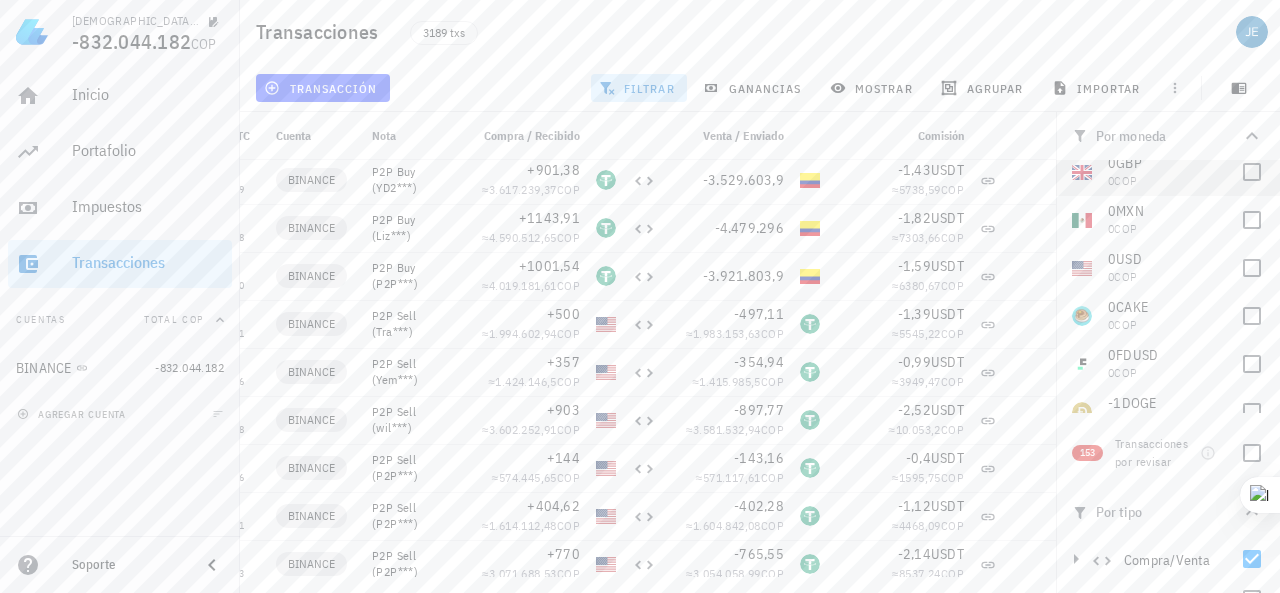 scroll, scrollTop: 300, scrollLeft: 0, axis: vertical 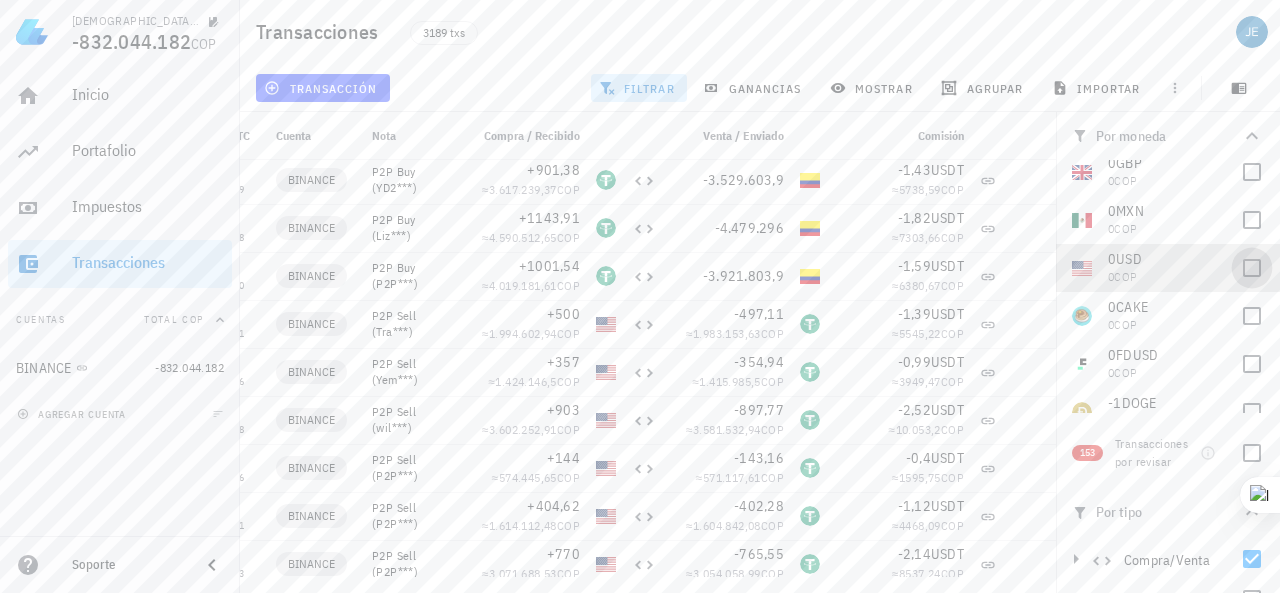 click at bounding box center (1252, 268) 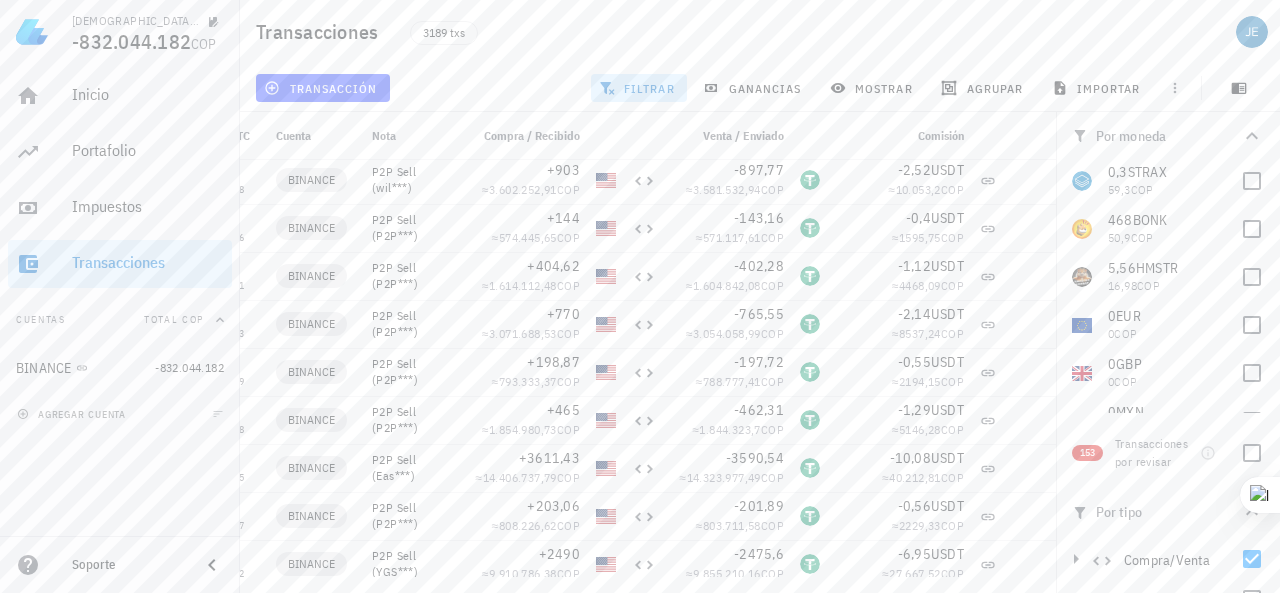 scroll, scrollTop: 300, scrollLeft: 0, axis: vertical 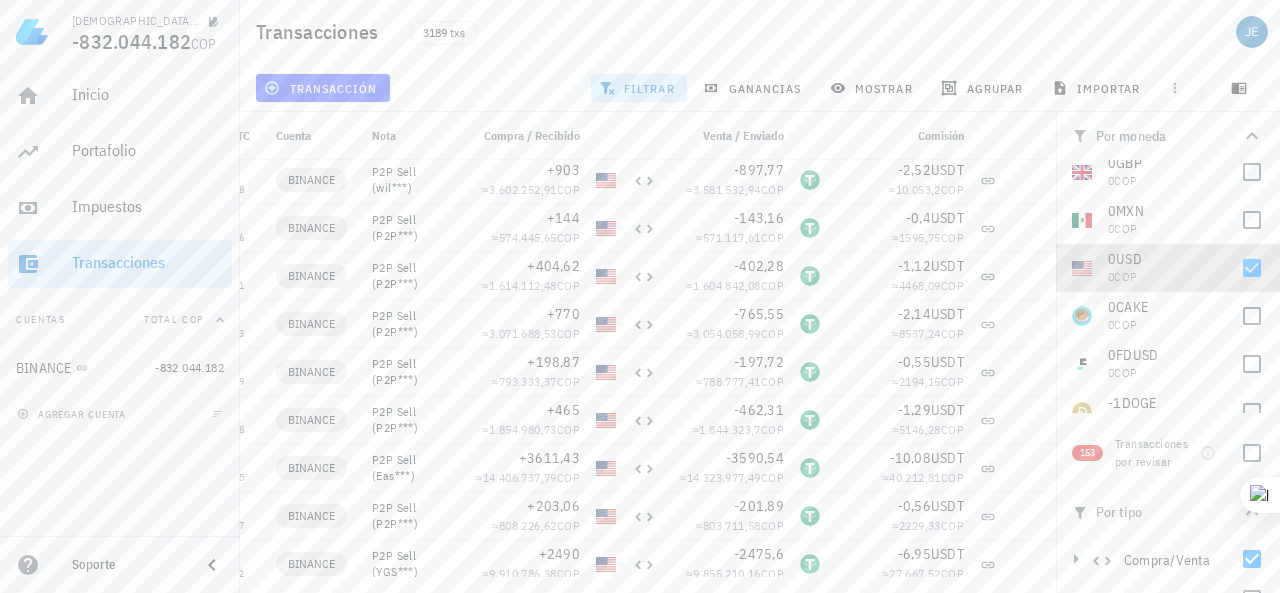 click on "0  USD   0  COP" at bounding box center (1168, 268) 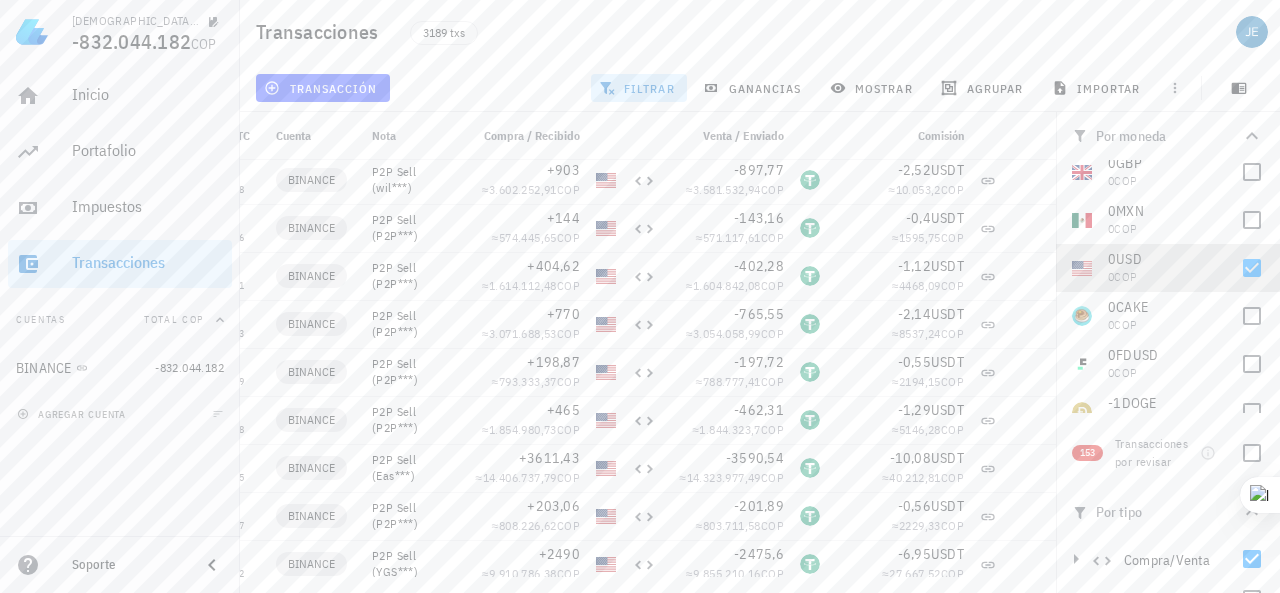 checkbox on "false" 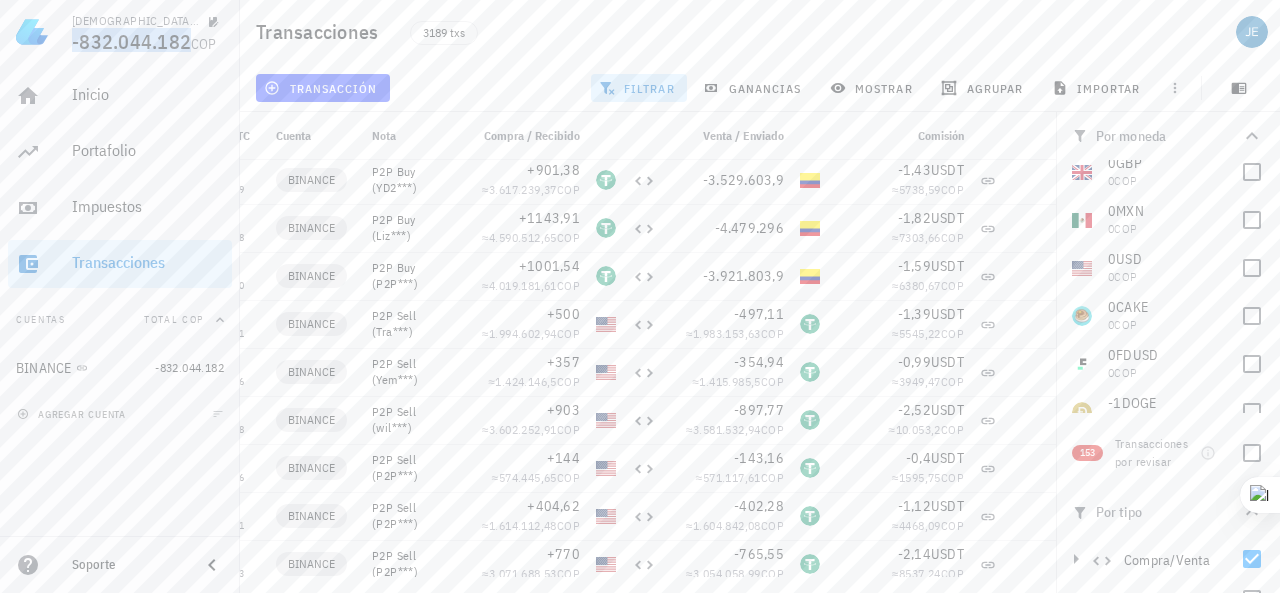 click on "-832.044.182" at bounding box center [131, 41] 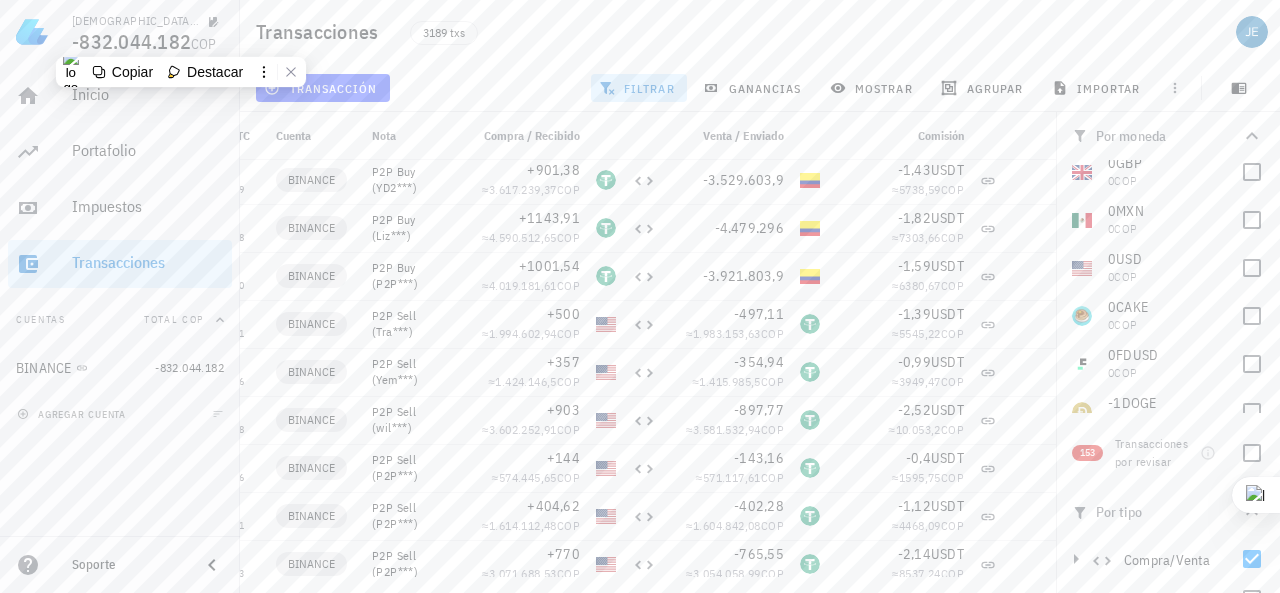 click on "COP" at bounding box center (204, 44) 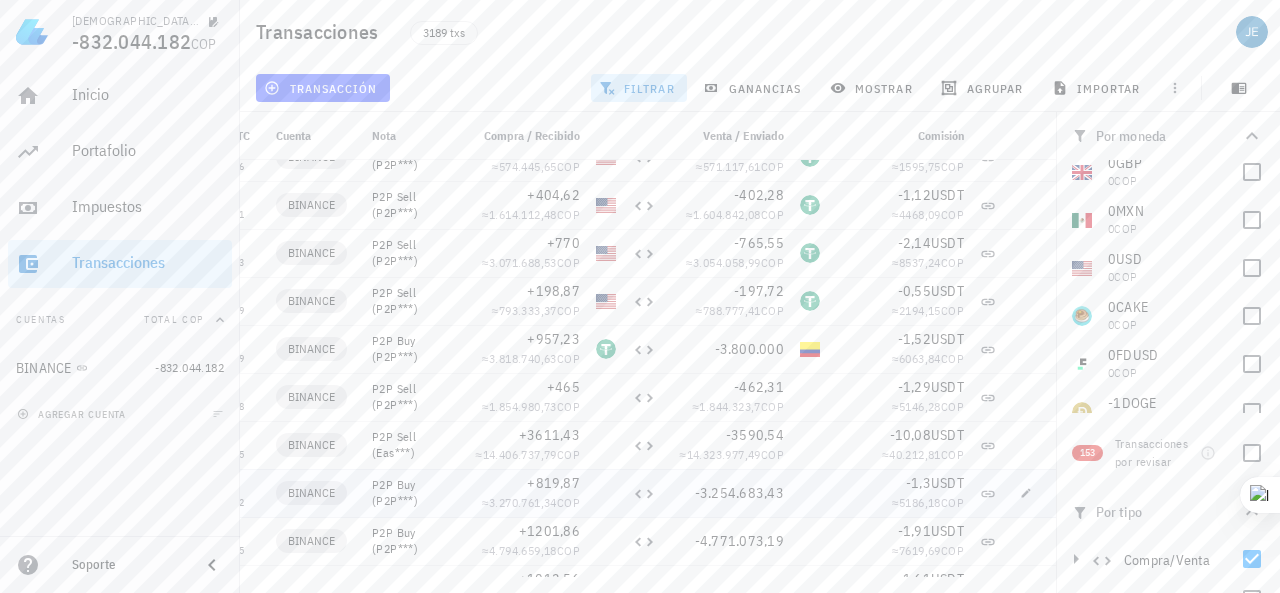 scroll, scrollTop: 500, scrollLeft: 0, axis: vertical 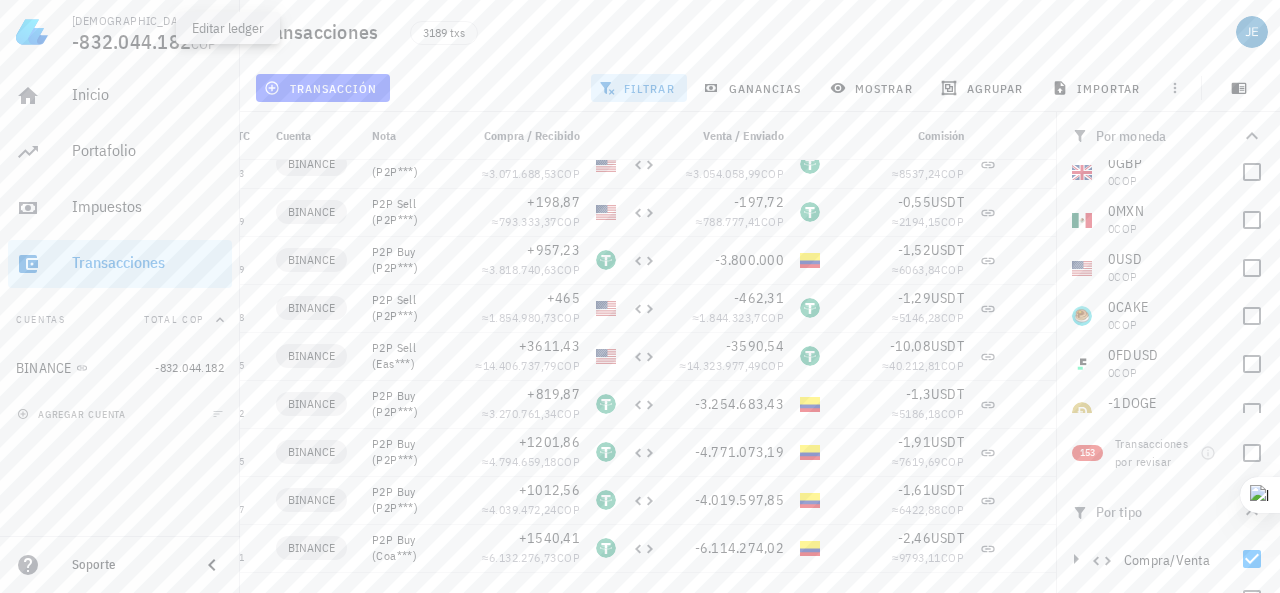 click 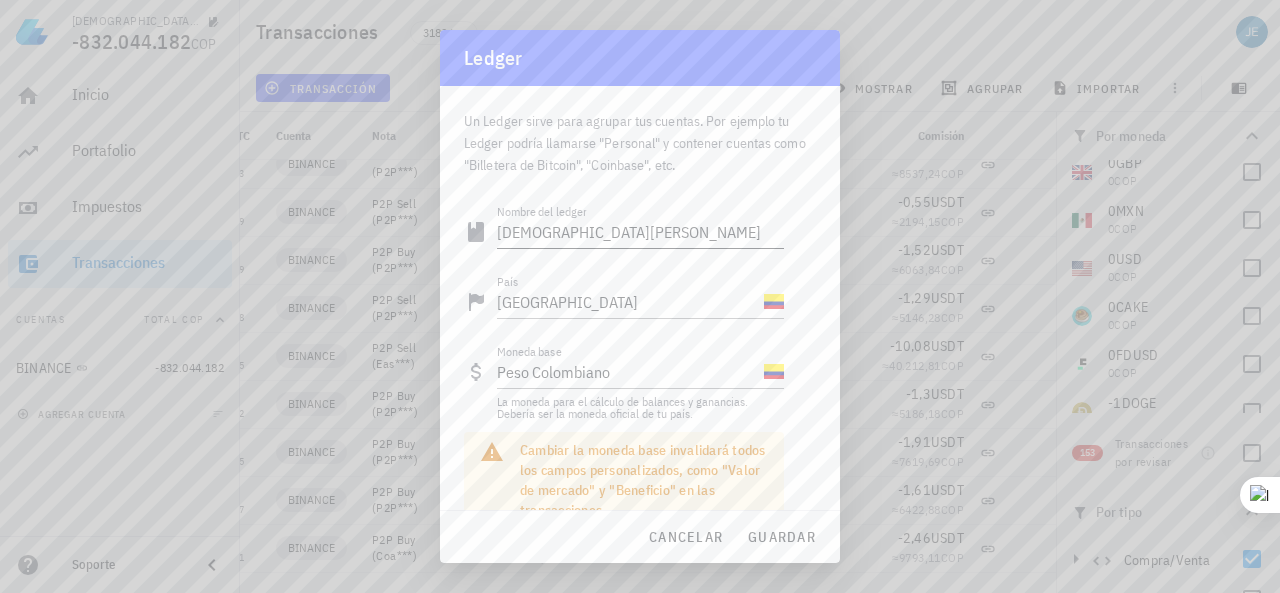 scroll, scrollTop: 0, scrollLeft: 0, axis: both 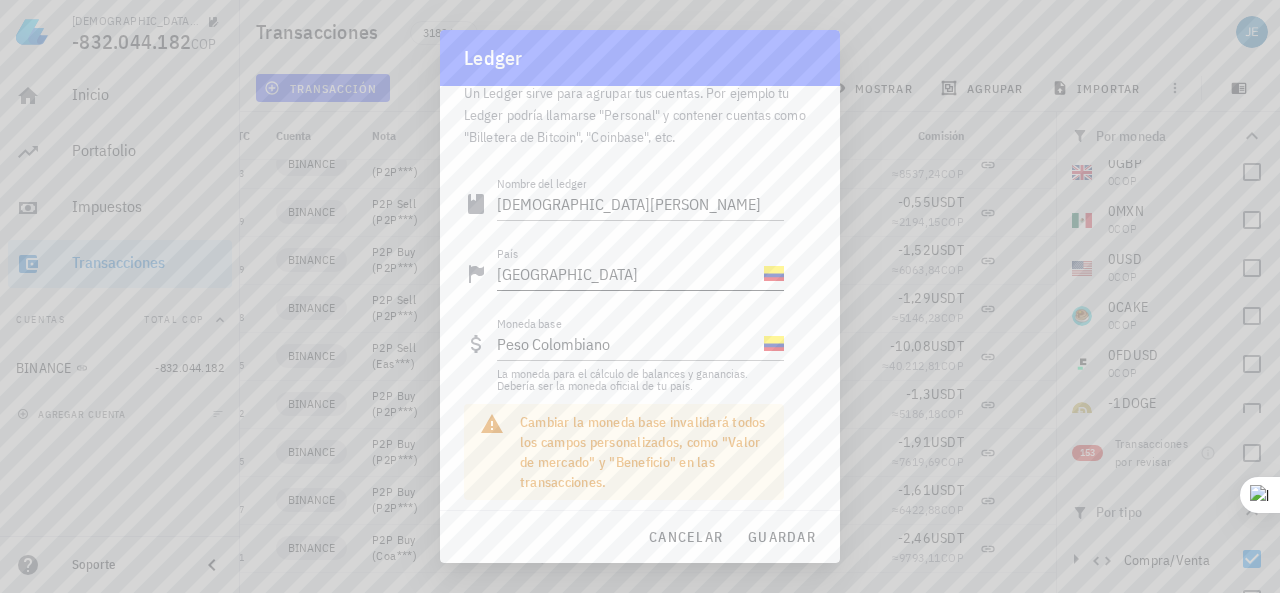 click at bounding box center (774, 274) 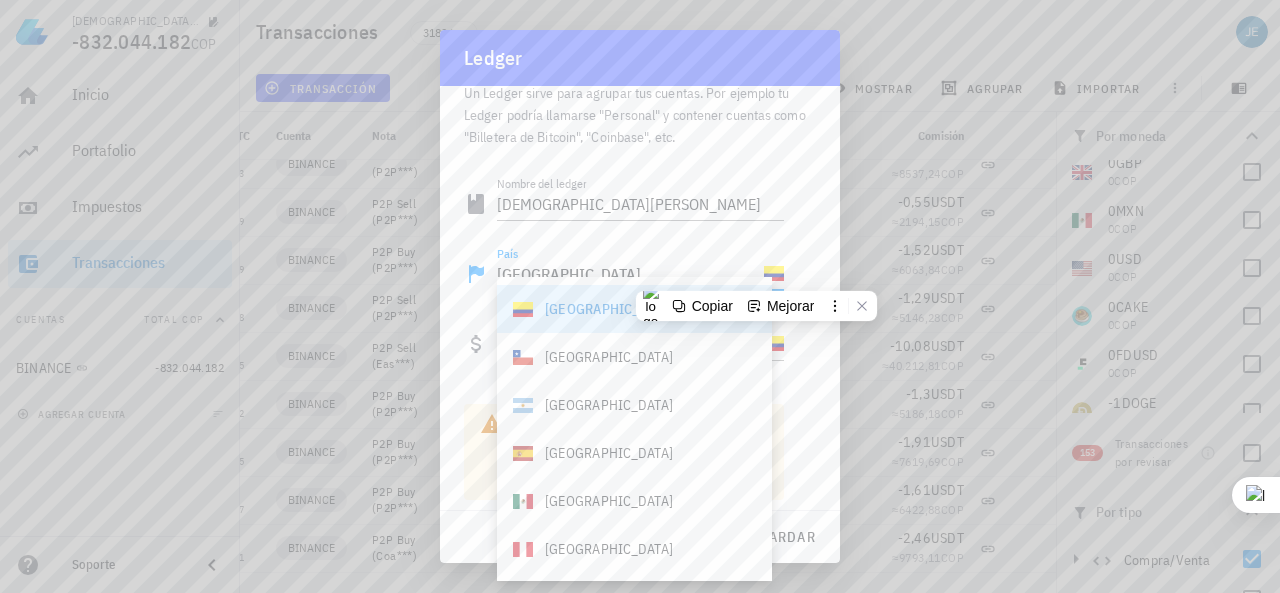 click on "Nombre del ledger [PERSON_NAME]   [GEOGRAPHIC_DATA]   Moneda base peso colombiano La moneda para el cálculo de balances y ganancias. Debería ser la moneda oficial de tu país.
Cambiar la moneda base invalidará todos los campos personalizados, como "Valor de mercado" y "Beneficio" en las transacciones.
Acciones
eliminar" at bounding box center (640, 386) 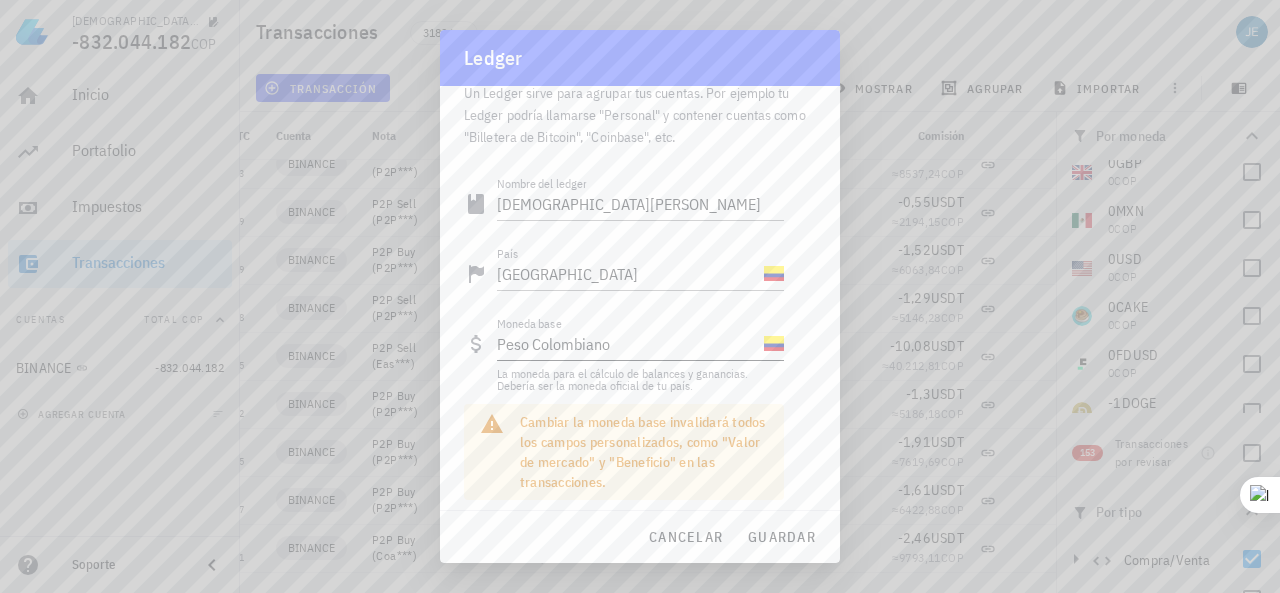 click at bounding box center [774, 344] 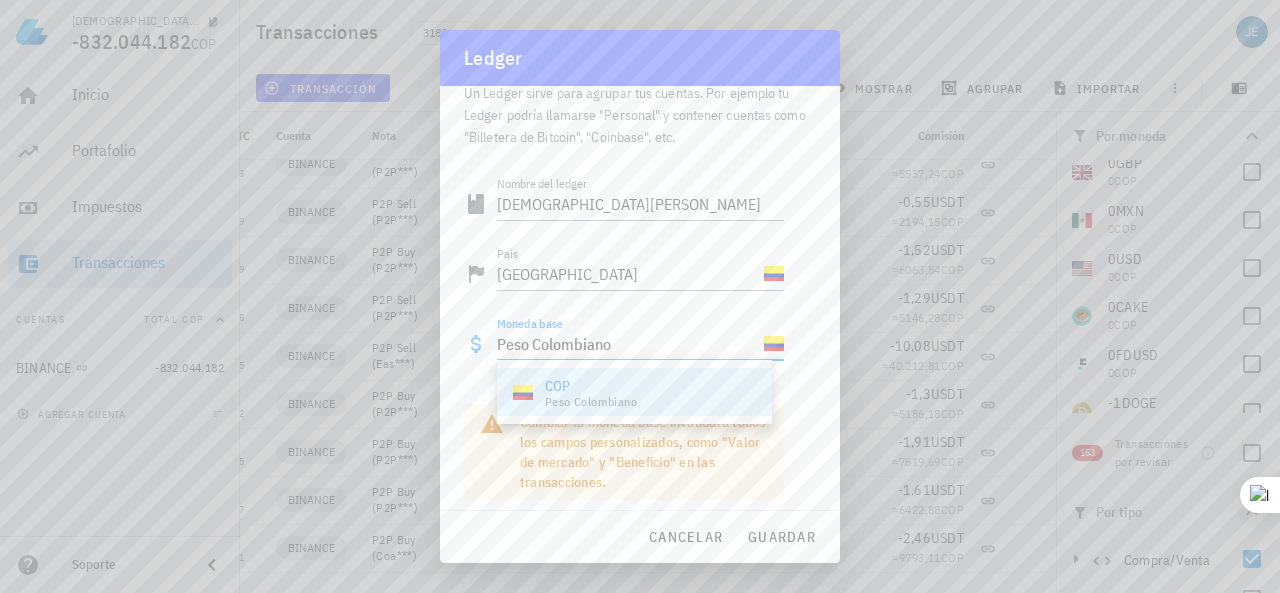 click on "Un Ledger sirve para agrupar tus cuentas. Por ejemplo tu Ledger podría llamarse "Personal" y contener cuentas como "Billetera de Bitcoin", "Coinbase", etc.
Nombre del ledger [PERSON_NAME]   [GEOGRAPHIC_DATA]   Moneda base peso colombiano La moneda para el cálculo de balances y ganancias. Debería ser la moneda oficial de tu país.
Cambiar la moneda base invalidará todos los campos personalizados, como "Valor de mercado" y "Beneficio" en las transacciones.
Acciones
eliminar" at bounding box center (640, 298) 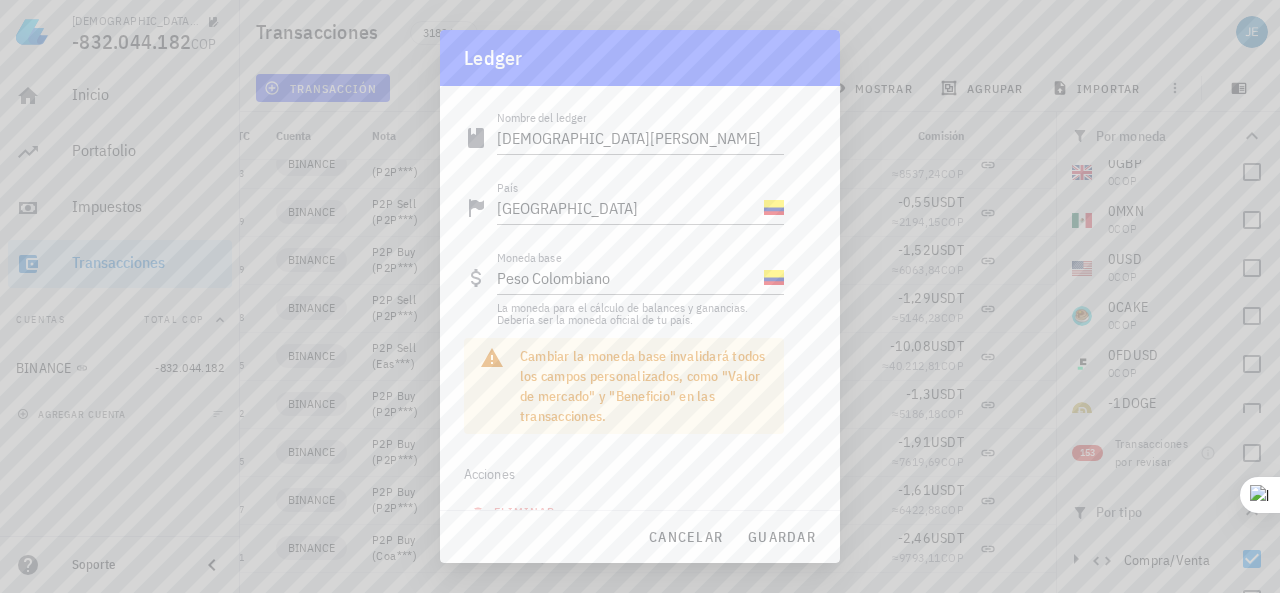 scroll, scrollTop: 128, scrollLeft: 0, axis: vertical 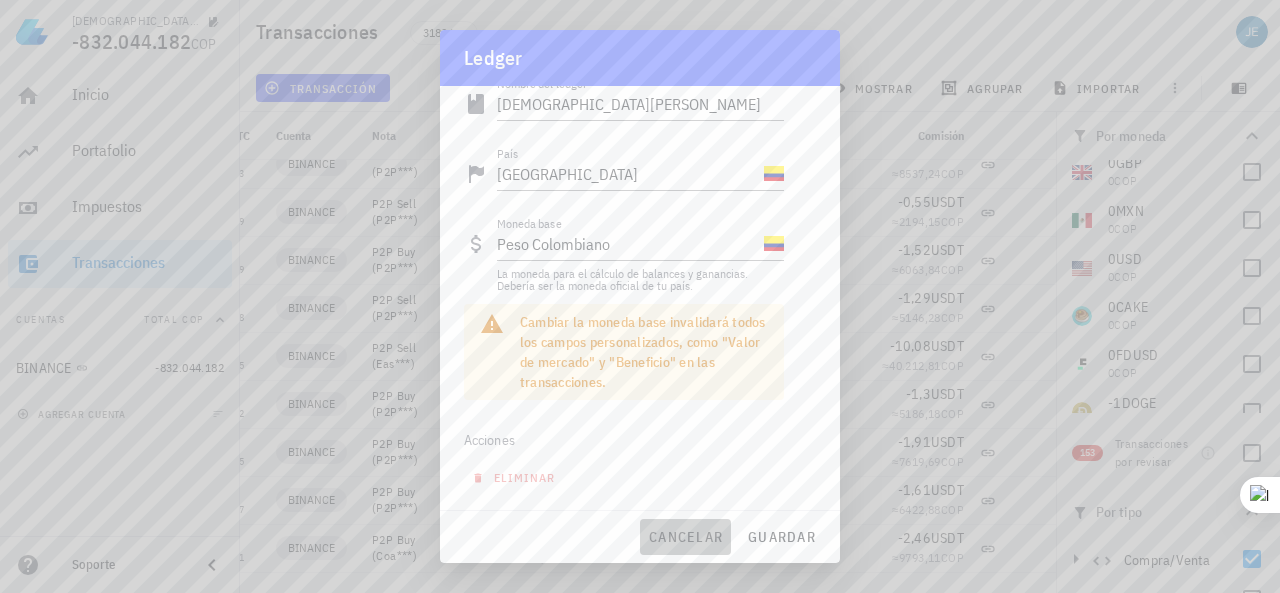 click on "cancelar" at bounding box center (685, 537) 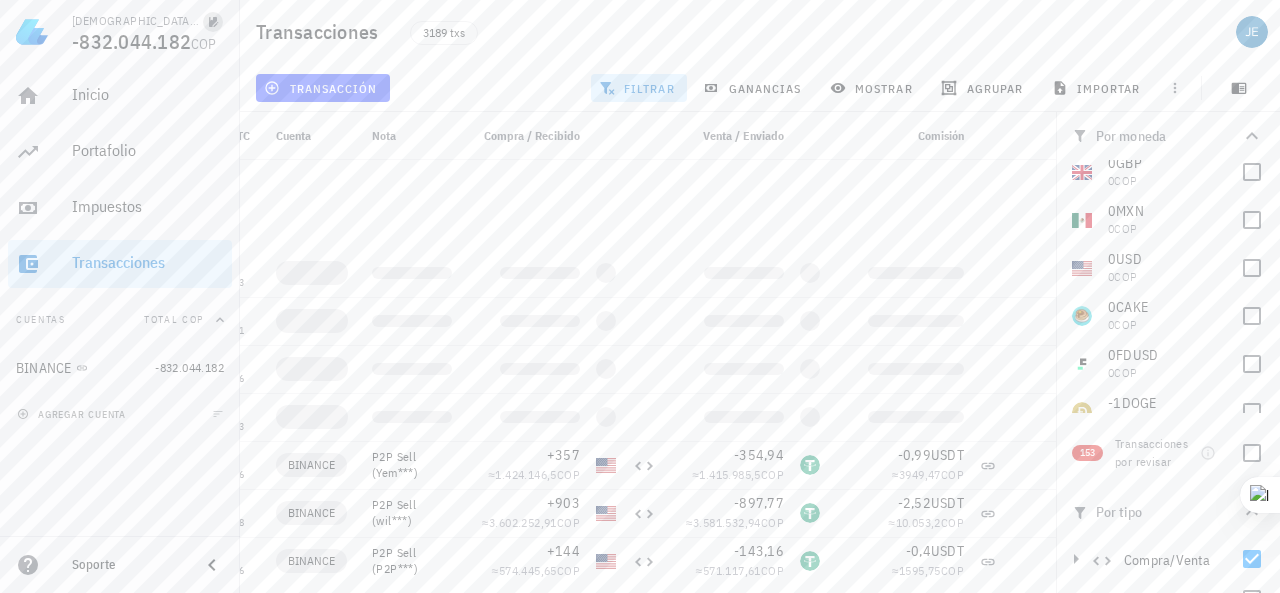 scroll, scrollTop: 0, scrollLeft: 0, axis: both 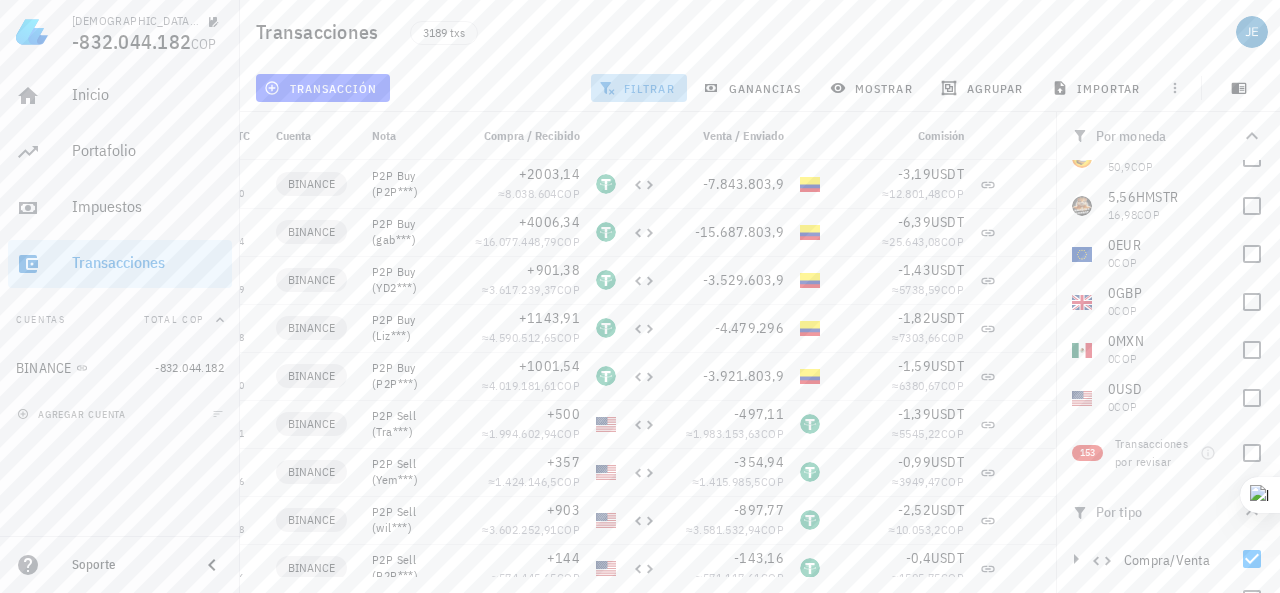 click on "filtrar" at bounding box center (639, 88) 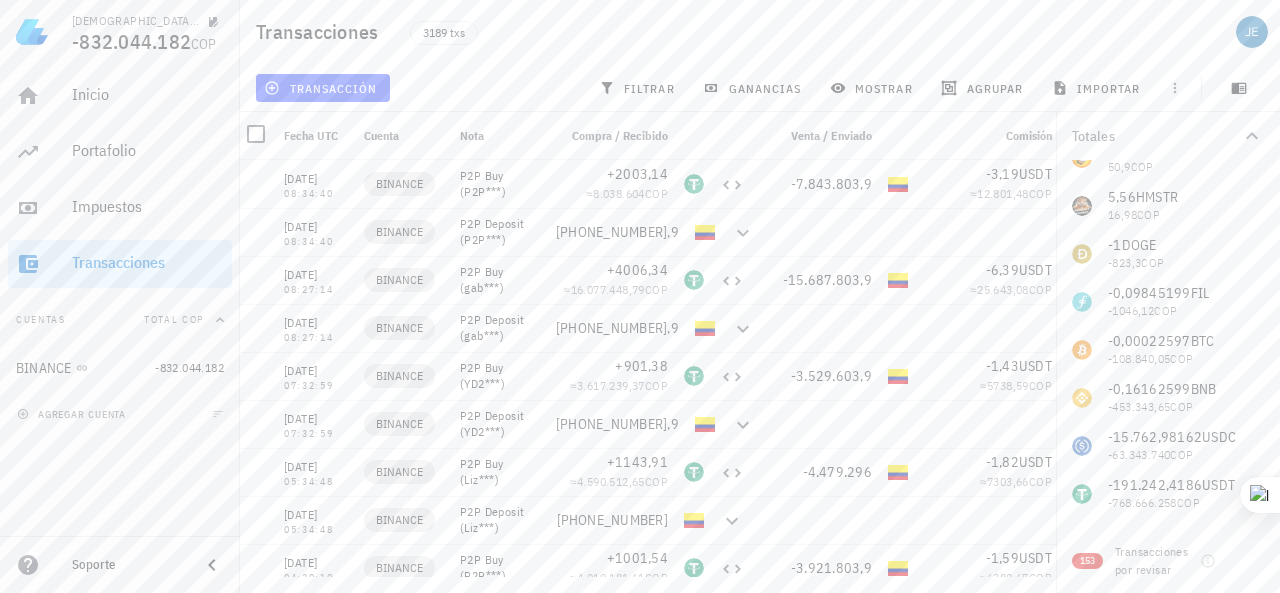 scroll, scrollTop: 0, scrollLeft: 0, axis: both 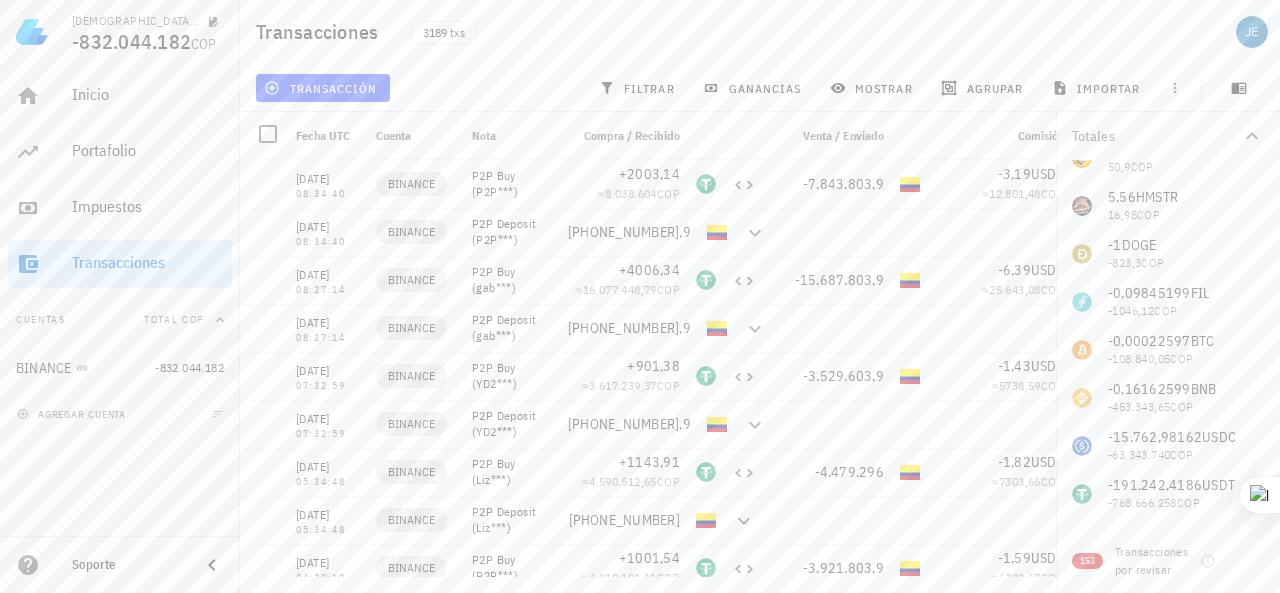 click 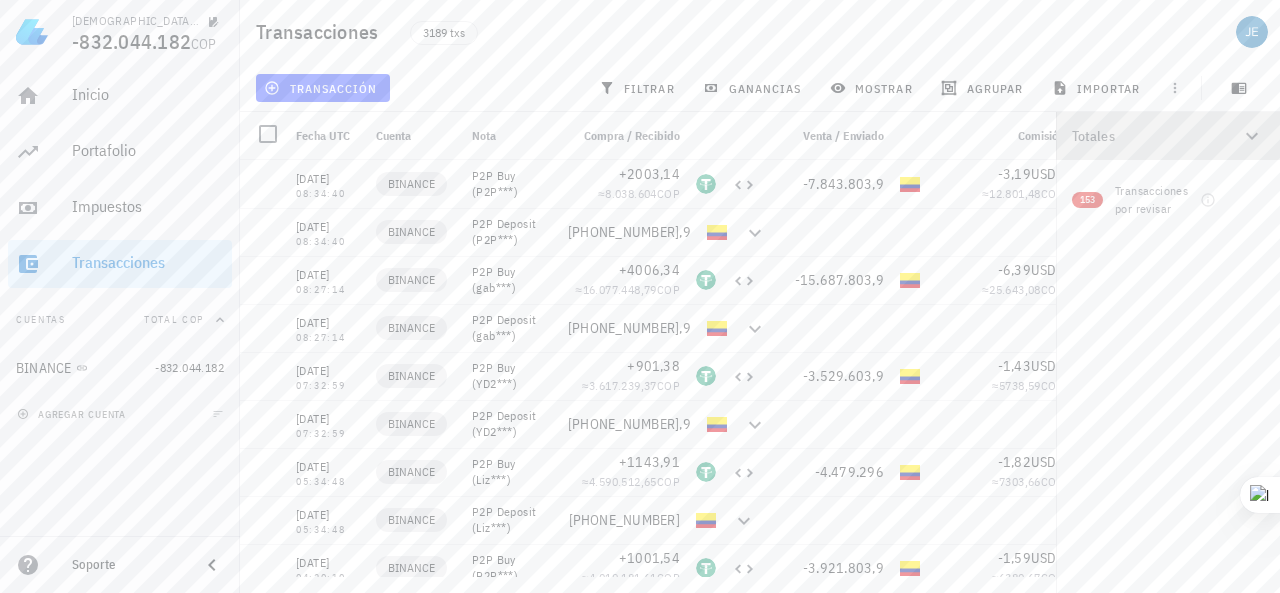 click 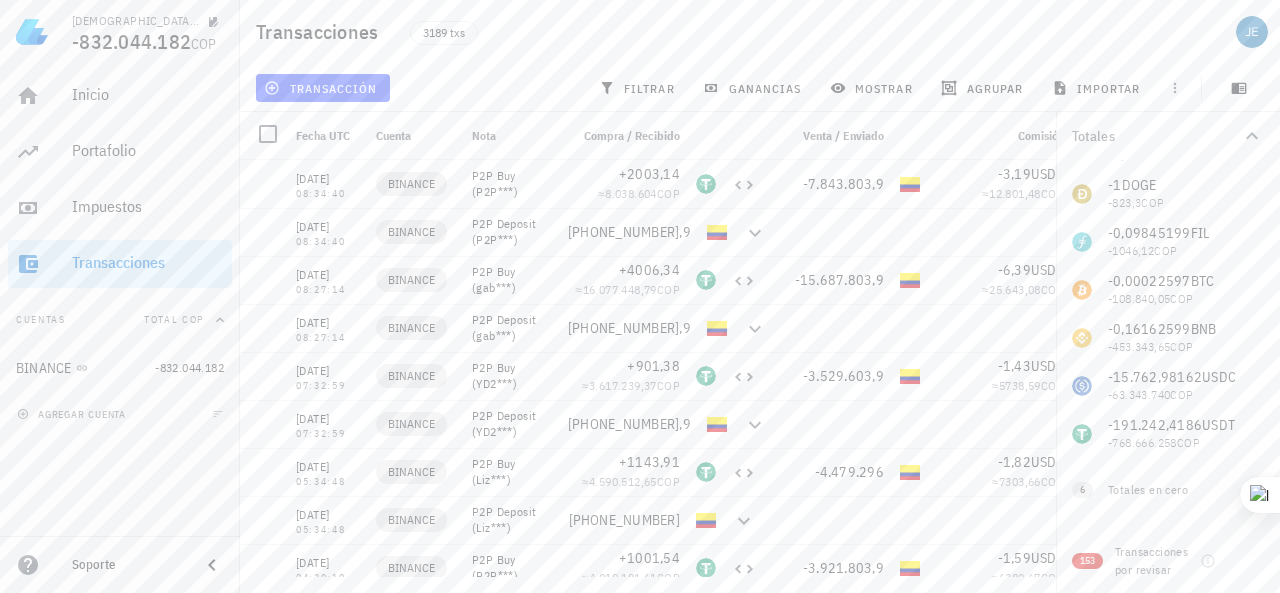 scroll, scrollTop: 0, scrollLeft: 0, axis: both 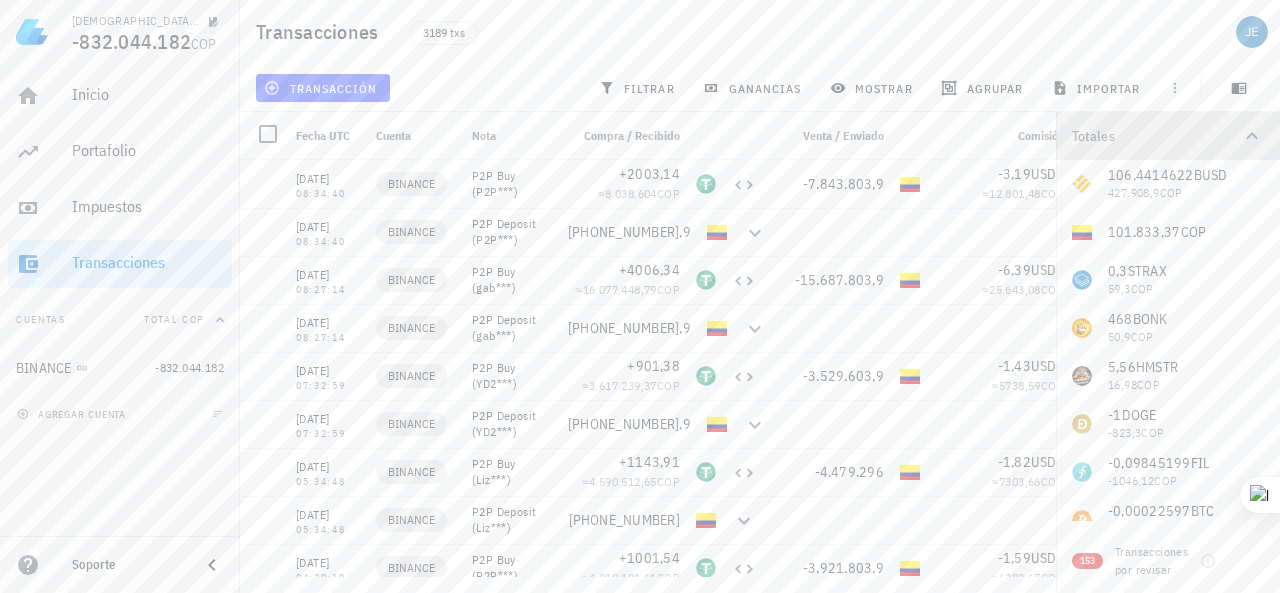 click 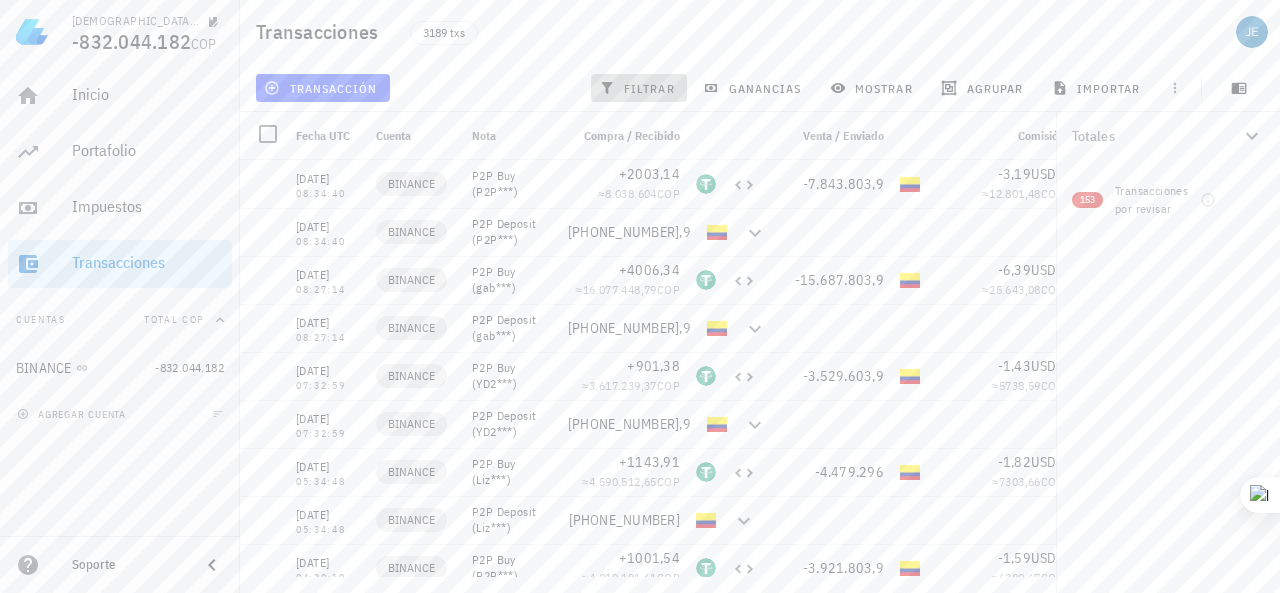 click on "filtrar" at bounding box center (639, 88) 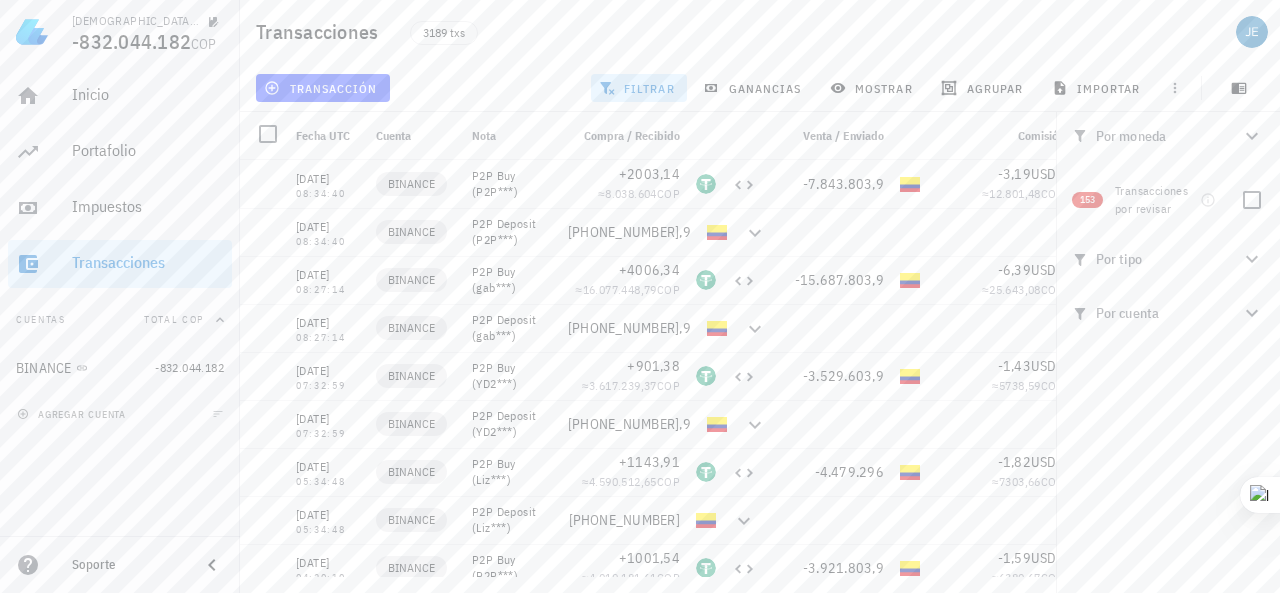 click on "Por tipo" at bounding box center (1156, 259) 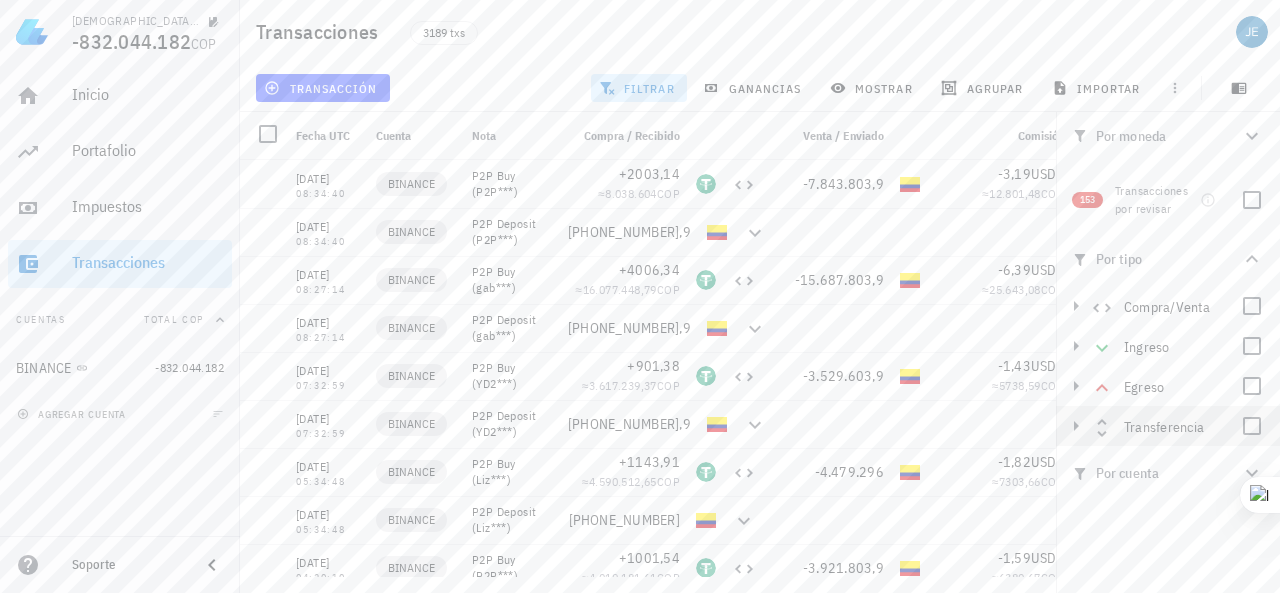 click on "Transferencia" at bounding box center (1183, 426) 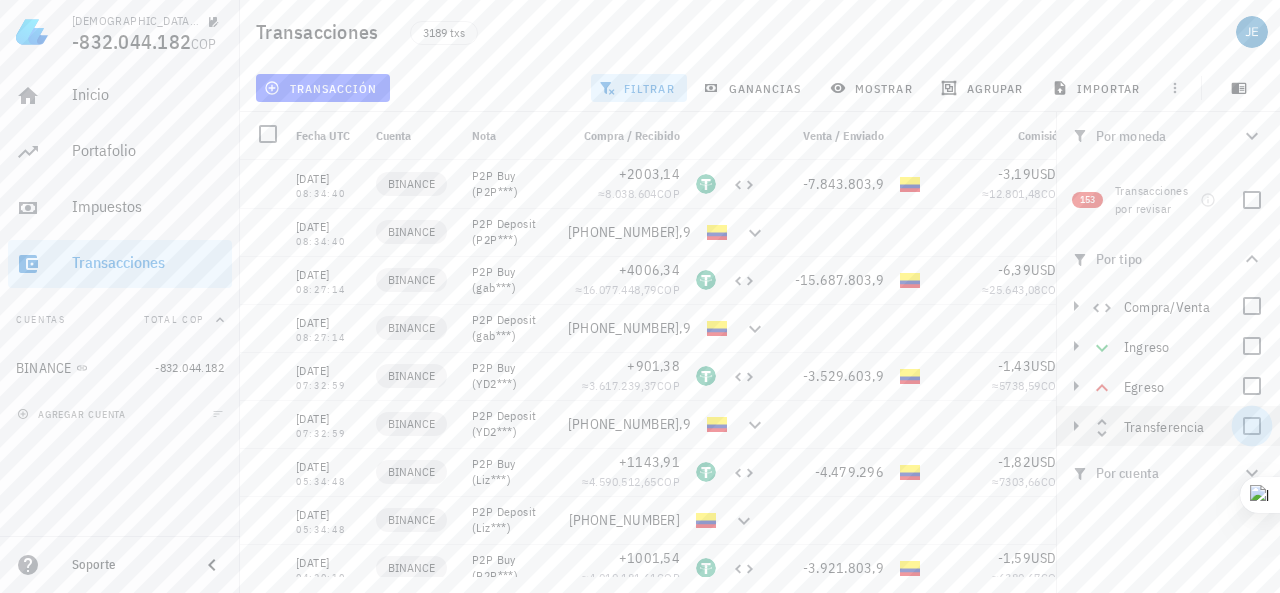 click at bounding box center [1252, 426] 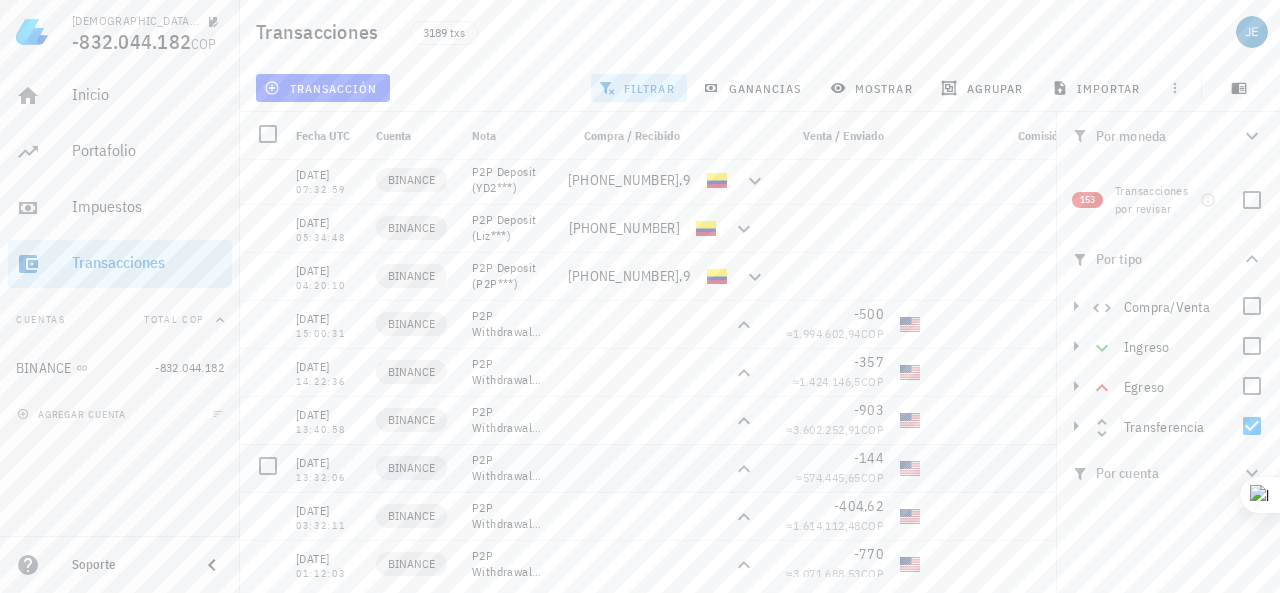 scroll, scrollTop: 0, scrollLeft: 0, axis: both 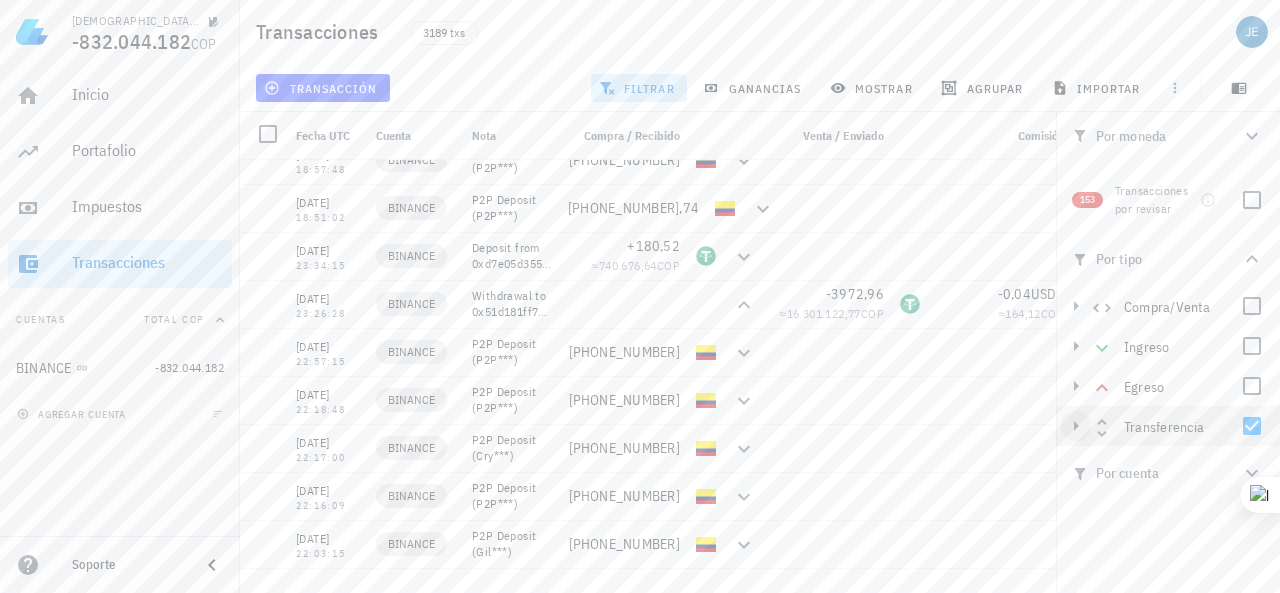 click 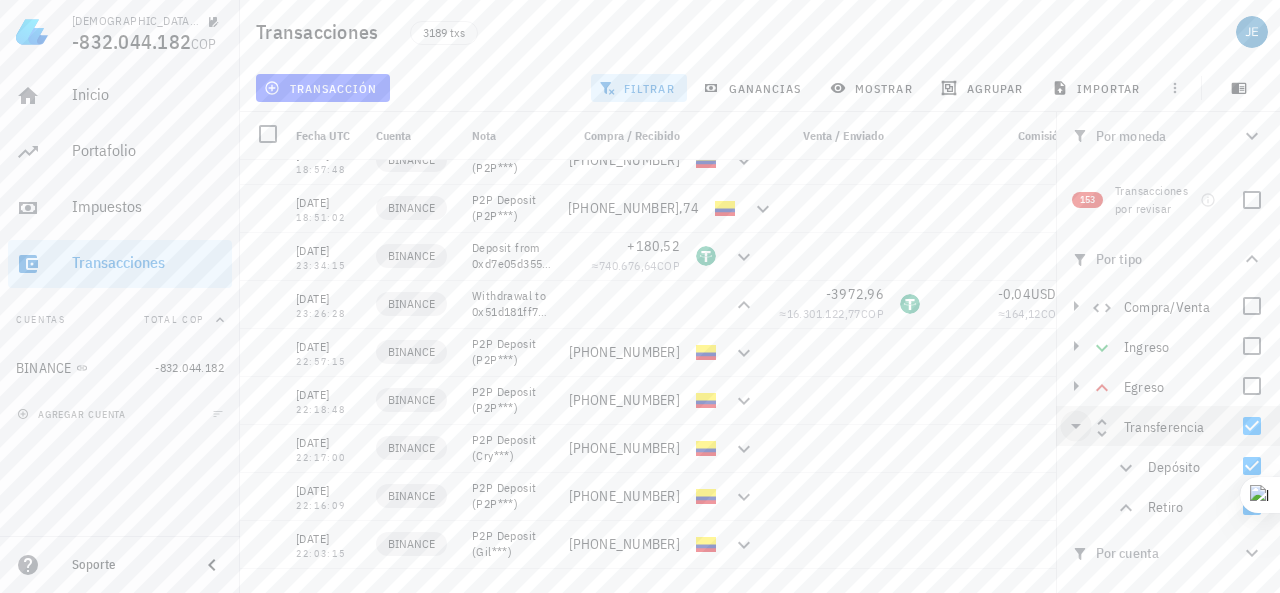click 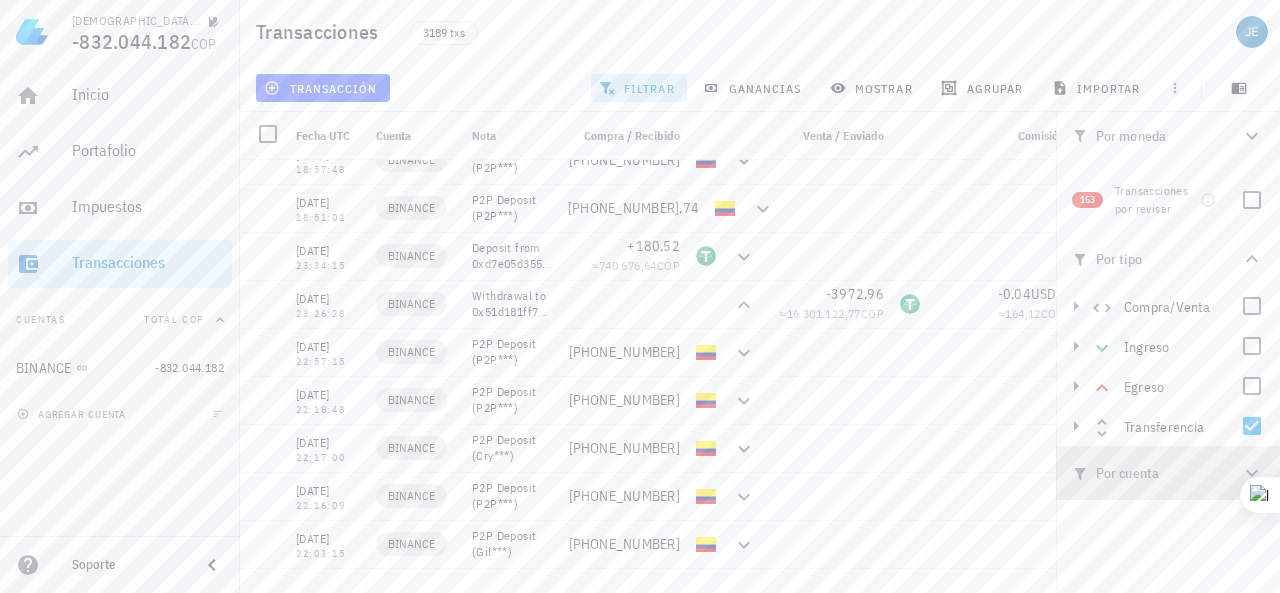 click on "Por cuenta" at bounding box center [1156, 473] 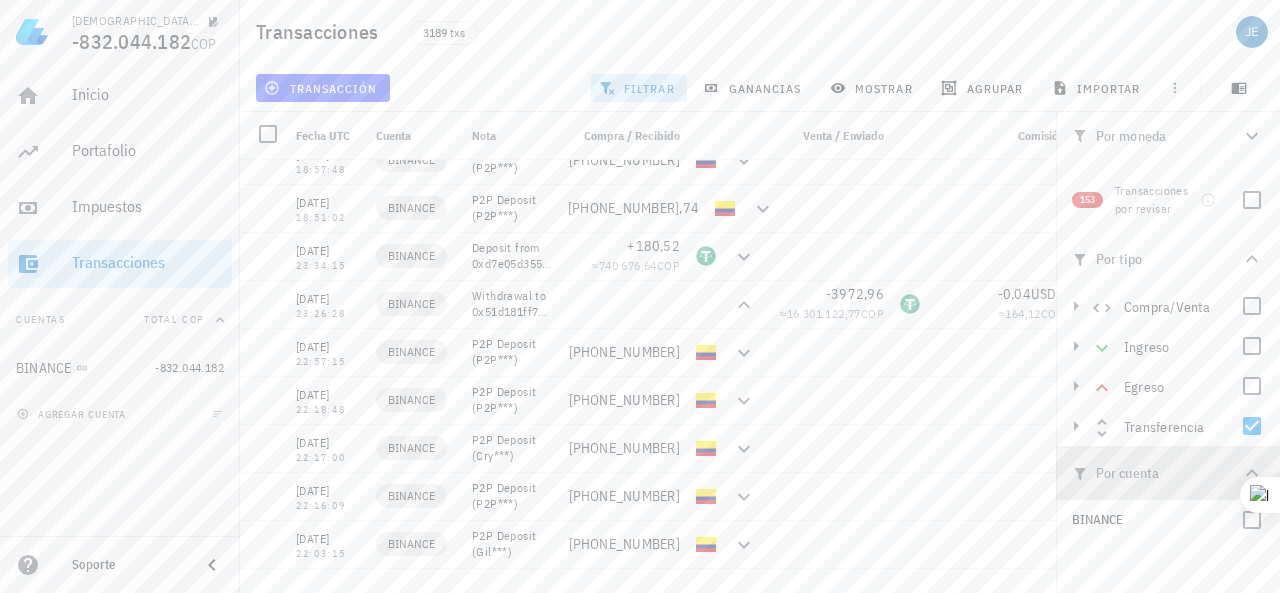 click on "Por cuenta" at bounding box center (1156, 473) 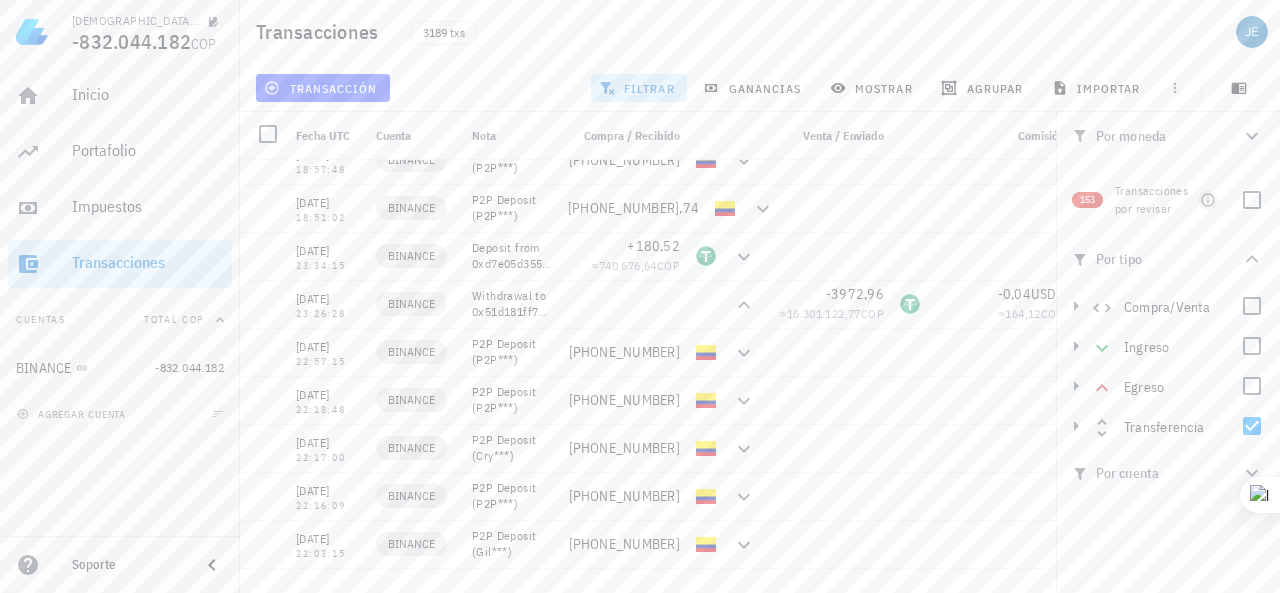 click 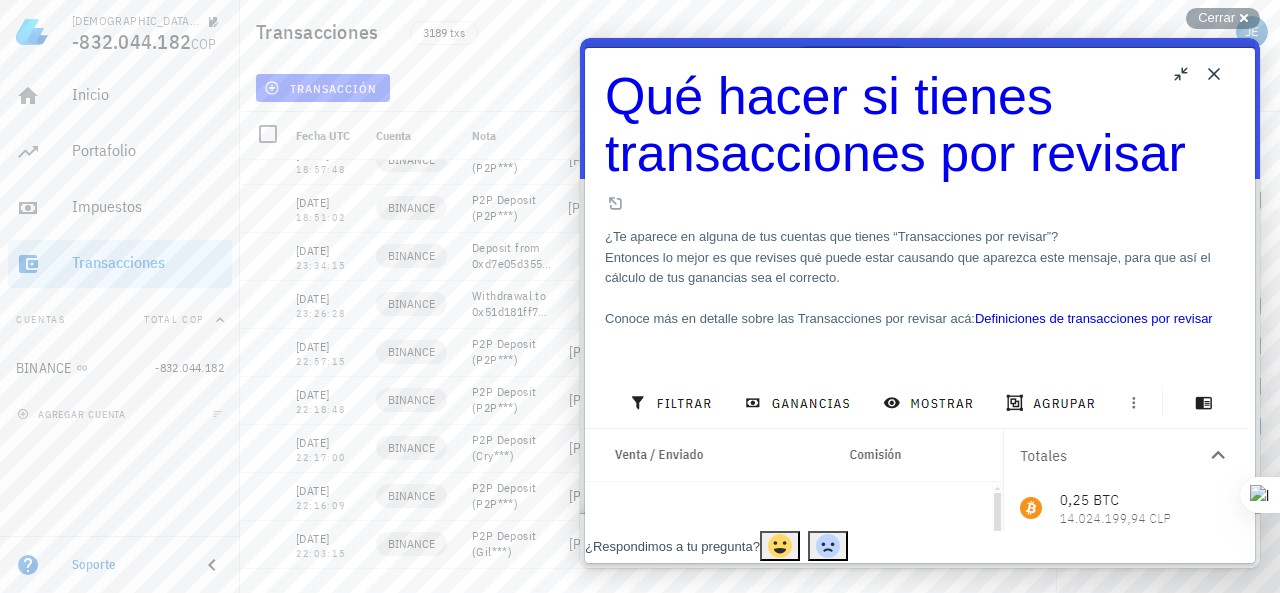 click on "Close" at bounding box center (1214, 74) 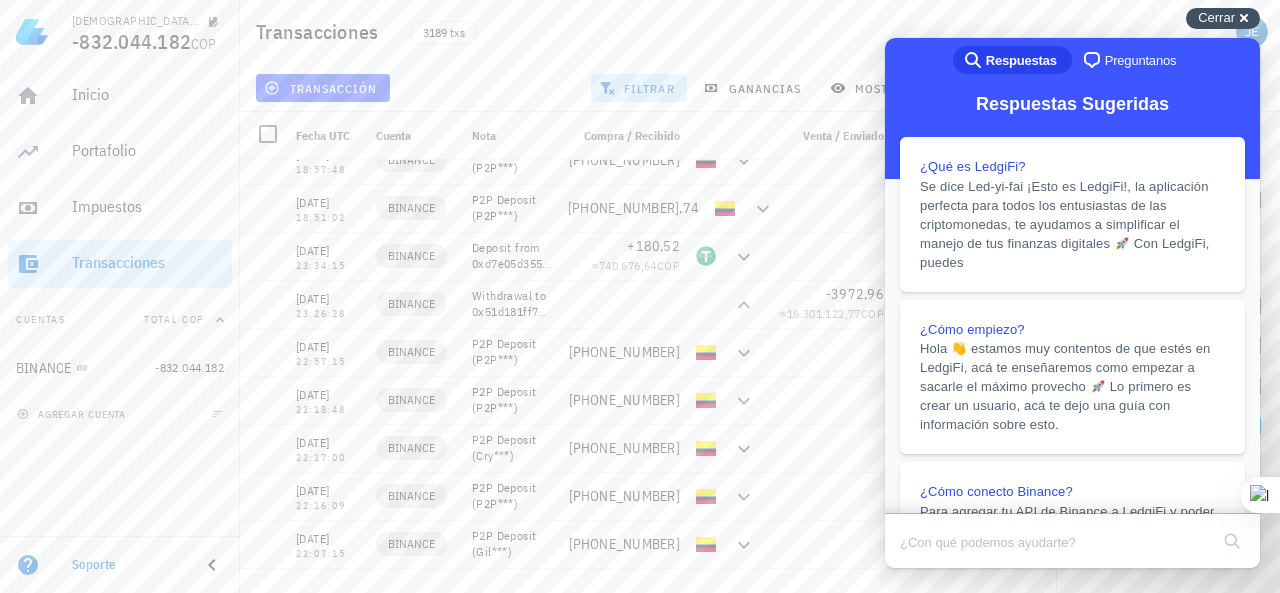 click on "Cerrar cross-small" at bounding box center (1223, 18) 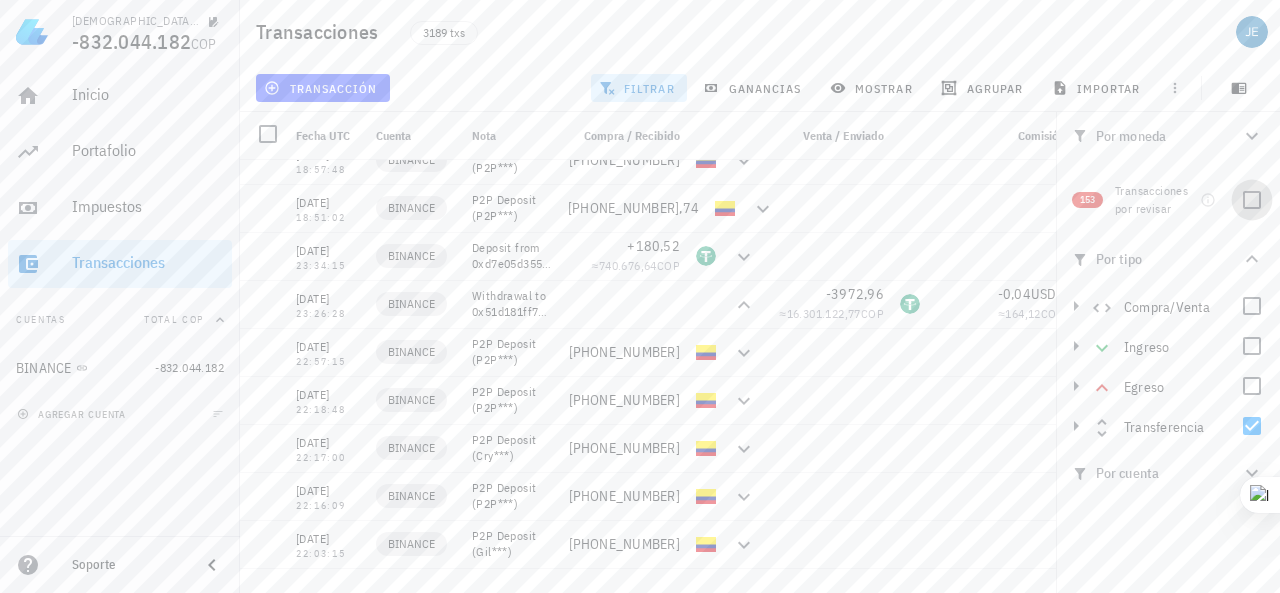 click at bounding box center [1252, 200] 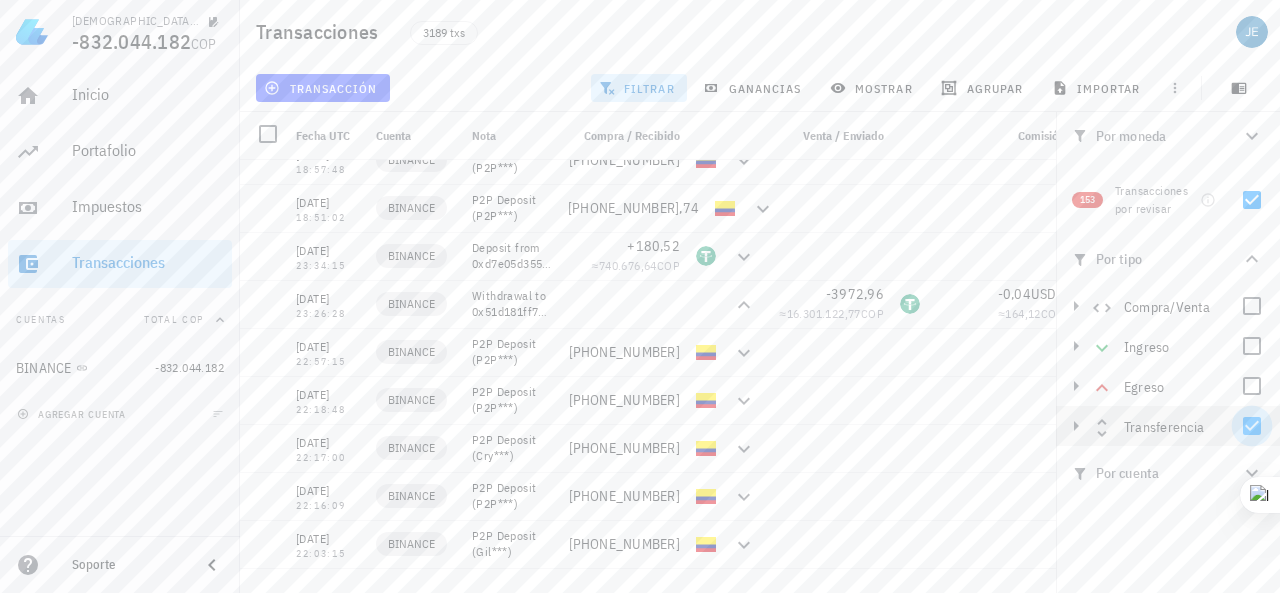 click at bounding box center (1252, 426) 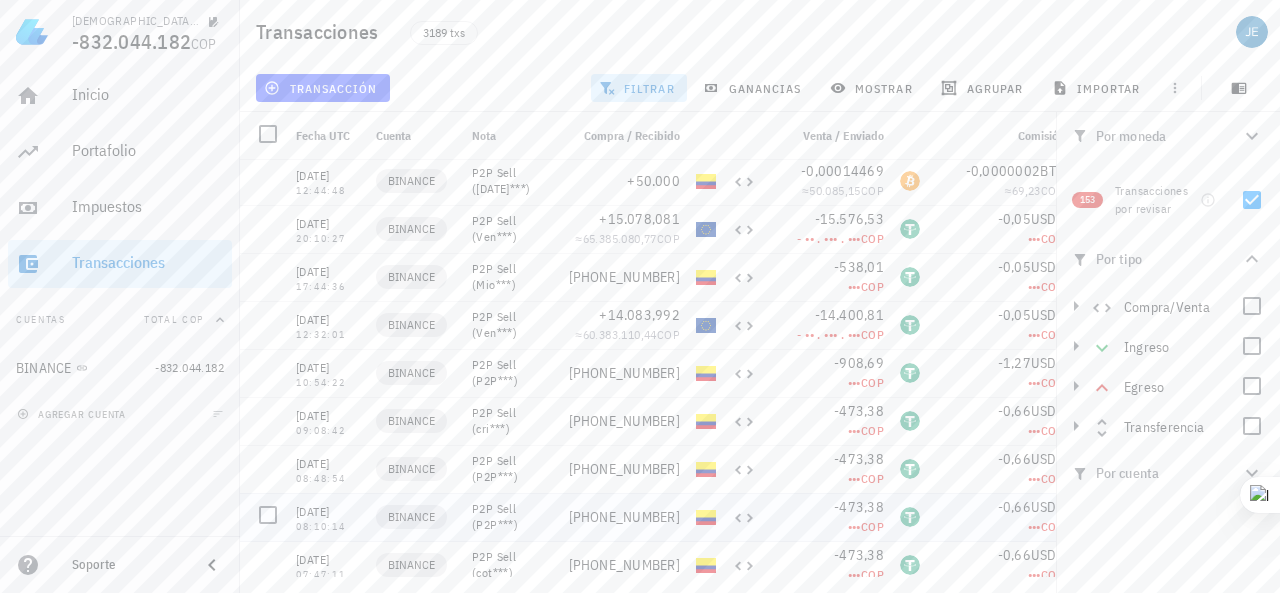 scroll, scrollTop: 0, scrollLeft: 0, axis: both 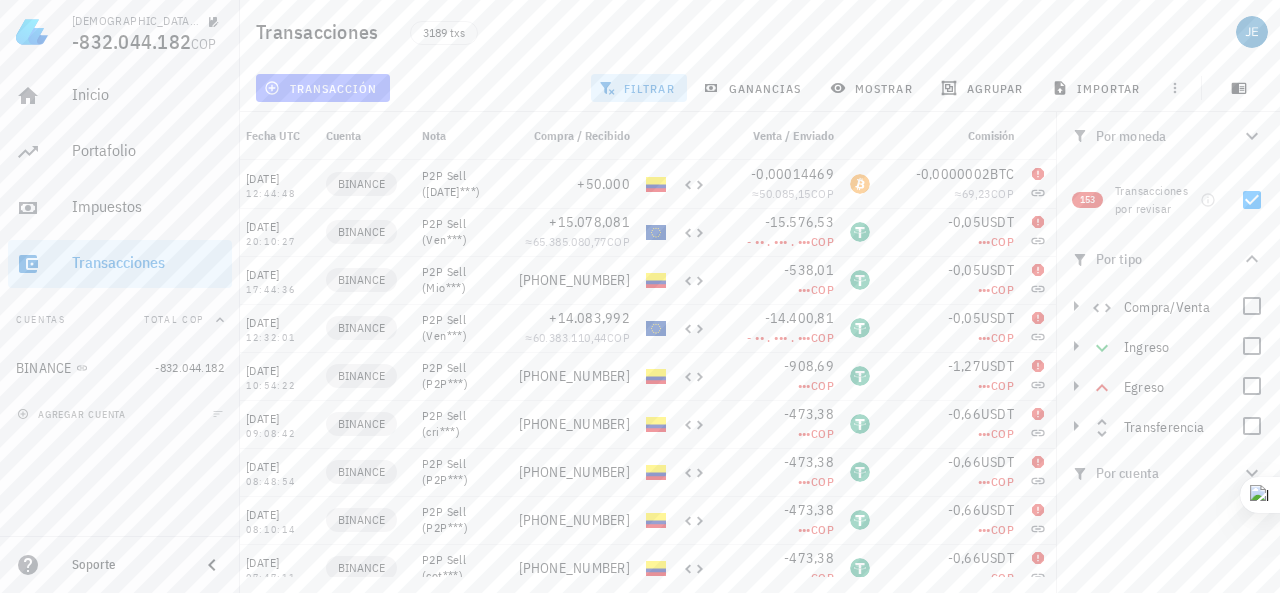 click on "transacción" at bounding box center [322, 88] 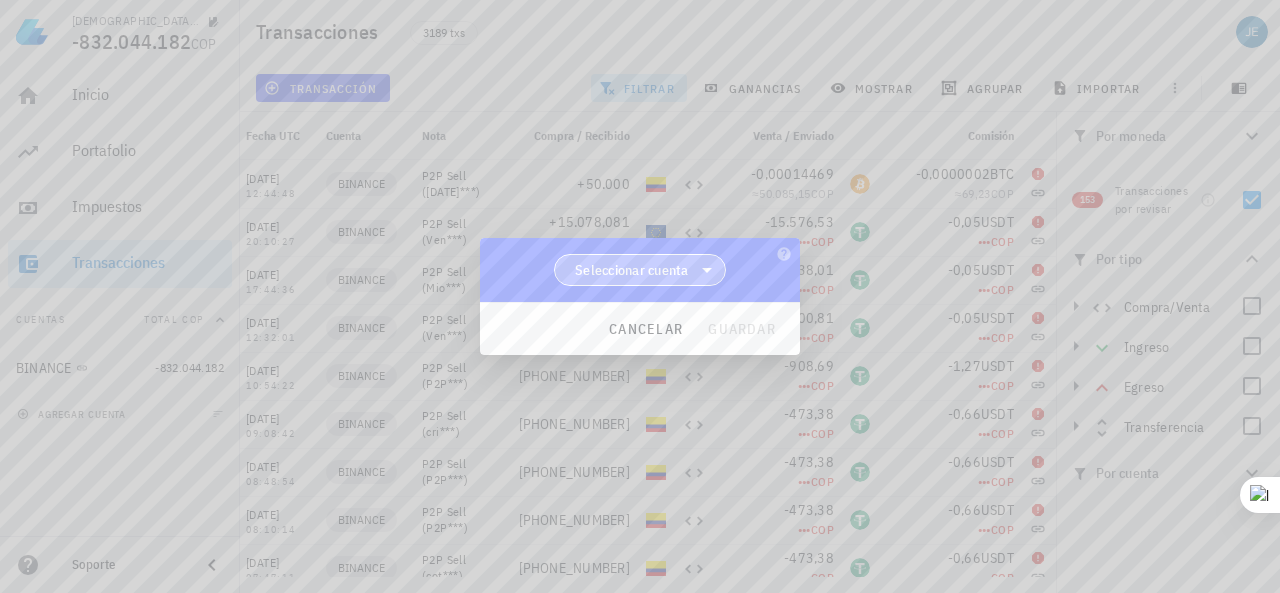 click 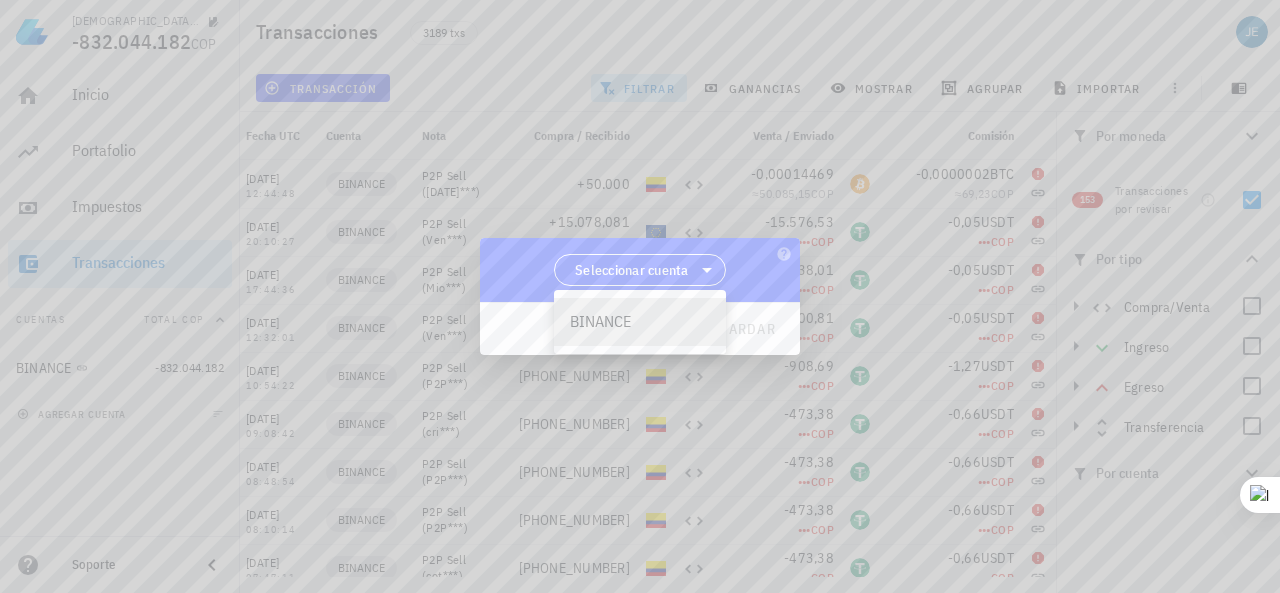 click on "BINANCE" at bounding box center (640, 321) 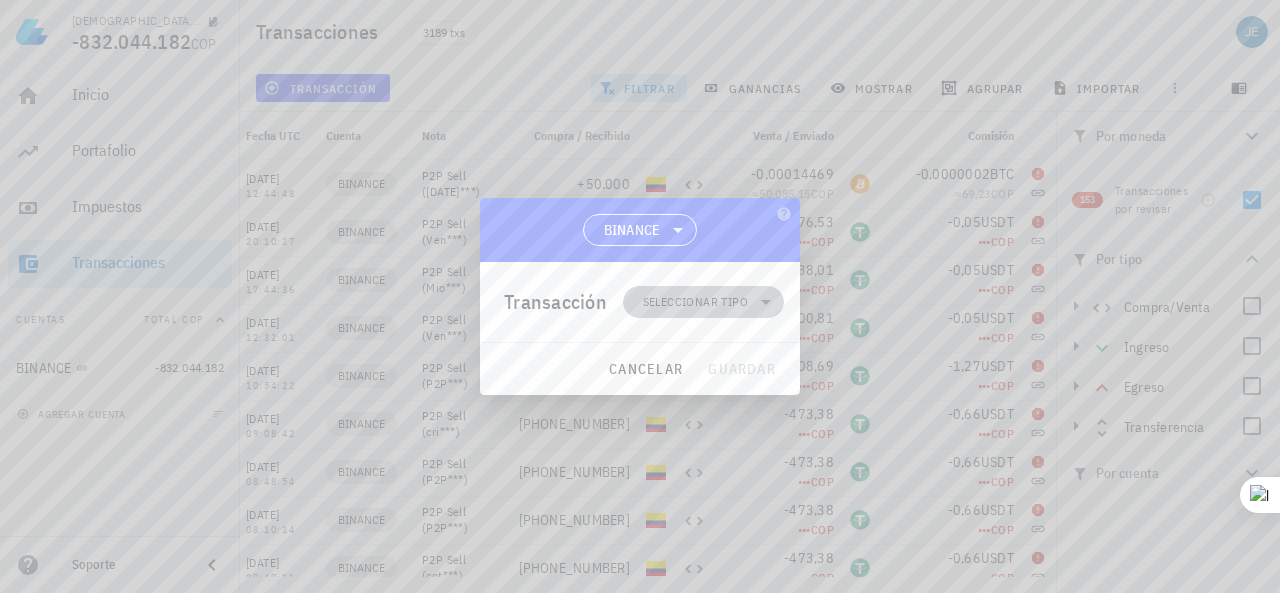 click on "Seleccionar tipo" at bounding box center (703, 302) 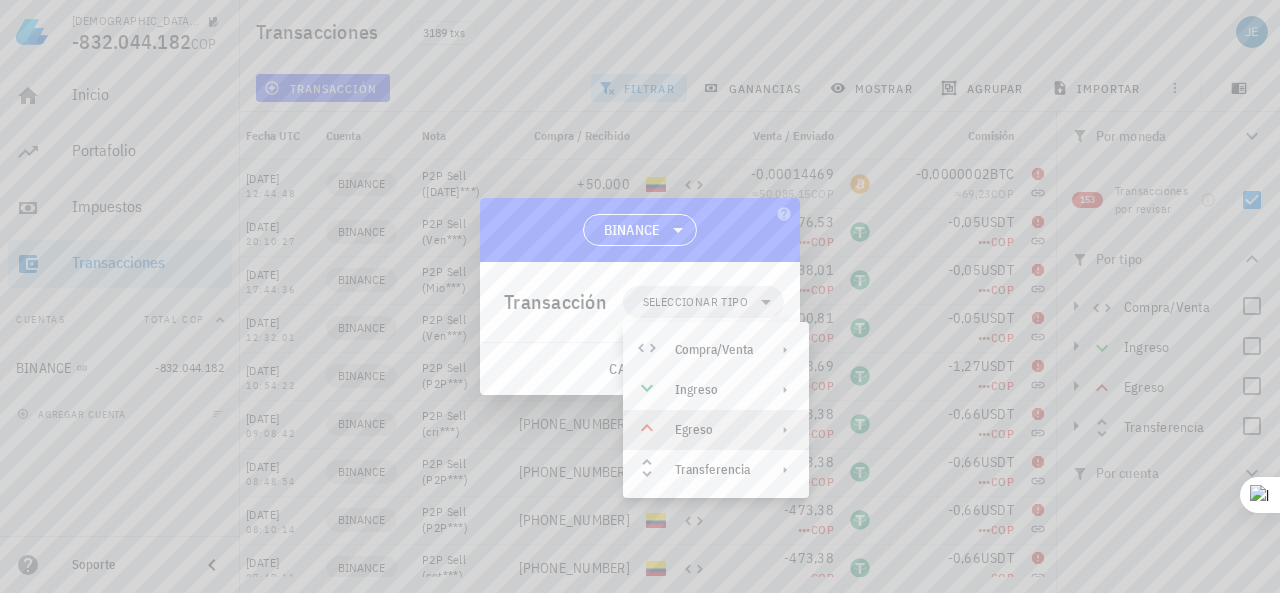click 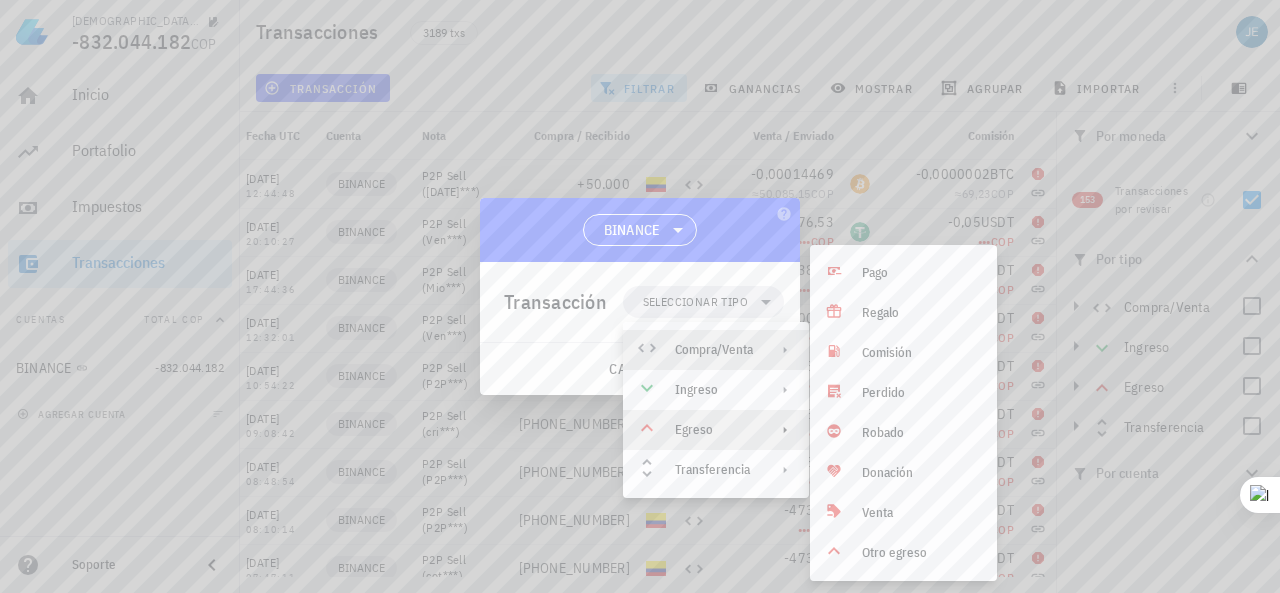 click on "Compra/Venta" at bounding box center [714, 350] 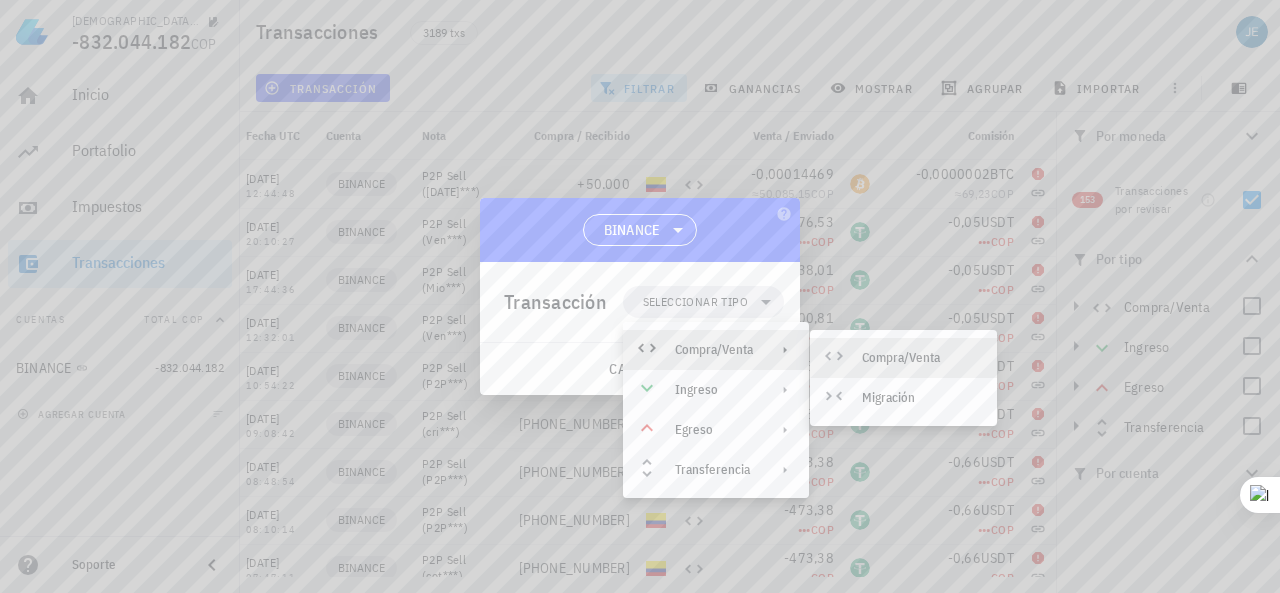 click on "Compra/Venta" at bounding box center [921, 358] 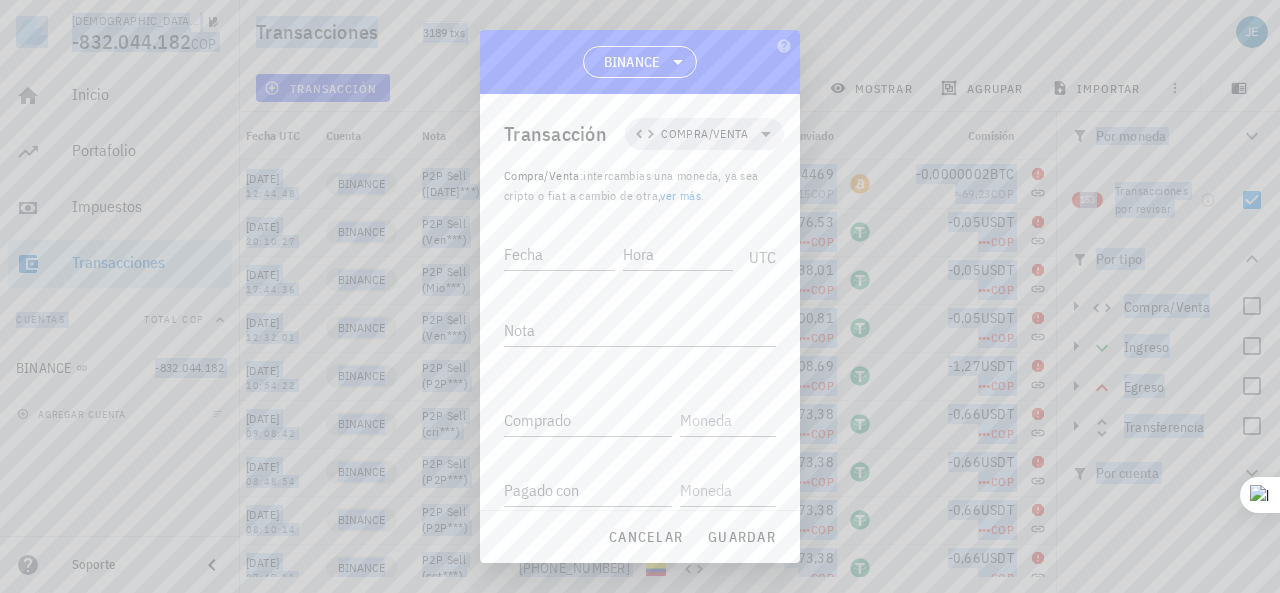 drag, startPoint x: 552, startPoint y: 55, endPoint x: 835, endPoint y: 90, distance: 285.1561 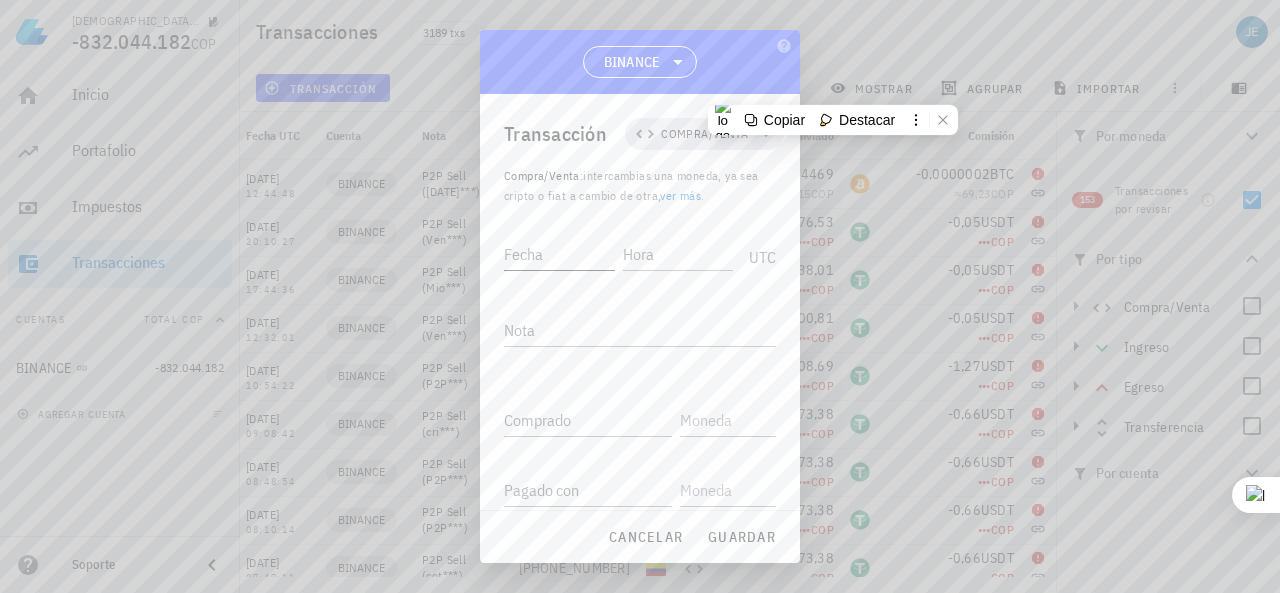 click on "Fecha" at bounding box center [563, 251] 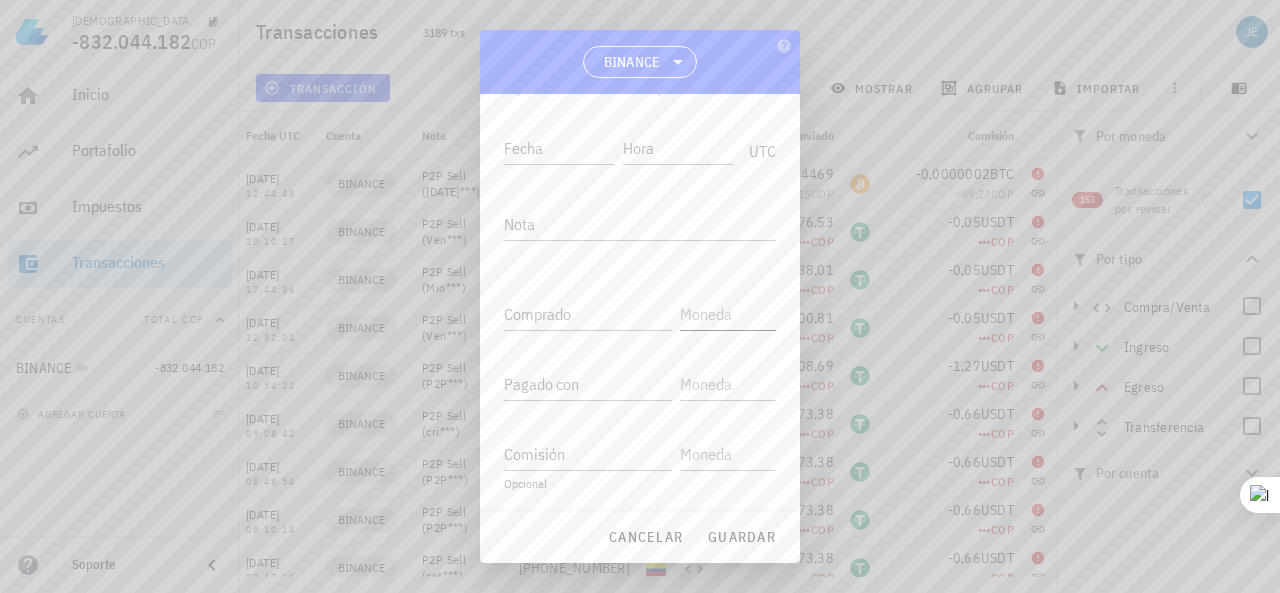 scroll, scrollTop: 0, scrollLeft: 0, axis: both 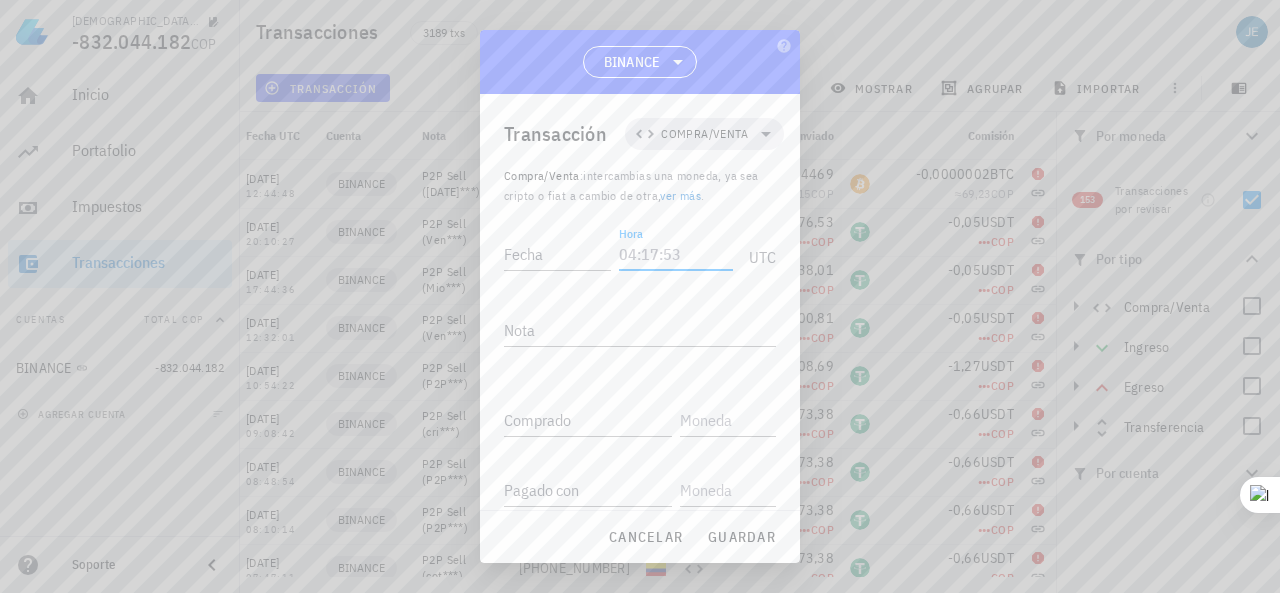 click on "Hora" at bounding box center [676, 254] 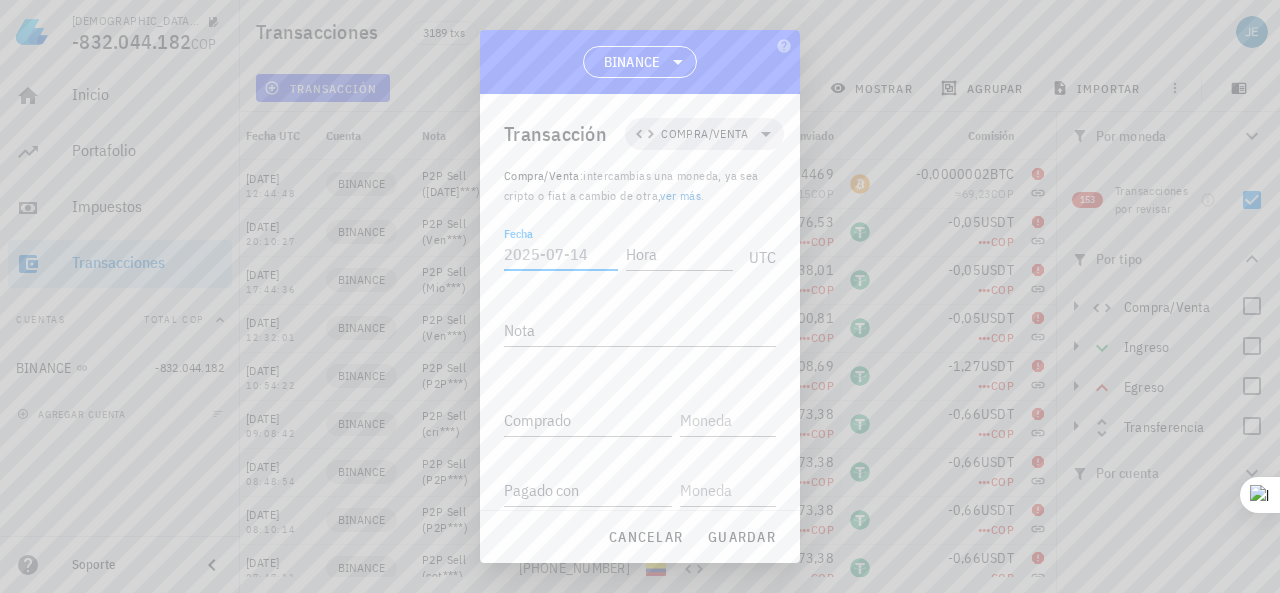 click on "Fecha" at bounding box center [561, 254] 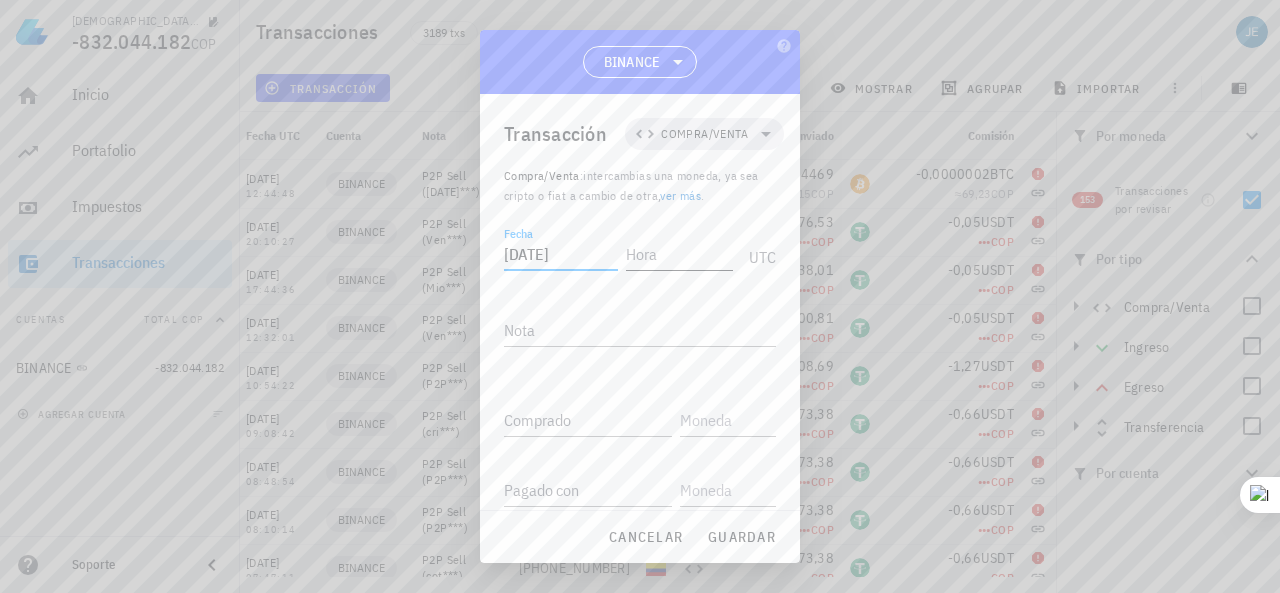 type on "[DATE]" 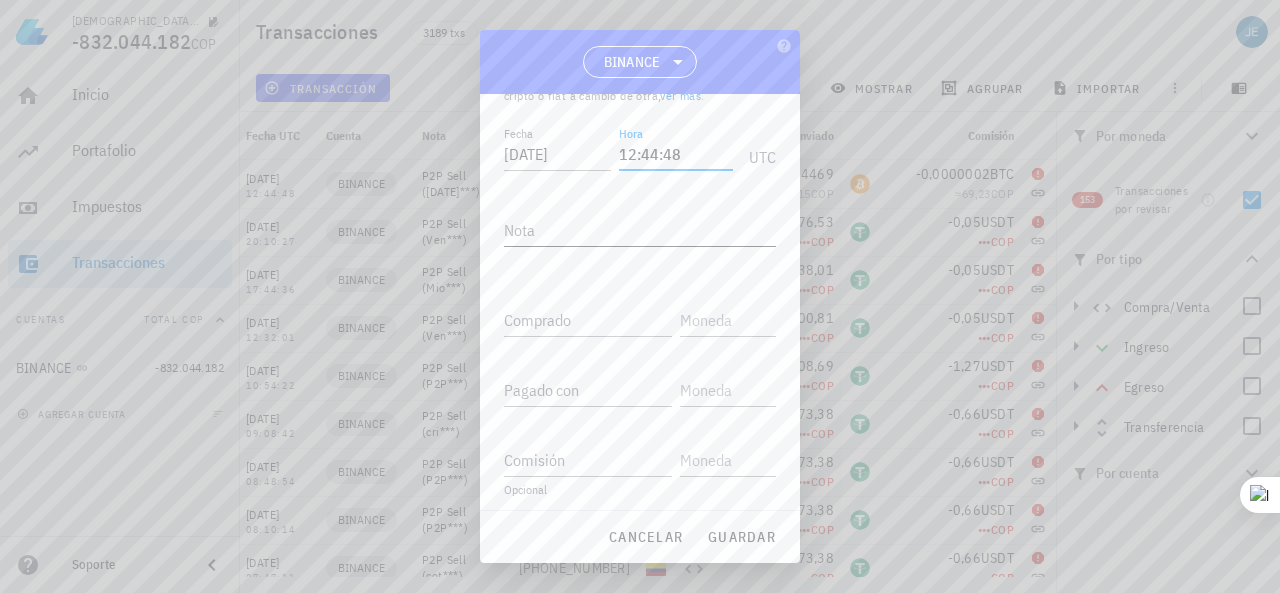 scroll, scrollTop: 0, scrollLeft: 0, axis: both 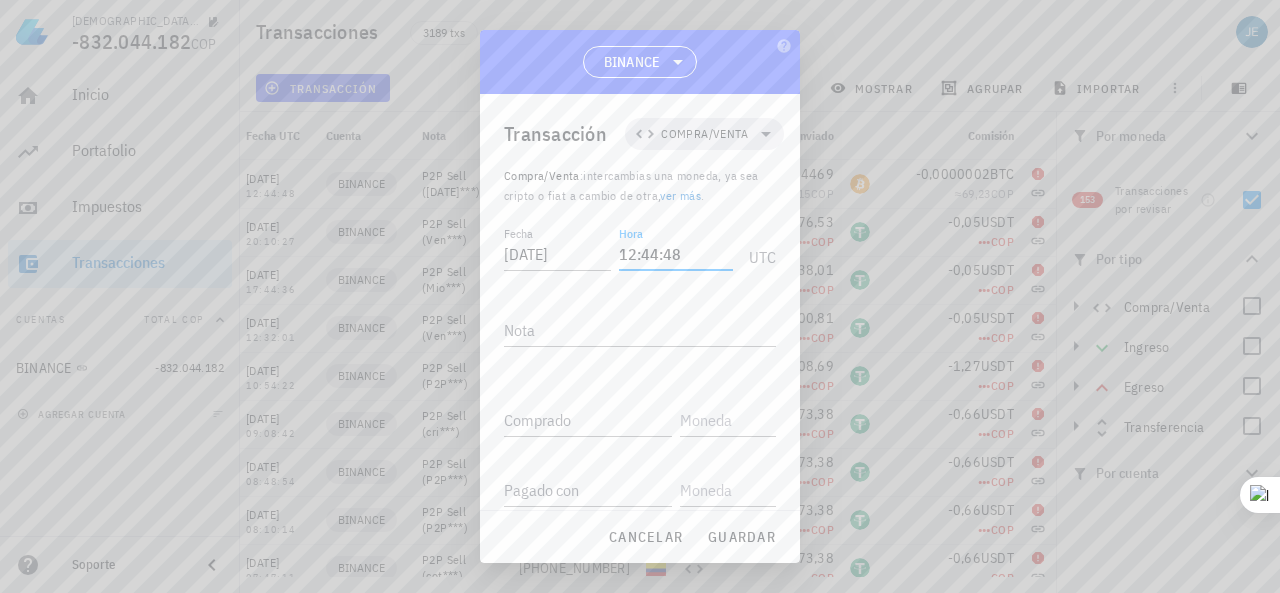 type on "12:44:48" 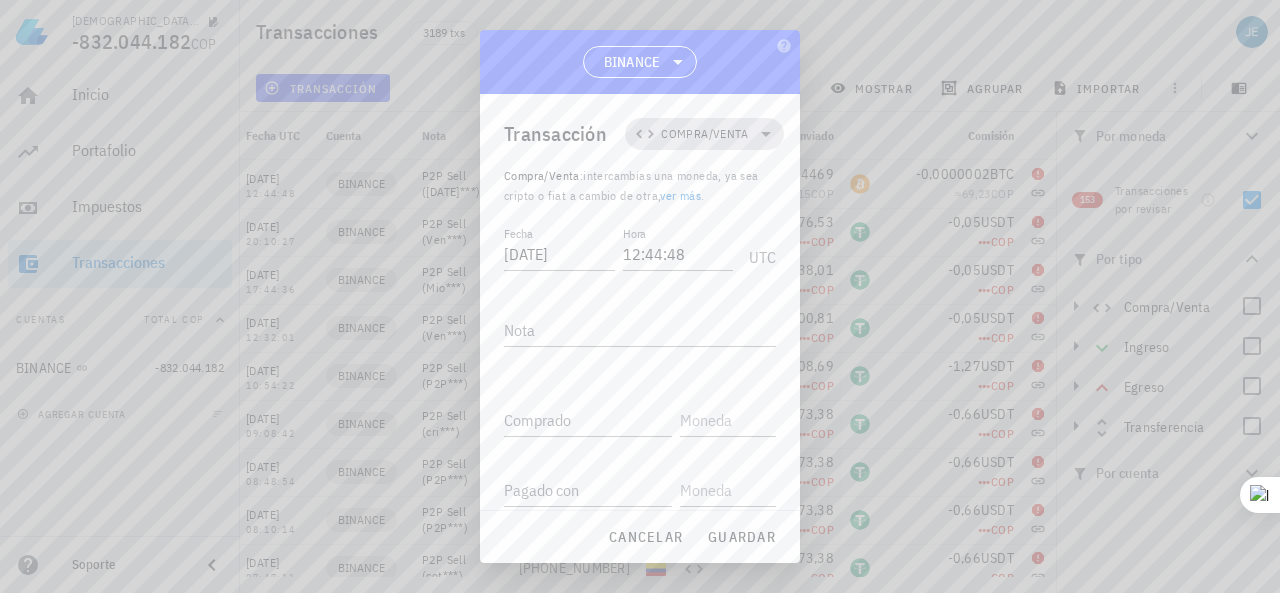 drag, startPoint x: 720, startPoint y: 43, endPoint x: 720, endPoint y: 123, distance: 80 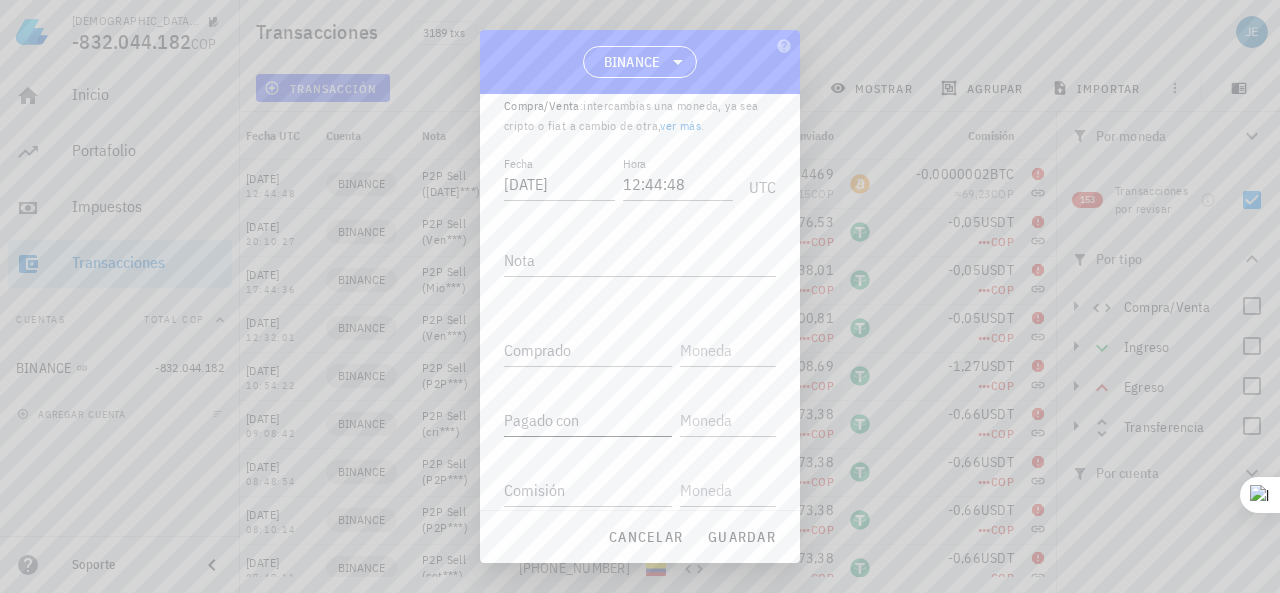 scroll, scrollTop: 106, scrollLeft: 0, axis: vertical 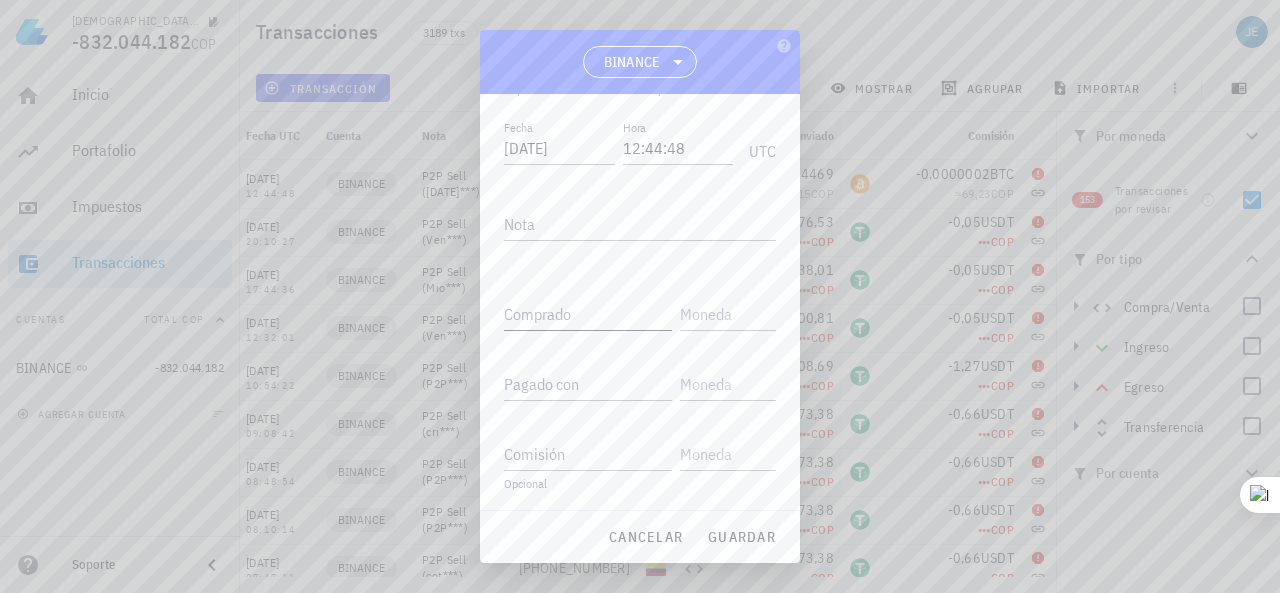 click on "Comprado" at bounding box center [588, 314] 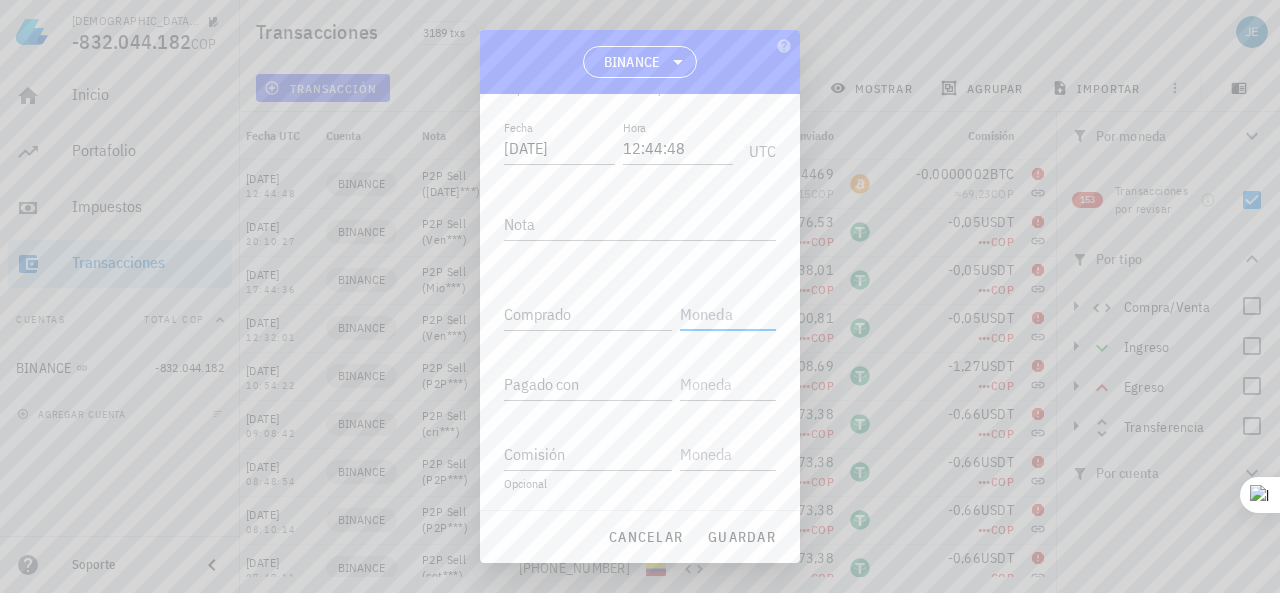 click at bounding box center (726, 314) 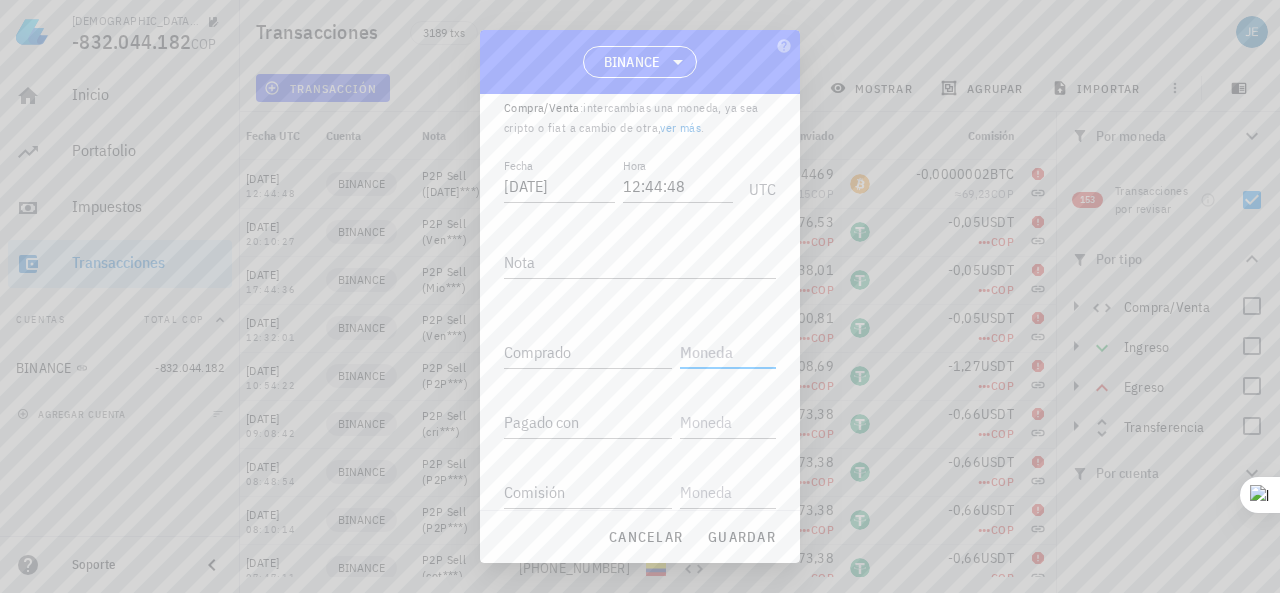 scroll, scrollTop: 106, scrollLeft: 0, axis: vertical 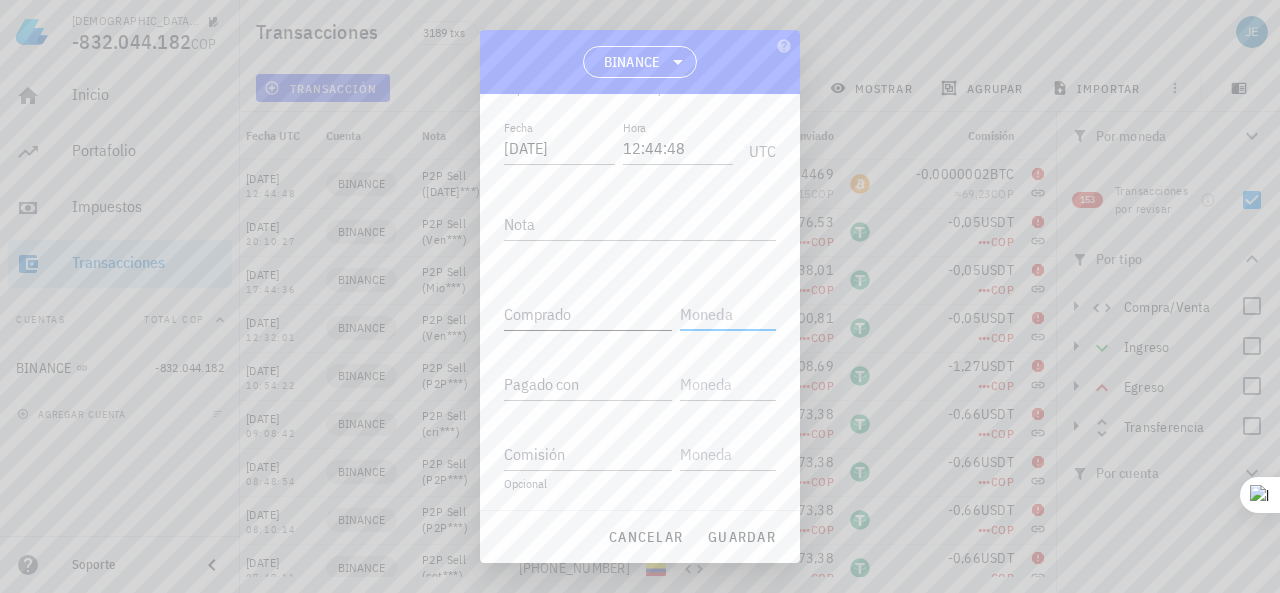 click on "Comprado" at bounding box center (588, 314) 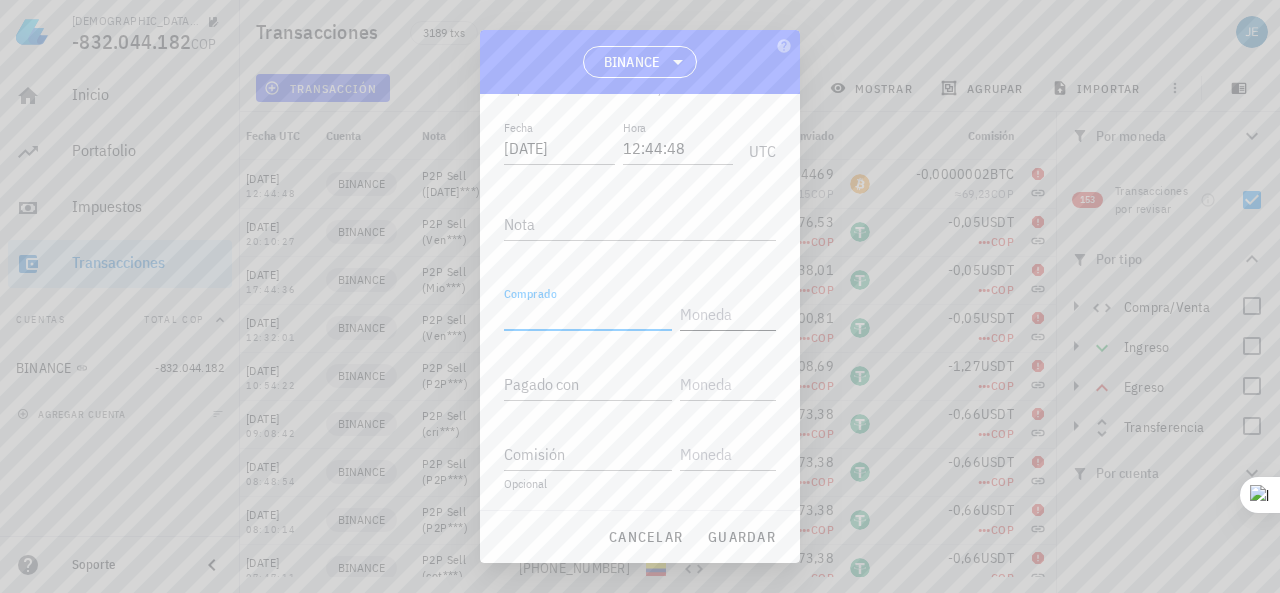 click at bounding box center [726, 314] 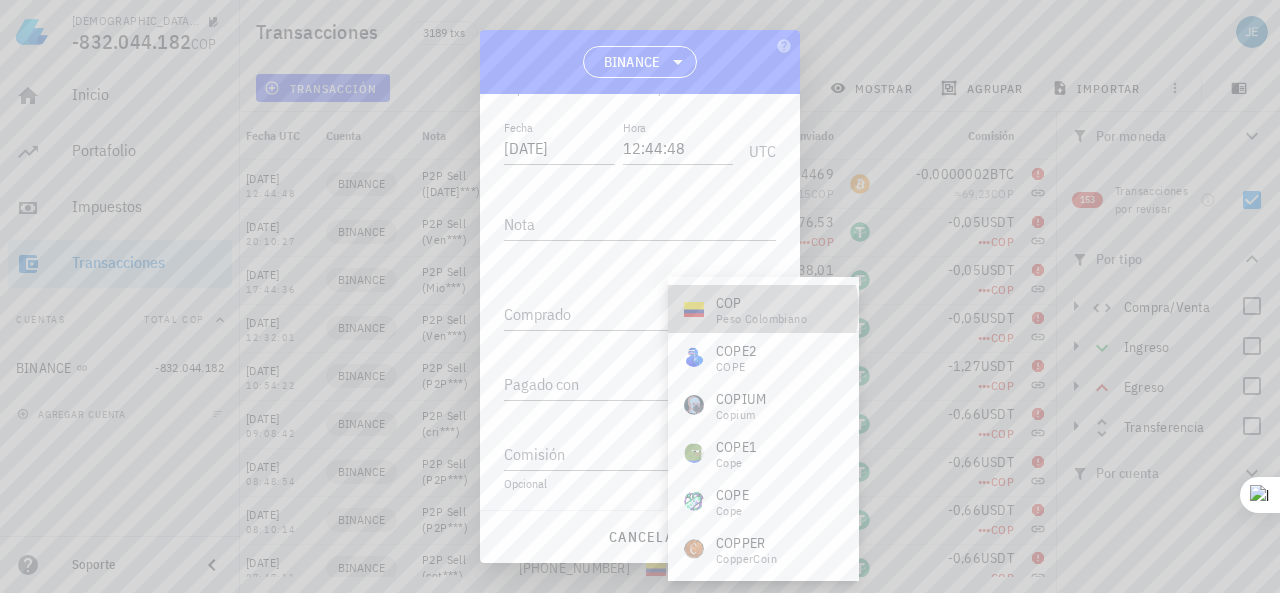 click on "COP" at bounding box center [761, 303] 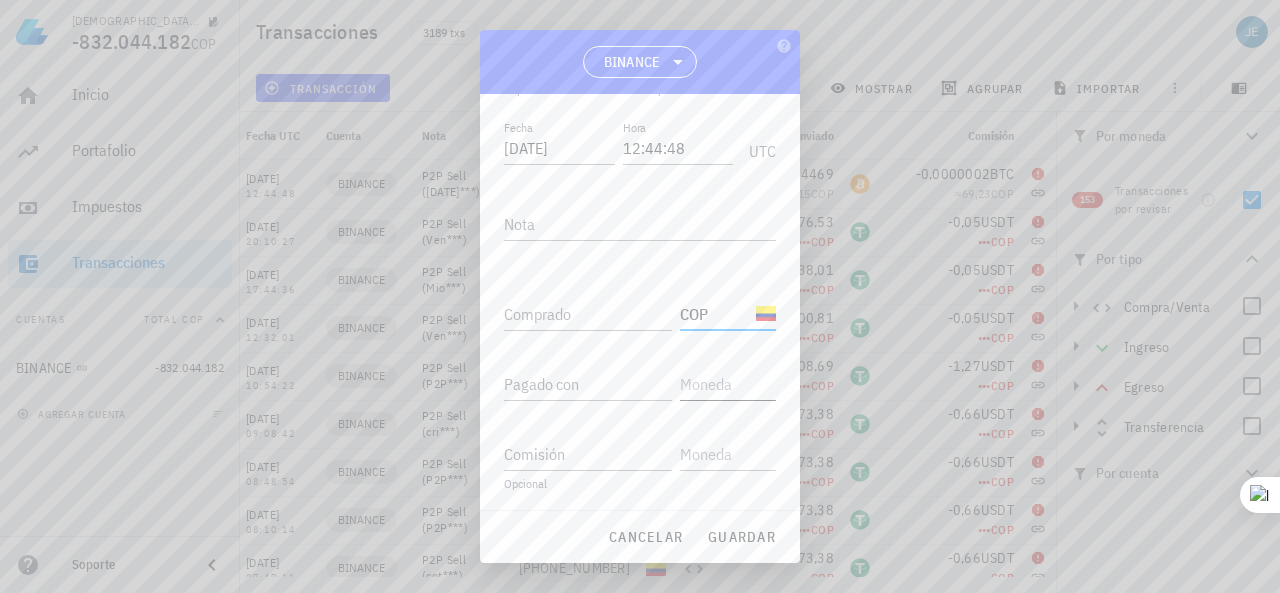type on "COP" 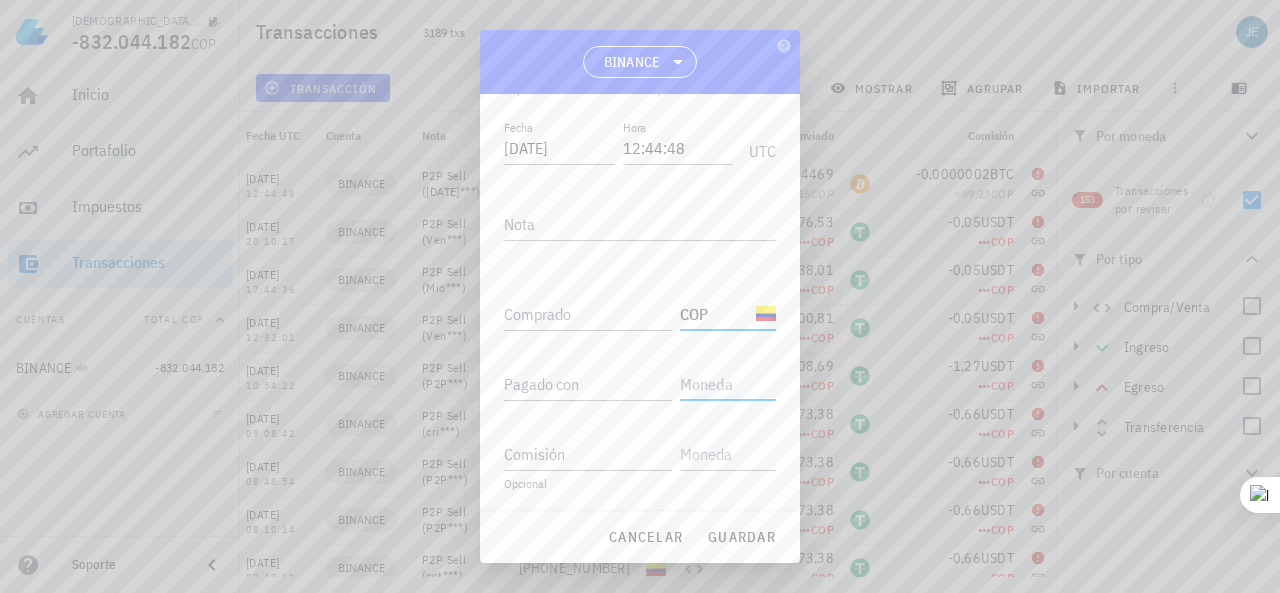 click at bounding box center (726, 384) 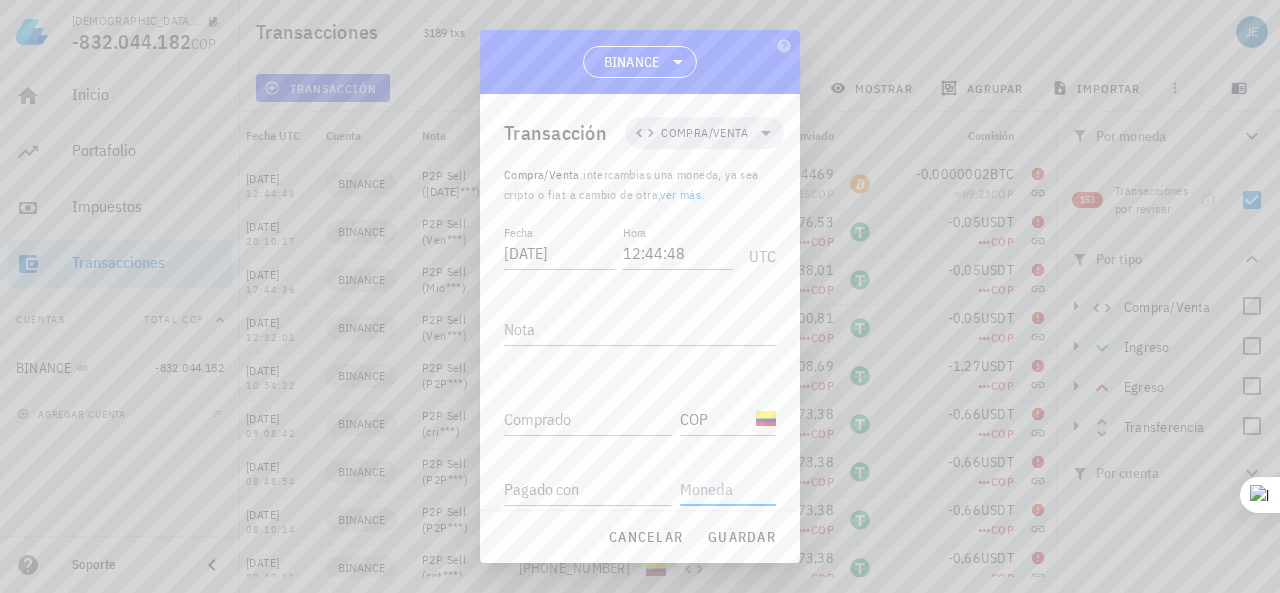 scroll, scrollTop: 0, scrollLeft: 0, axis: both 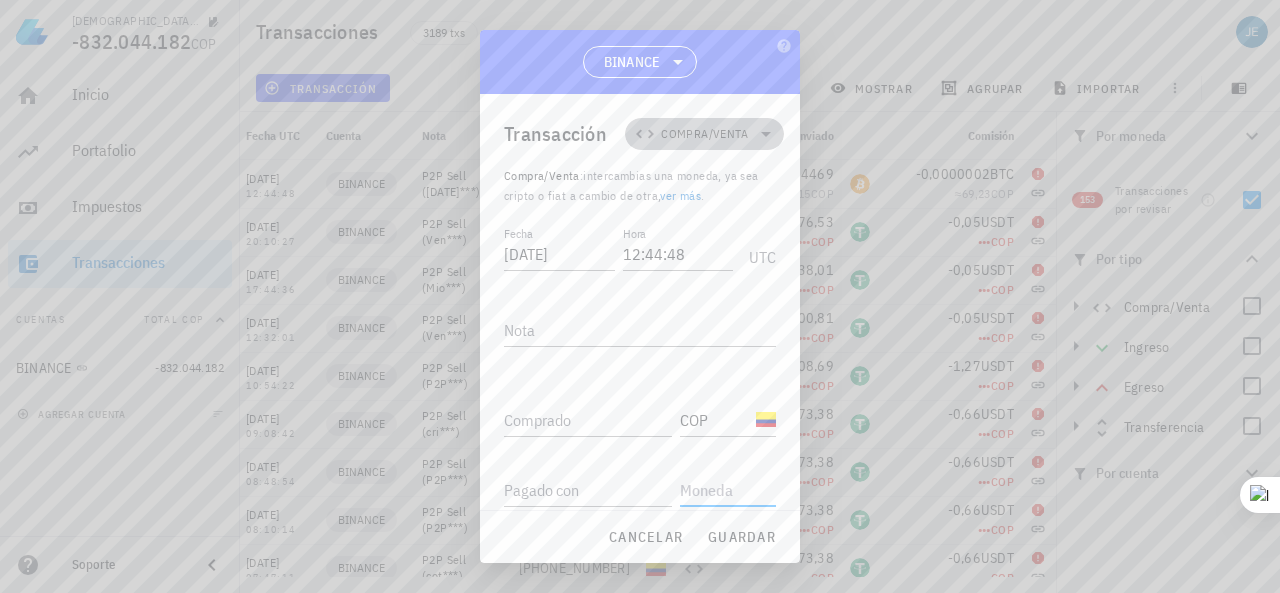 click 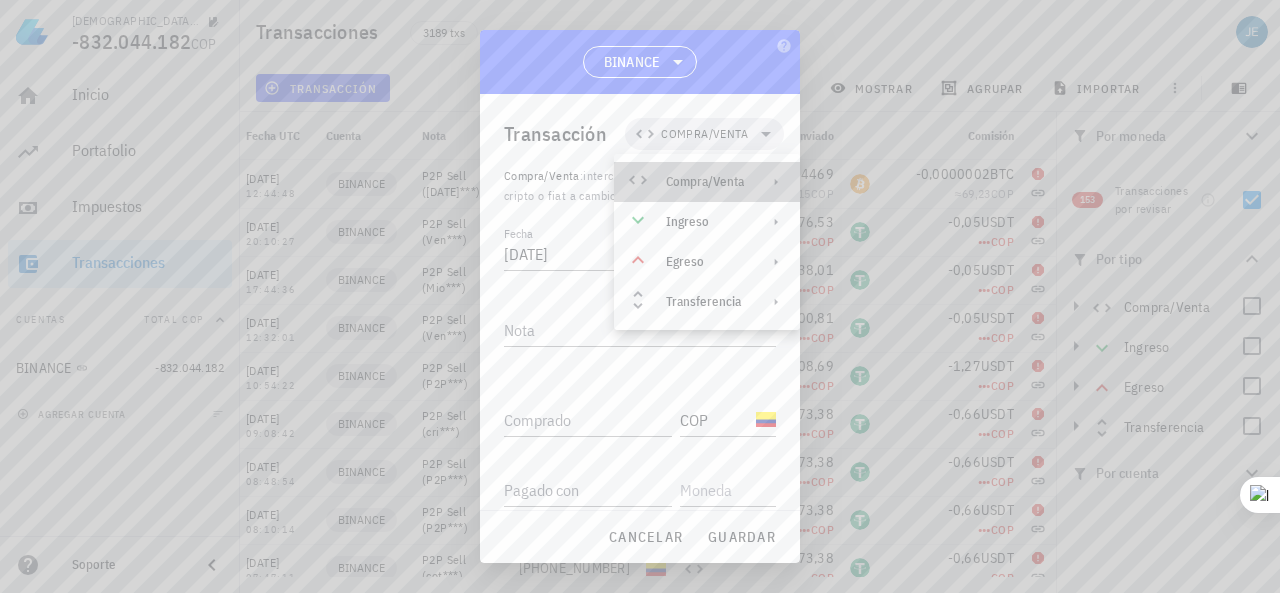 click 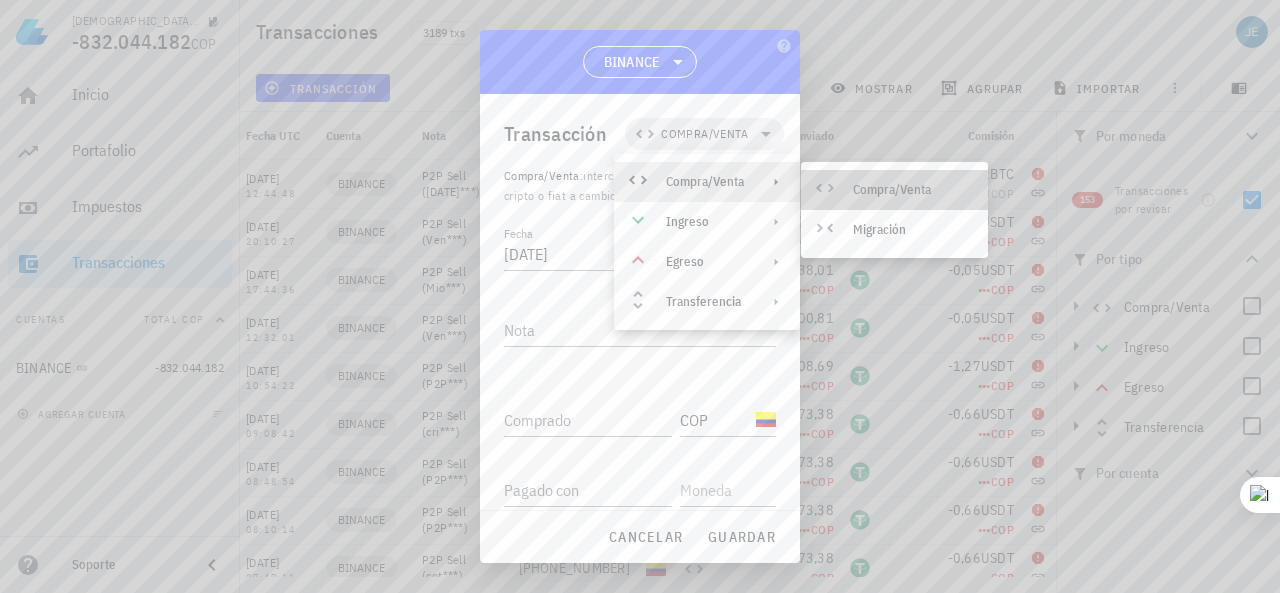 click 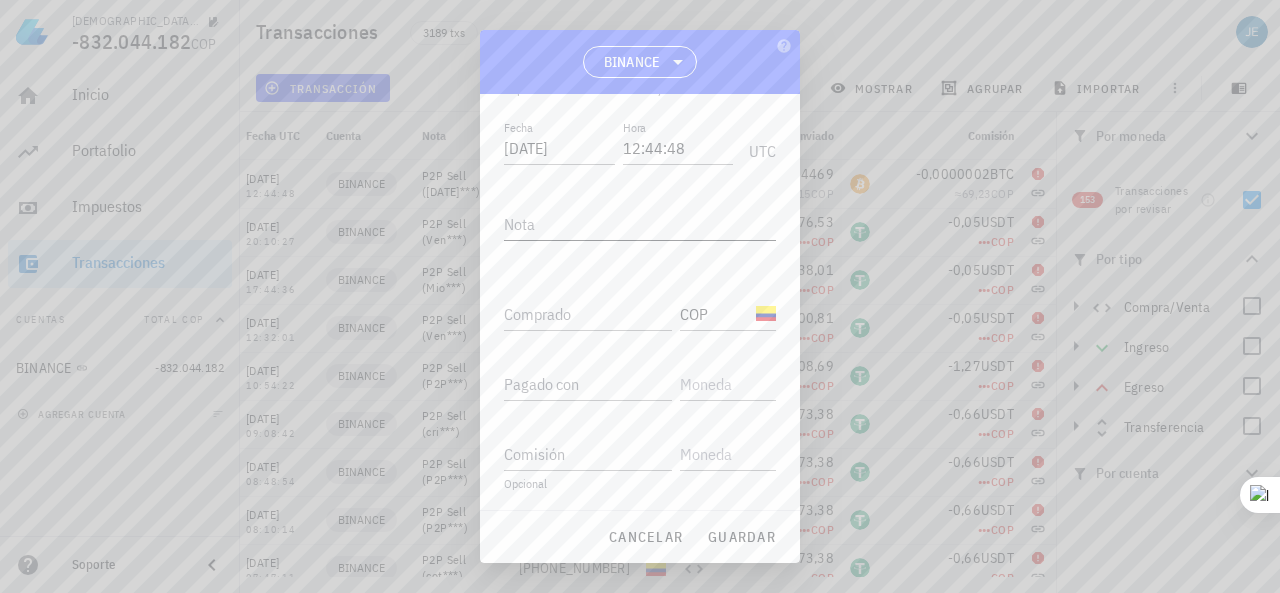 scroll, scrollTop: 106, scrollLeft: 0, axis: vertical 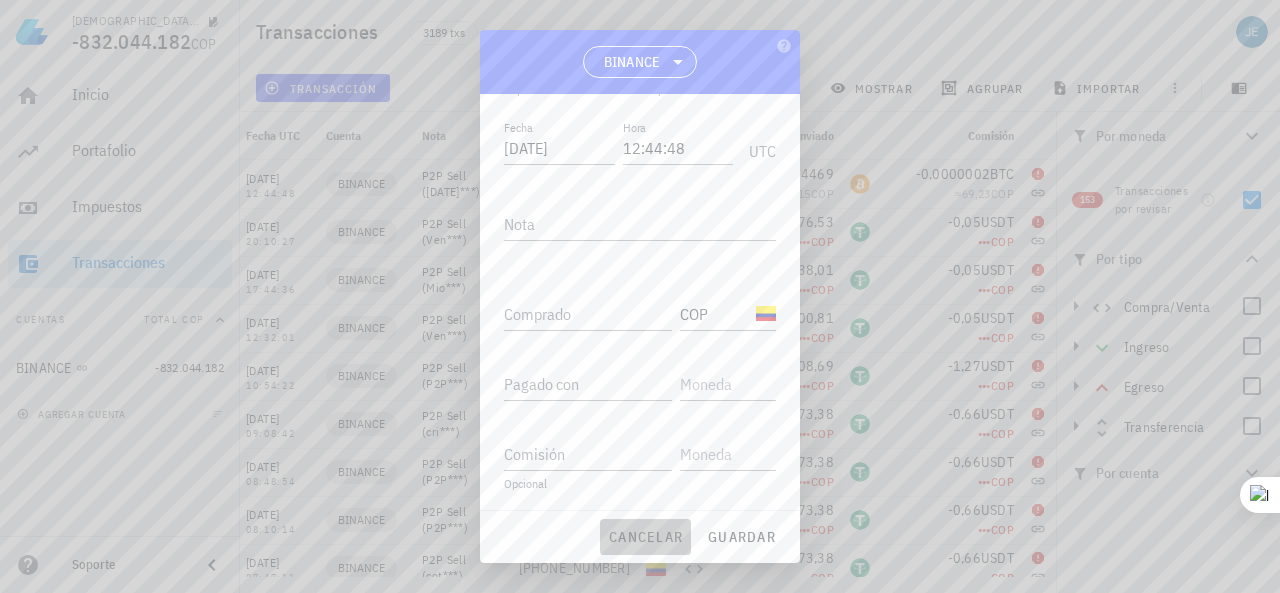 click on "cancelar" at bounding box center (645, 537) 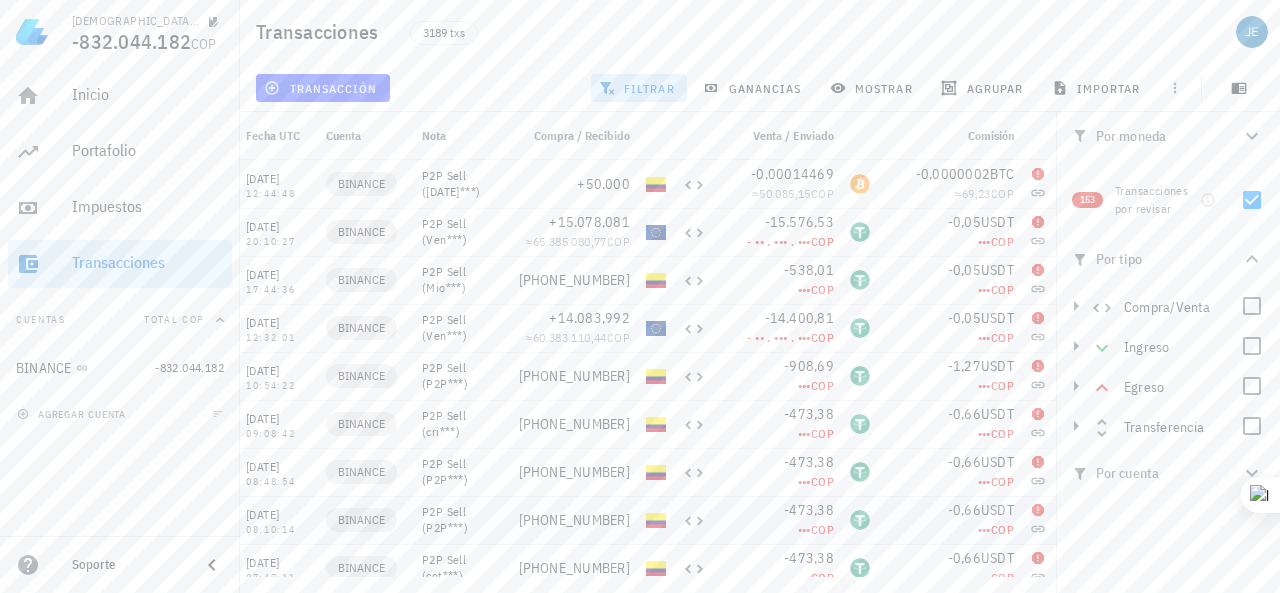 scroll, scrollTop: 0, scrollLeft: 0, axis: both 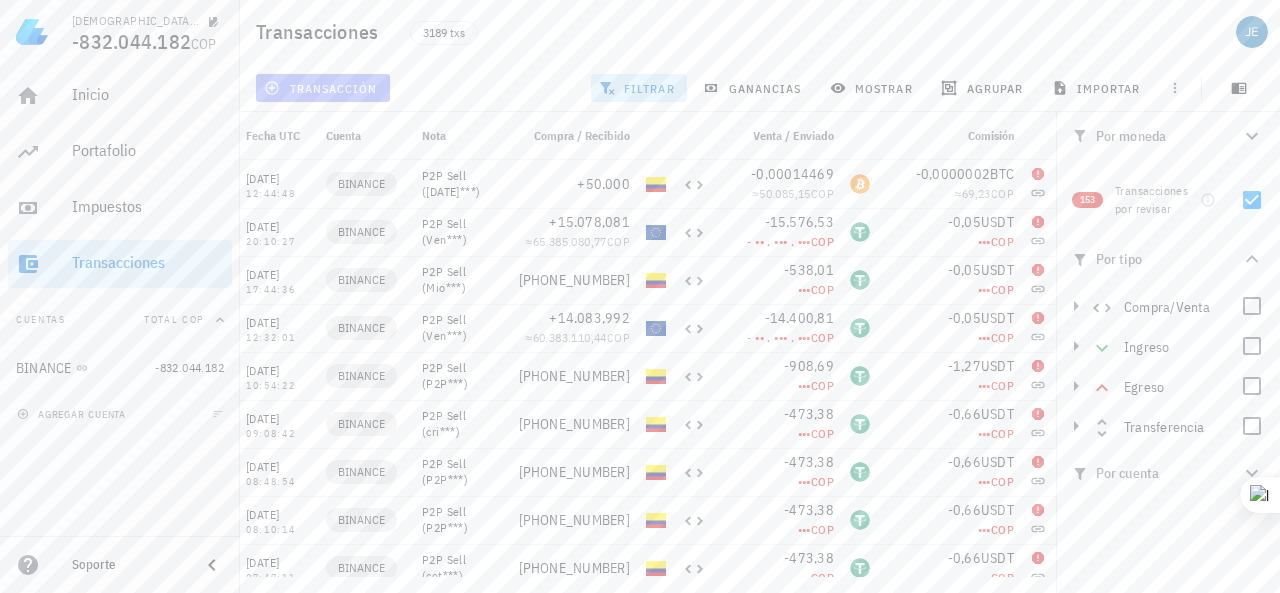 click on "transacción" at bounding box center [323, 88] 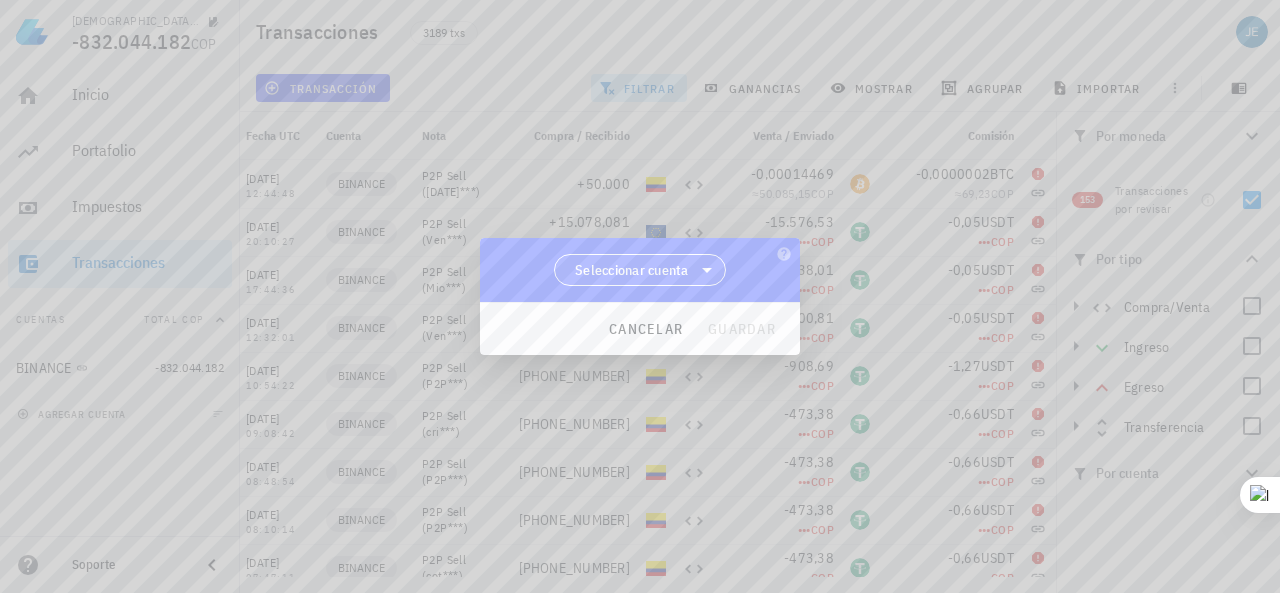 click on "Seleccionar cuenta" at bounding box center [640, 270] 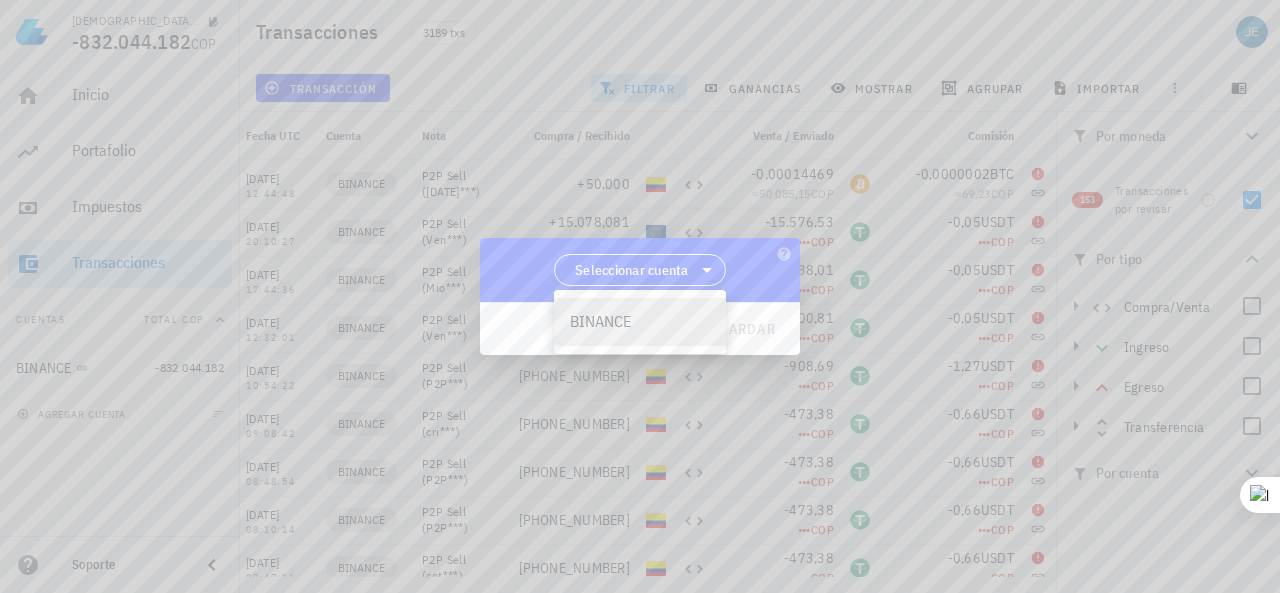 click on "BINANCE" at bounding box center (640, 321) 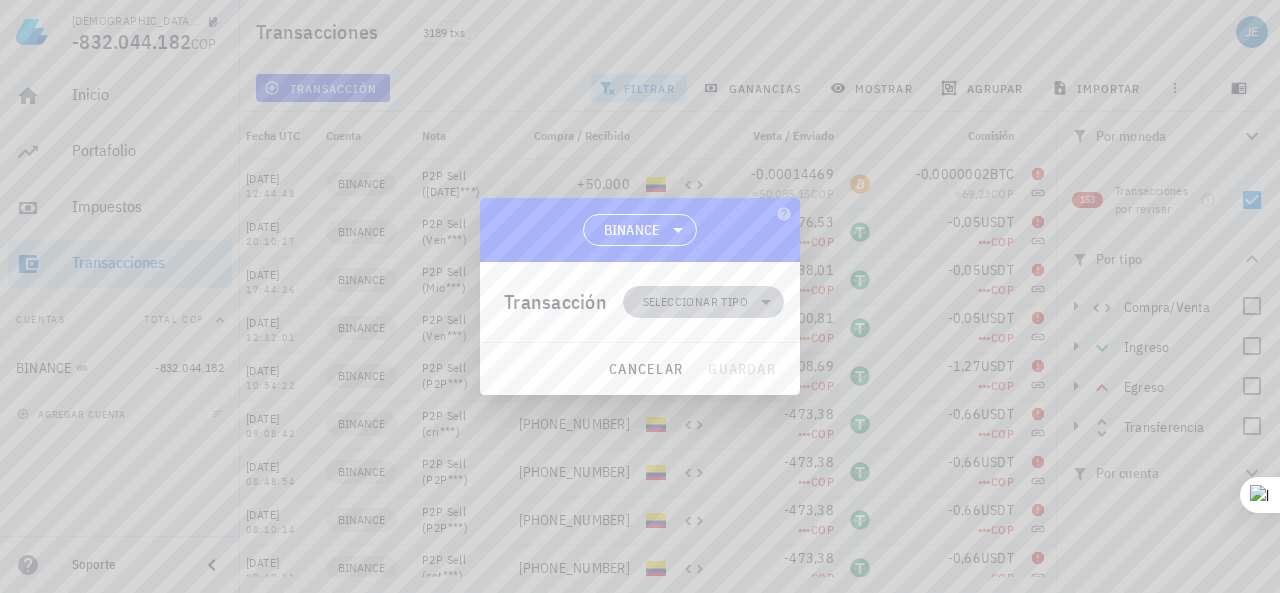 click on "Seleccionar tipo" at bounding box center (703, 302) 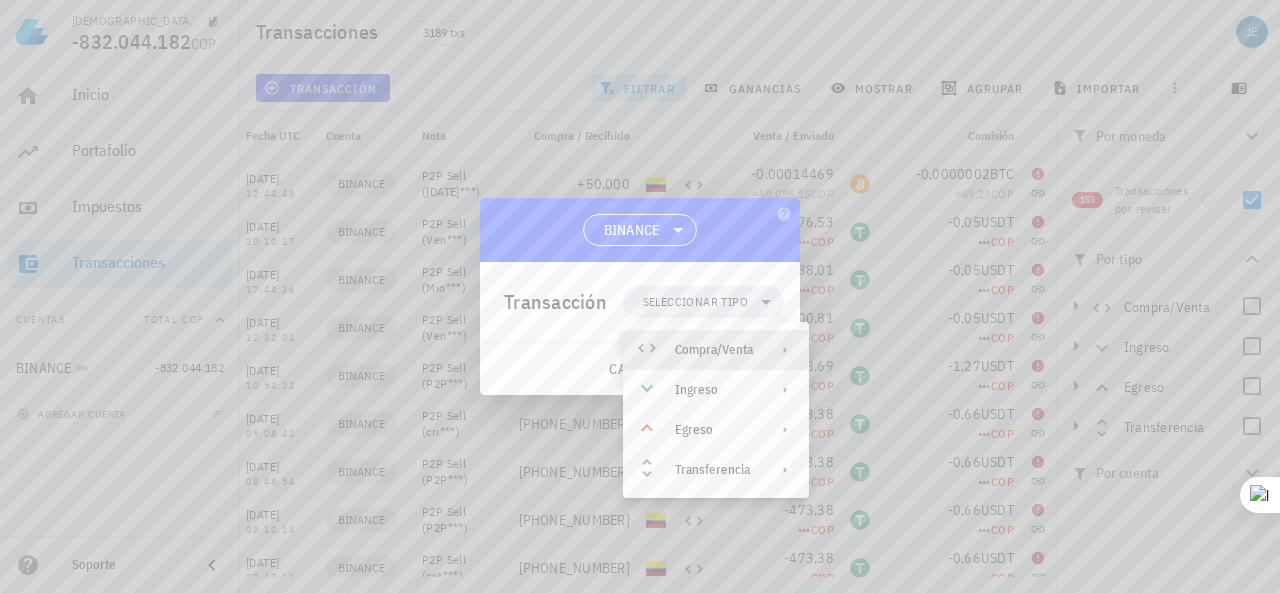click on "Compra/Venta" at bounding box center [714, 350] 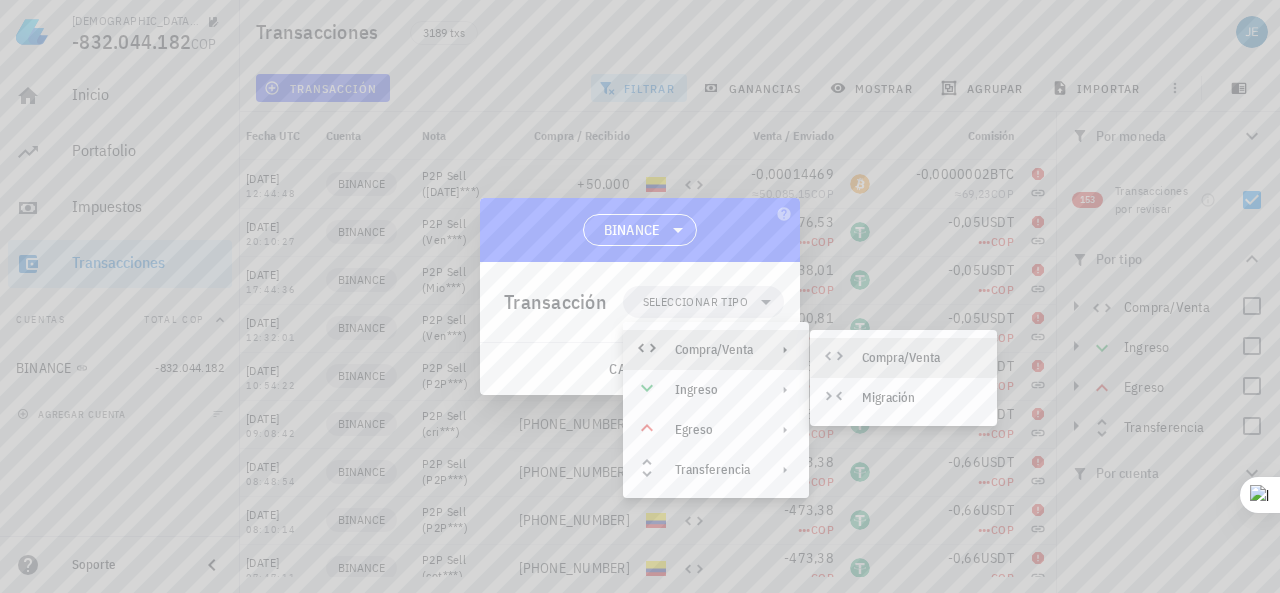 click on "Compra/Venta" at bounding box center (903, 358) 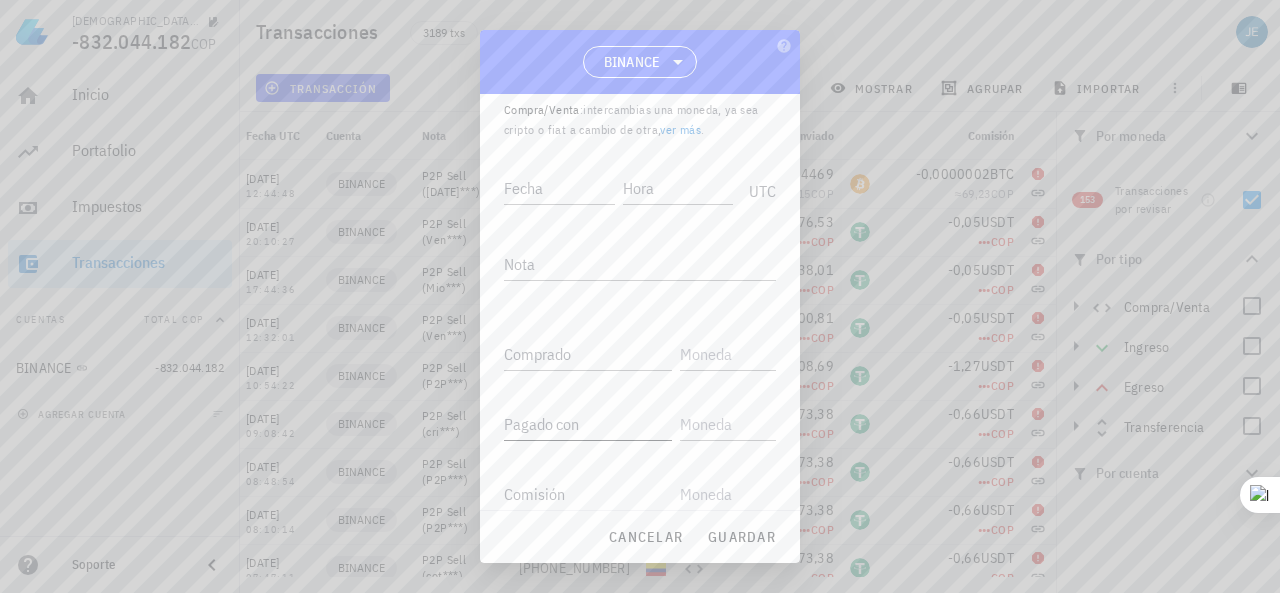 scroll, scrollTop: 100, scrollLeft: 0, axis: vertical 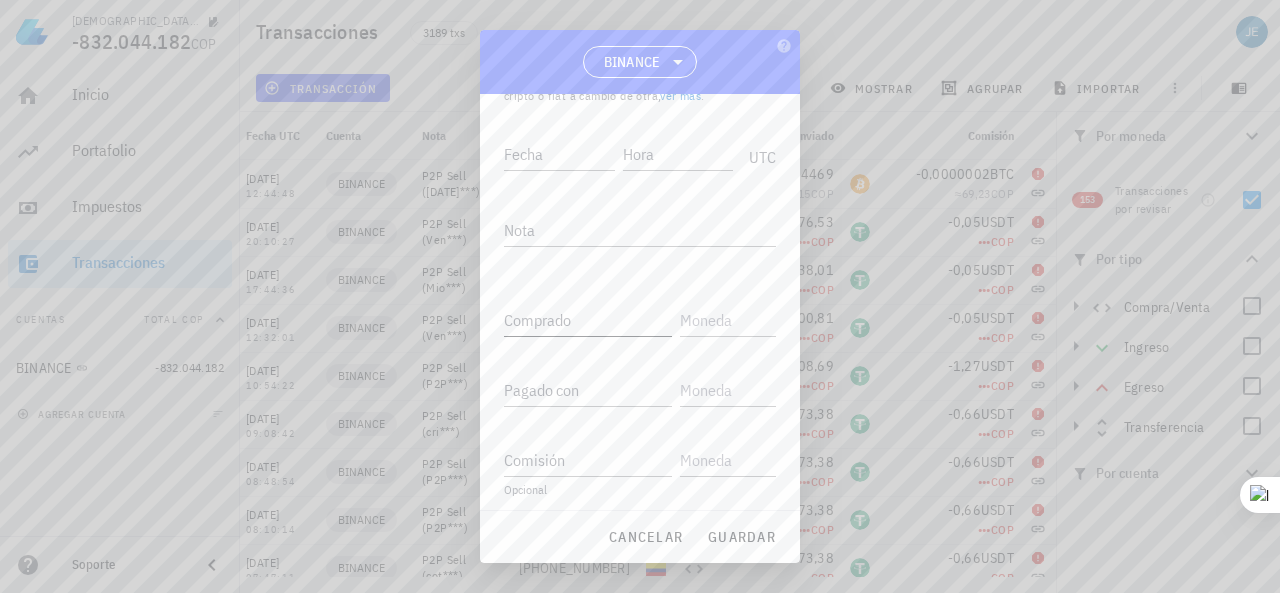 click on "Comprado" at bounding box center (588, 320) 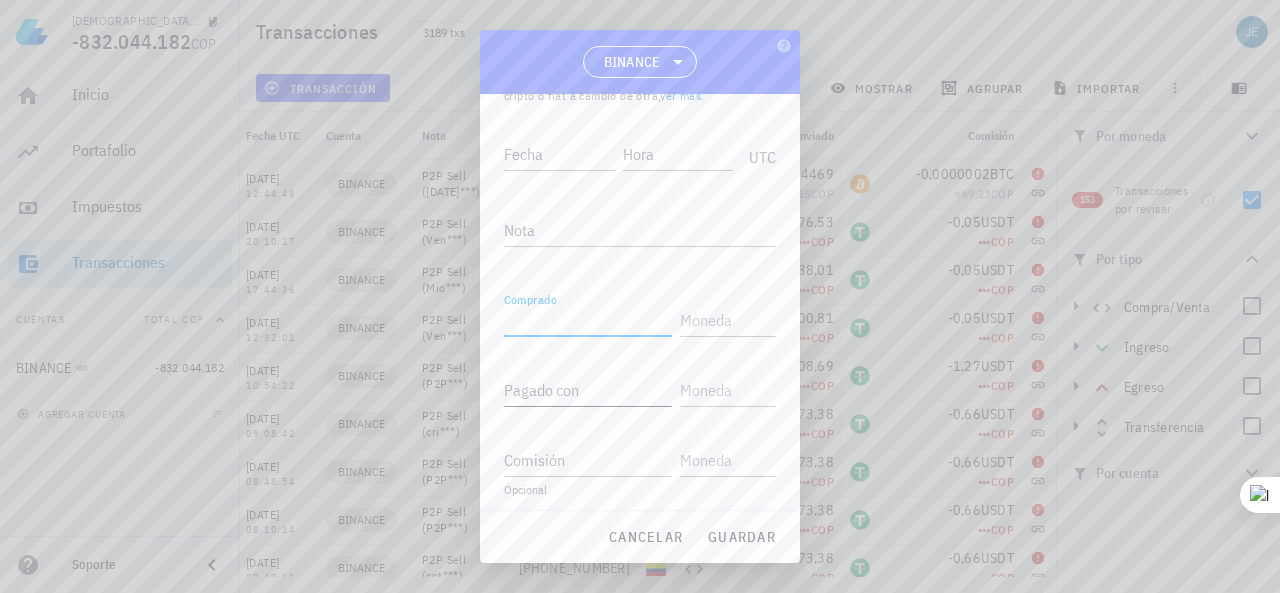 click on "Pagado con" at bounding box center [588, 390] 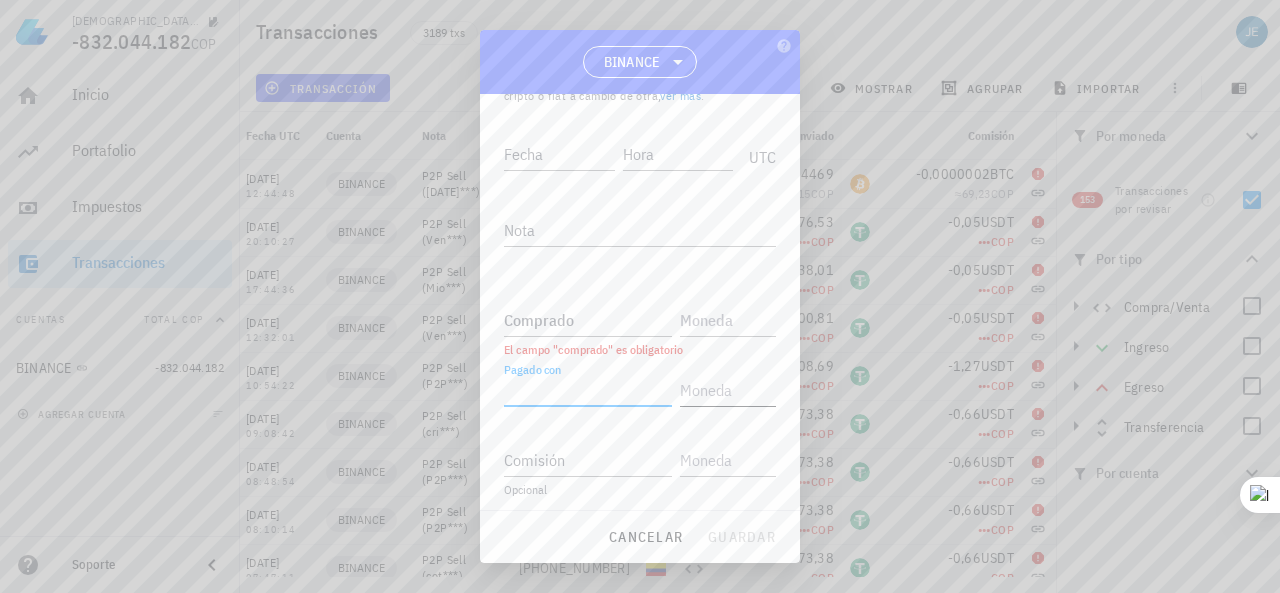 click at bounding box center [726, 390] 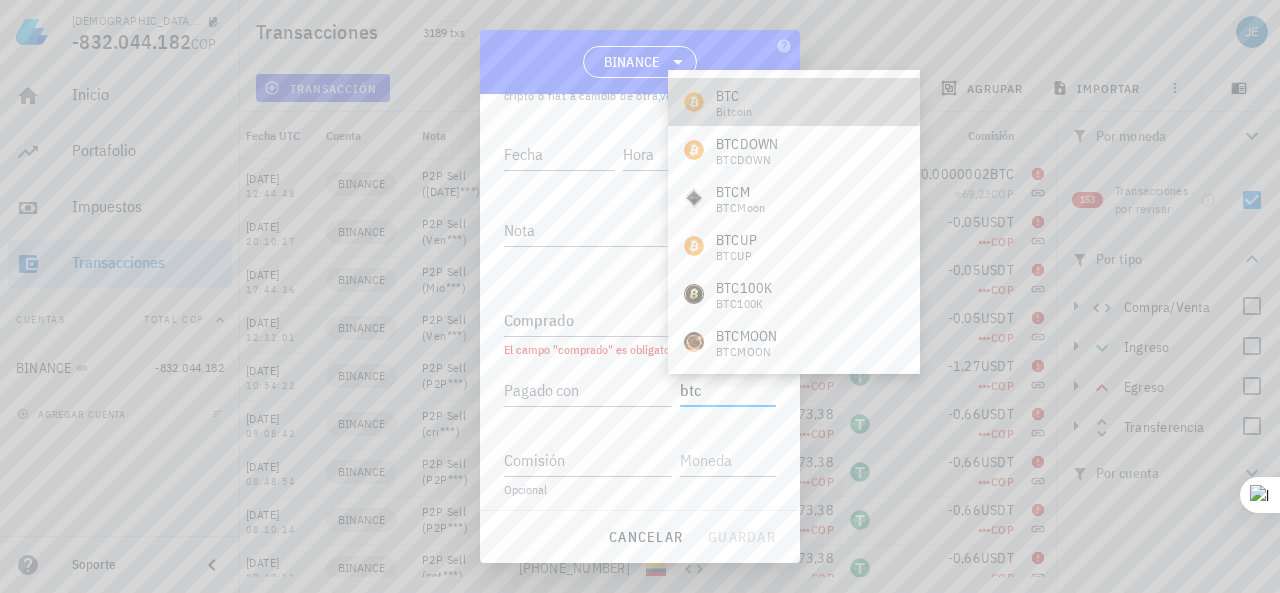 click on "BTC   Bitcoin" at bounding box center (794, 102) 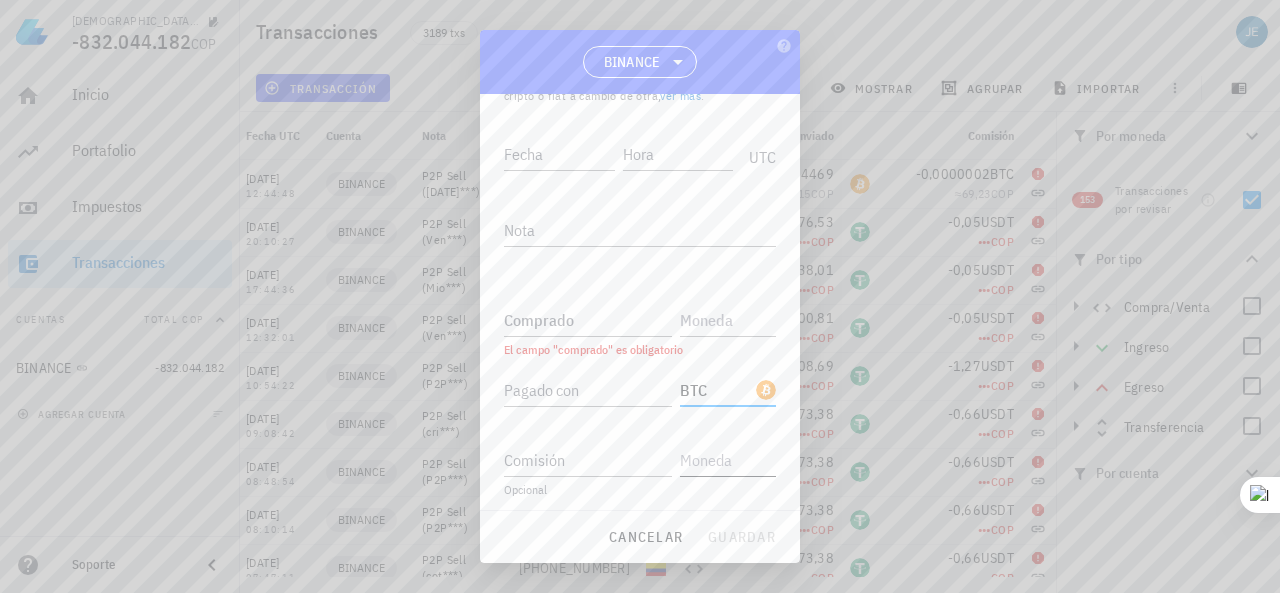 type on "BTC" 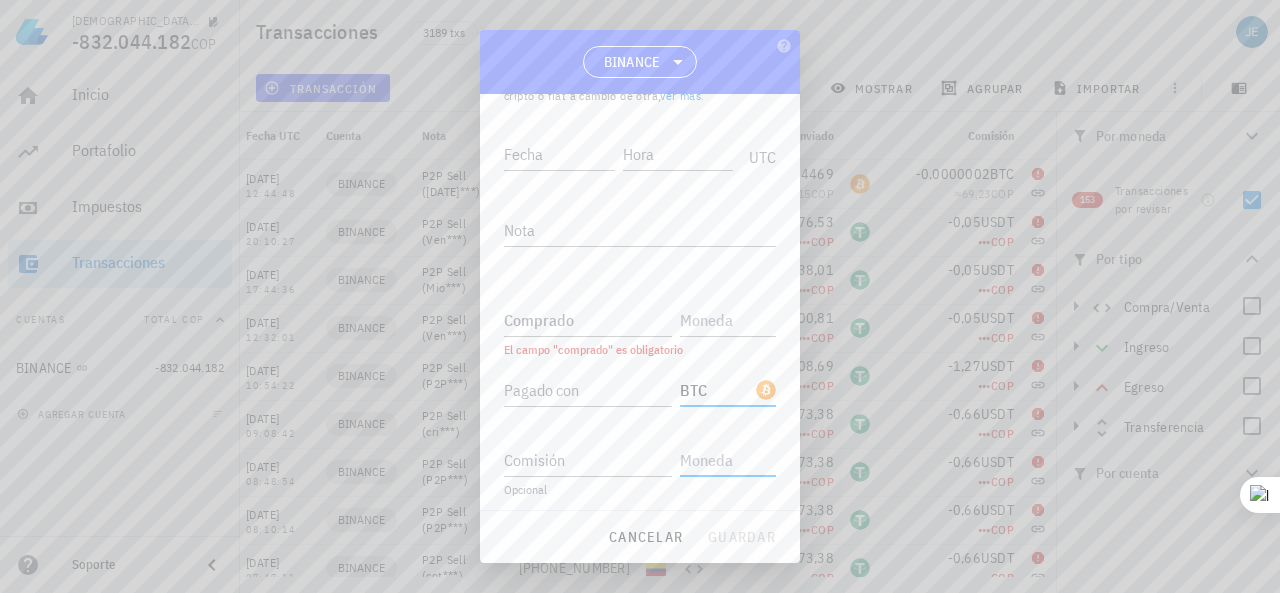 click at bounding box center (726, 460) 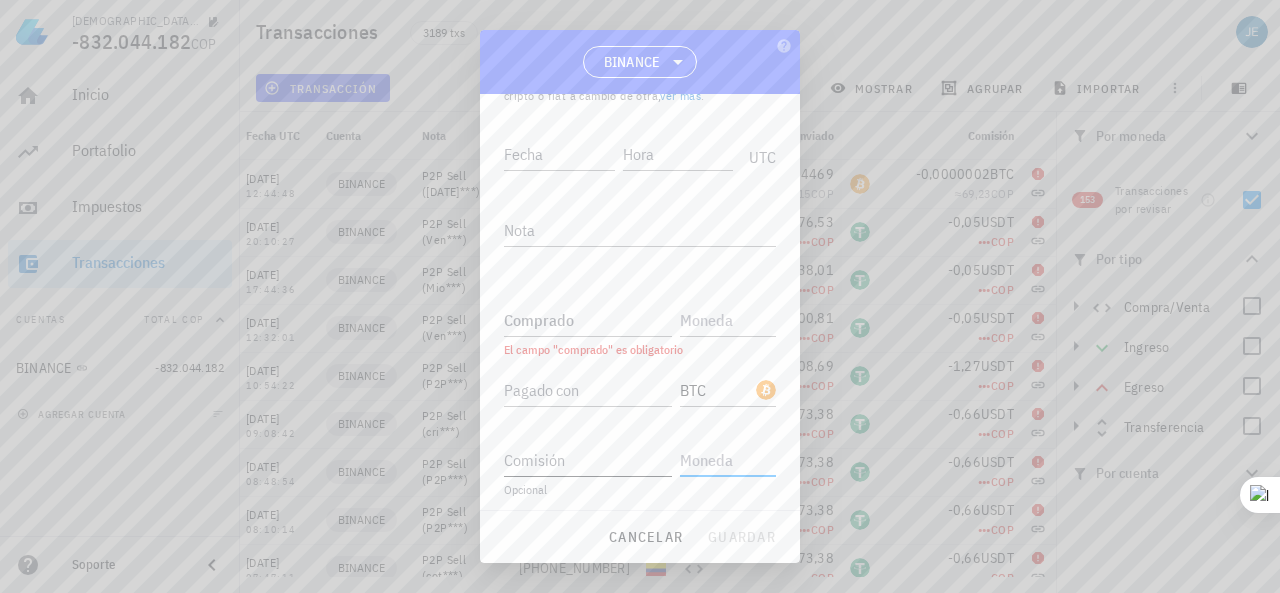 scroll, scrollTop: 146, scrollLeft: 0, axis: vertical 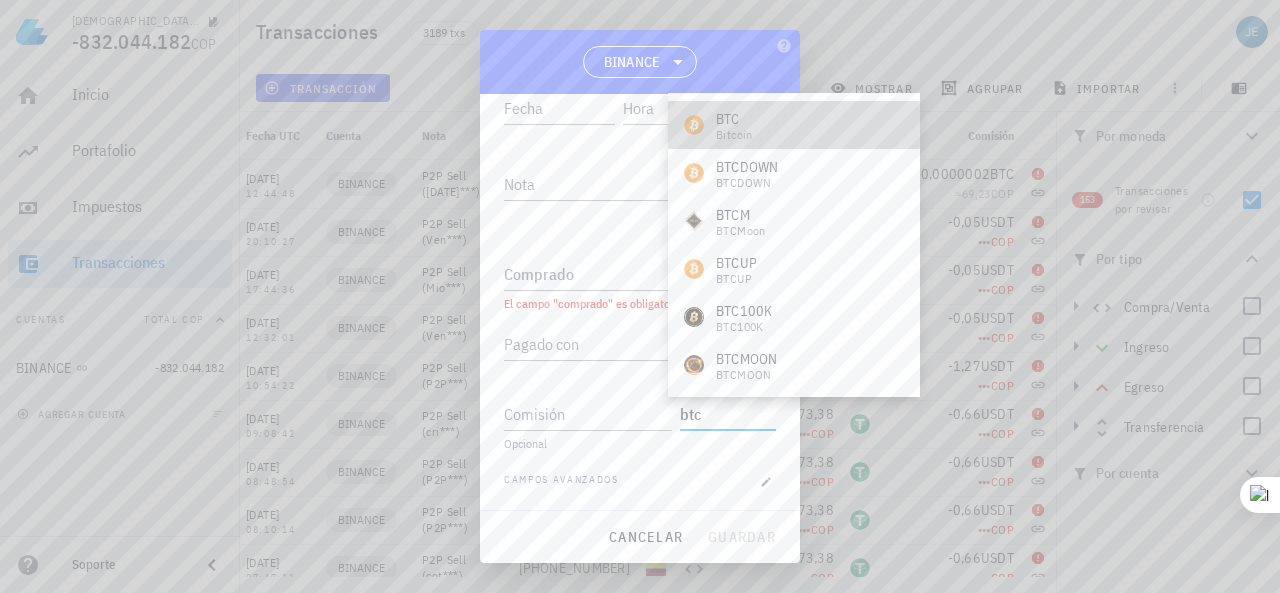 click on "BTC   Bitcoin" at bounding box center [794, 125] 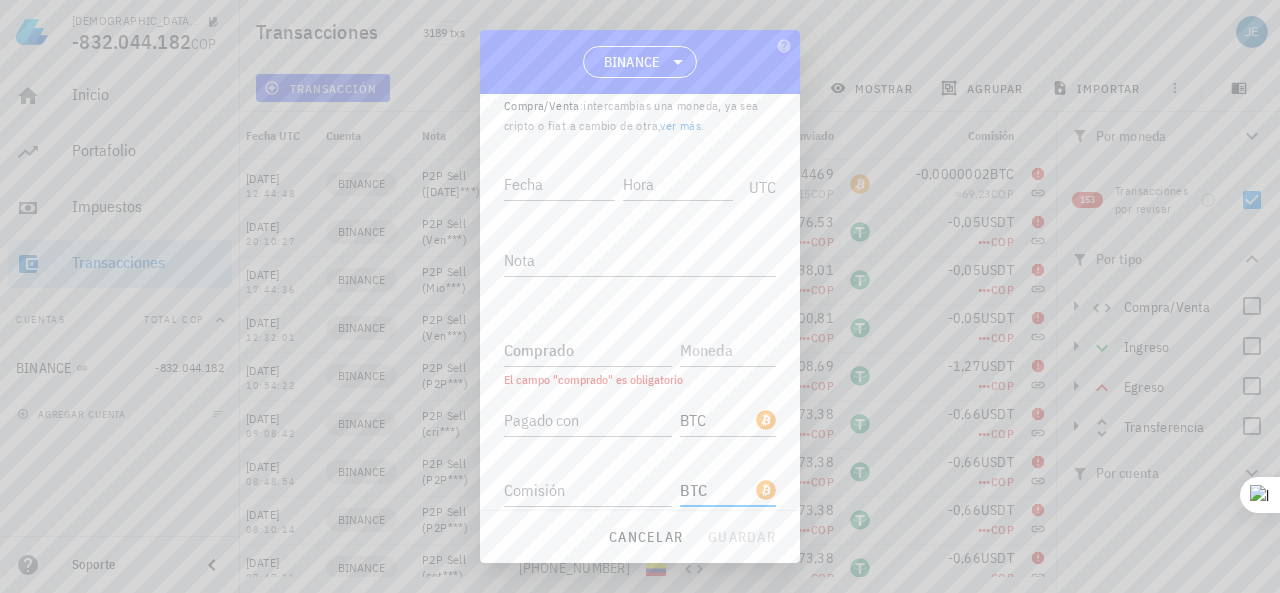 scroll, scrollTop: 146, scrollLeft: 0, axis: vertical 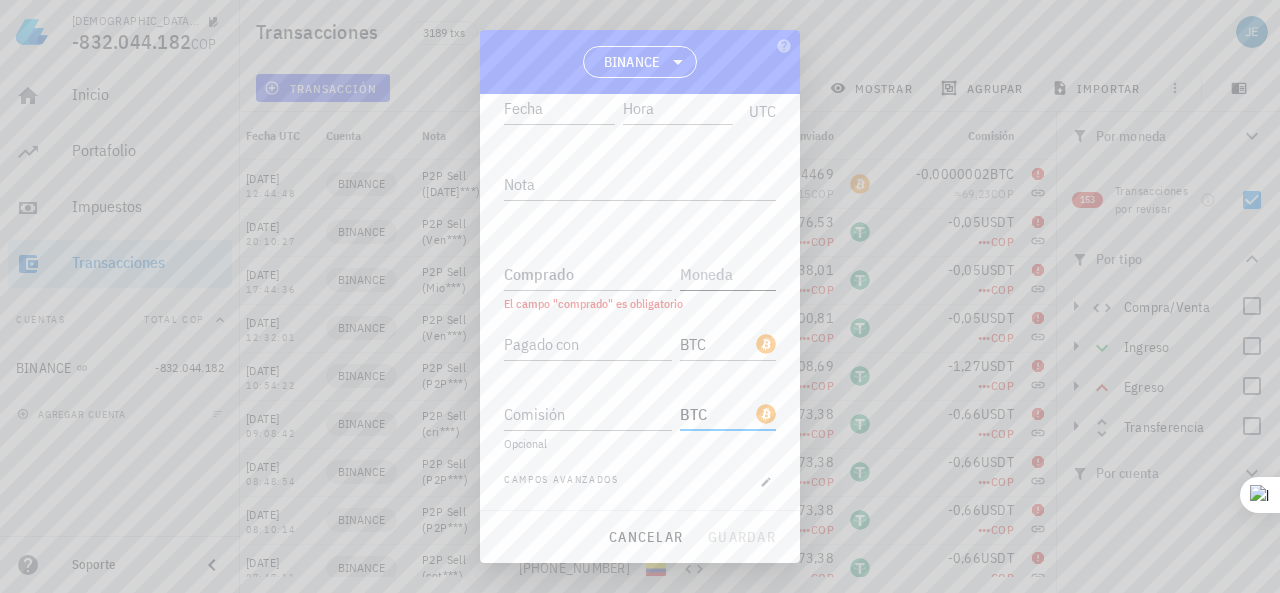type on "BTC" 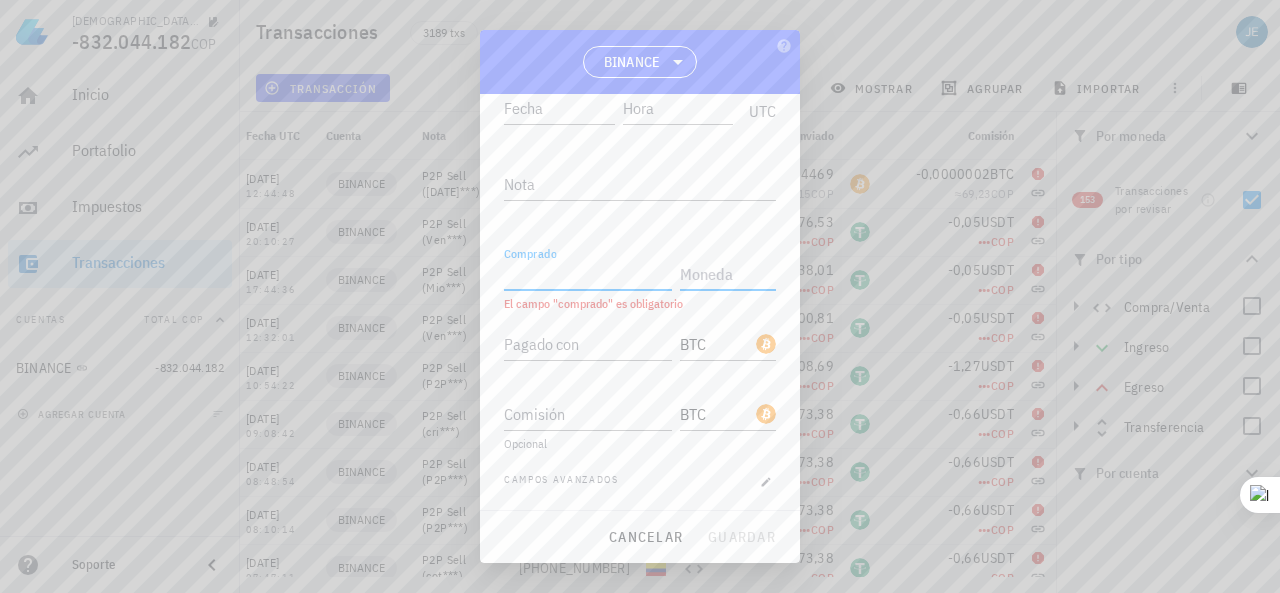 click on "Comprado" at bounding box center (588, 274) 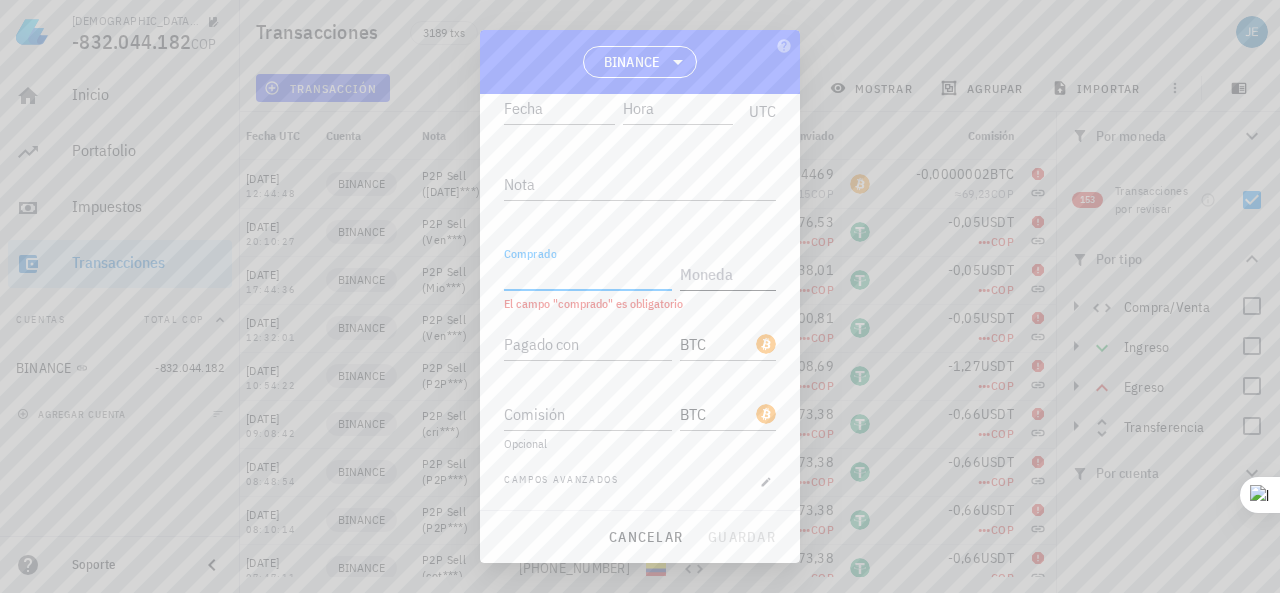click at bounding box center [726, 274] 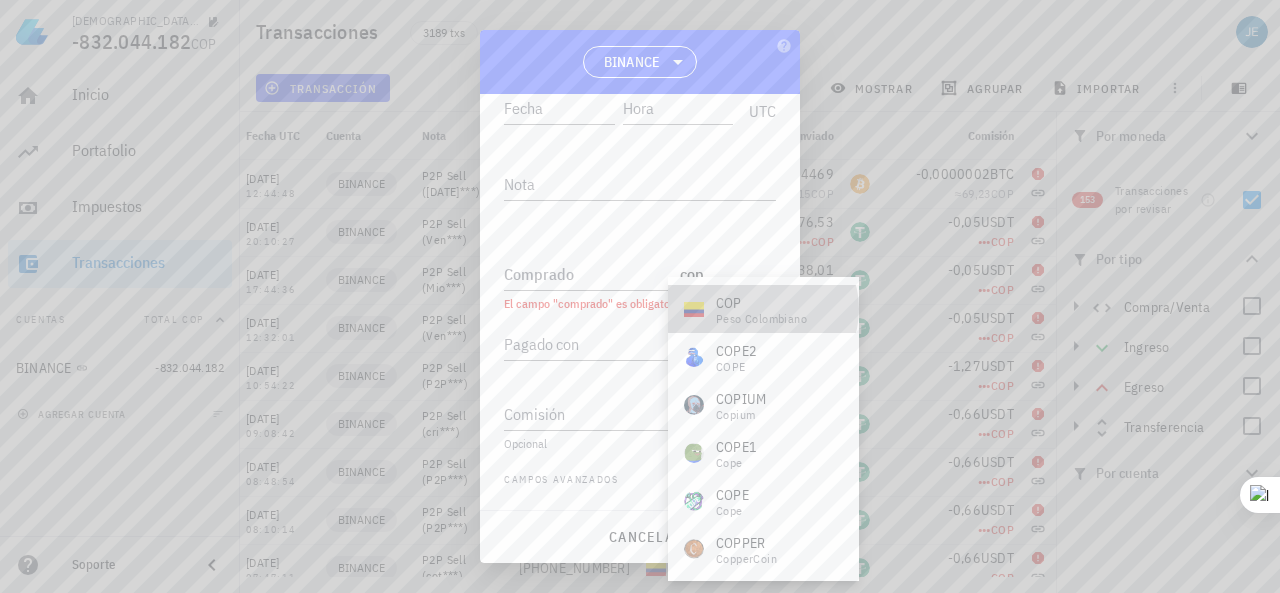 click on "COP   peso colombiano" at bounding box center (745, 309) 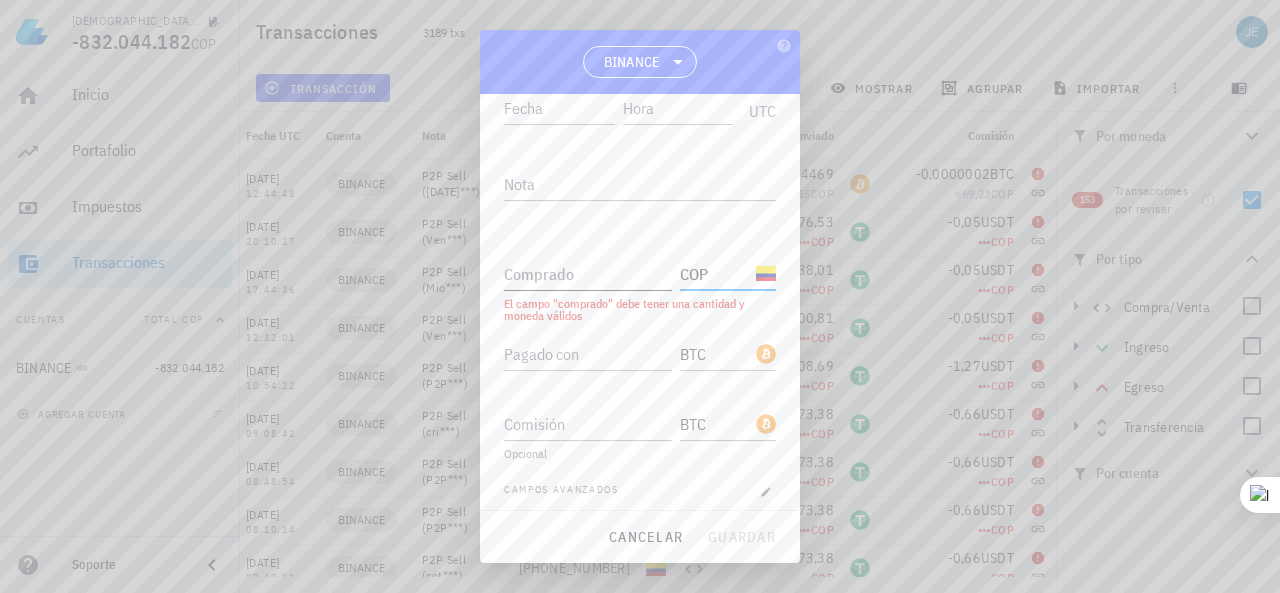 type on "COP" 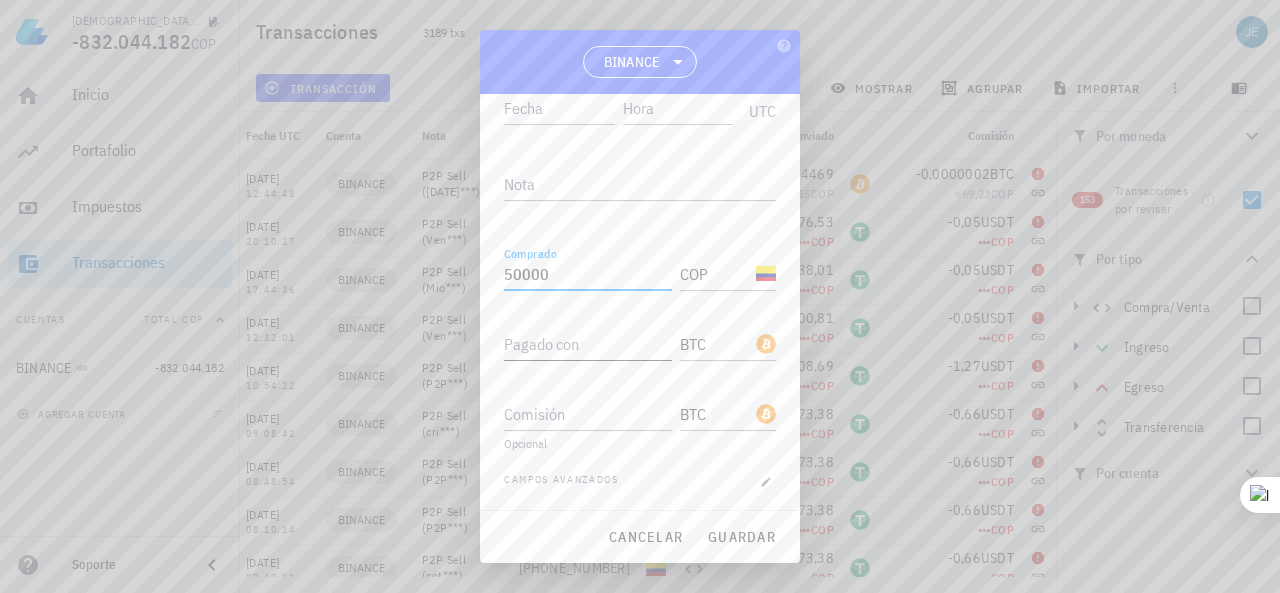 type on "50.000" 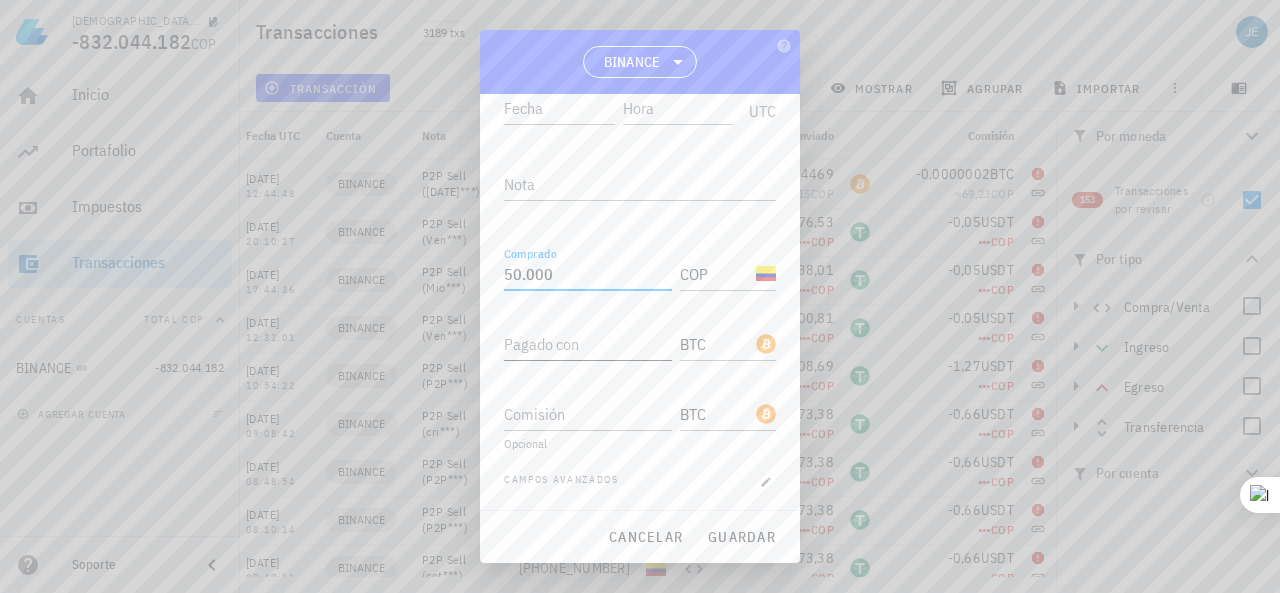 click on "Pagado con" at bounding box center (588, 344) 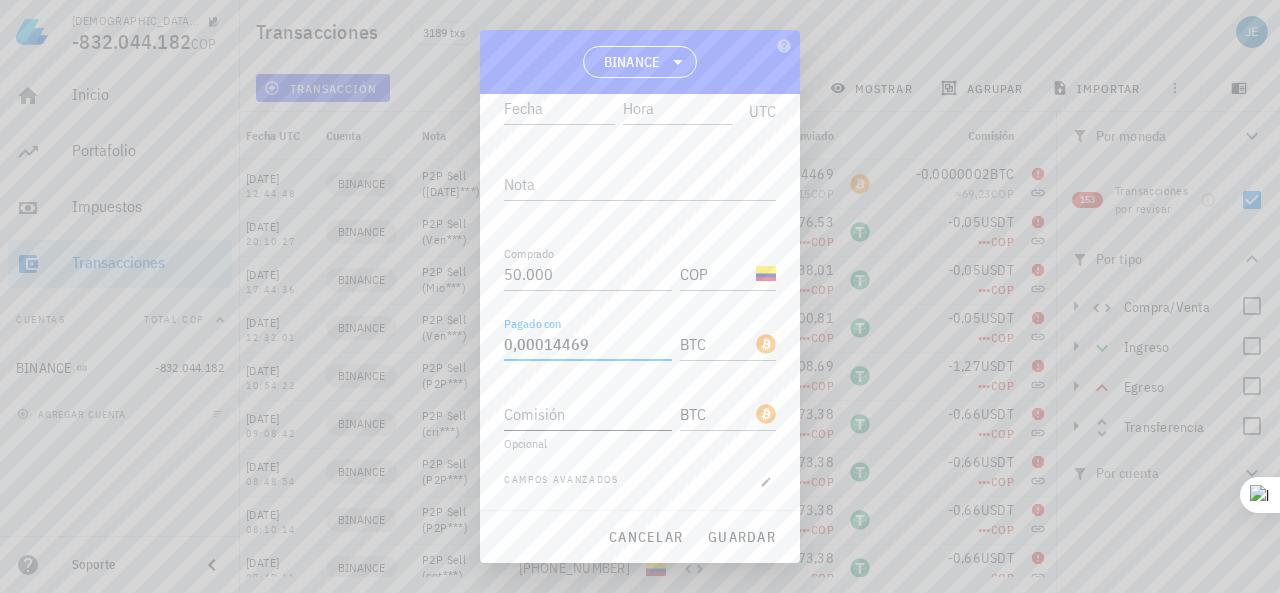 type on "0,00014469" 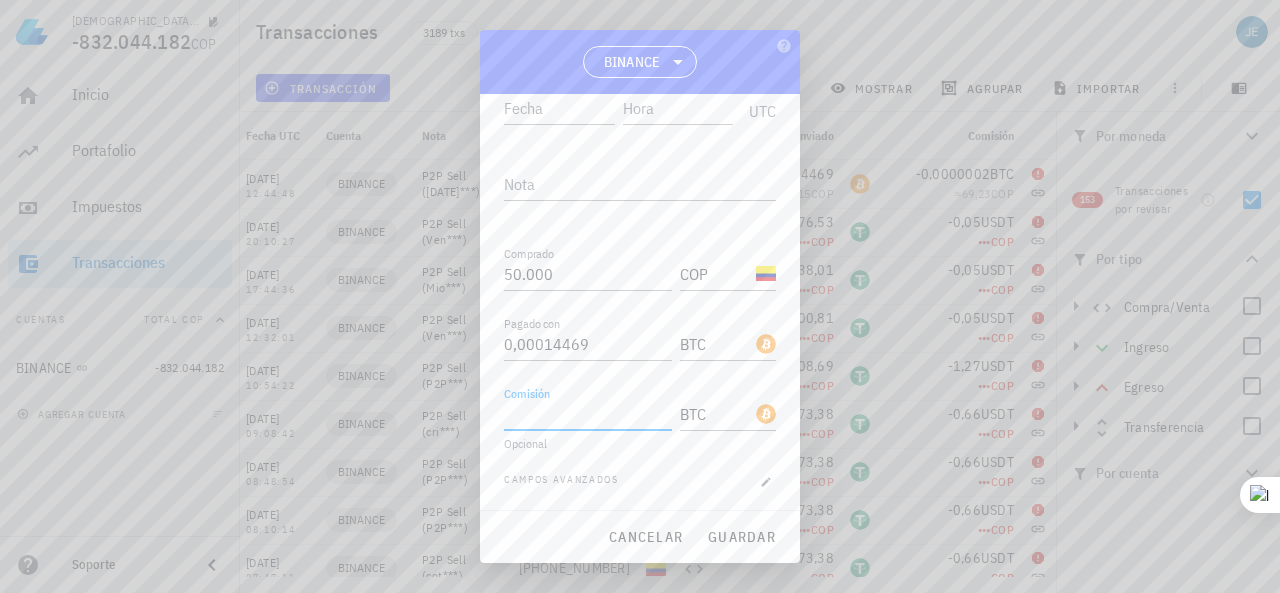 click on "Comisión" at bounding box center [588, 414] 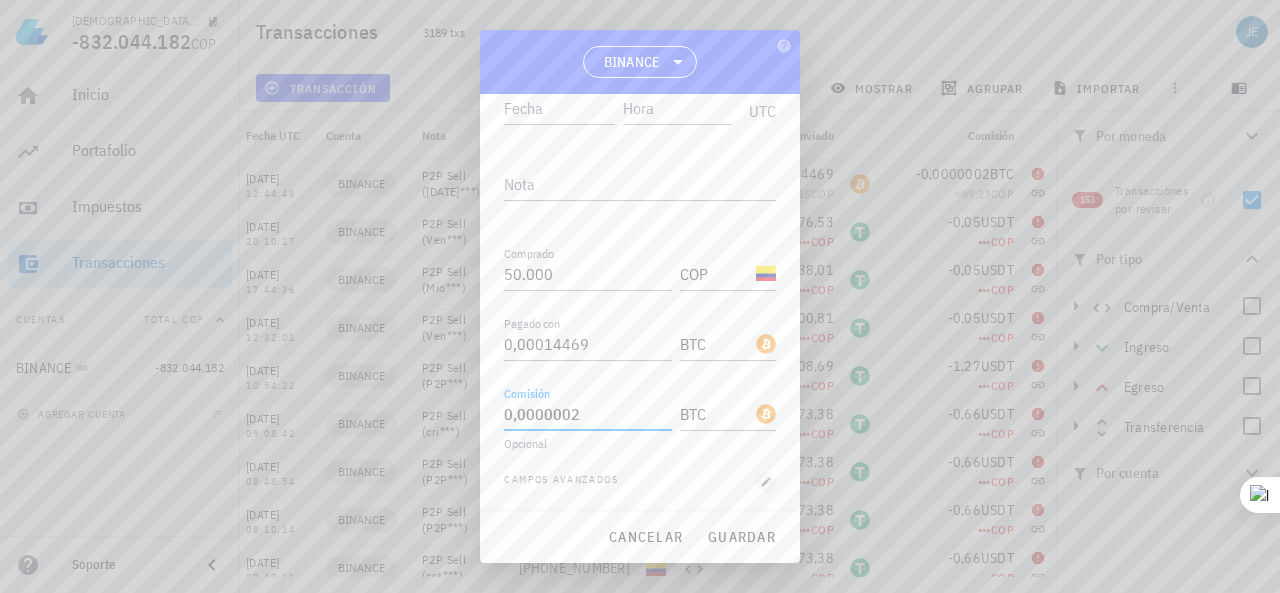 type on "0,0000002" 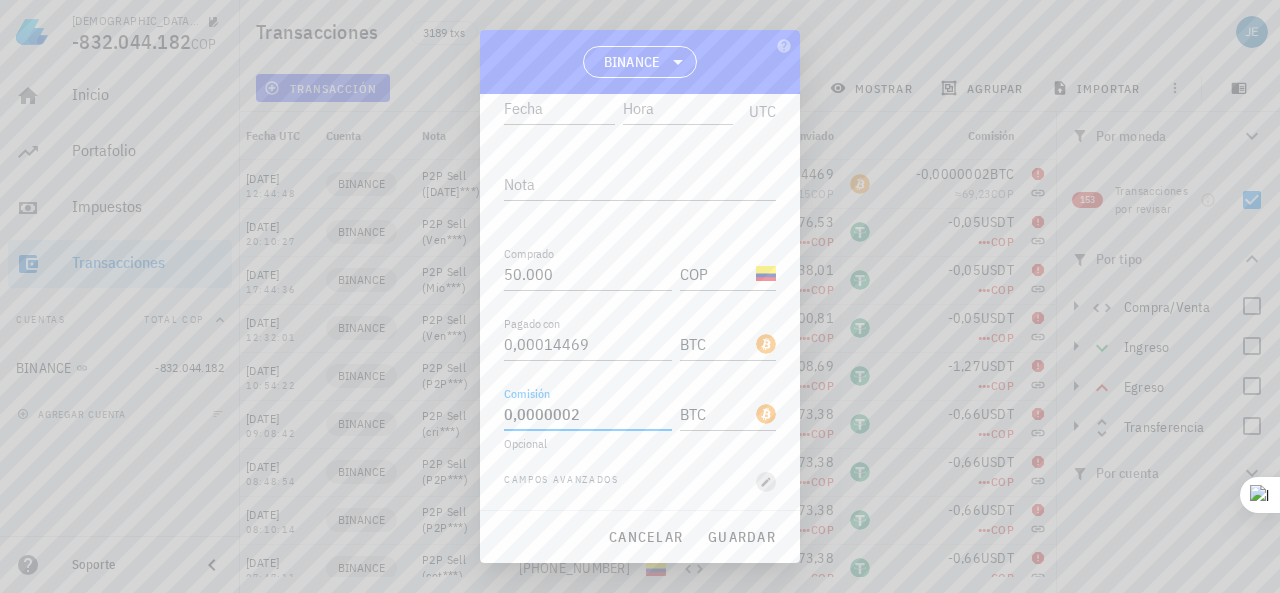 click at bounding box center [766, 482] 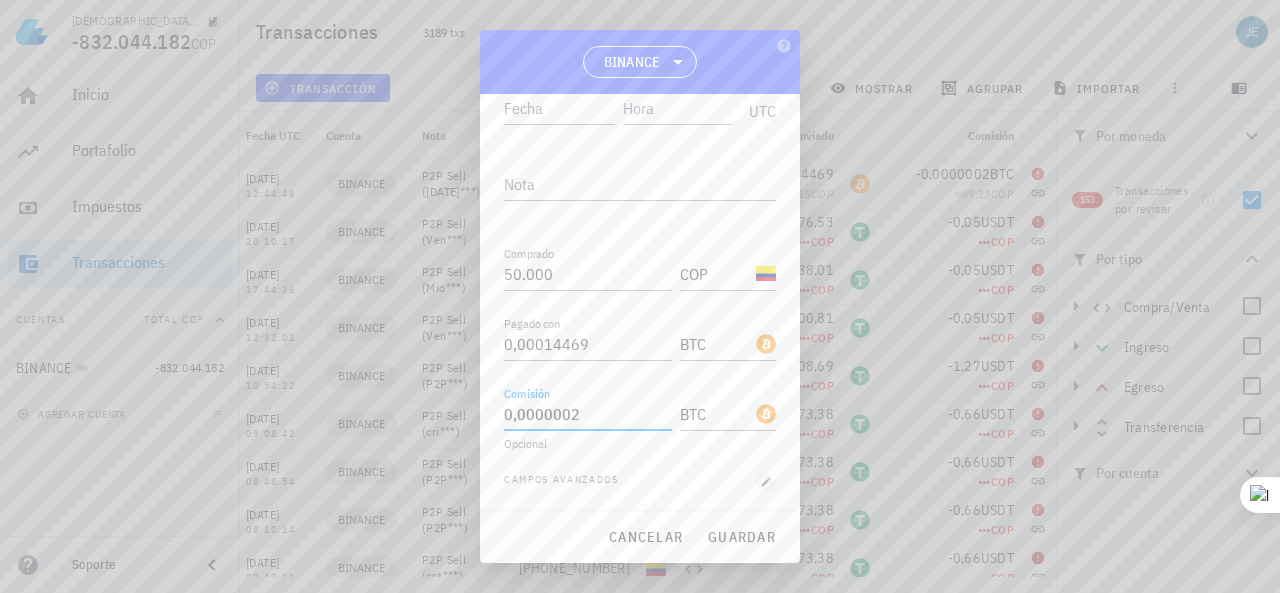 scroll, scrollTop: 0, scrollLeft: 0, axis: both 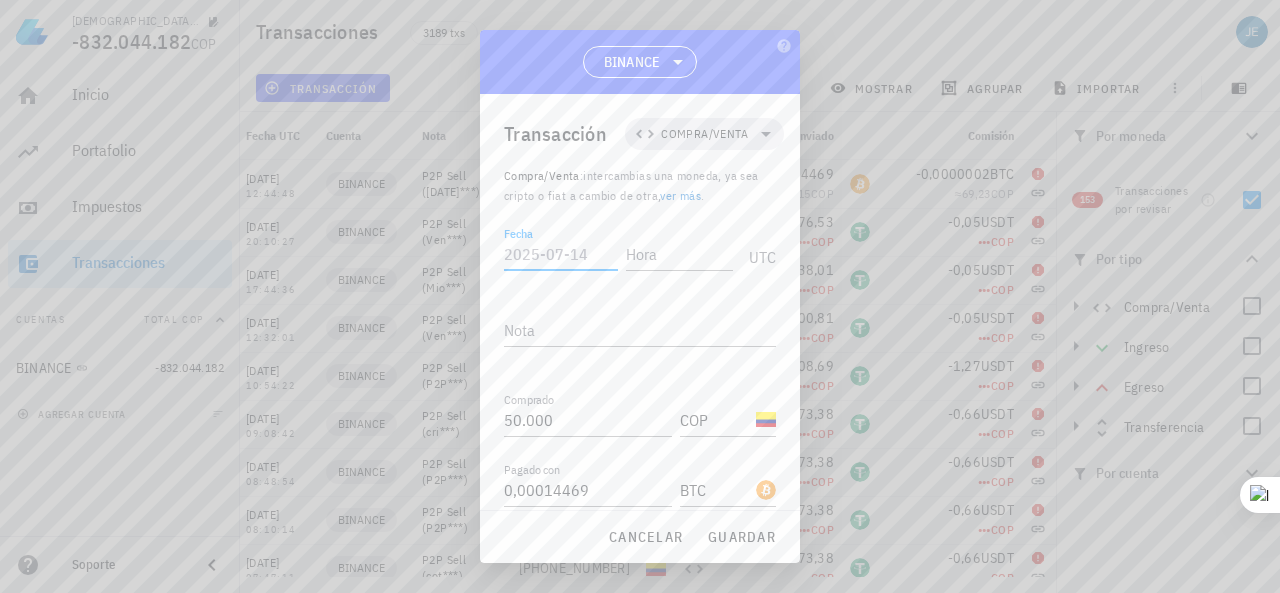 click on "Fecha" at bounding box center (561, 254) 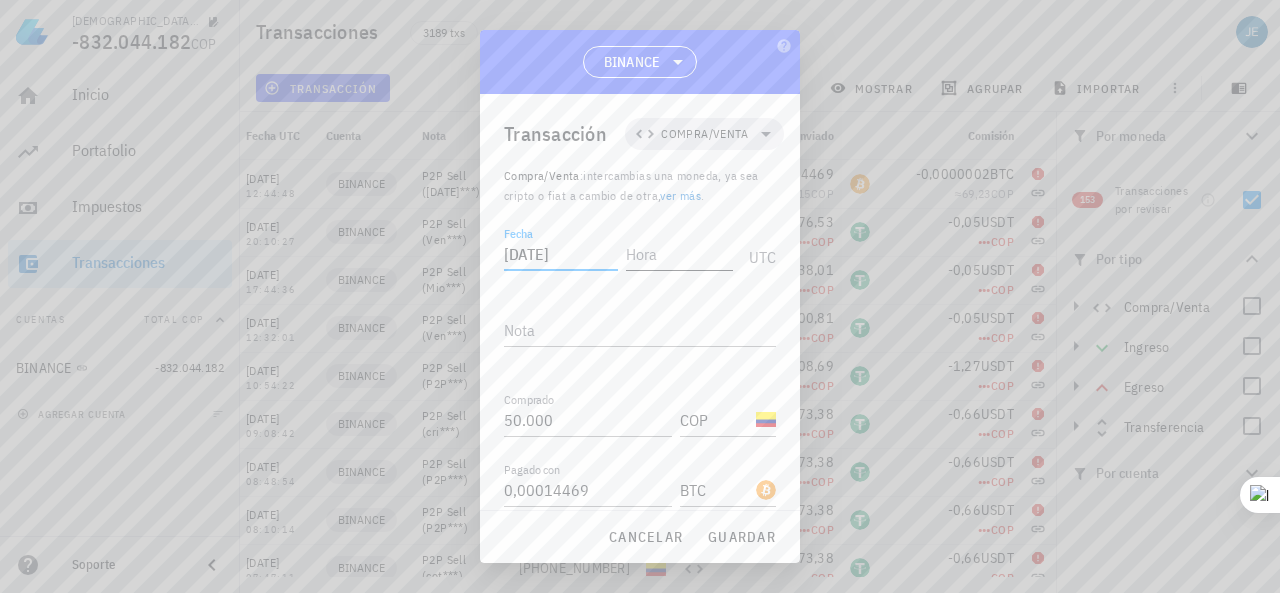type on "[DATE]" 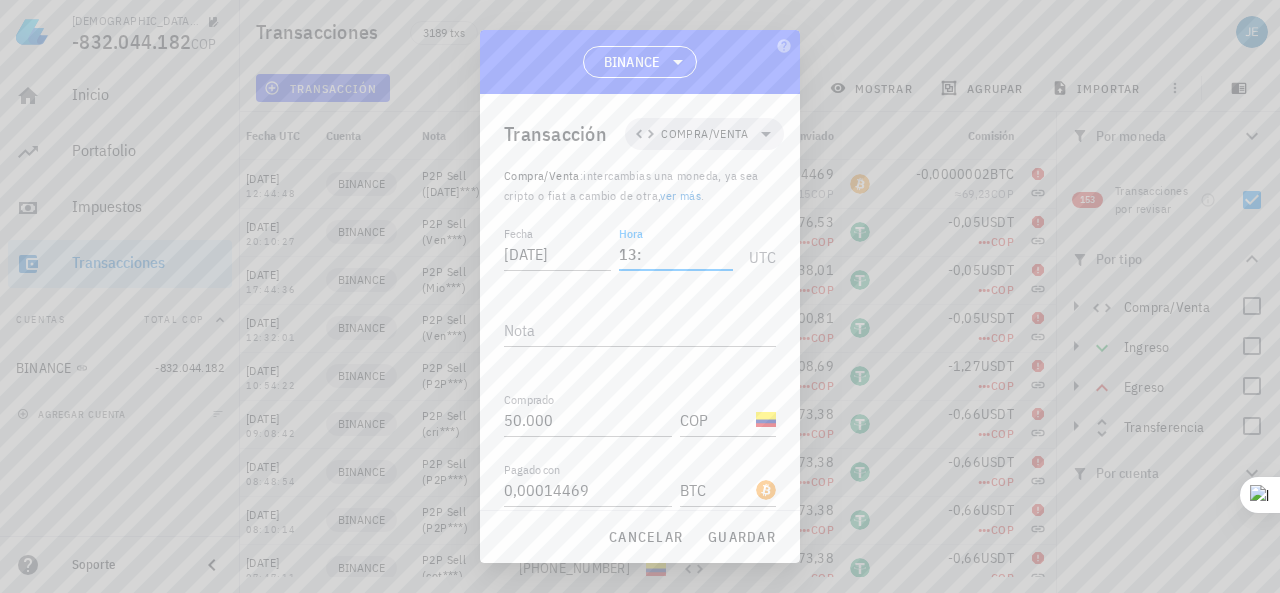 type on "1" 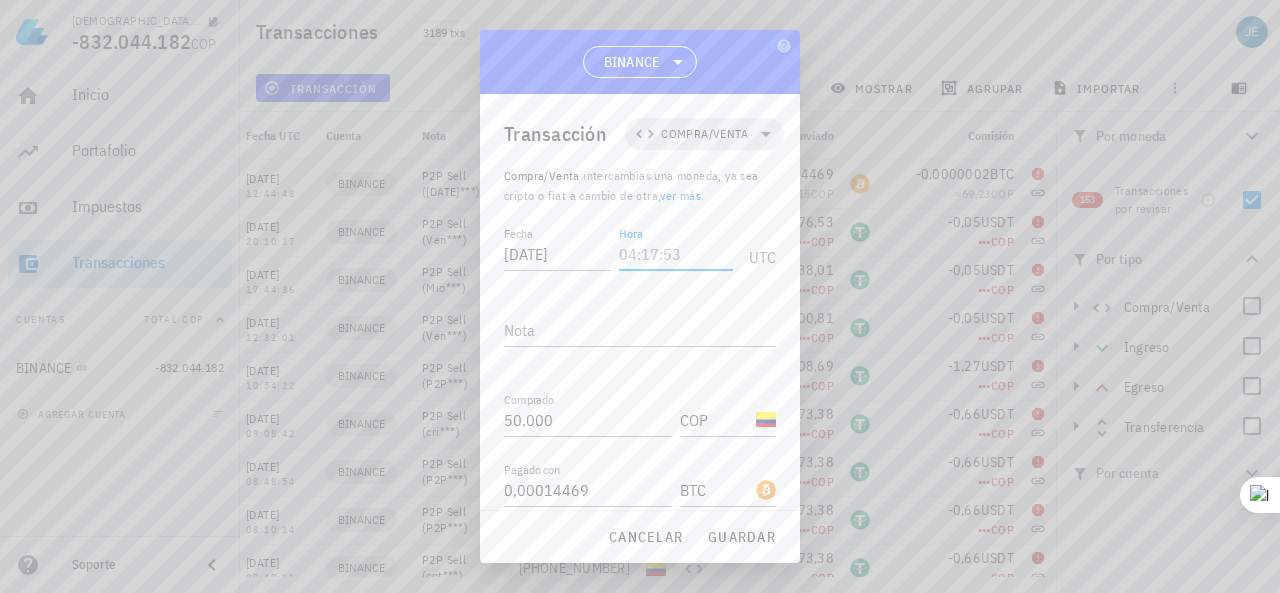 type on "2" 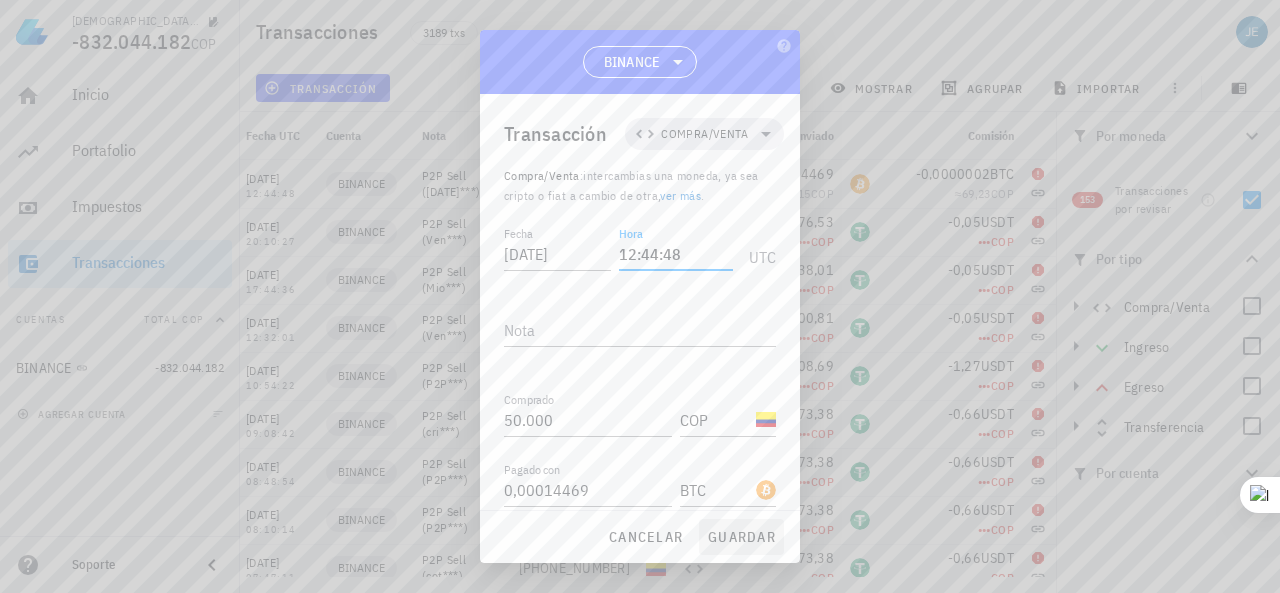 type on "12:44:48" 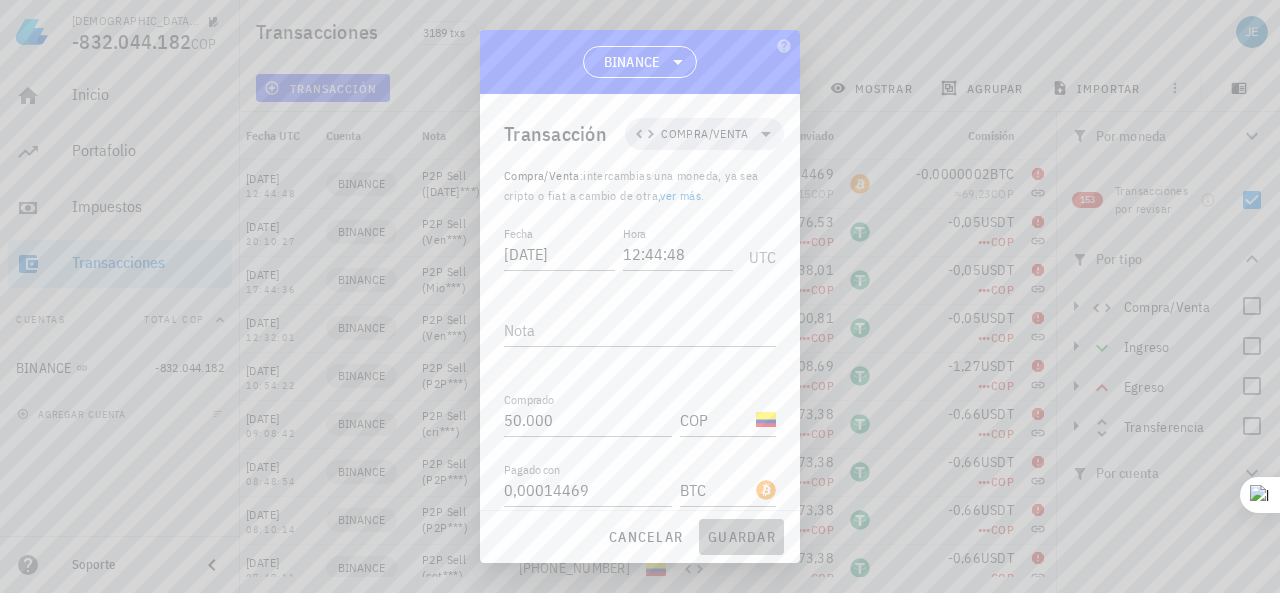 click on "guardar" at bounding box center [741, 537] 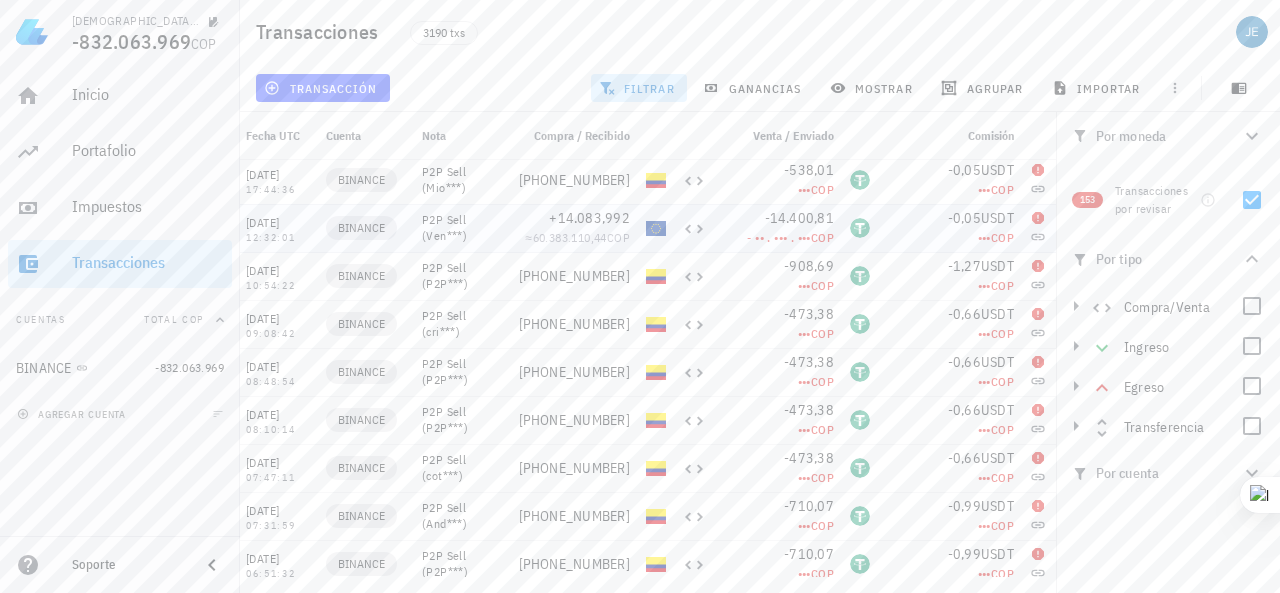 scroll, scrollTop: 0, scrollLeft: 0, axis: both 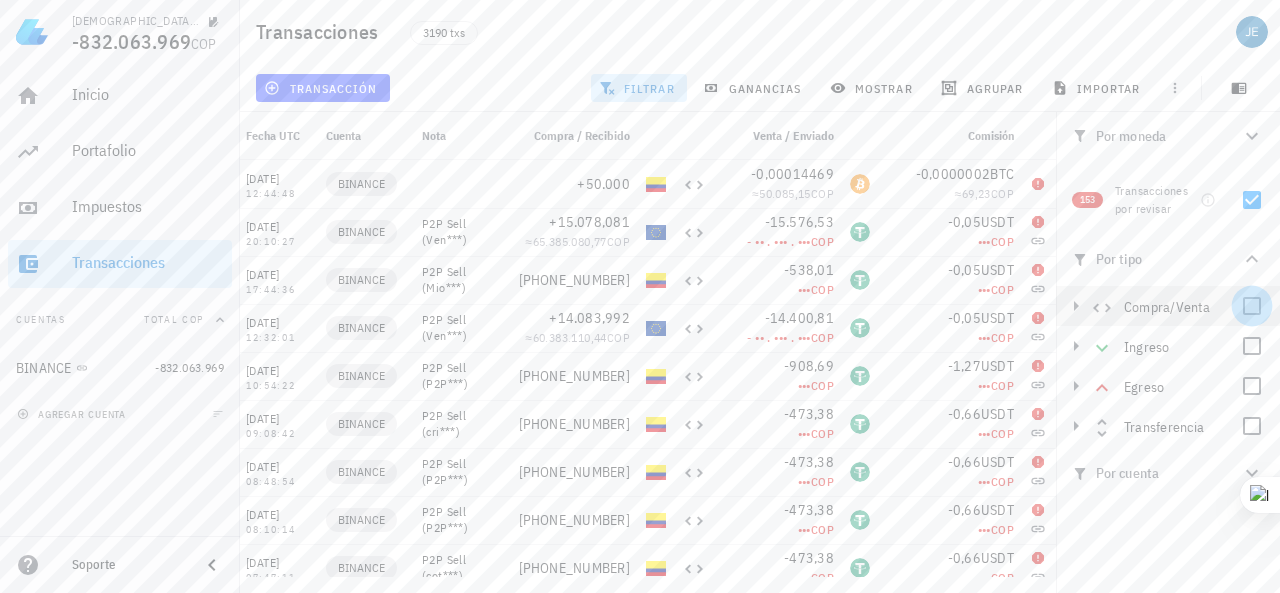 click at bounding box center [1252, 306] 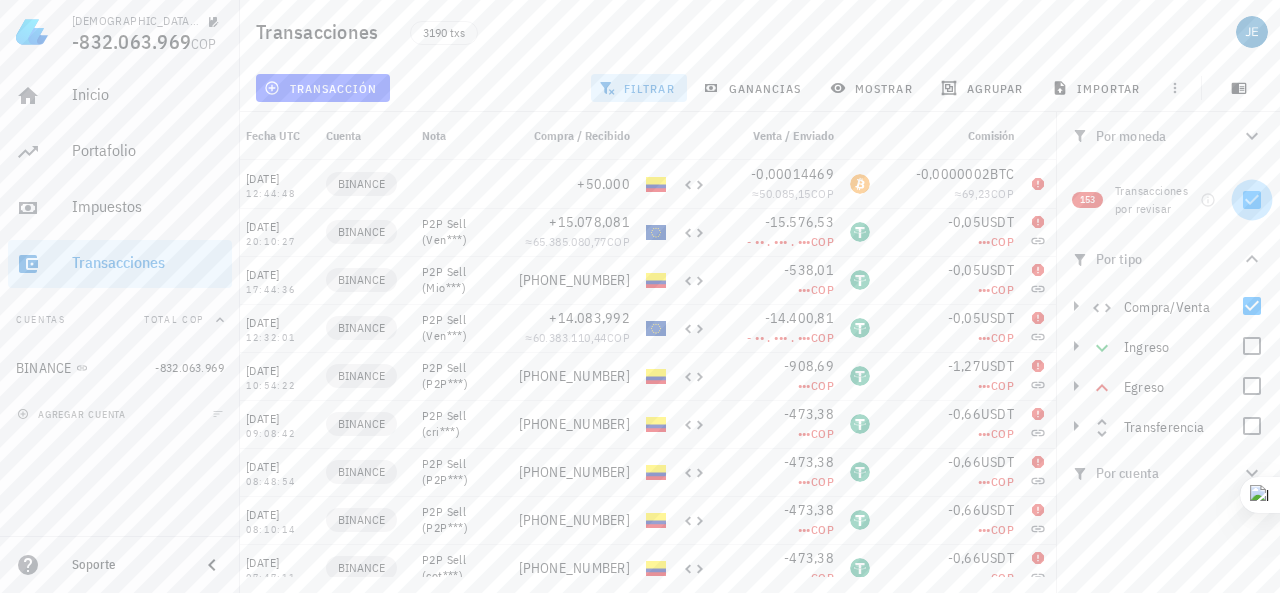 click at bounding box center [1252, 200] 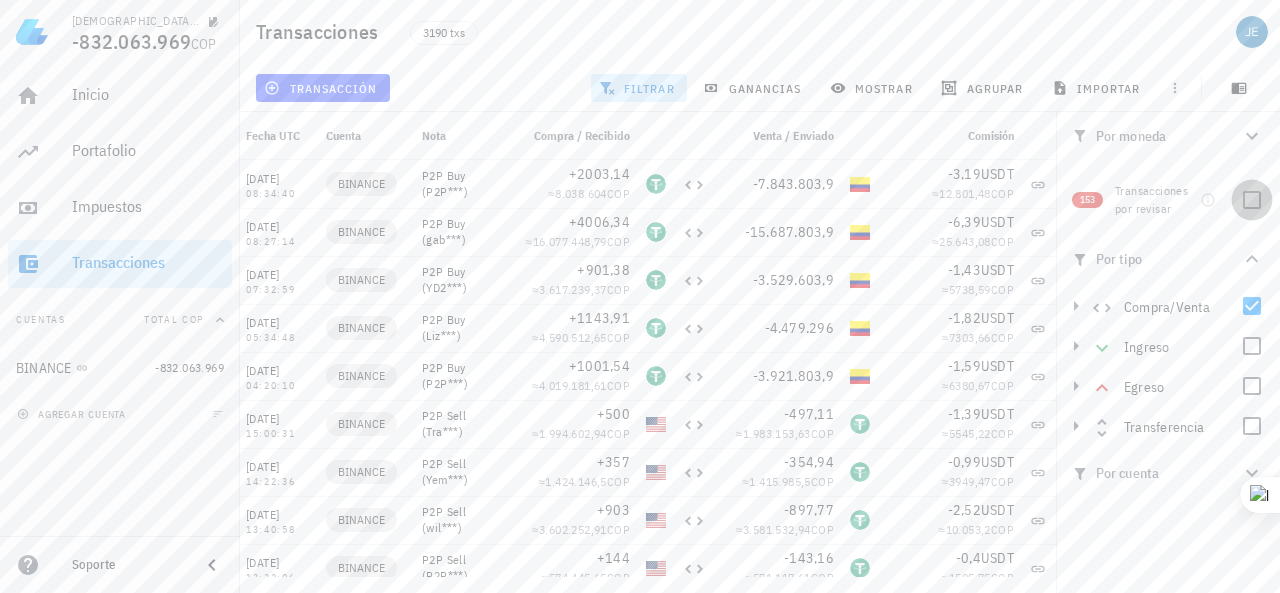 click at bounding box center (1252, 200) 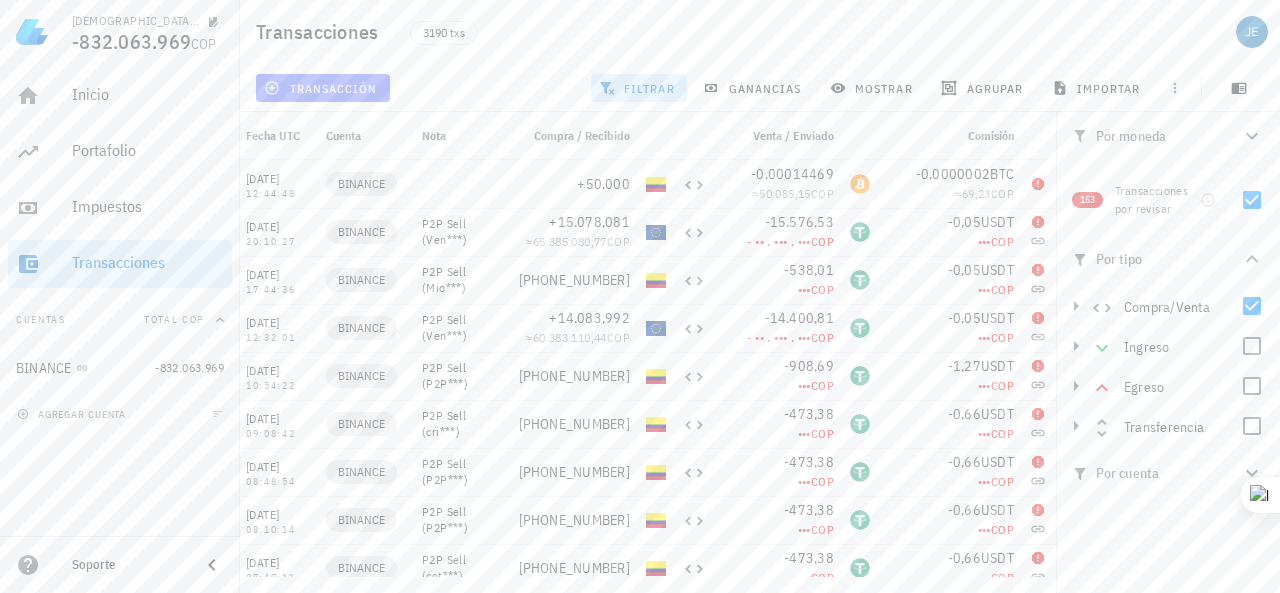 click on "transacción" at bounding box center (322, 88) 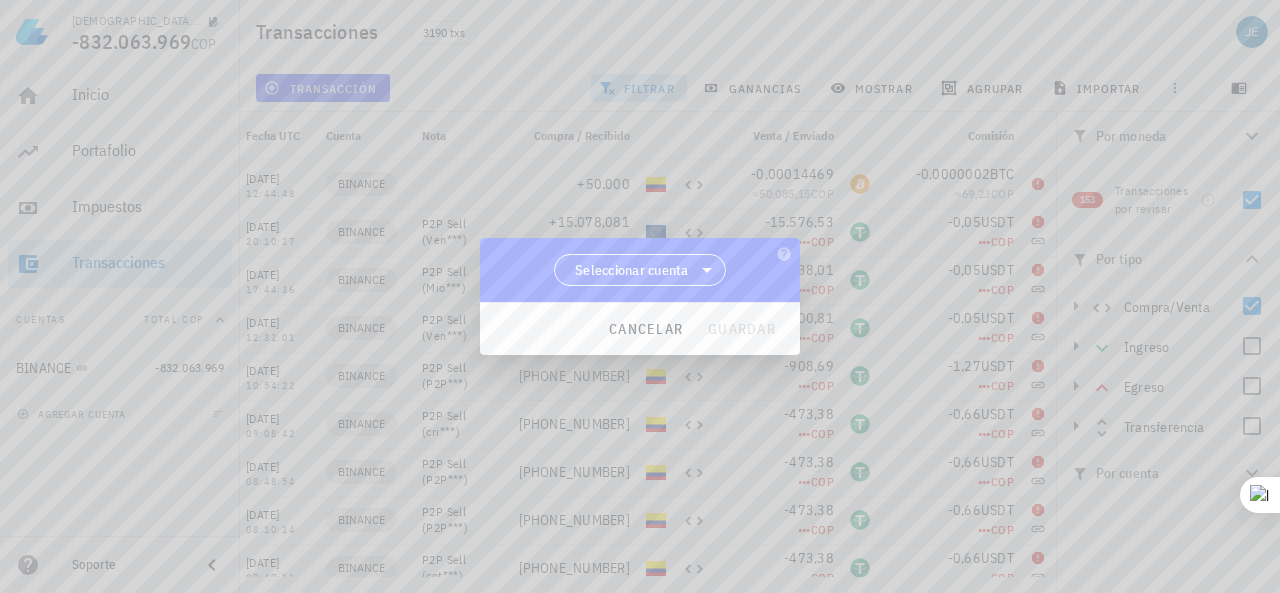 click 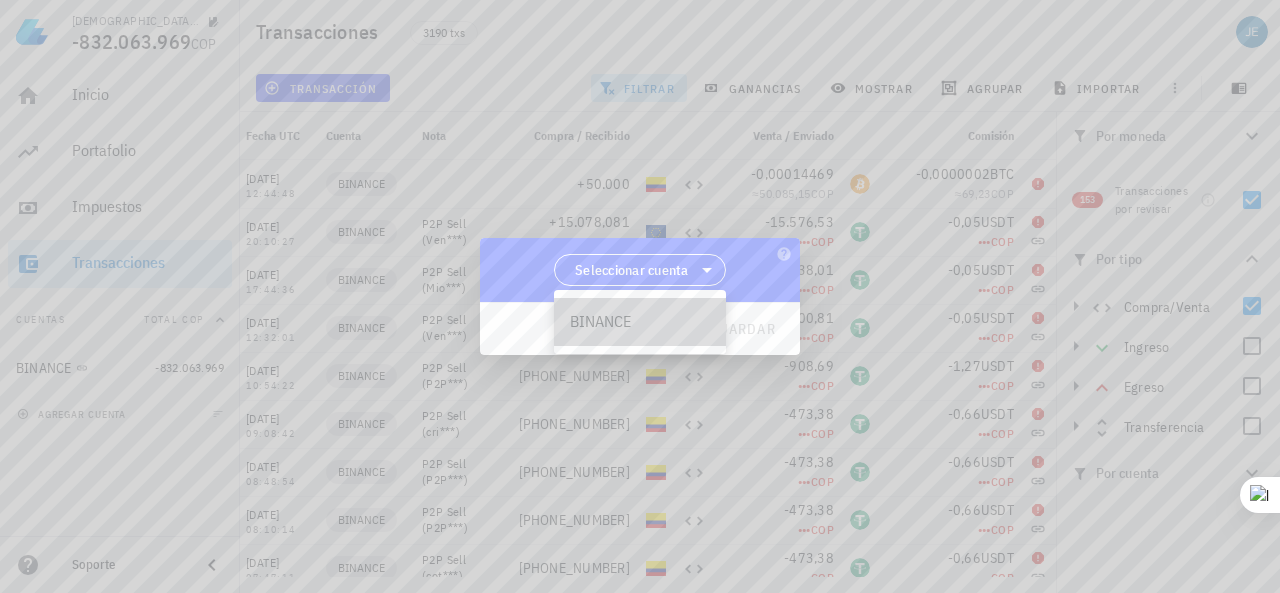 click on "BINANCE" at bounding box center (640, 322) 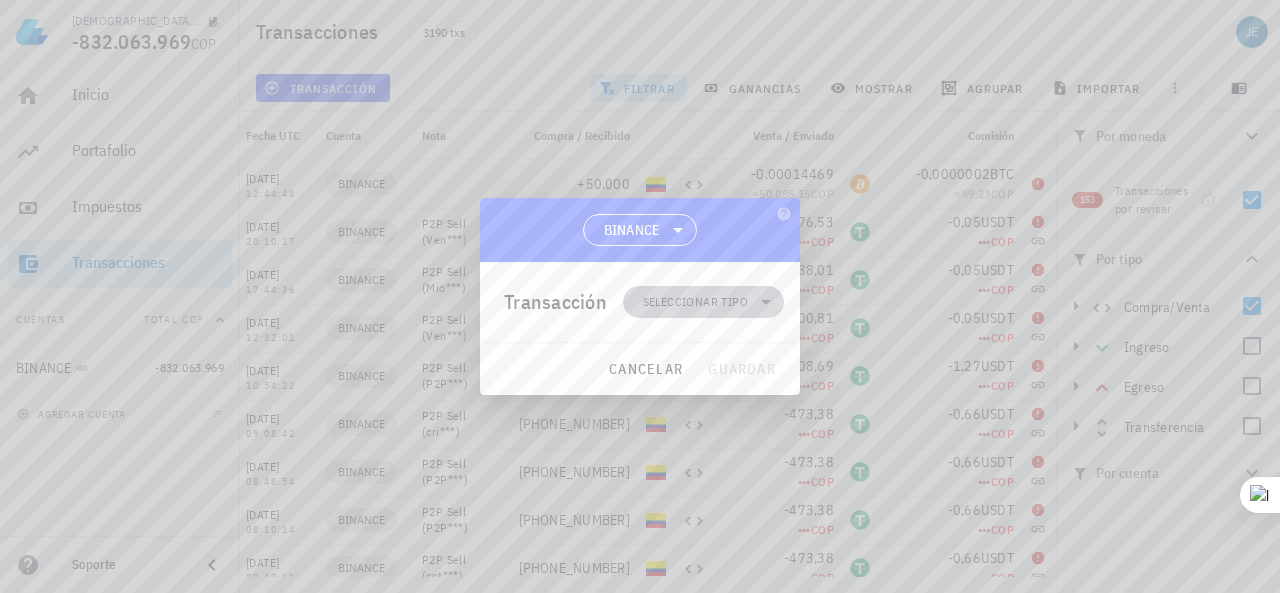 click on "Seleccionar tipo" at bounding box center (695, 302) 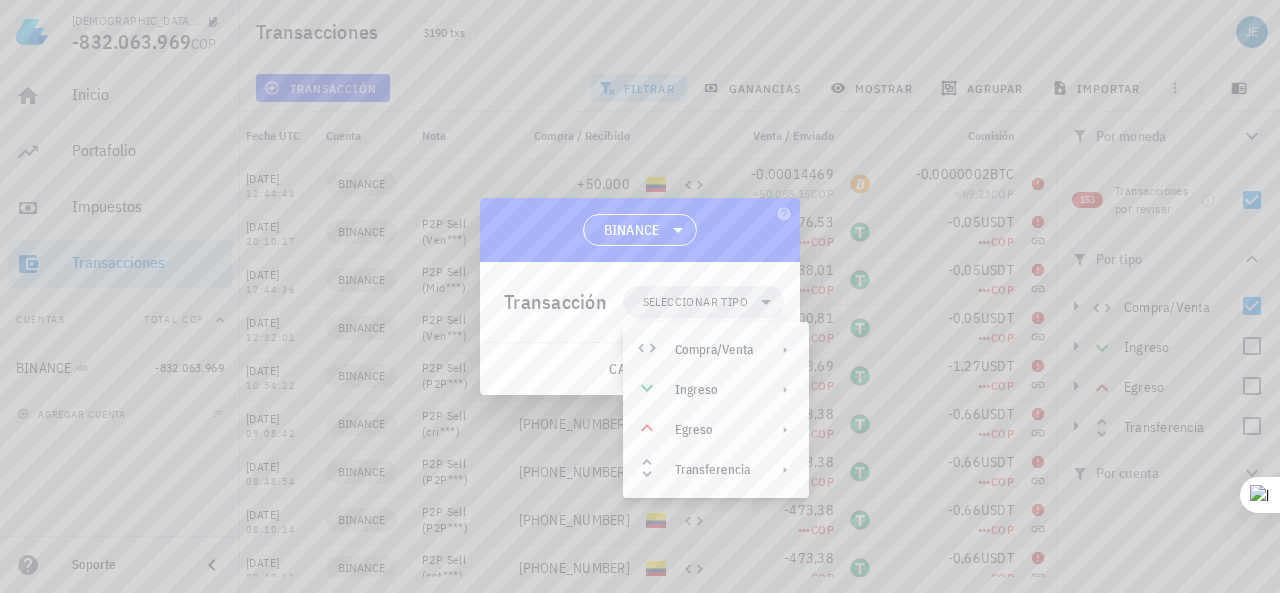 click at bounding box center [640, 296] 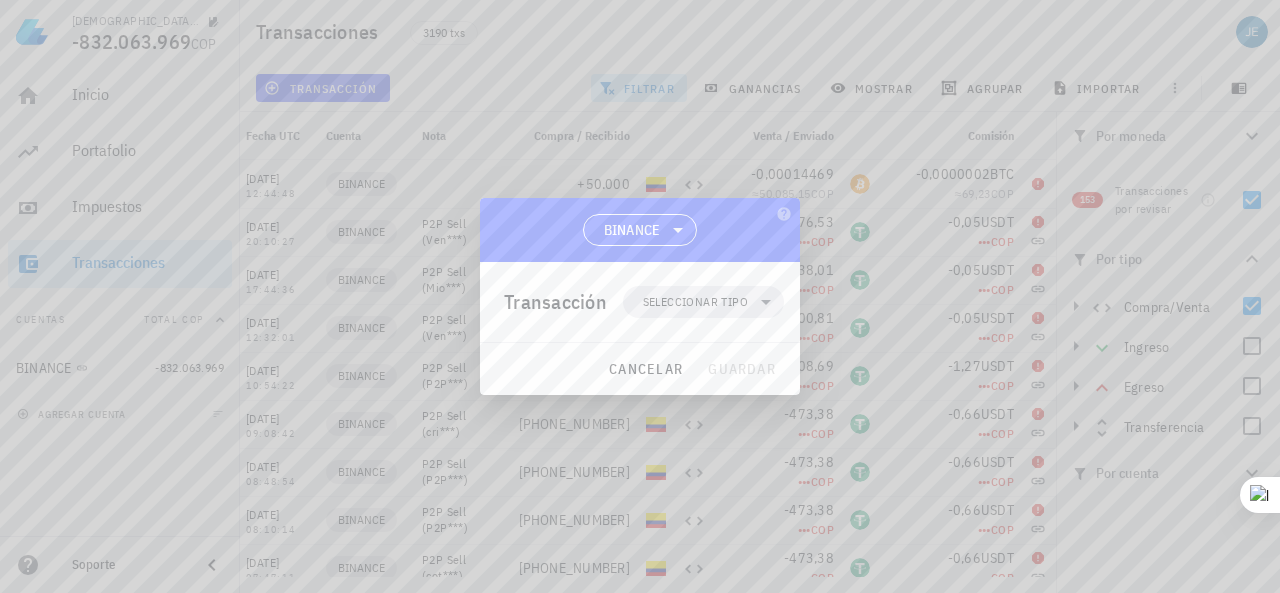 click at bounding box center (640, 296) 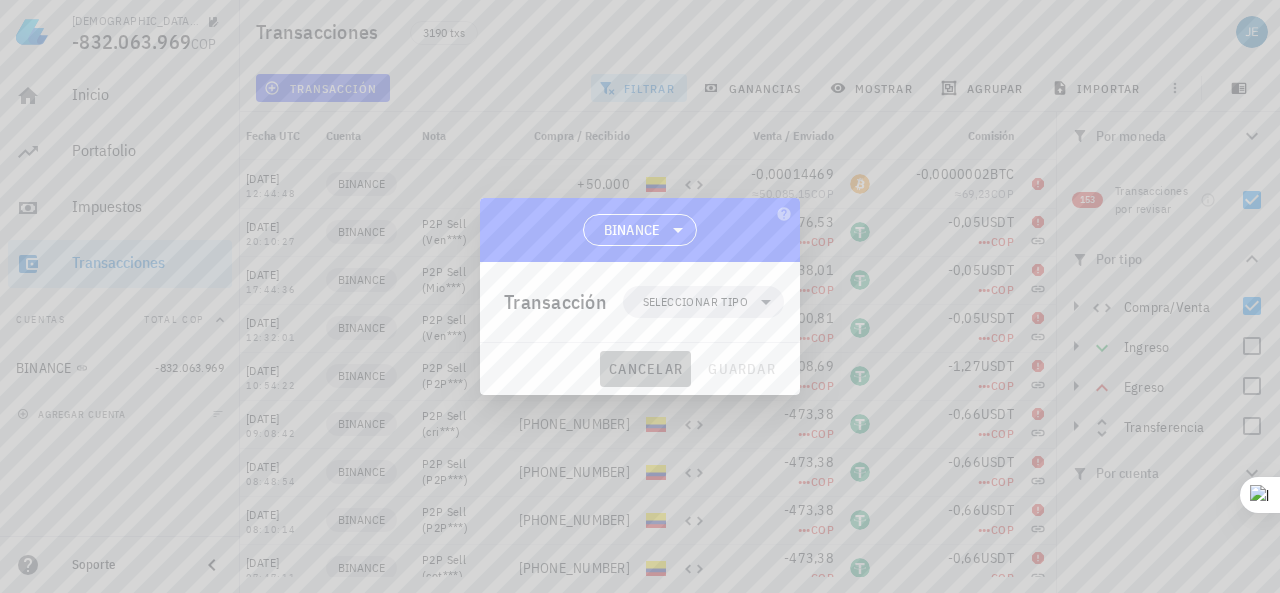click on "cancelar" at bounding box center (645, 369) 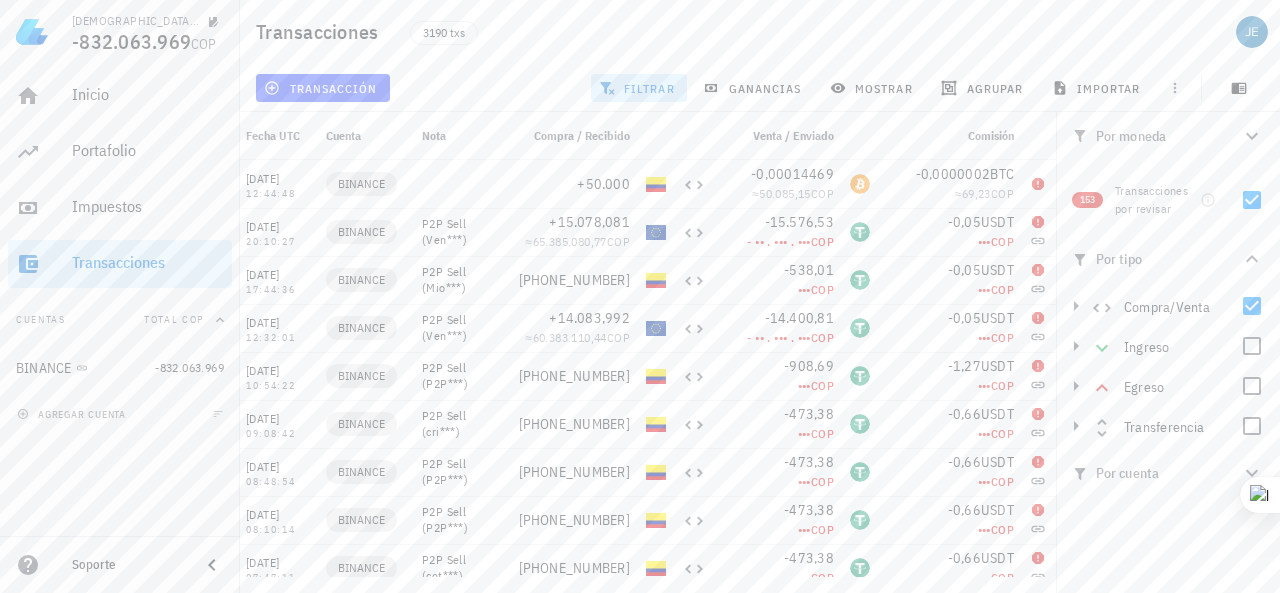 click 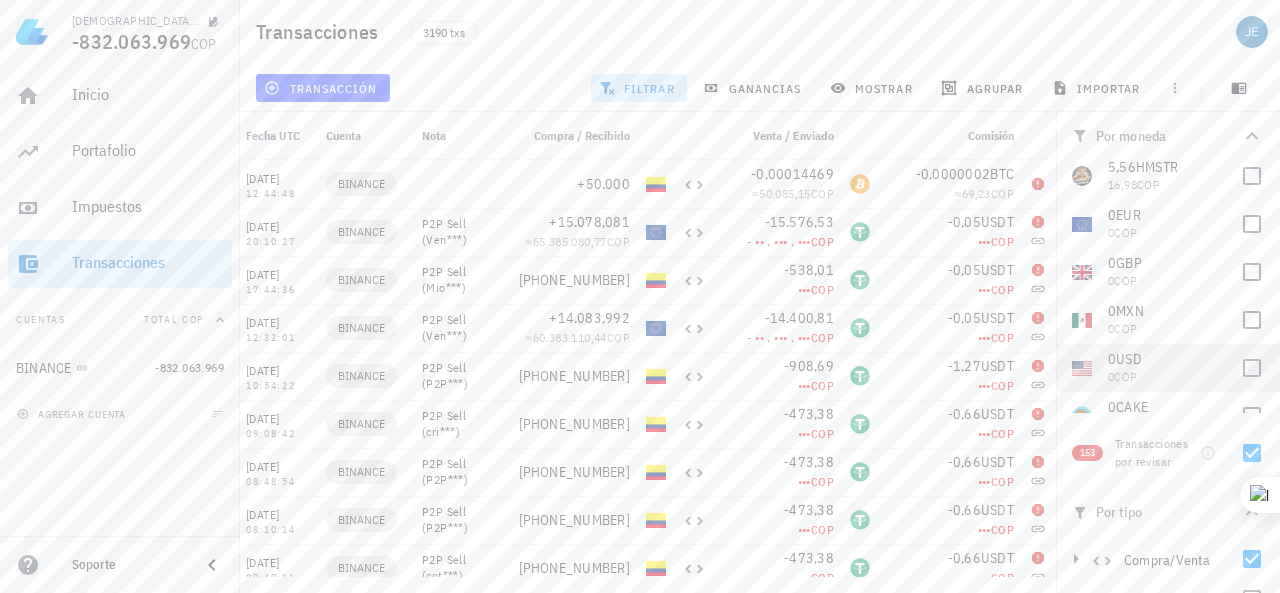 scroll, scrollTop: 570, scrollLeft: 0, axis: vertical 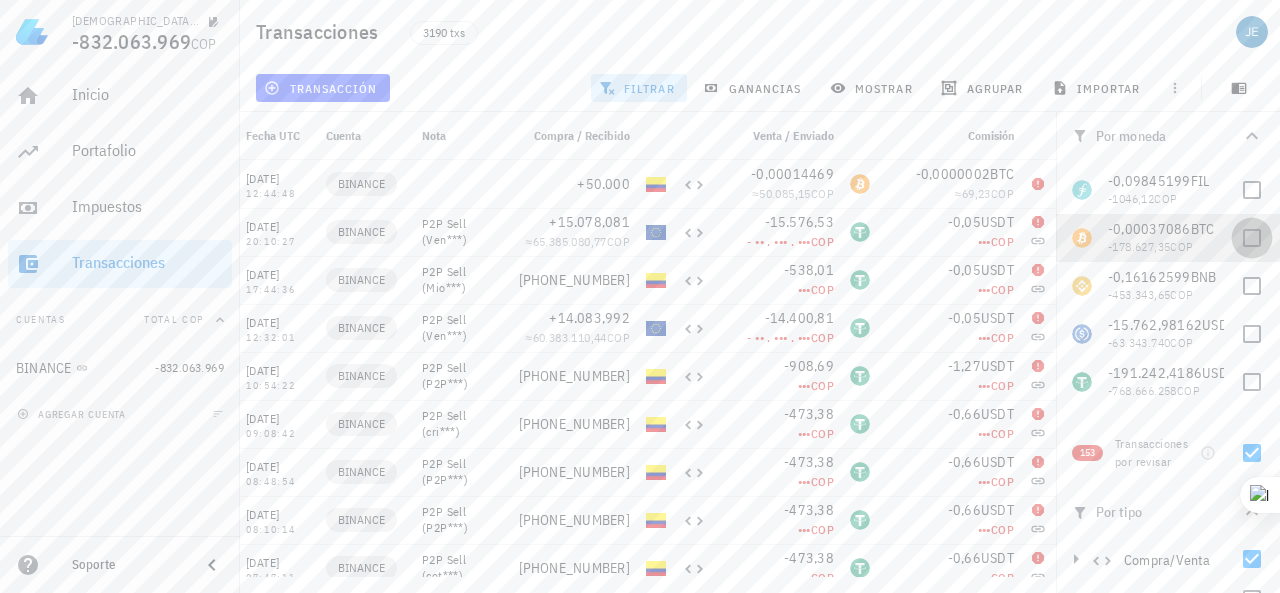 click at bounding box center [1252, 238] 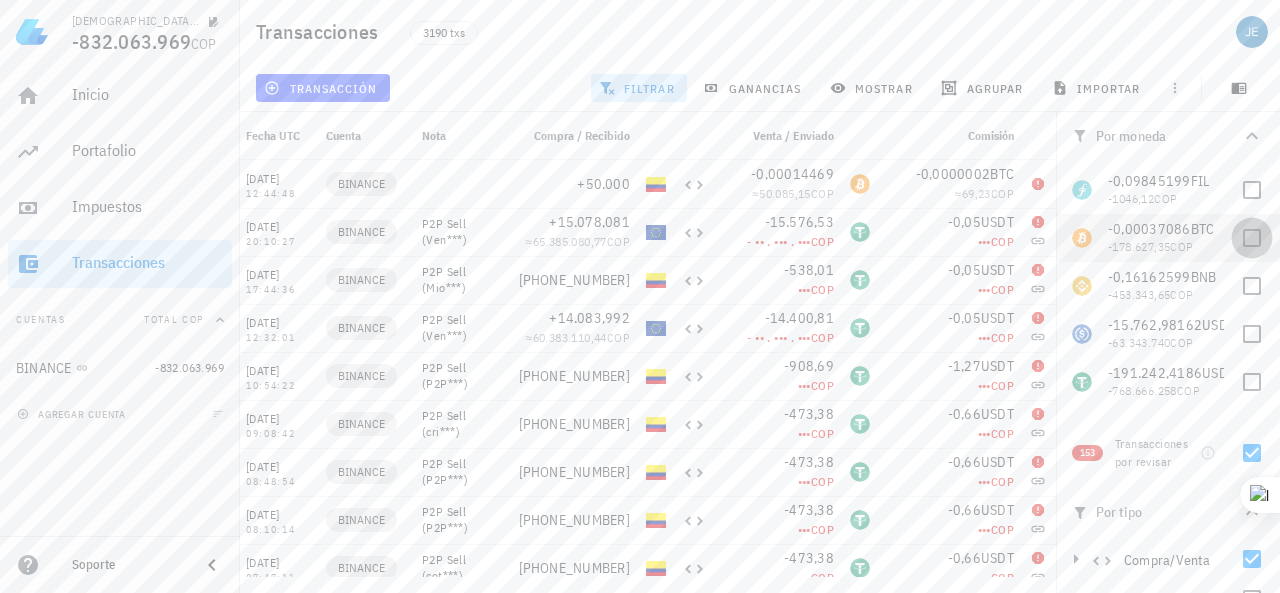 checkbox on "true" 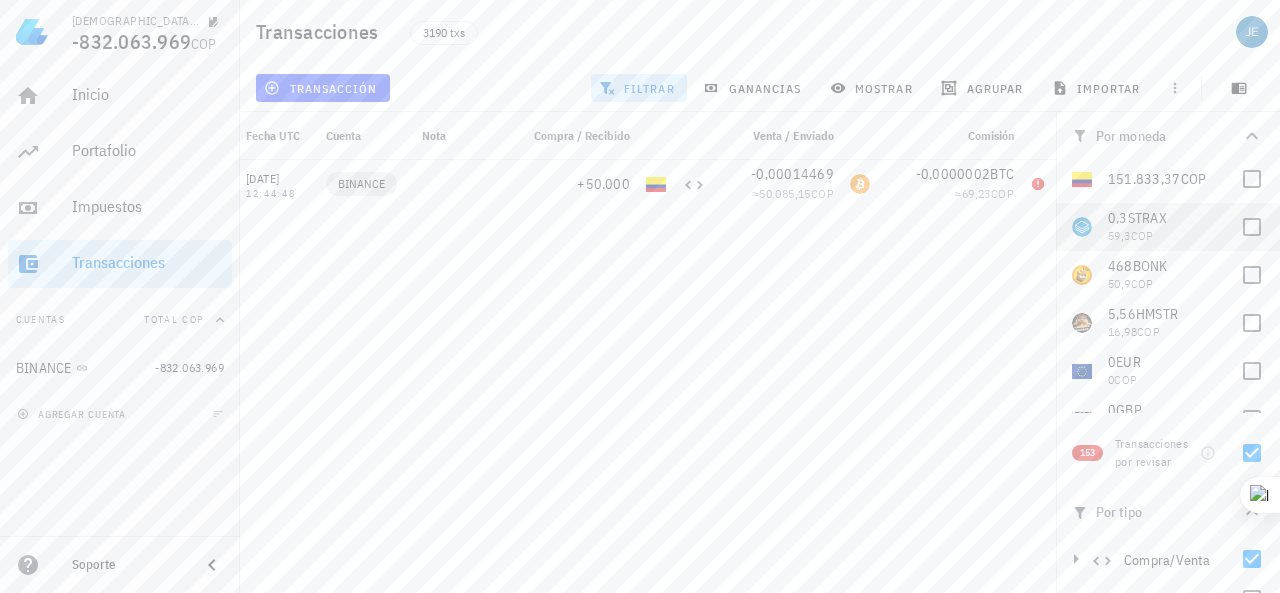 scroll, scrollTop: 0, scrollLeft: 0, axis: both 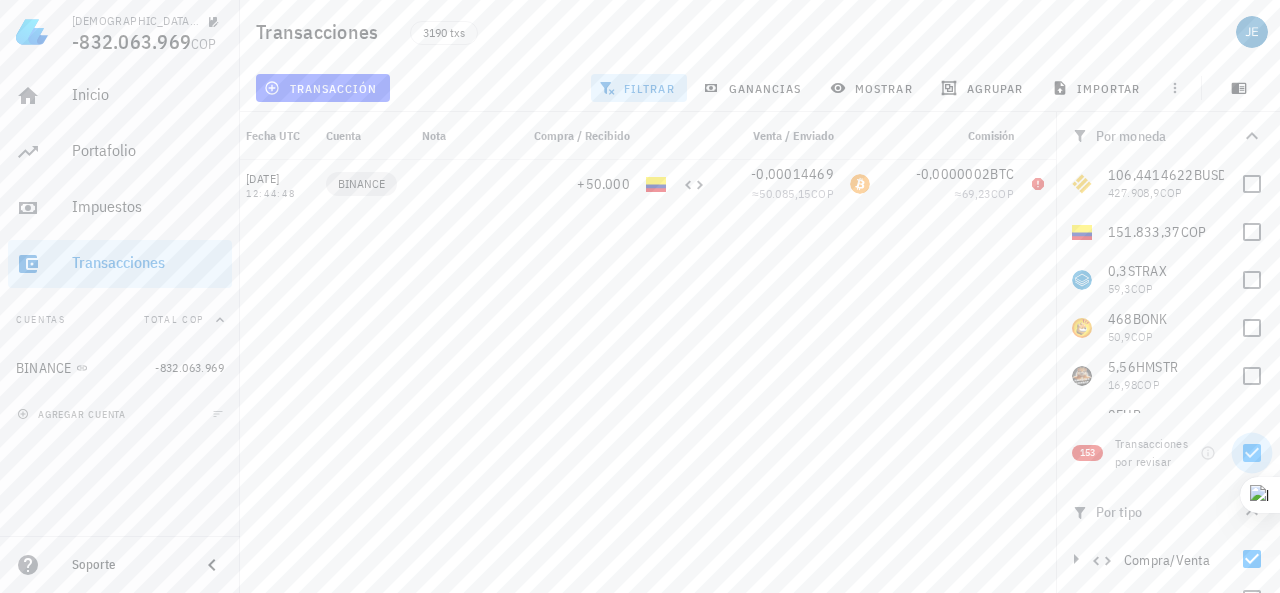 click at bounding box center (1252, 453) 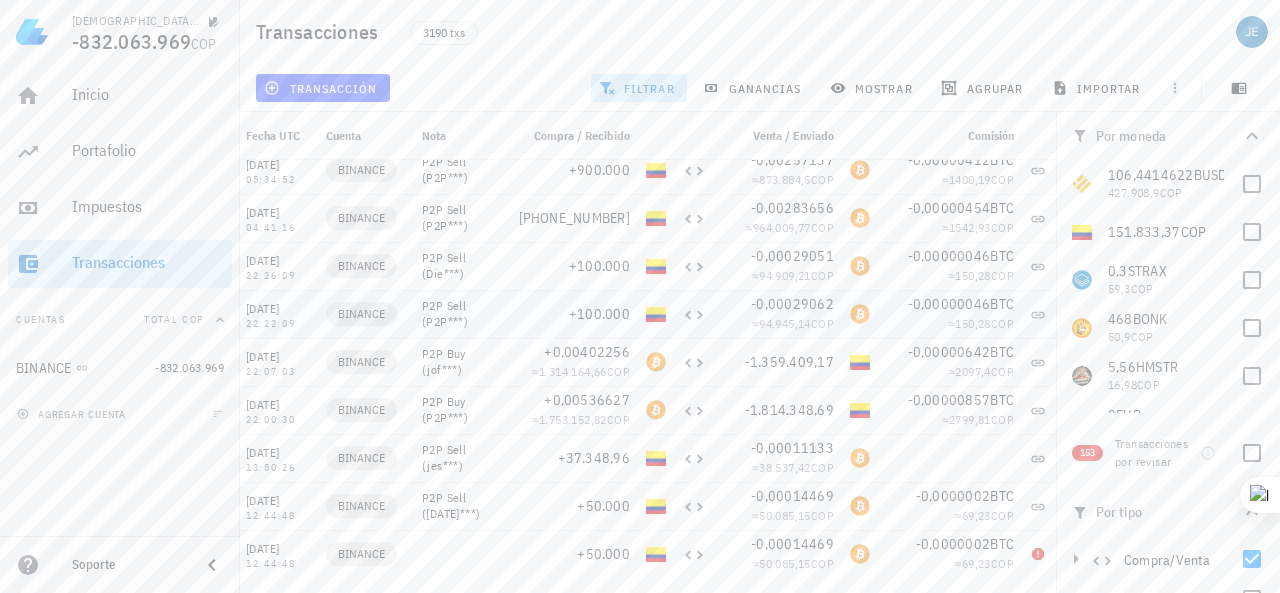 scroll, scrollTop: 206, scrollLeft: 0, axis: vertical 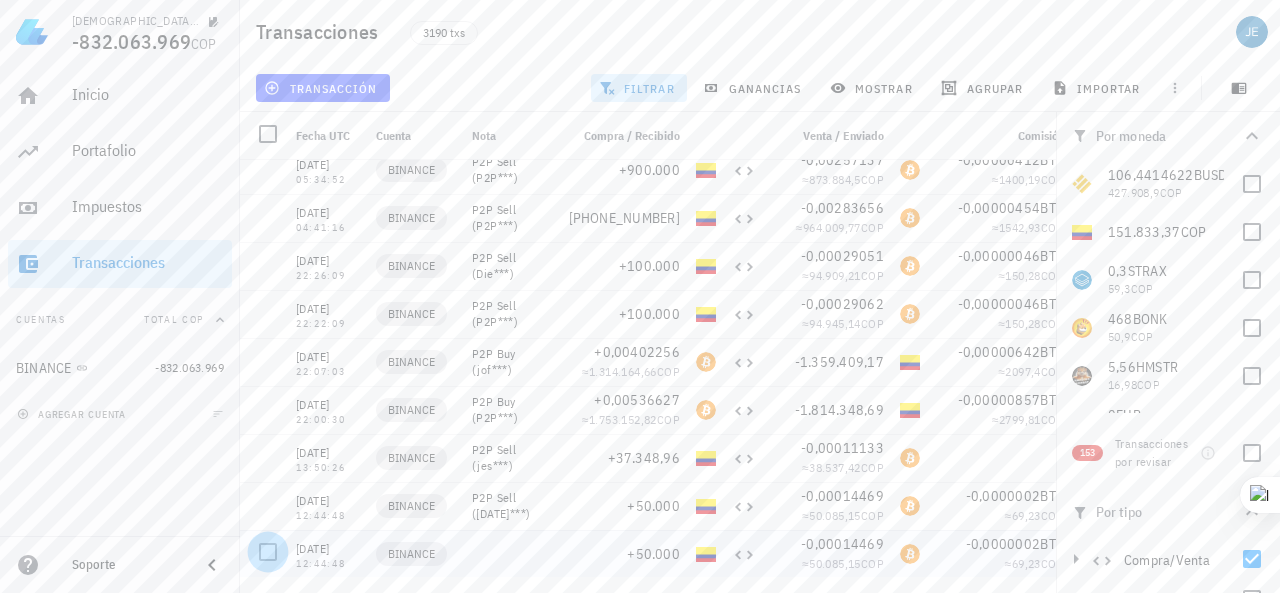 click at bounding box center (268, 552) 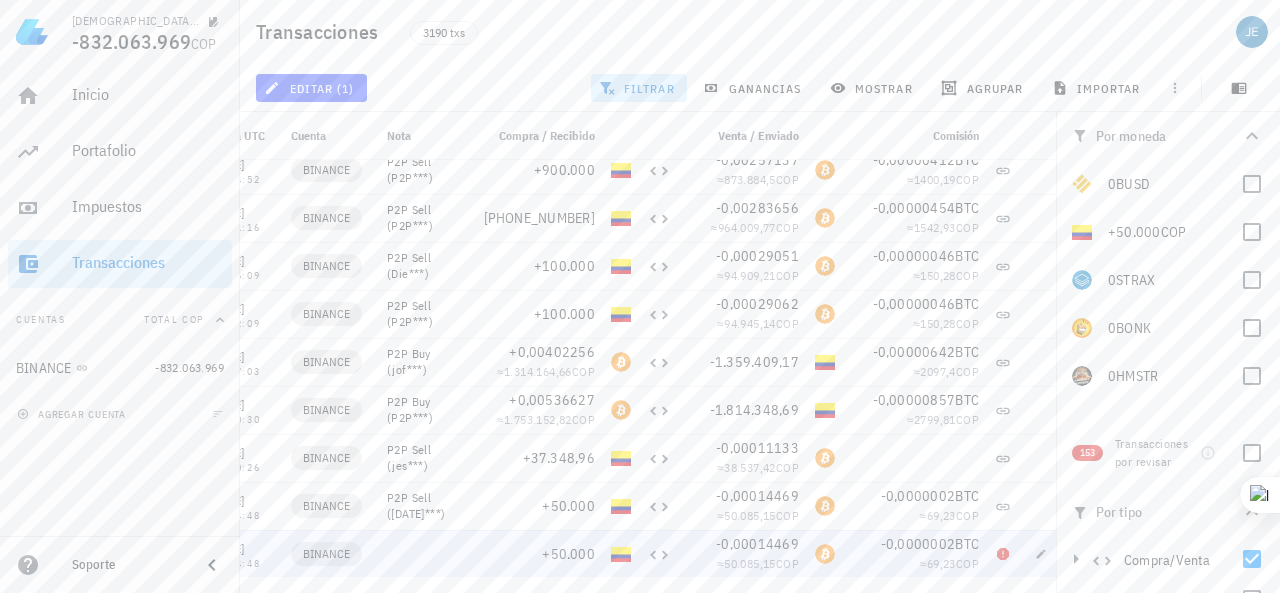 scroll, scrollTop: 0, scrollLeft: 100, axis: horizontal 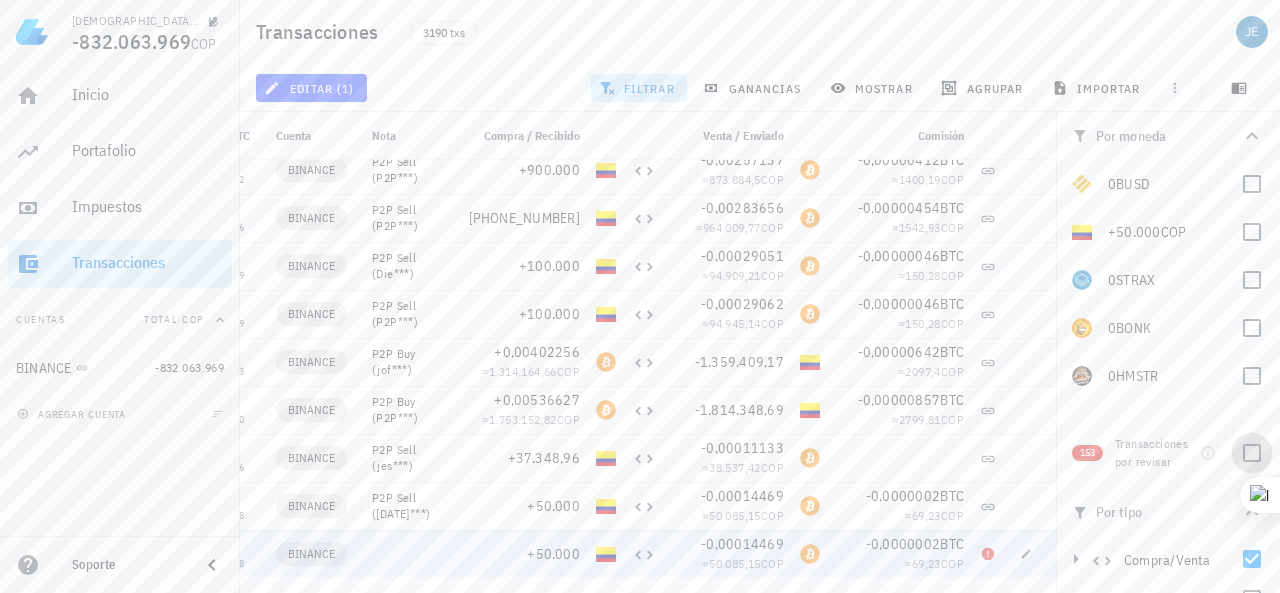 click at bounding box center (1252, 453) 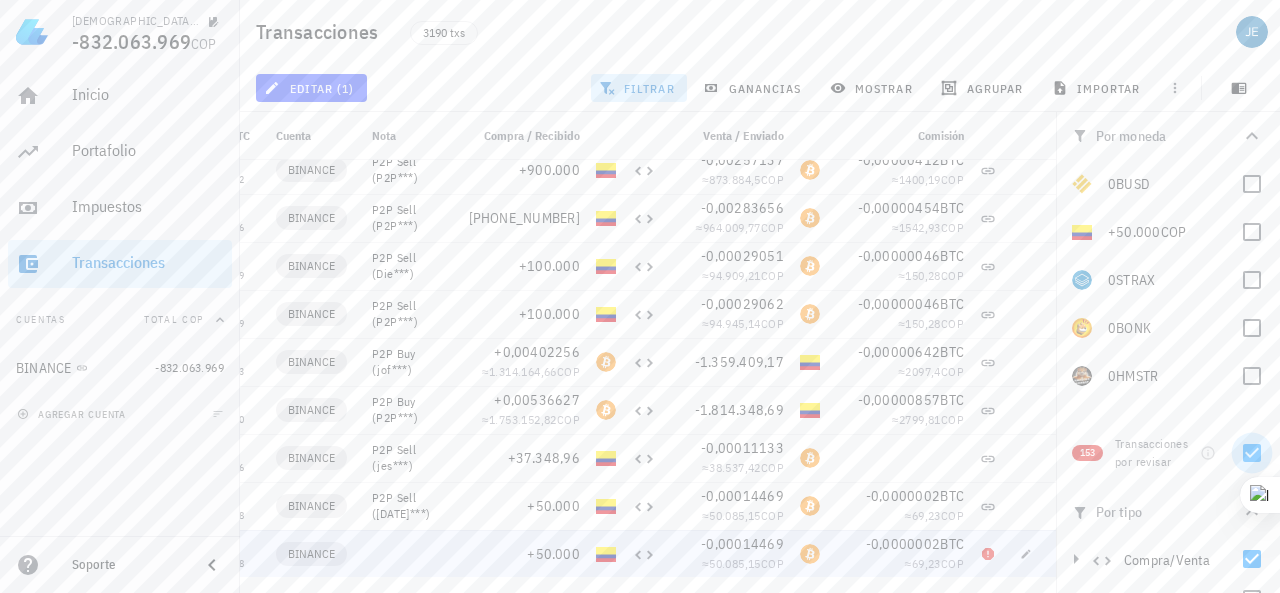 scroll, scrollTop: 0, scrollLeft: 0, axis: both 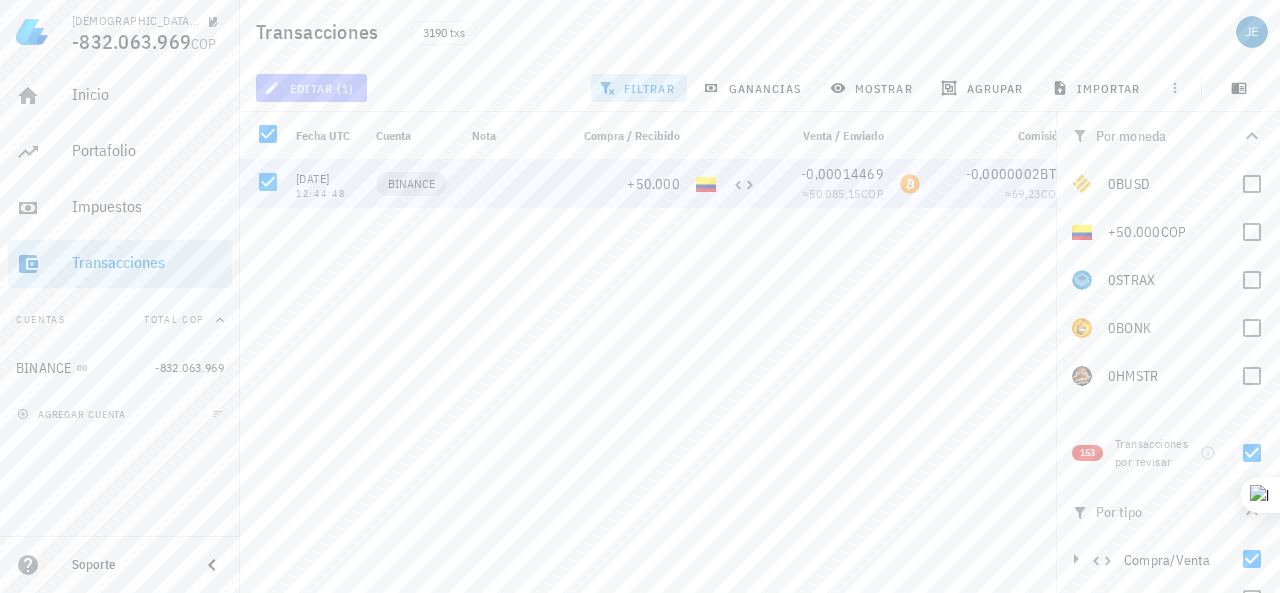 click on "editar (1)" at bounding box center (311, 88) 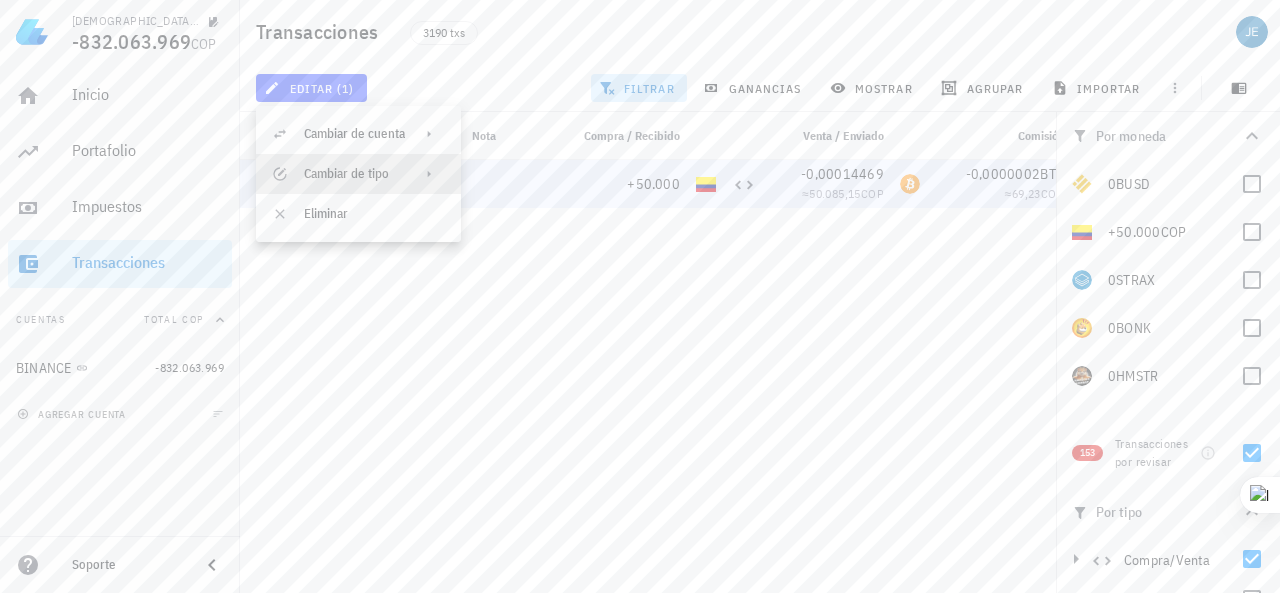 click on "Cambiar de tipo" at bounding box center (358, 174) 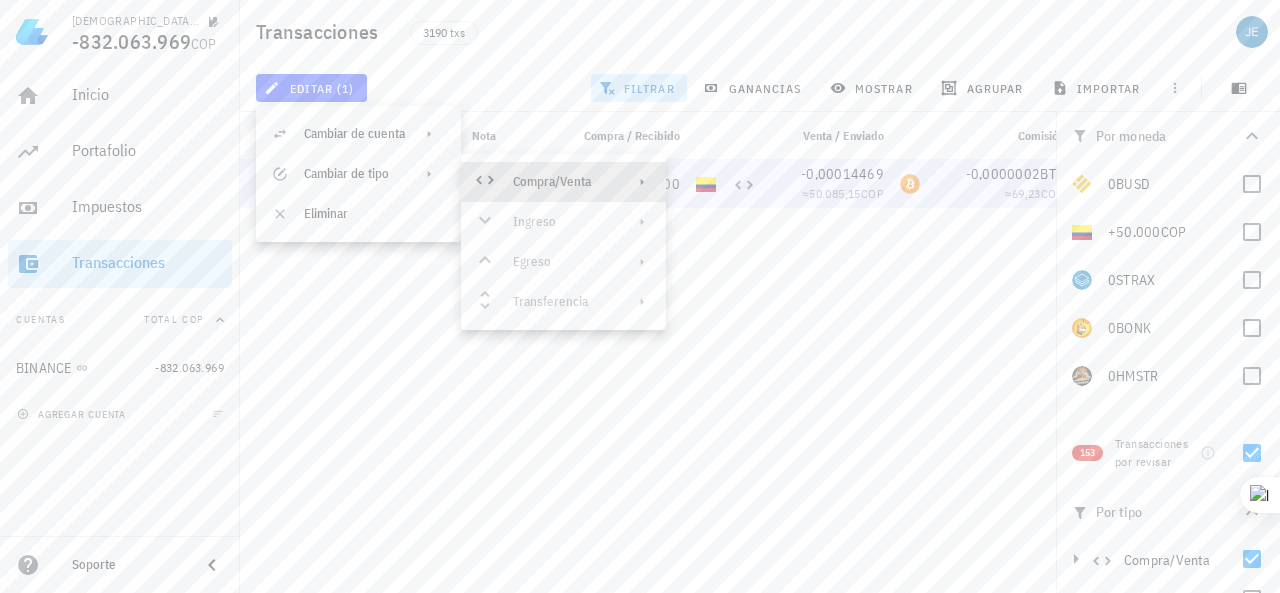 click on "Compra/Venta" at bounding box center [561, 182] 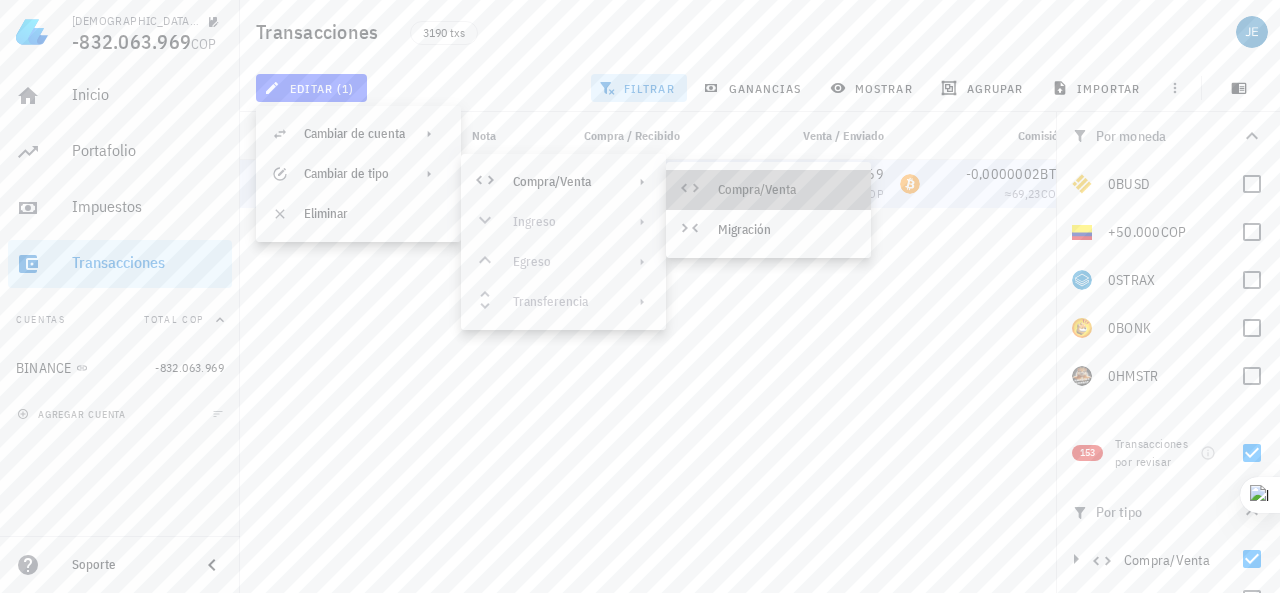 click on "Compra/Venta" at bounding box center [786, 190] 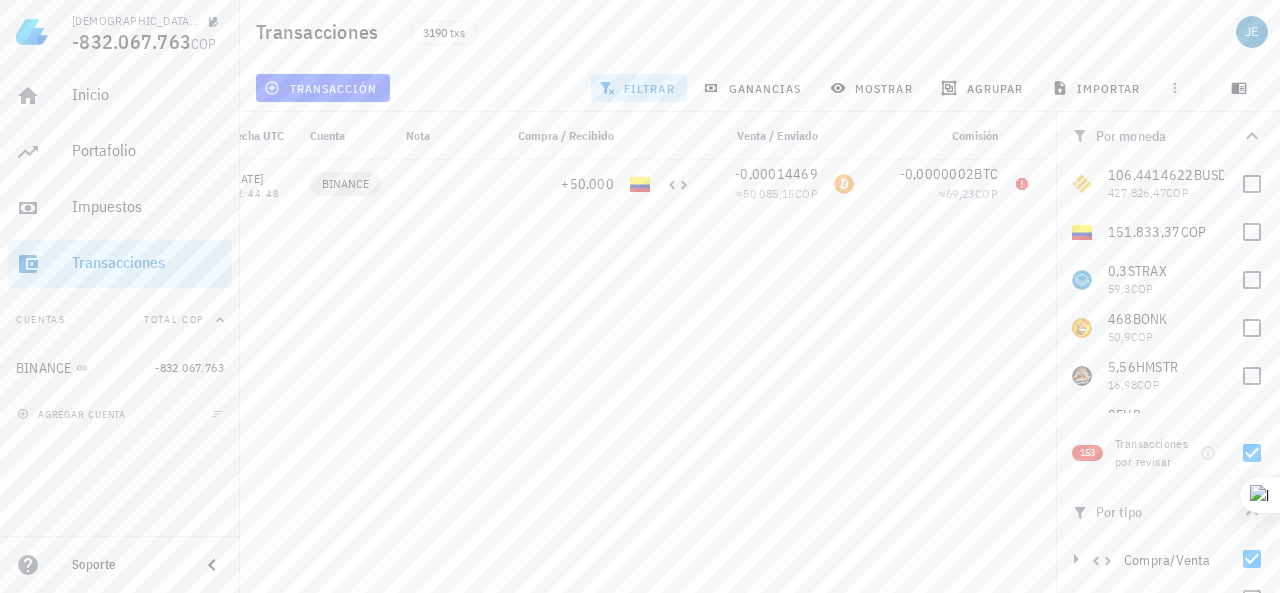 scroll, scrollTop: 0, scrollLeft: 100, axis: horizontal 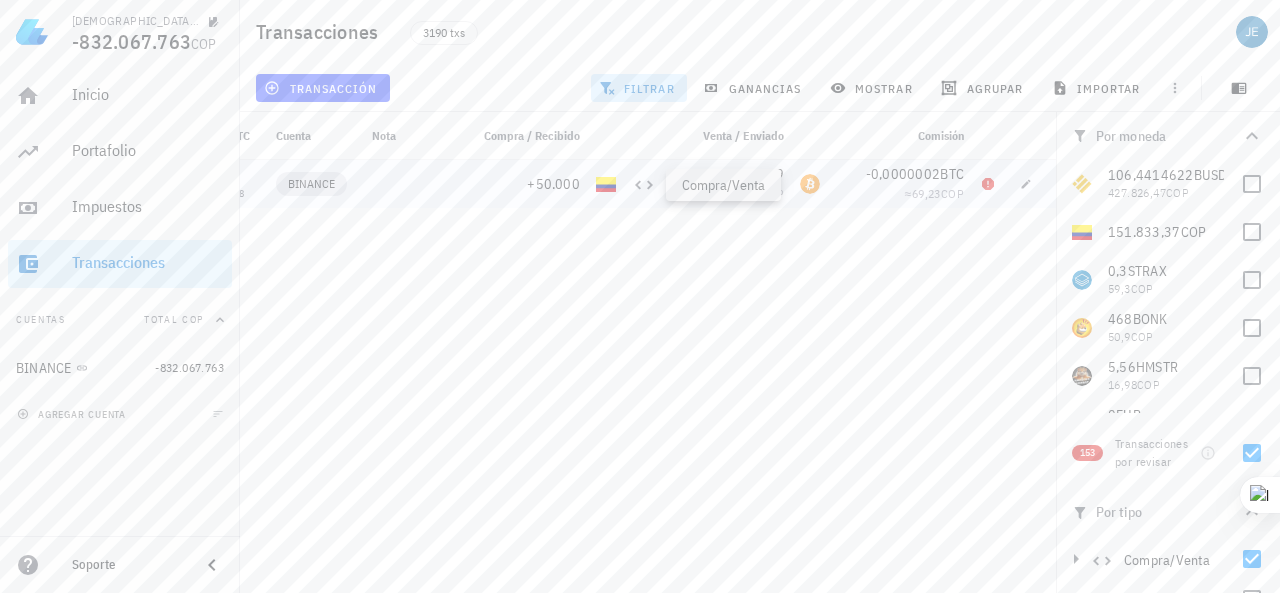 click 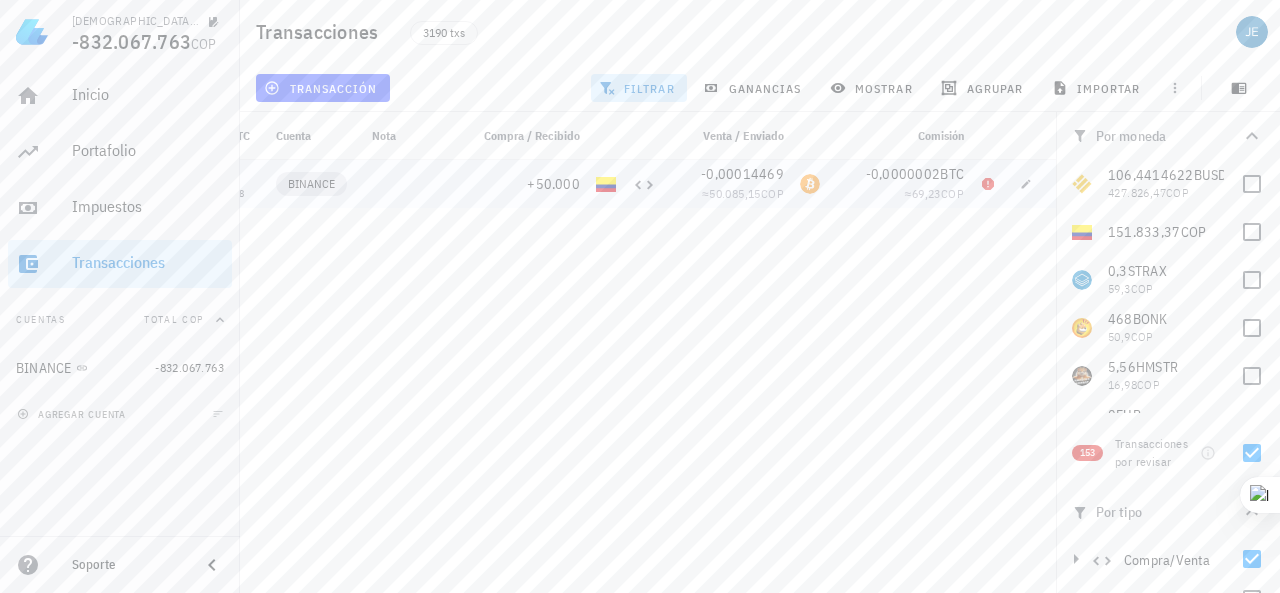 click at bounding box center [412, 184] 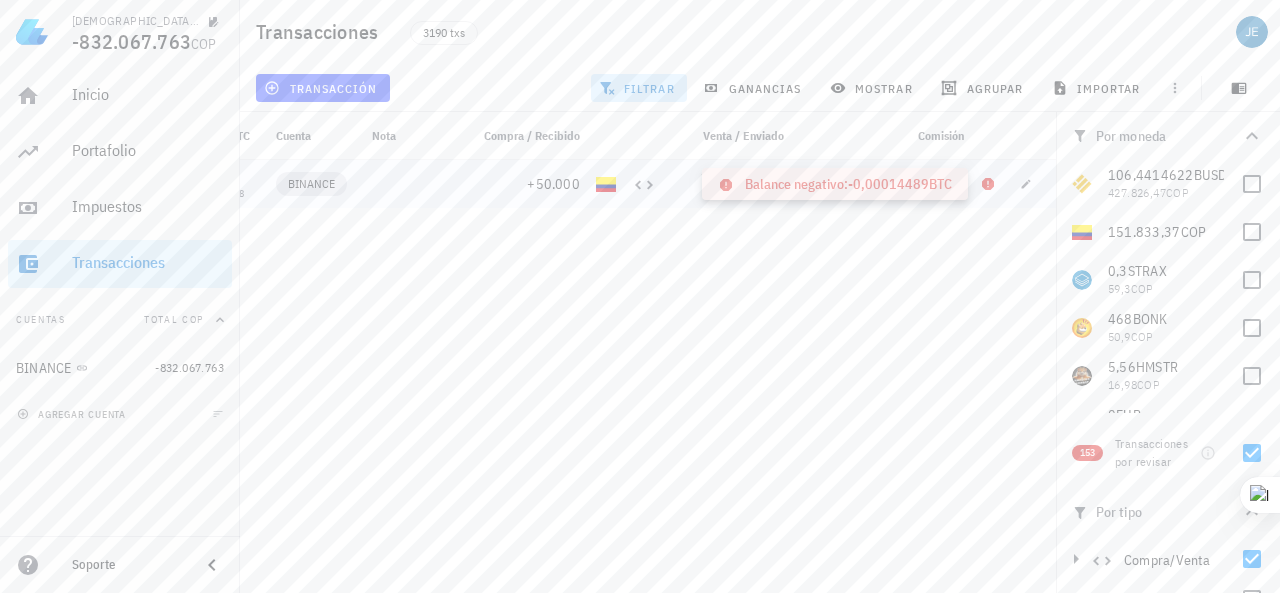 click 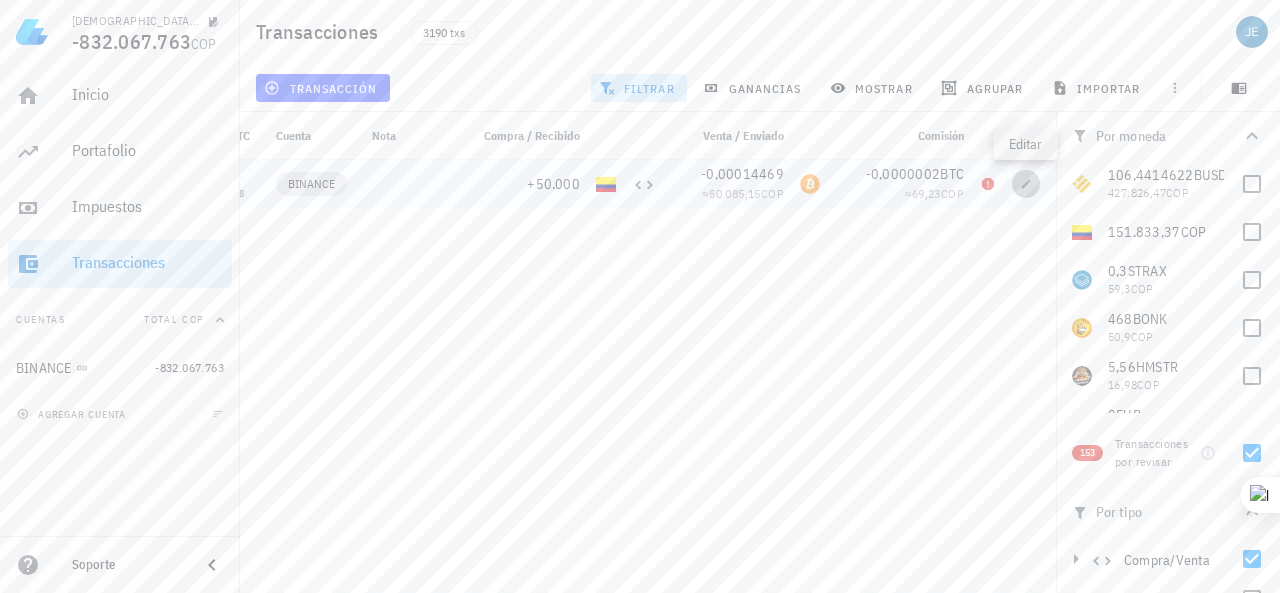click 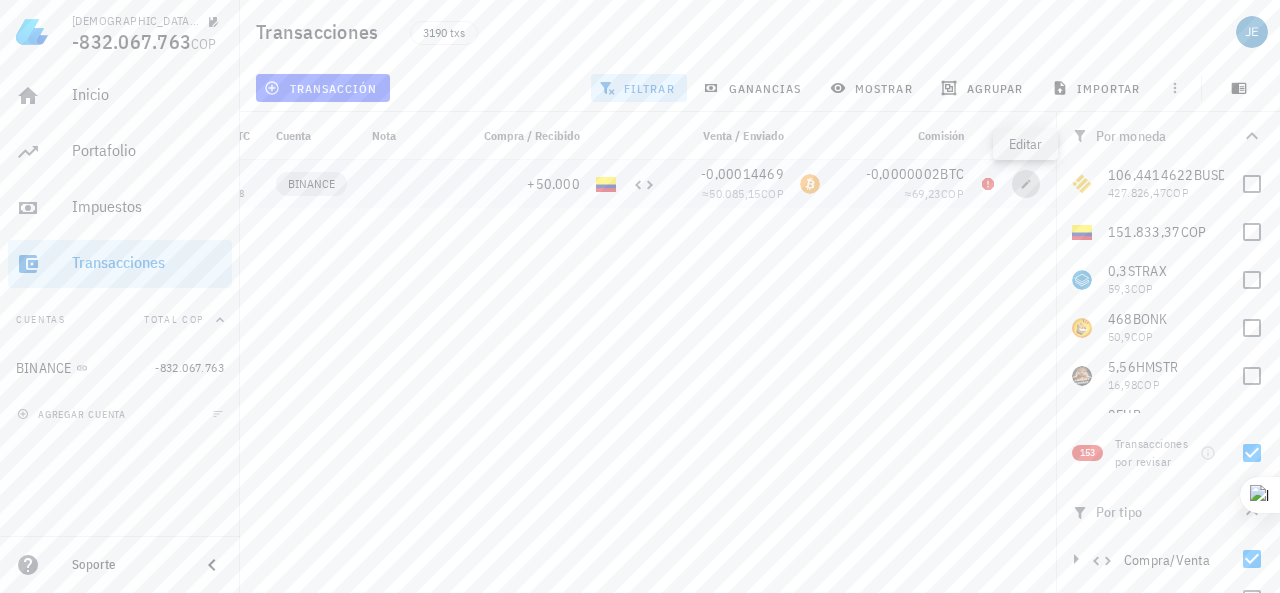 type on "[DATE]" 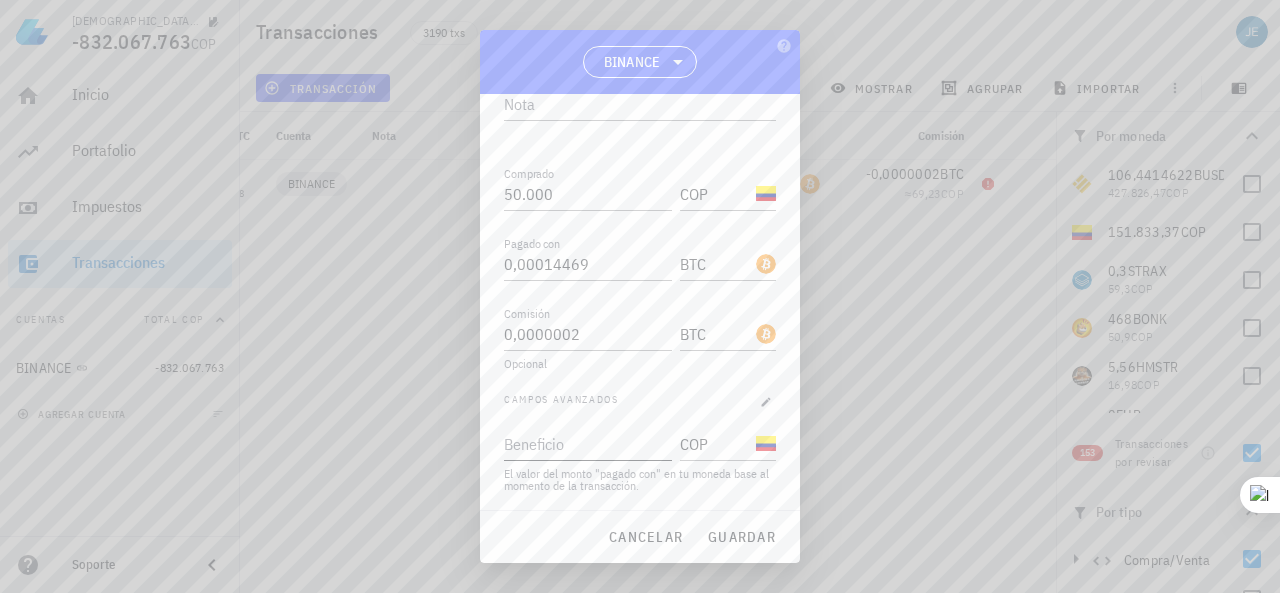 scroll, scrollTop: 0, scrollLeft: 0, axis: both 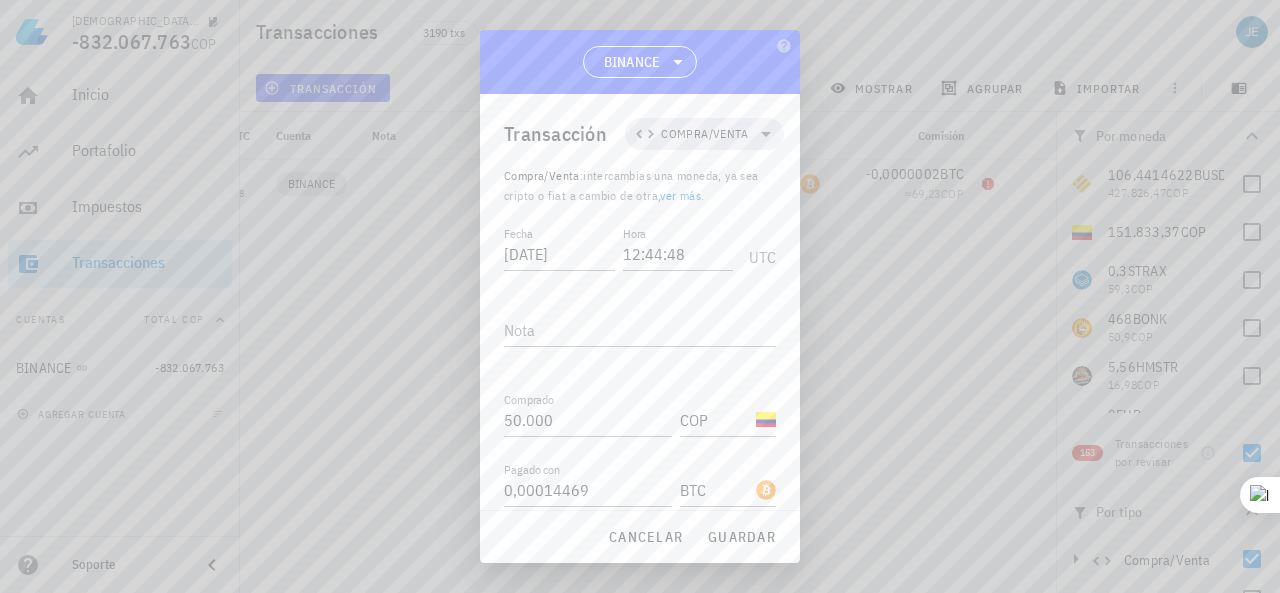 click at bounding box center (640, 296) 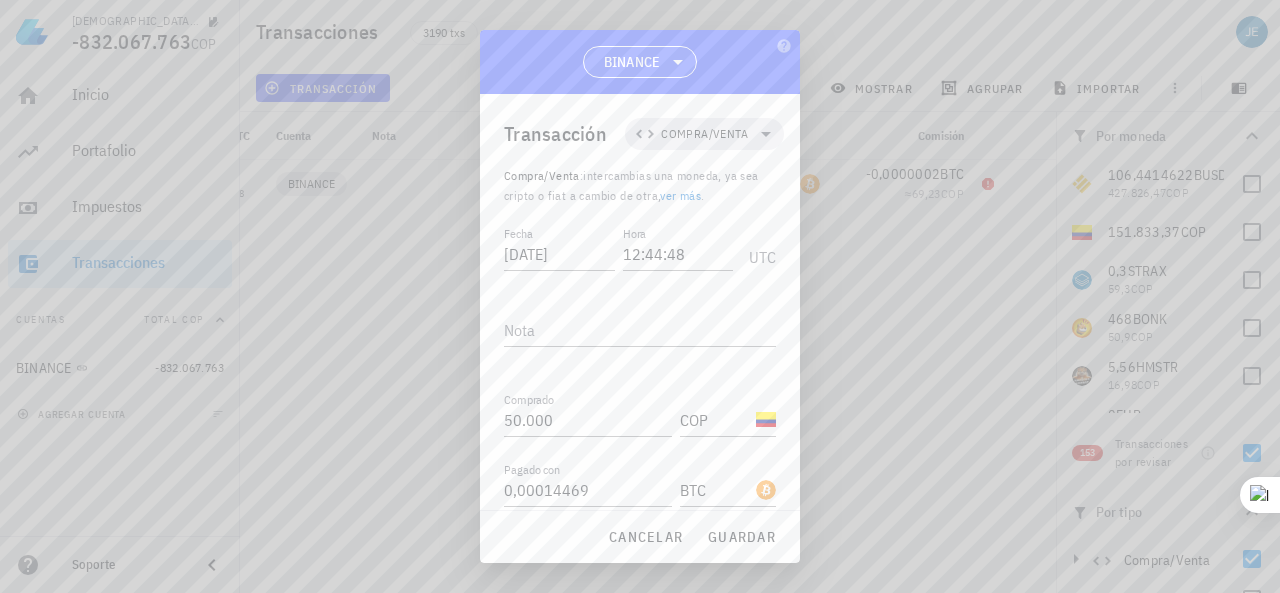click 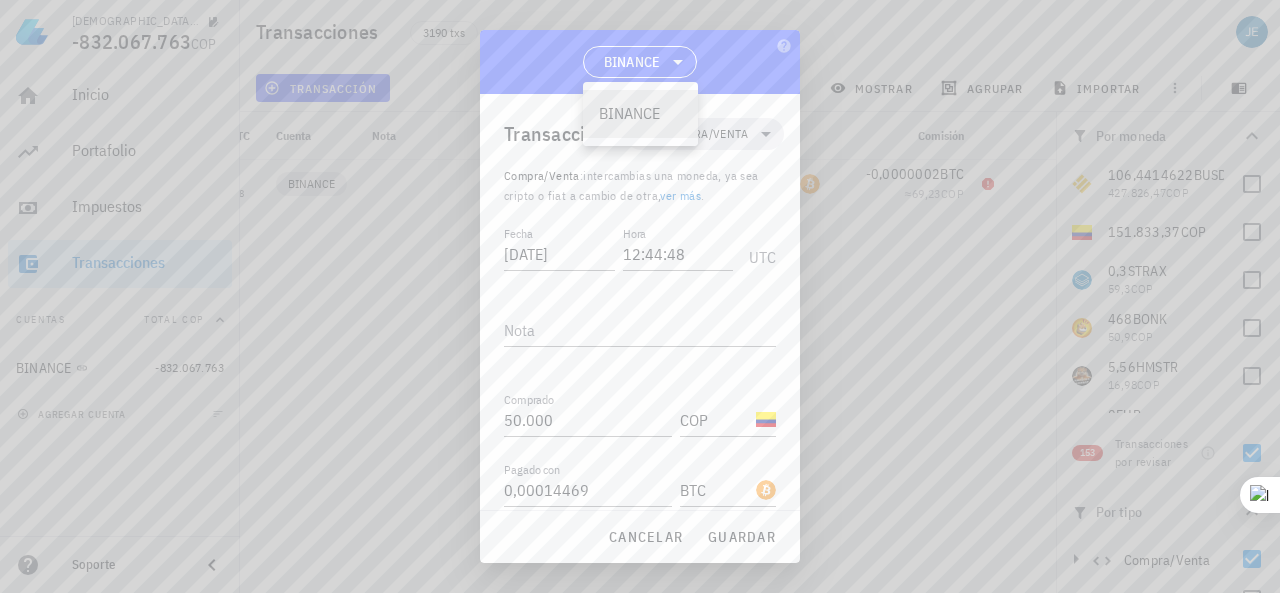 click at bounding box center (640, 296) 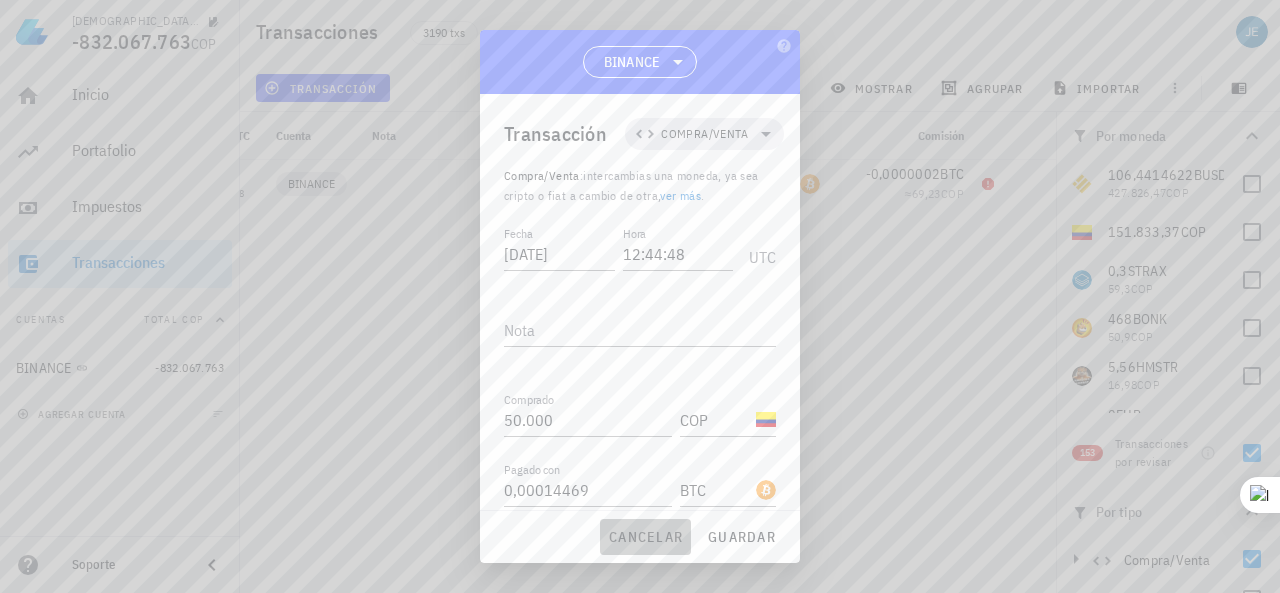 click on "cancelar" at bounding box center [645, 537] 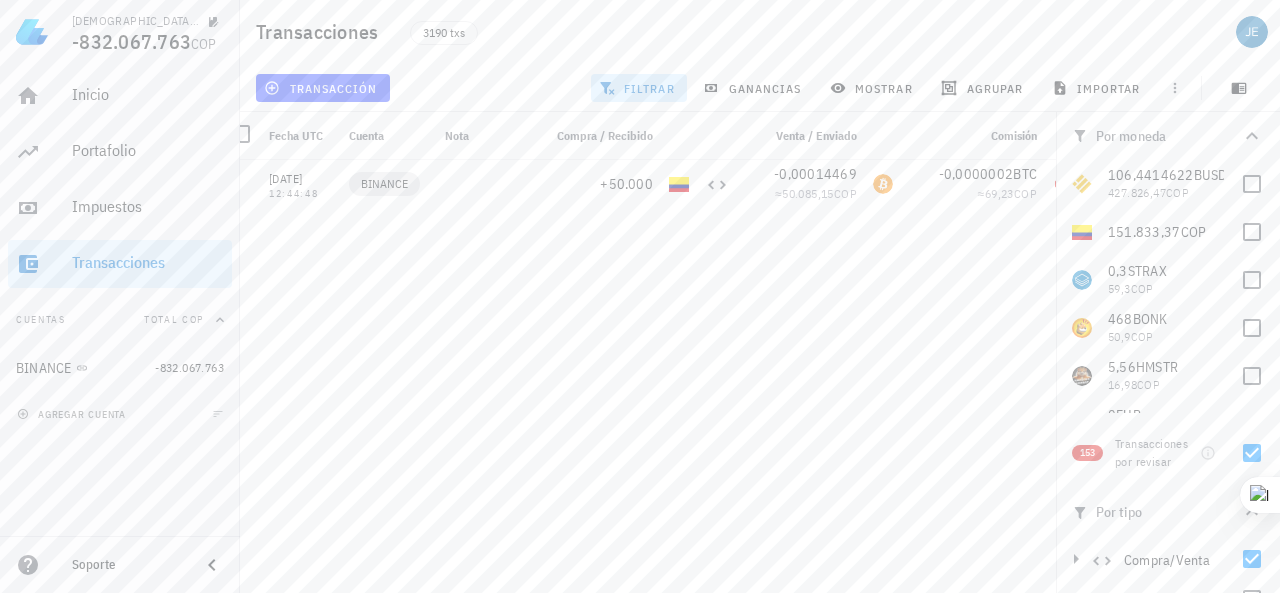 scroll, scrollTop: 0, scrollLeft: 0, axis: both 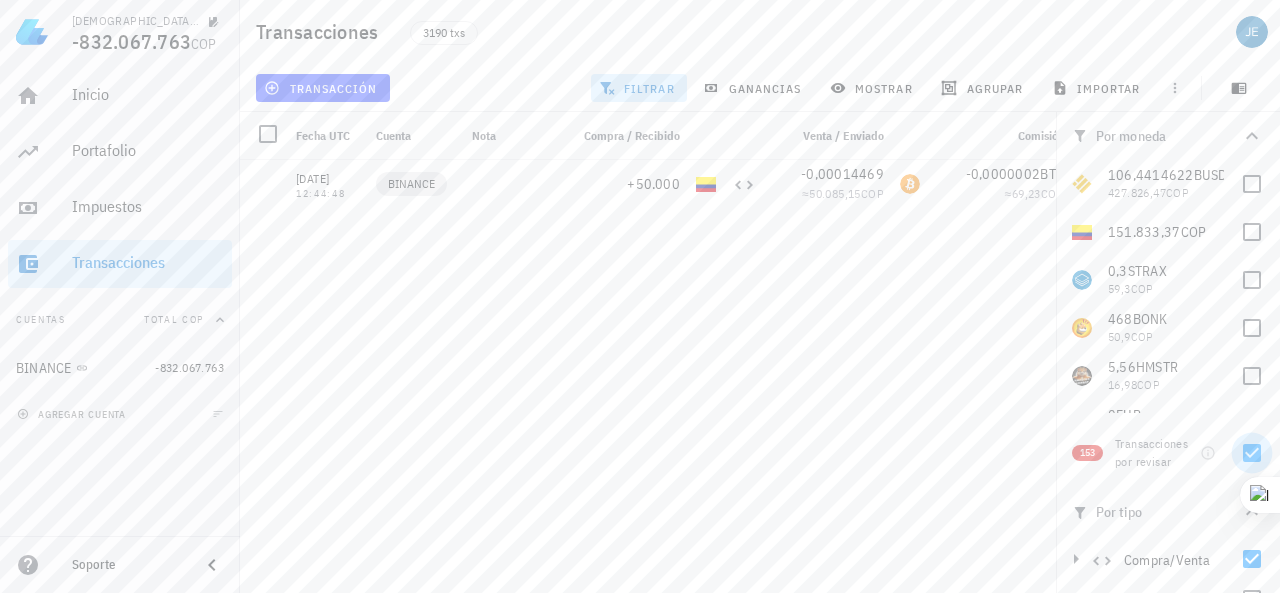 click at bounding box center (1252, 453) 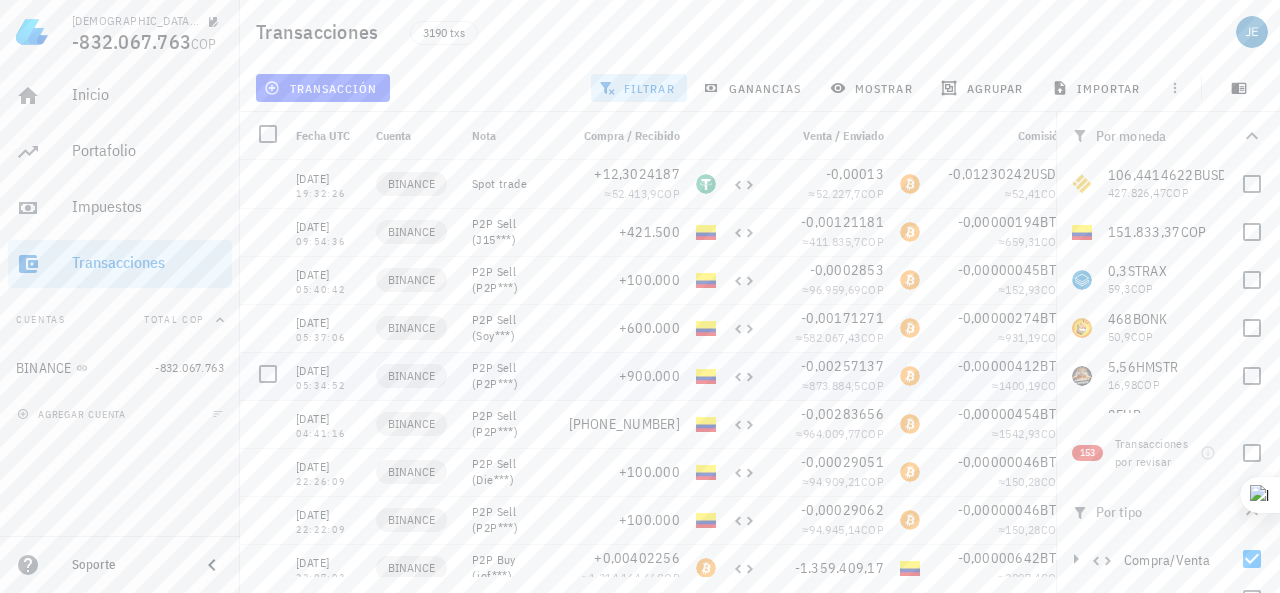 scroll, scrollTop: 206, scrollLeft: 0, axis: vertical 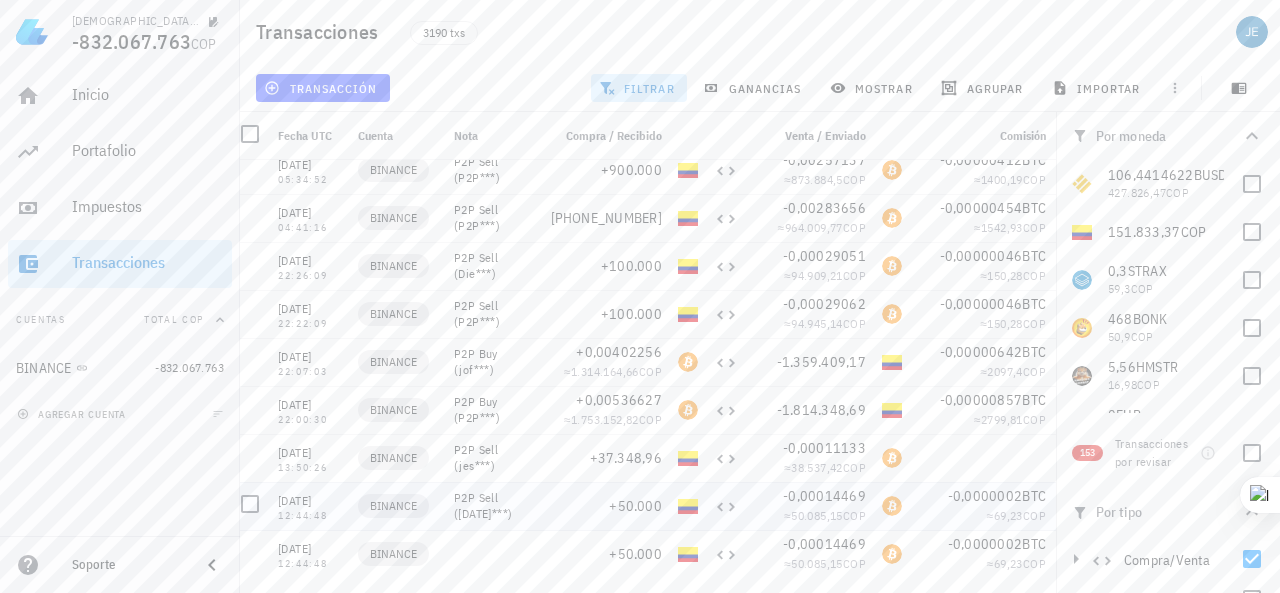 click on "+50.000" at bounding box center (606, 506) 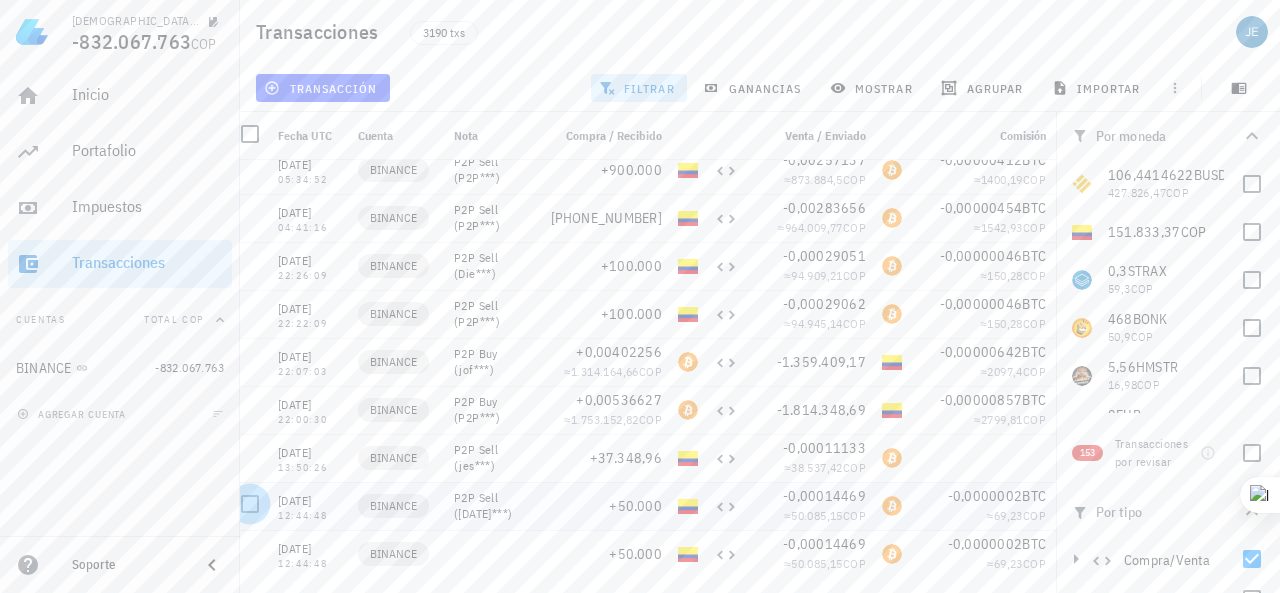click at bounding box center [250, 504] 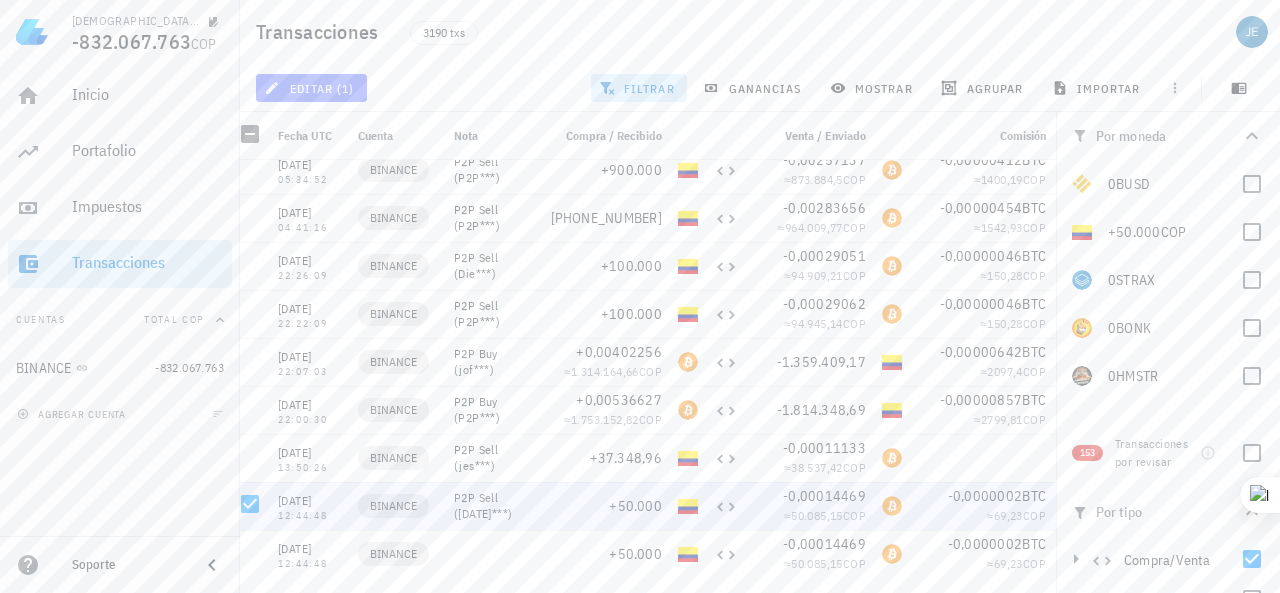 click on "editar (1)" at bounding box center (311, 88) 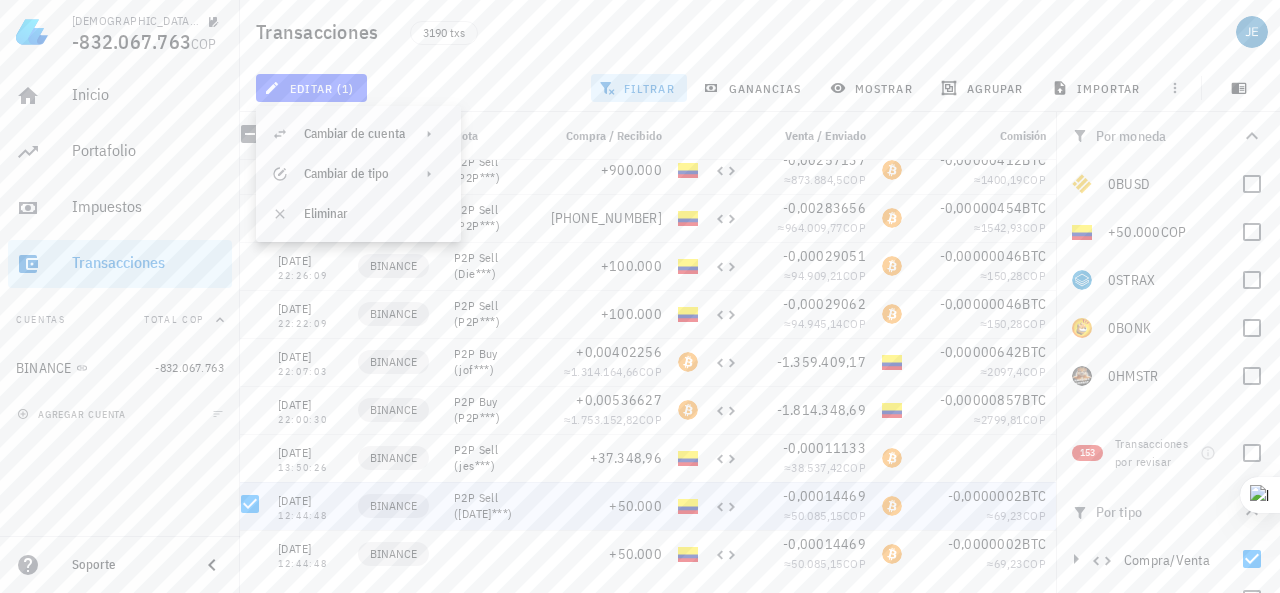 click on "editar (1)
filtrar
ganancias
mostrar
[GEOGRAPHIC_DATA]
importar" at bounding box center [760, 88] 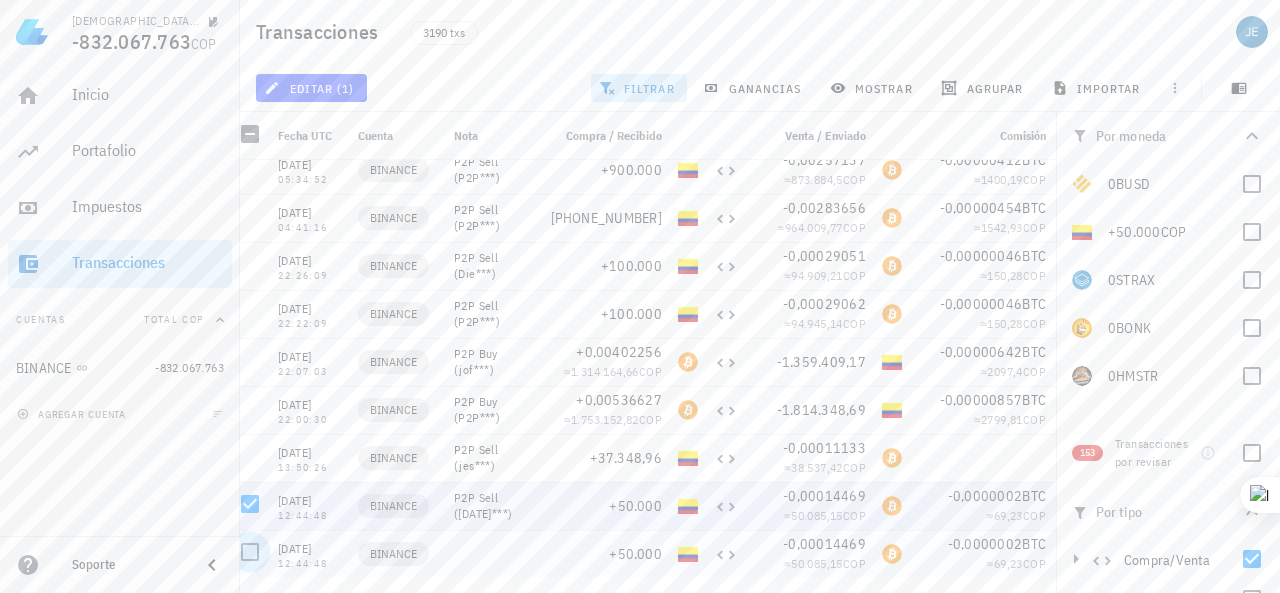 drag, startPoint x: 250, startPoint y: 551, endPoint x: 248, endPoint y: 540, distance: 11.18034 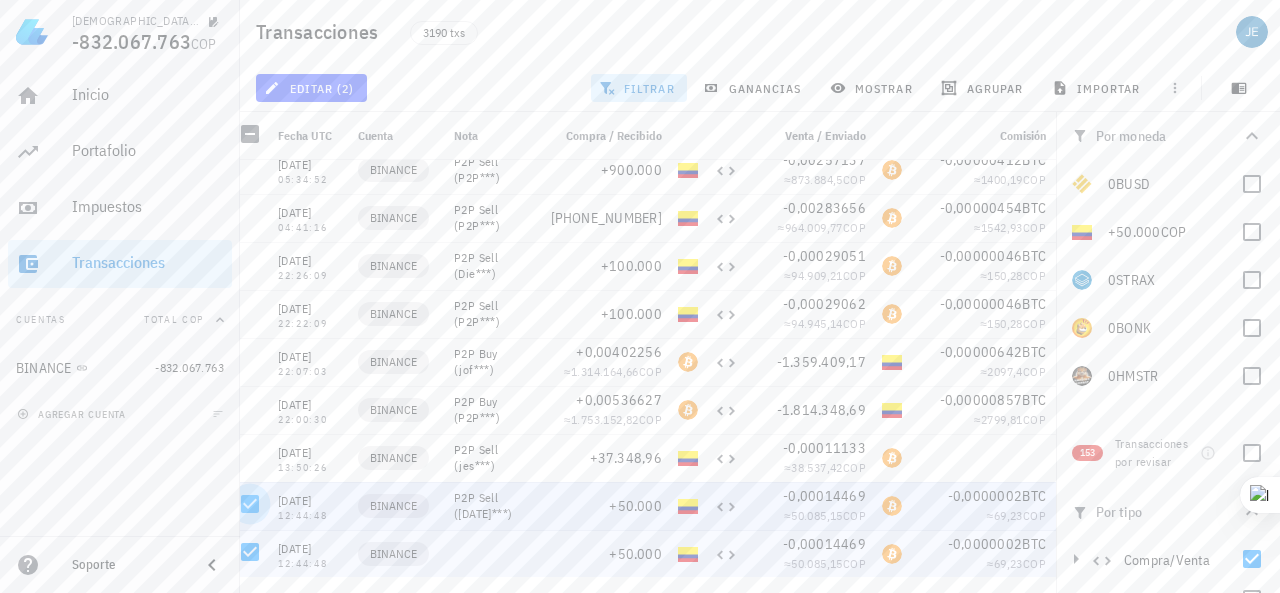click at bounding box center [250, 504] 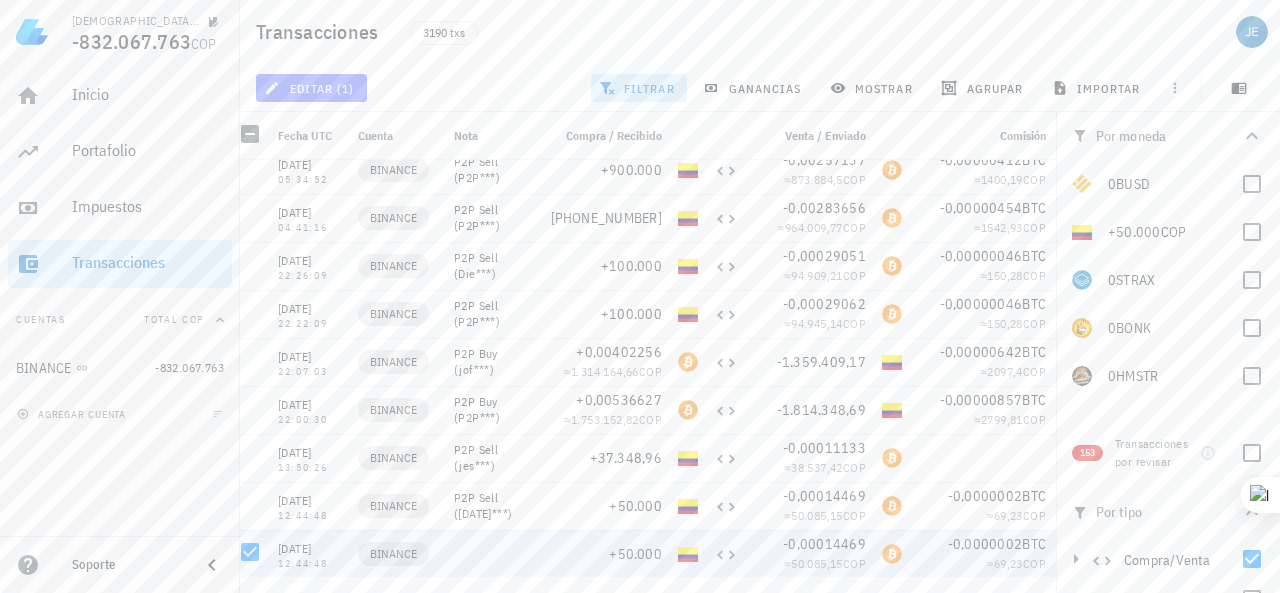 click on "editar (1)" at bounding box center (311, 88) 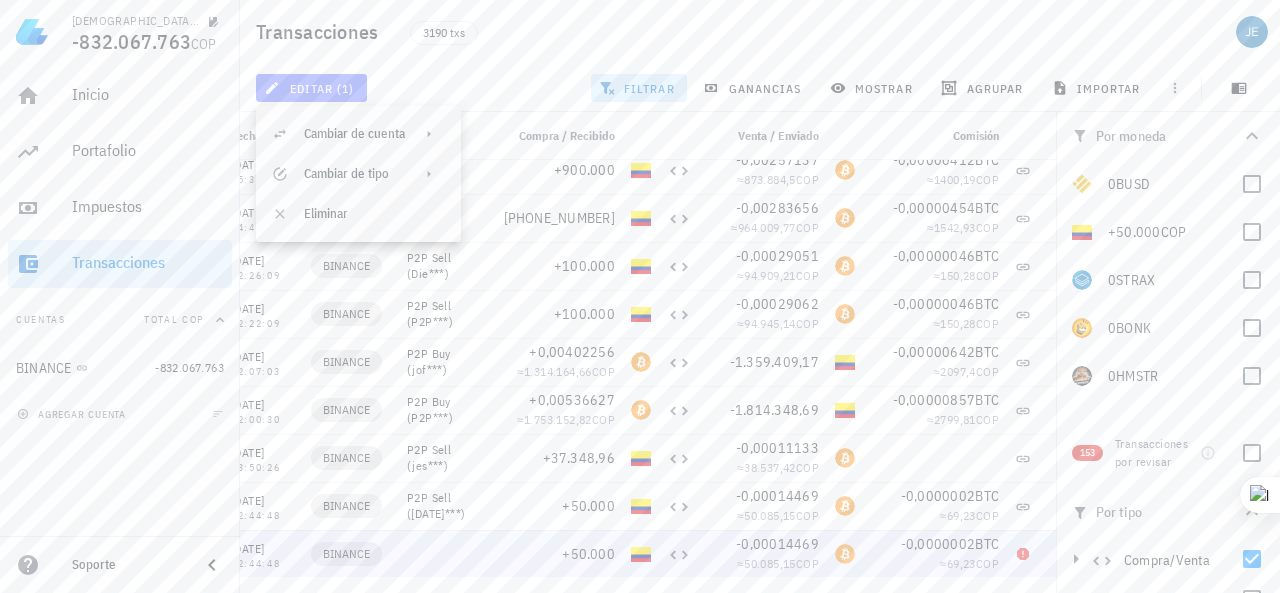 scroll, scrollTop: 0, scrollLeft: 100, axis: horizontal 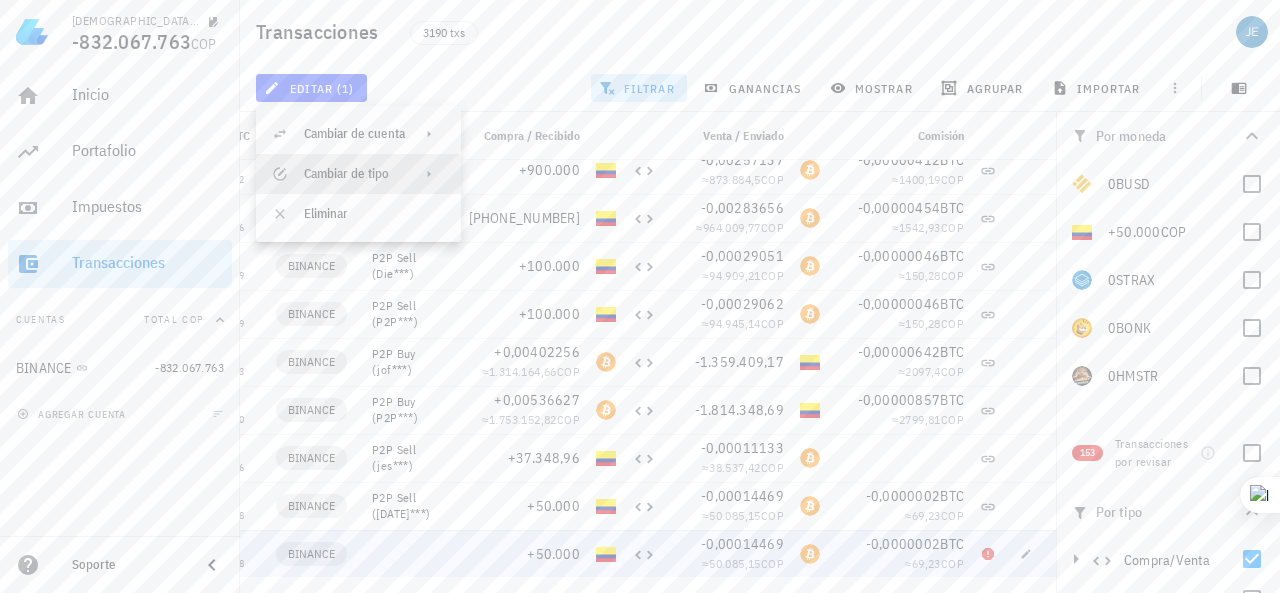 click on "Cambiar de tipo" at bounding box center [354, 174] 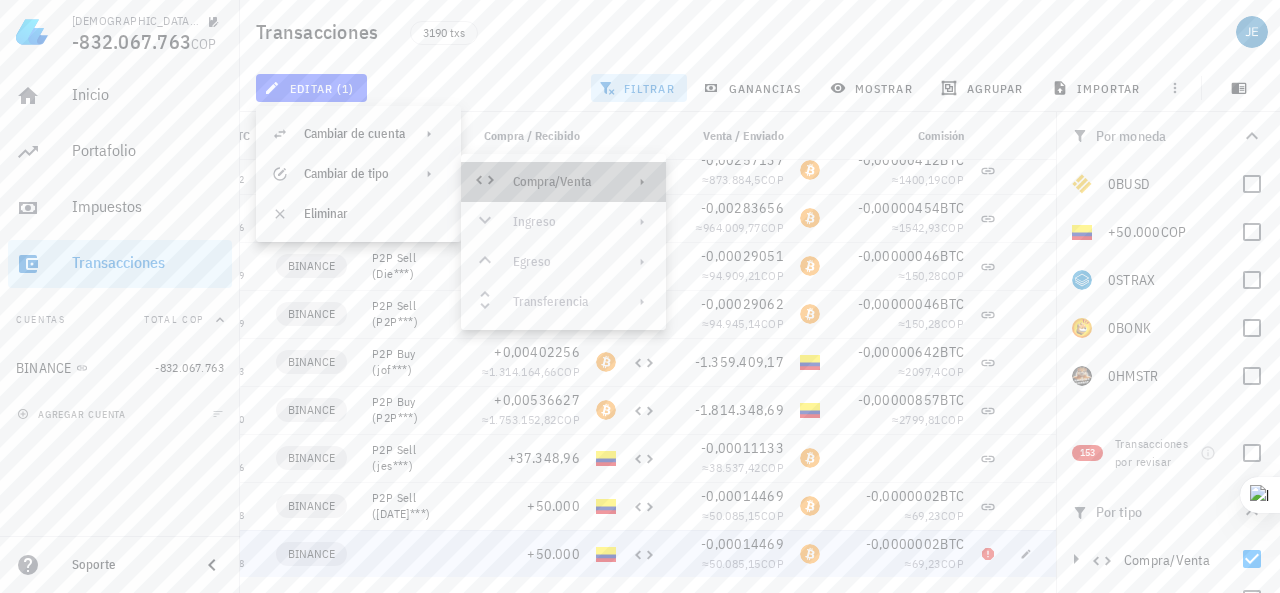 click on "Compra/Venta" at bounding box center (563, 182) 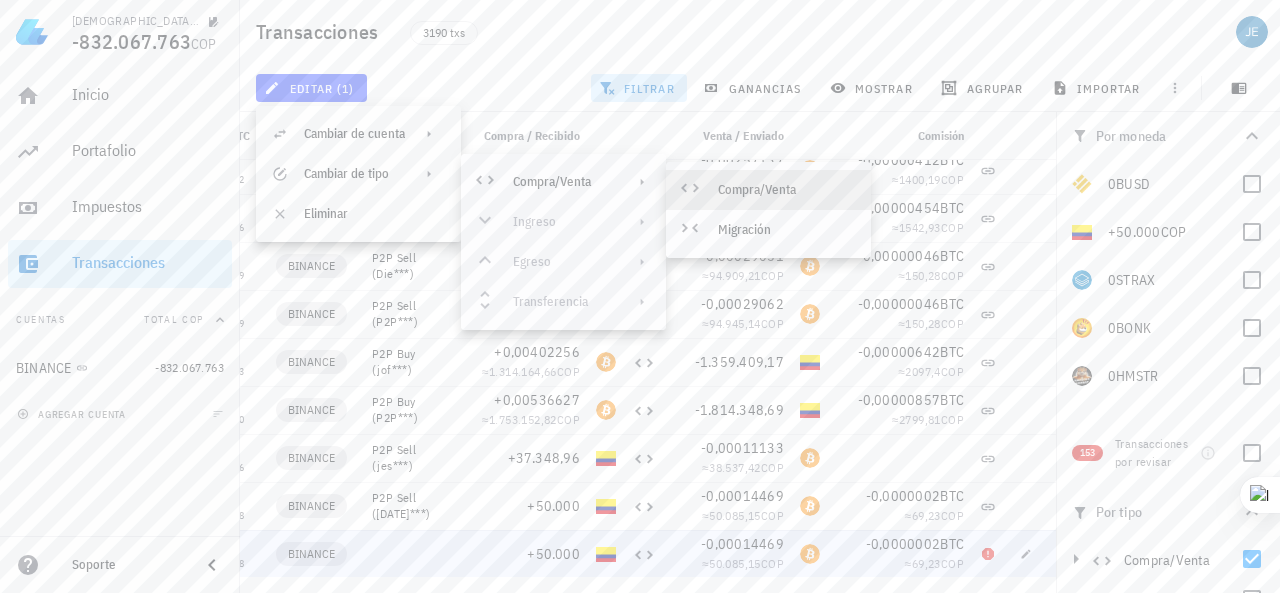 click on "Compra/Venta" at bounding box center [786, 190] 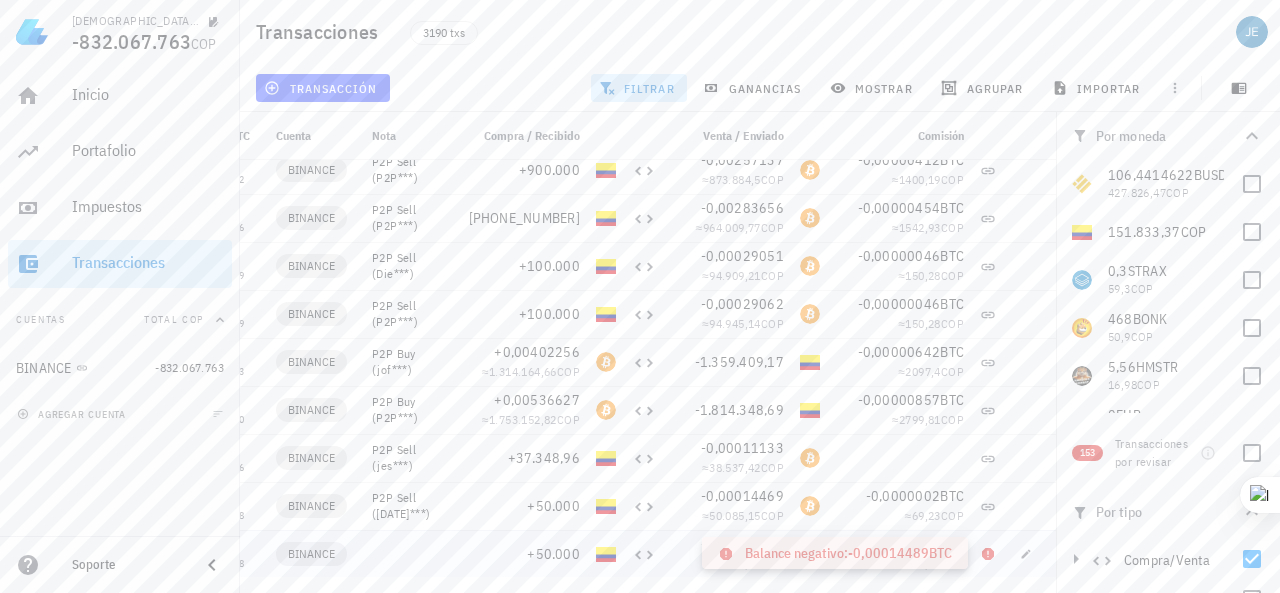 click 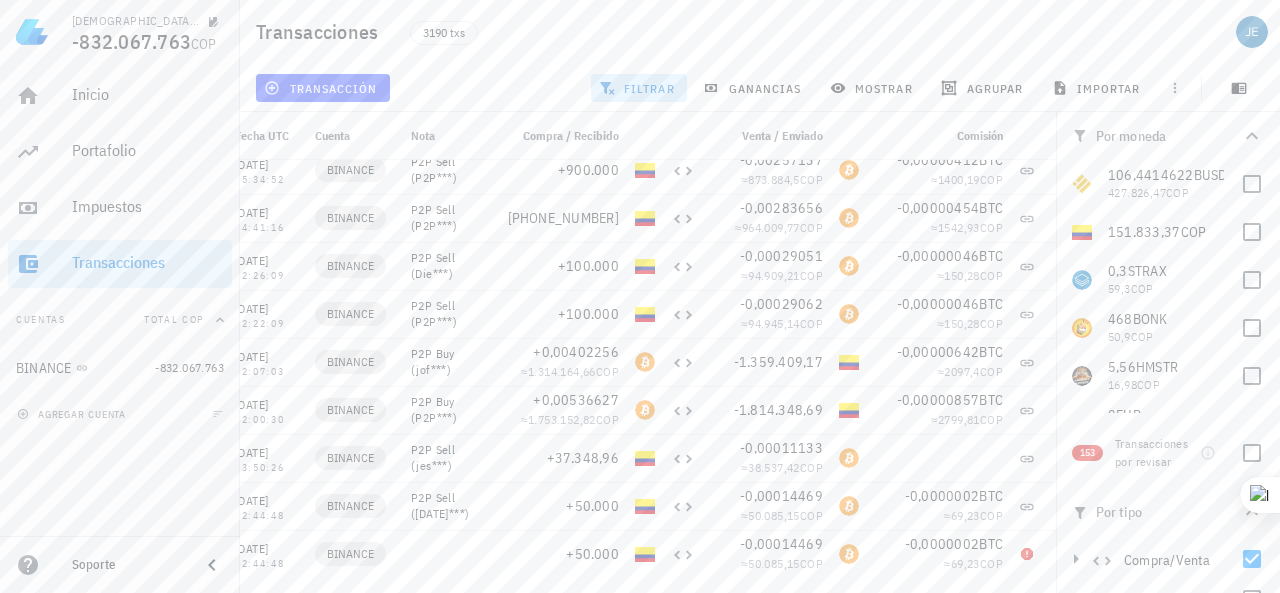 scroll, scrollTop: 0, scrollLeft: 100, axis: horizontal 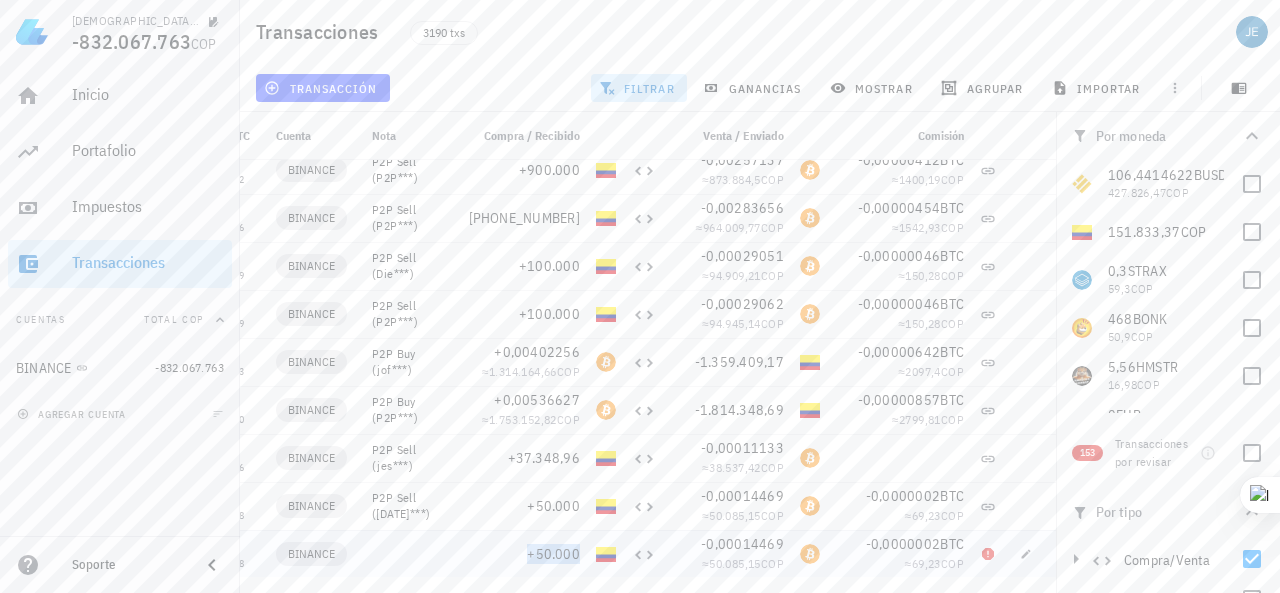 click on "+50.000" at bounding box center (553, 554) 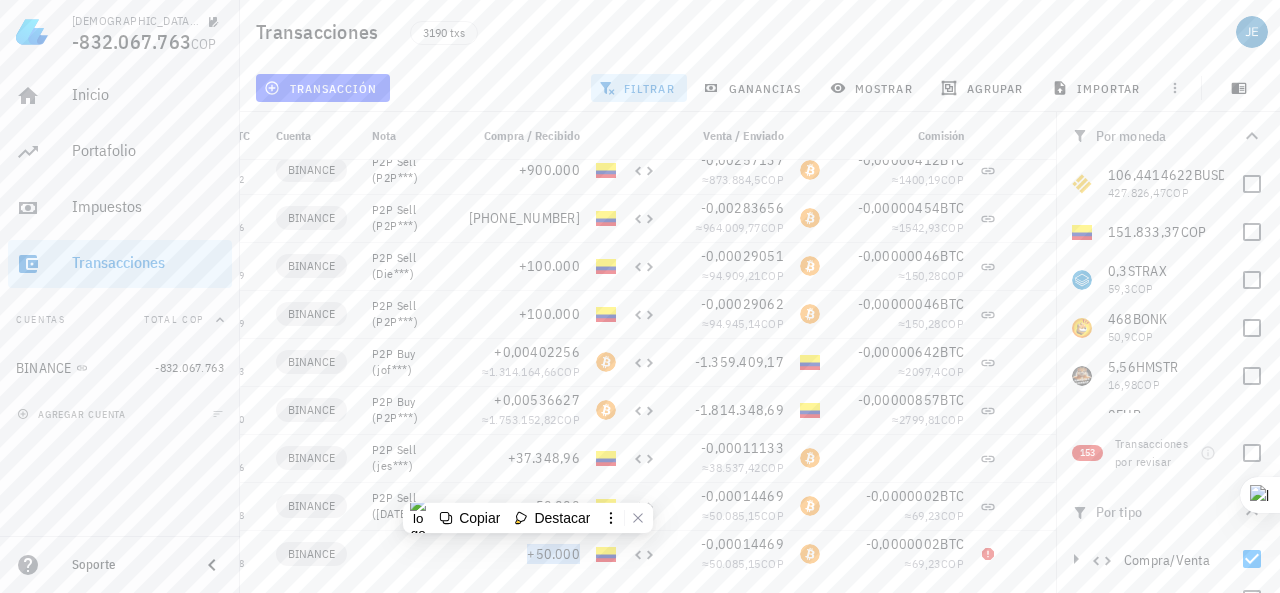 scroll, scrollTop: 0, scrollLeft: 0, axis: both 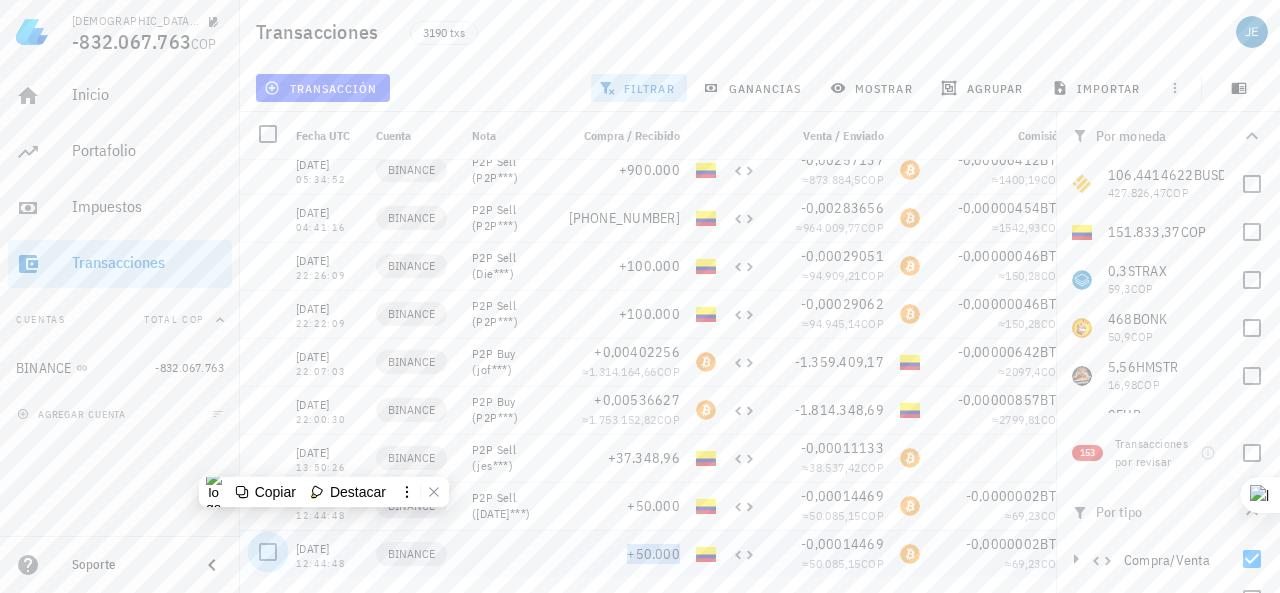 click at bounding box center [268, 552] 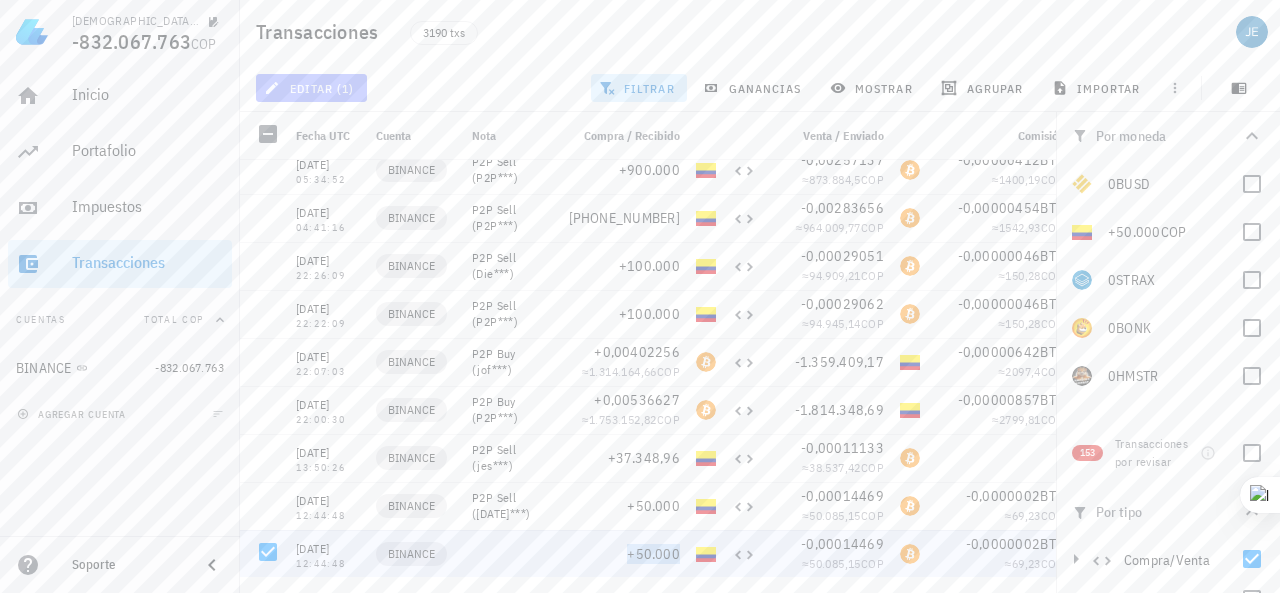 click on "editar (1)" at bounding box center [311, 88] 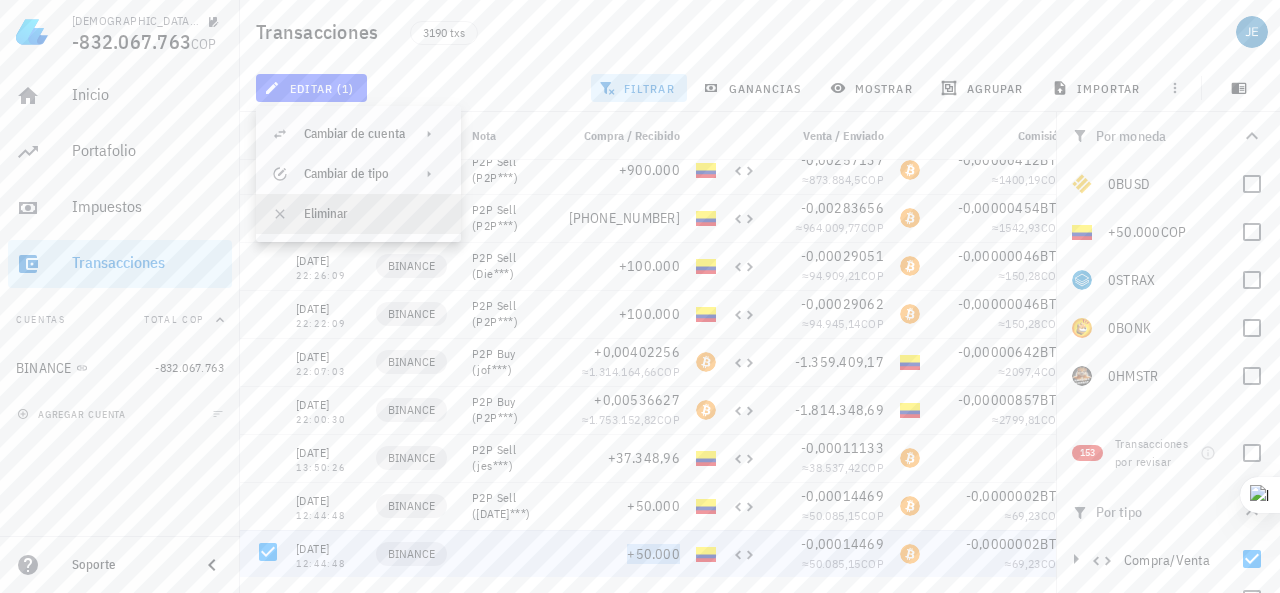 click on "Eliminar" at bounding box center [374, 214] 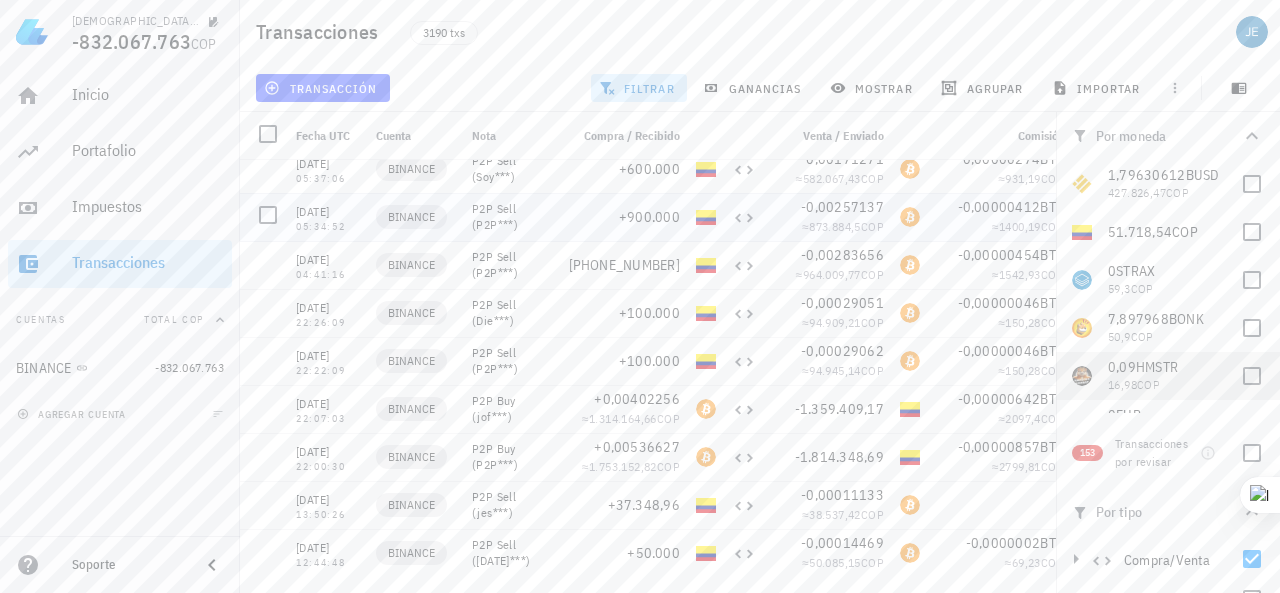 scroll, scrollTop: 158, scrollLeft: 0, axis: vertical 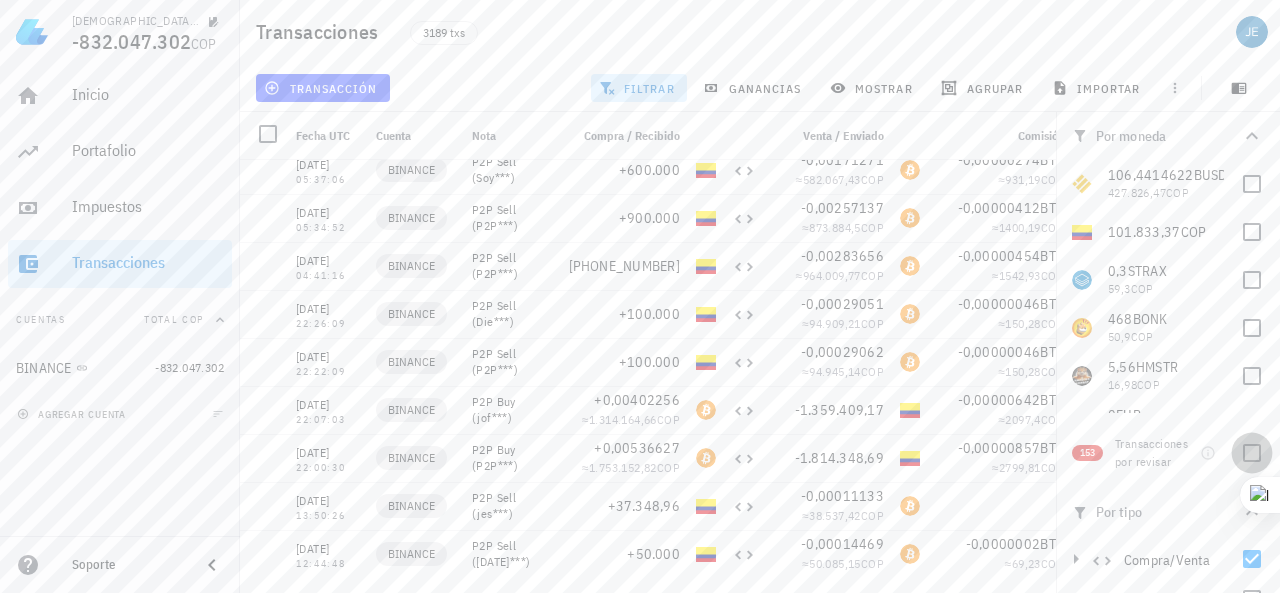 click at bounding box center [1252, 453] 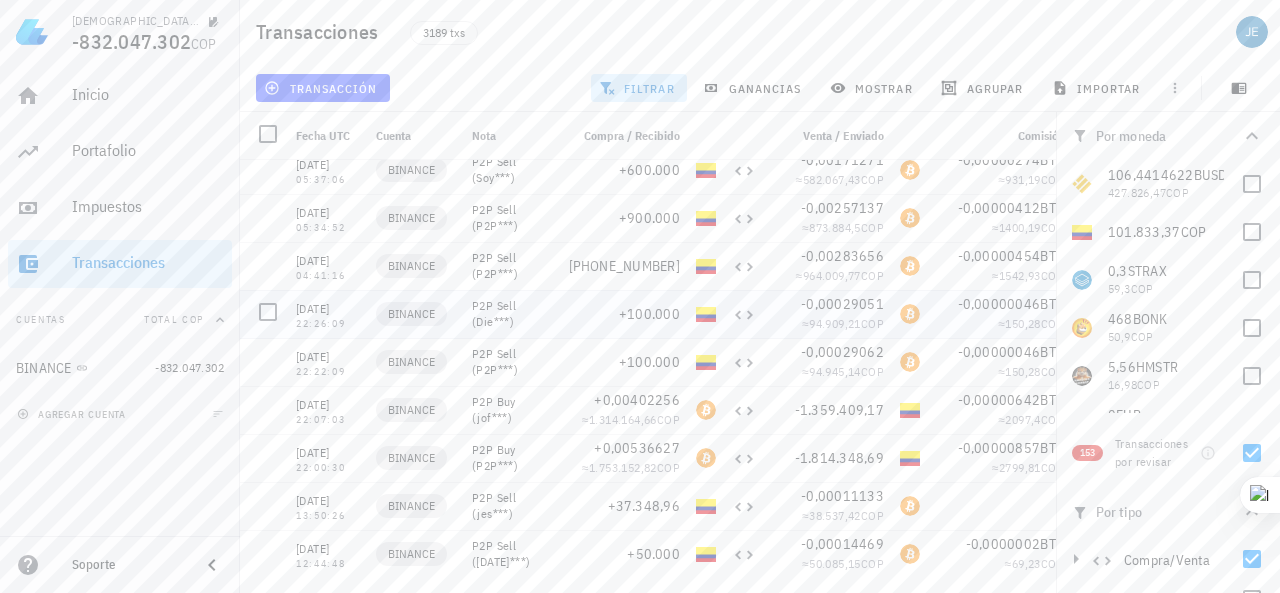 scroll, scrollTop: 0, scrollLeft: 0, axis: both 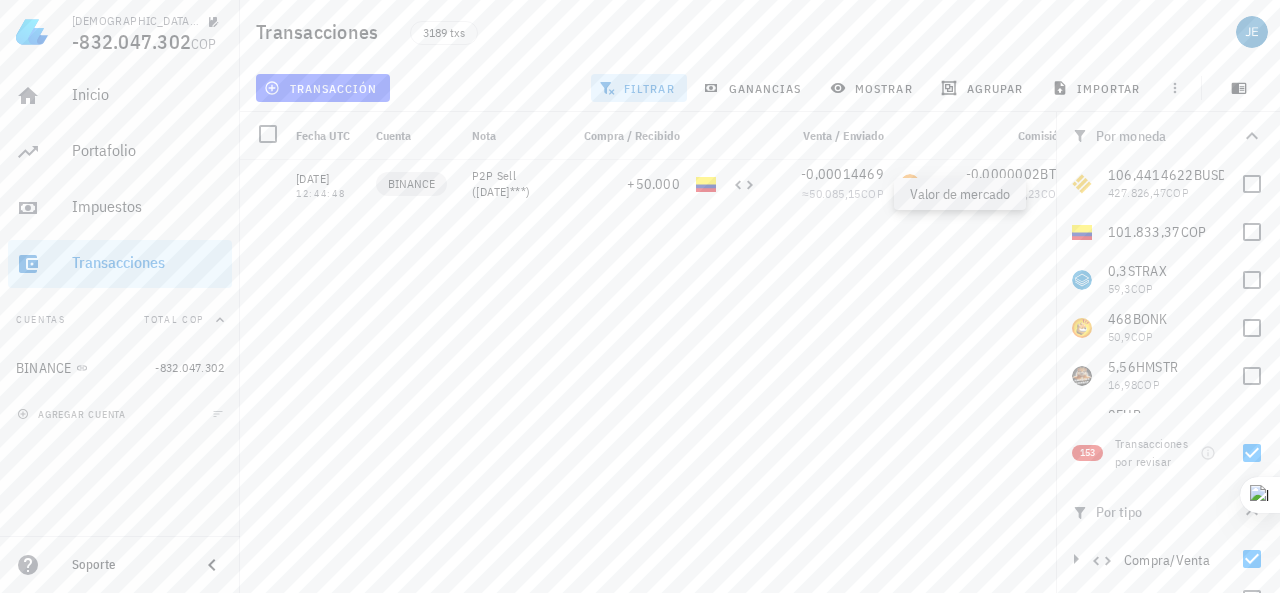 click on "[DATE]
12:44:48
BINANCE +50.000       -0,00014469   ≈ 50.085,15  COP     -0,0000002  BTC   ≈ 69,23  COP
[DATE]
19:32:26
BINANCE
Spot trade
+12,3024187   ≈ 52.413,9  COP     -0,00013   ≈ 52.227,7  COP     -0,01230242  USDT   ≈ 52,41  COP
[DATE]
09:54:36
BINANCE
P2P Sell (J15***)
+421.500       -0,00121181   ≈ 411.835,7  COP     -0,00000194  BTC   ≈ 659,31  COP
[DATE]
05:40:42
BINANCE
P2P Sell (P2P***)
+100.000       -0,0002853   ≈ 96.959,69  COP     -0,00000045  BTC   ≈ 152,93  COP
[DATE]
05:37:06
BINANCE
P2P Sell (Soy***)
+600.000       -0,00171271   ≈ 582.067,43  COP     -0,00000274  BTC   ≈ 931,19  COP
[DATE]
05:34:52
BINANCE
P2P Sell (P2P***)
+900.000       -0,00257137   ≈ 873.884,5  COP     -0,00000412  BTC   ≈ 1400,19  COP
[DATE]" at bounding box center [698, 368] 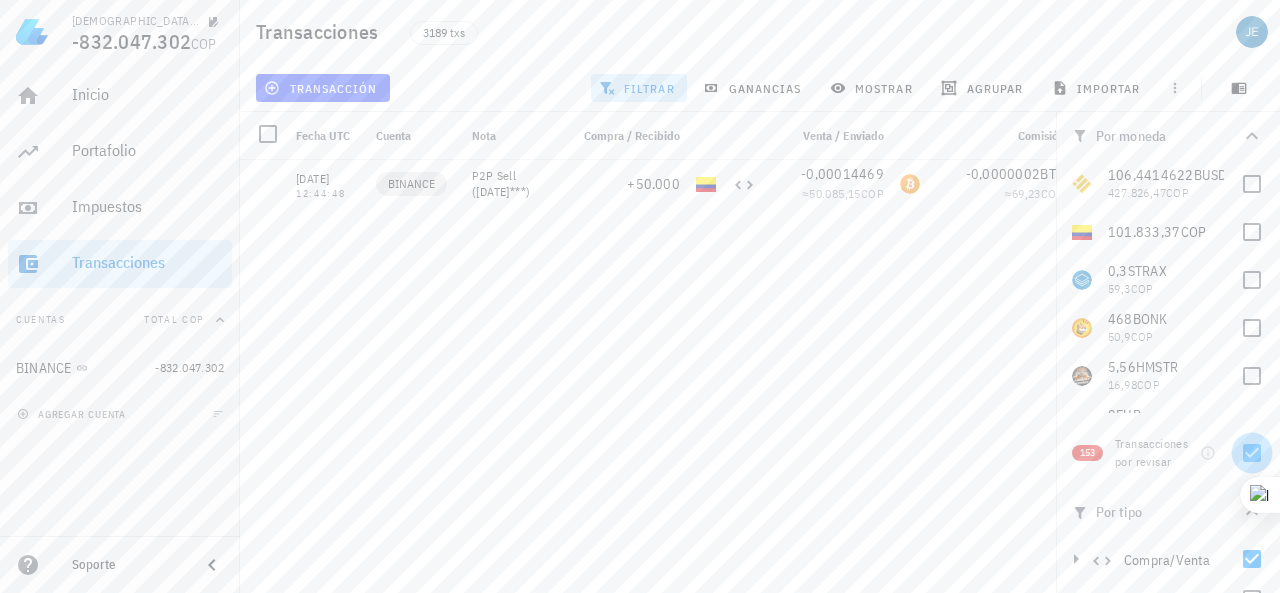 click at bounding box center [1252, 453] 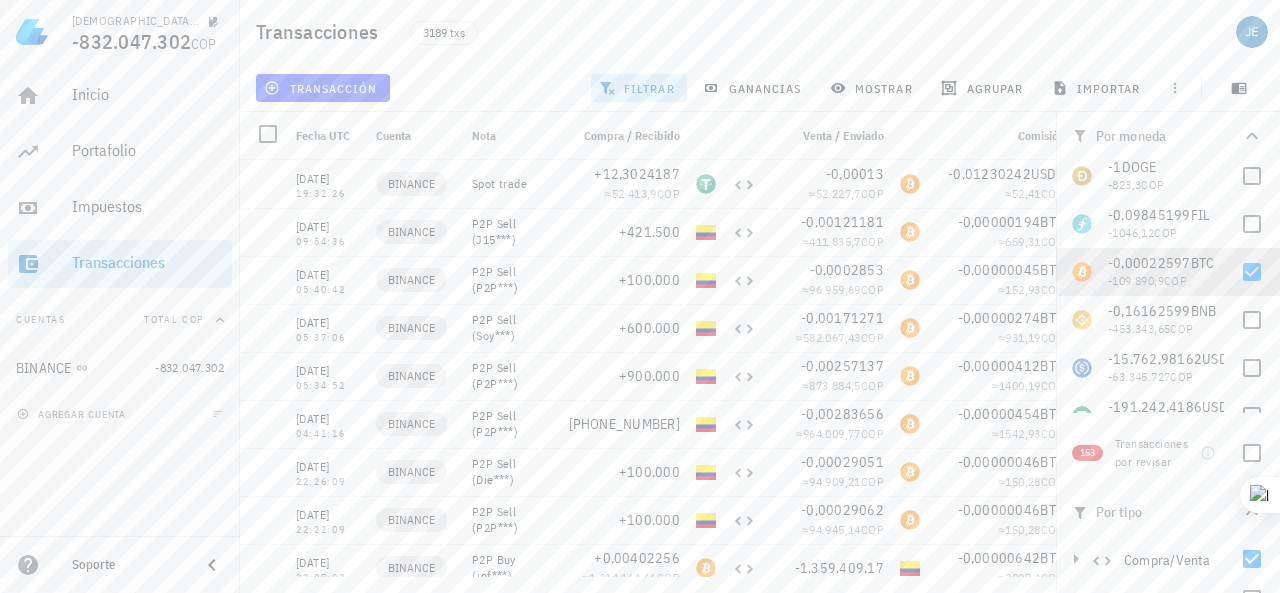 scroll, scrollTop: 570, scrollLeft: 0, axis: vertical 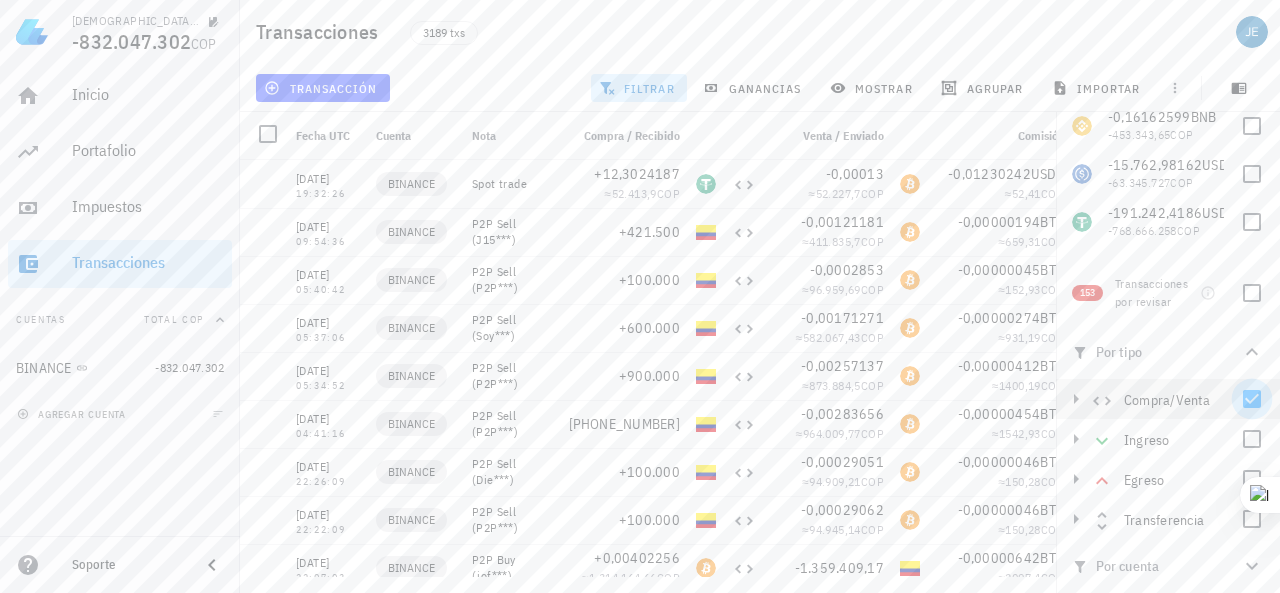 click at bounding box center (1252, 399) 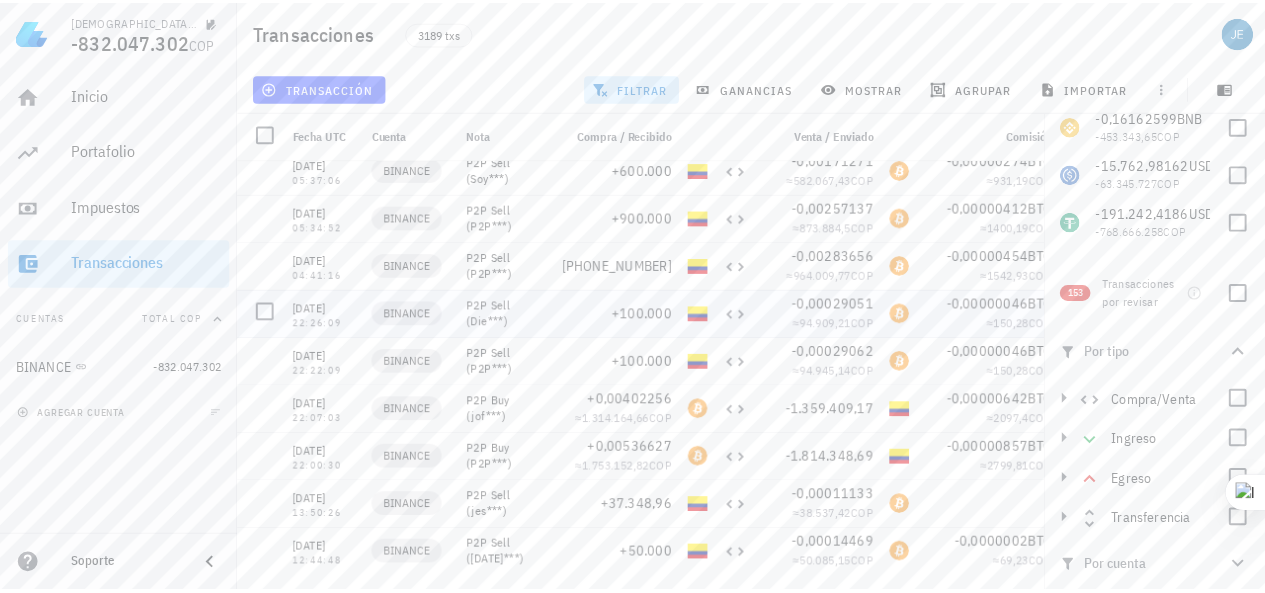 scroll, scrollTop: 0, scrollLeft: 0, axis: both 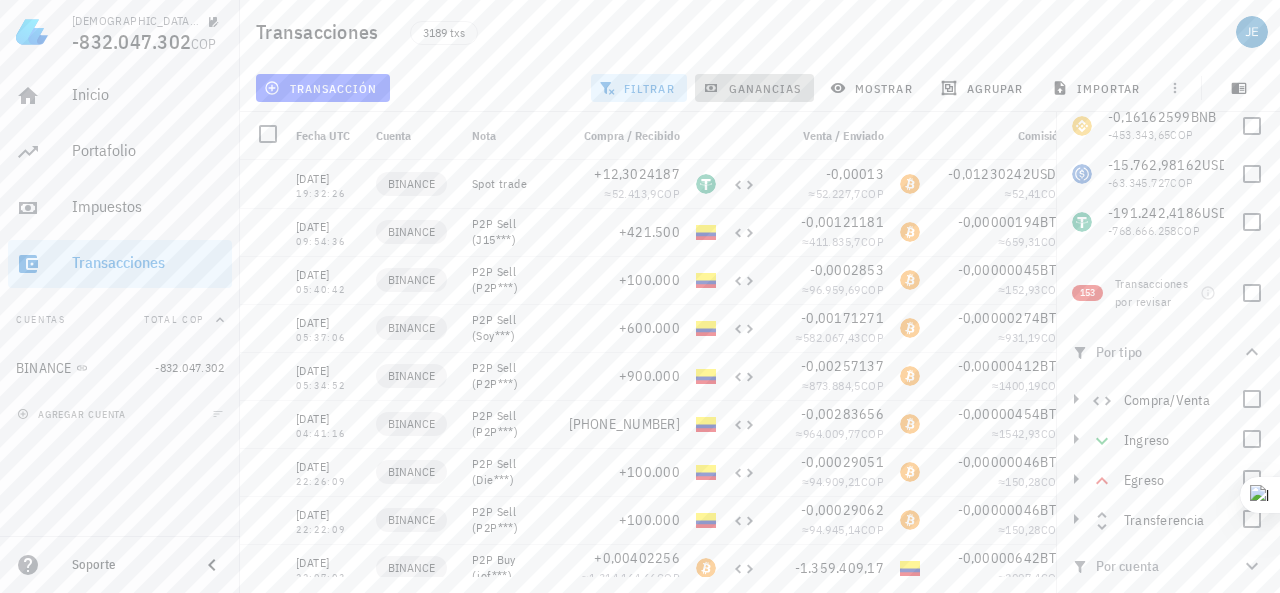 drag, startPoint x: 784, startPoint y: 87, endPoint x: 678, endPoint y: 135, distance: 116.3615 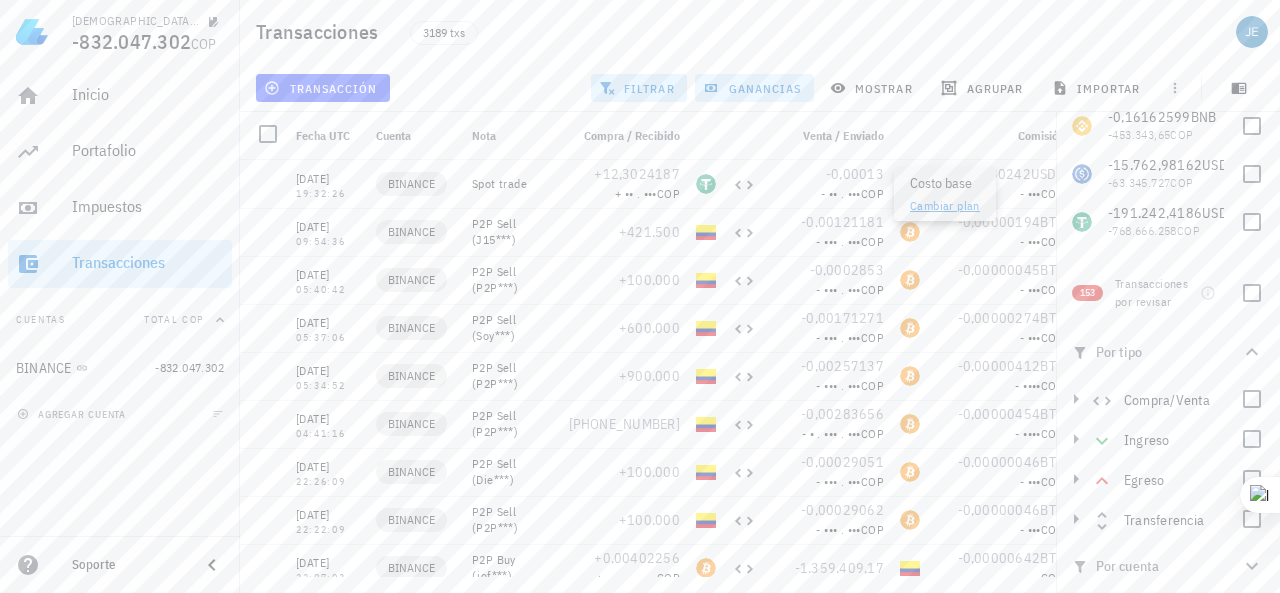 click on "ganancias" at bounding box center (754, 88) 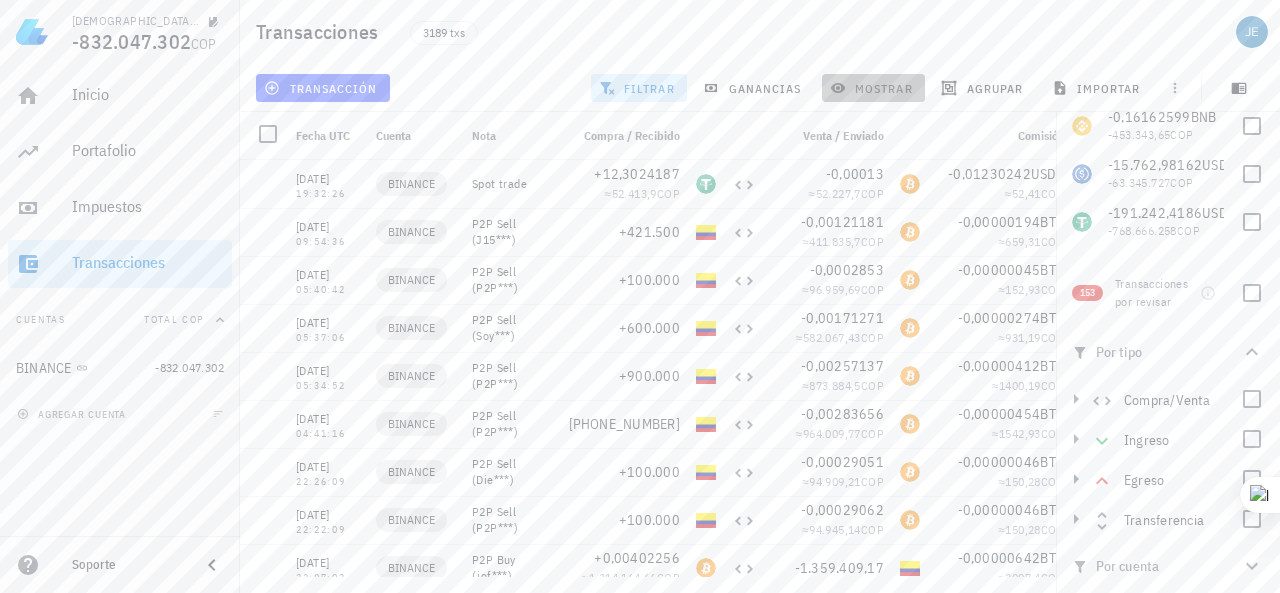 click on "mostrar" at bounding box center (873, 88) 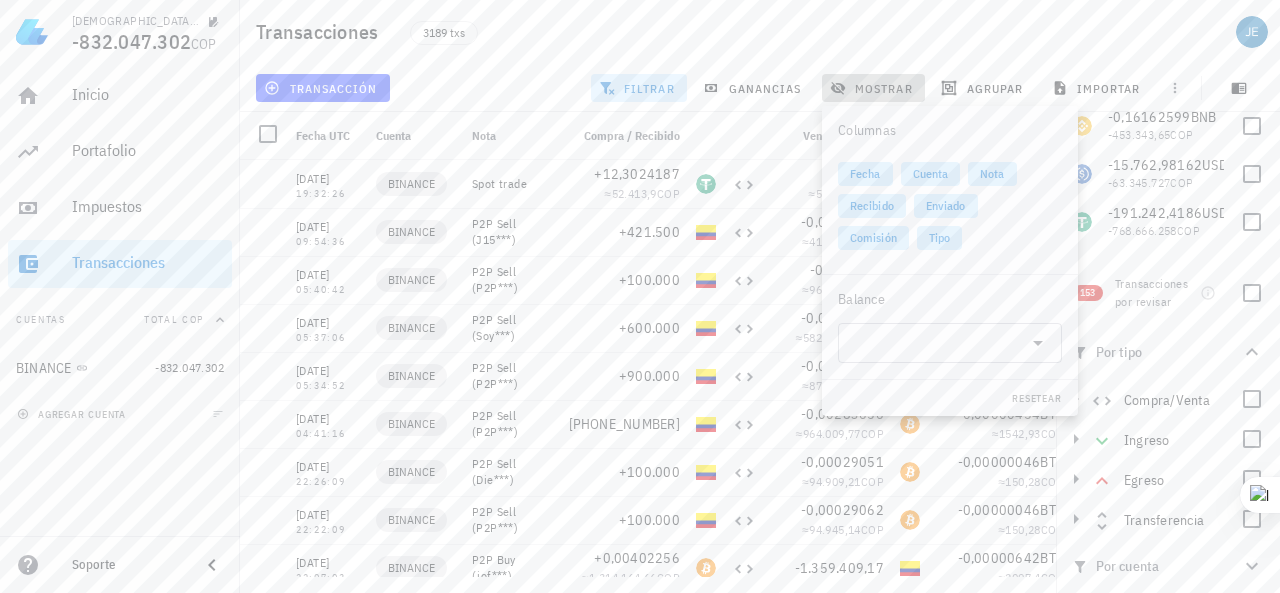 click on "mostrar" at bounding box center (873, 88) 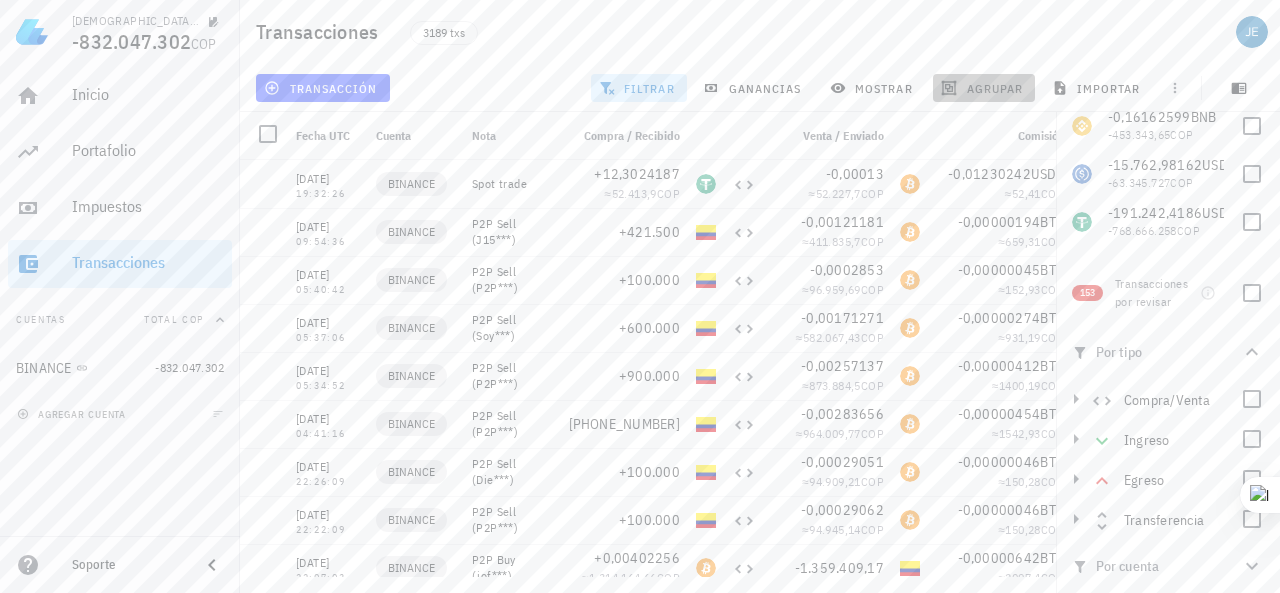 click on "agrupar" at bounding box center [984, 88] 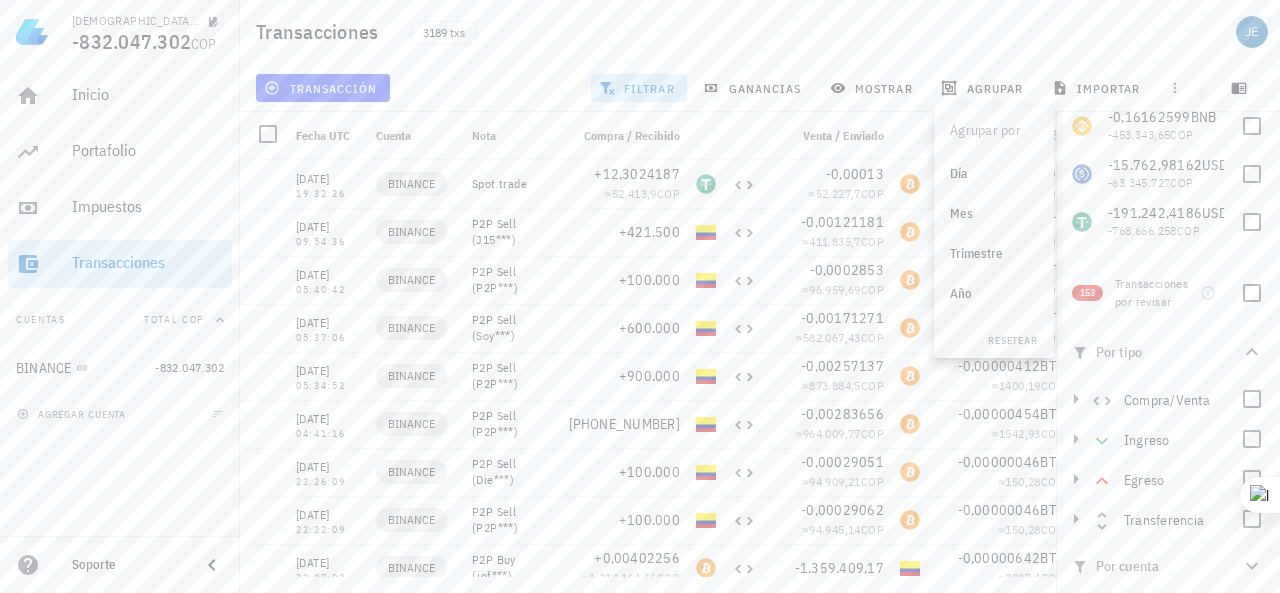 click on "Trimestre" at bounding box center [994, 254] 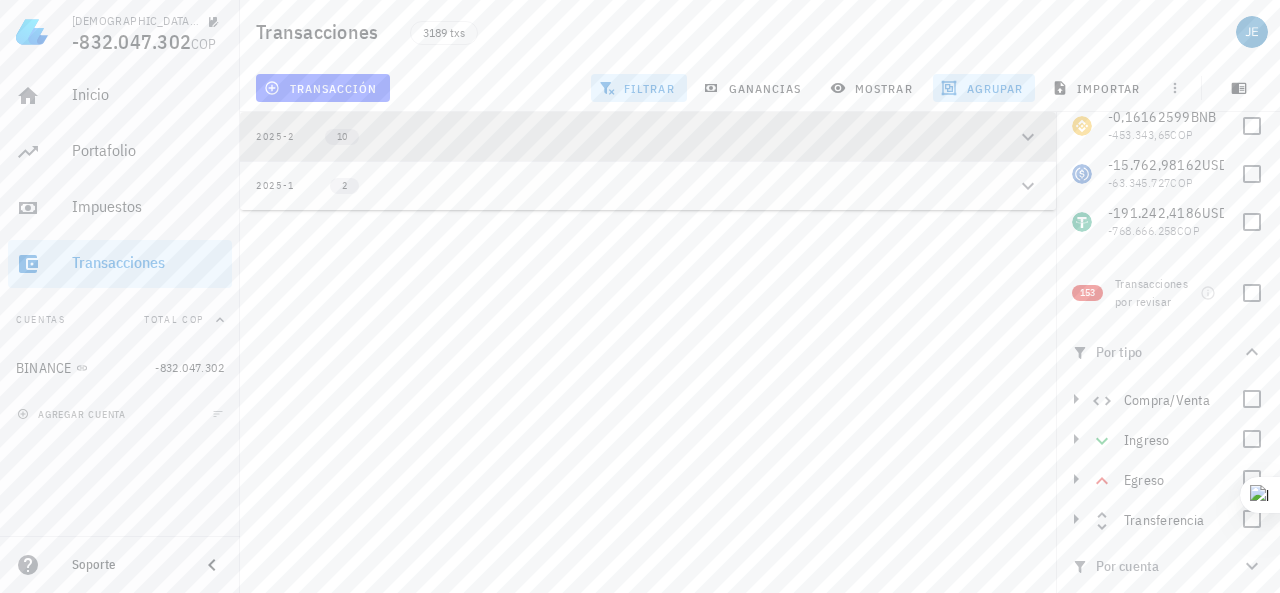 click on "2025-2
10" at bounding box center [636, 136] 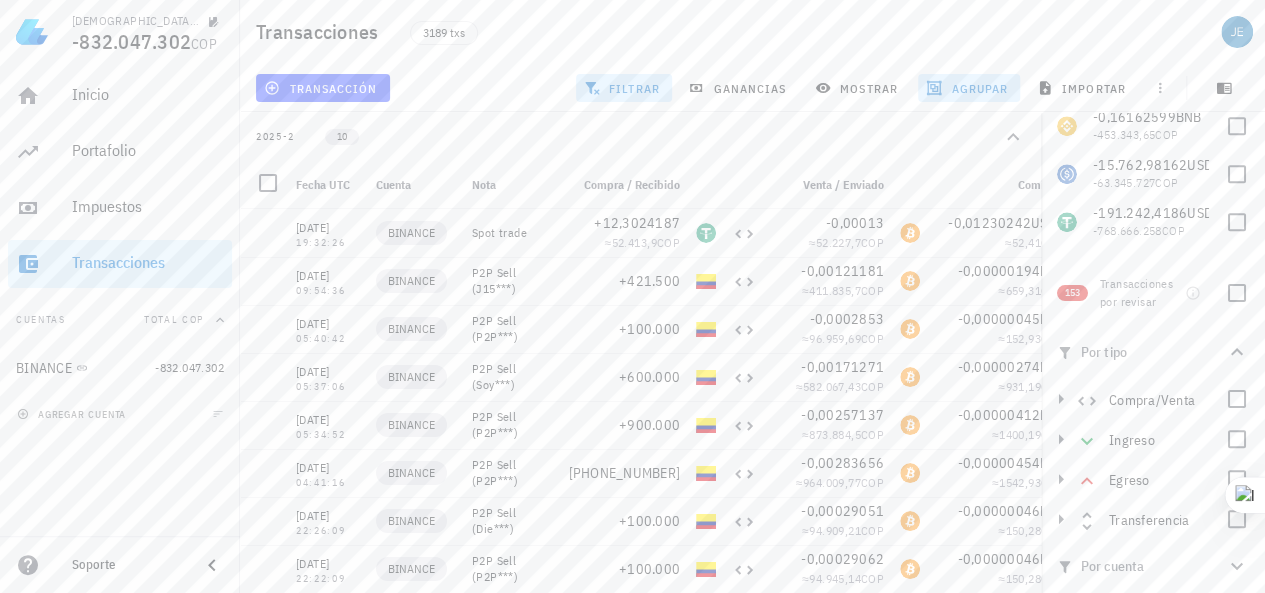 click on "2025-2
10" at bounding box center (628, 136) 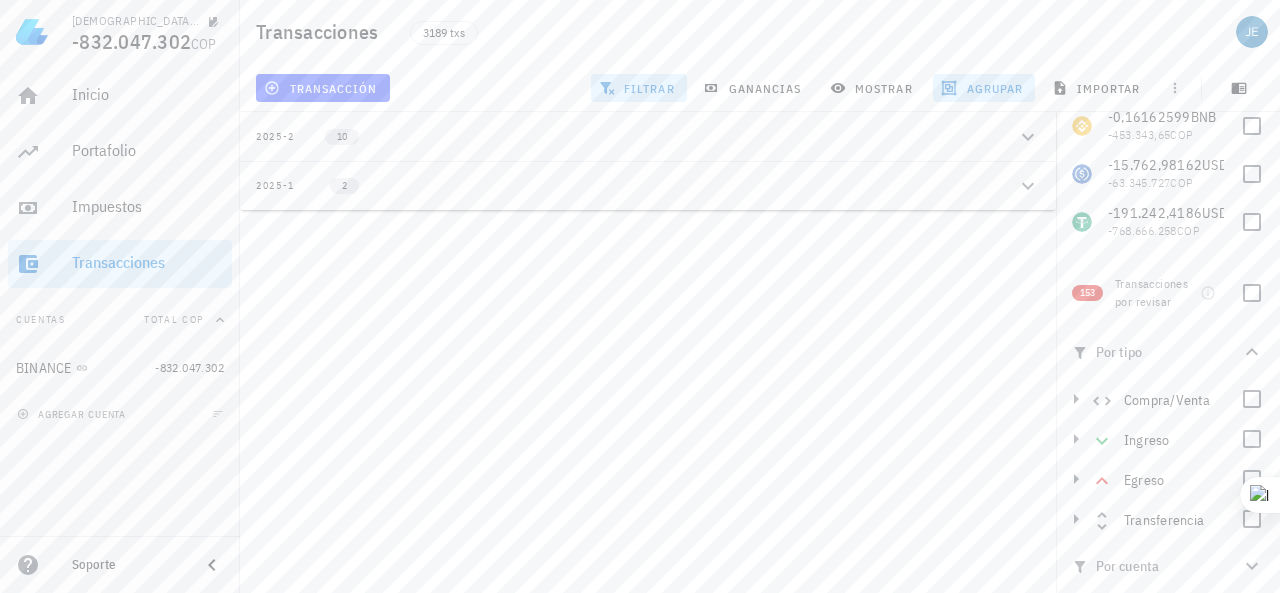 click on "2025-1
2" at bounding box center (636, 185) 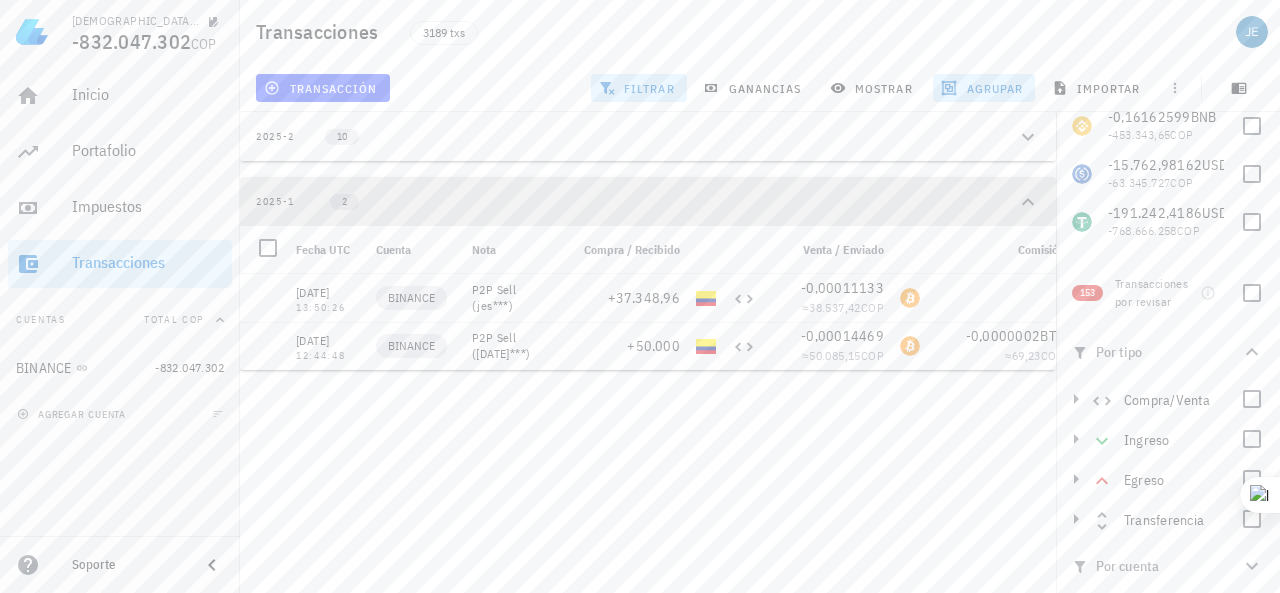 click on "2025-1
2" at bounding box center [648, 201] 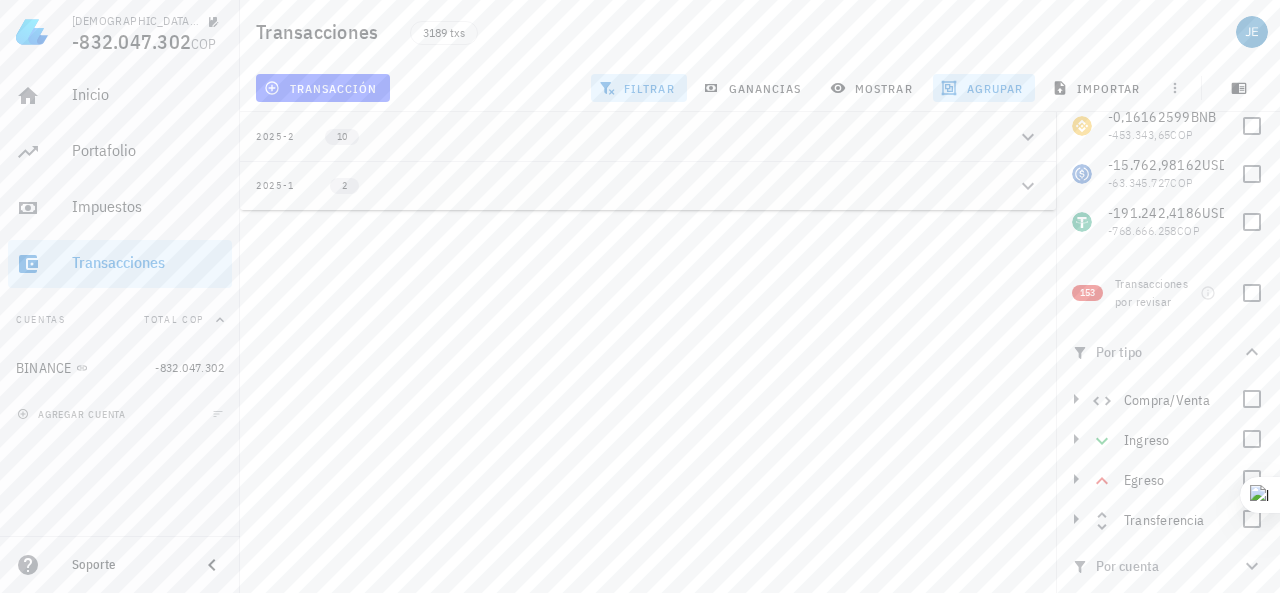 click on "2025-2
10" at bounding box center (636, 136) 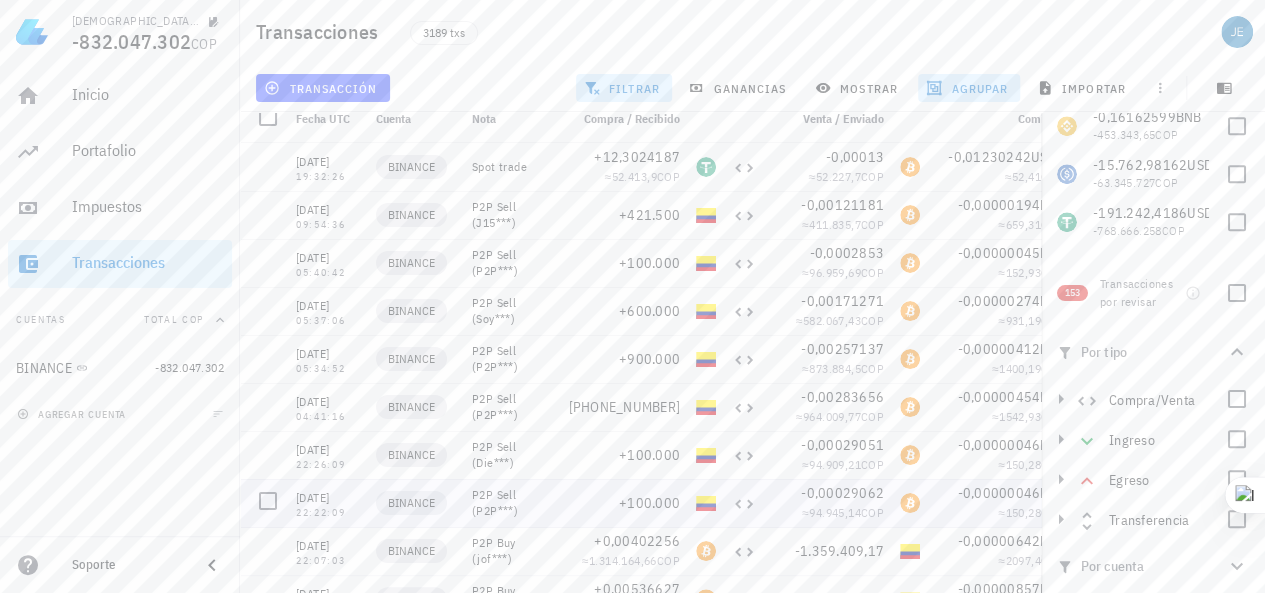 scroll, scrollTop: 0, scrollLeft: 0, axis: both 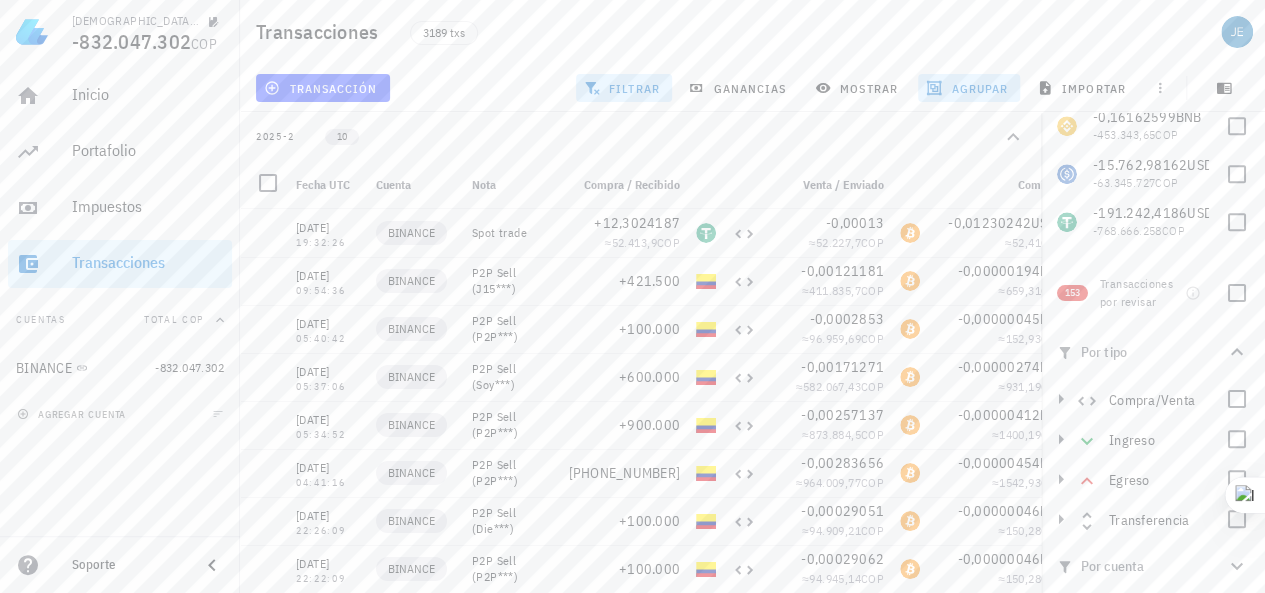 click on "2025-2
10" at bounding box center (628, 136) 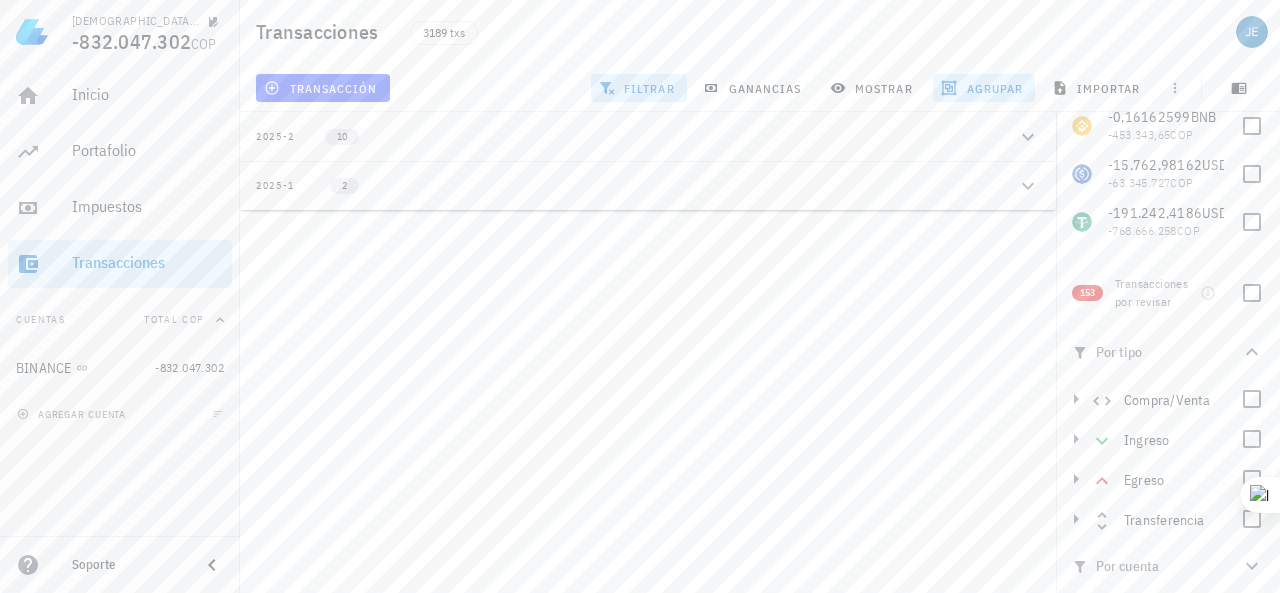 click on "agrupar" at bounding box center [984, 88] 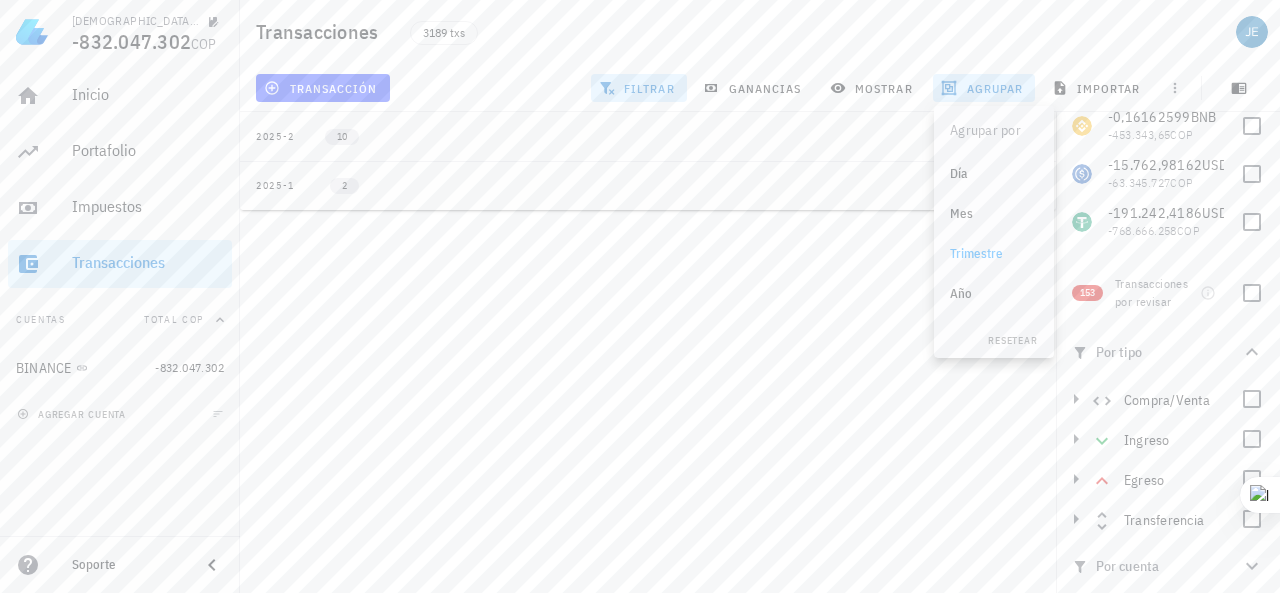 click on "Mes" at bounding box center [994, 214] 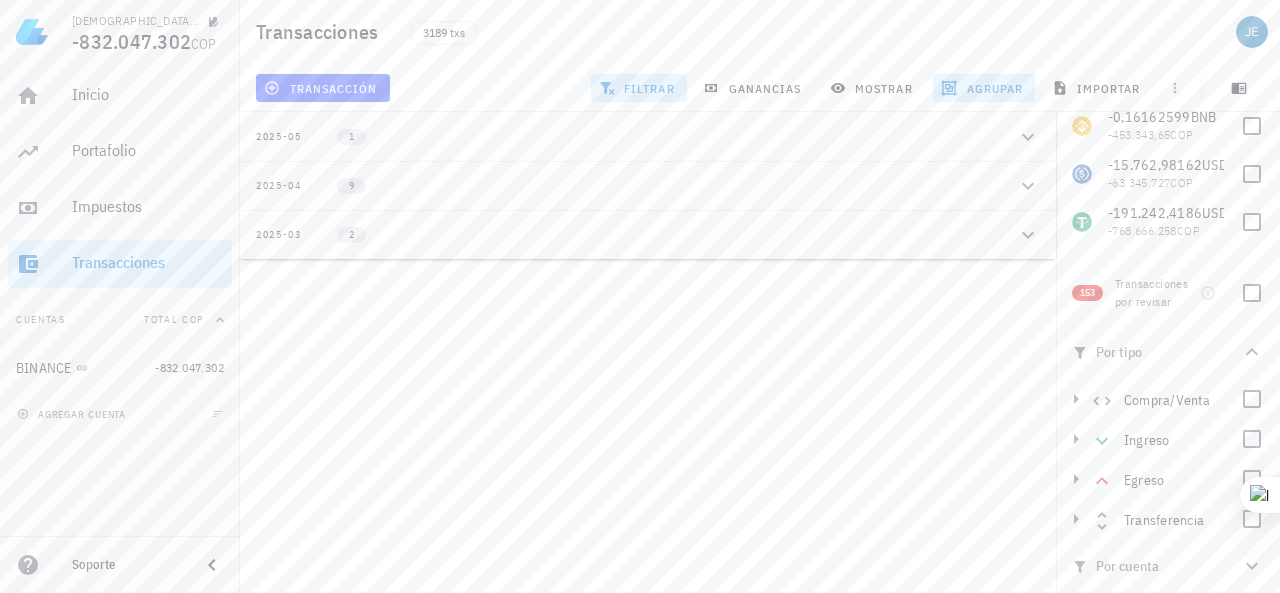 click on "2025-04
9" at bounding box center (636, 185) 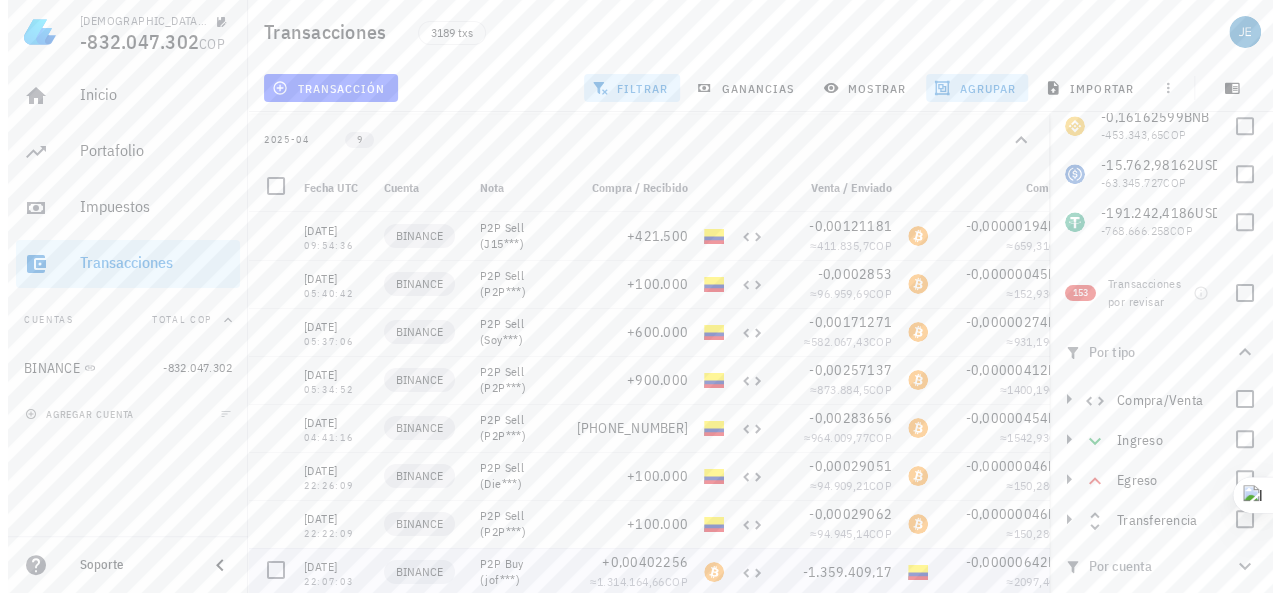 scroll, scrollTop: 0, scrollLeft: 0, axis: both 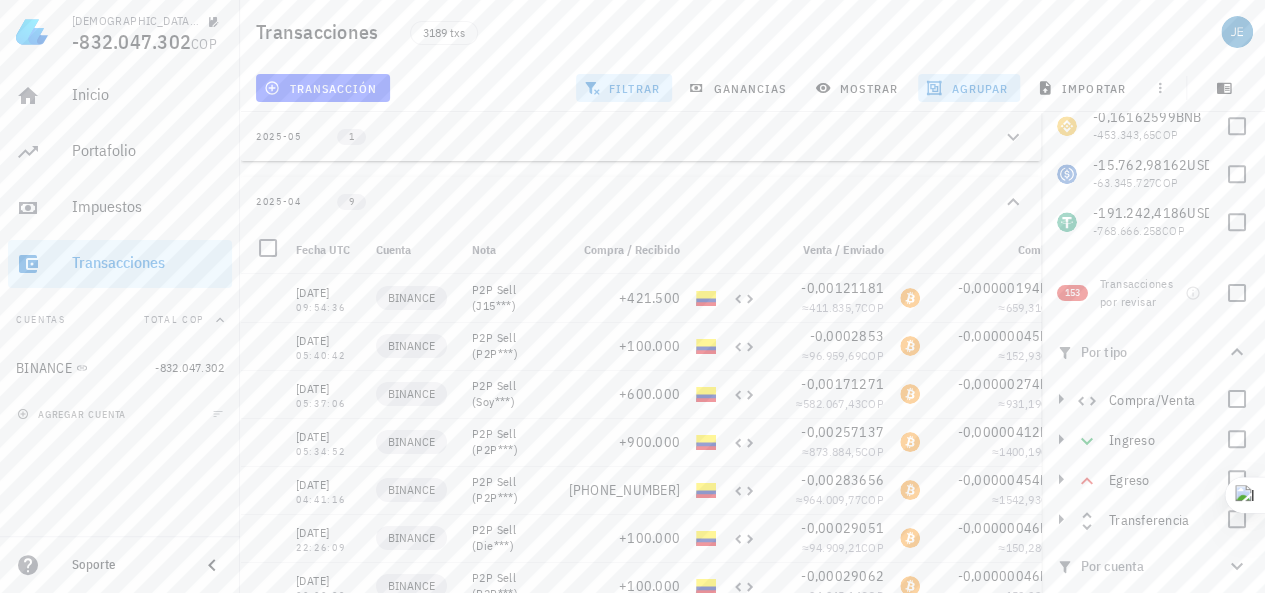 click on "2025-04
9" at bounding box center [640, 201] 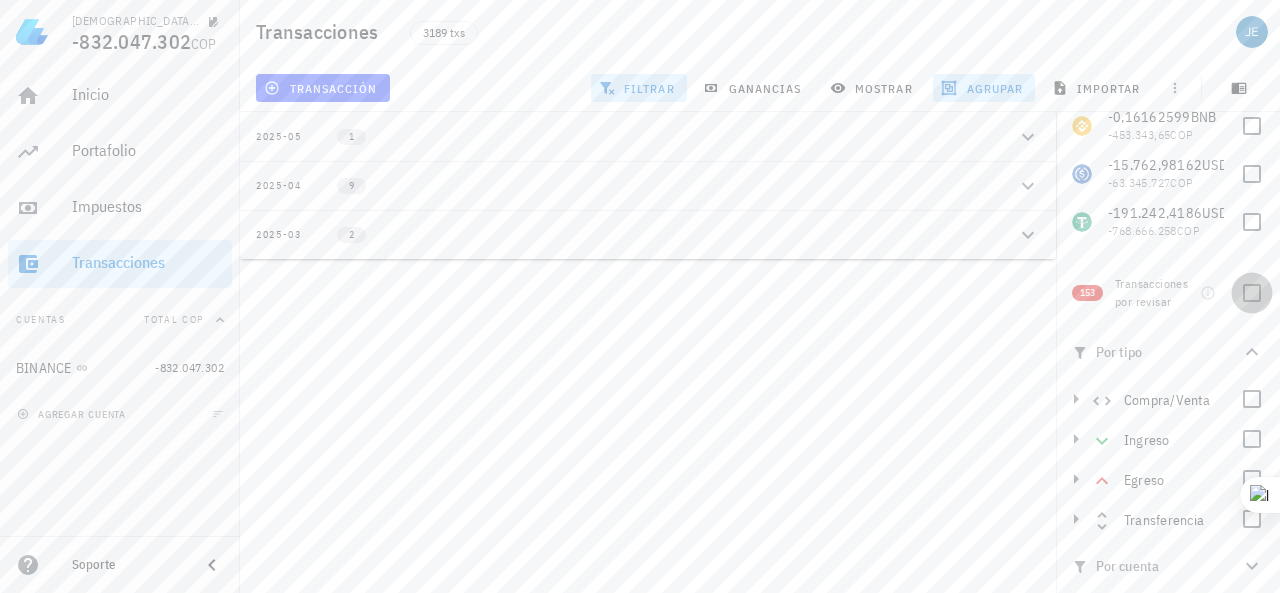 click at bounding box center (1252, 293) 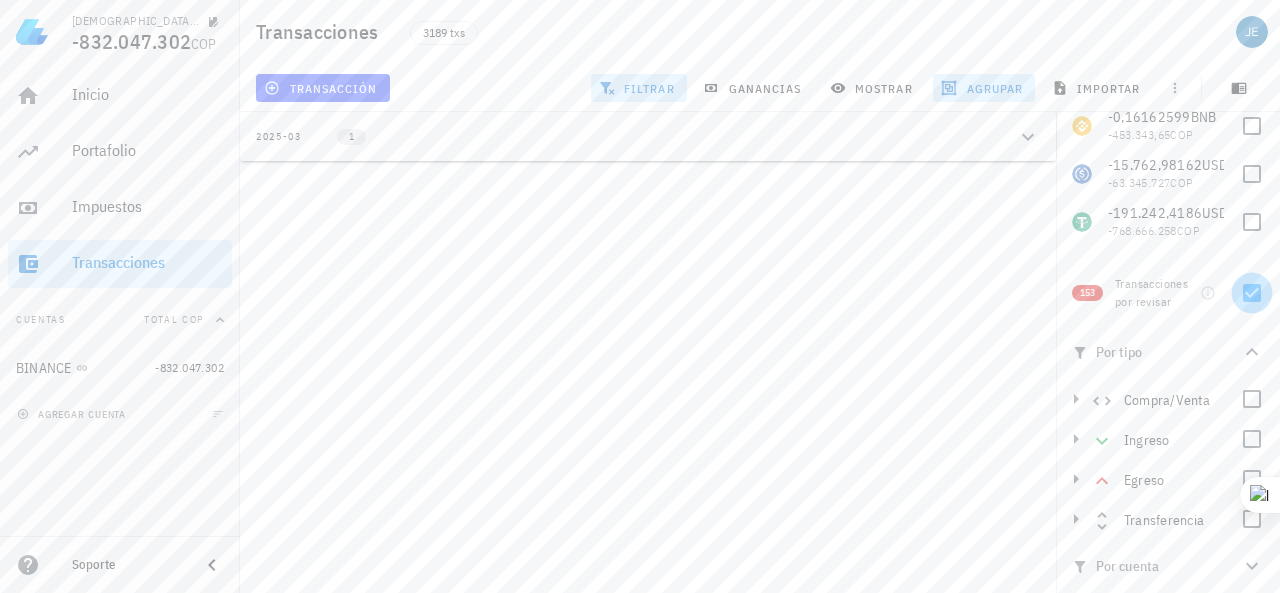click at bounding box center (1252, 293) 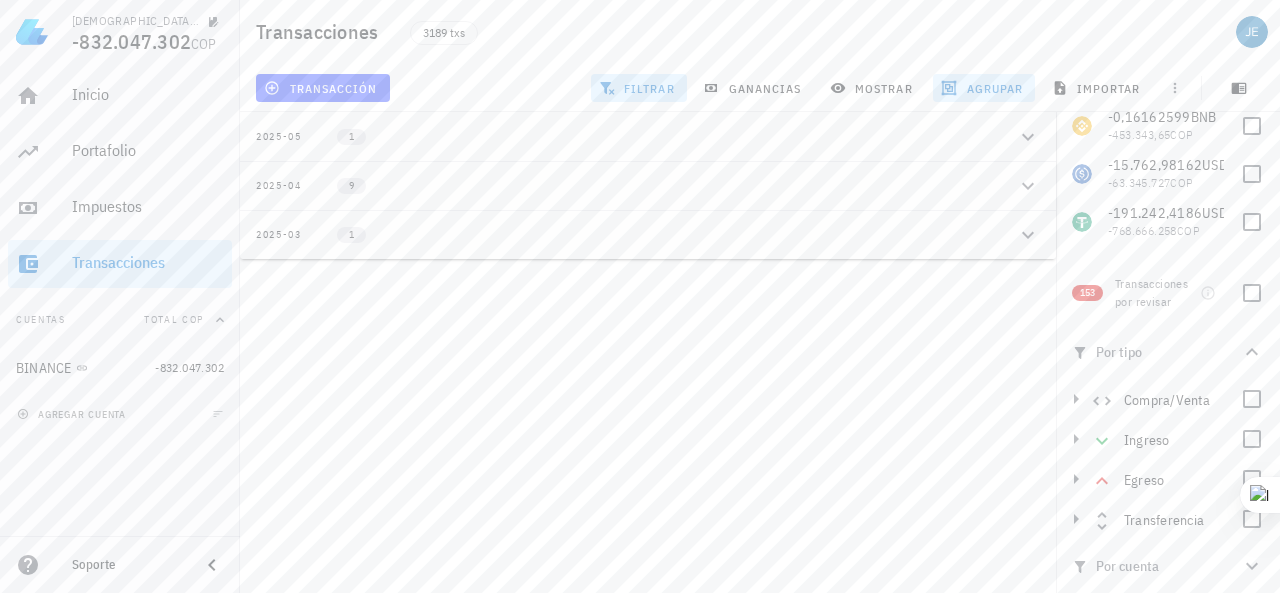 click 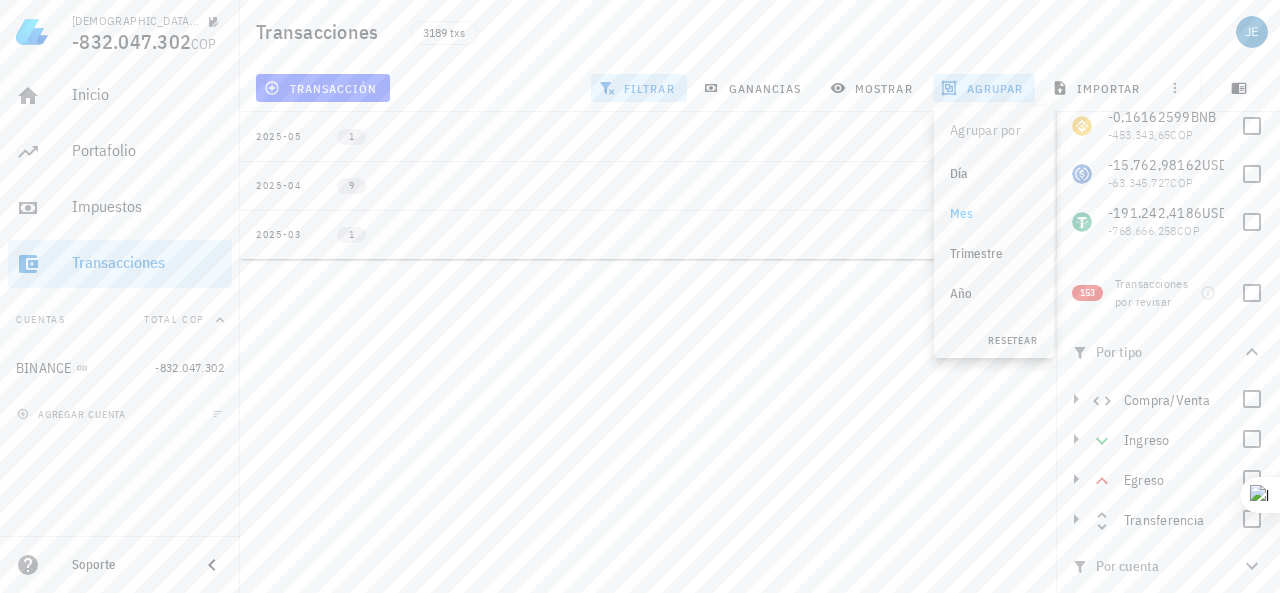 click on "resetear" at bounding box center [1012, 340] 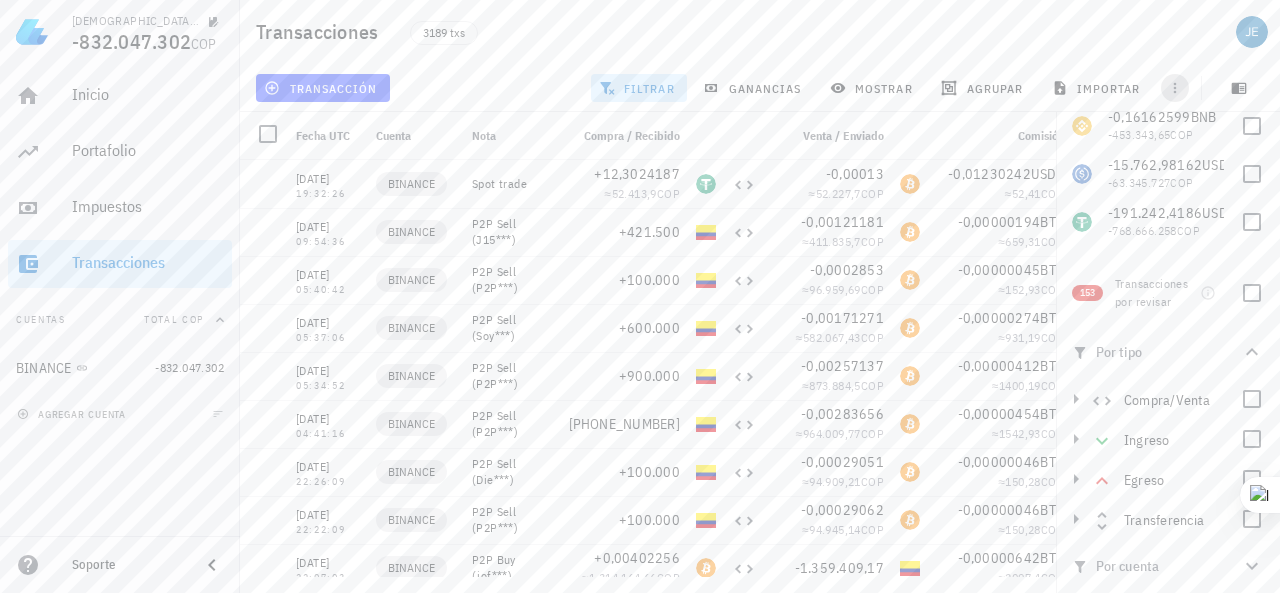 click 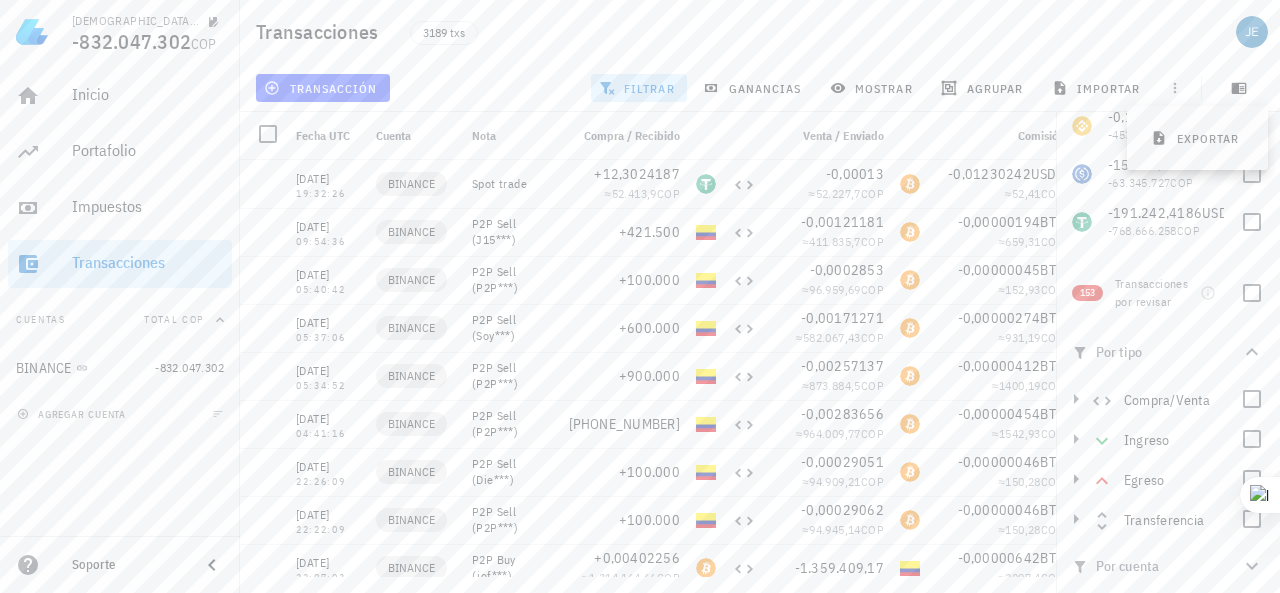 click on "Transacciones
3189 txs" at bounding box center (760, 32) 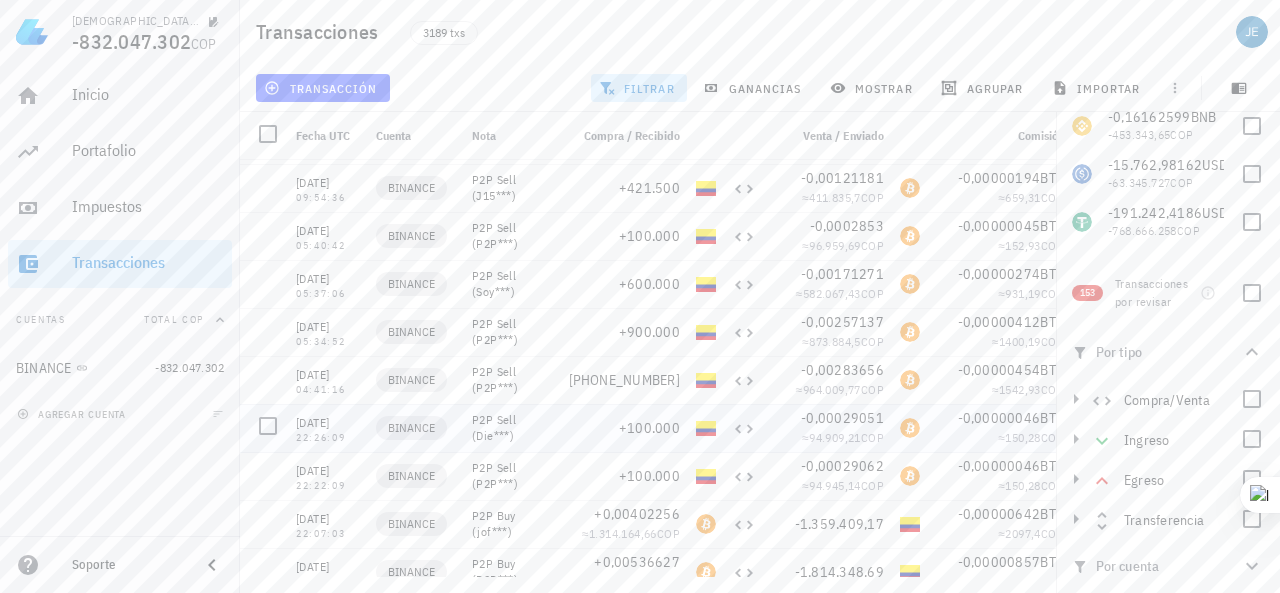 scroll, scrollTop: 0, scrollLeft: 0, axis: both 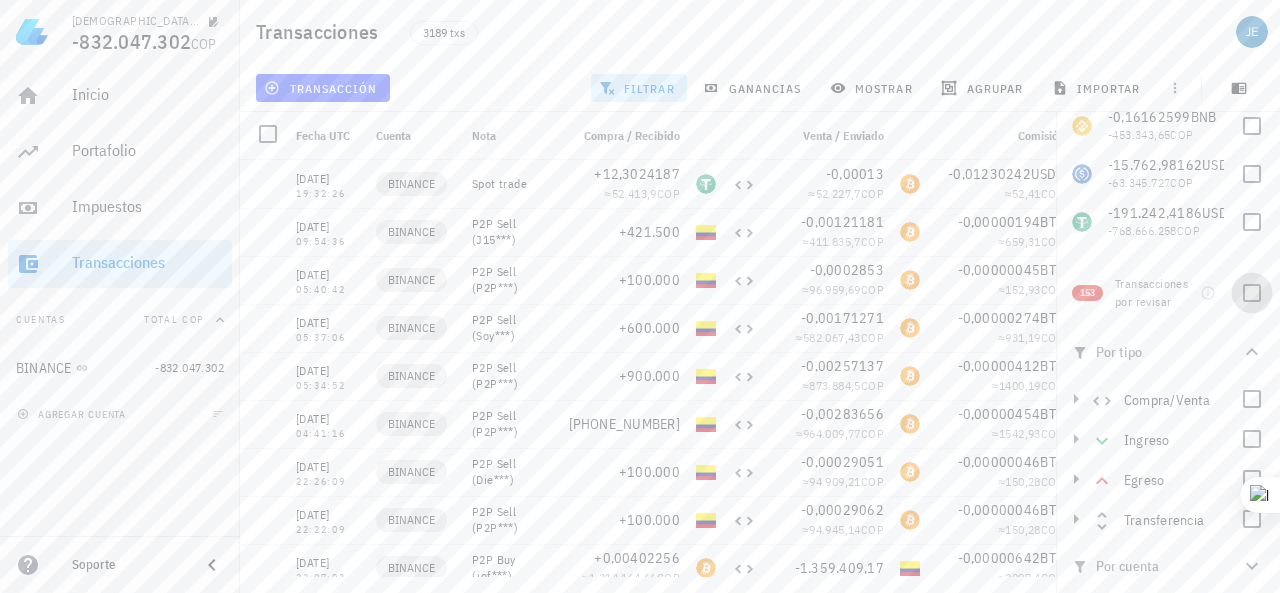 click at bounding box center (1252, 293) 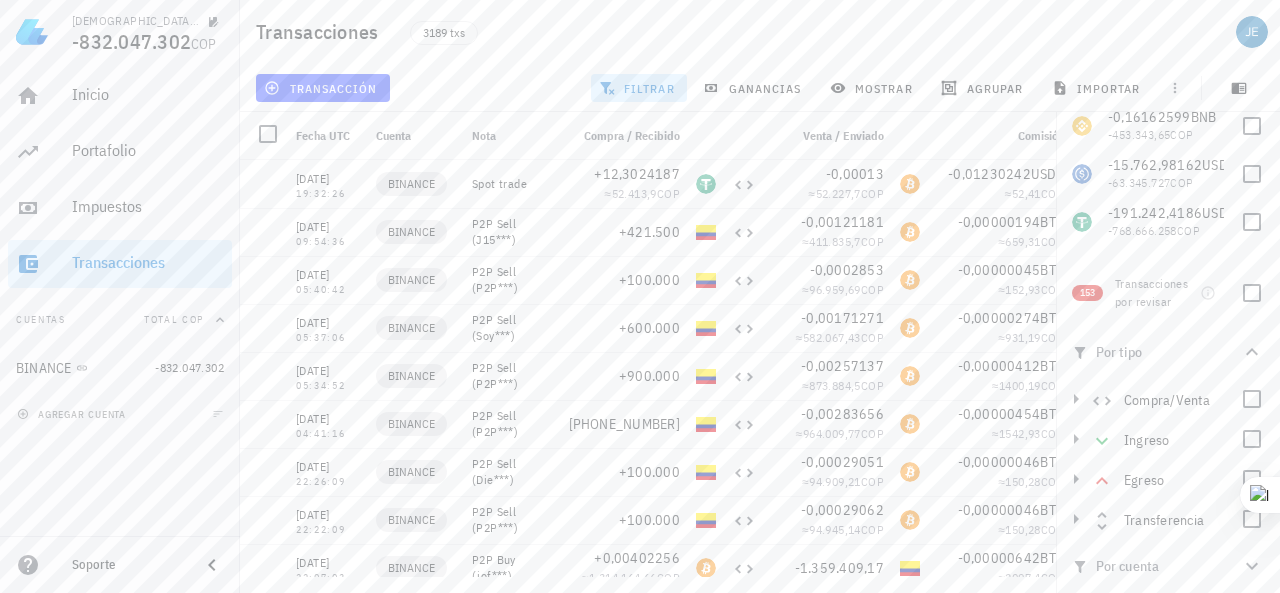checkbox on "true" 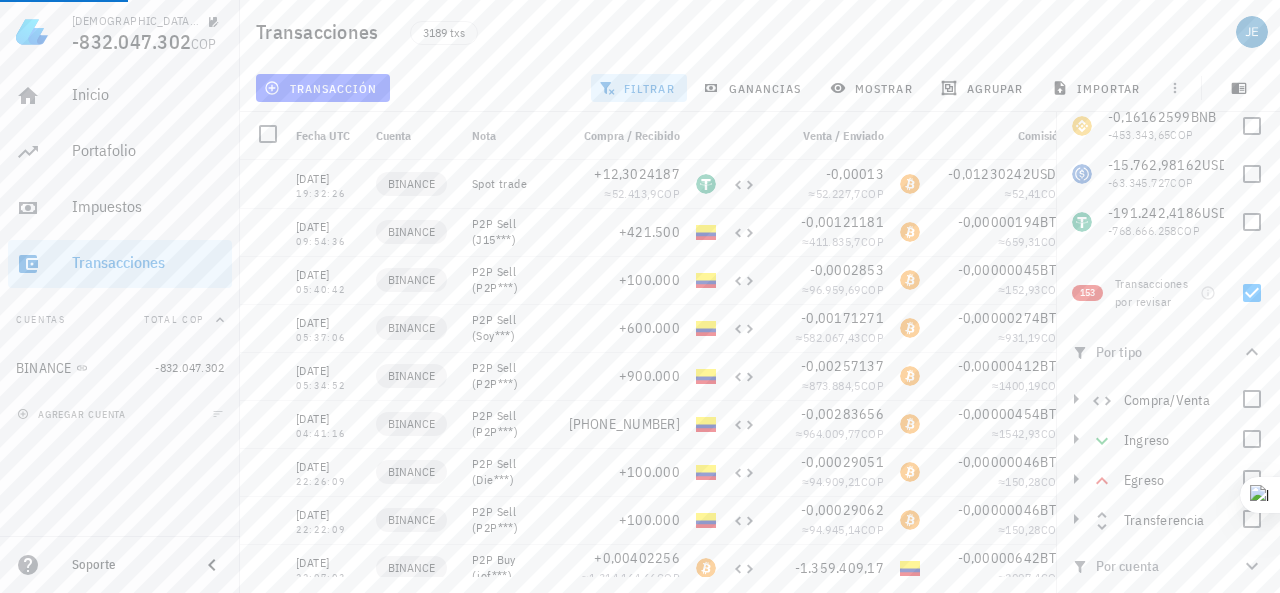 scroll, scrollTop: 0, scrollLeft: 100, axis: horizontal 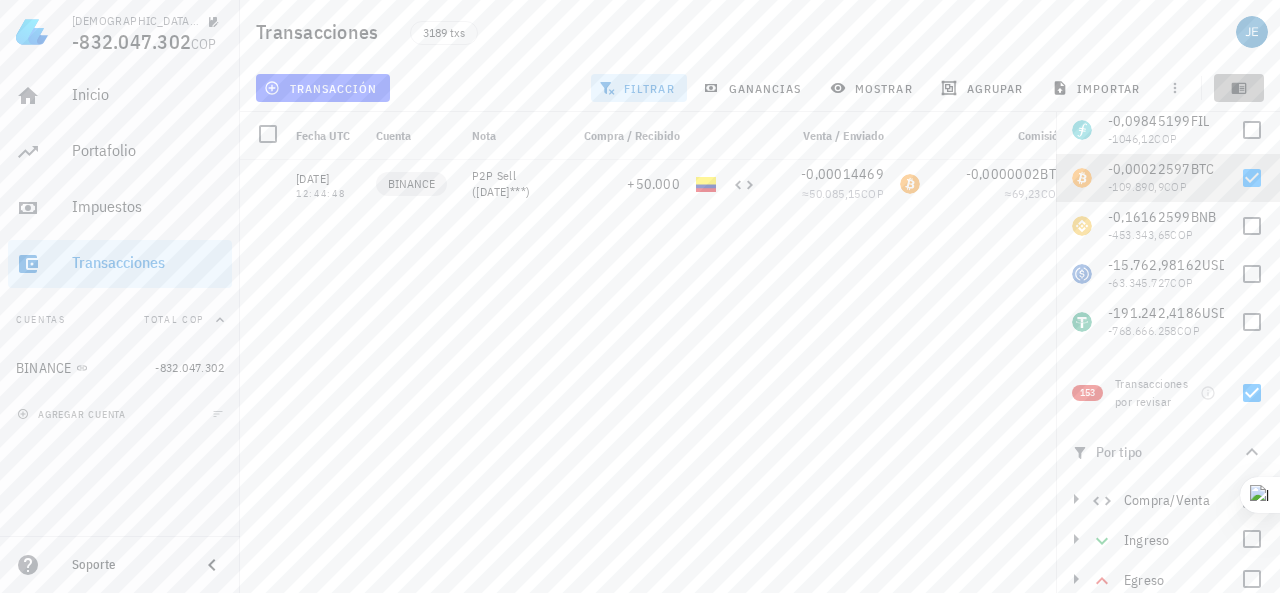 click at bounding box center (1239, 88) 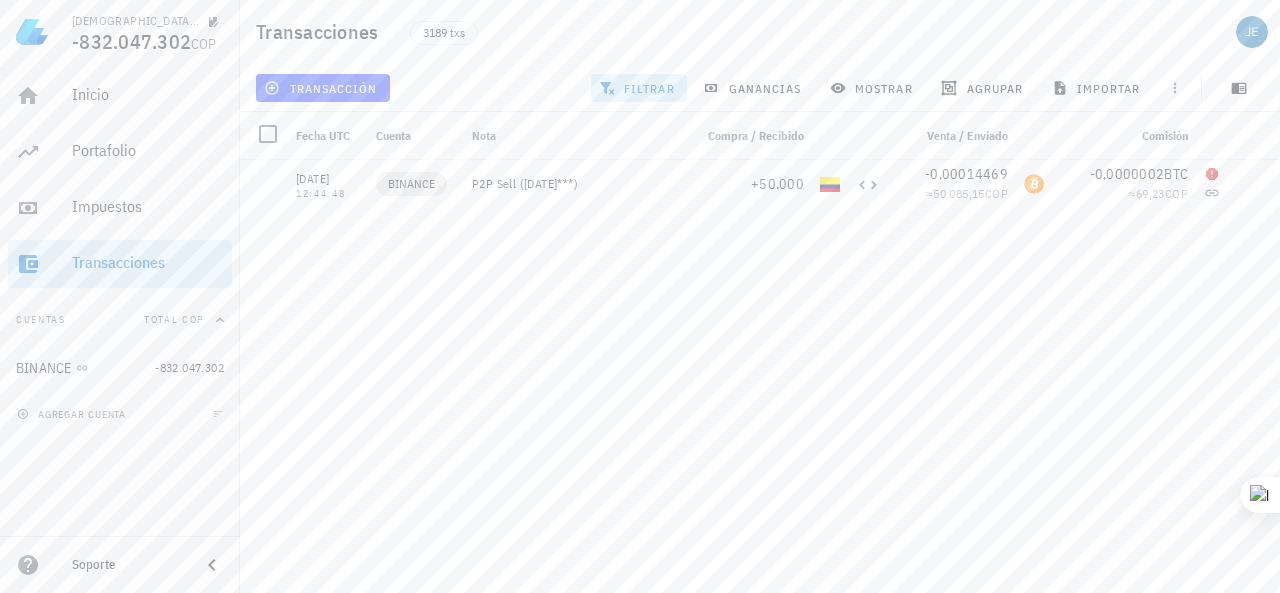 click on "filtrar" at bounding box center [639, 88] 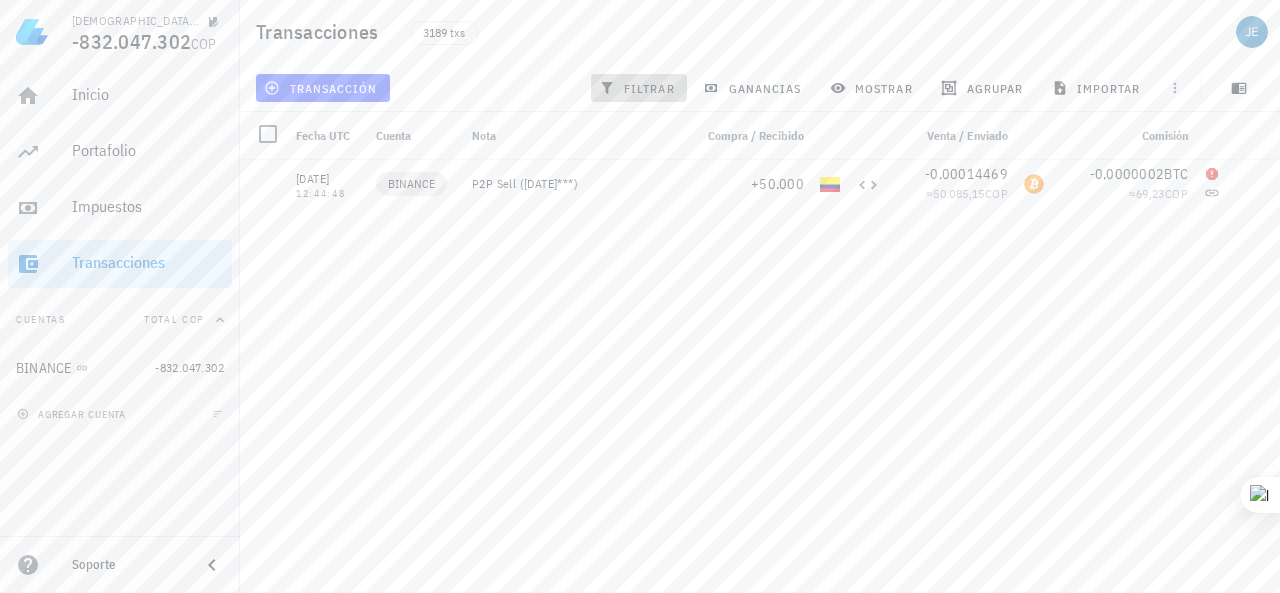 scroll, scrollTop: 0, scrollLeft: 0, axis: both 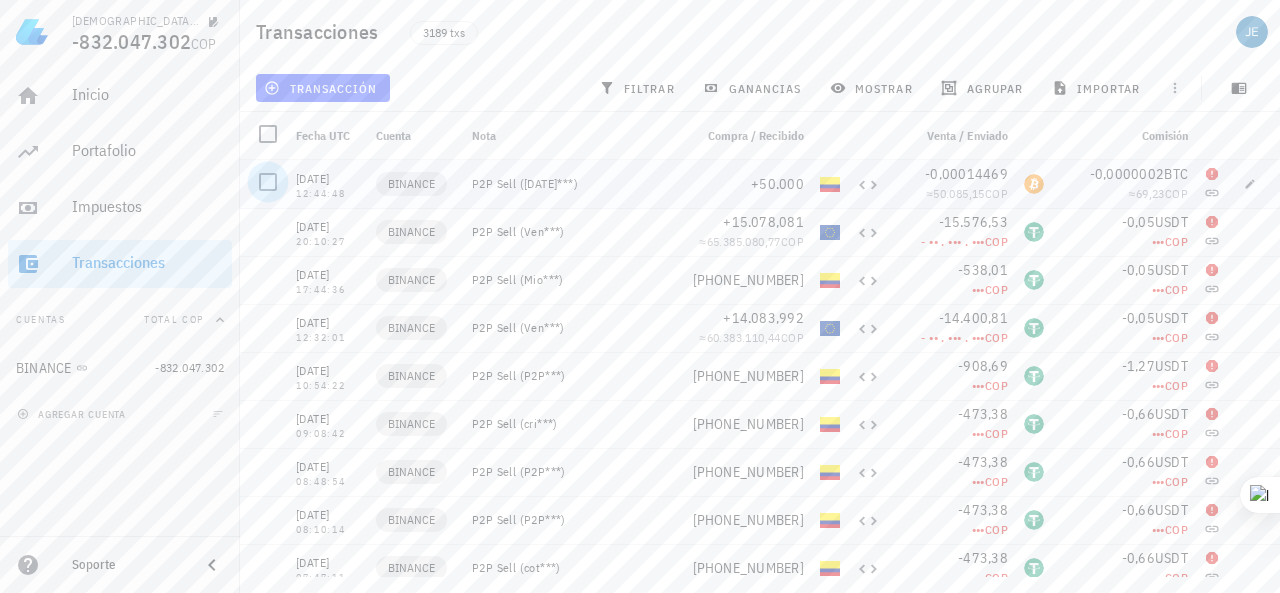 click at bounding box center [268, 182] 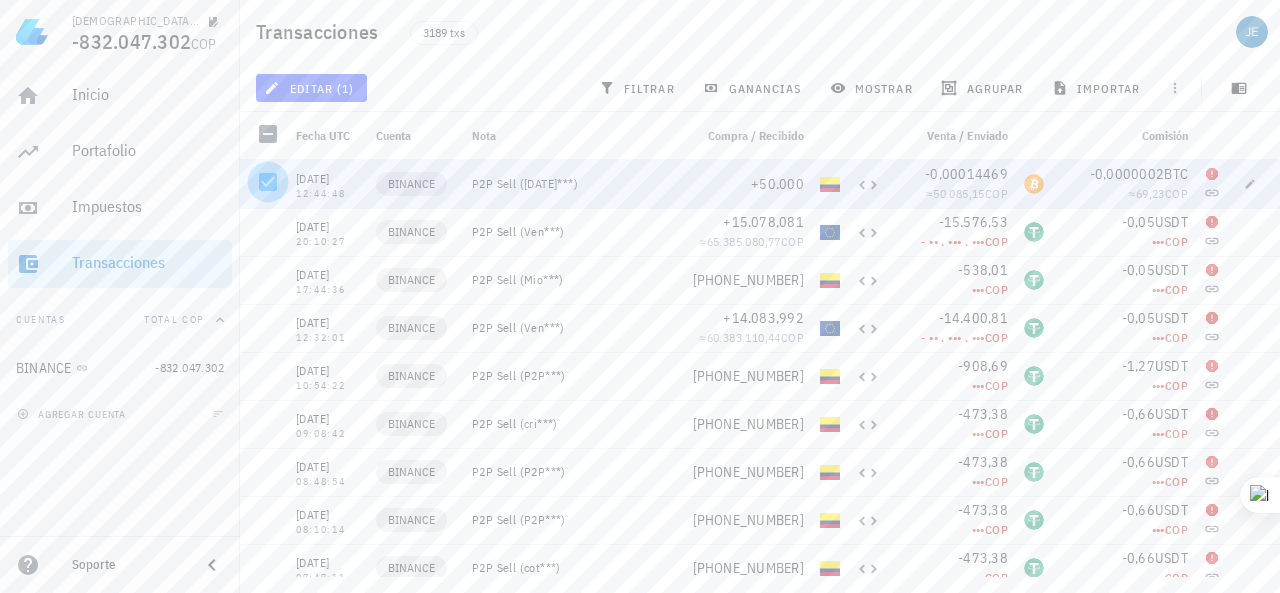 scroll, scrollTop: 0, scrollLeft: 0, axis: both 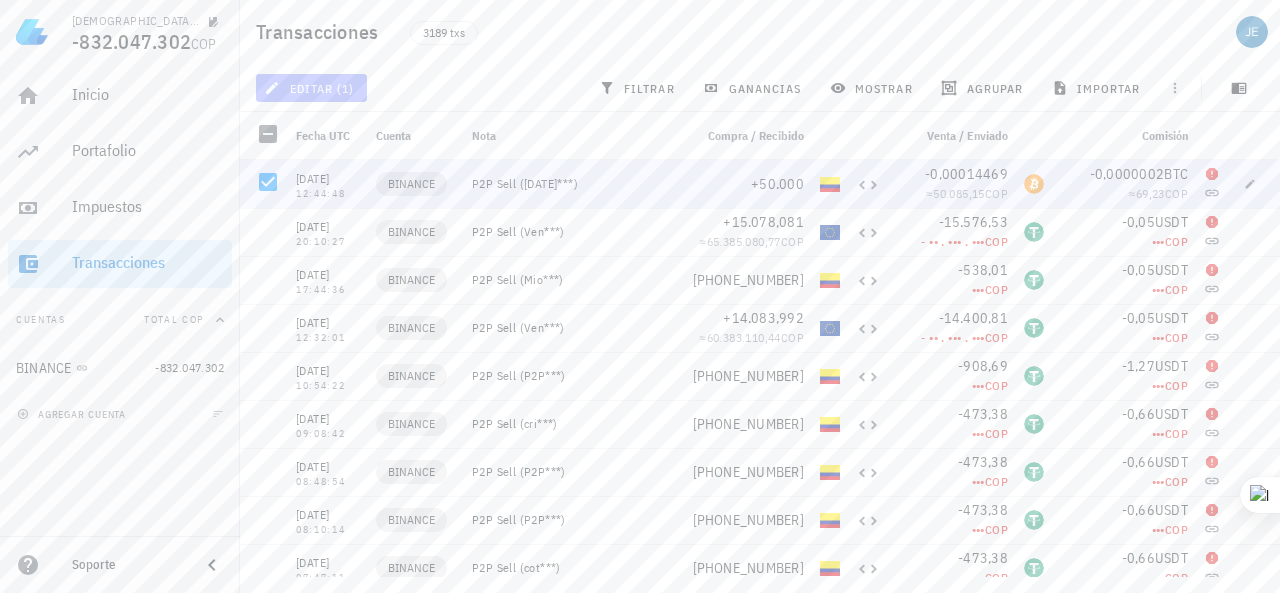 click on "editar (1)" at bounding box center (311, 88) 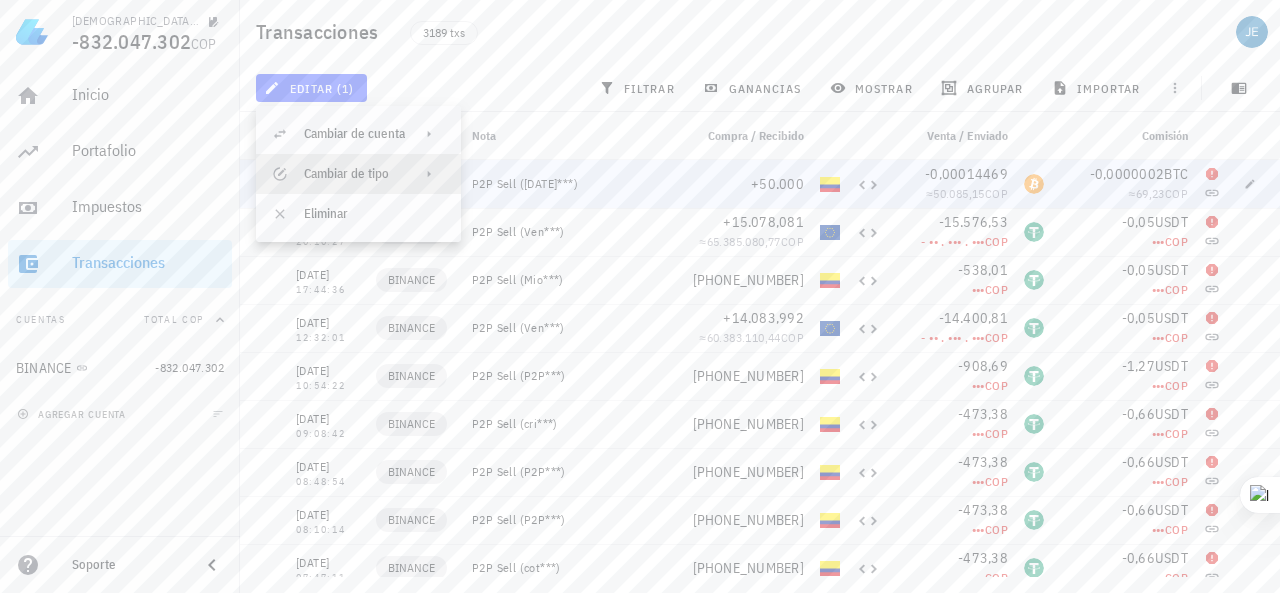 click 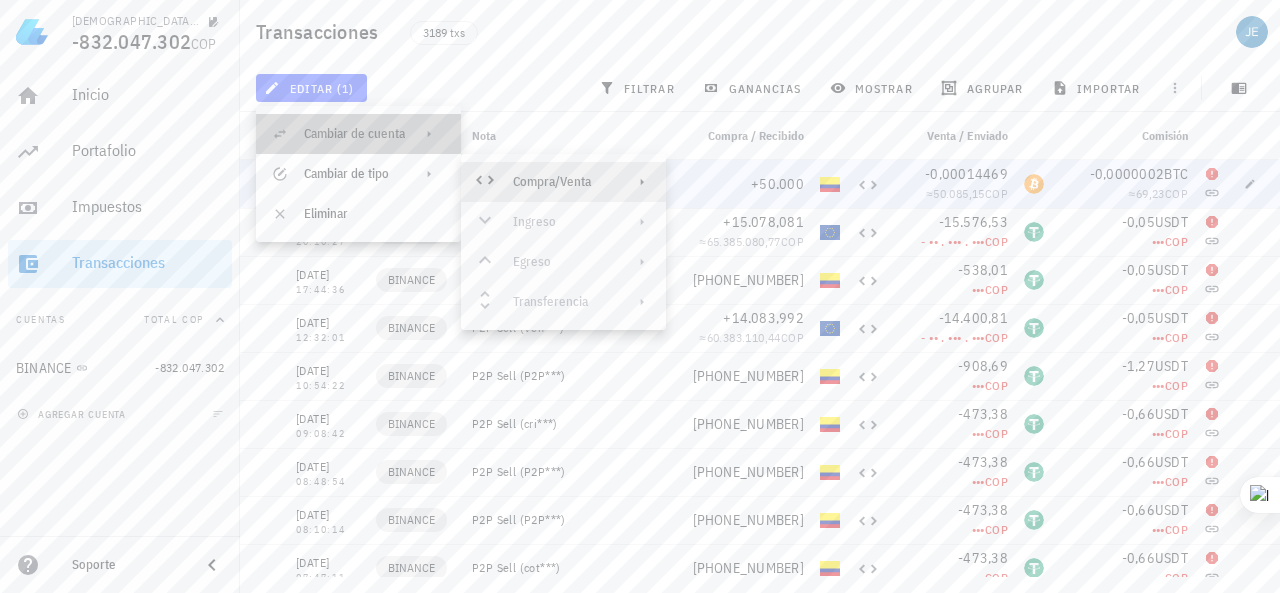 click on "Cambiar de cuenta" at bounding box center [358, 134] 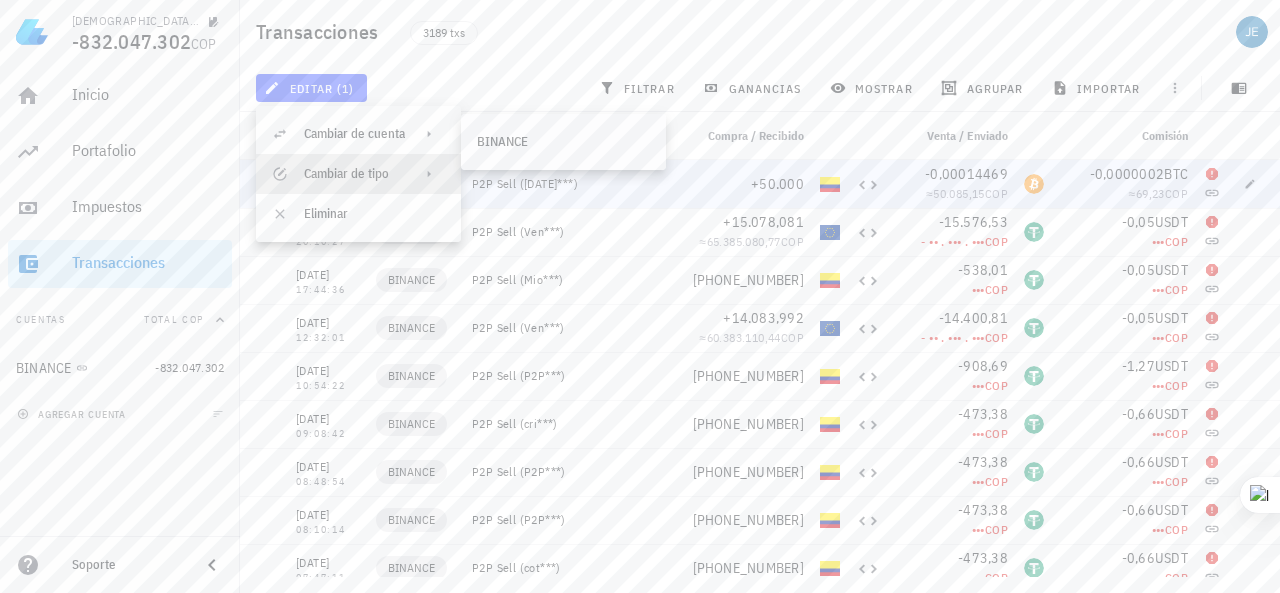click at bounding box center (433, 174) 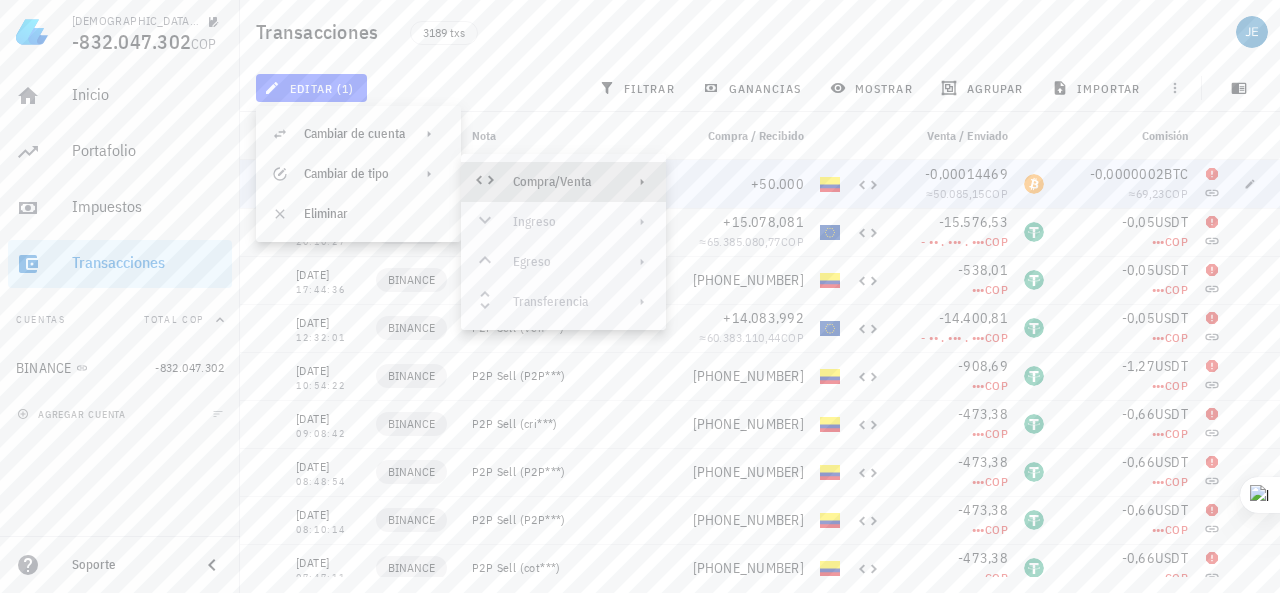 click on "Compra/Venta" at bounding box center [561, 182] 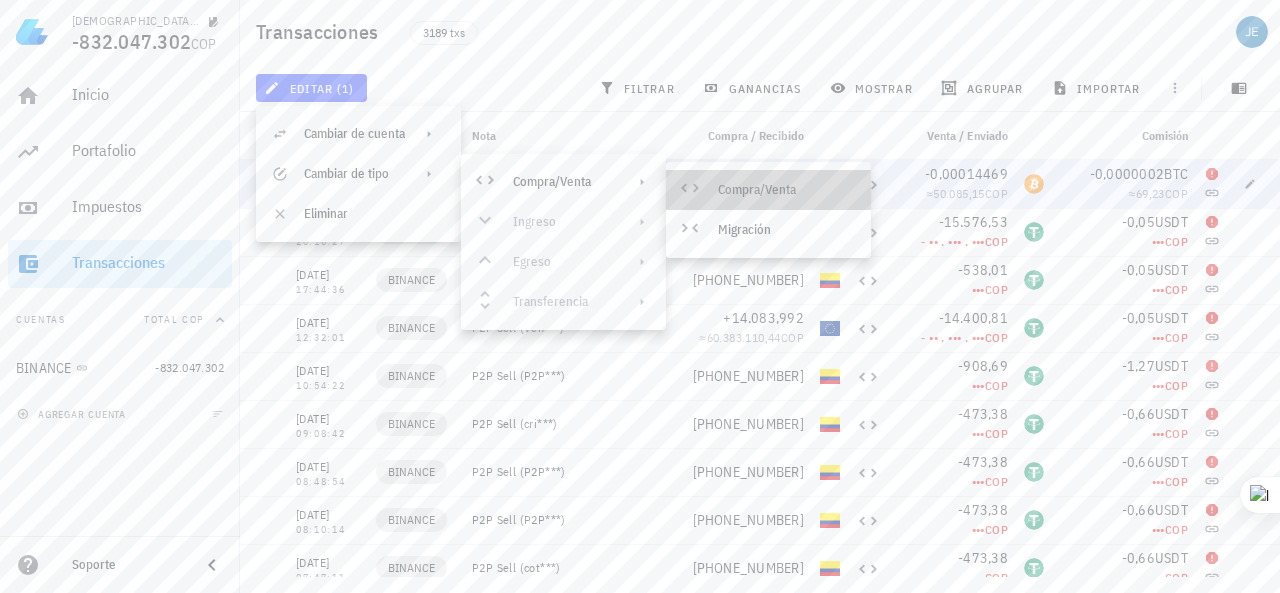 click on "Compra/Venta" at bounding box center (768, 190) 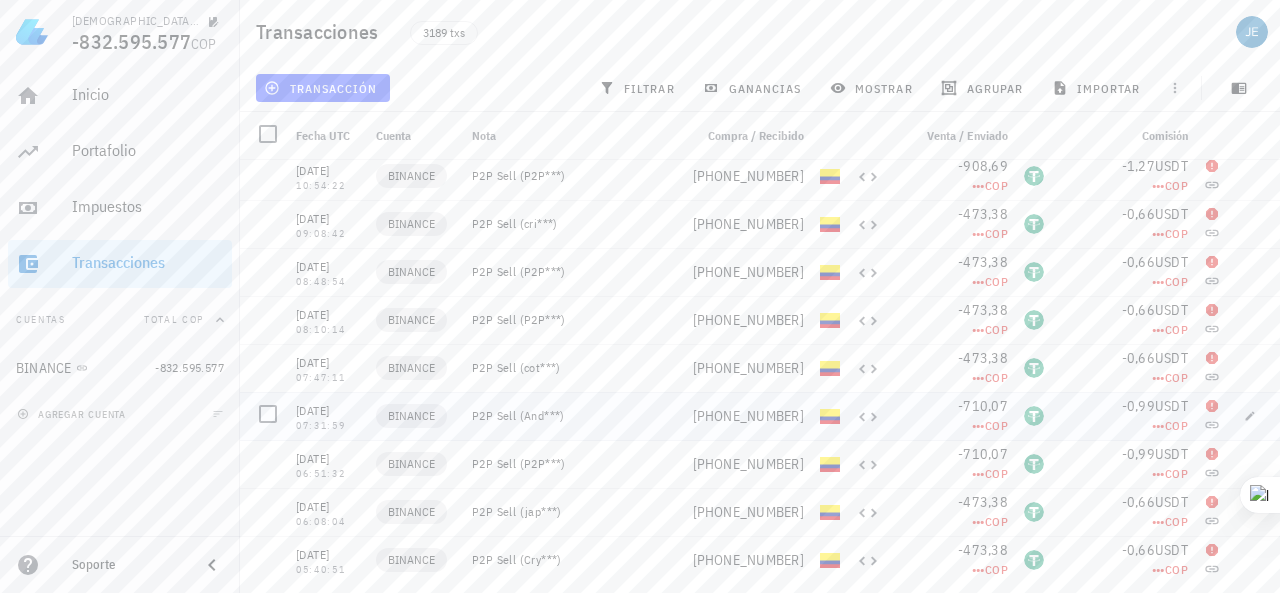 scroll, scrollTop: 0, scrollLeft: 0, axis: both 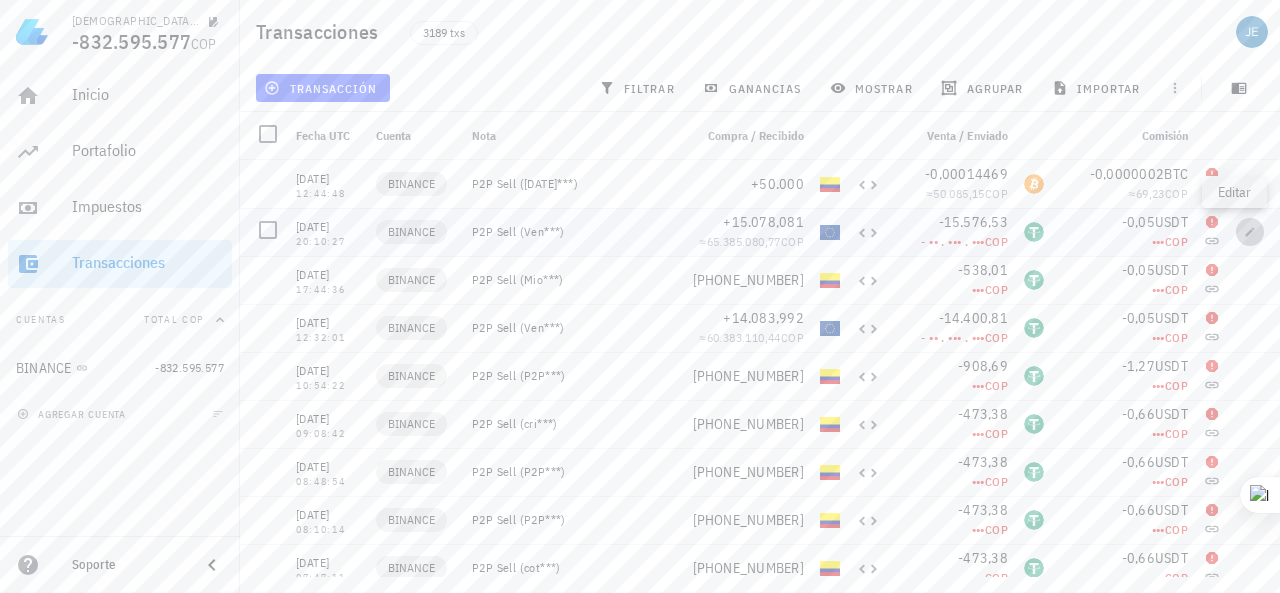 click 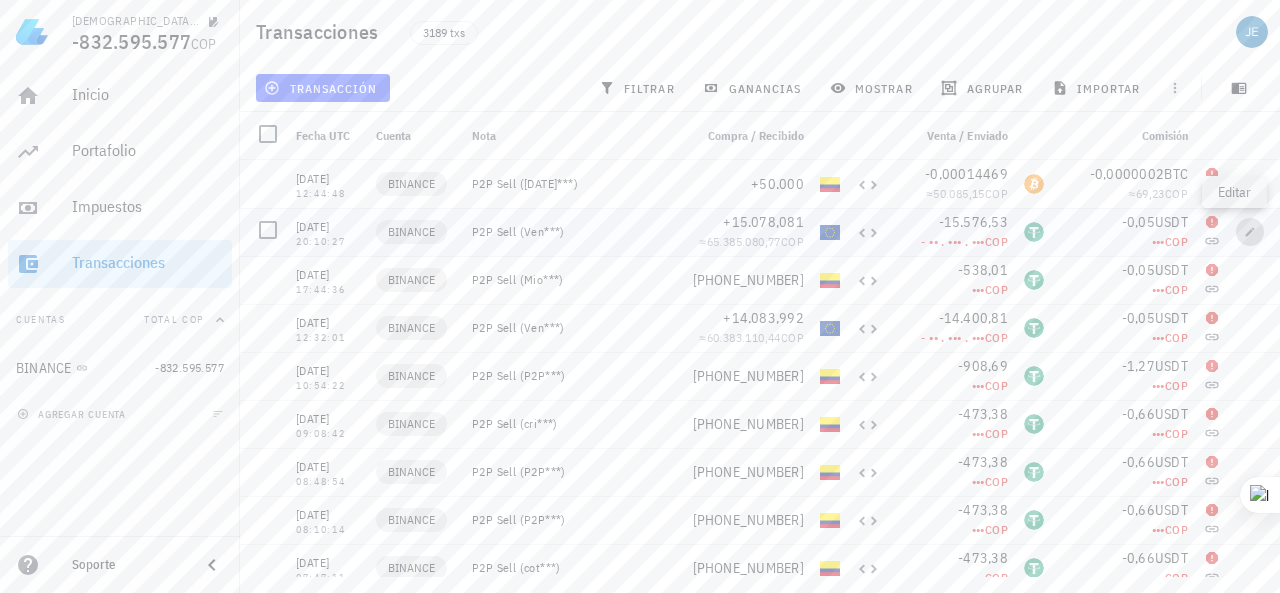 type on "[DATE]" 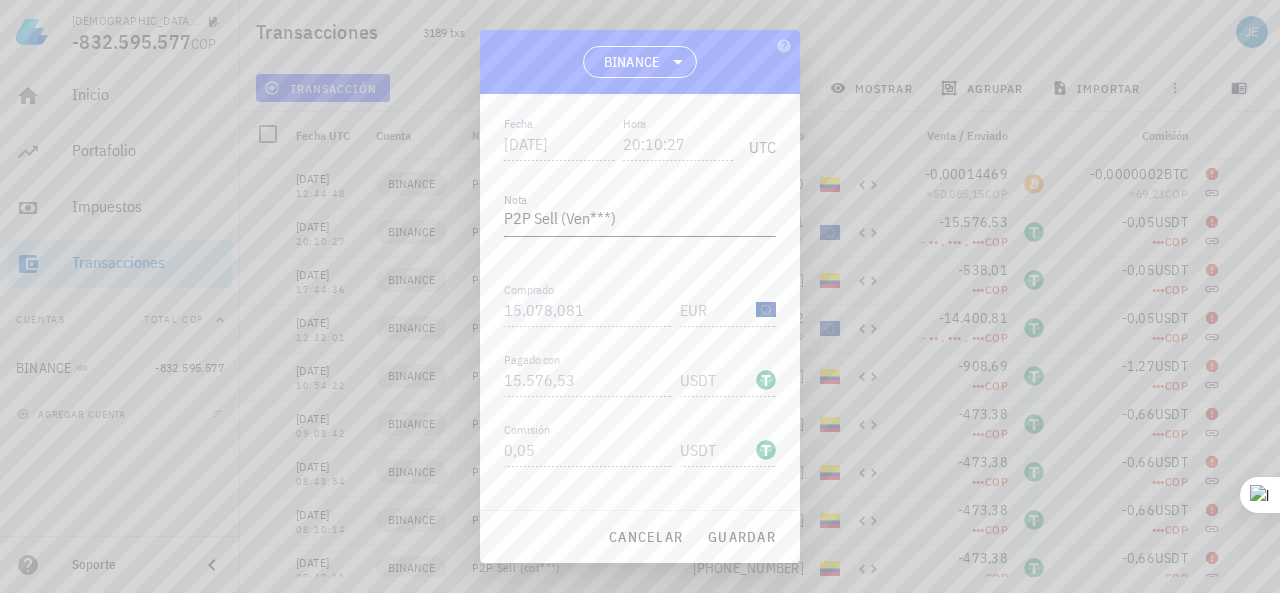 scroll, scrollTop: 284, scrollLeft: 0, axis: vertical 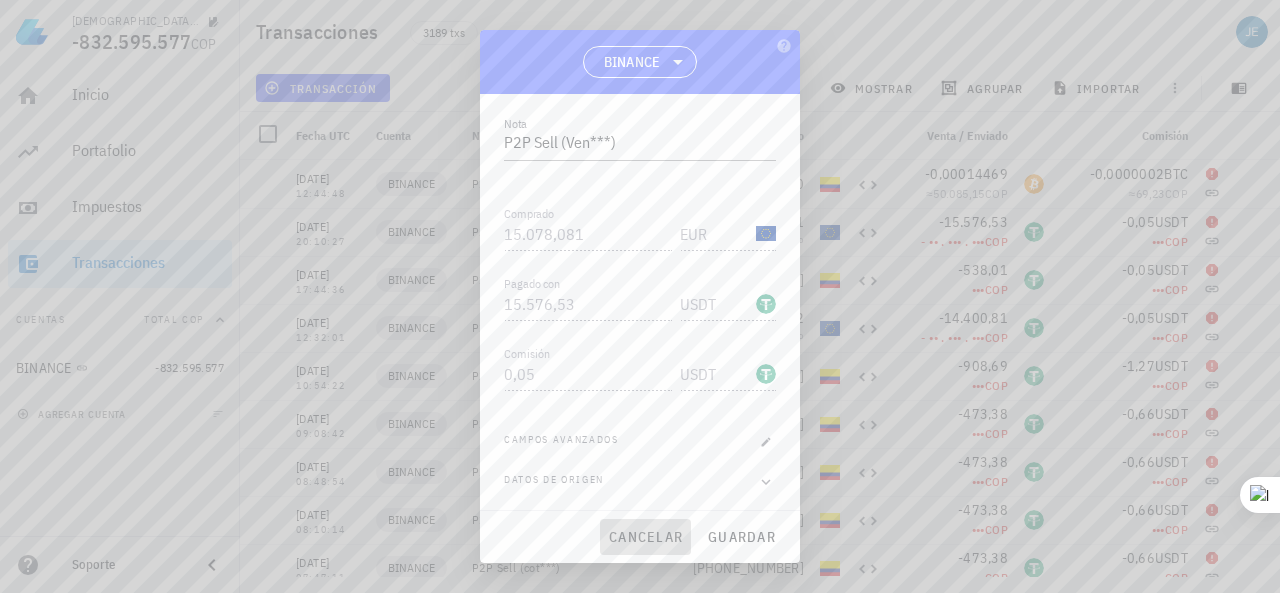 click on "cancelar" at bounding box center [645, 537] 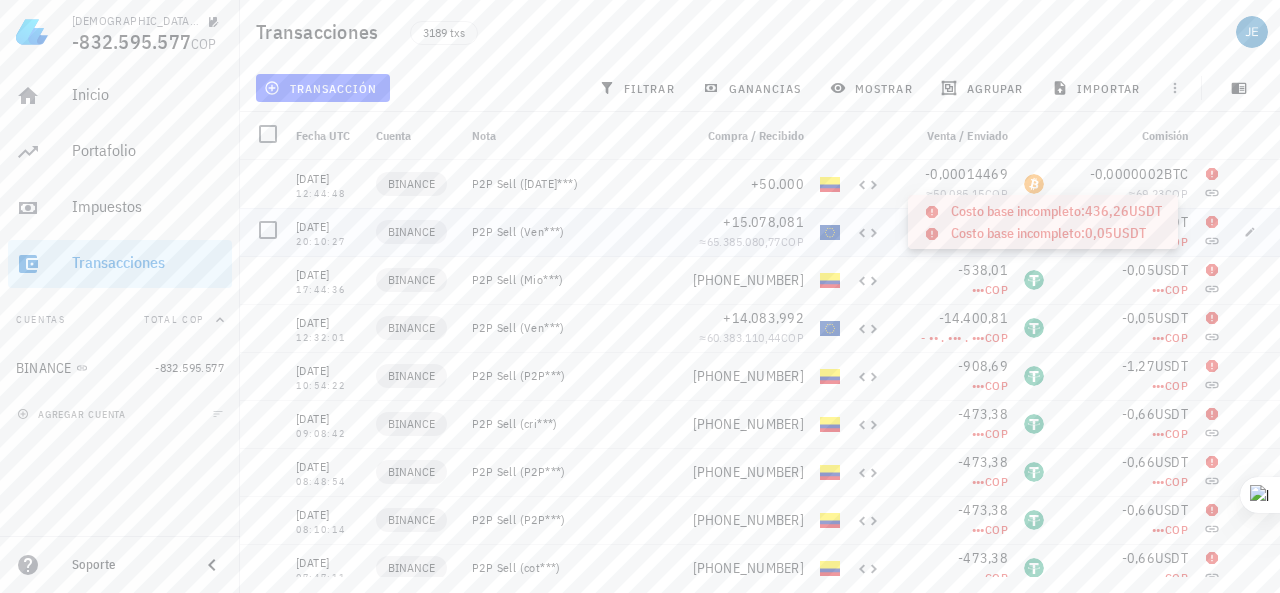 click 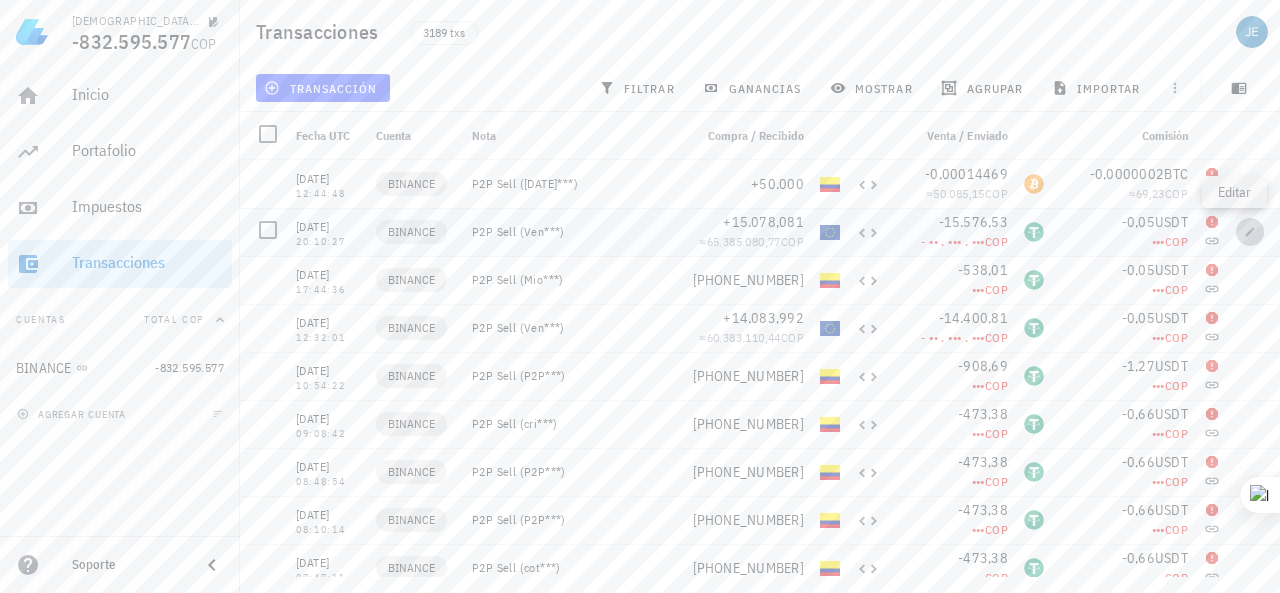 click 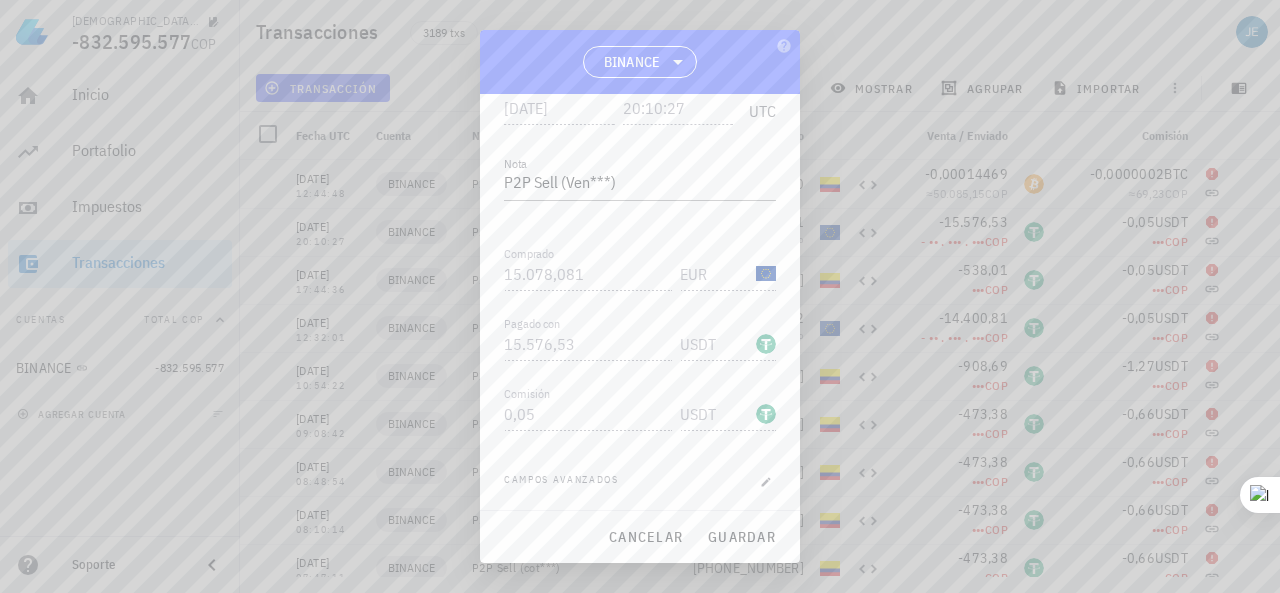 scroll, scrollTop: 284, scrollLeft: 0, axis: vertical 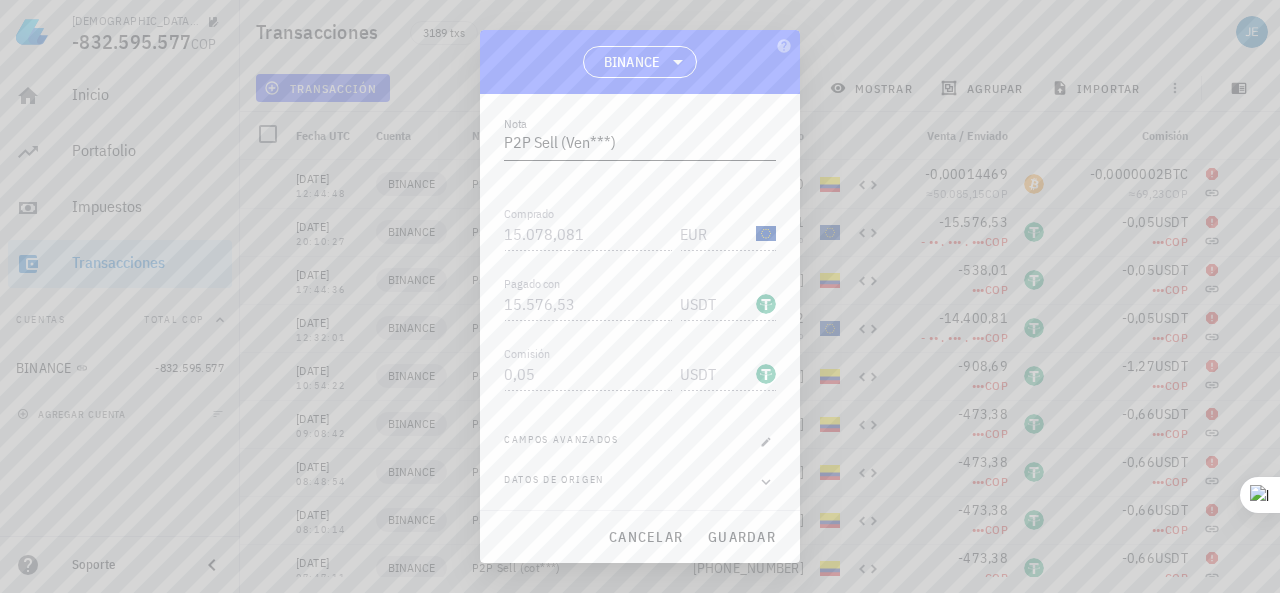 click on "P2P Sell (Ven***)" at bounding box center (640, 144) 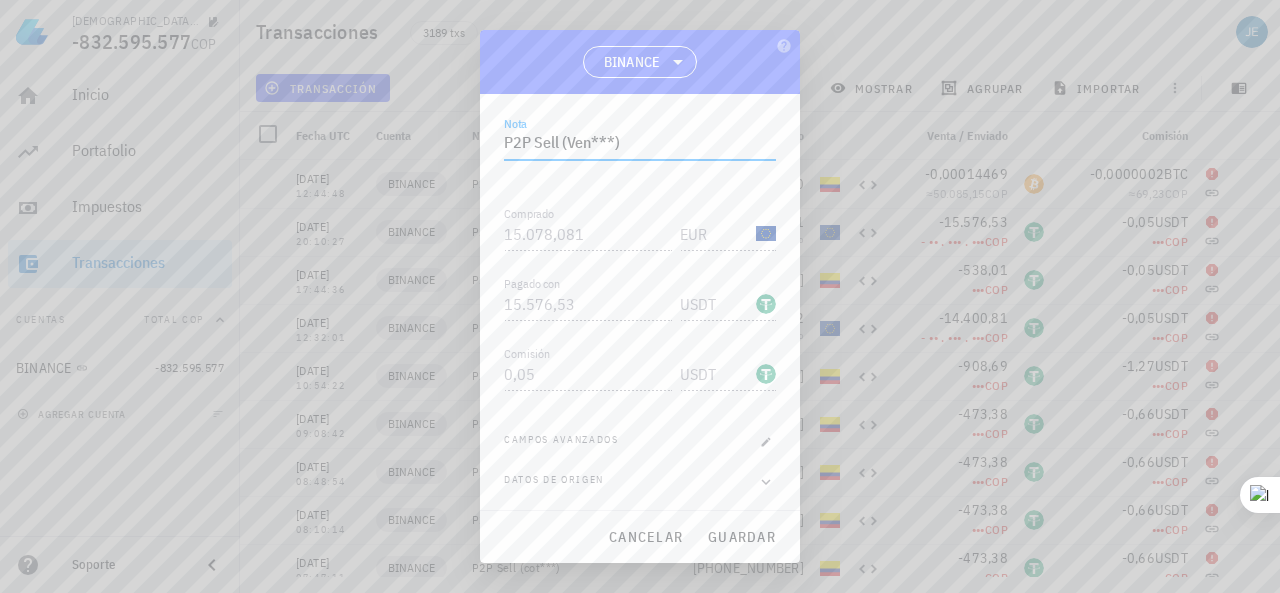 click on "Comprado 15.078,081" at bounding box center [592, 228] 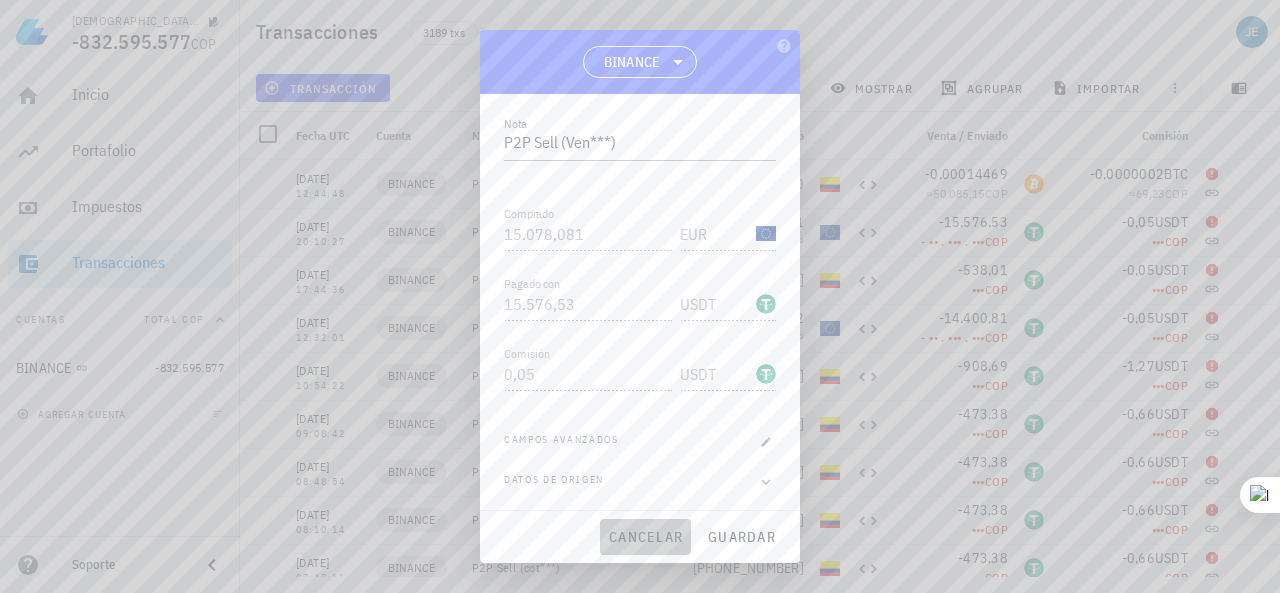 click on "cancelar" at bounding box center [645, 537] 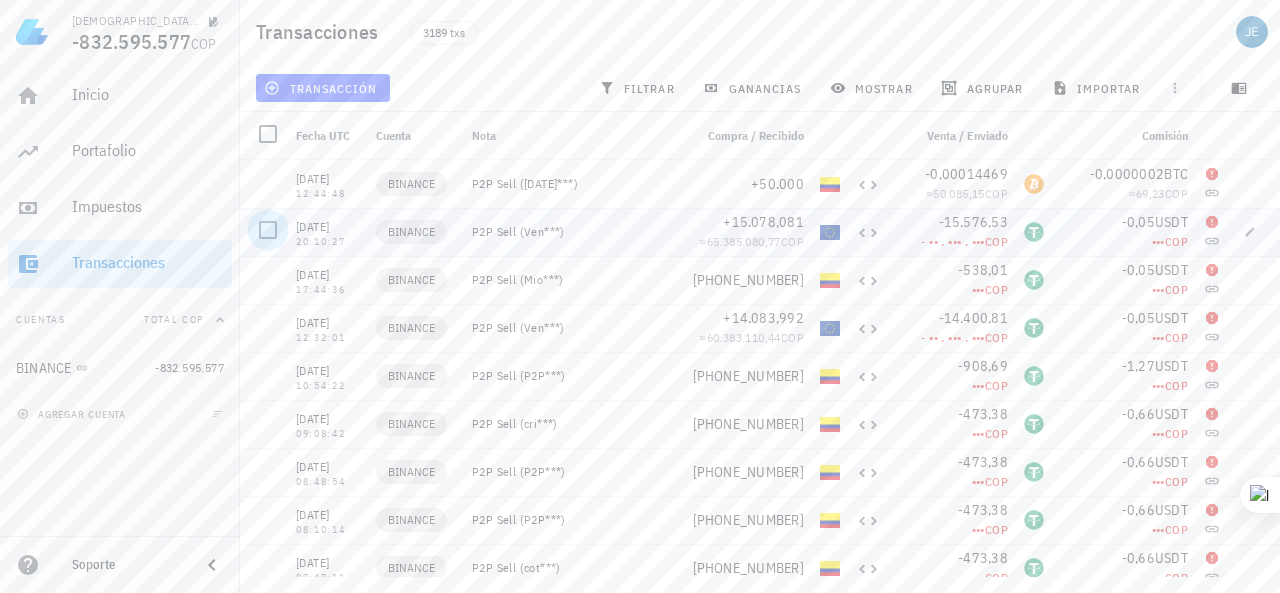 click at bounding box center (268, 230) 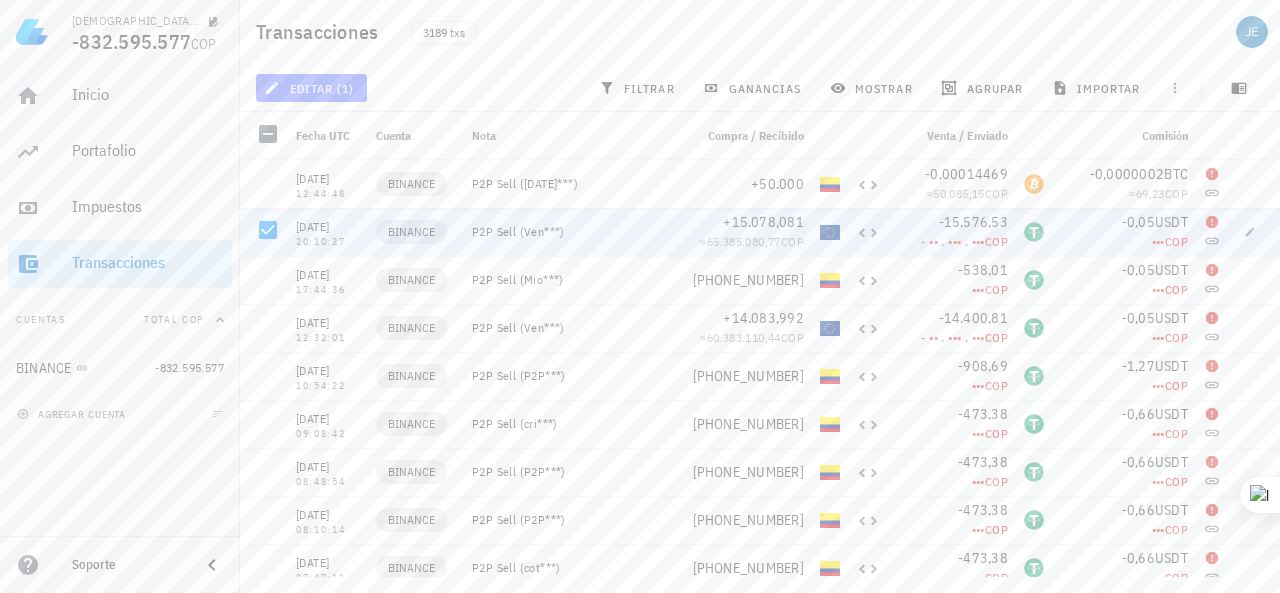 click on "editar (1)" at bounding box center (311, 88) 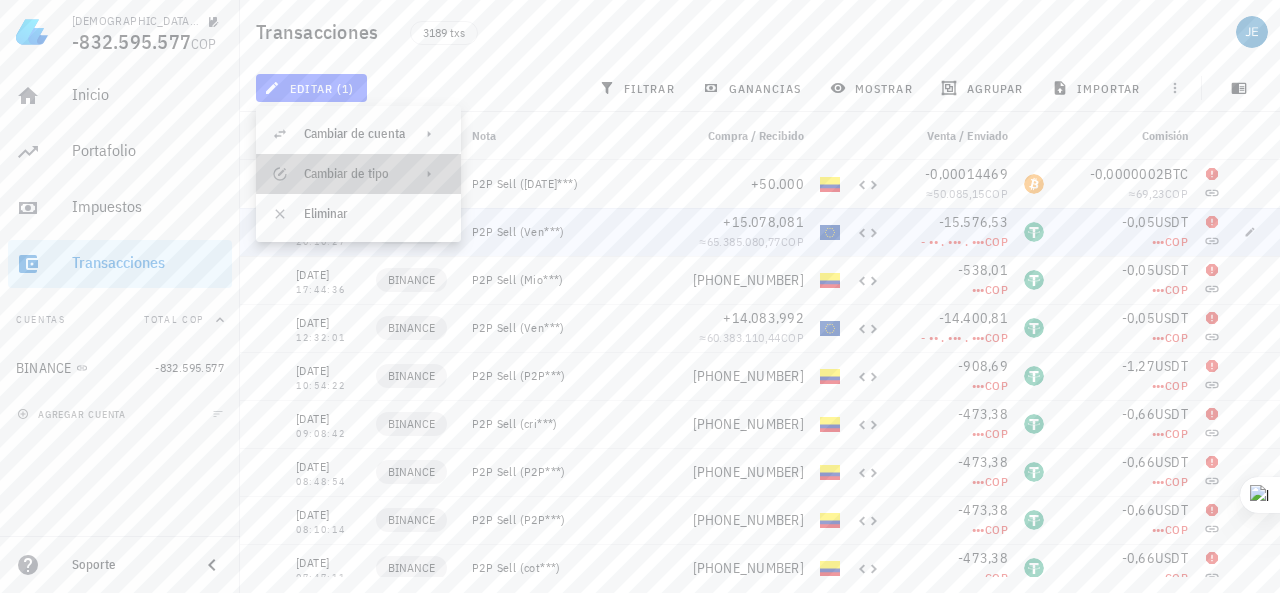 click on "Cambiar de tipo" at bounding box center (354, 174) 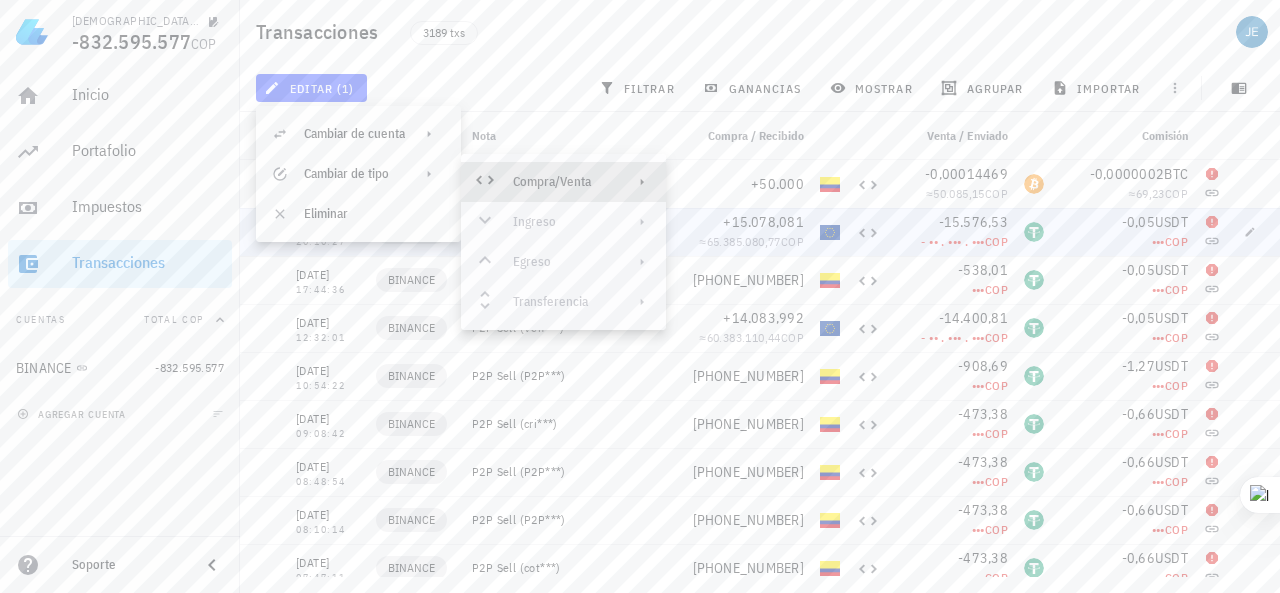 click on "Compra/Venta" at bounding box center [561, 182] 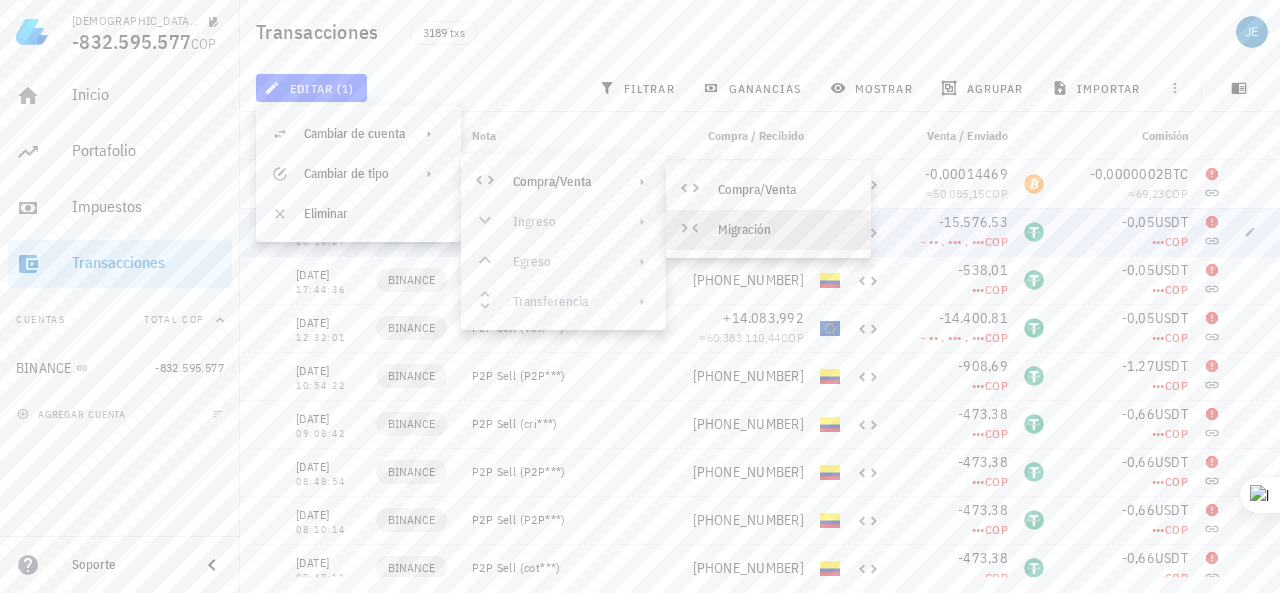 click on "Migración" at bounding box center (786, 230) 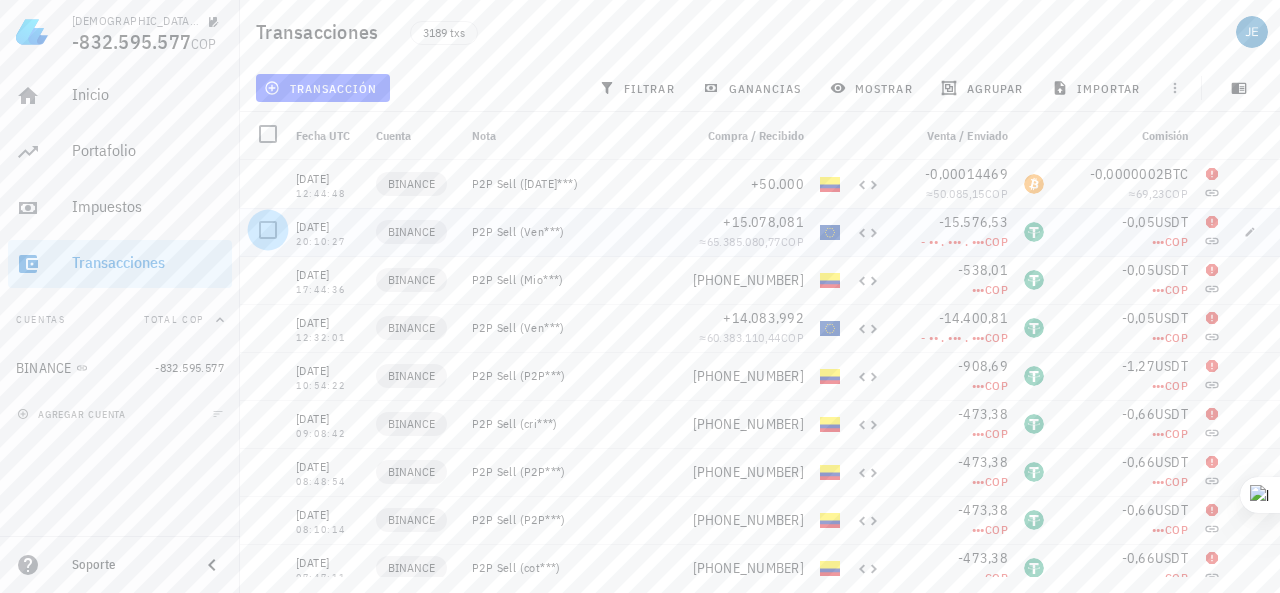 click at bounding box center (268, 230) 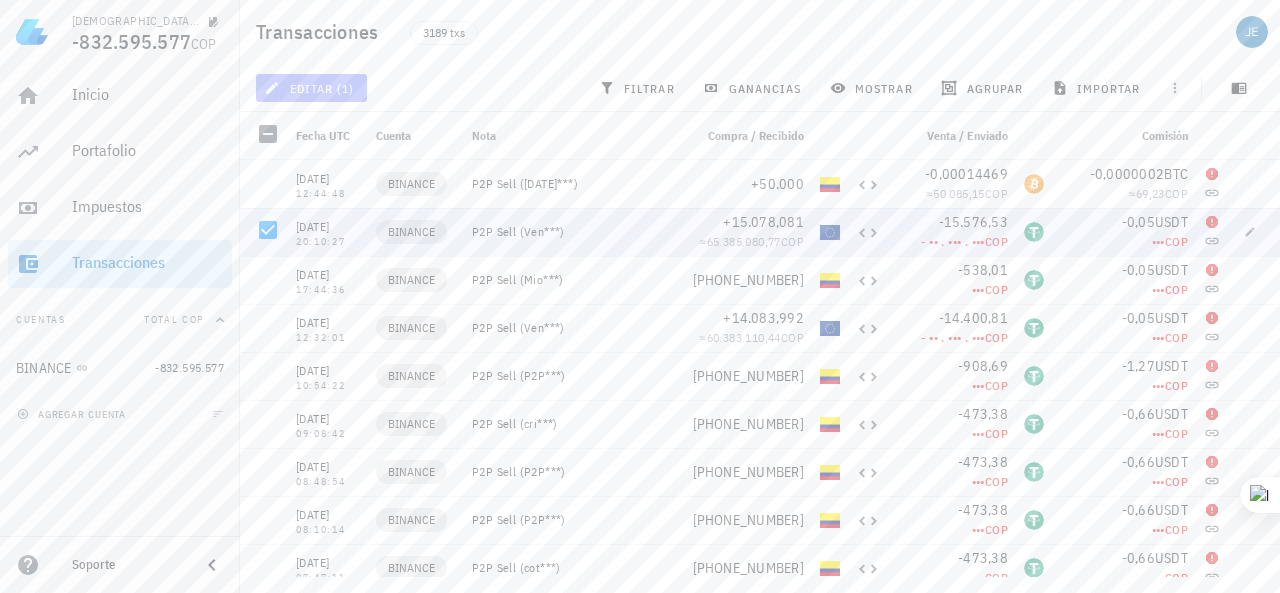 click on "editar (1)" at bounding box center (311, 88) 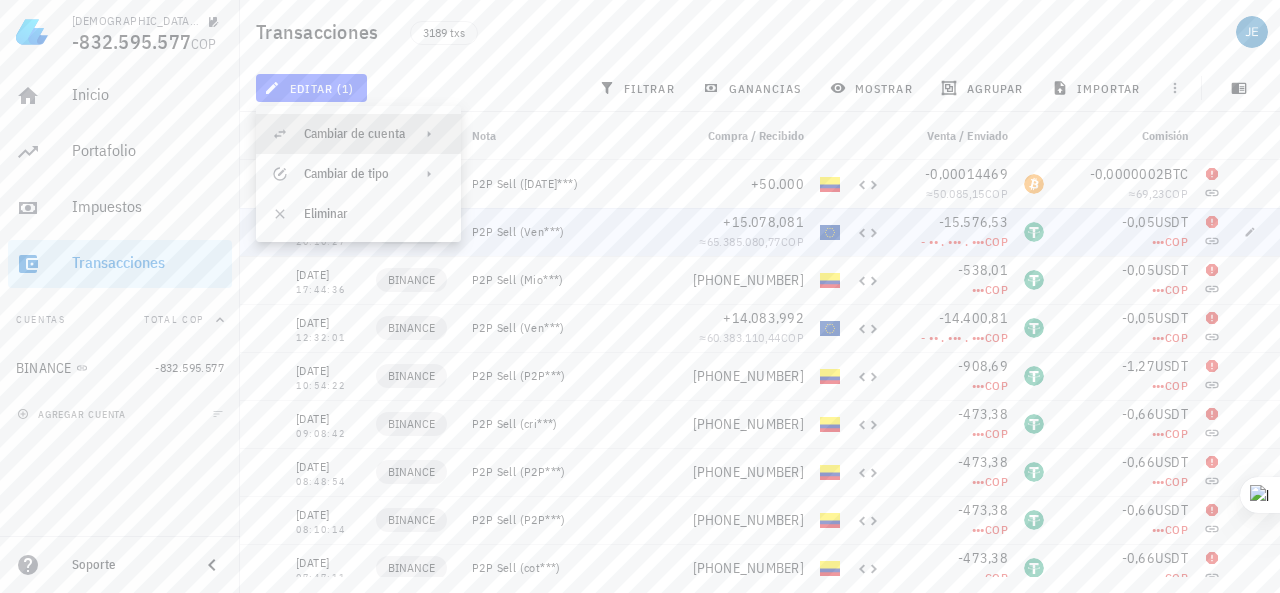 click on "Cambiar de cuenta" at bounding box center (354, 134) 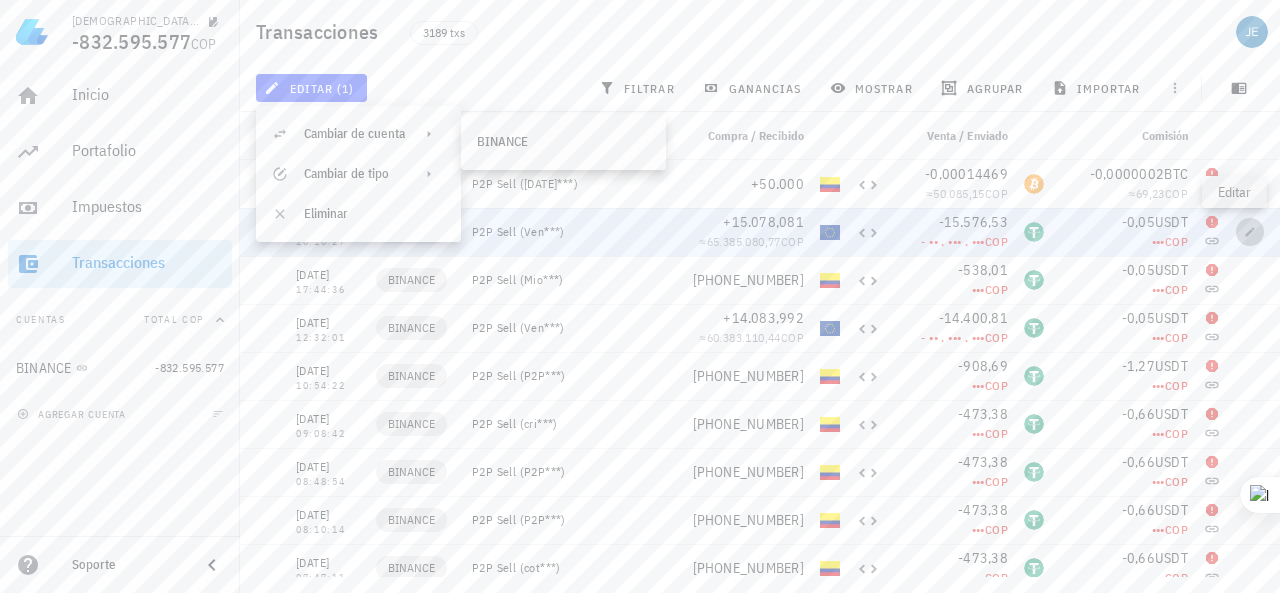 click 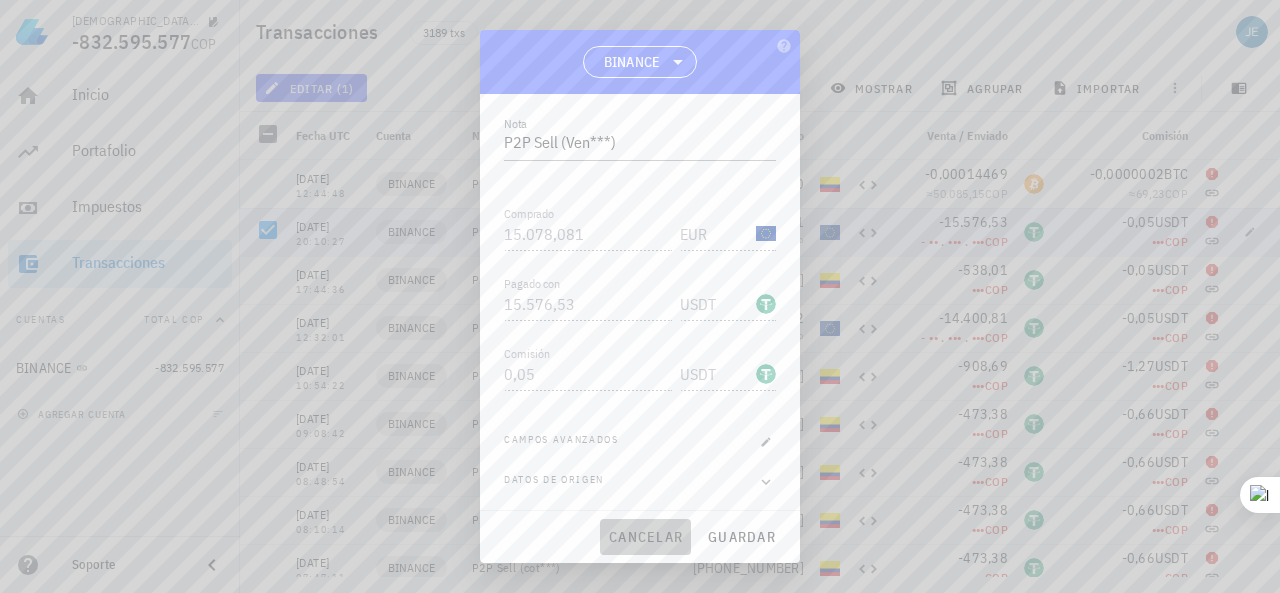 drag, startPoint x: 635, startPoint y: 529, endPoint x: 524, endPoint y: 447, distance: 138.00362 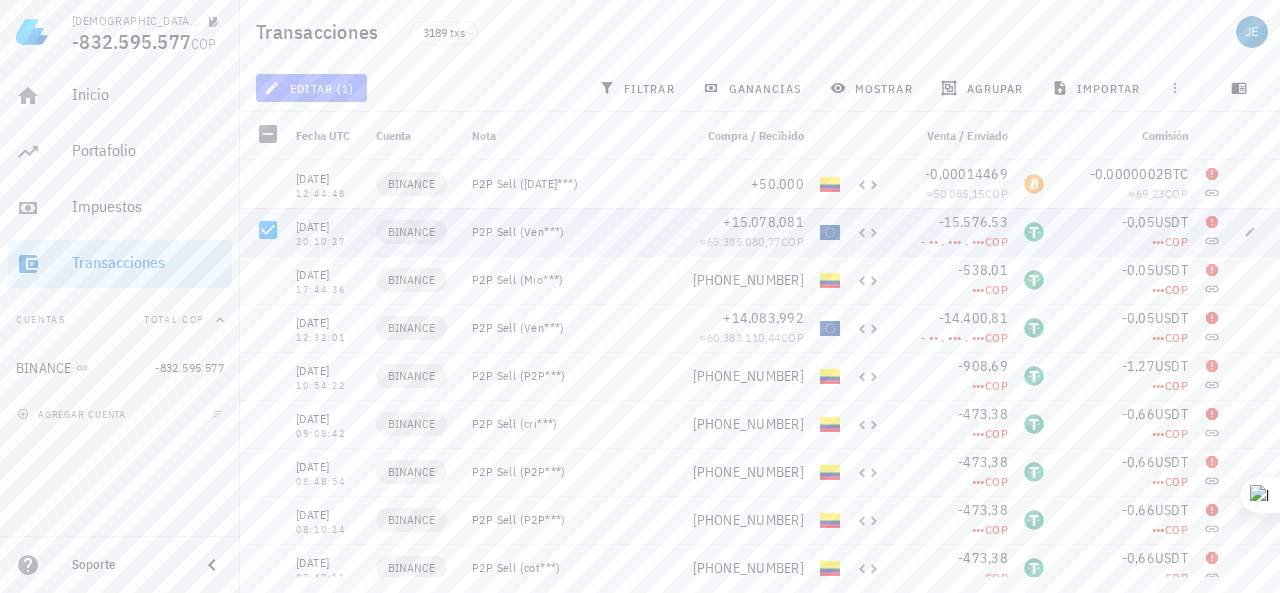 click on "editar (1)" at bounding box center [311, 88] 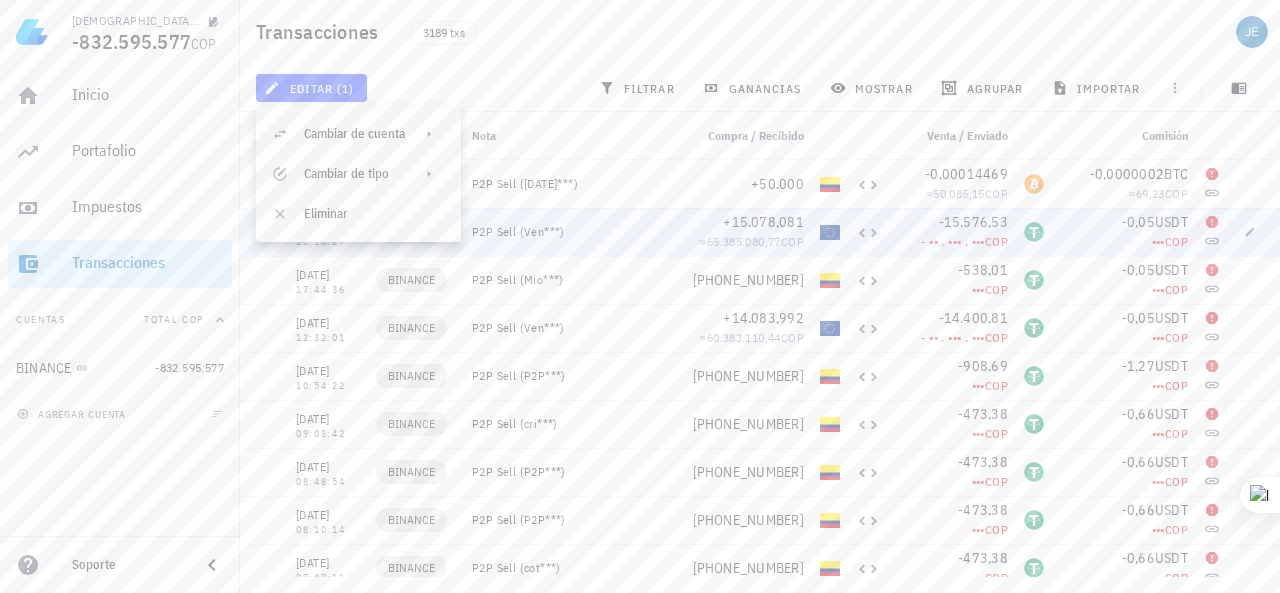 click on "Transacciones
3189 txs" at bounding box center [760, 32] 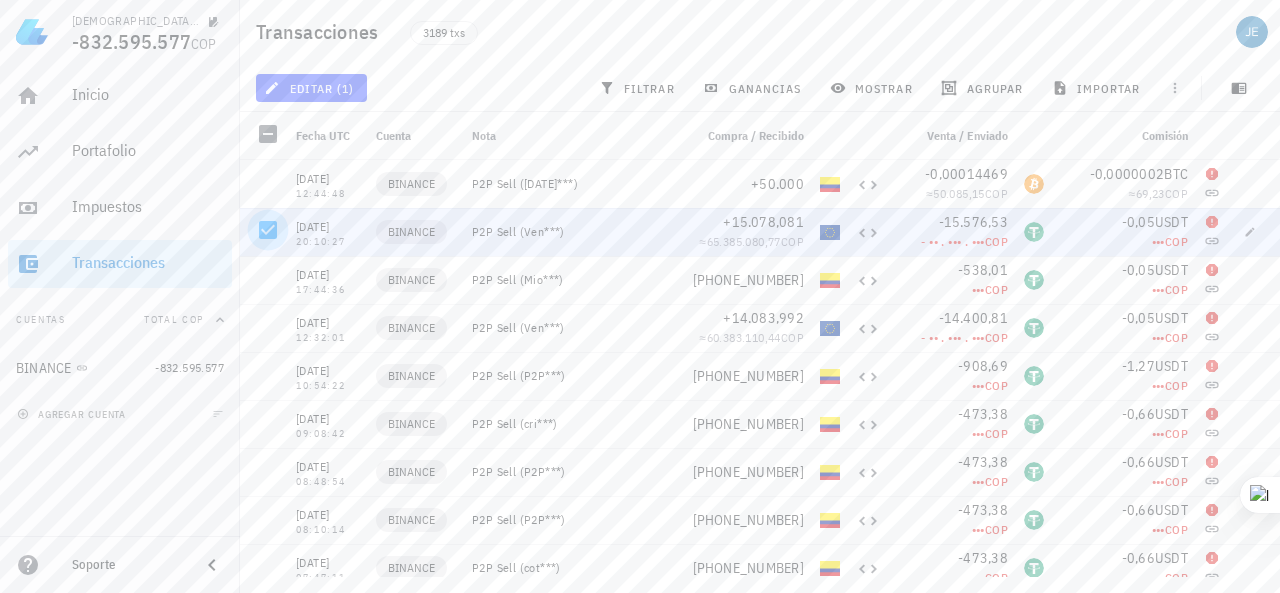 click at bounding box center (268, 230) 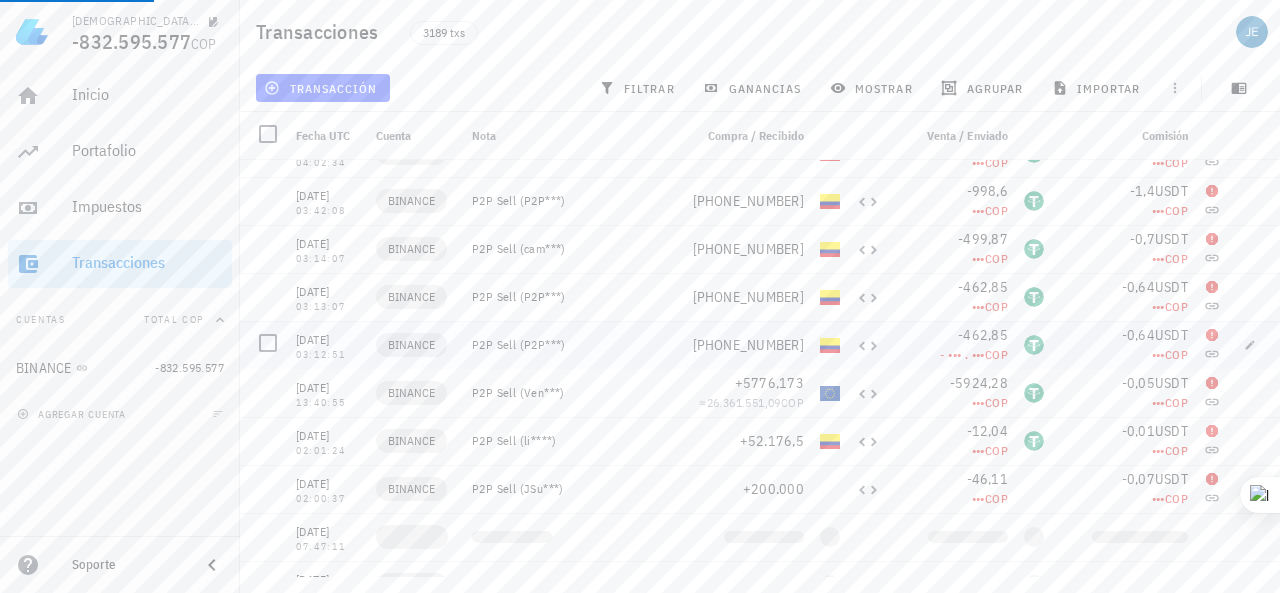 scroll, scrollTop: 900, scrollLeft: 0, axis: vertical 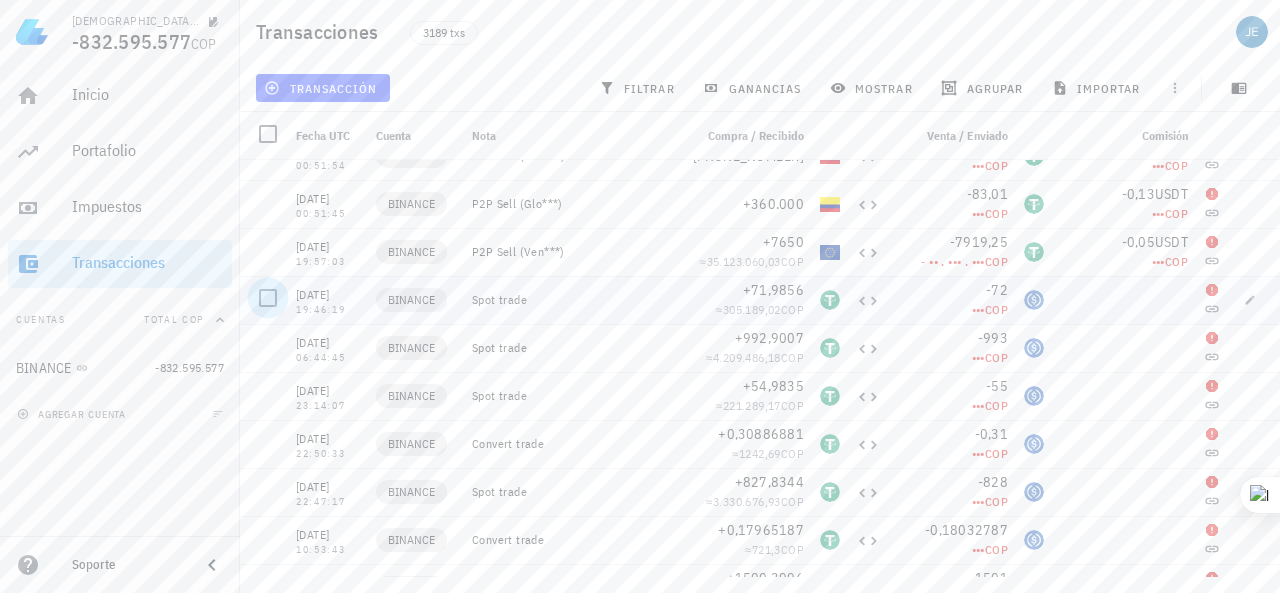 click at bounding box center (268, 298) 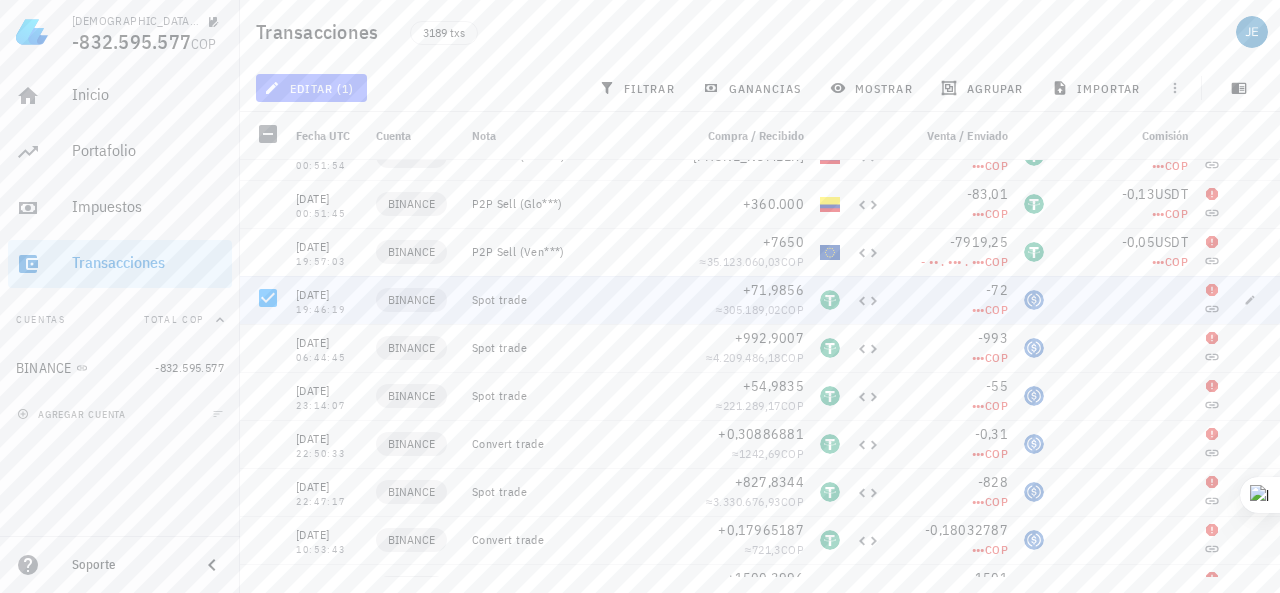 click on "editar (1)" at bounding box center [311, 88] 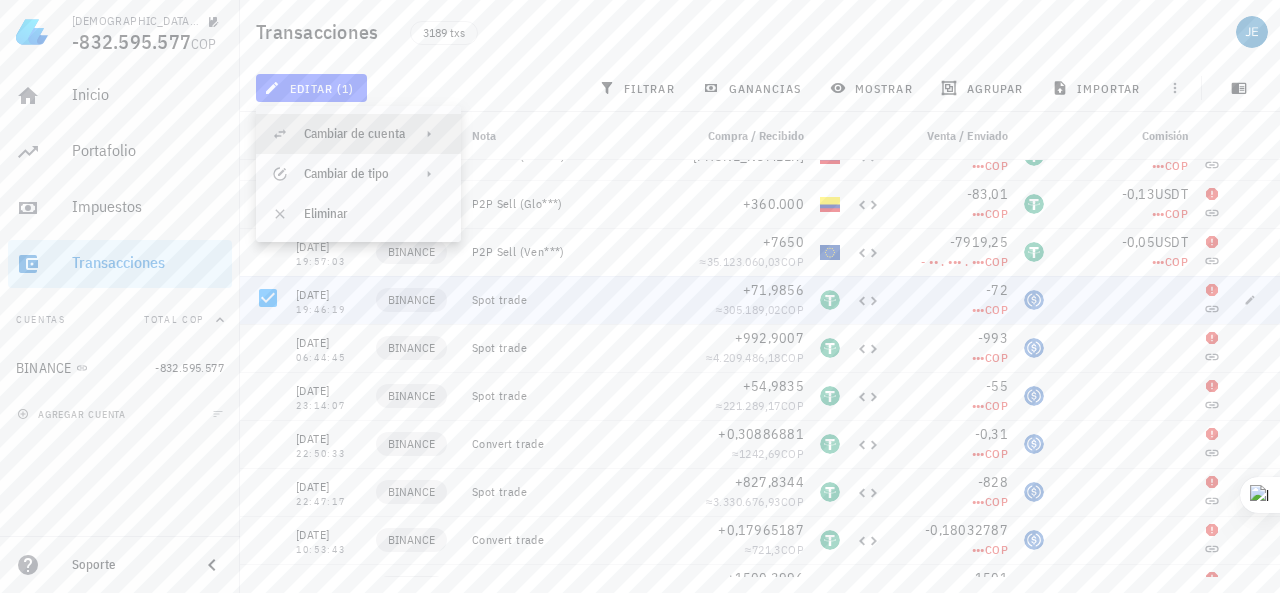 click 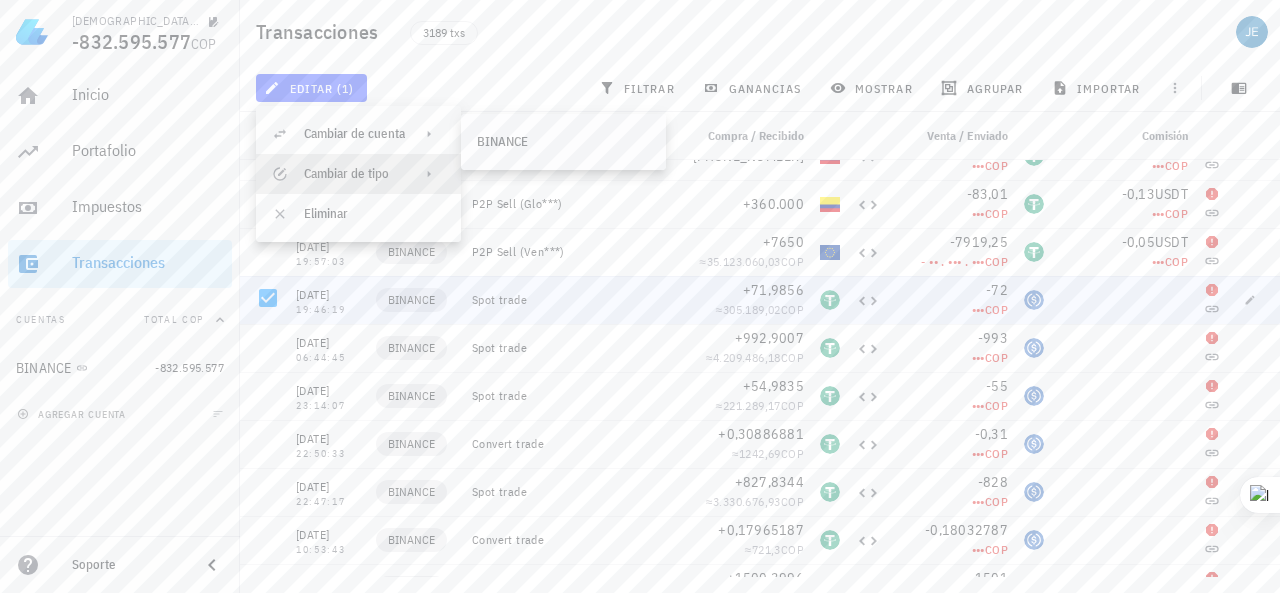 click at bounding box center (433, 174) 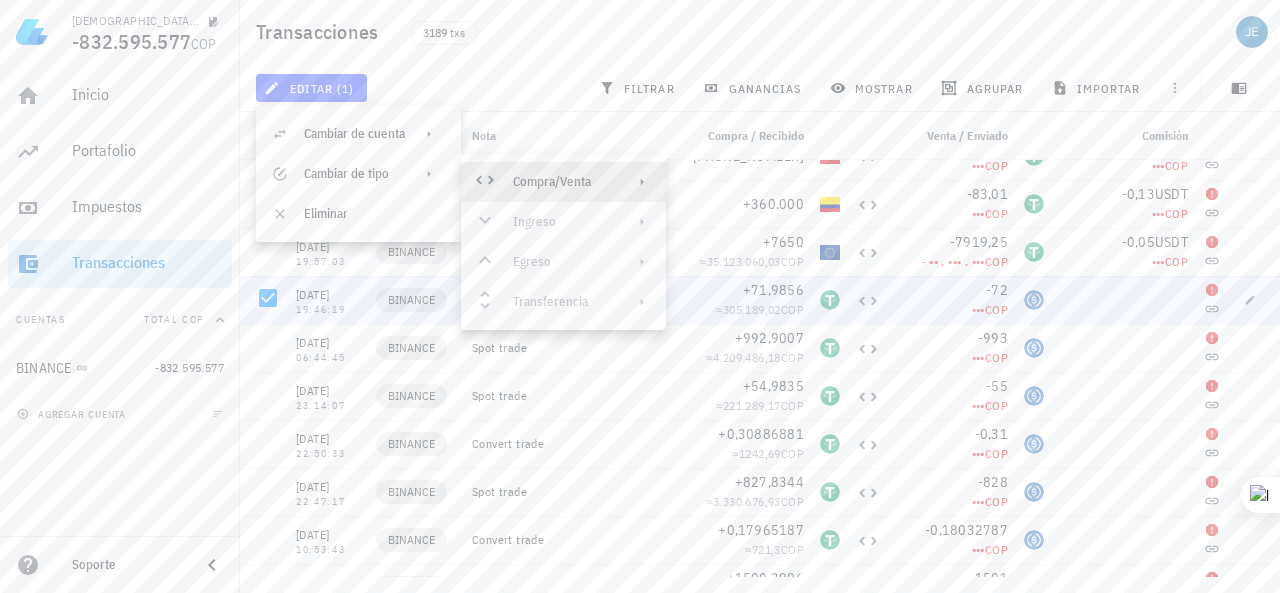 click on "Compra/Venta     Ingreso     Egreso     Transferencia" at bounding box center [563, 242] 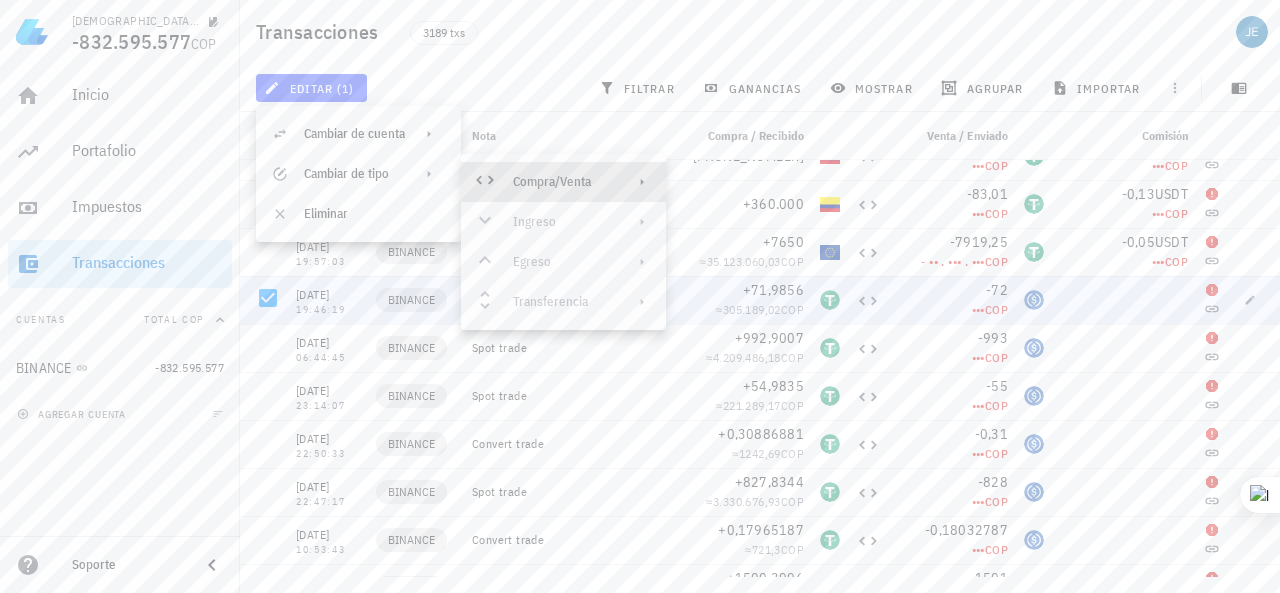 click 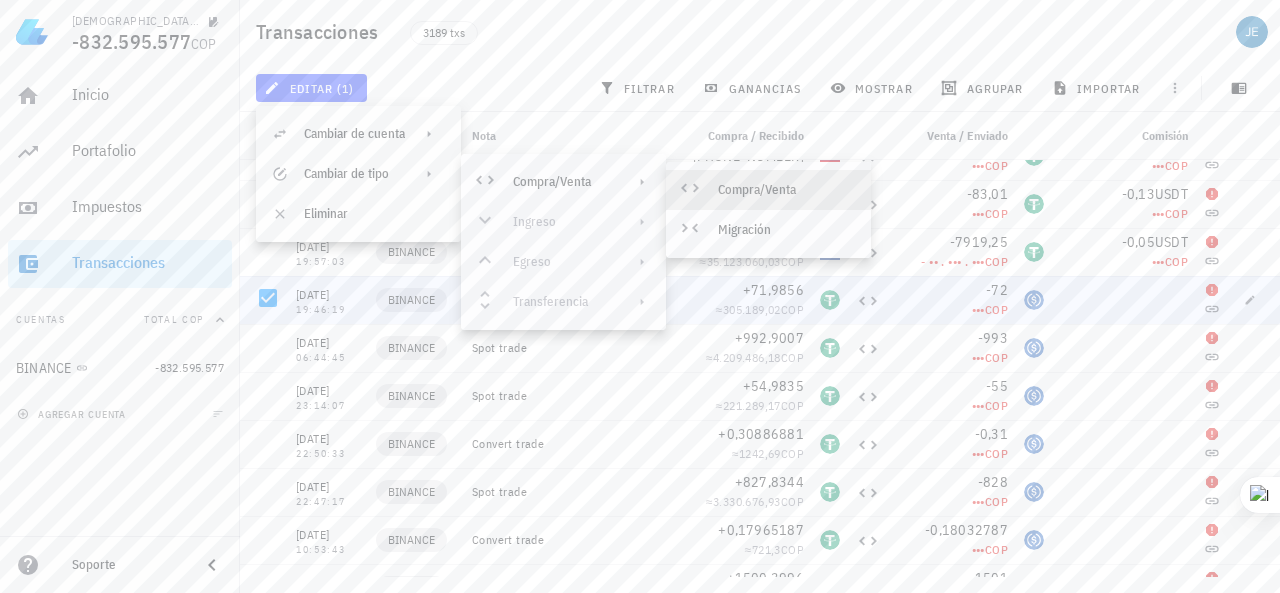 click on "Compra/Venta" at bounding box center [786, 190] 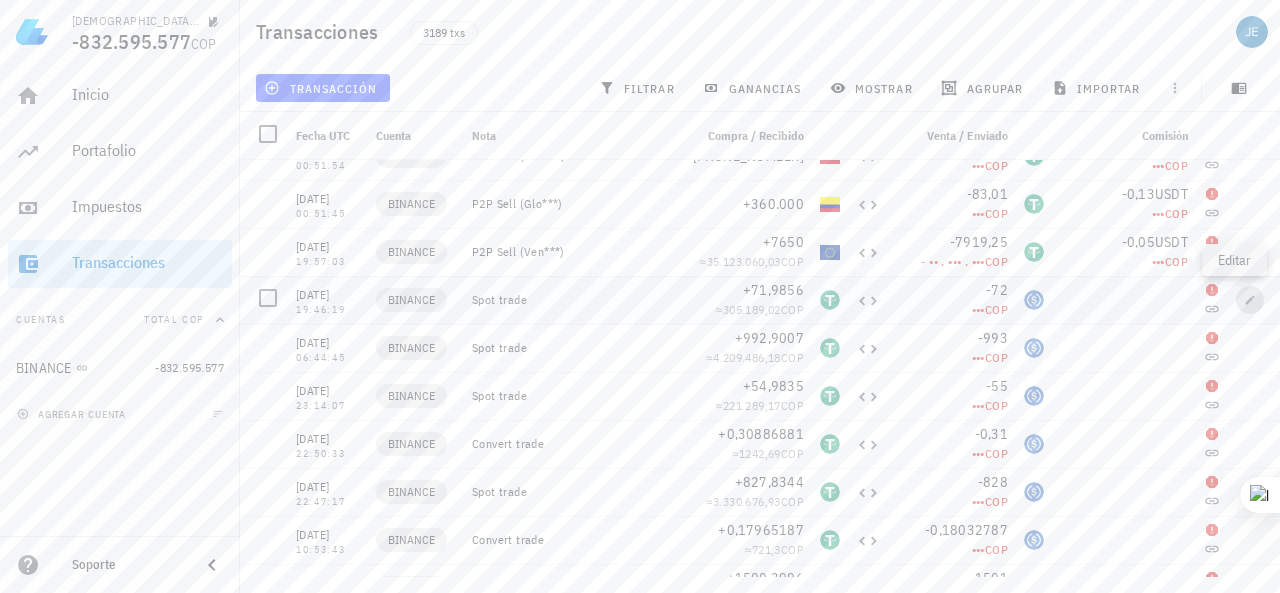 click at bounding box center [1250, 300] 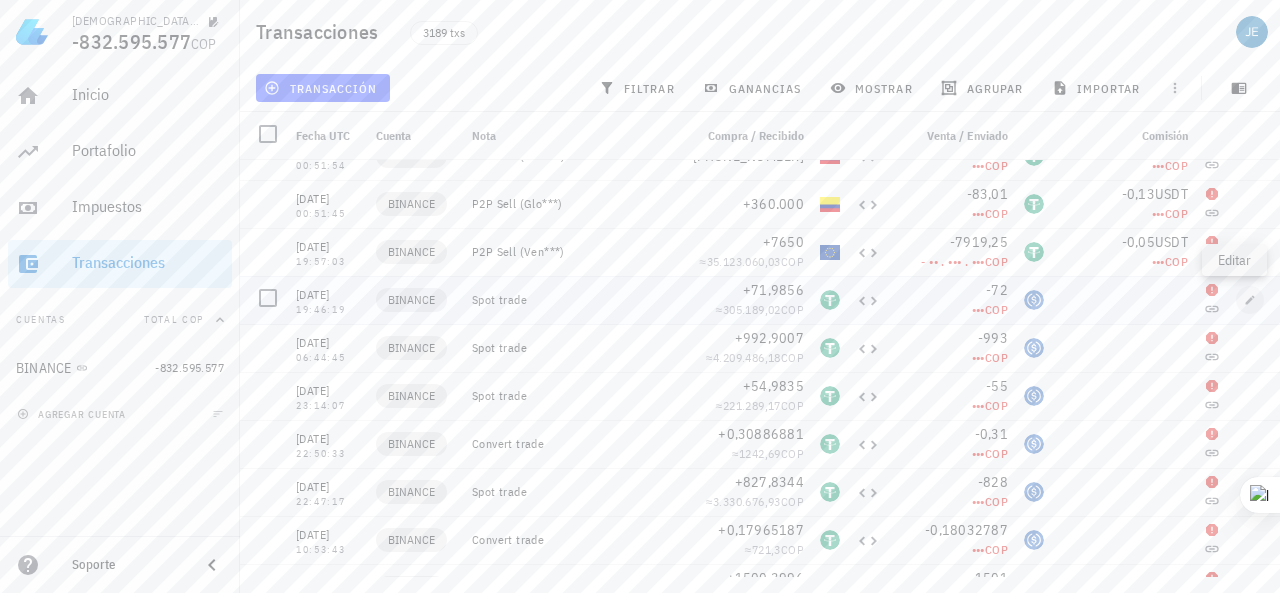 type on "2024-09-18" 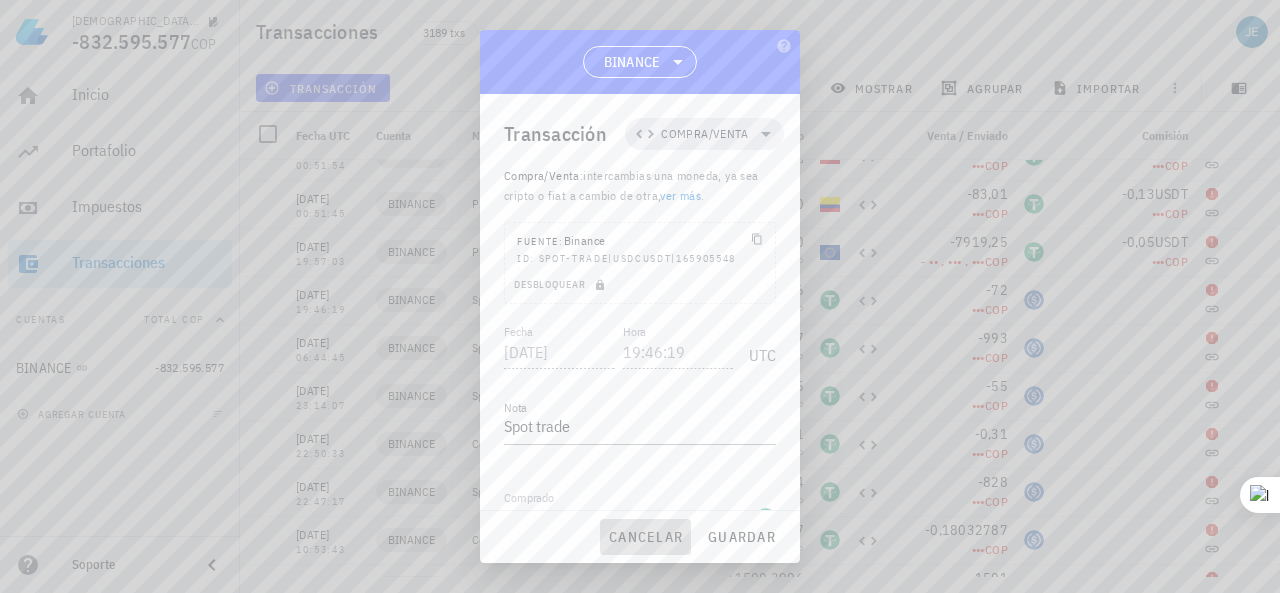 click on "cancelar" at bounding box center [645, 537] 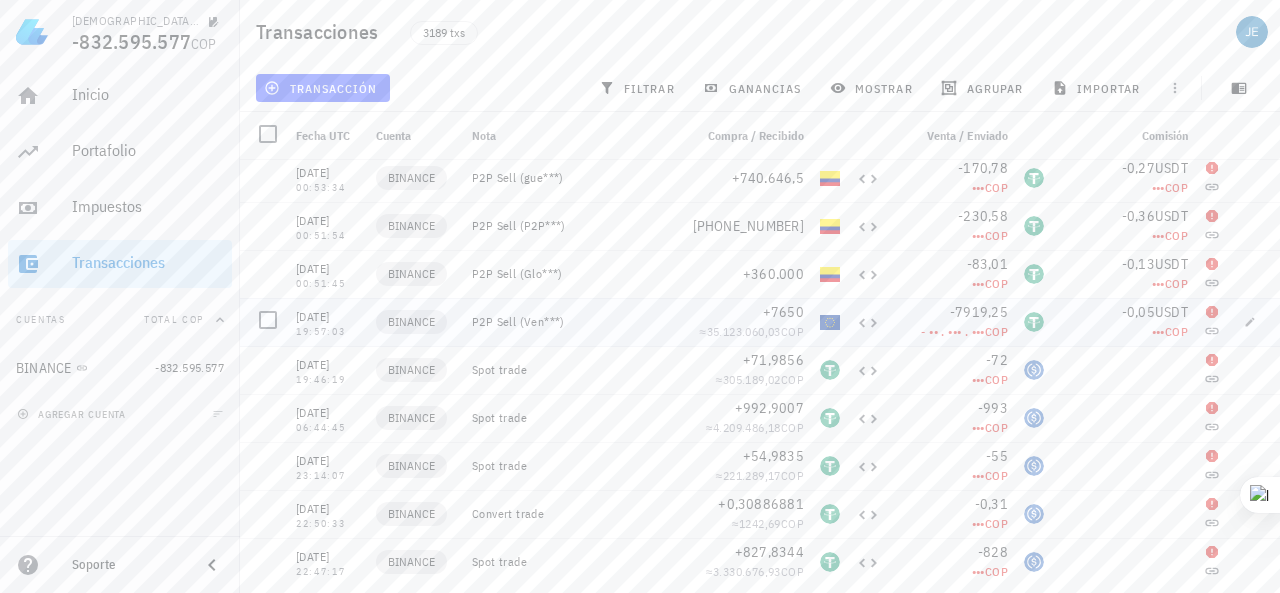scroll, scrollTop: 1800, scrollLeft: 0, axis: vertical 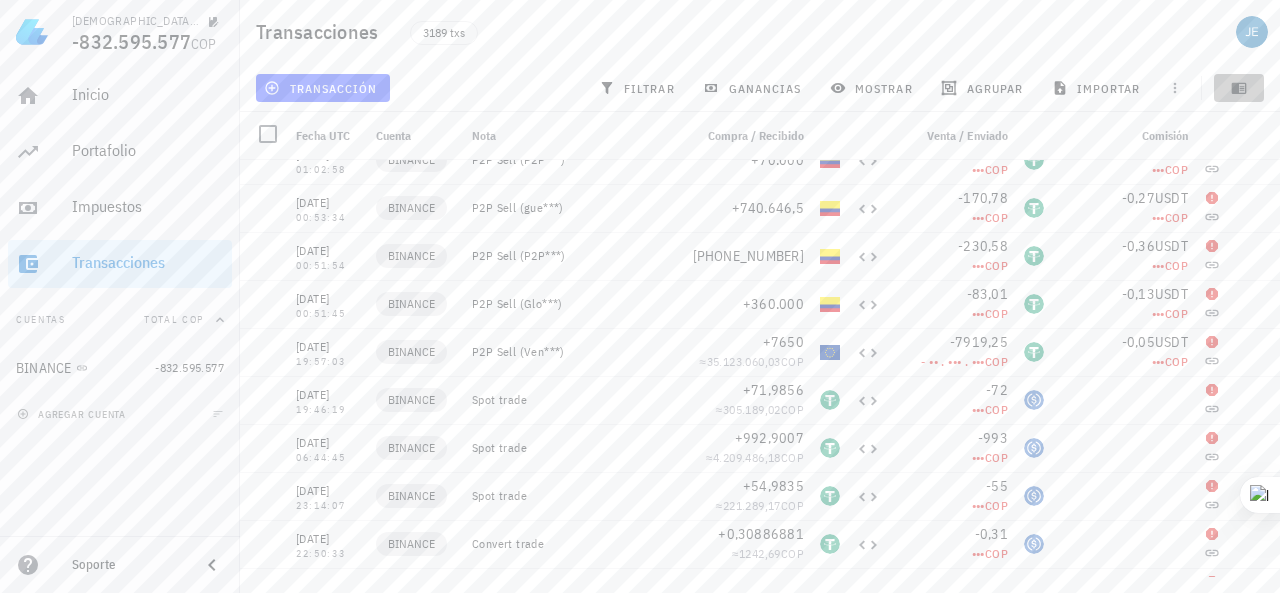 click at bounding box center (1239, 88) 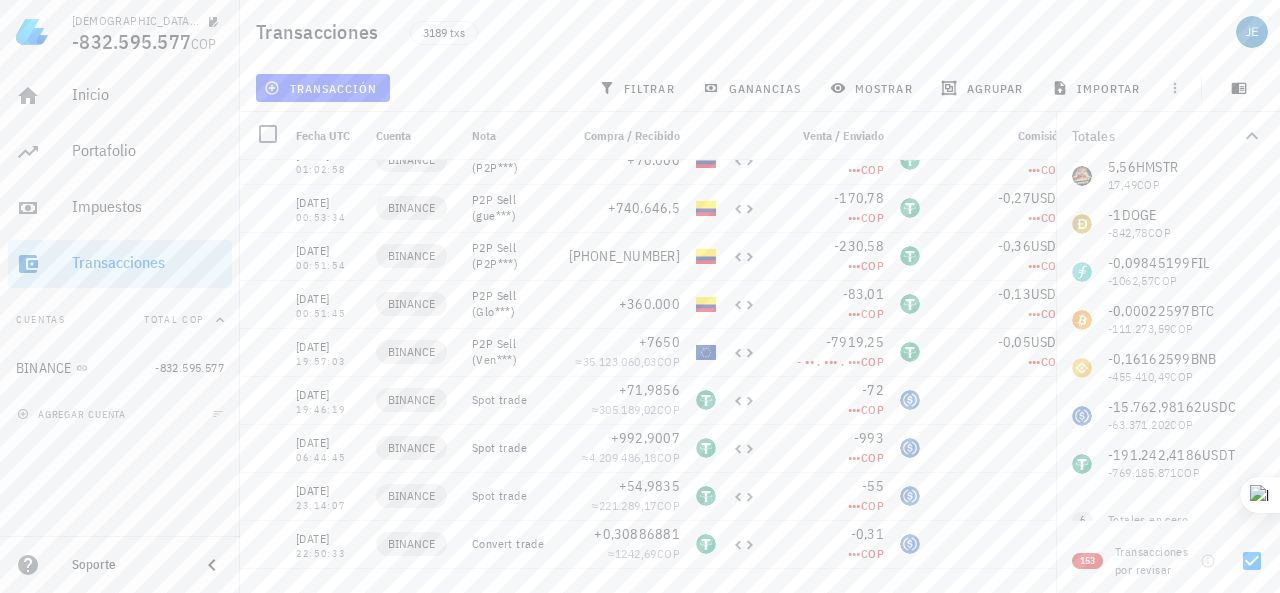 scroll, scrollTop: 230, scrollLeft: 0, axis: vertical 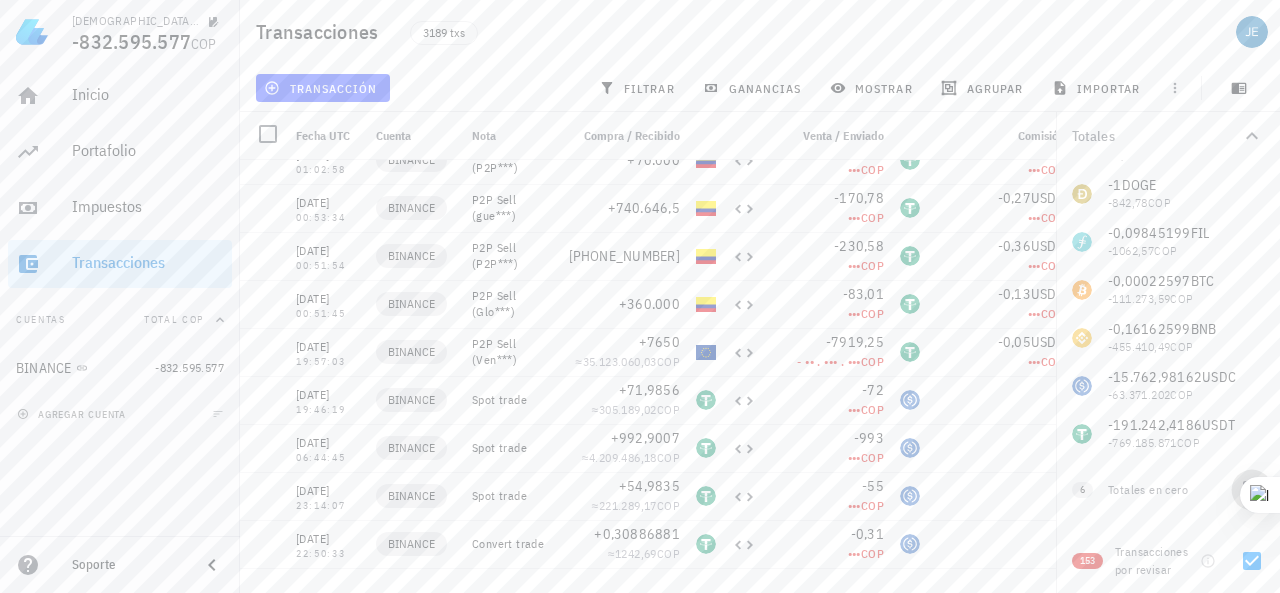 click at bounding box center (1252, 490) 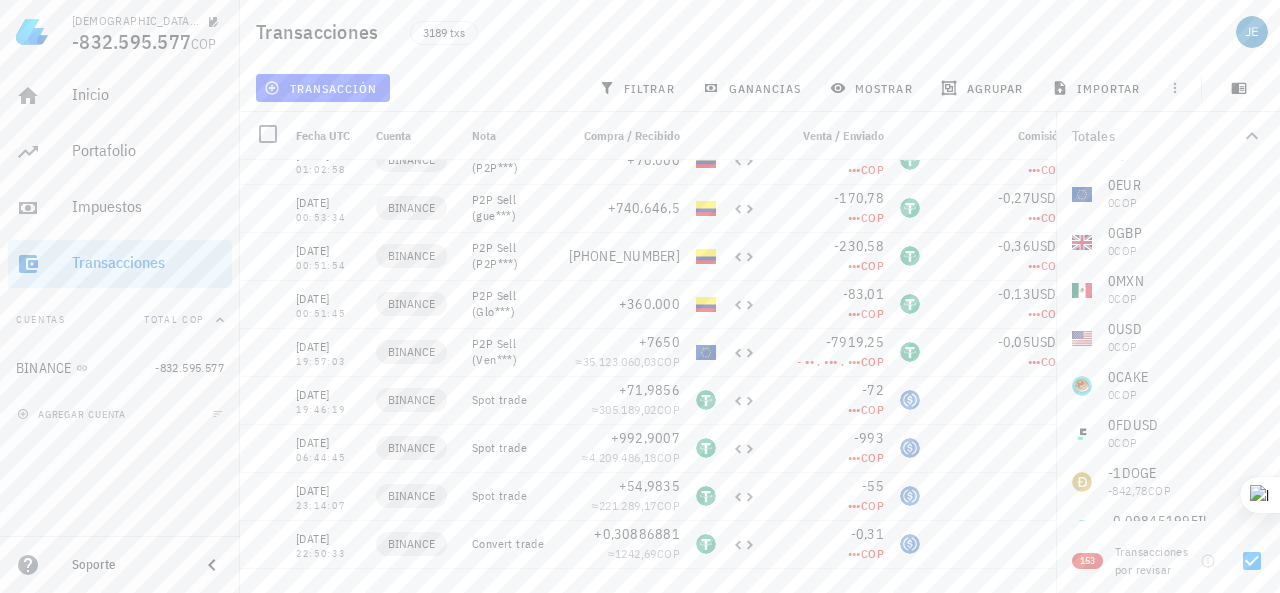 checkbox on "true" 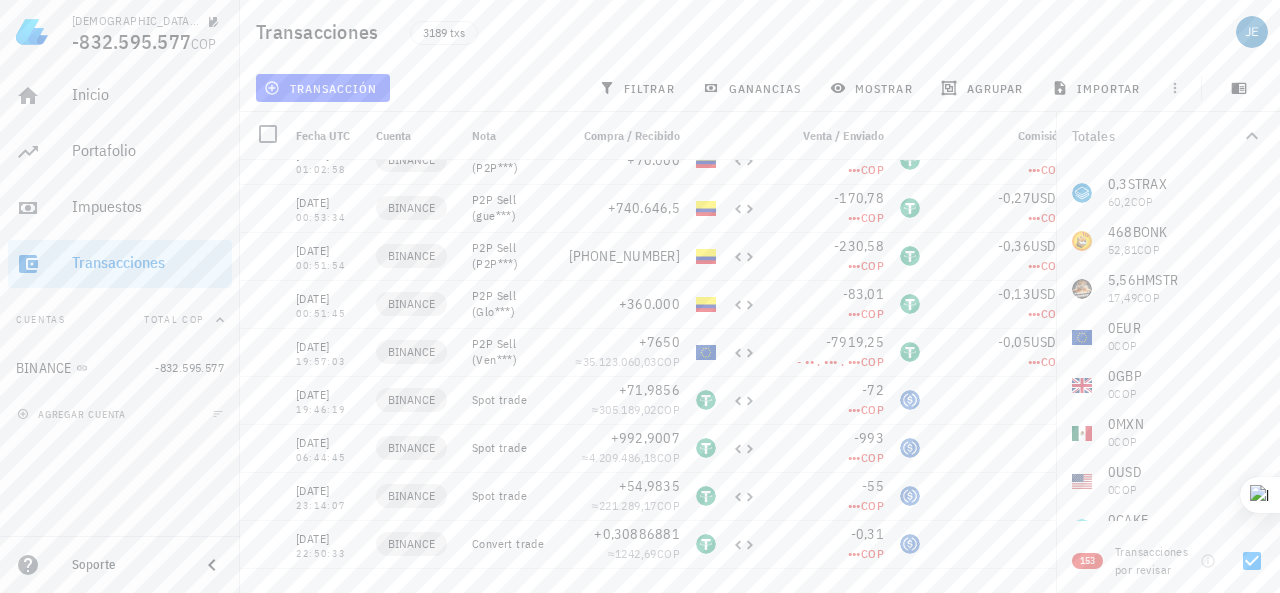 scroll, scrollTop: 118, scrollLeft: 0, axis: vertical 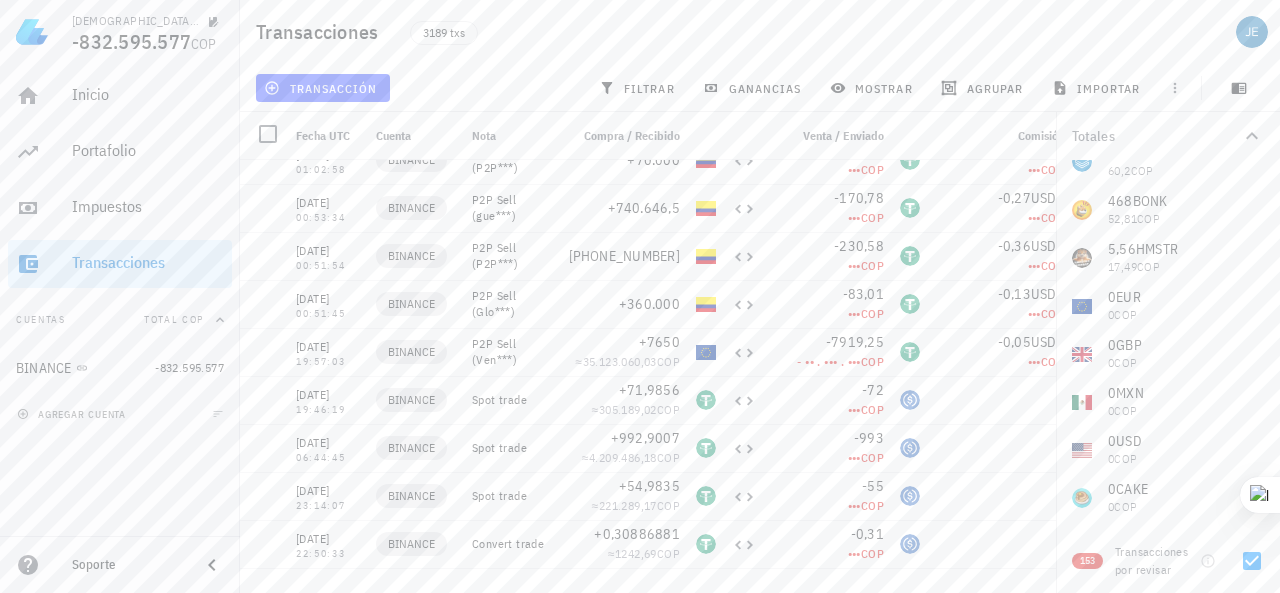 click on "106,4414622  BUSD   428.121,17  COP     101.833,37  COP       0,3  STRAX   60,2  COP     468  BONK   52,81  COP     5,56  HMSTR   17,49  COP     0  EUR   0  COP     0  GBP   0  COP     0  MXN   0  COP     0  USD   0  COP     0  CAKE   0  COP     0  FDUSD   0  COP     -1  DOGE   -842,78  COP     -0,09845199  FIL   -1062,57  COP     -0,00022597  BTC   -111.273,59  COP     -0,16162599  BNB   -455.410,49  COP     -15.762,98162  USDC   -63.371.202  COP     -191.242,4186  USDT   -769.185.871  COP" at bounding box center [1168, 450] 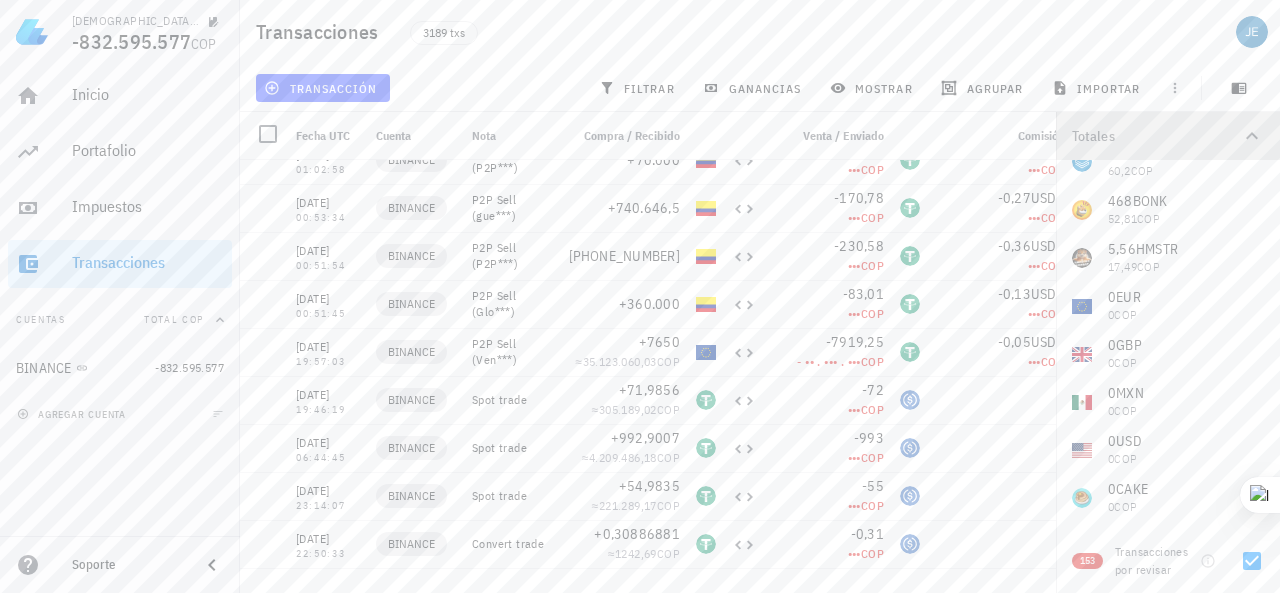 click 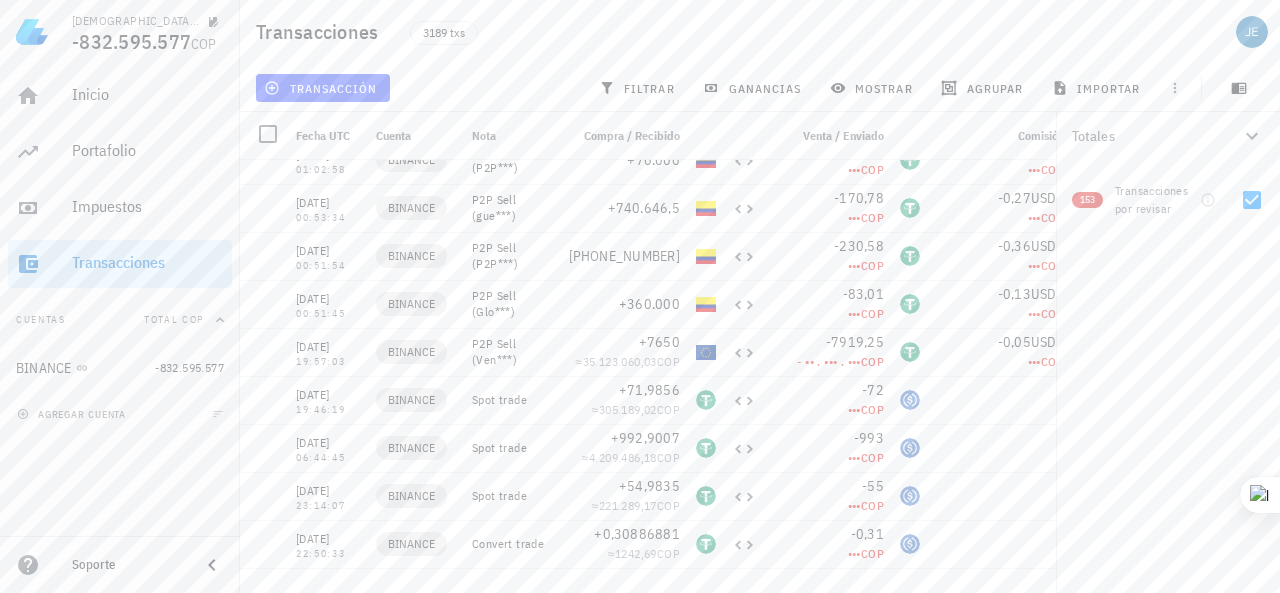 click 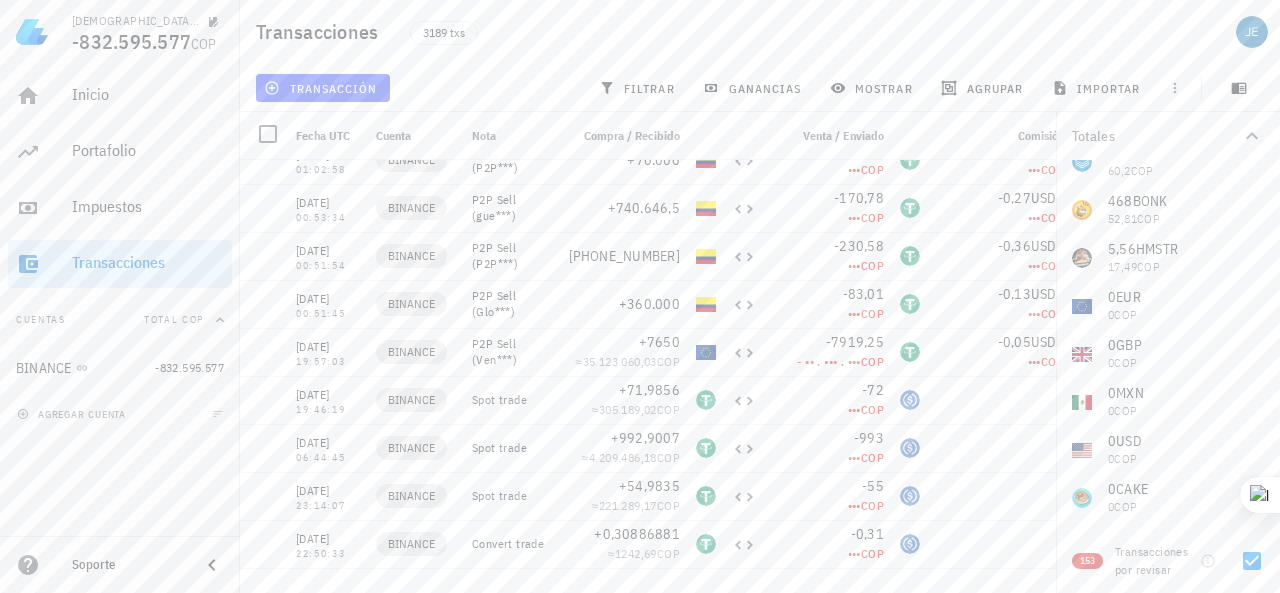 click on "Comisión" at bounding box center [1000, 136] 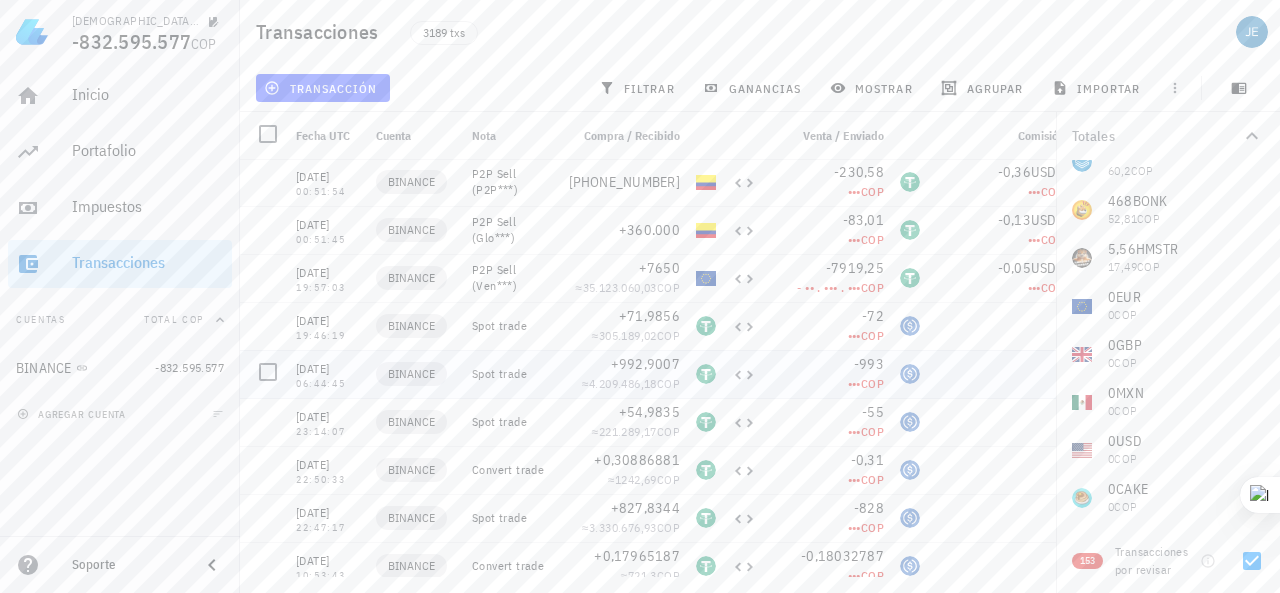 scroll, scrollTop: 1800, scrollLeft: 0, axis: vertical 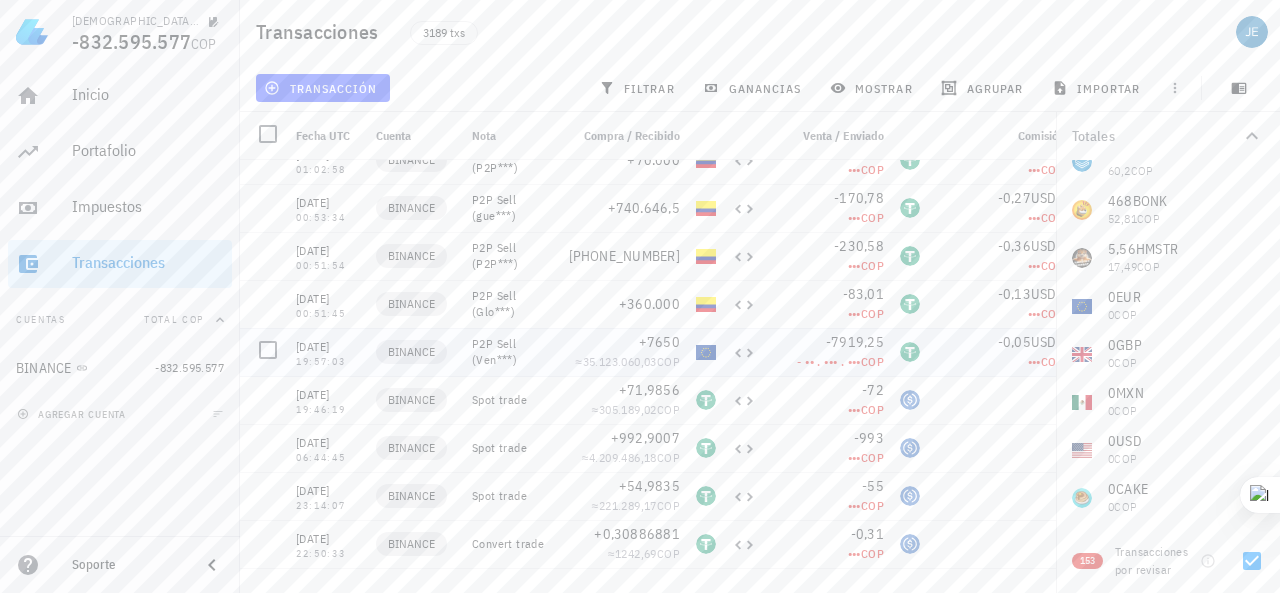 click on "-
•• .
••• .
•••   COP" at bounding box center [828, 362] 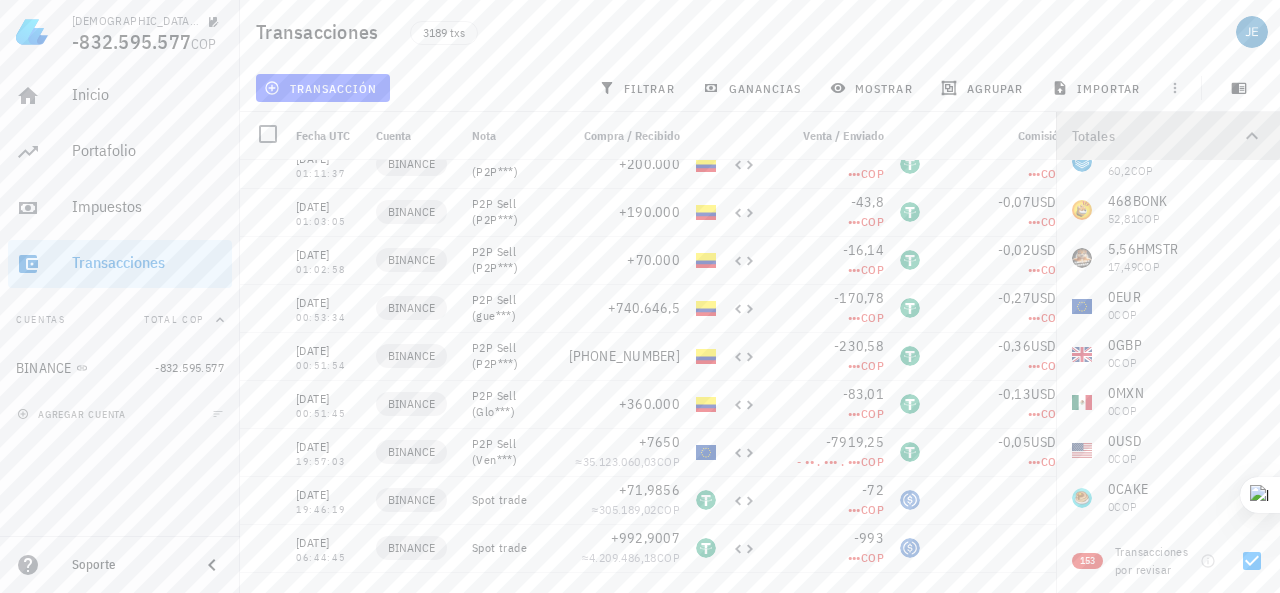click 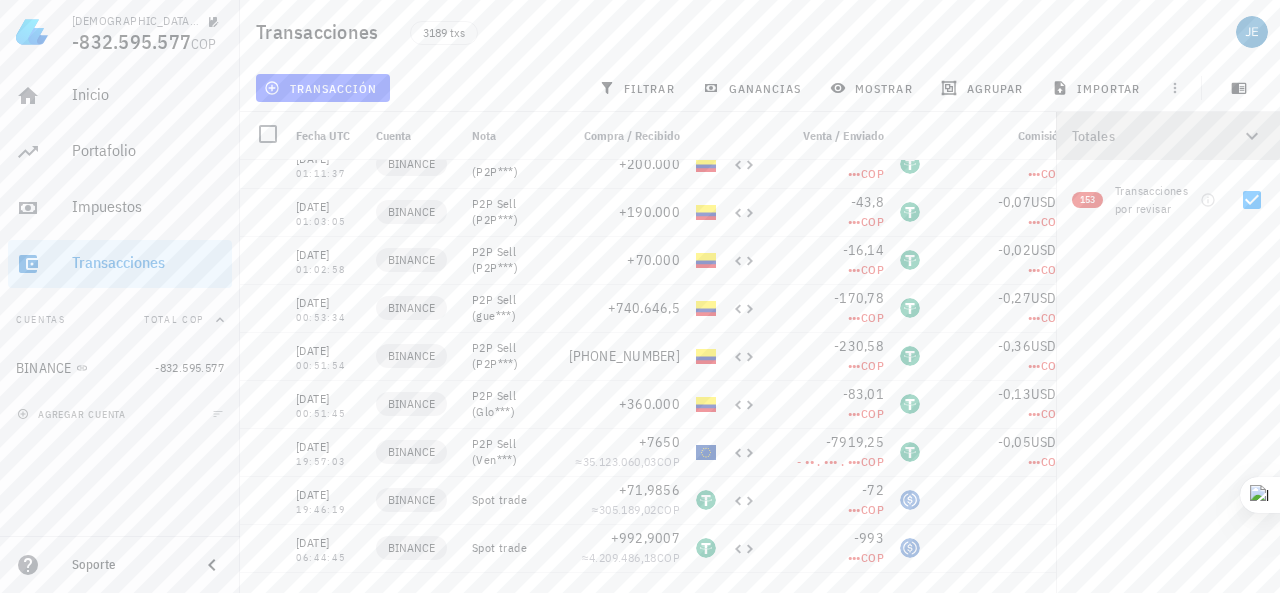 click 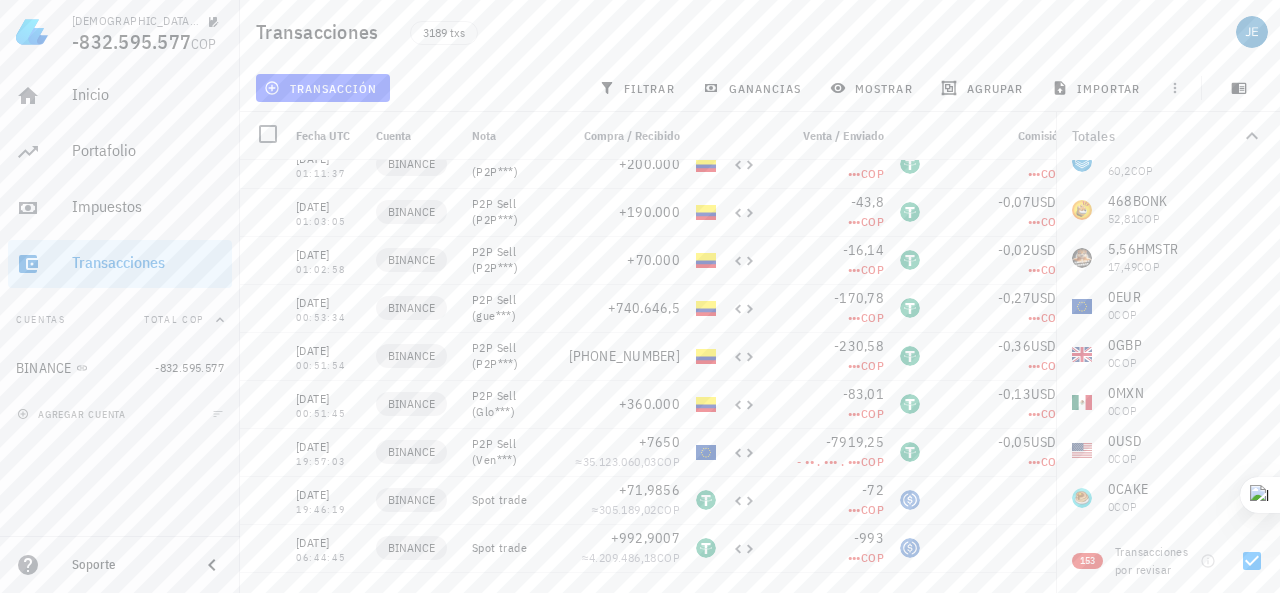 click on "Comisión" at bounding box center [1000, 136] 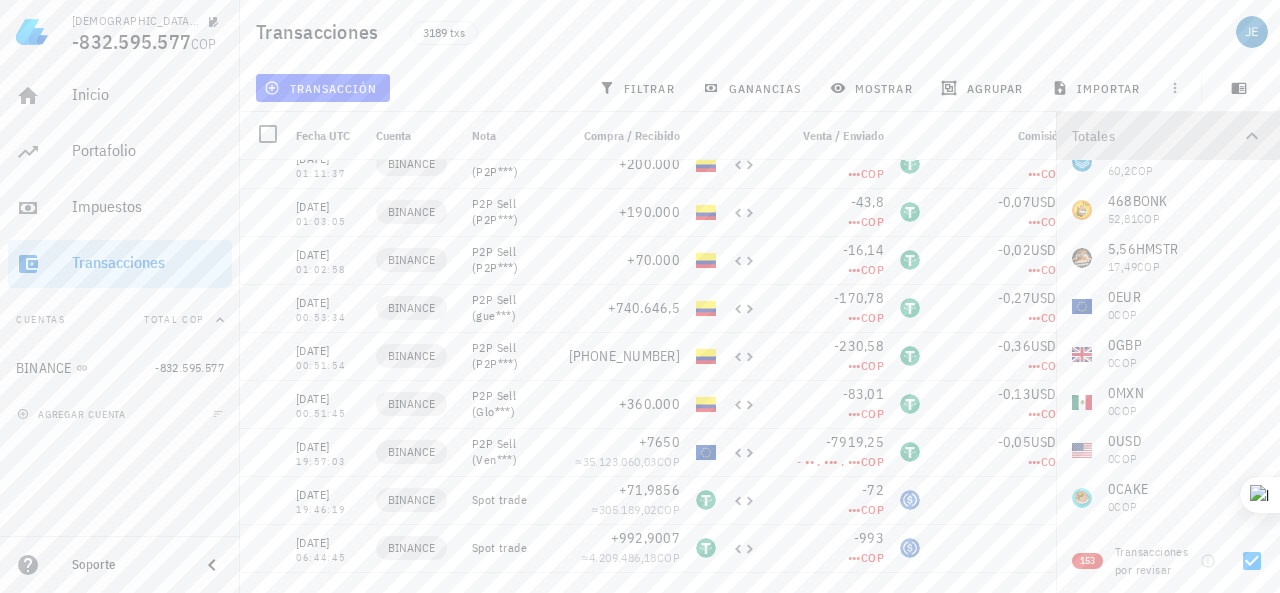 click 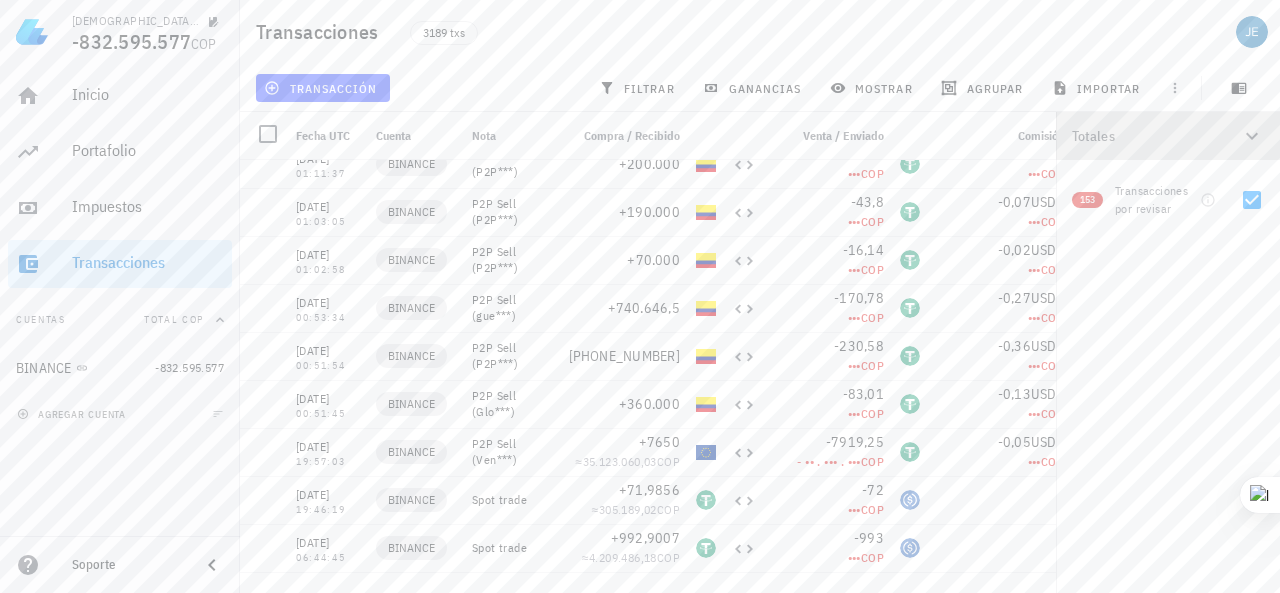 click 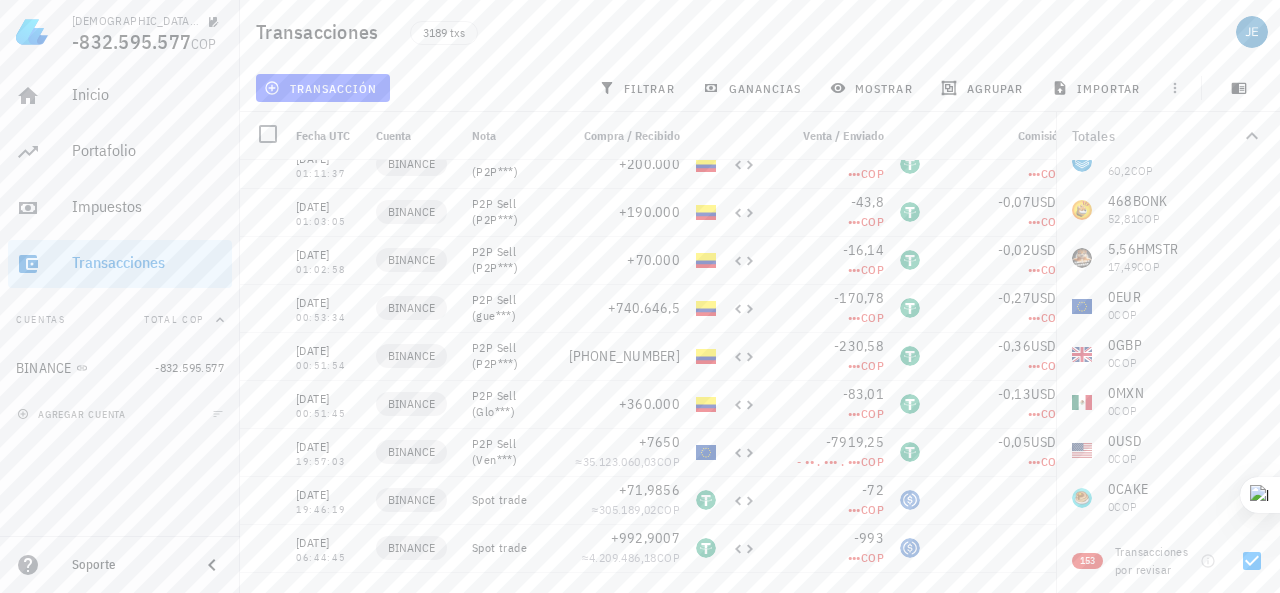 click 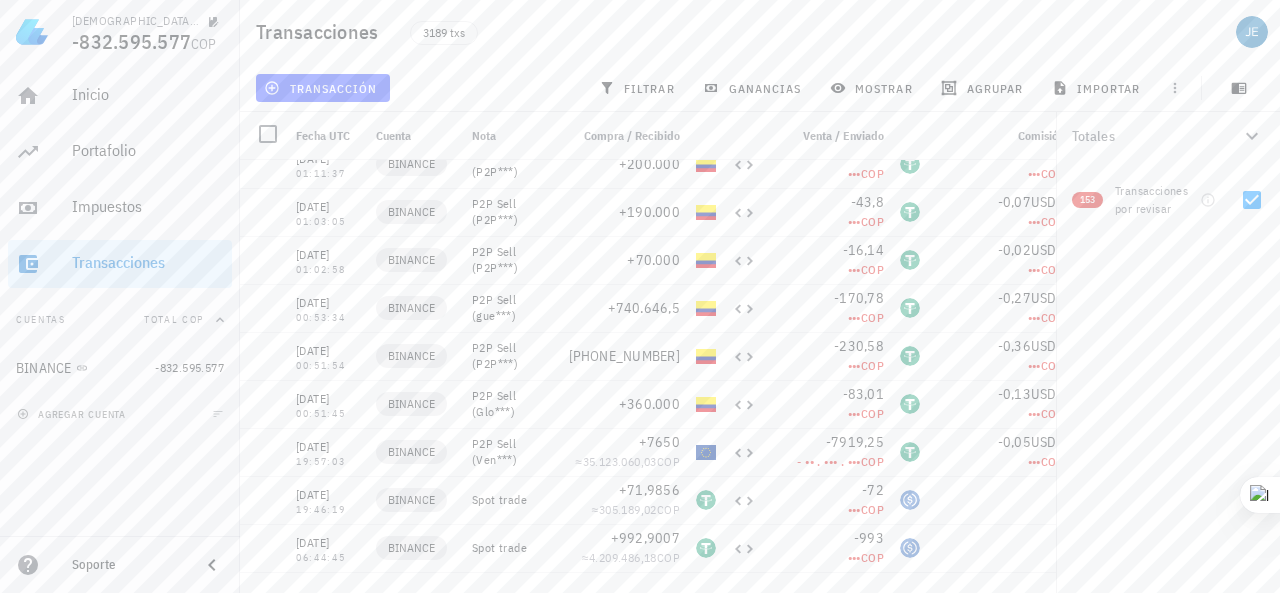 click on "Comisión" at bounding box center (1000, 136) 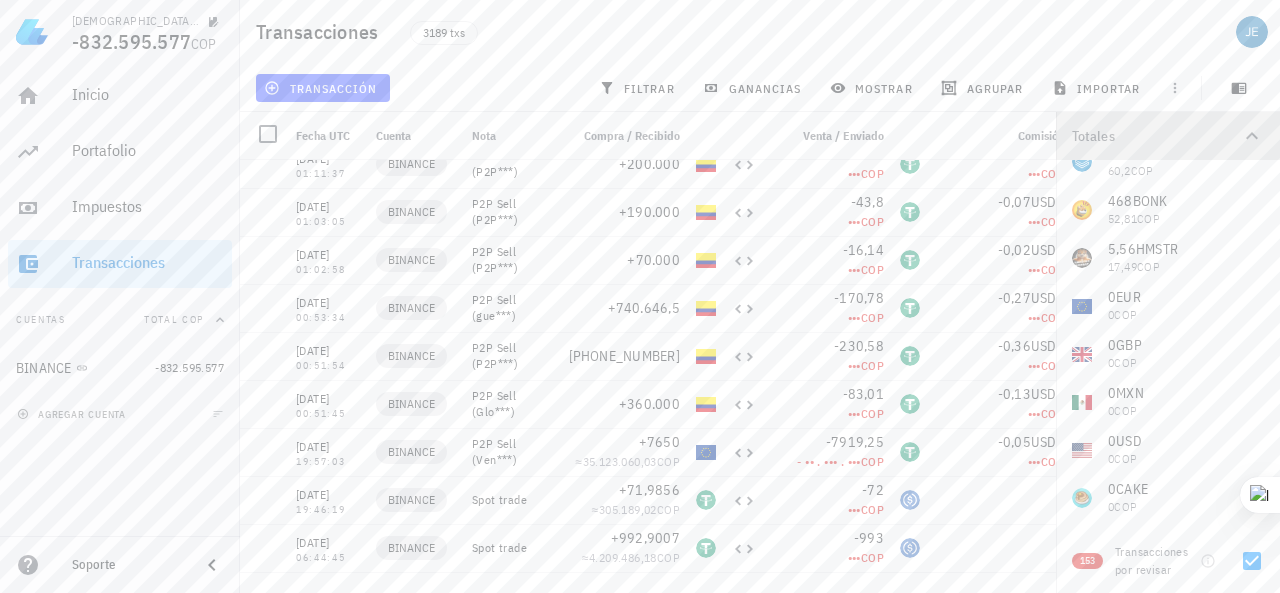 click 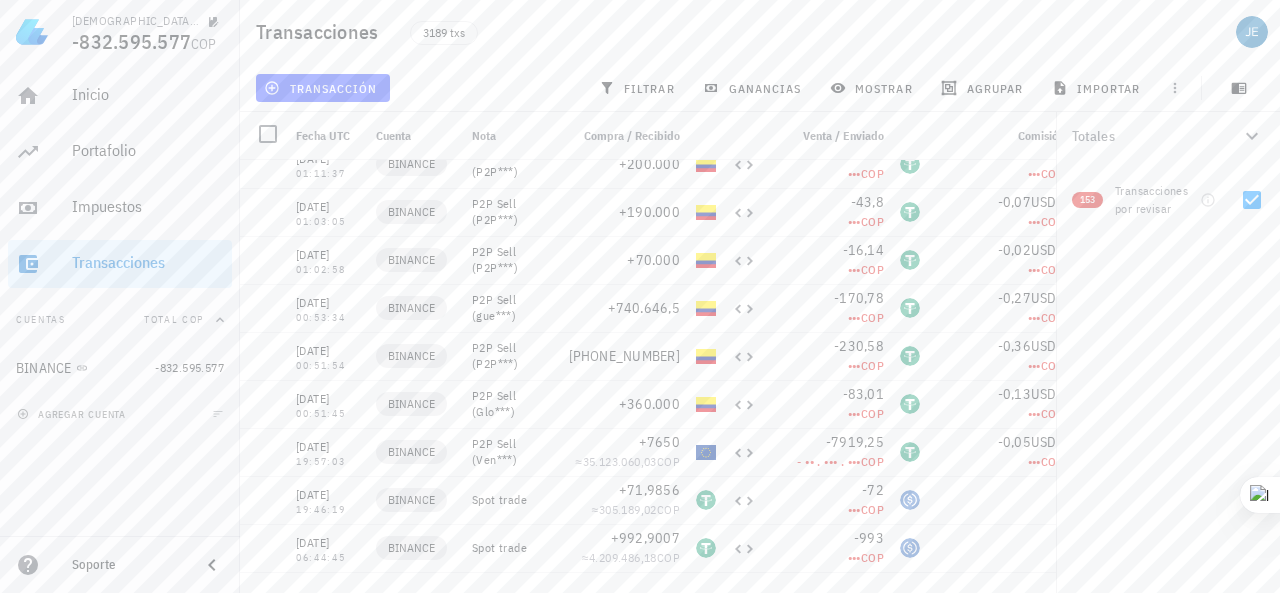 click on "Transacciones
3189 txs" at bounding box center [760, 32] 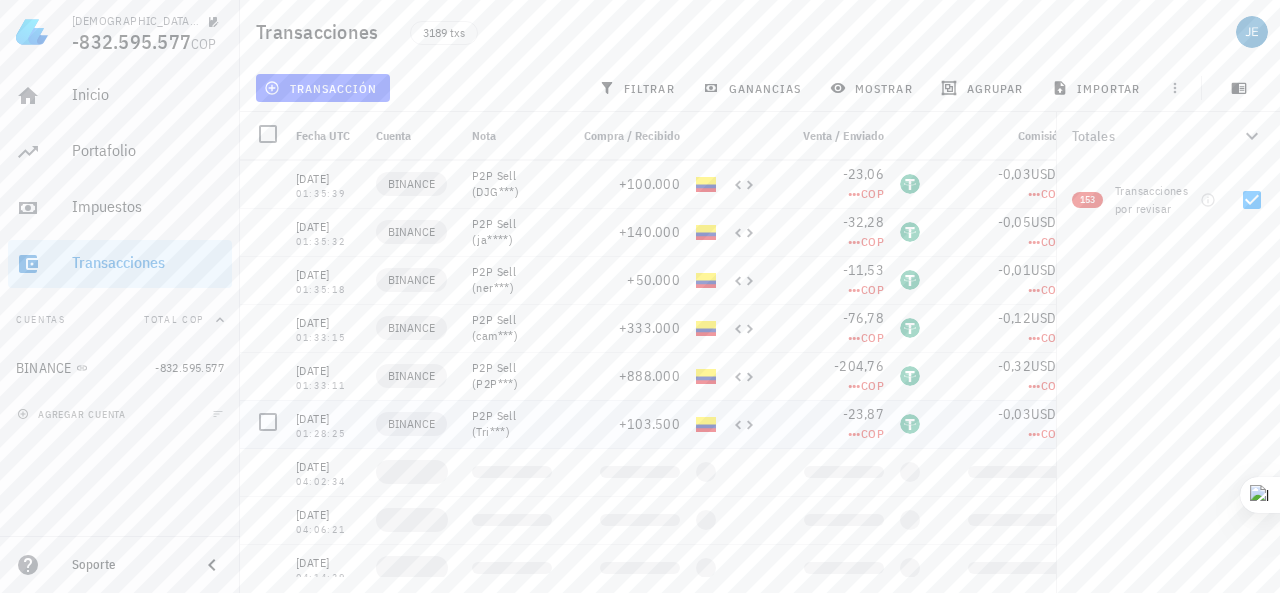 scroll, scrollTop: 1500, scrollLeft: 0, axis: vertical 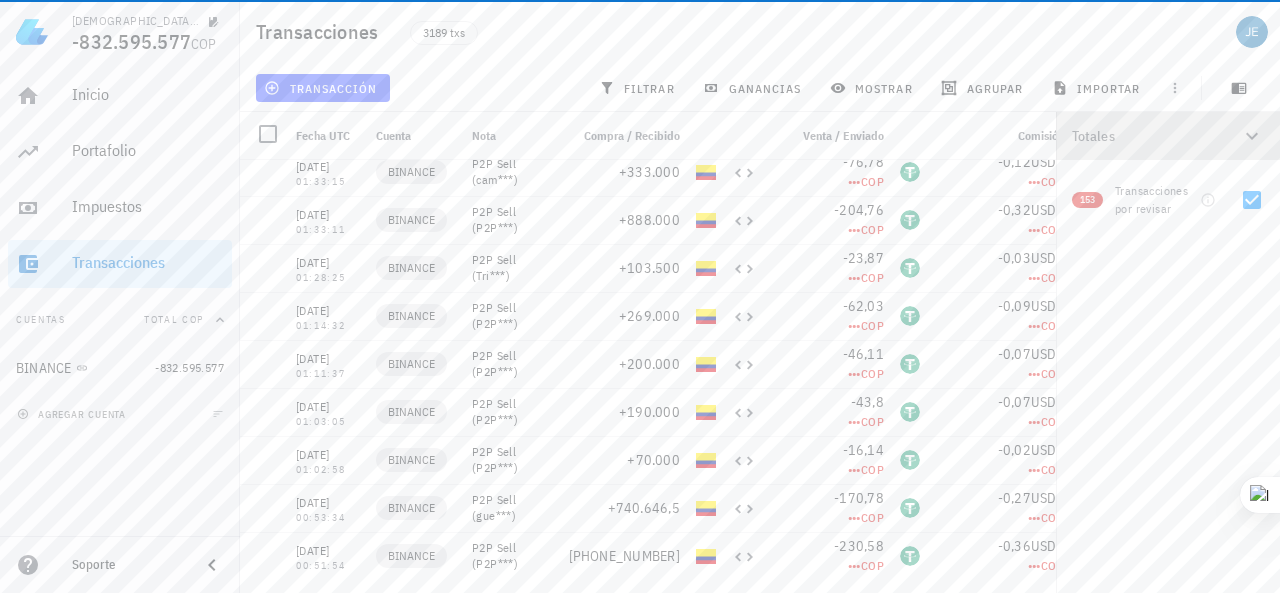click 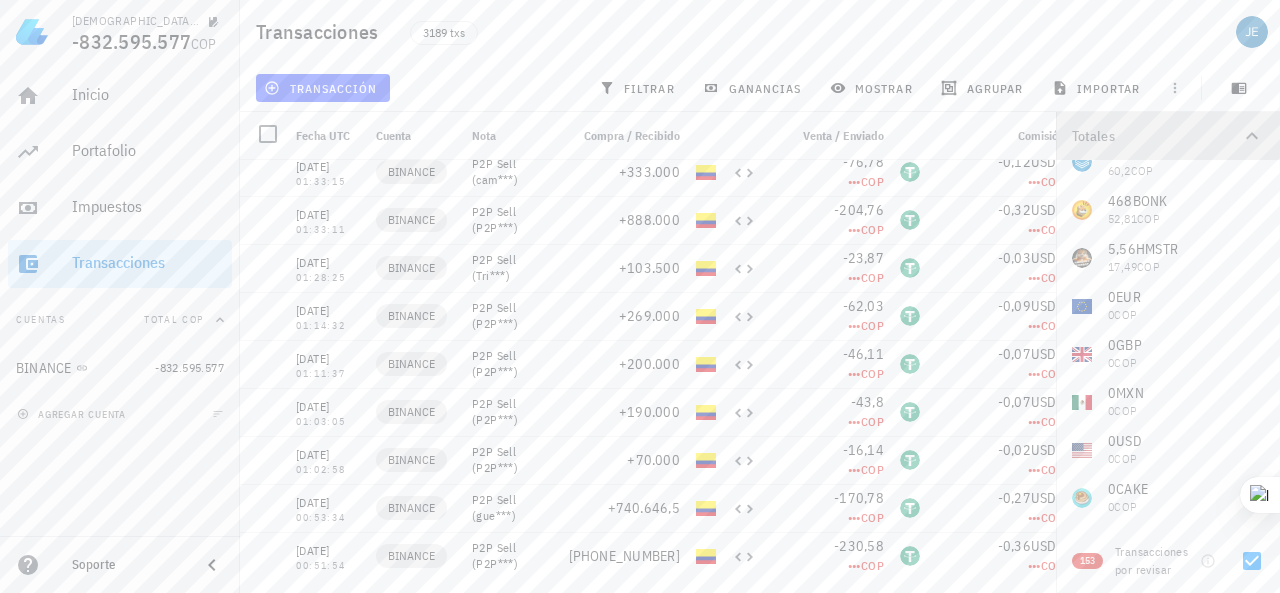 click 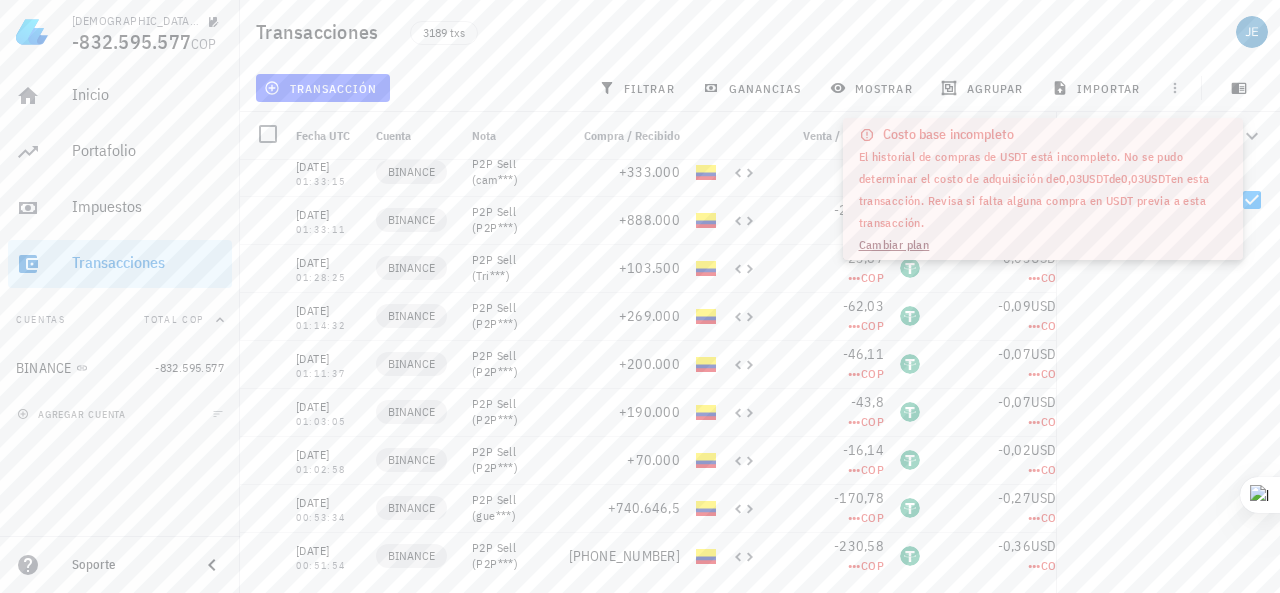 click on "Transacciones
3189 txs" at bounding box center (760, 32) 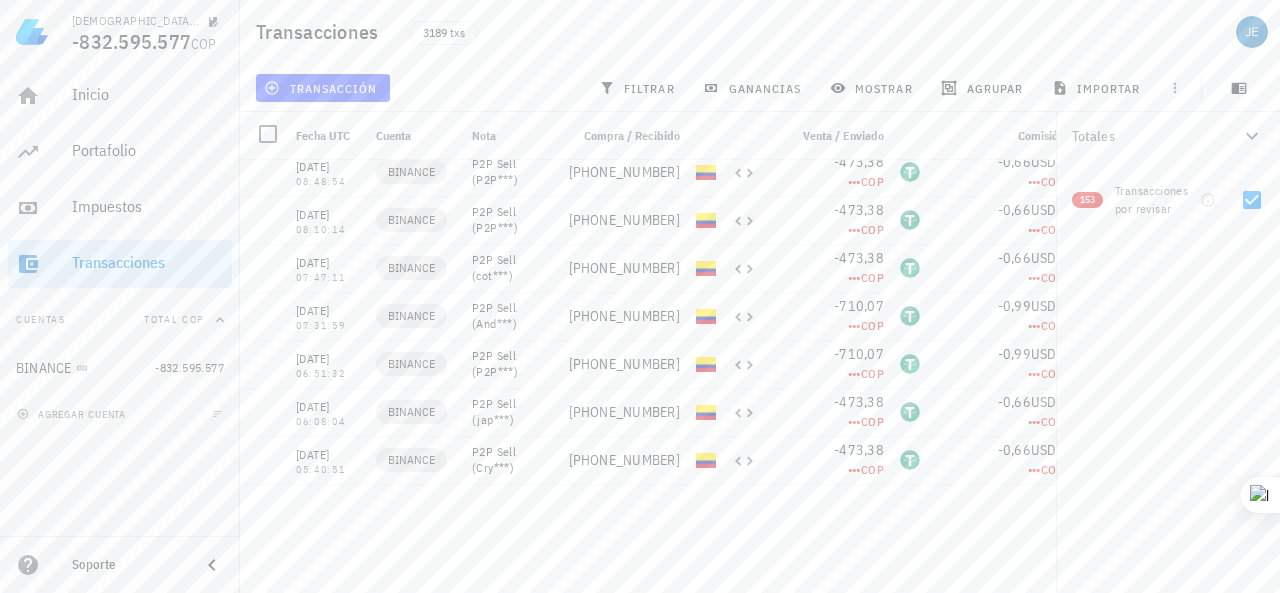 scroll, scrollTop: 0, scrollLeft: 0, axis: both 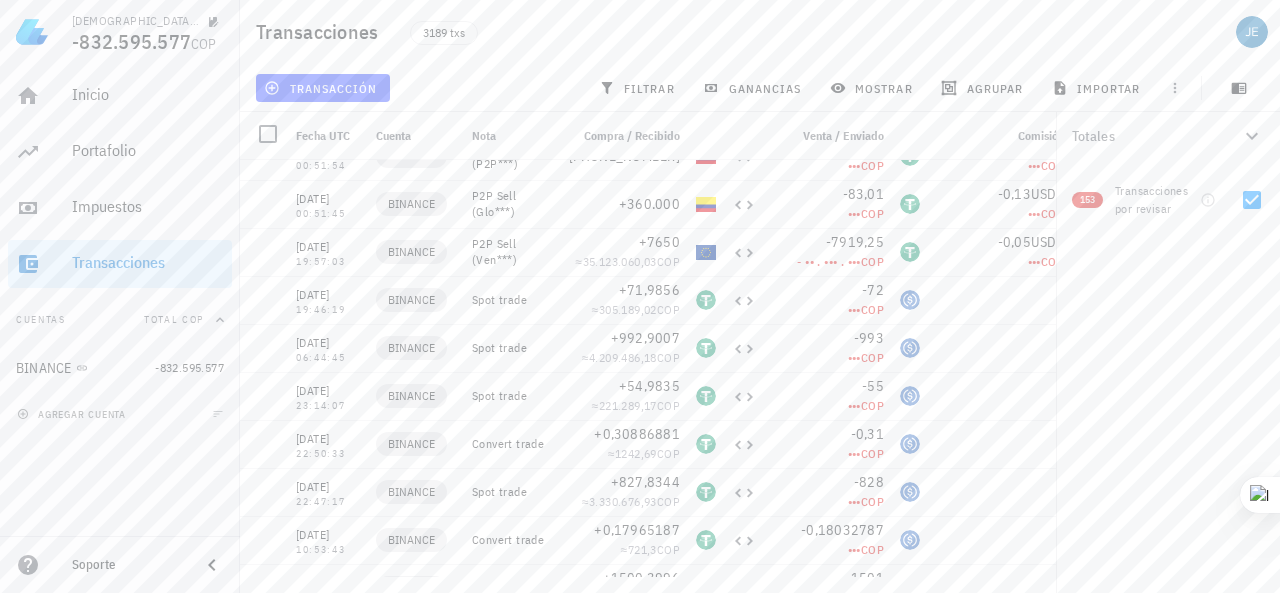 click 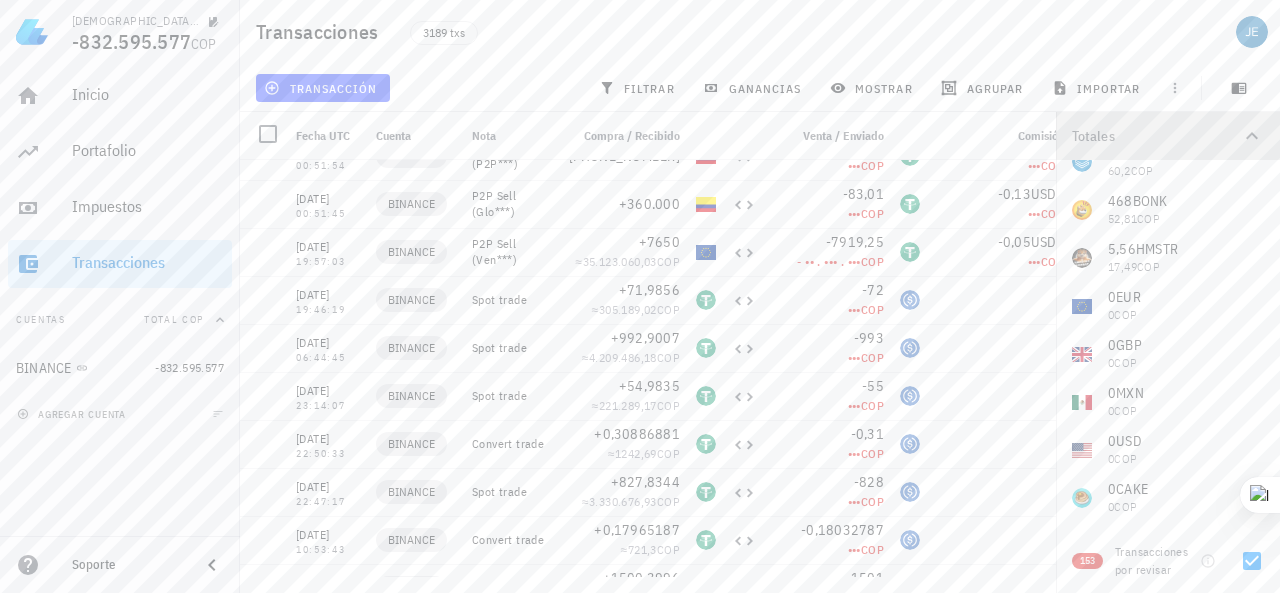 click 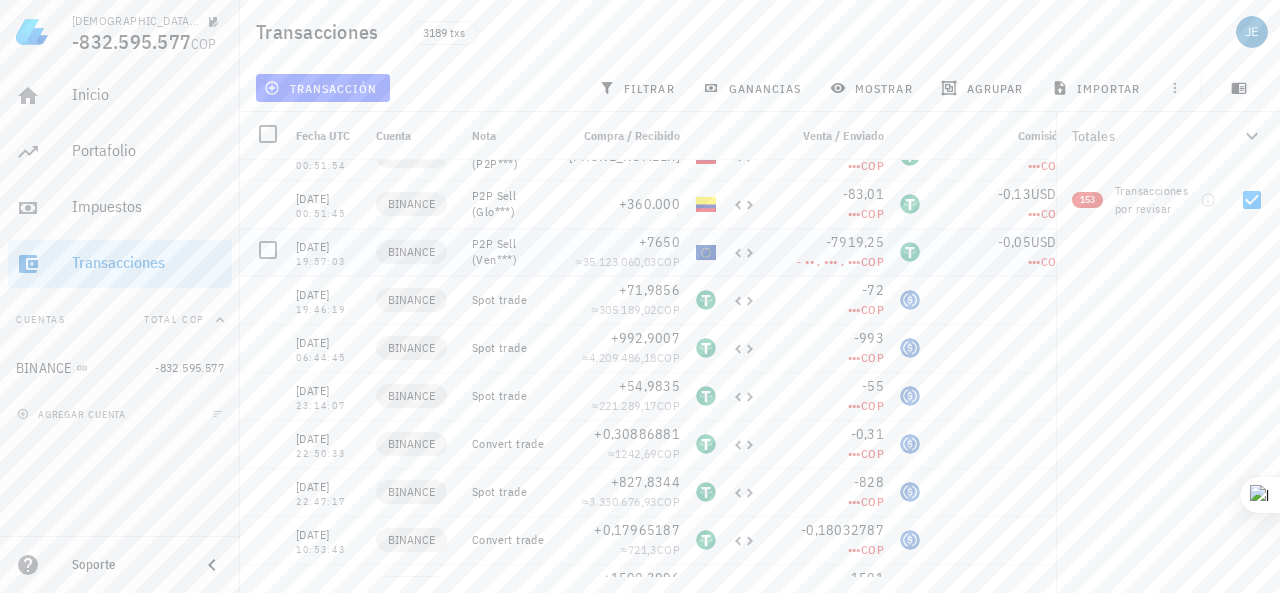 click at bounding box center [910, 252] 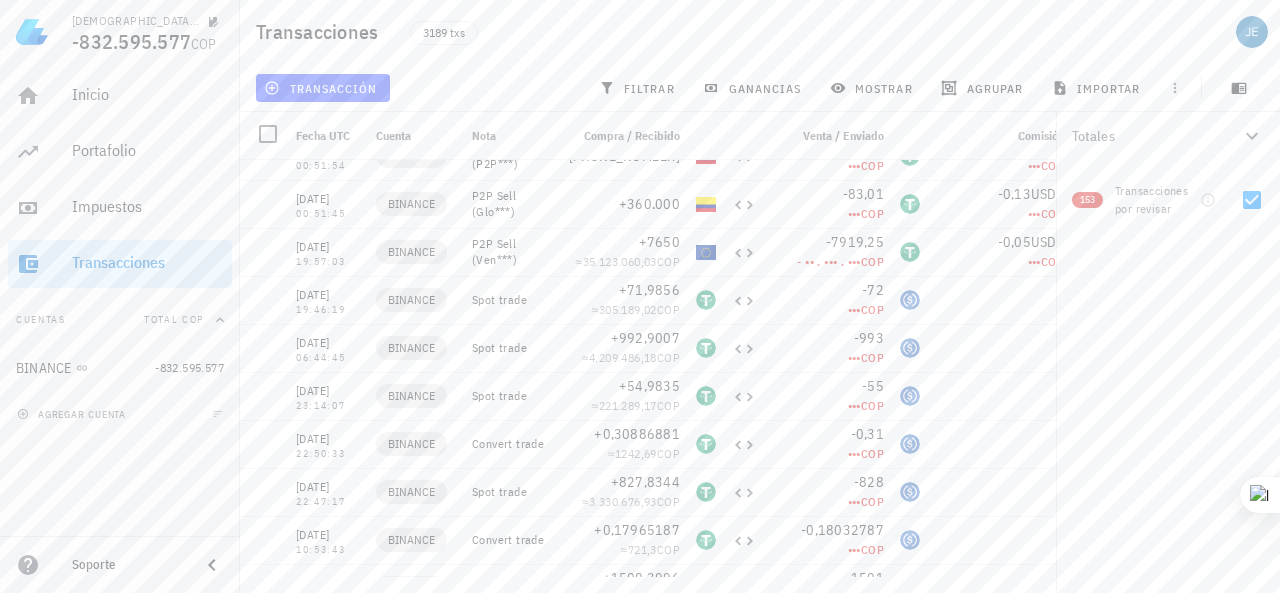 scroll, scrollTop: 0, scrollLeft: 44, axis: horizontal 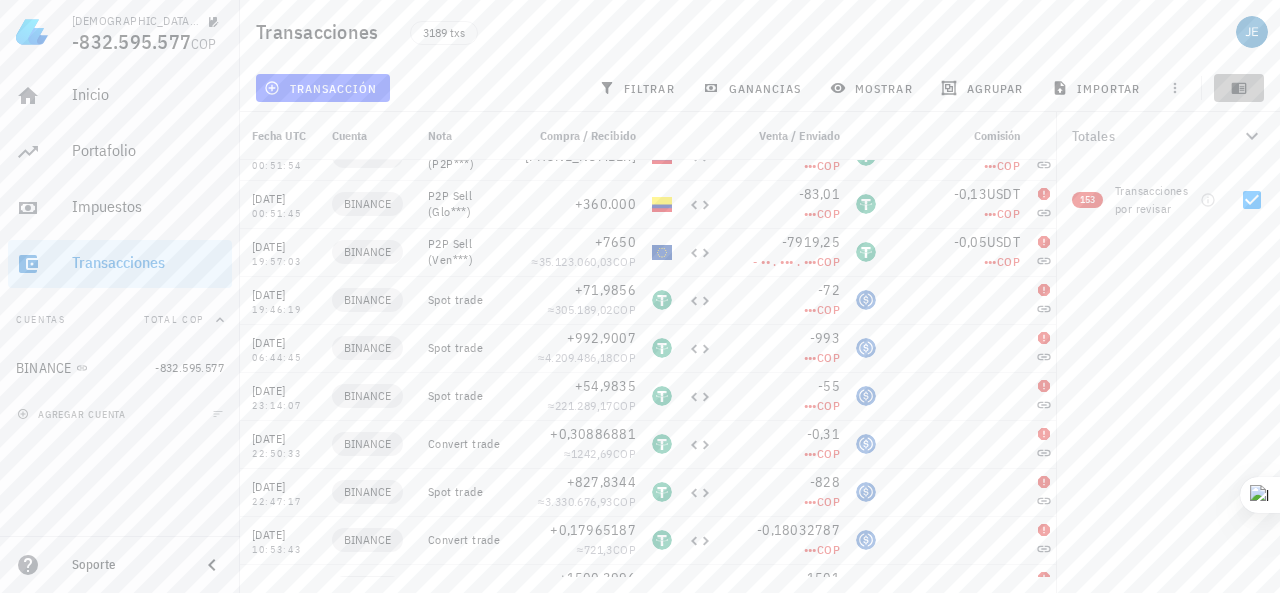 click at bounding box center (1239, 88) 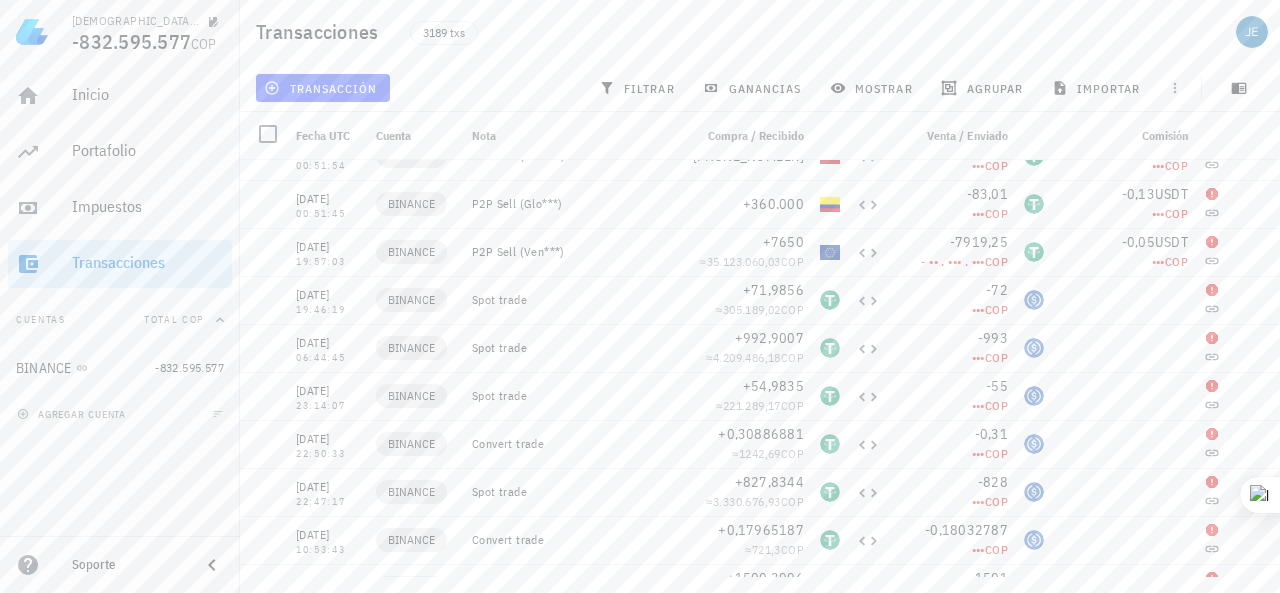 scroll, scrollTop: 0, scrollLeft: 0, axis: both 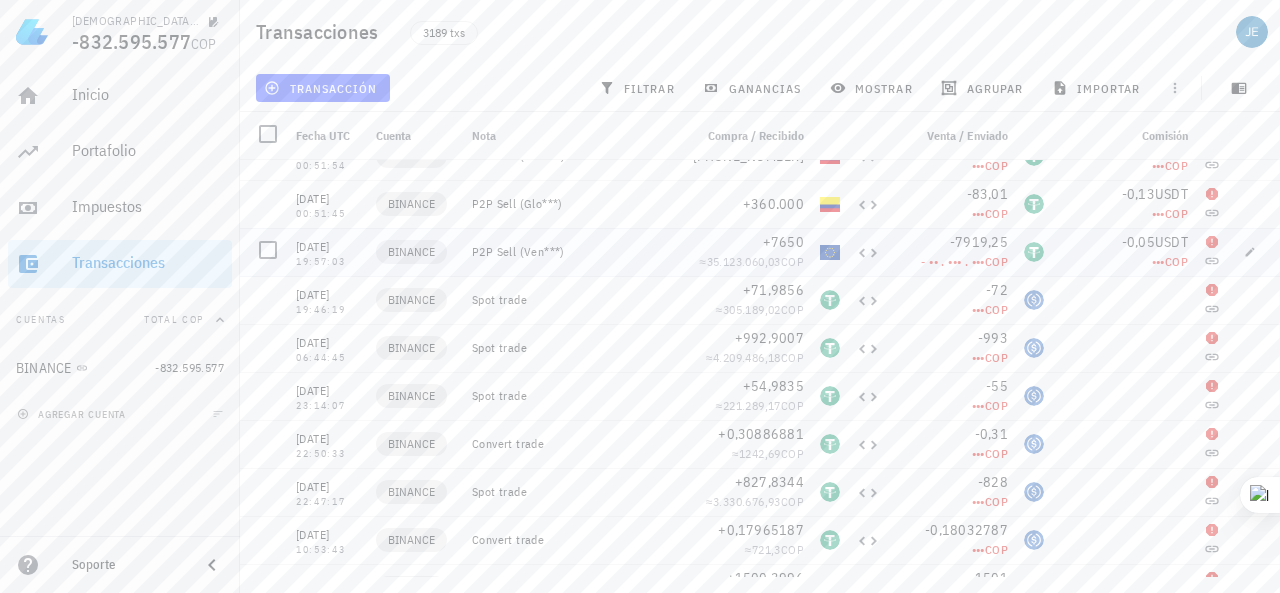 click at bounding box center (1034, 252) 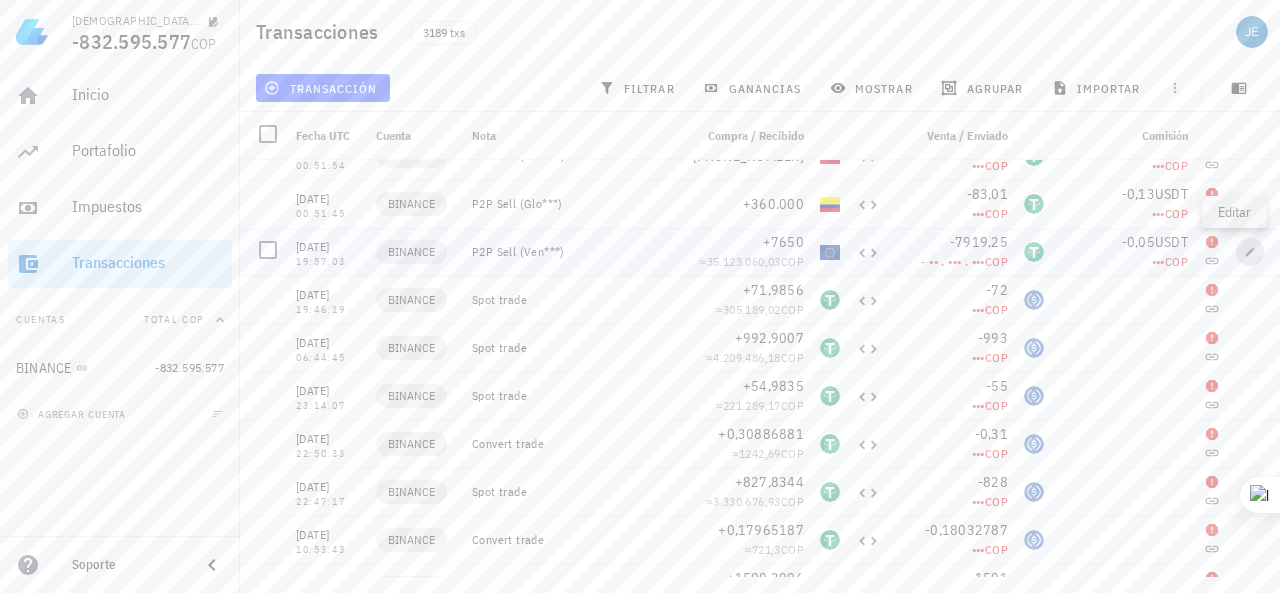 click 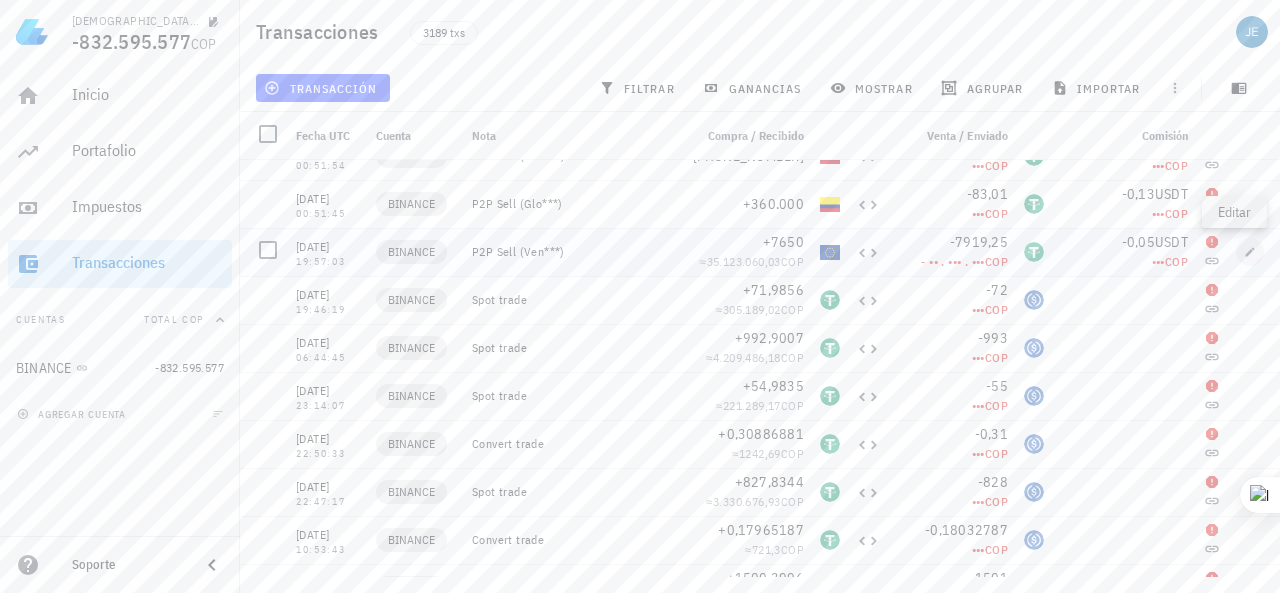 type on "2024-12-30" 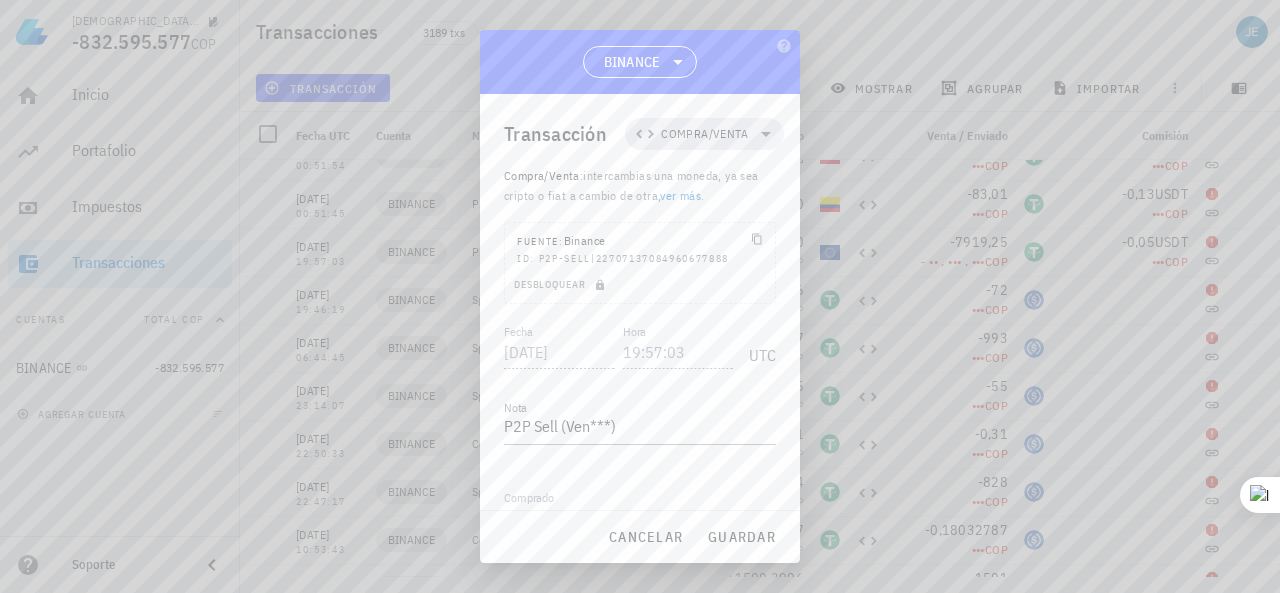 scroll, scrollTop: 0, scrollLeft: 0, axis: both 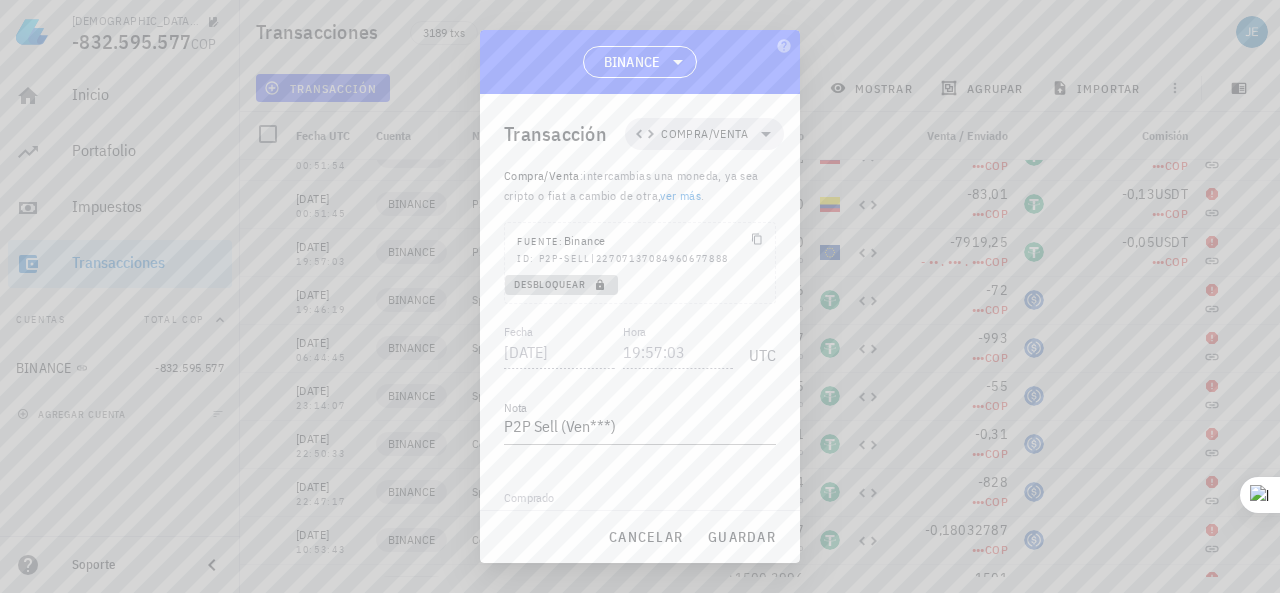 click on "Desbloquear" at bounding box center [561, 284] 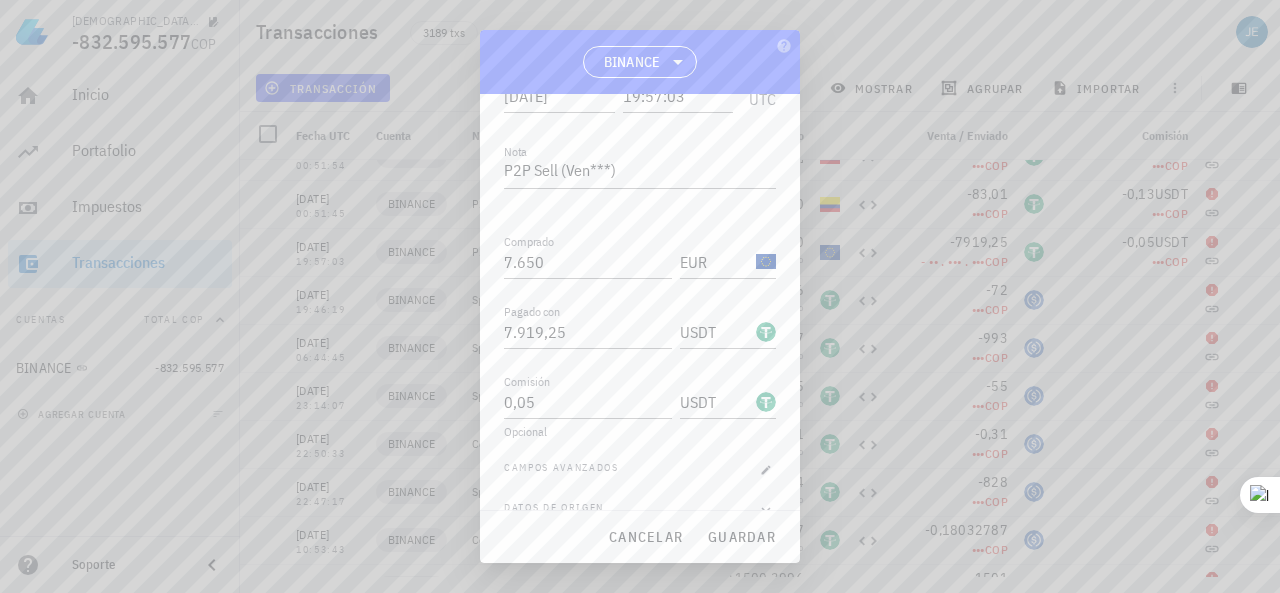 scroll, scrollTop: 284, scrollLeft: 0, axis: vertical 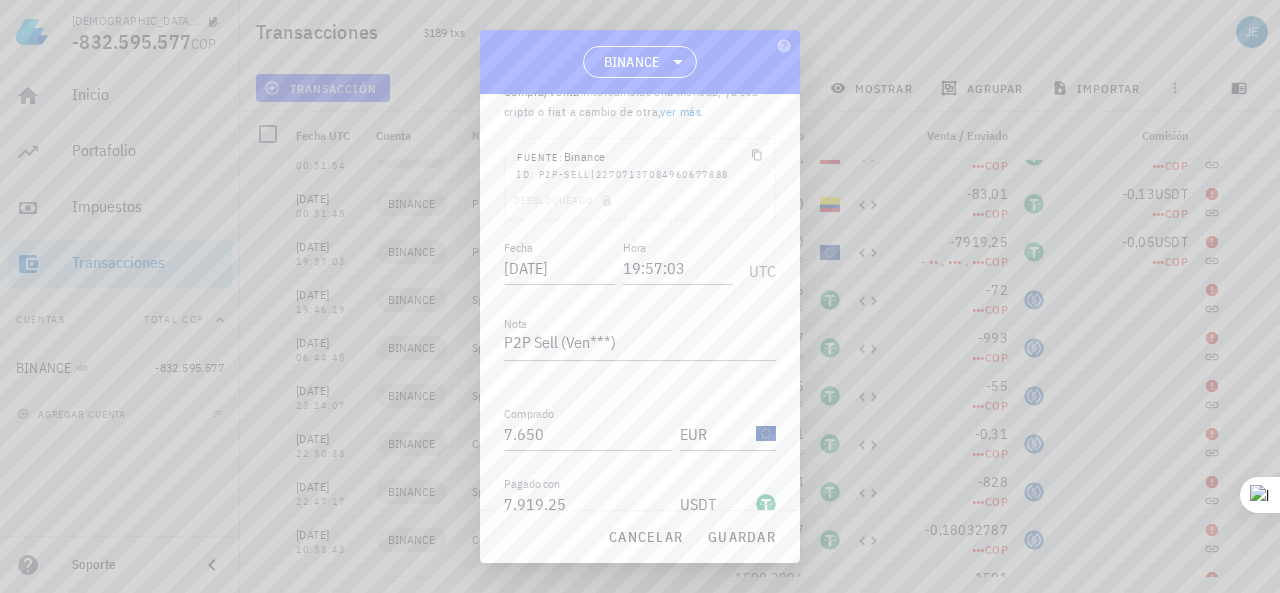 click on "Desbloqueado" at bounding box center (640, 205) 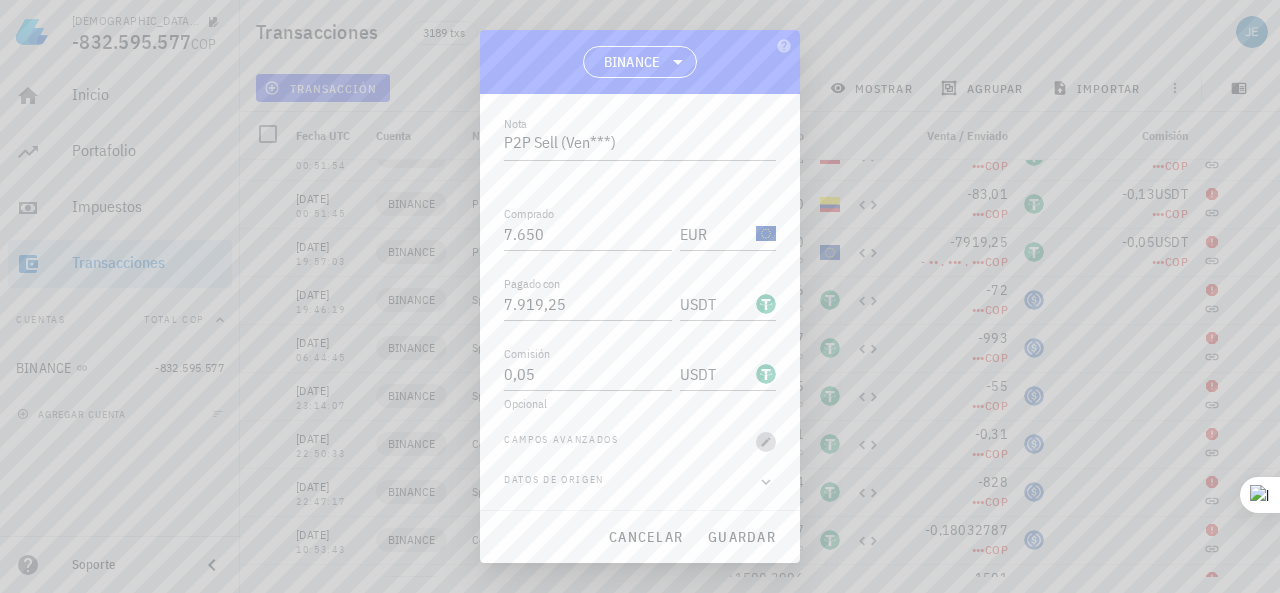 click 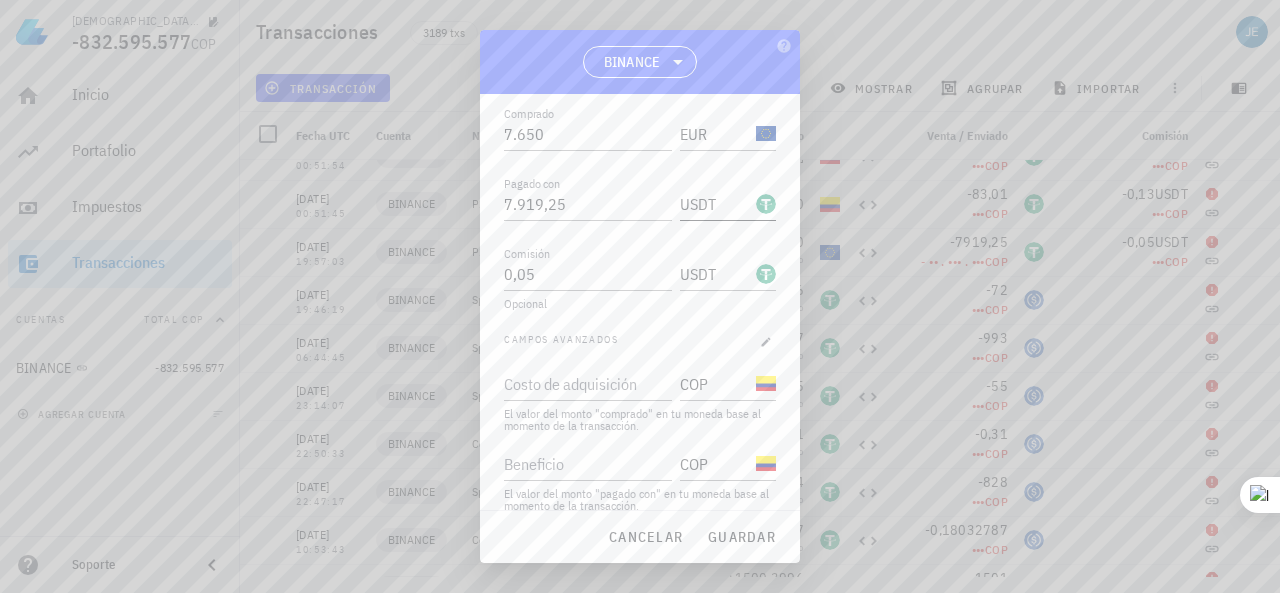 scroll, scrollTop: 444, scrollLeft: 0, axis: vertical 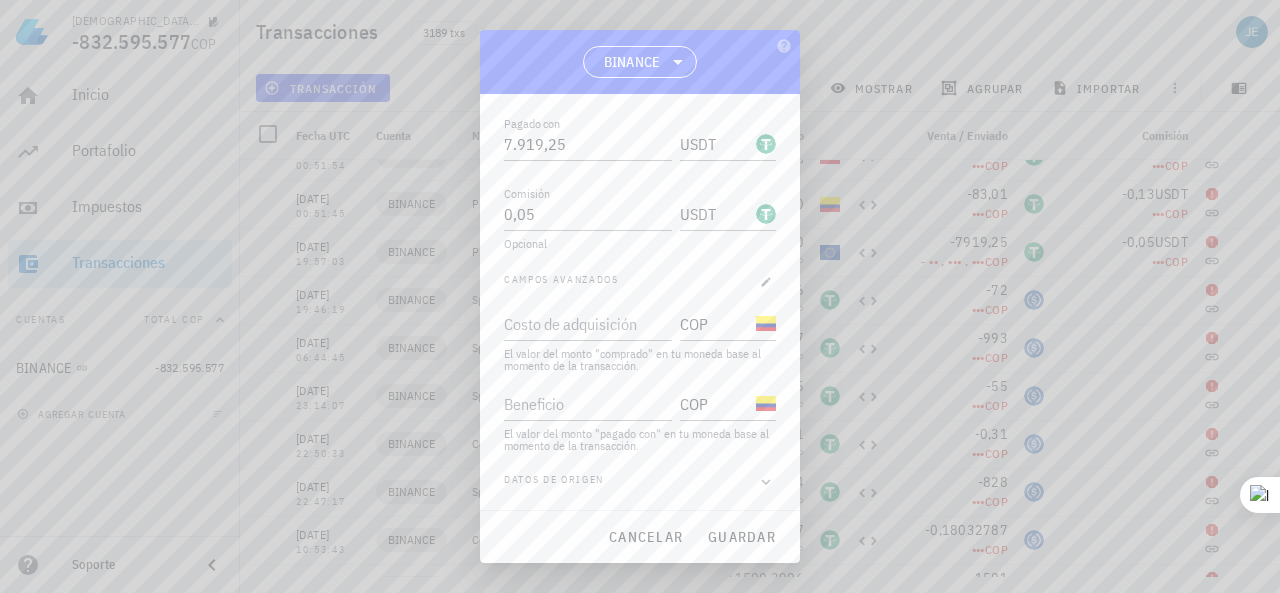 click on "Datos de origen" at bounding box center [640, 482] 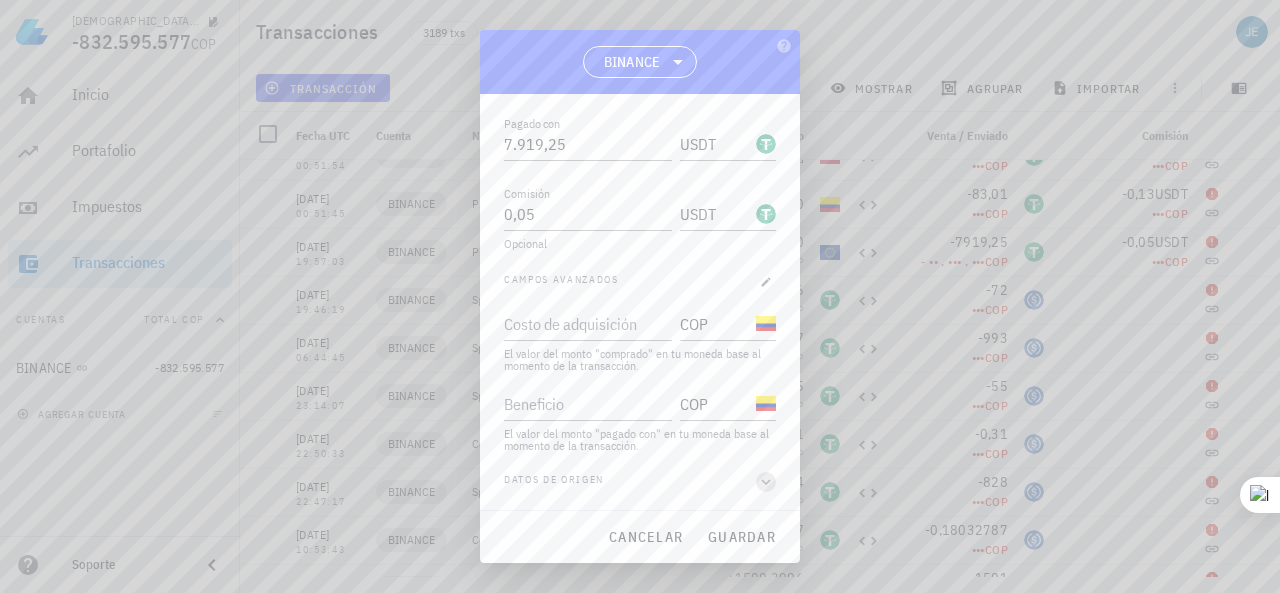 click 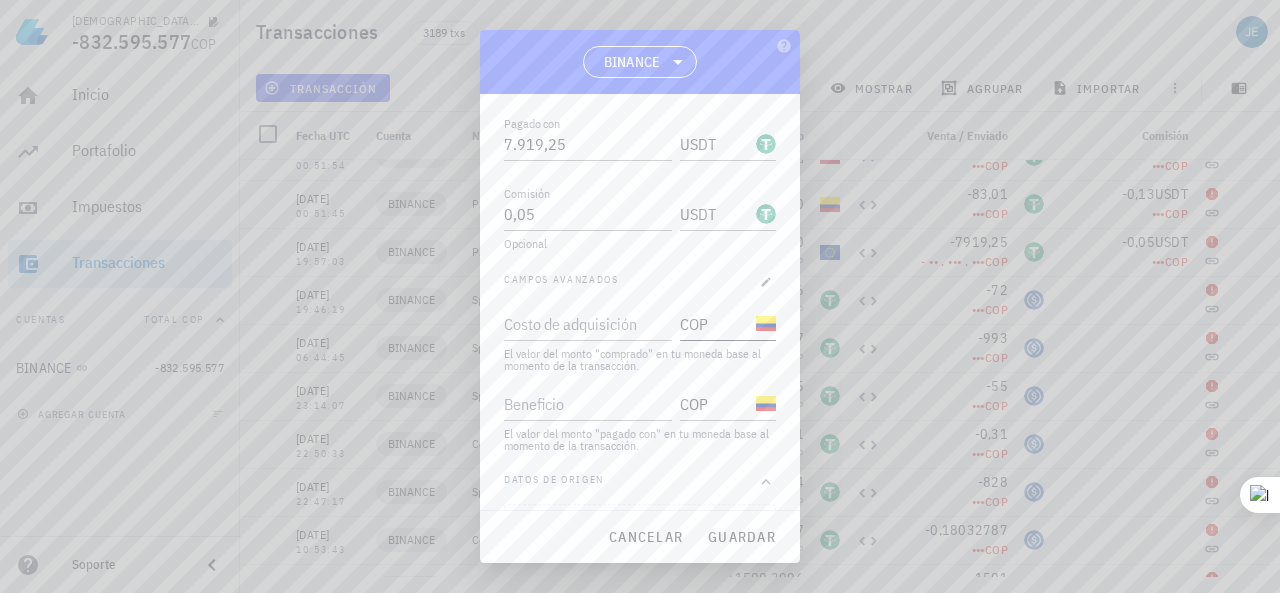 scroll, scrollTop: 0, scrollLeft: 0, axis: both 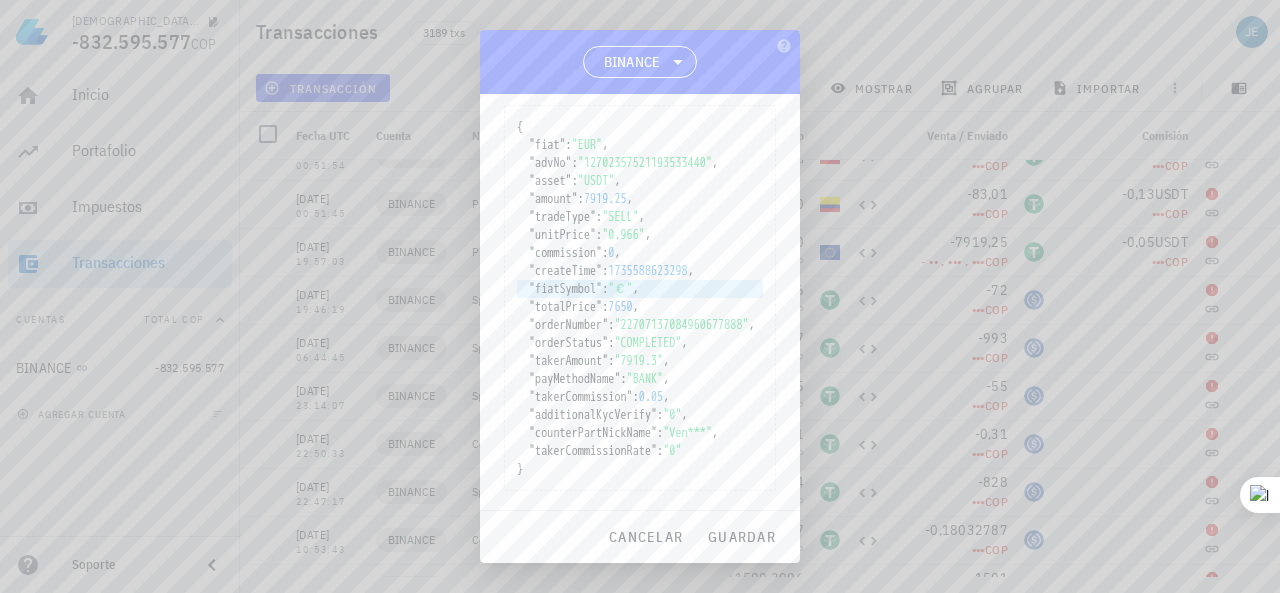 click on ""€"" at bounding box center [620, 289] 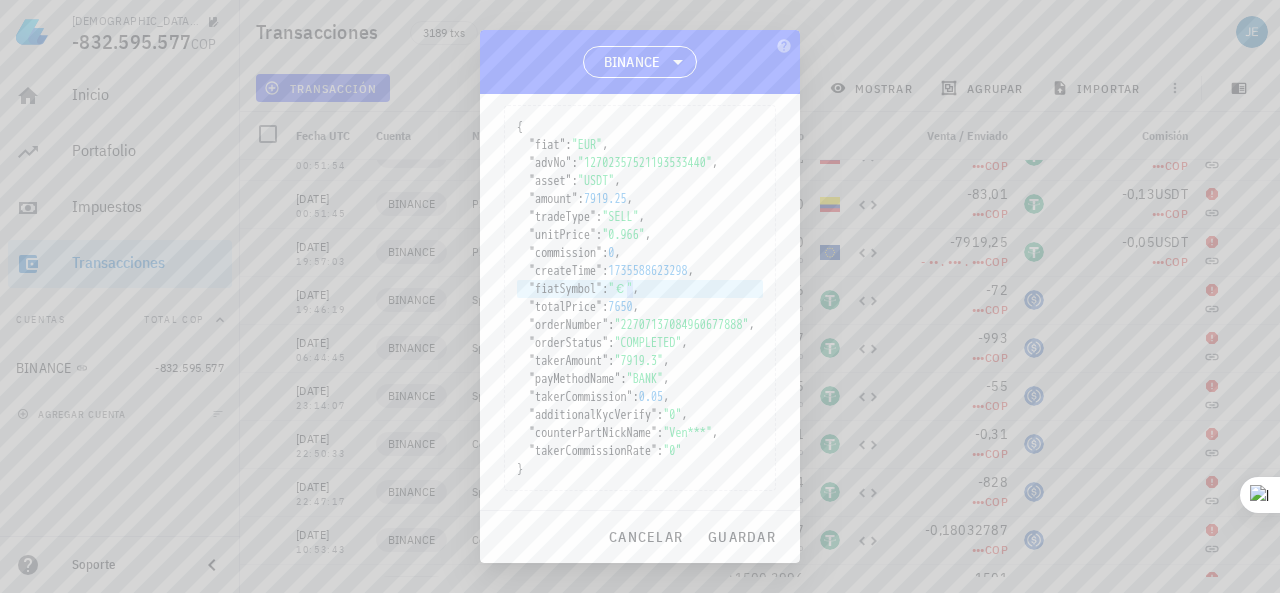 click on ""€"" at bounding box center (620, 289) 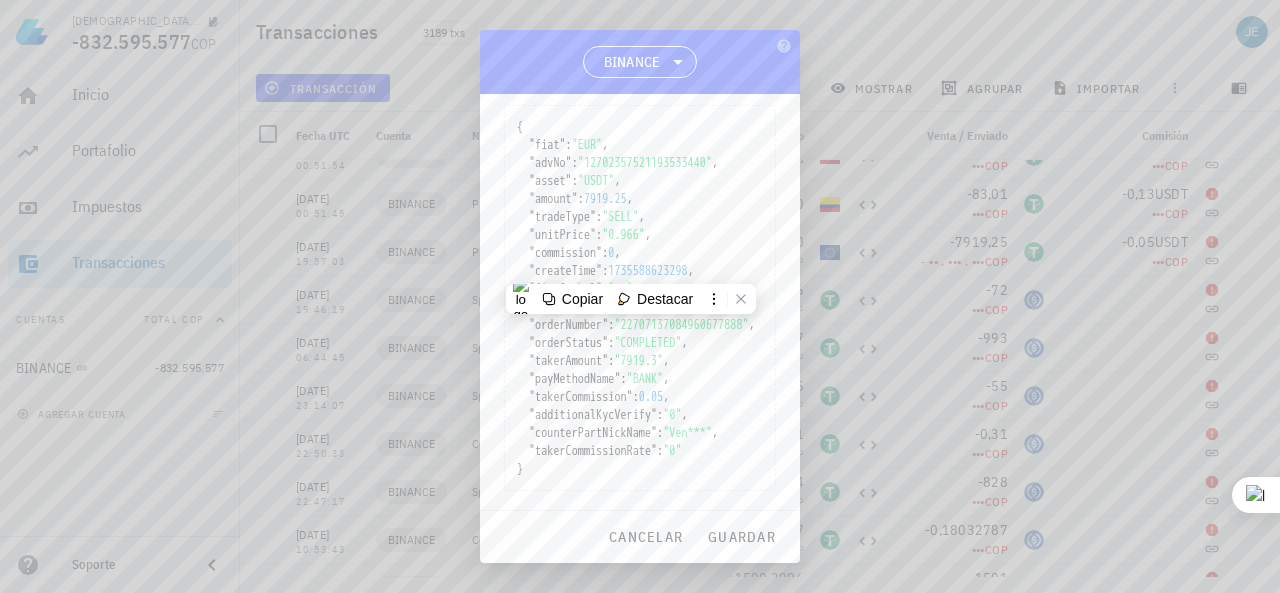 click on "cancelar
guardar" at bounding box center [640, 537] 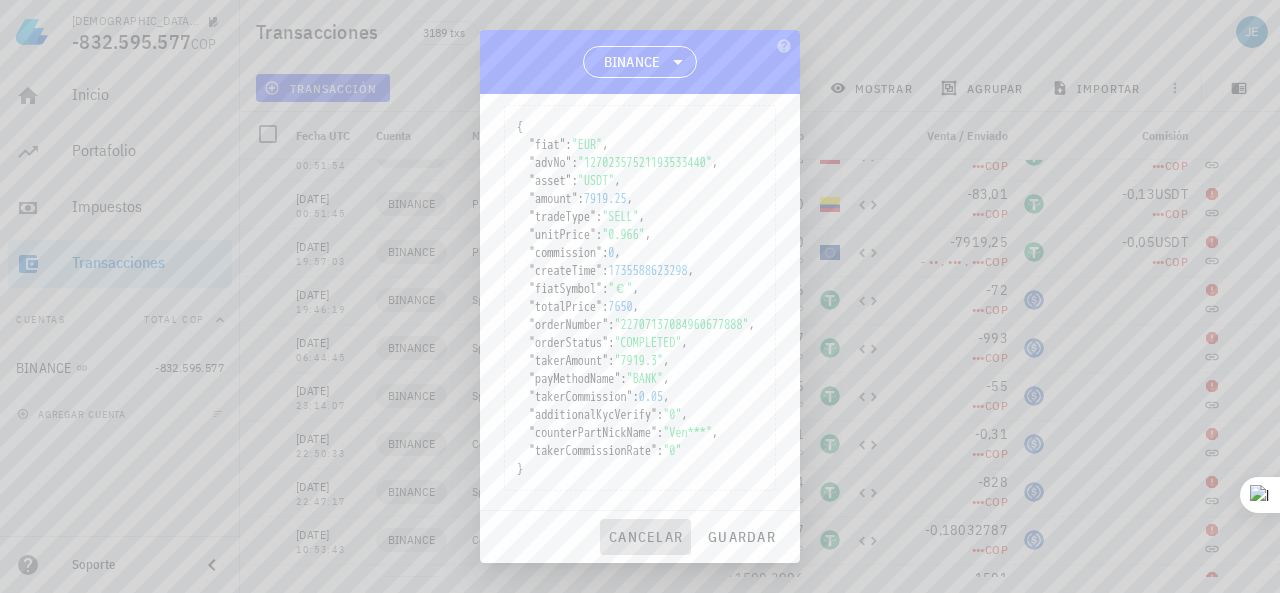 click on "cancelar" at bounding box center [645, 537] 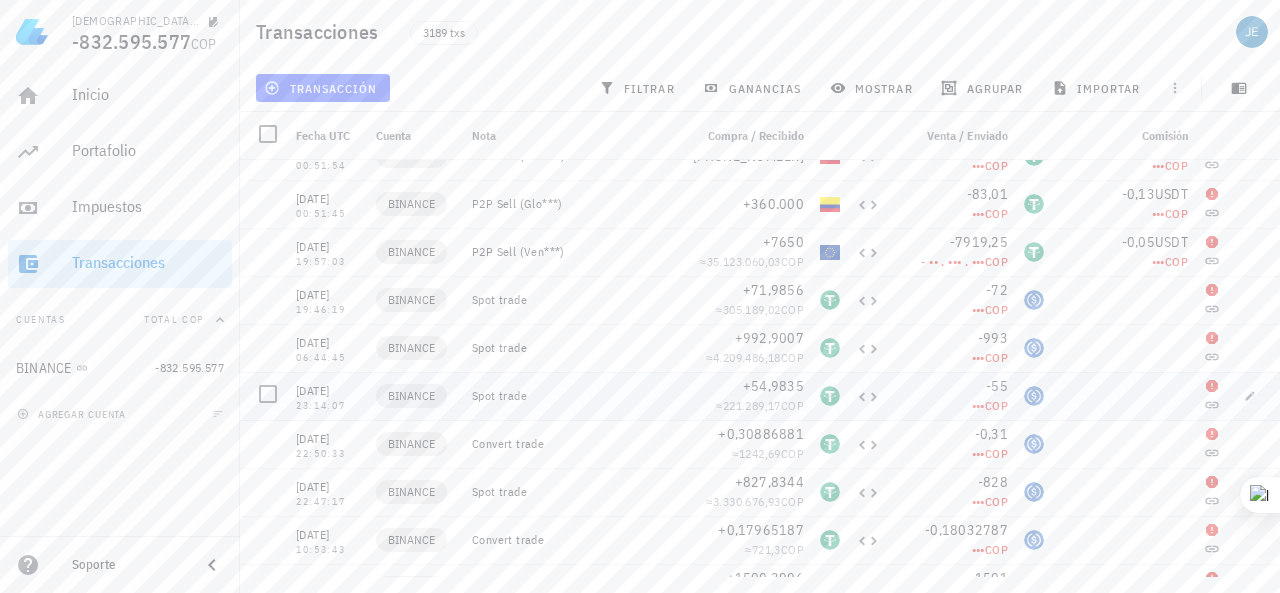 scroll, scrollTop: 0, scrollLeft: 0, axis: both 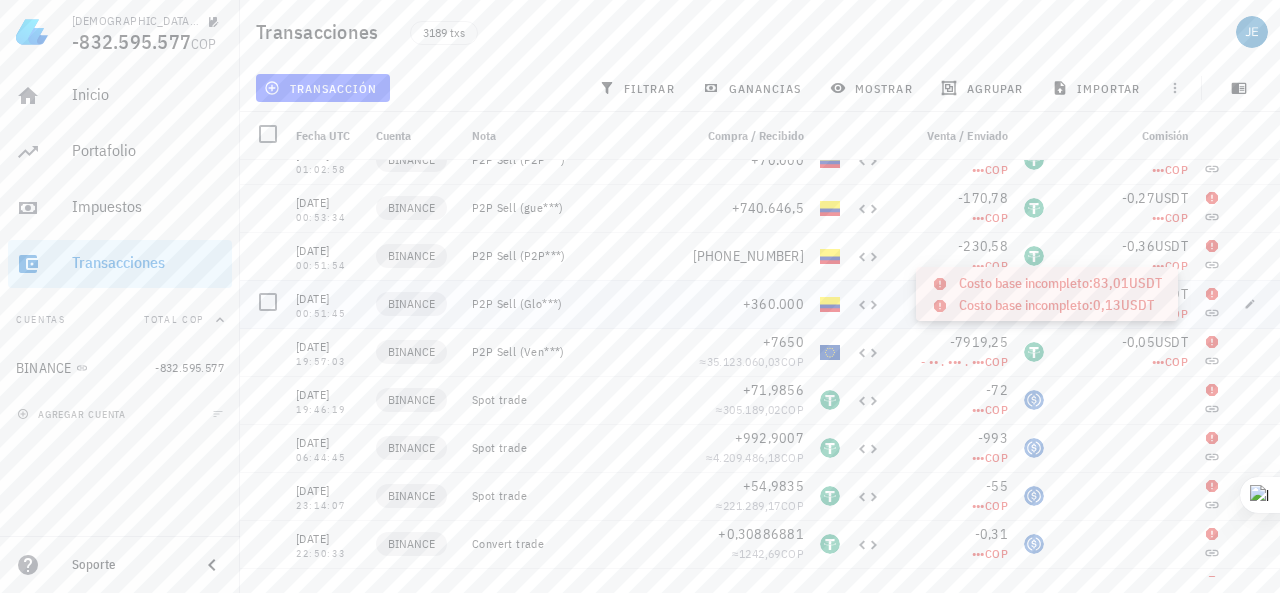 click 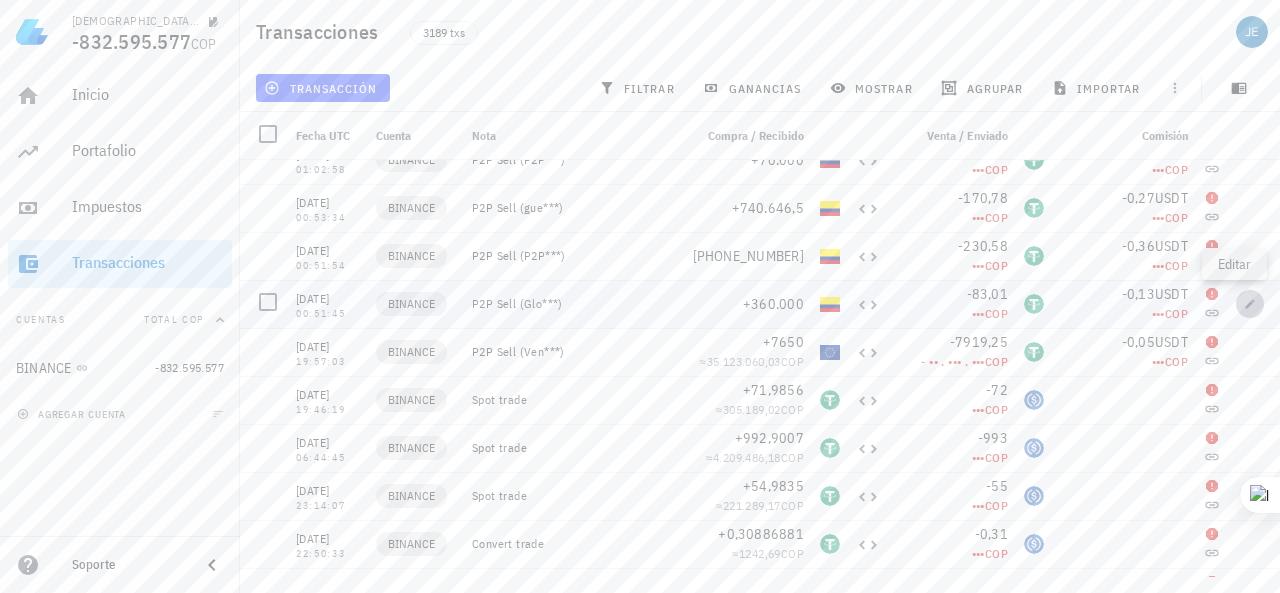 click 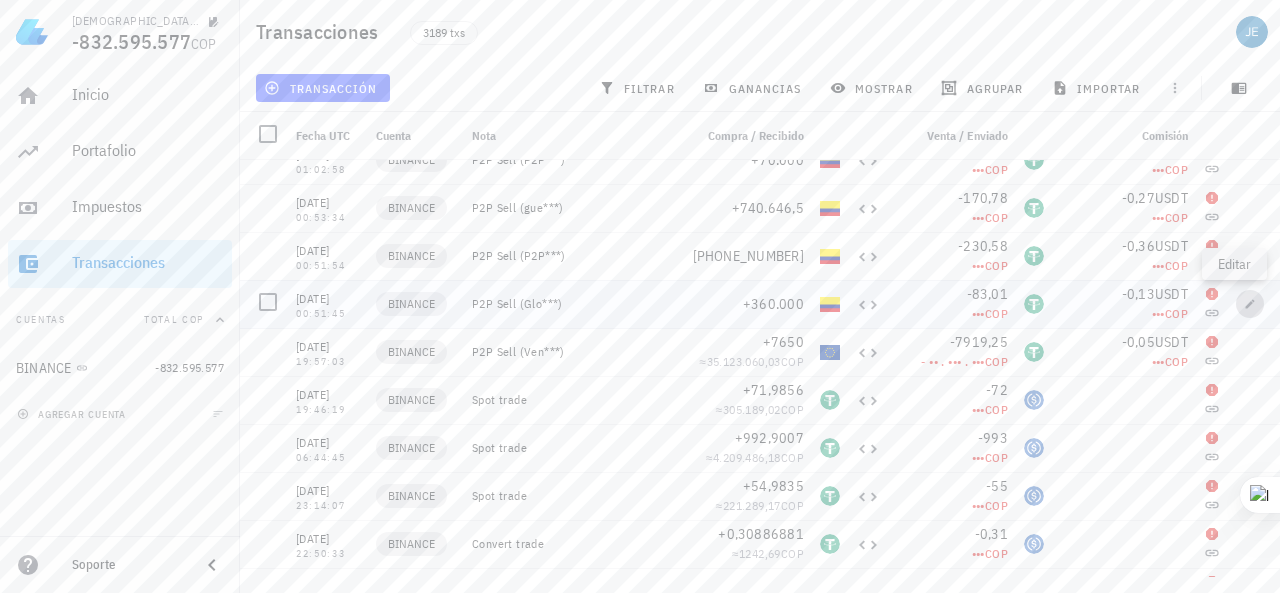 type on "2024-12-31" 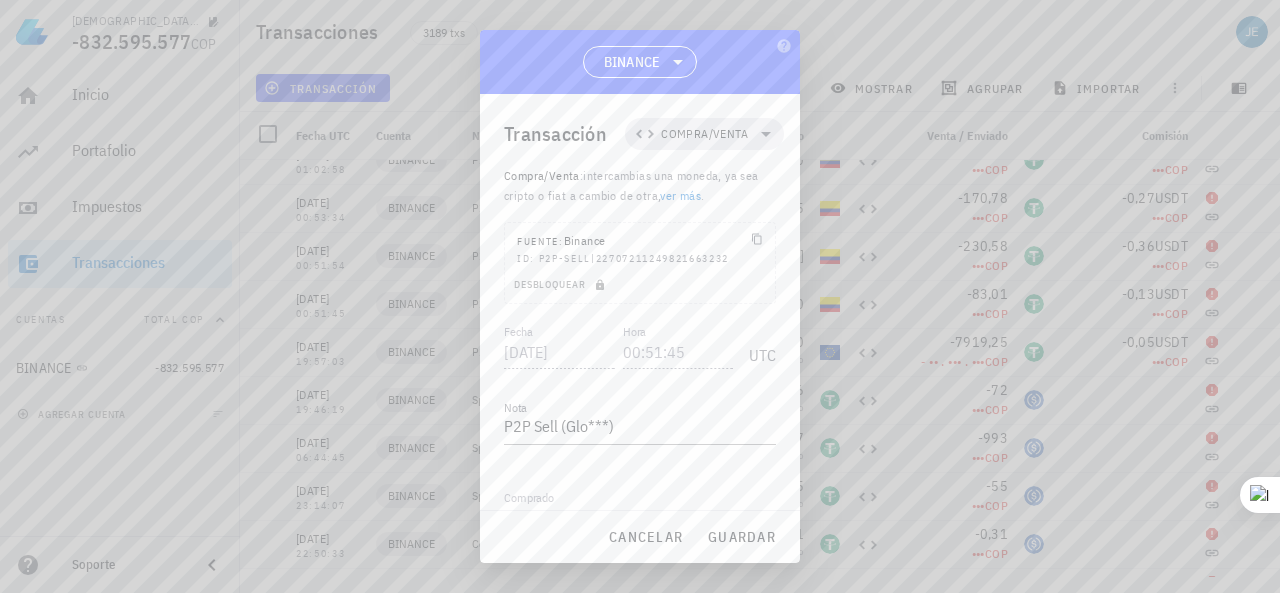 scroll, scrollTop: 0, scrollLeft: 0, axis: both 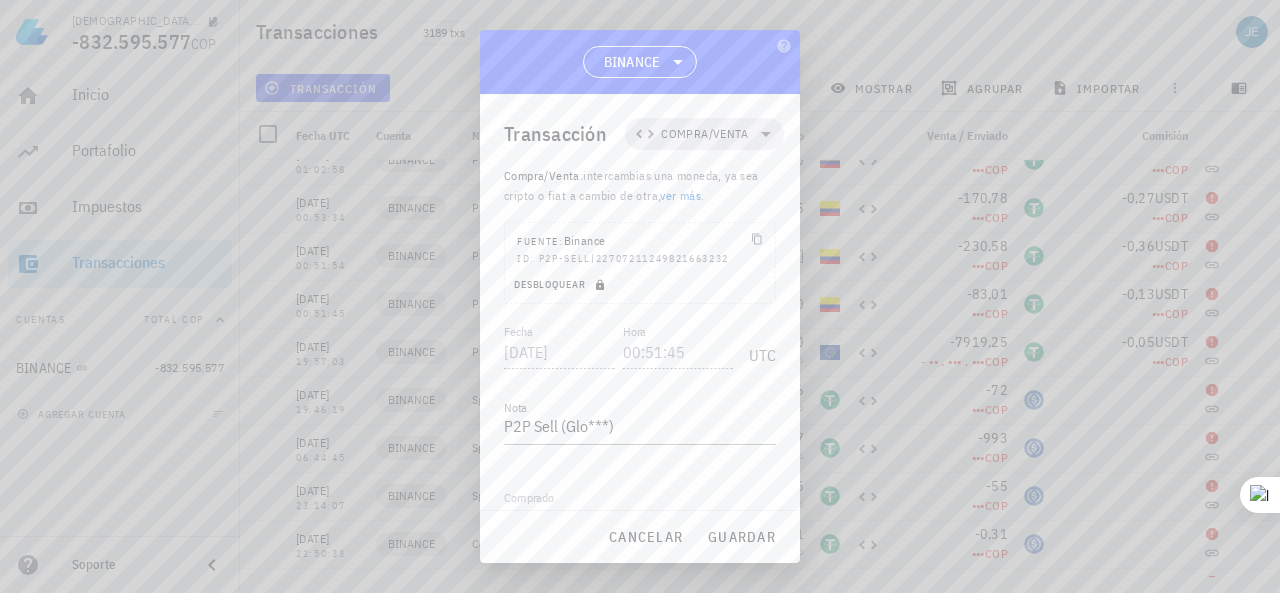 click 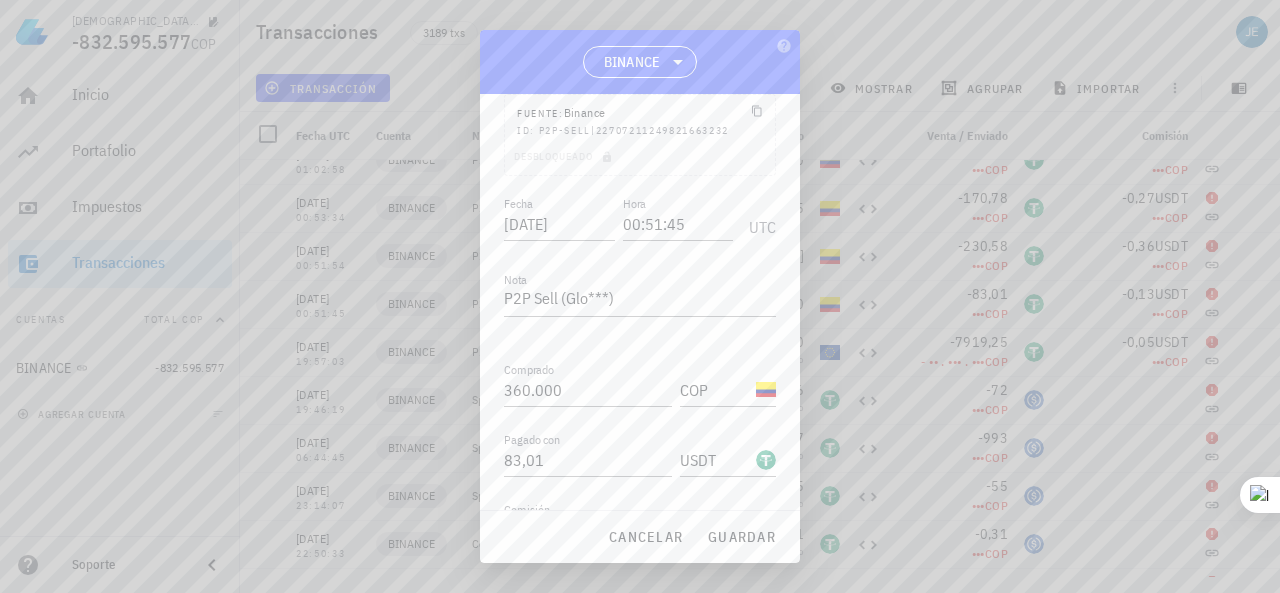 scroll, scrollTop: 200, scrollLeft: 0, axis: vertical 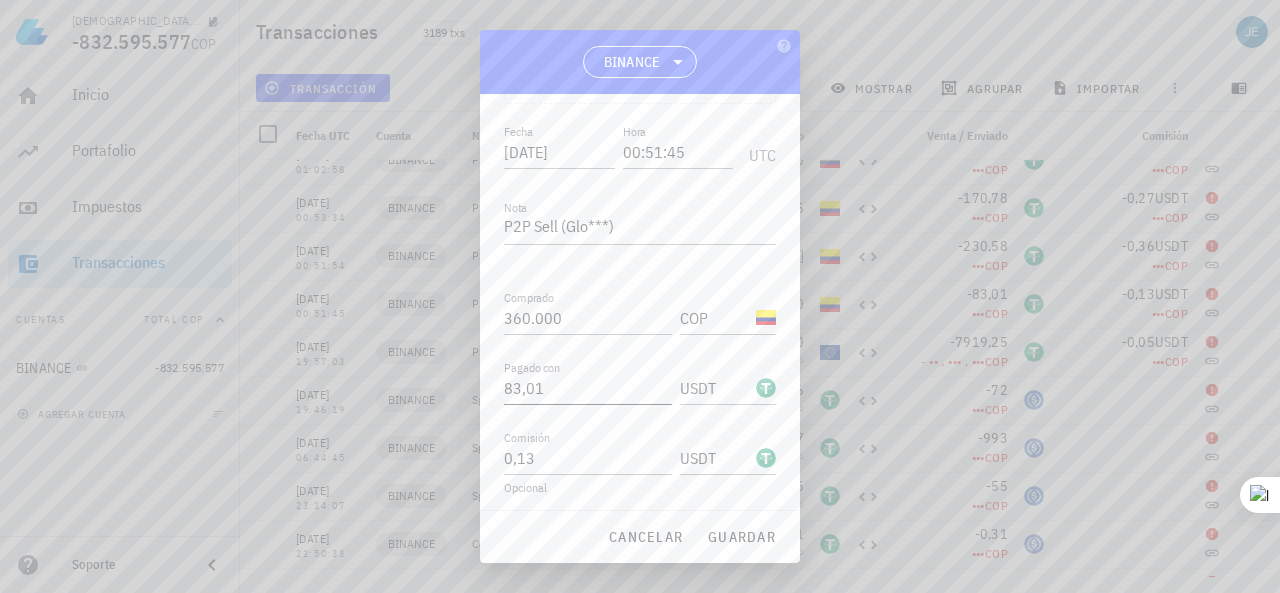 click on "83,01" at bounding box center (588, 388) 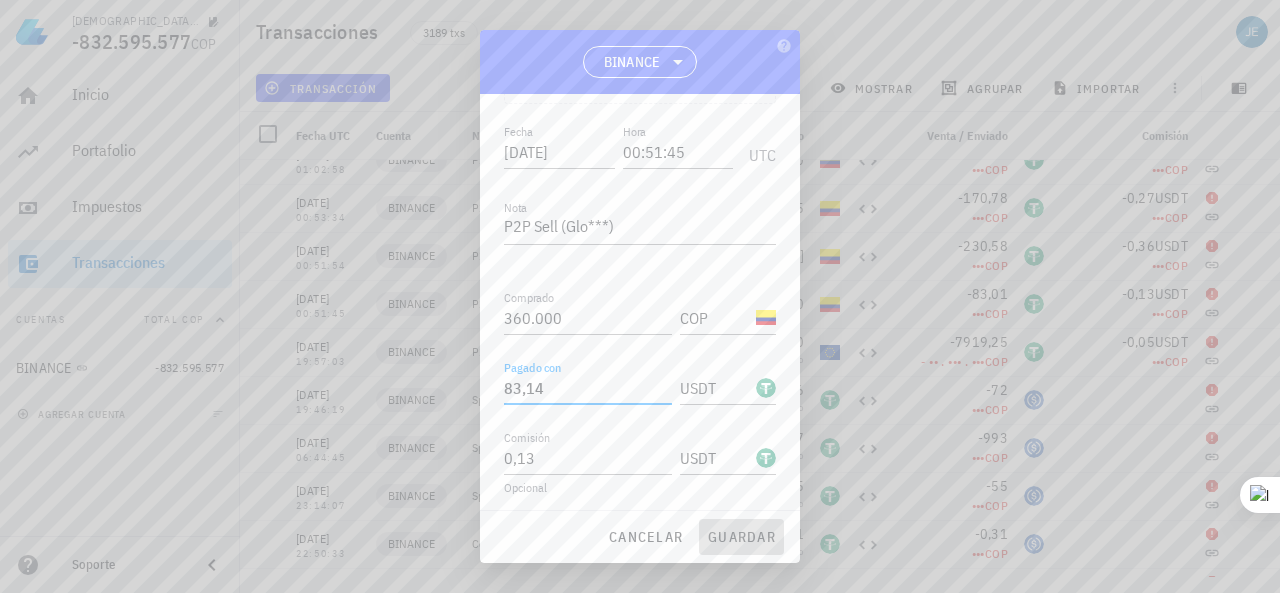 click on "guardar" at bounding box center [741, 537] 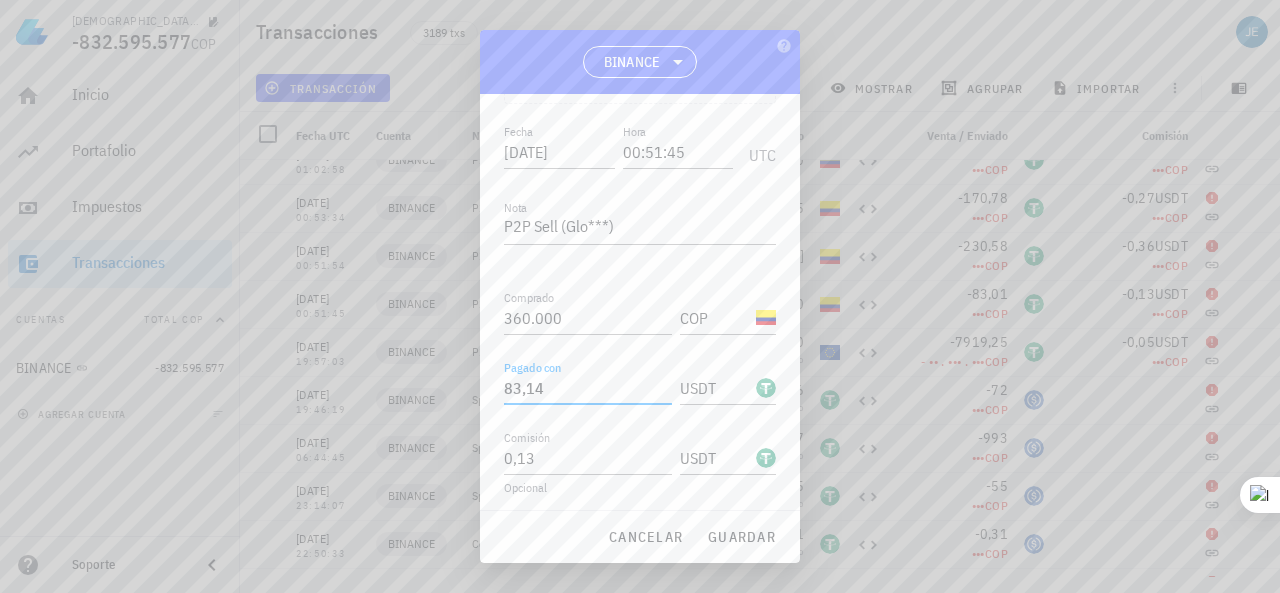 scroll, scrollTop: 0, scrollLeft: 0, axis: both 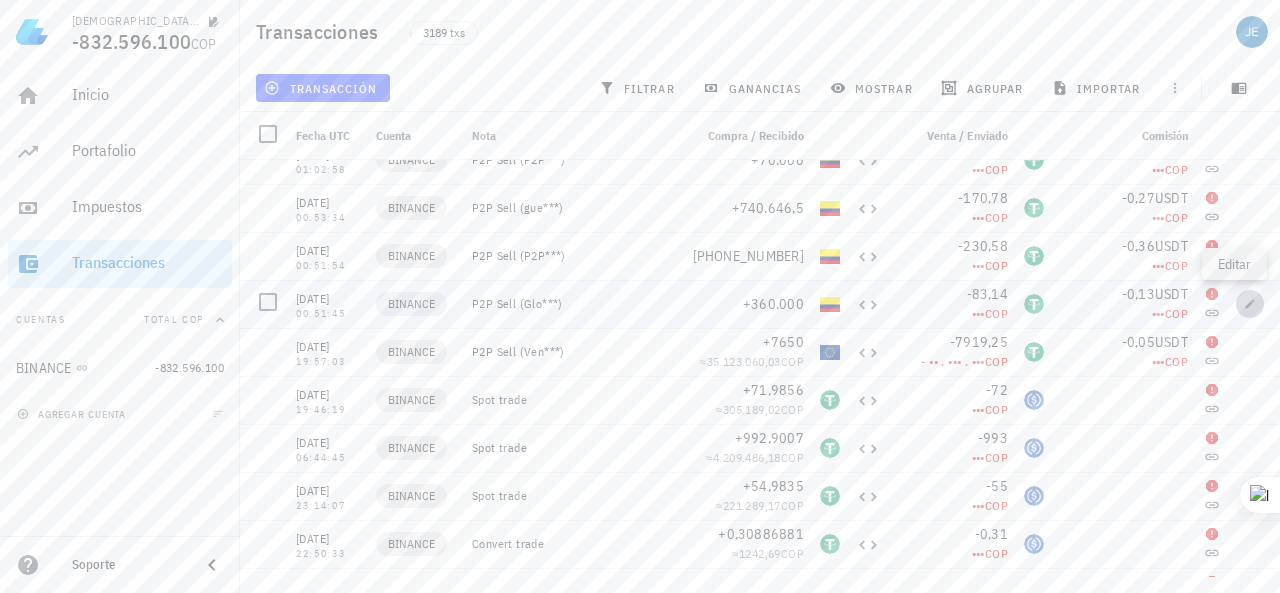 click 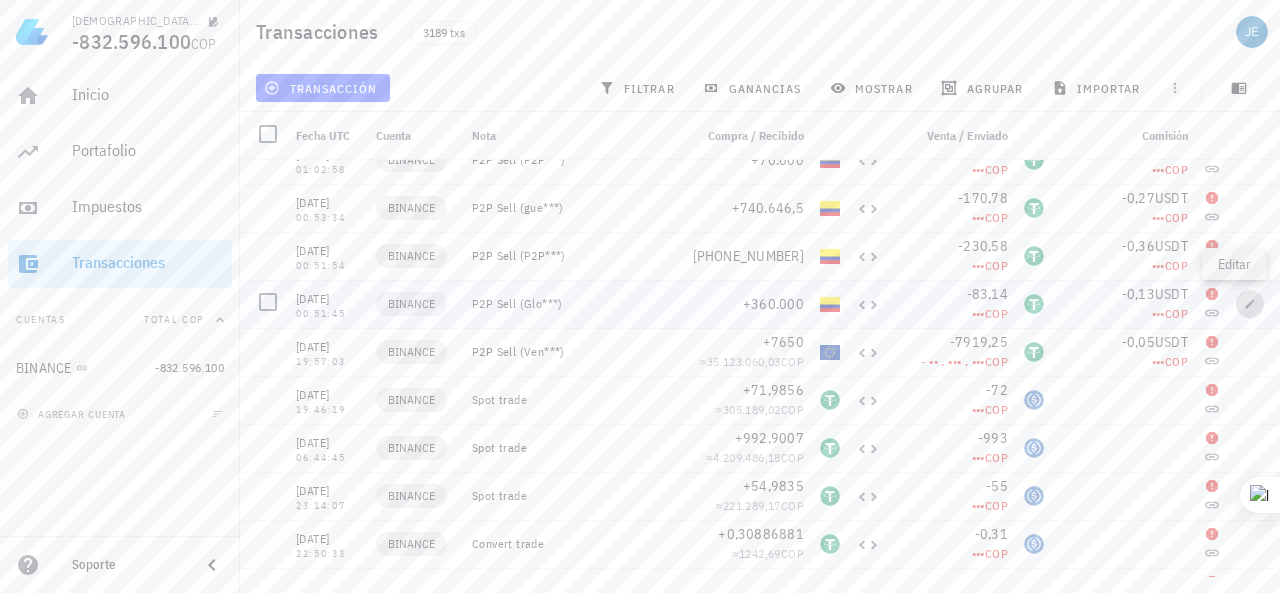 type on "83,14" 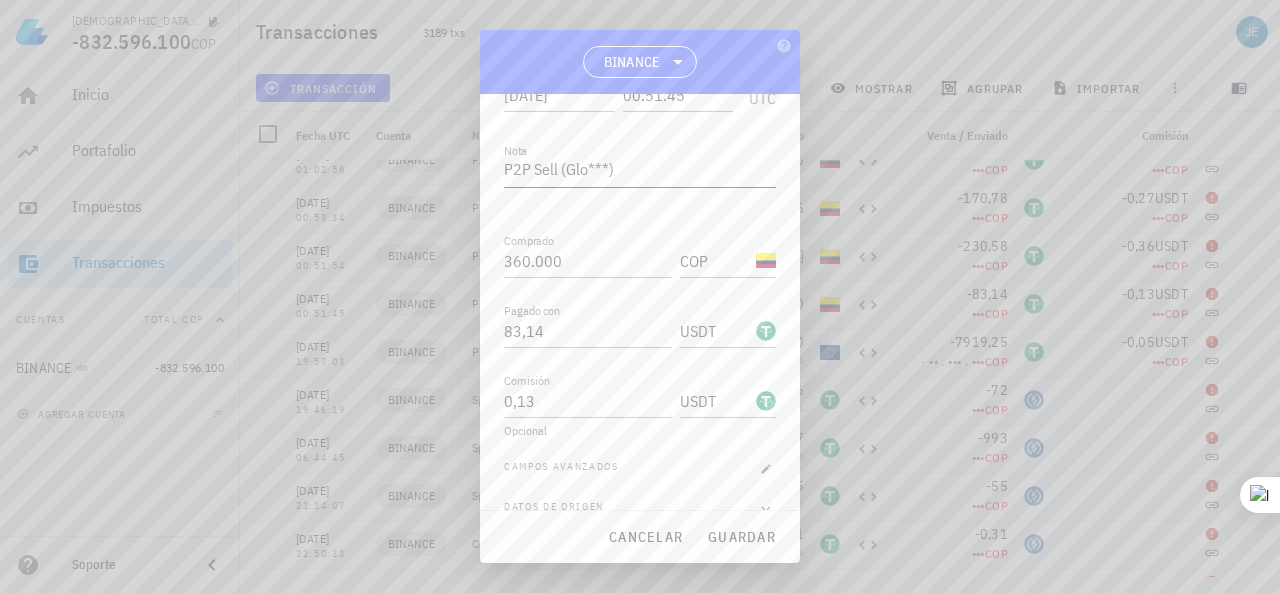 scroll, scrollTop: 284, scrollLeft: 0, axis: vertical 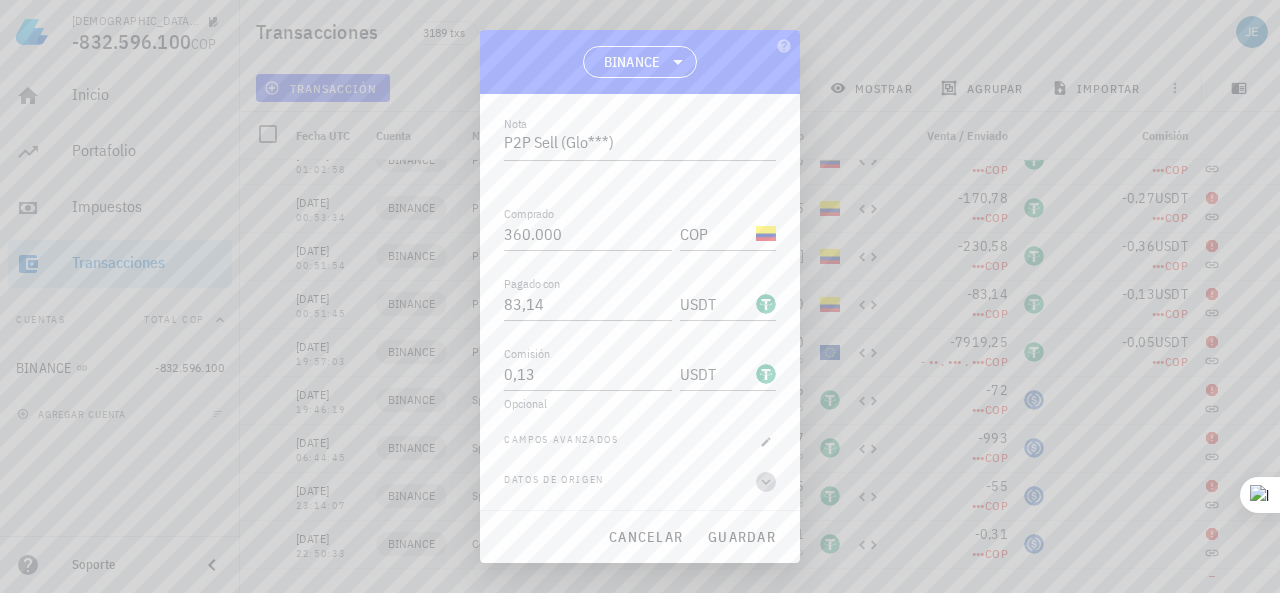 click at bounding box center (766, 482) 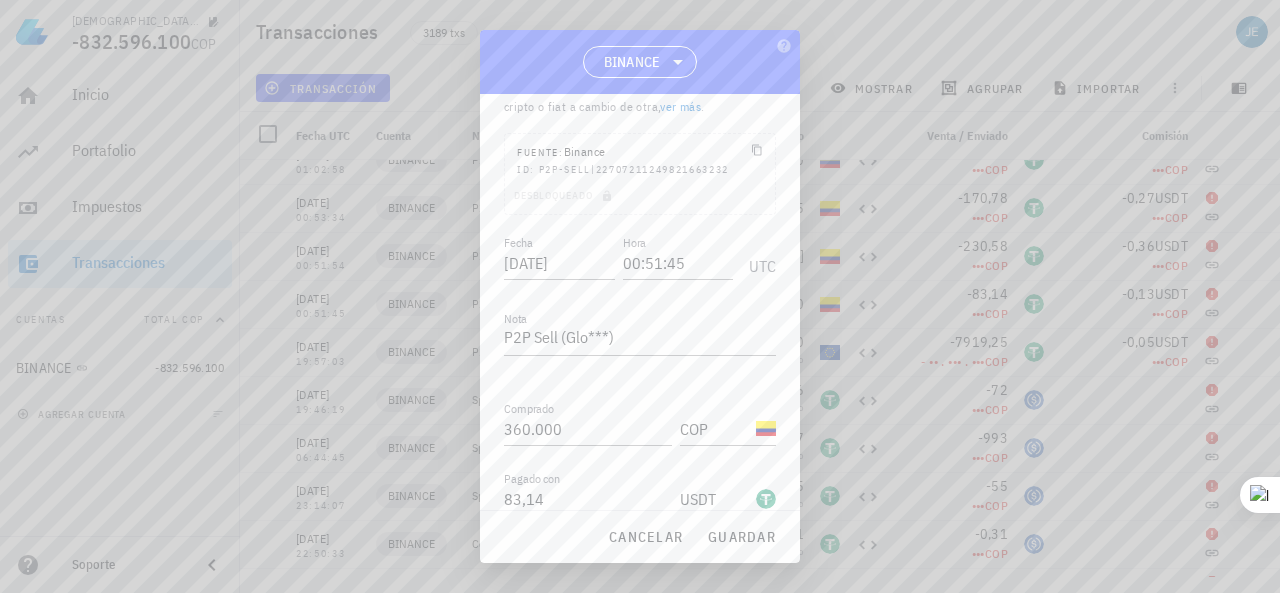 scroll, scrollTop: 200, scrollLeft: 0, axis: vertical 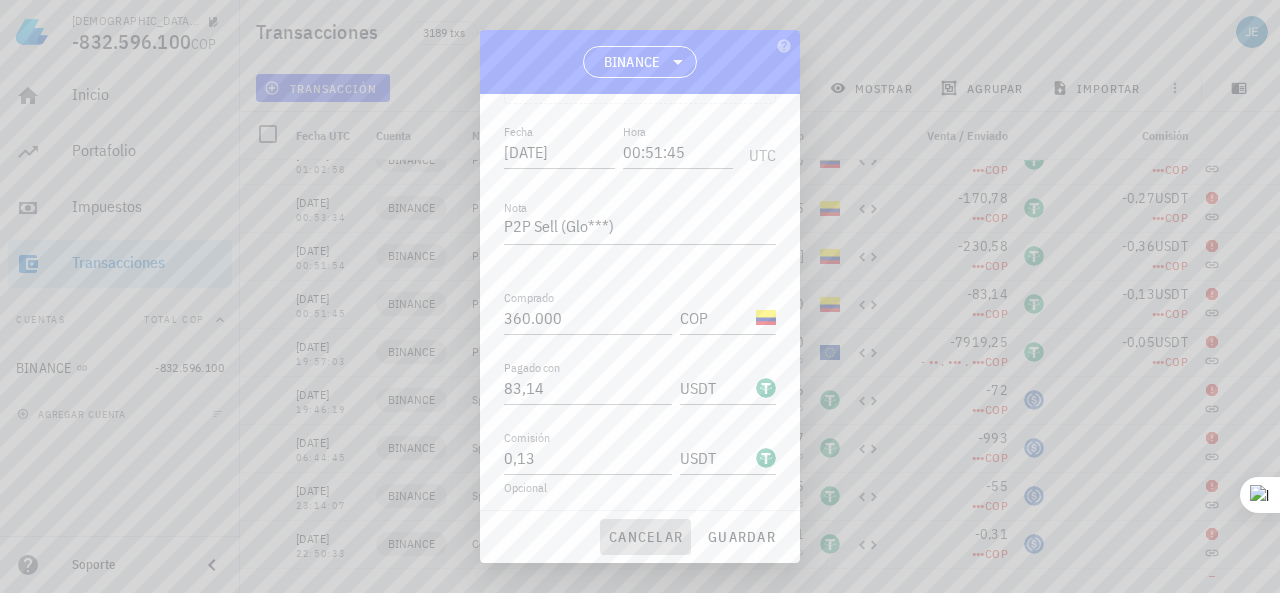 click on "cancelar" at bounding box center (645, 537) 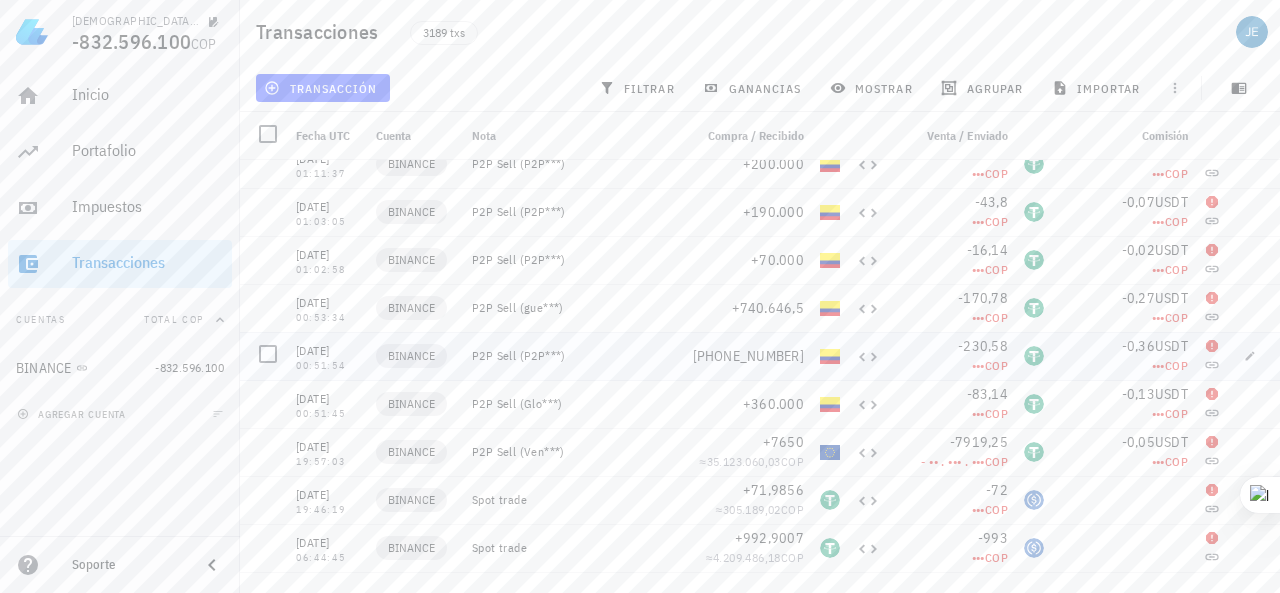 scroll, scrollTop: 1800, scrollLeft: 0, axis: vertical 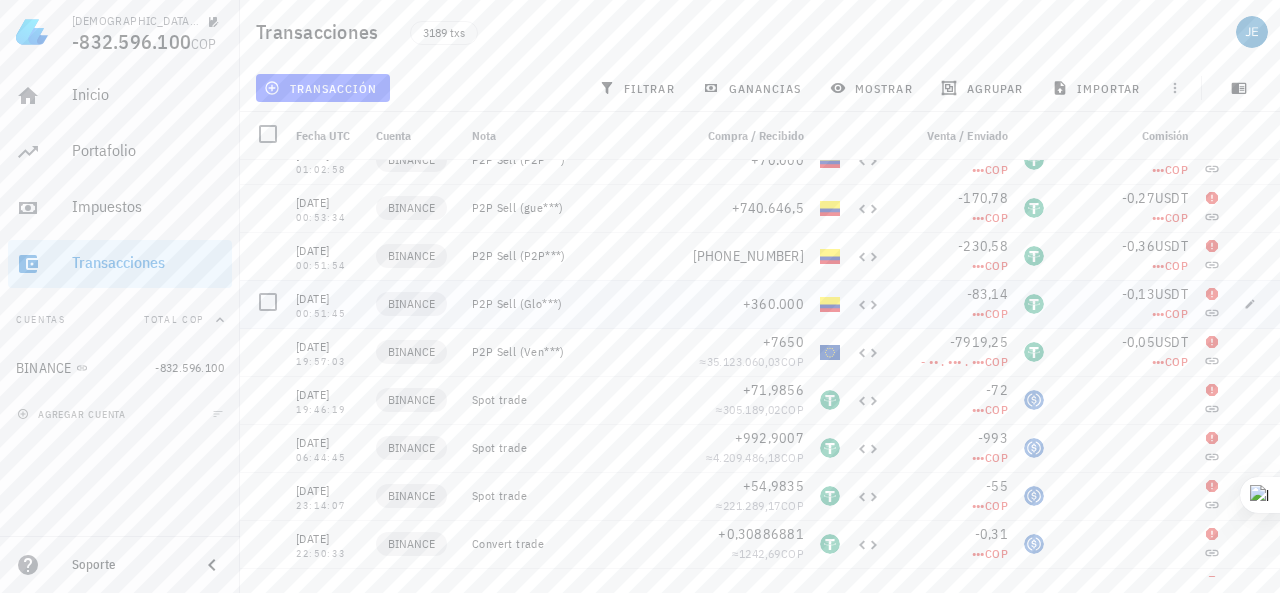 click on "-0,13  USDT" at bounding box center (1124, 294) 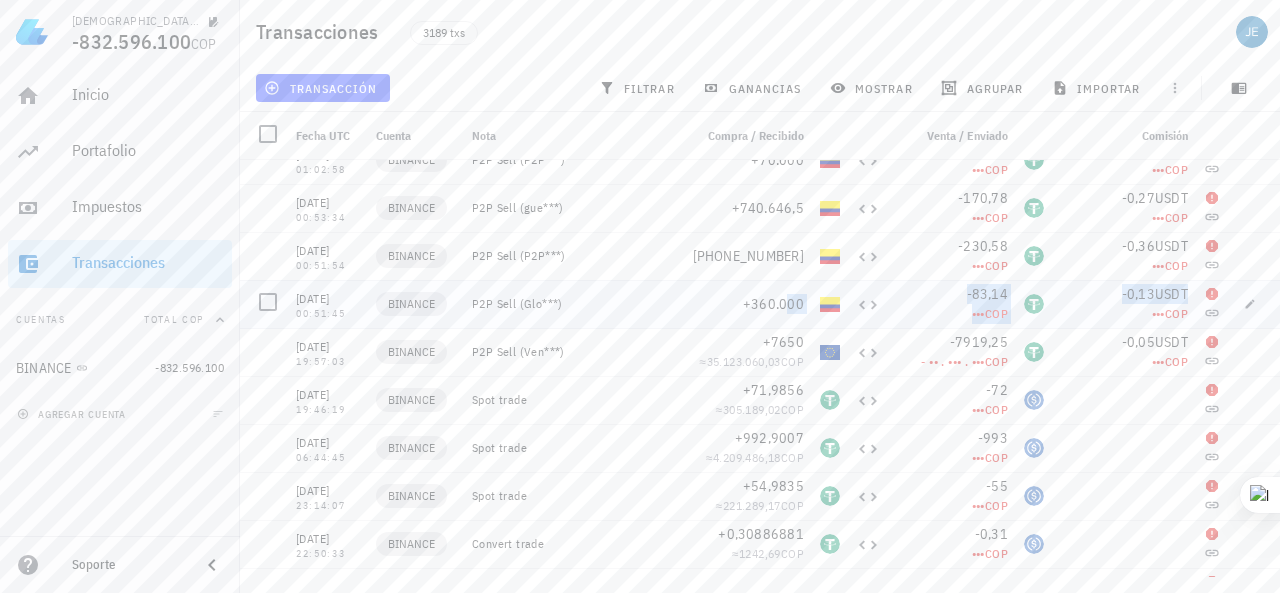 drag, startPoint x: 1075, startPoint y: 309, endPoint x: 778, endPoint y: 326, distance: 297.48615 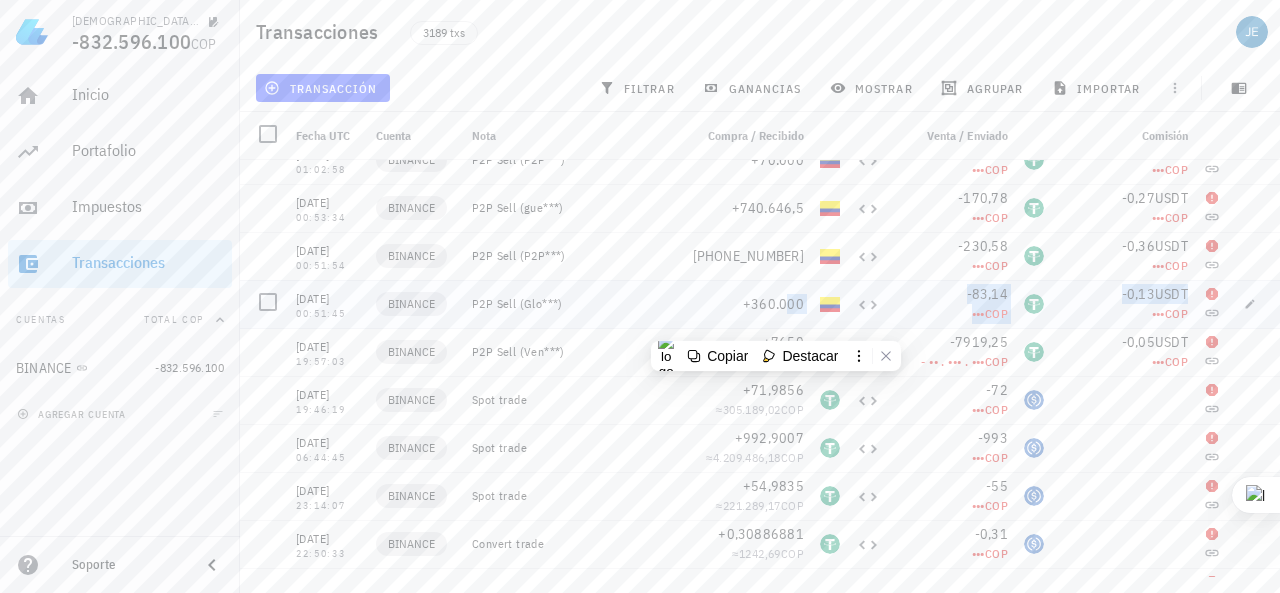 click on "•••   COP" at bounding box center [952, 314] 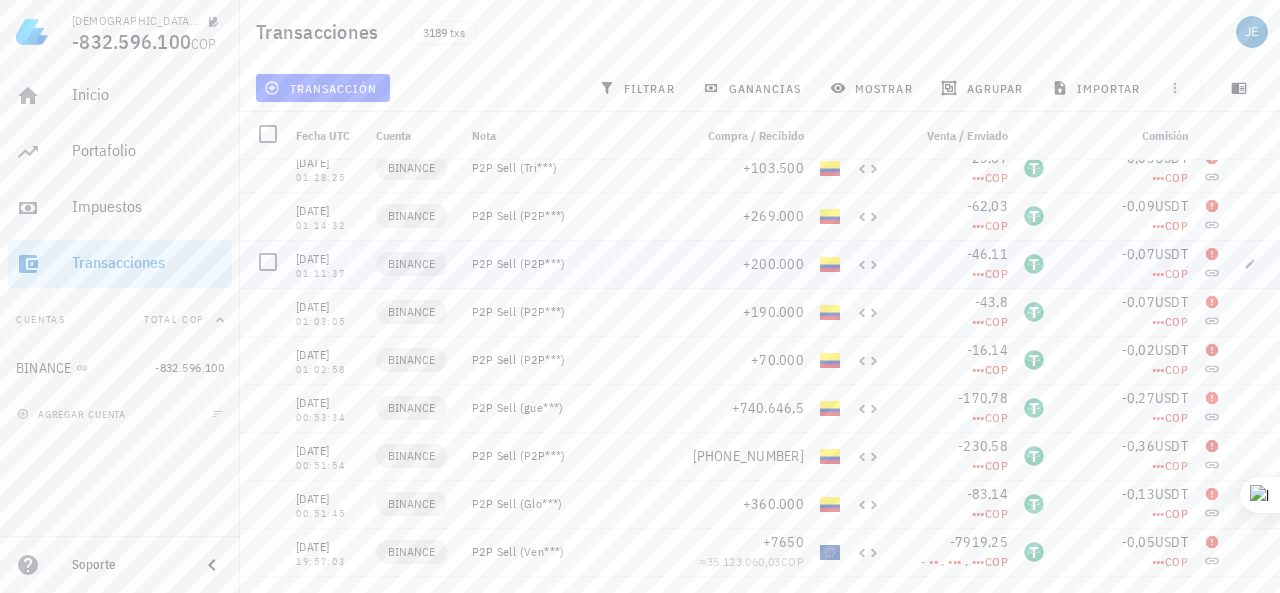 scroll, scrollTop: 1600, scrollLeft: 0, axis: vertical 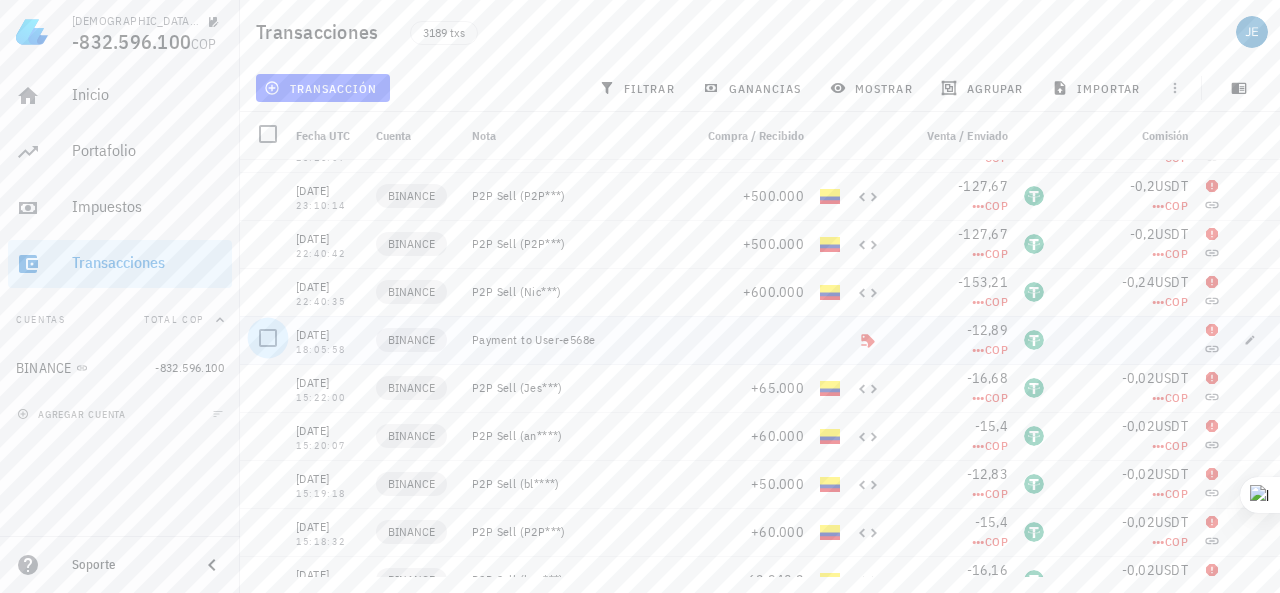 click at bounding box center (268, 338) 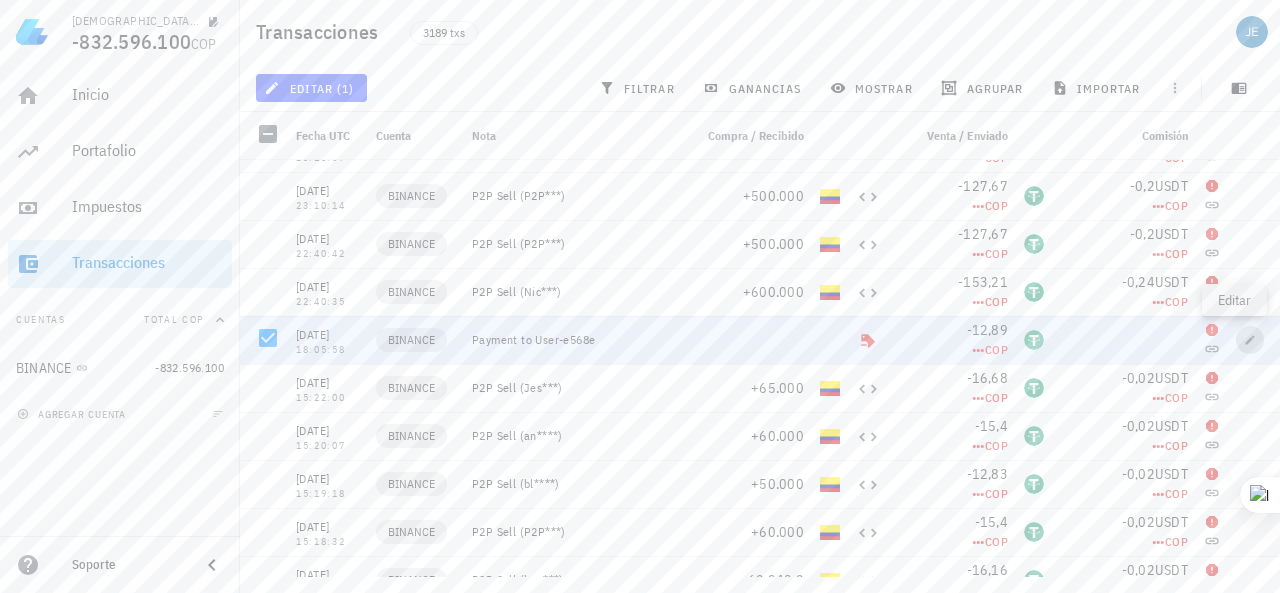 click 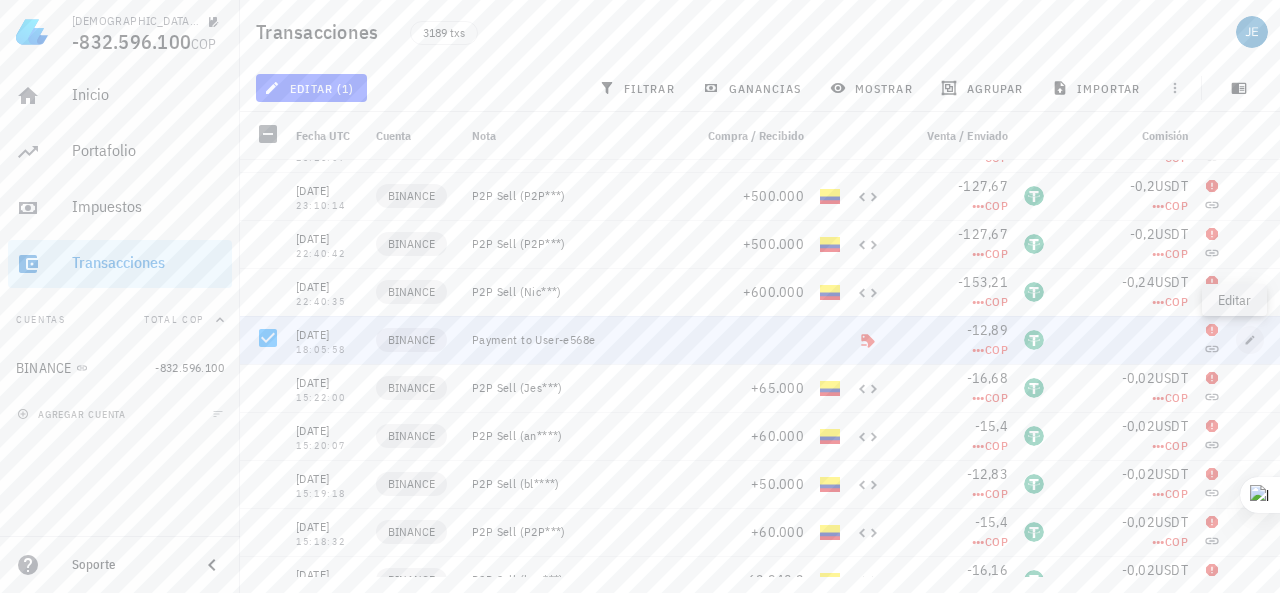 type on "[DATE]" 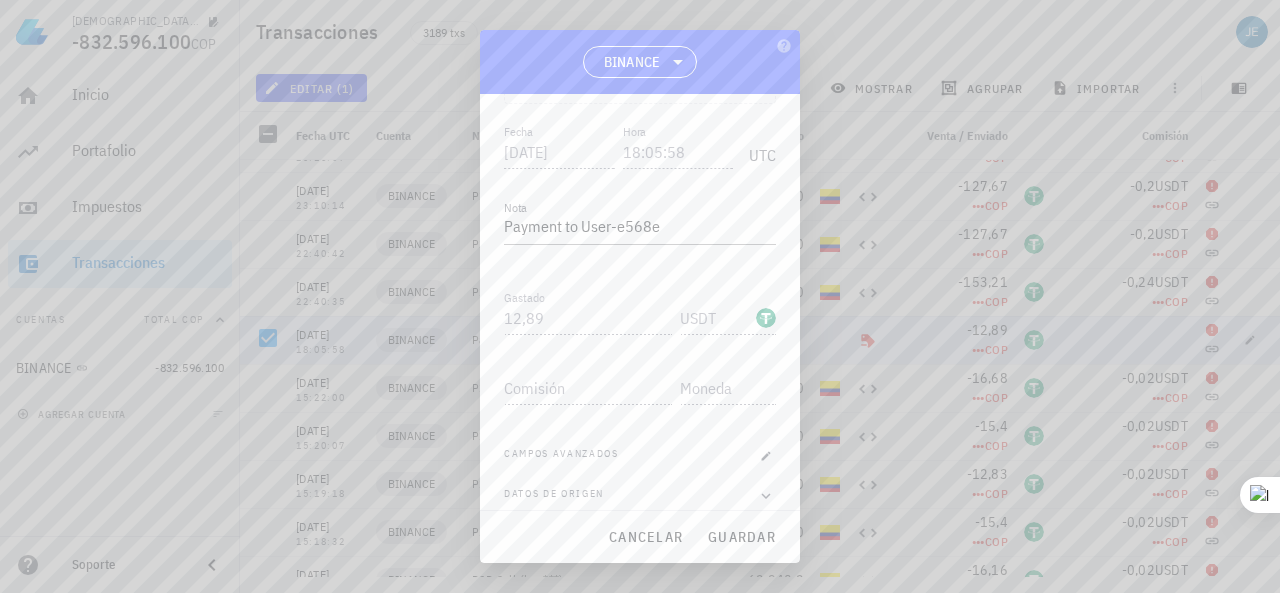 click at bounding box center (640, 296) 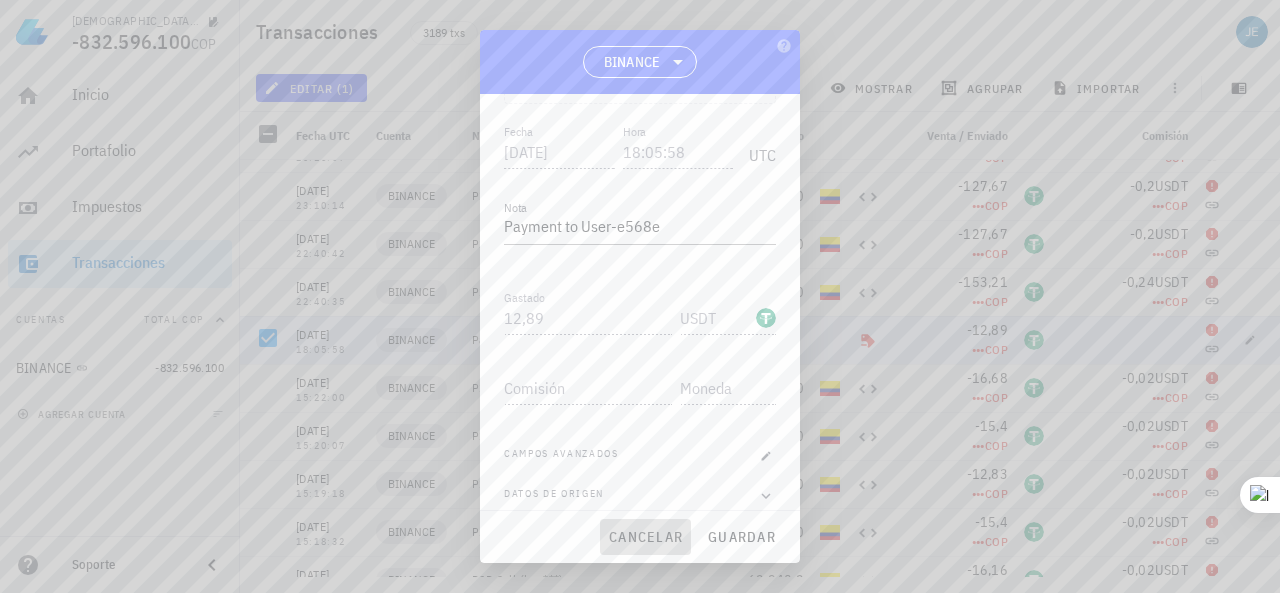 click on "cancelar" at bounding box center (645, 537) 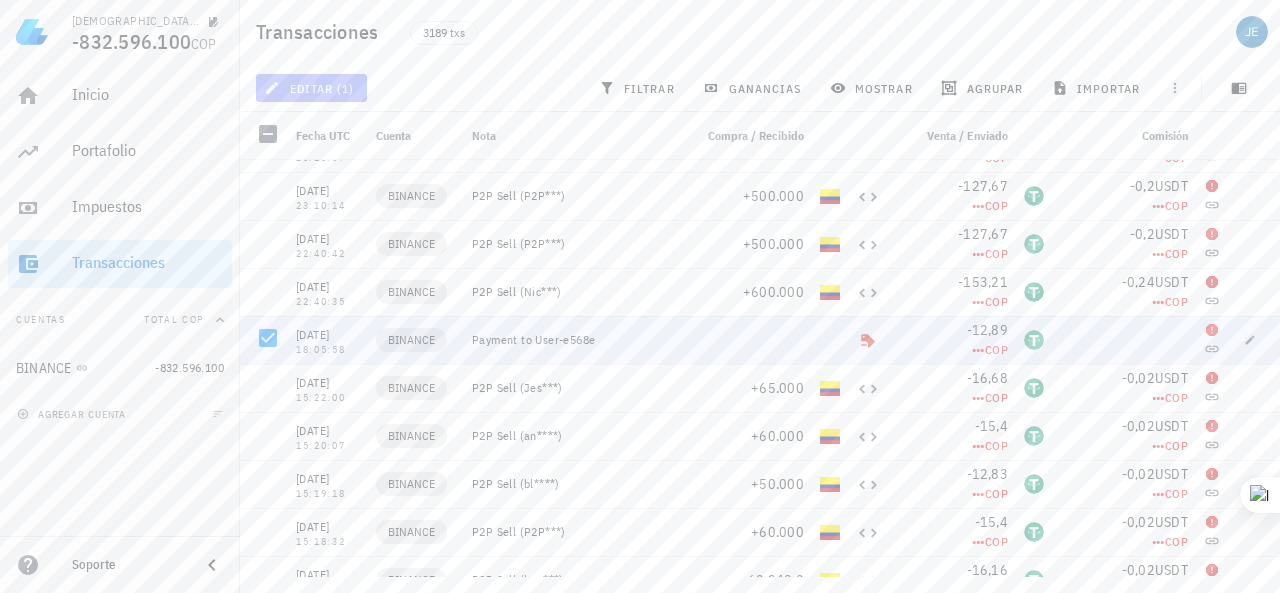 click on "editar (1)" at bounding box center (311, 88) 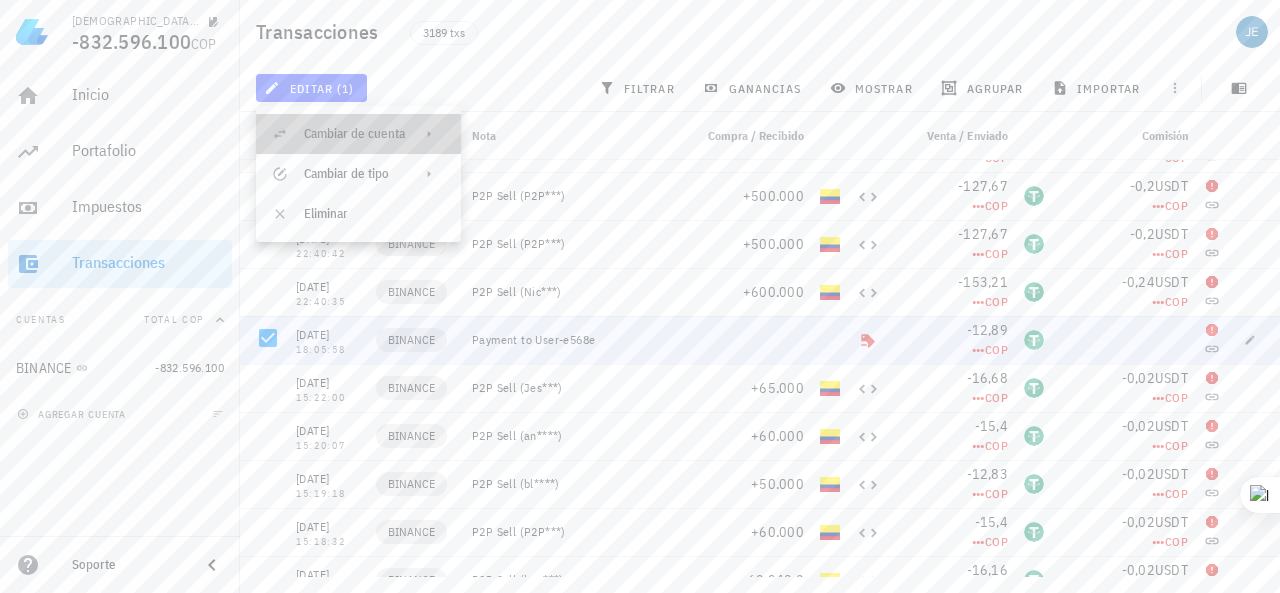 click on "Cambiar de cuenta" at bounding box center [358, 134] 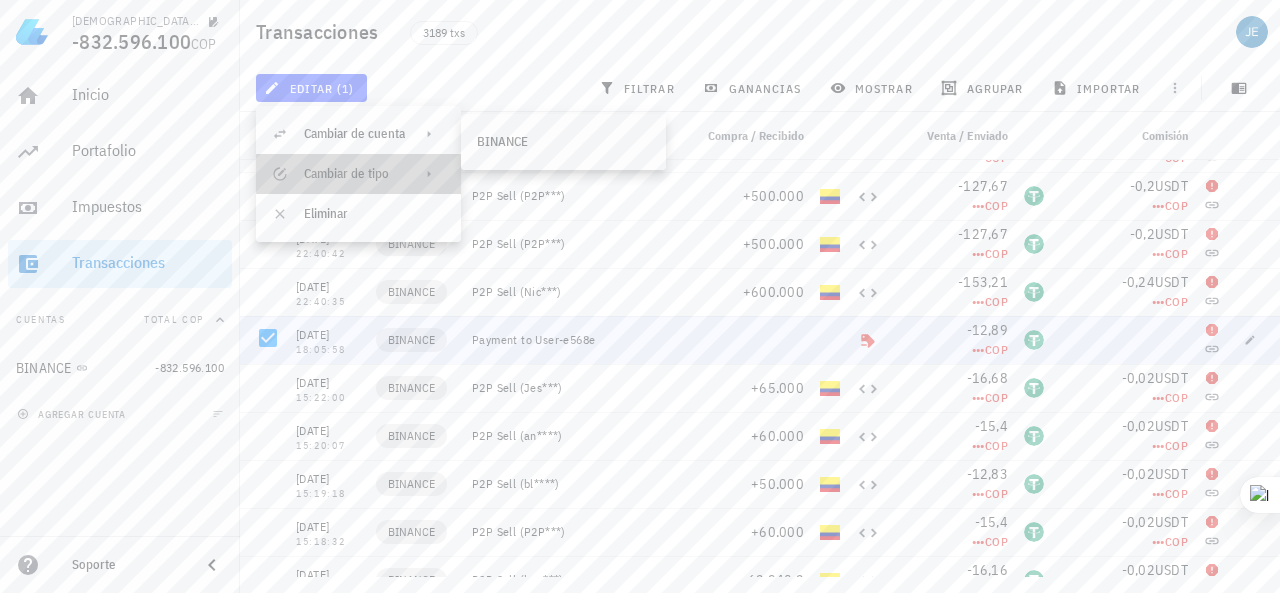 click 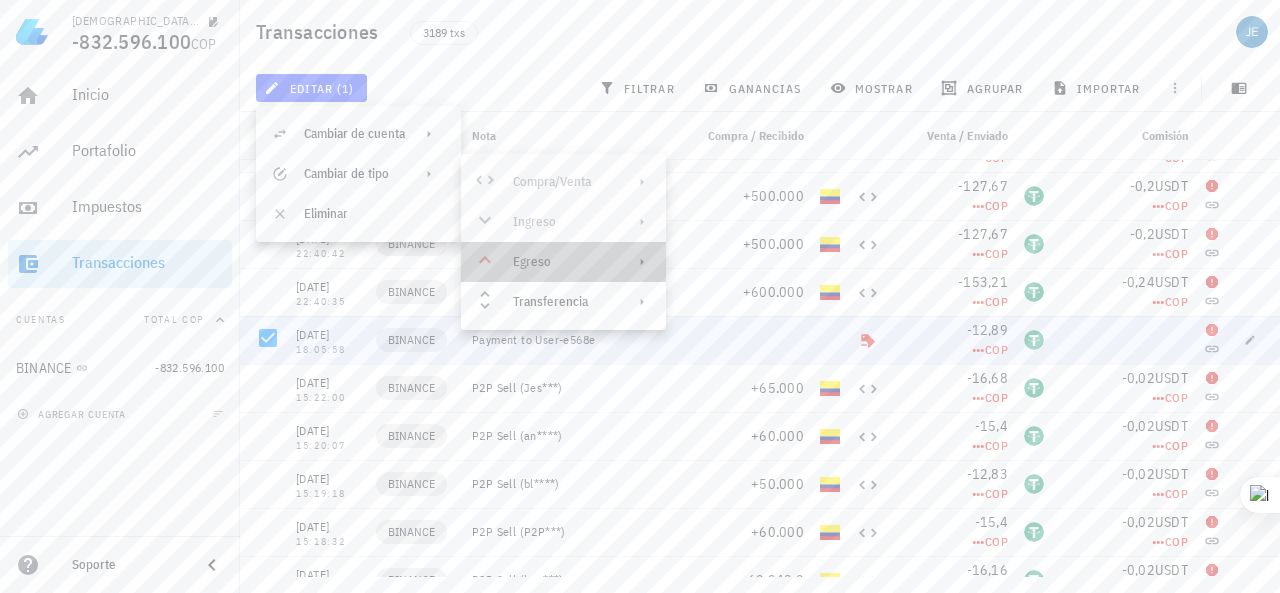 click 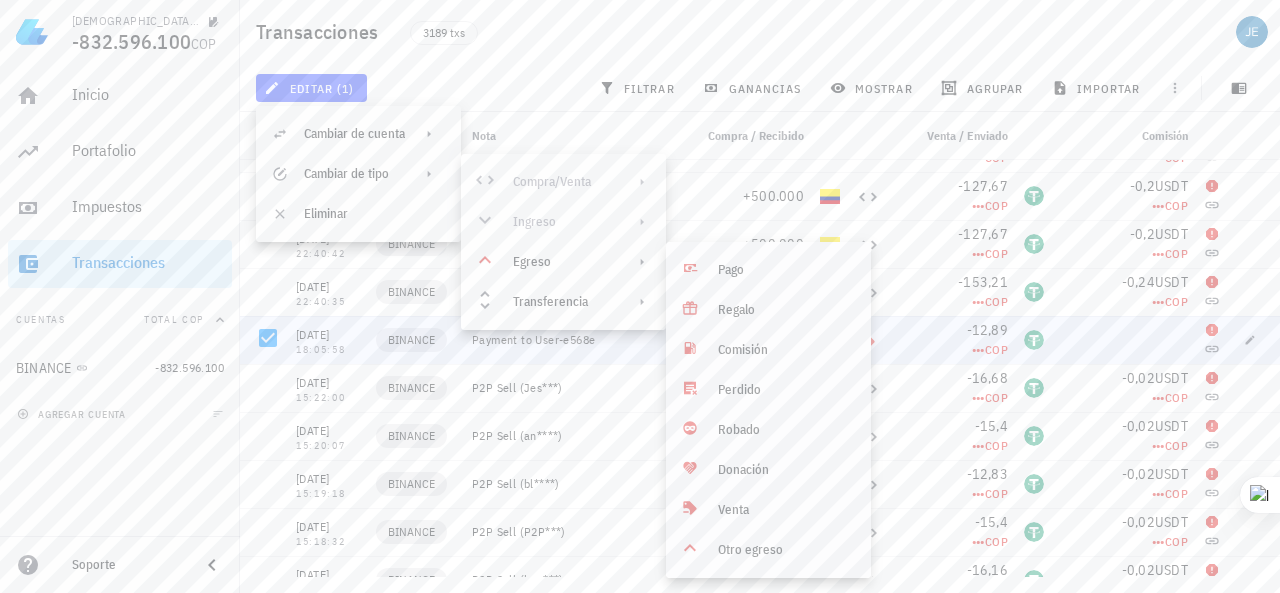 click on "Compra/Venta     Ingreso     Egreso     Transferencia" at bounding box center [563, 242] 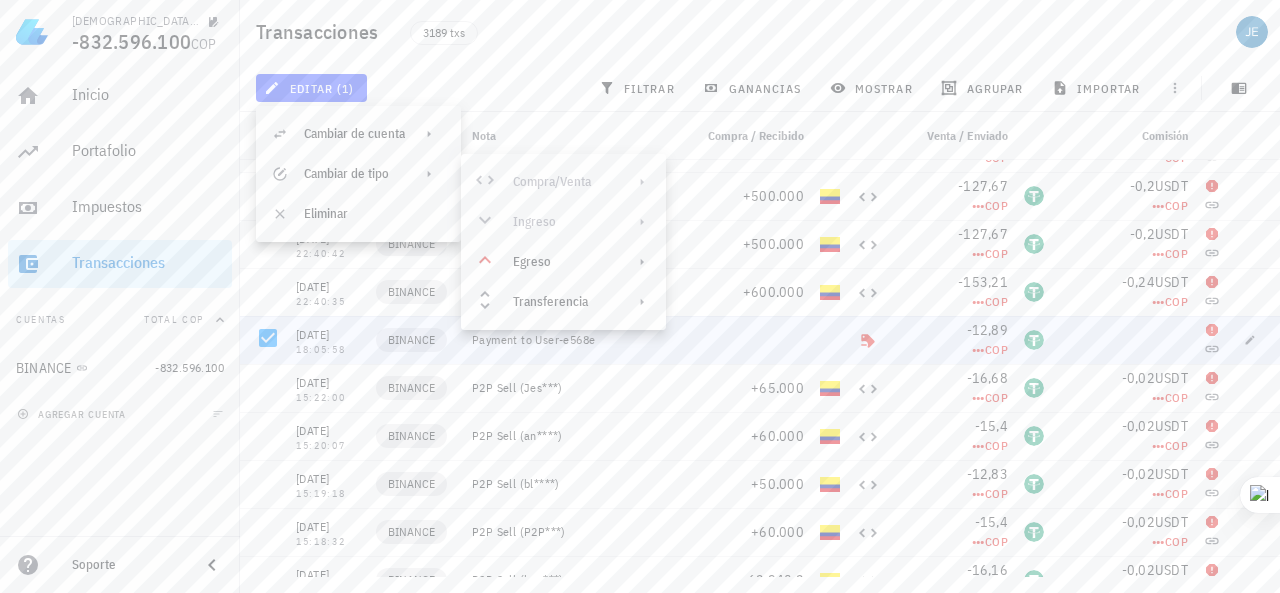 click on "Compra/Venta     Ingreso     Egreso     Transferencia" at bounding box center (563, 242) 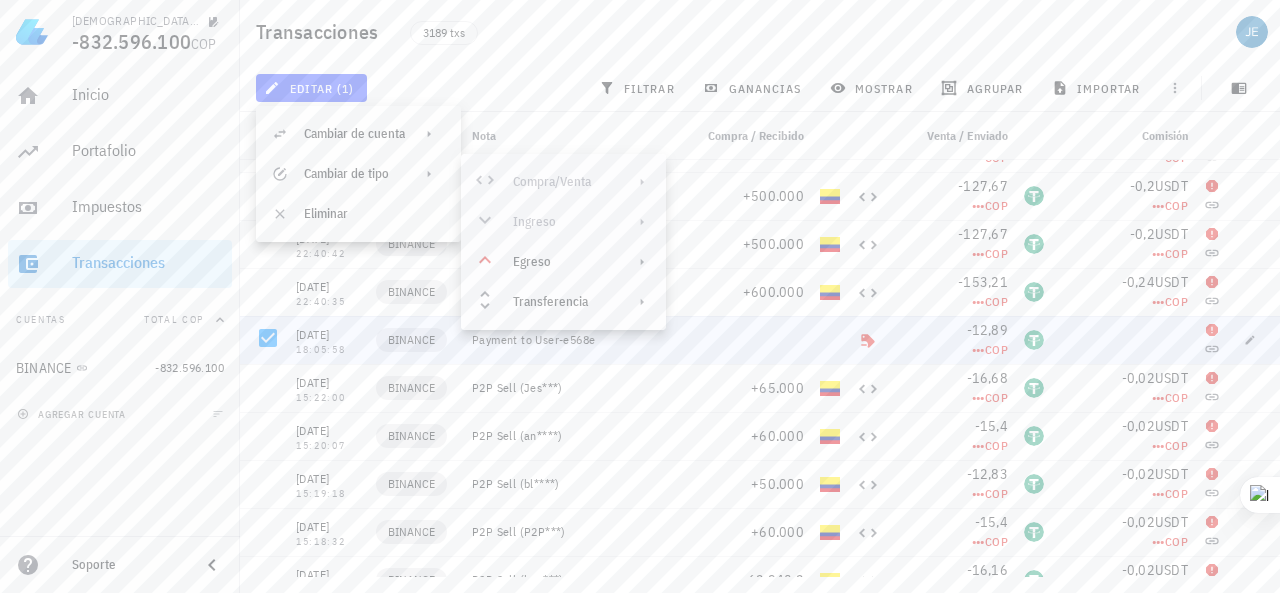 click on "Compra/Venta     Ingreso     Egreso     Transferencia" at bounding box center [563, 242] 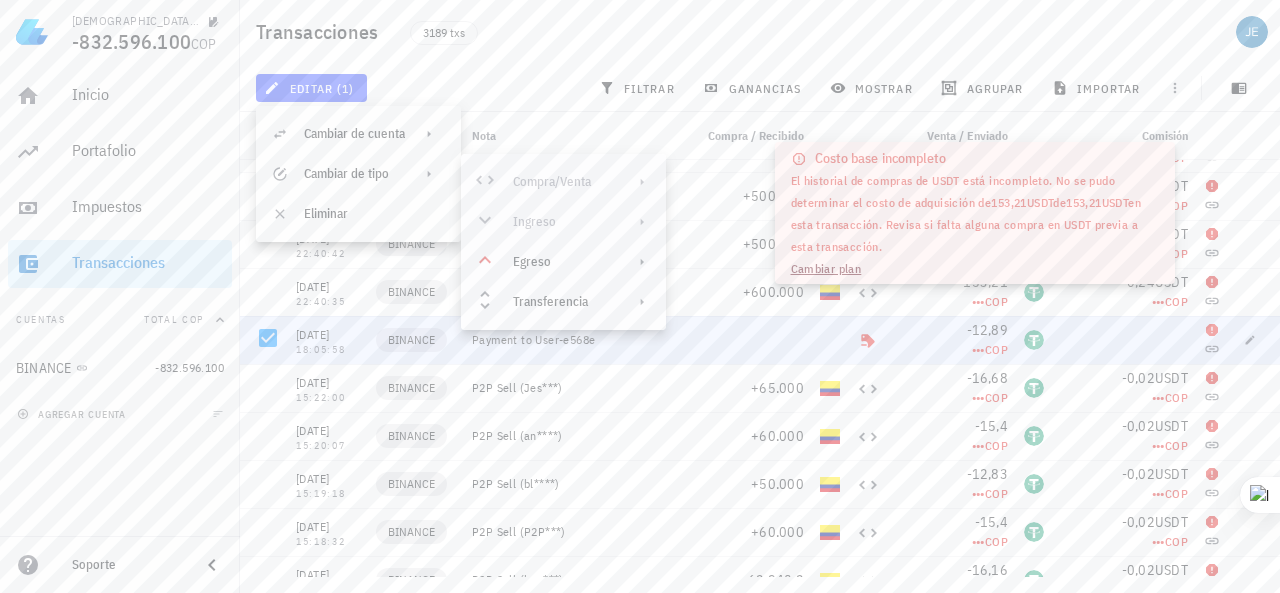 click on "•••   COP" at bounding box center [952, 350] 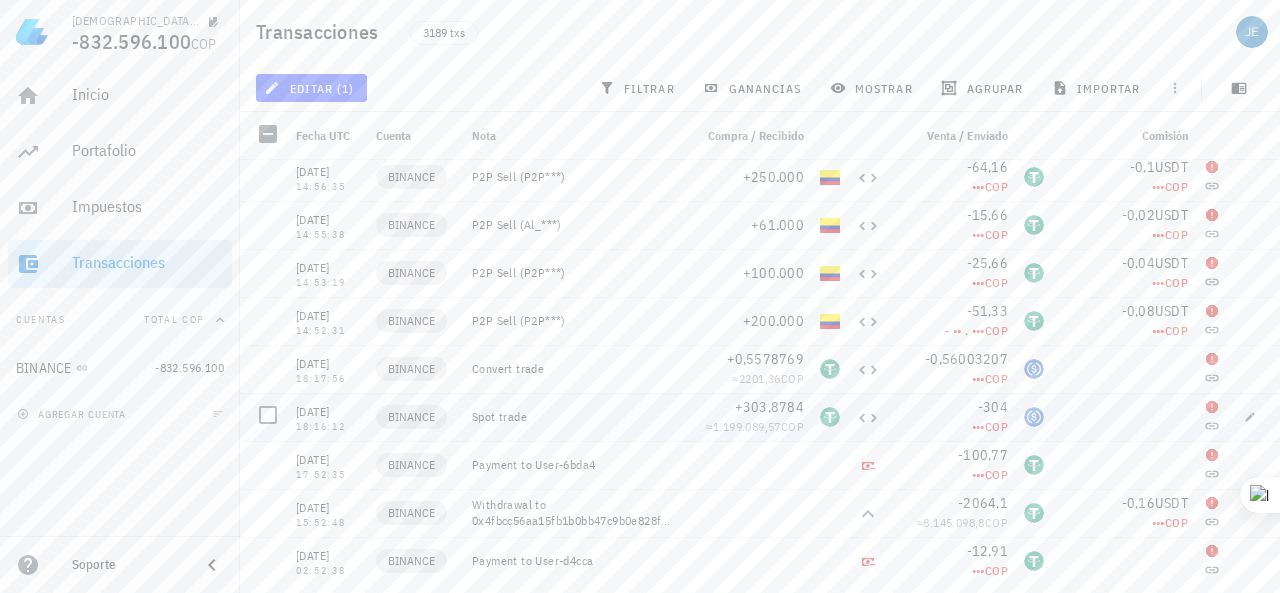 scroll, scrollTop: 4532, scrollLeft: 0, axis: vertical 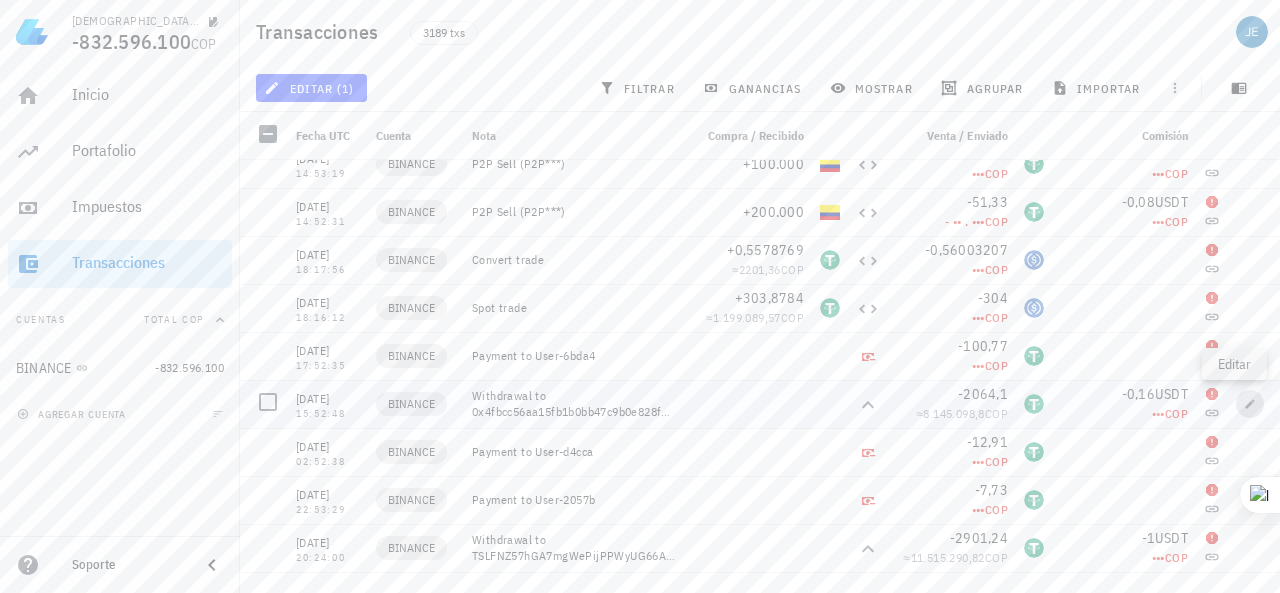click 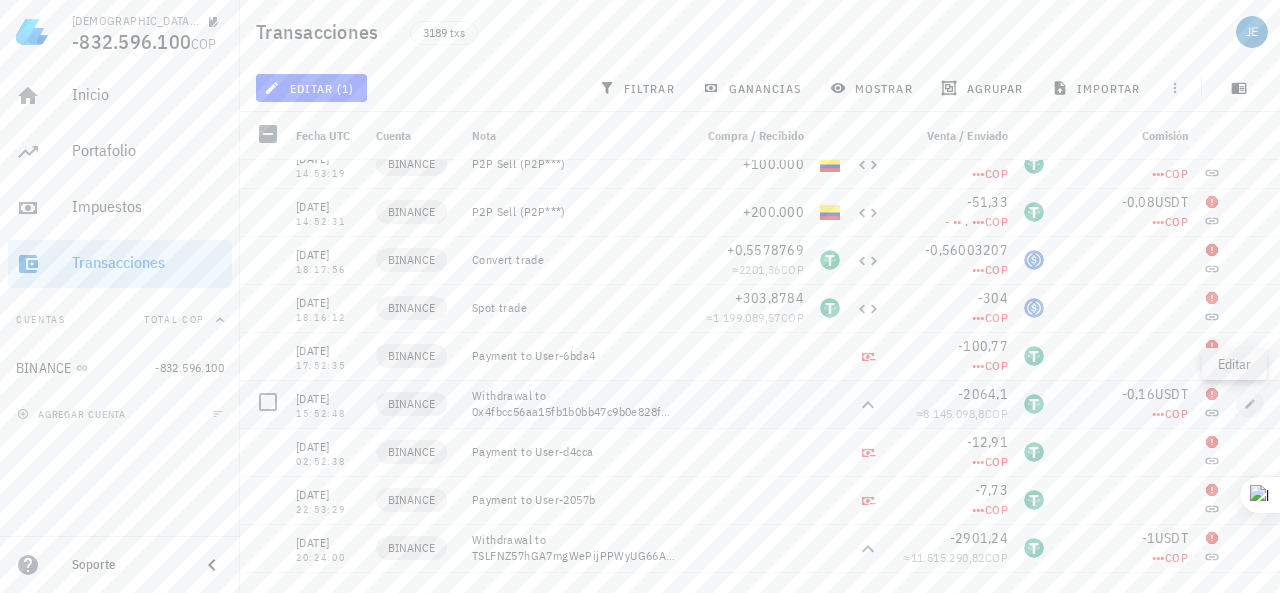 type on "2024-07-13" 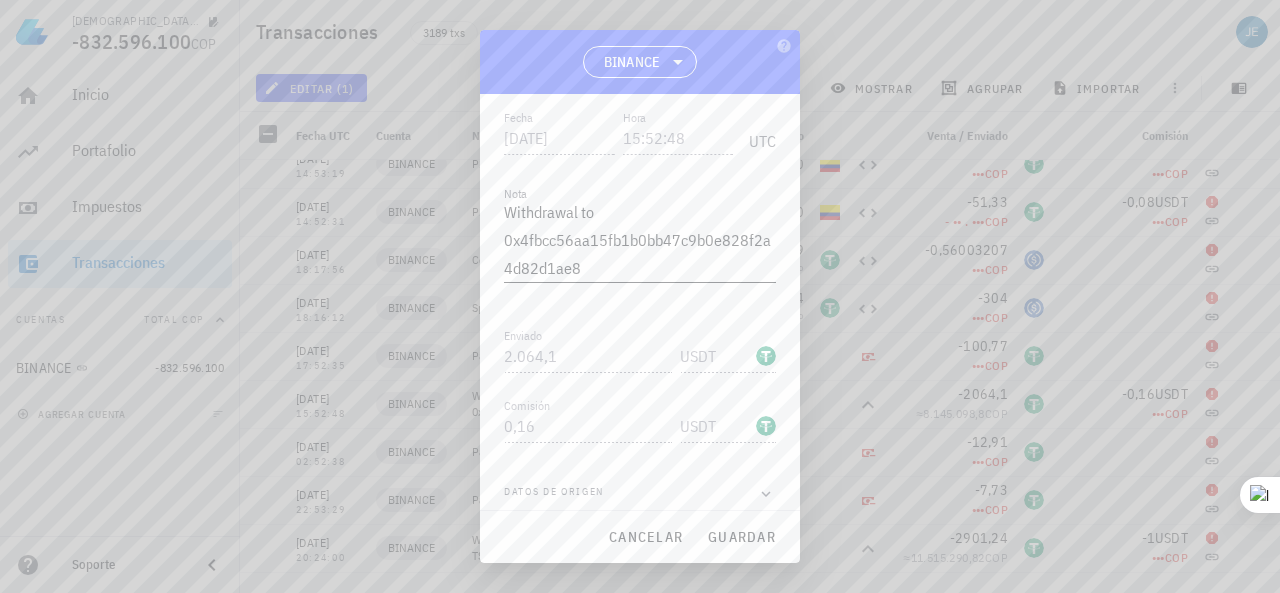 scroll, scrollTop: 242, scrollLeft: 0, axis: vertical 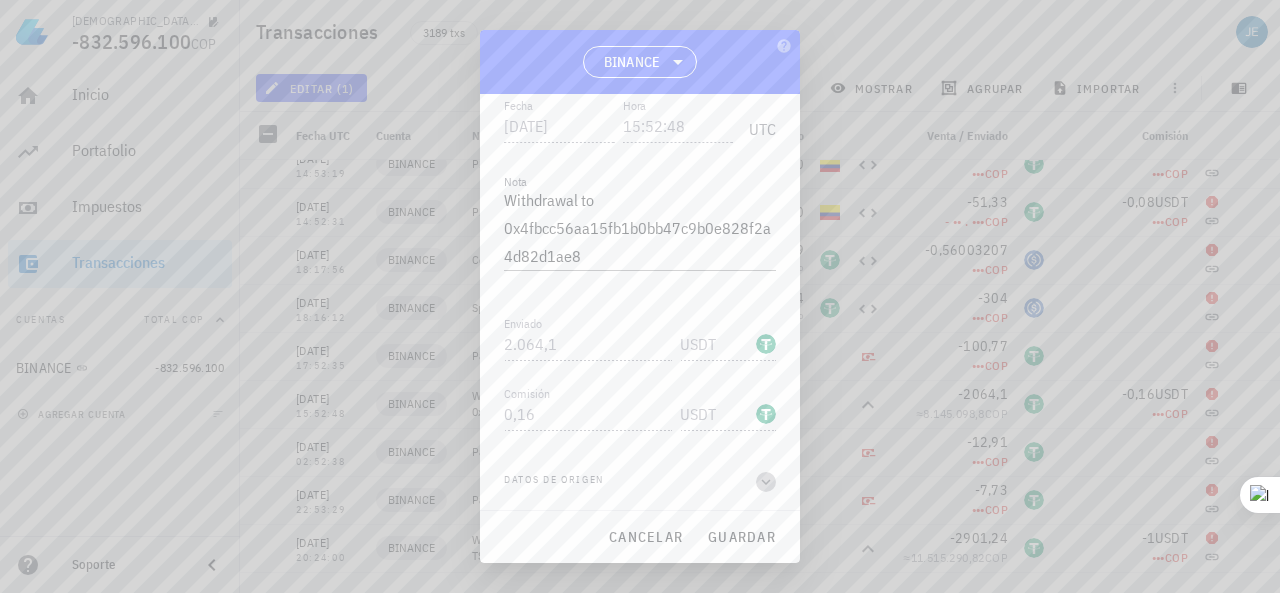 click 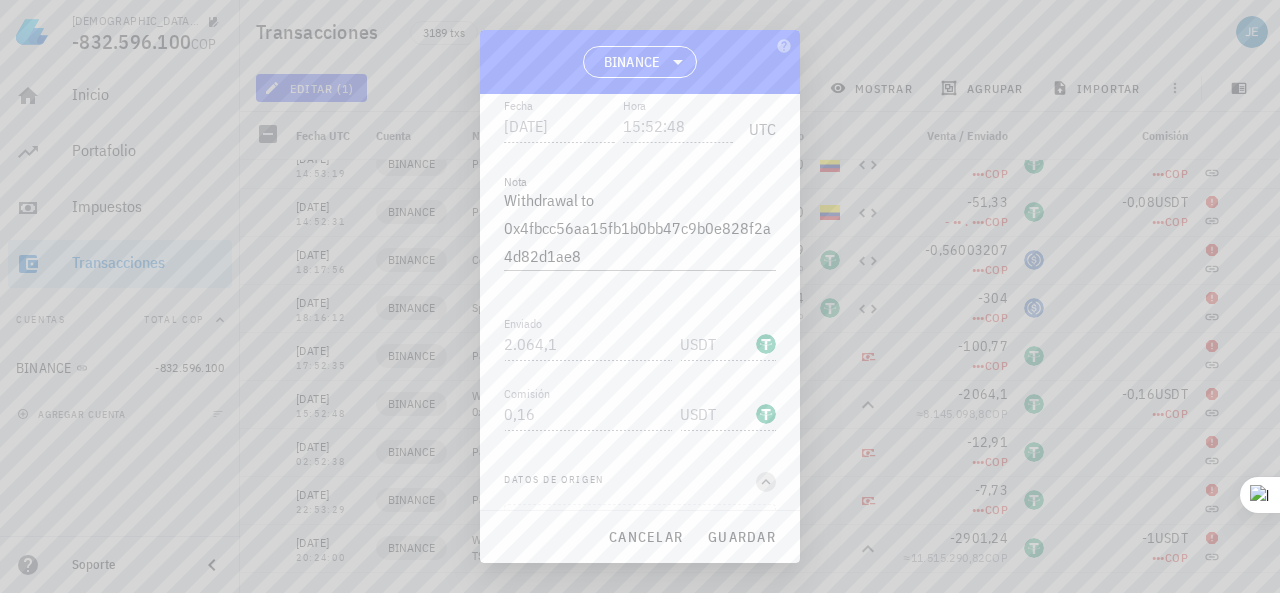 click 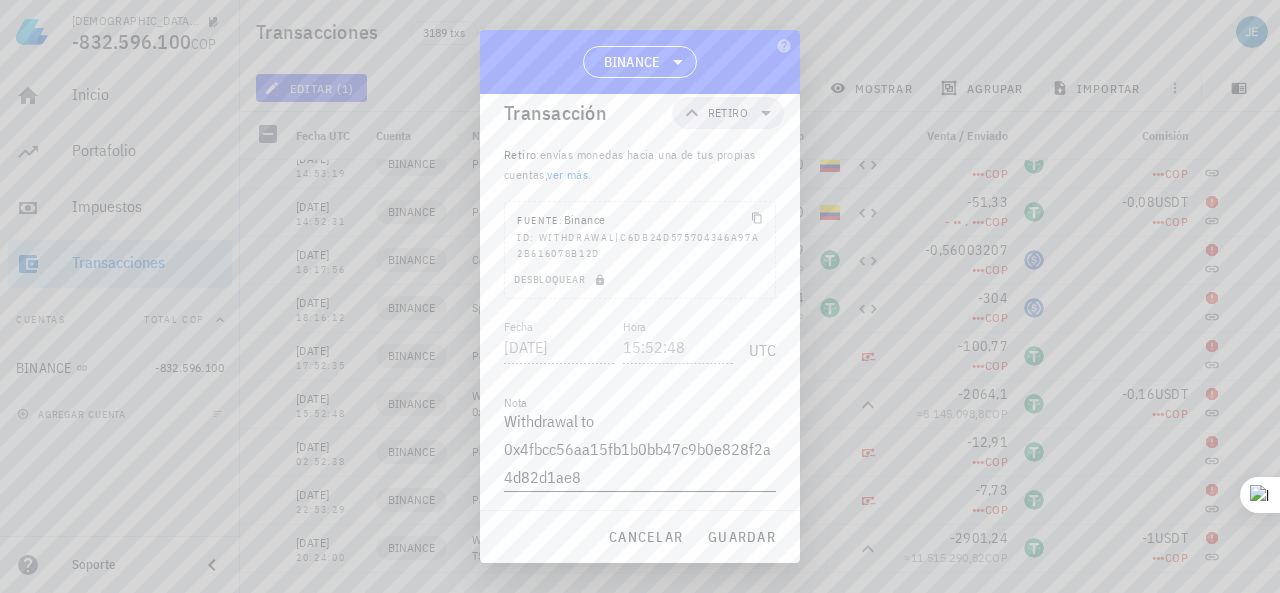 scroll, scrollTop: 0, scrollLeft: 0, axis: both 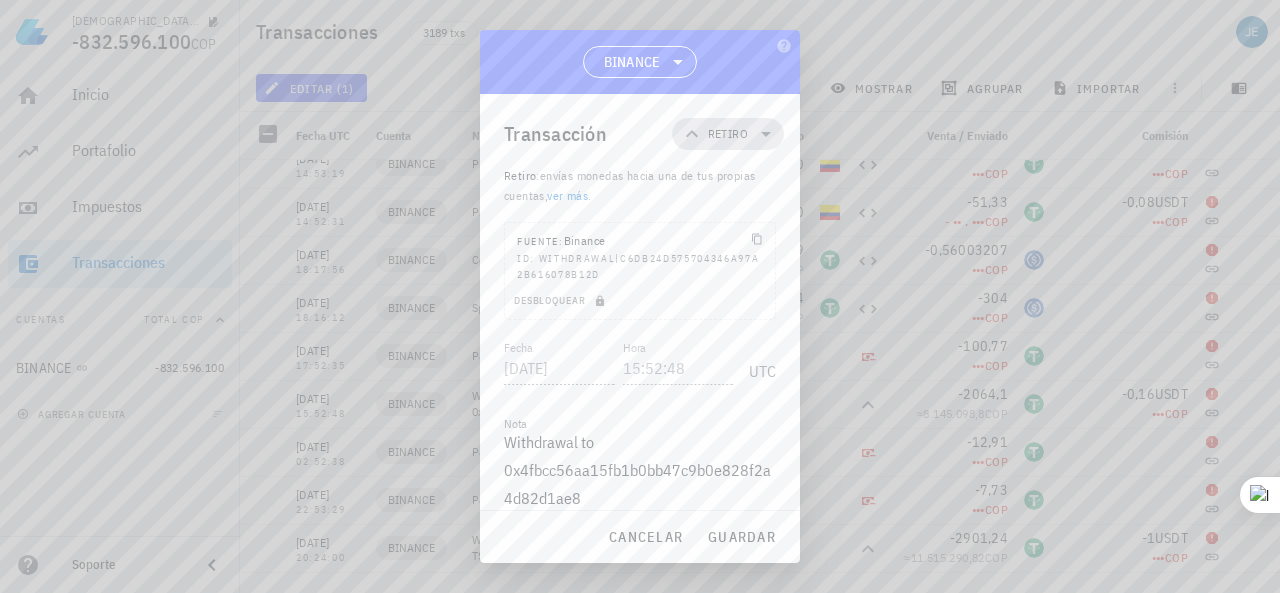 click 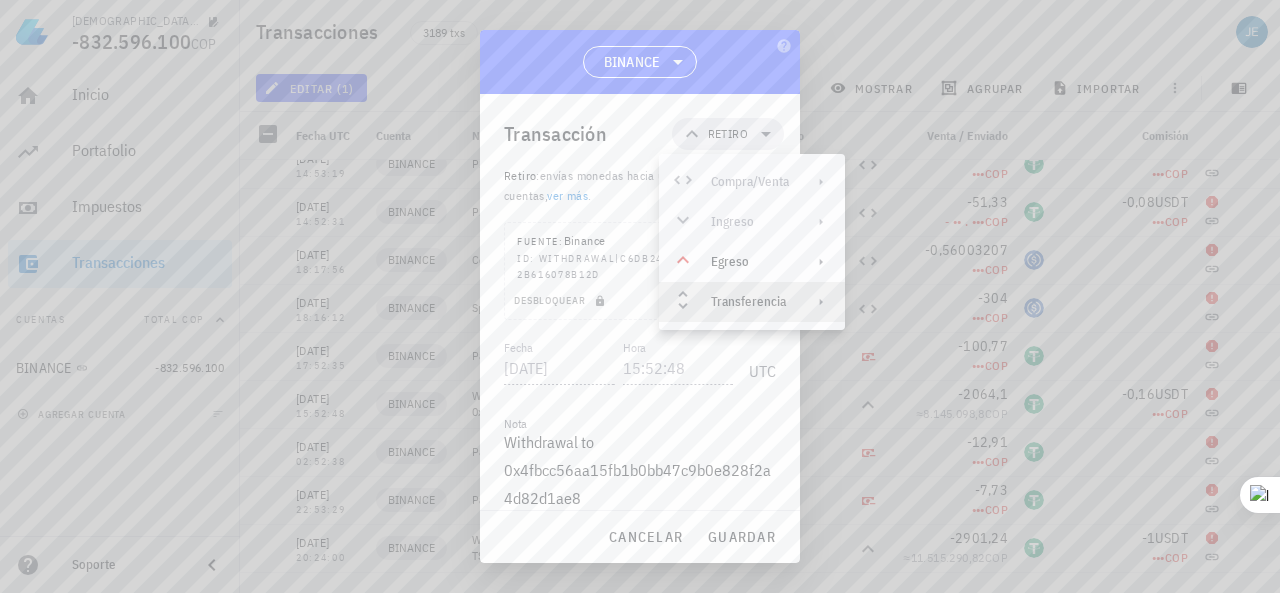 click on "Transferencia" at bounding box center [750, 302] 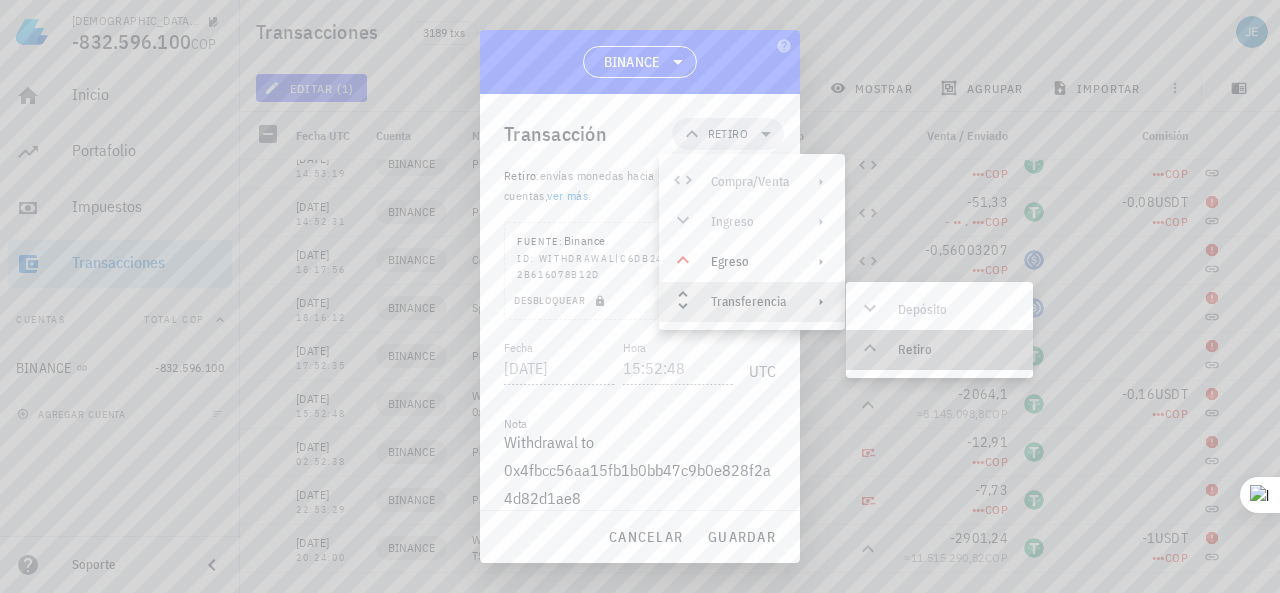 click on "Retiro" at bounding box center (957, 350) 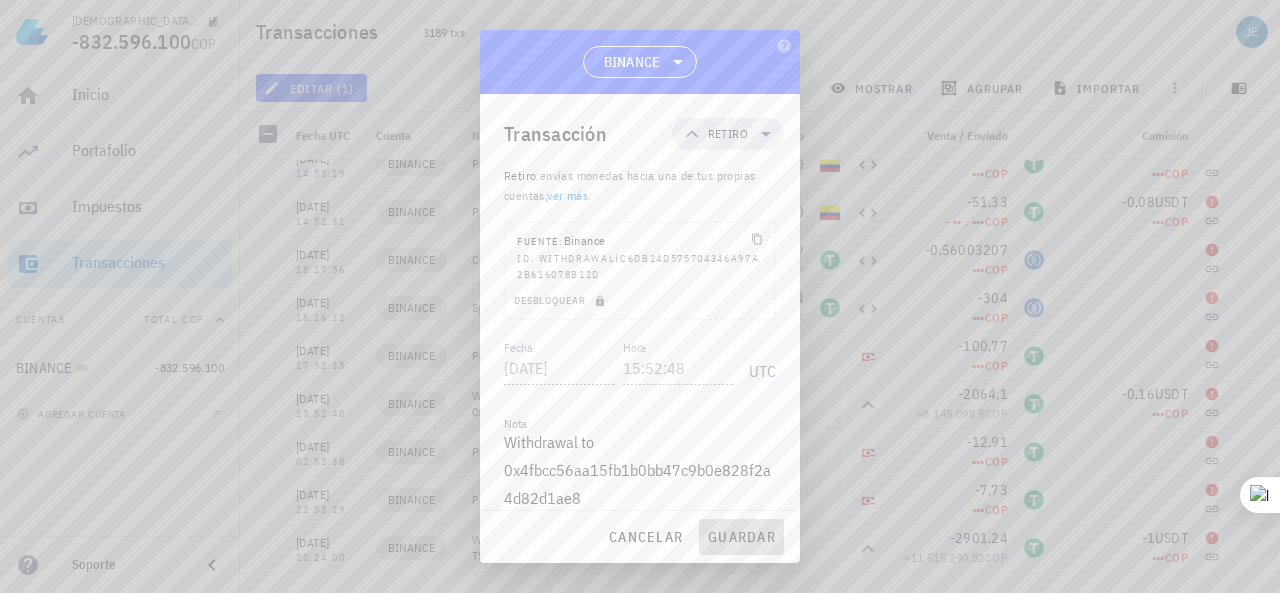 click on "guardar" at bounding box center [741, 537] 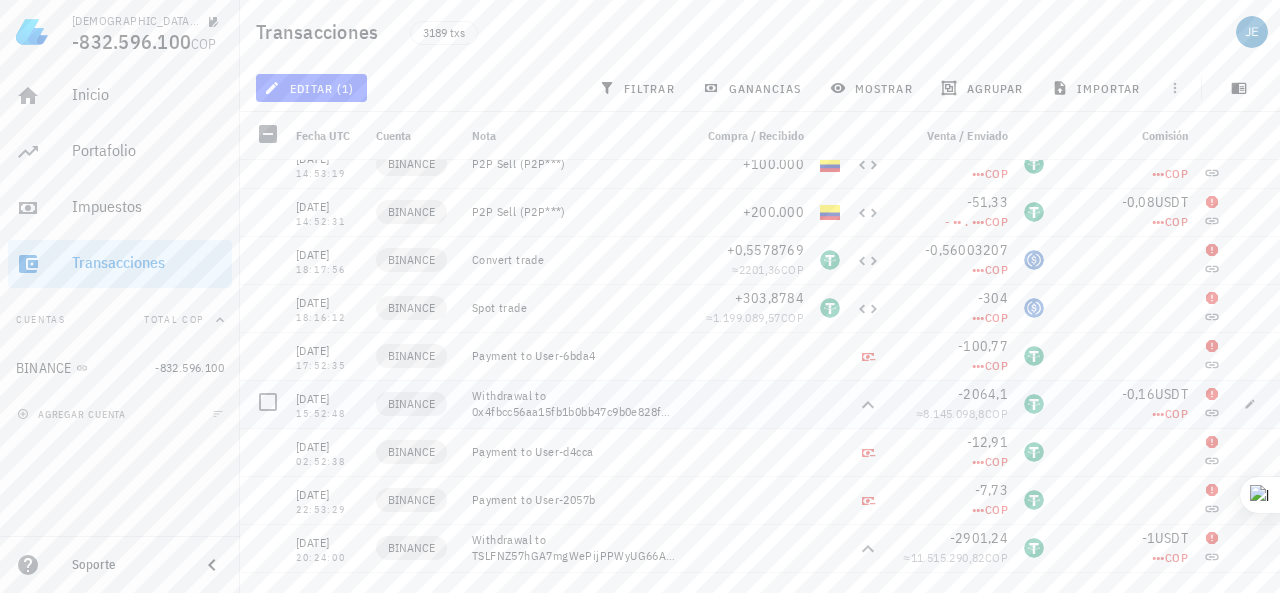 click on "Withdrawal to 0x4fbcc56aa15fb1b0bb47c9b0e828f2a4d82d1ae8" at bounding box center (574, 404) 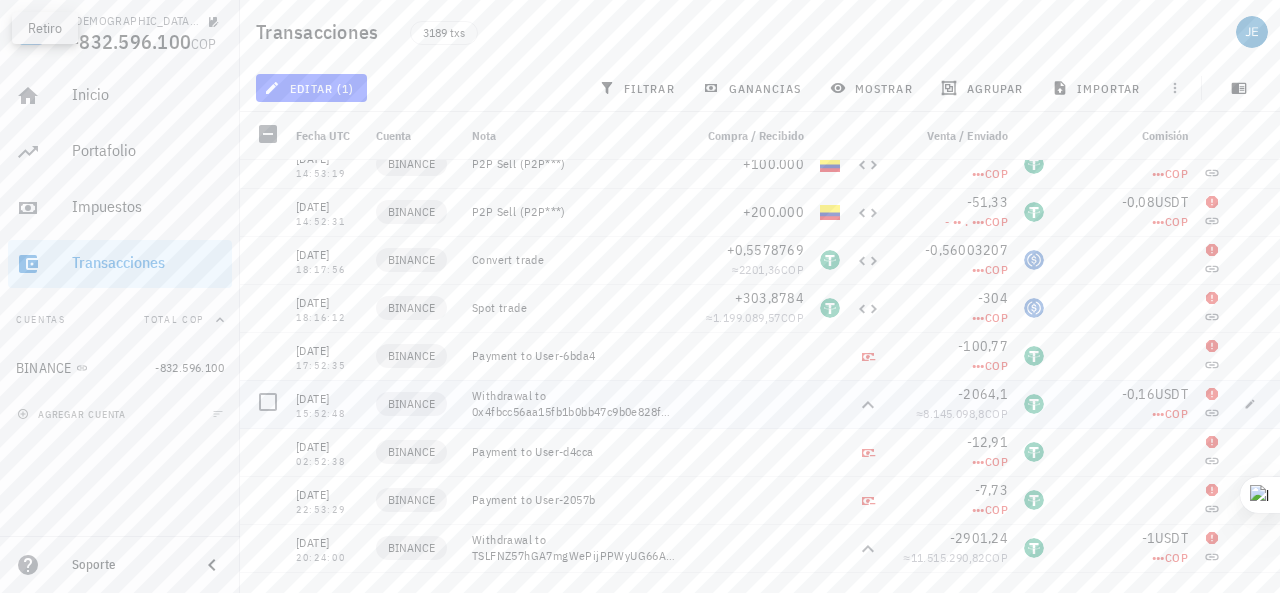 click 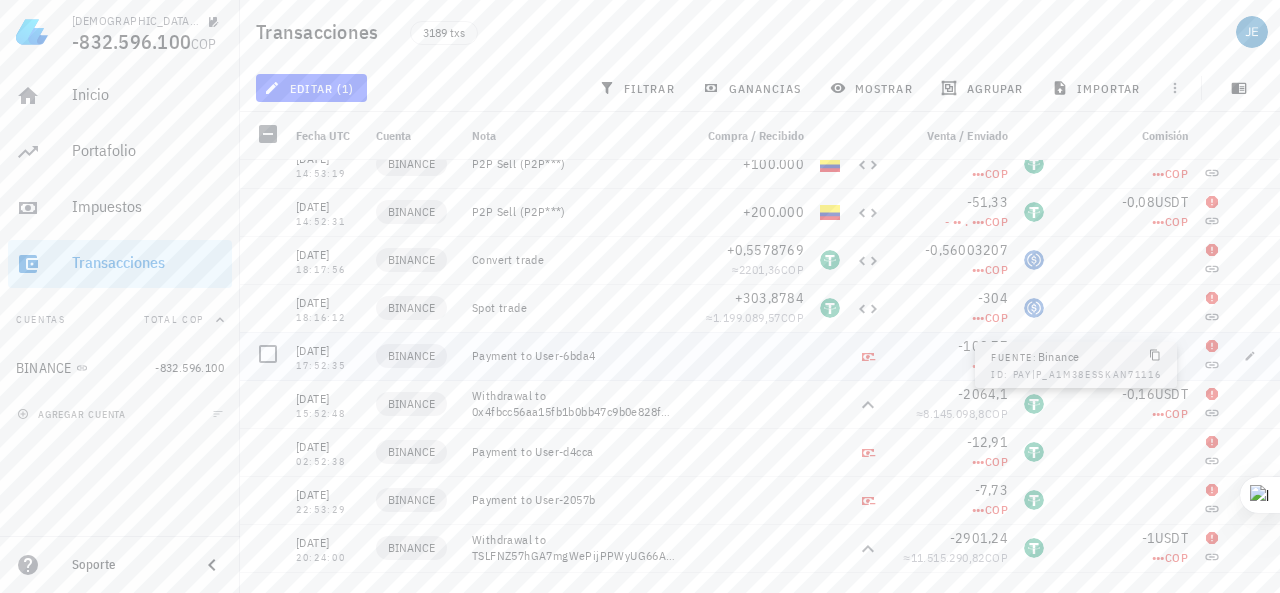 click 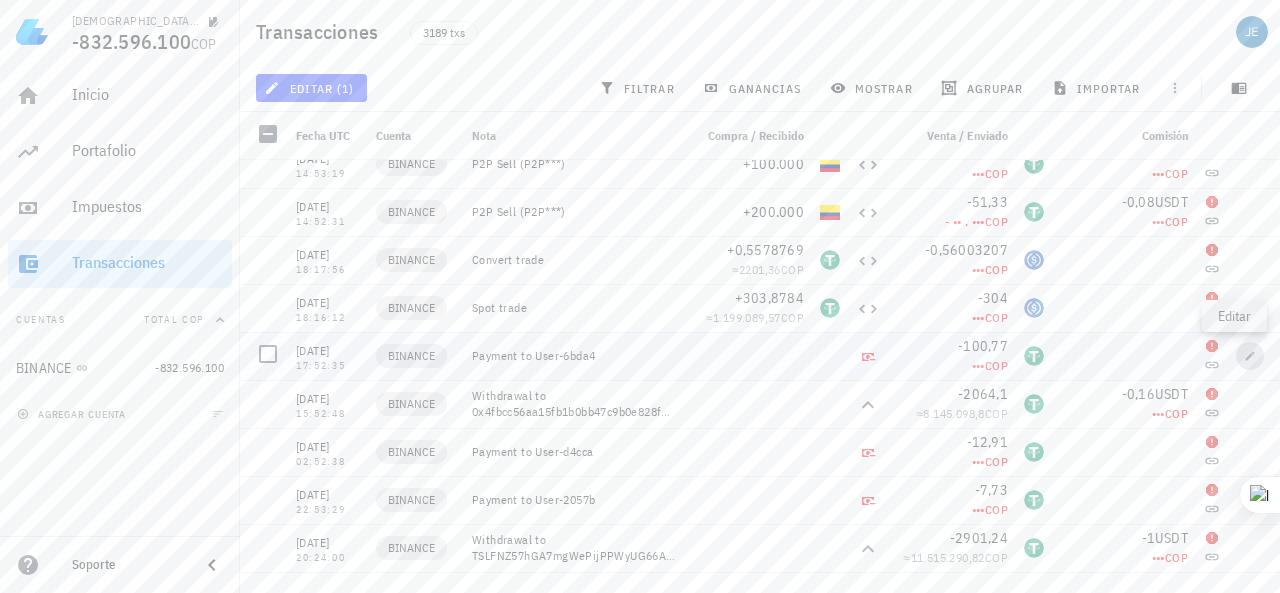 click 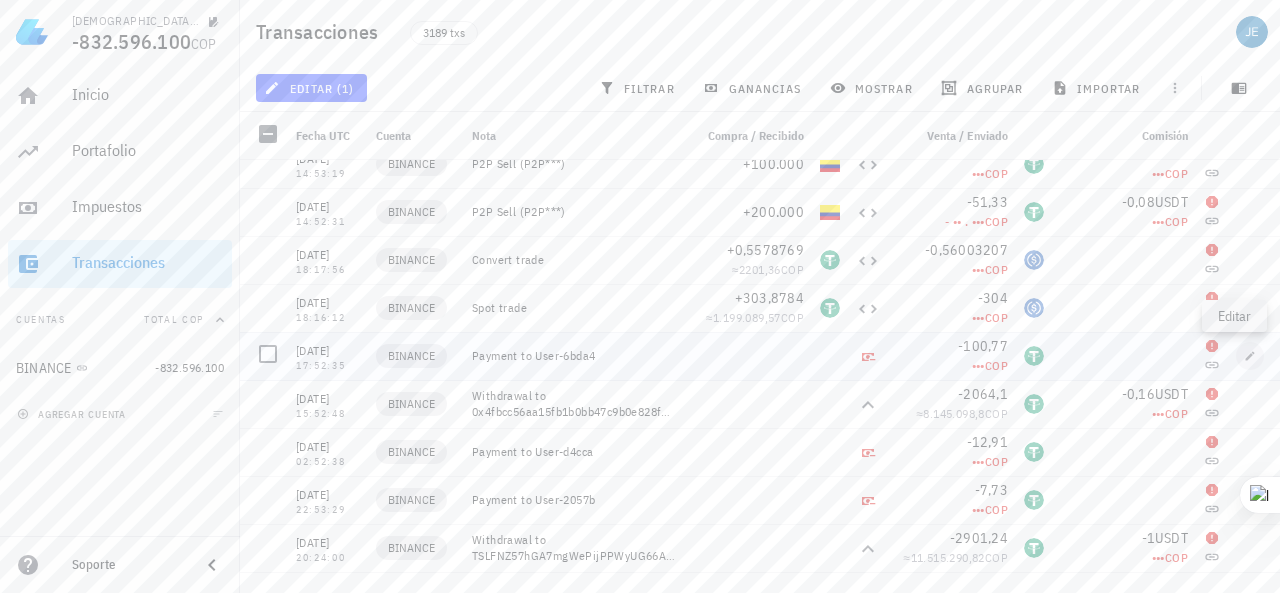 type on "2024-07-14" 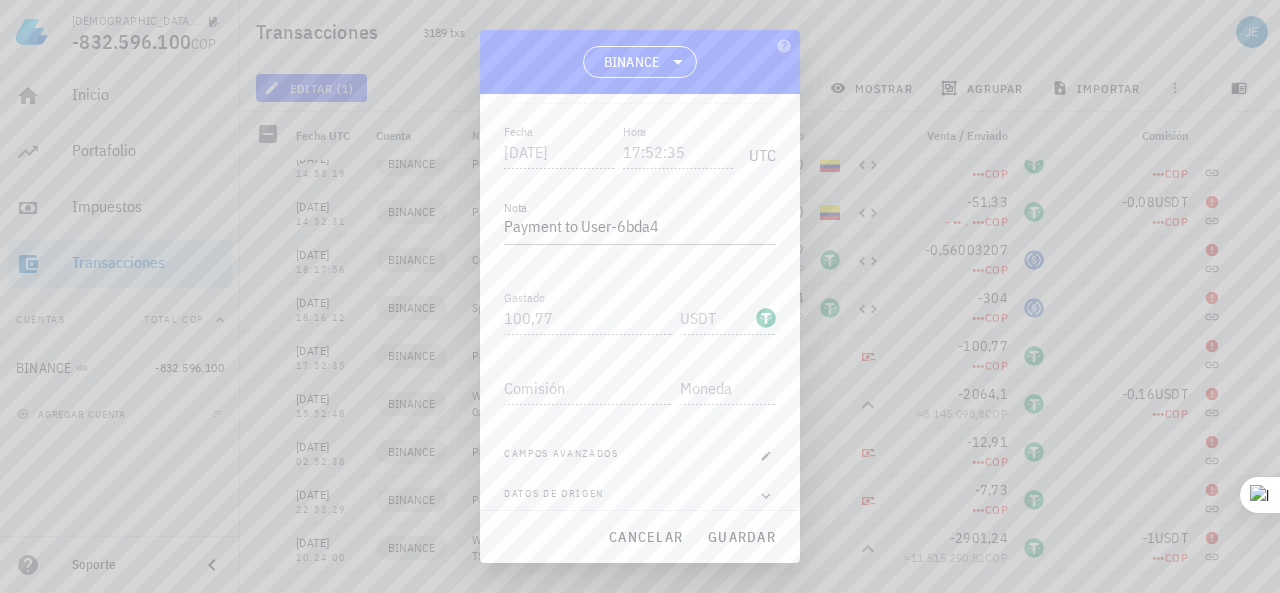 scroll, scrollTop: 0, scrollLeft: 0, axis: both 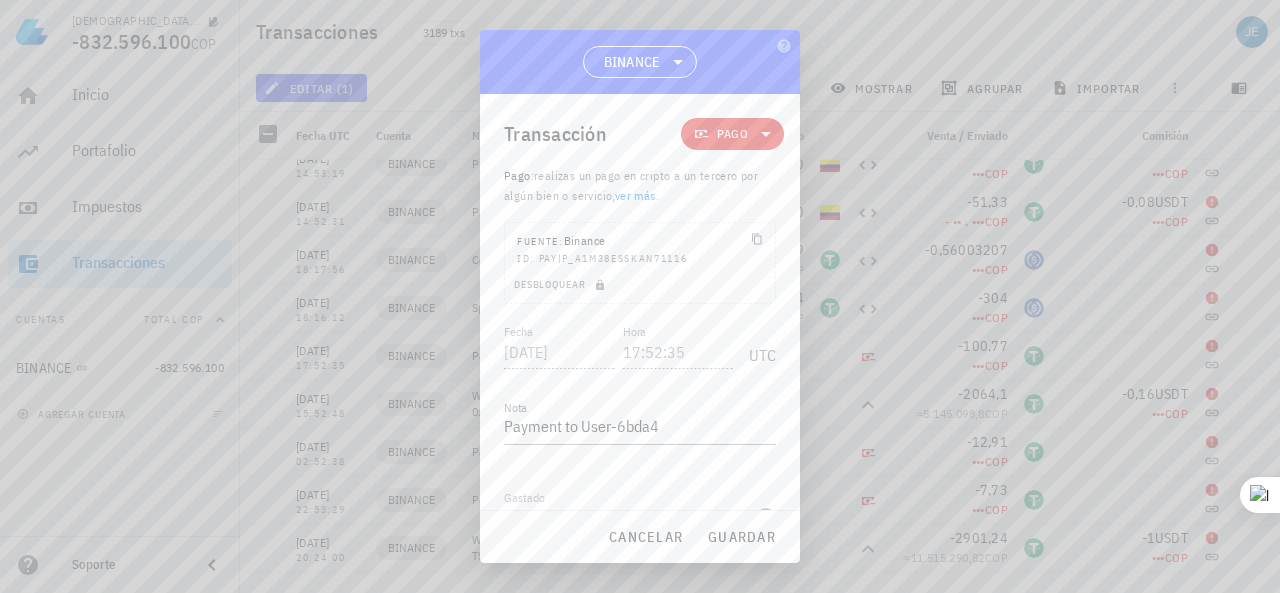 click at bounding box center [640, 296] 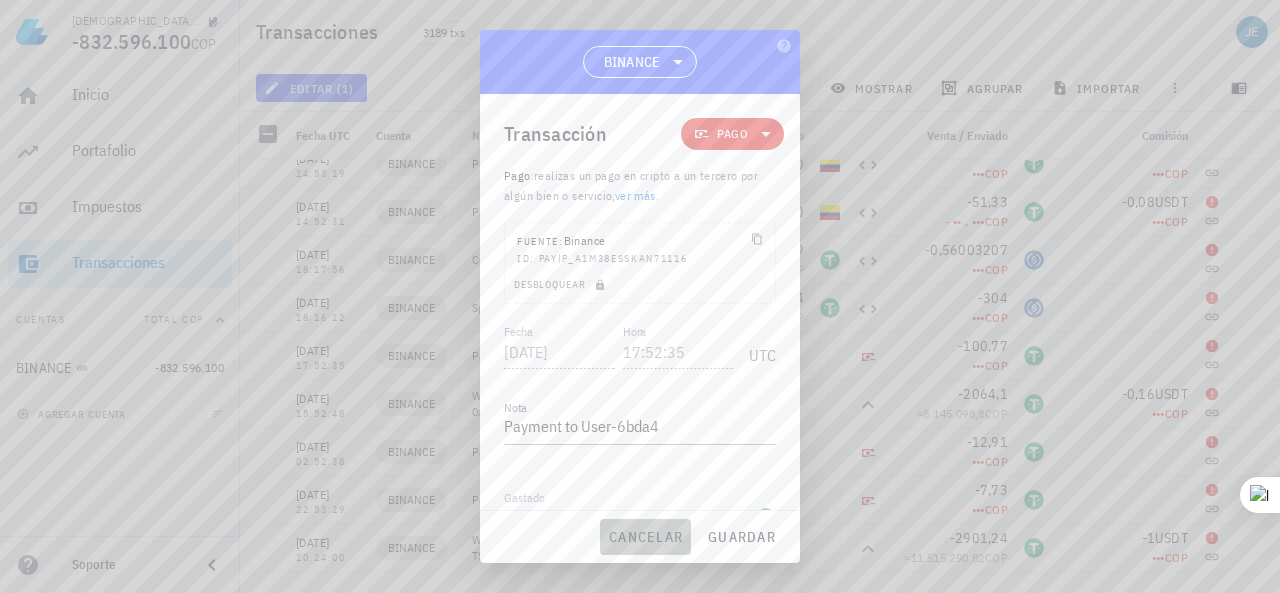 click on "cancelar" at bounding box center [645, 537] 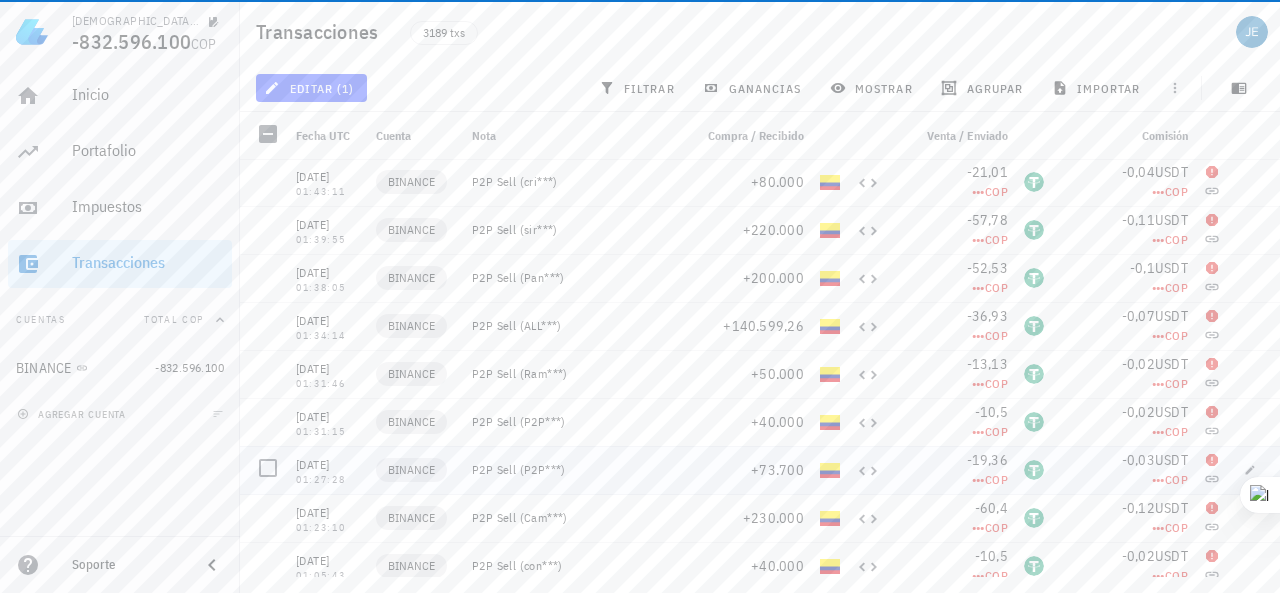 scroll, scrollTop: 6926, scrollLeft: 0, axis: vertical 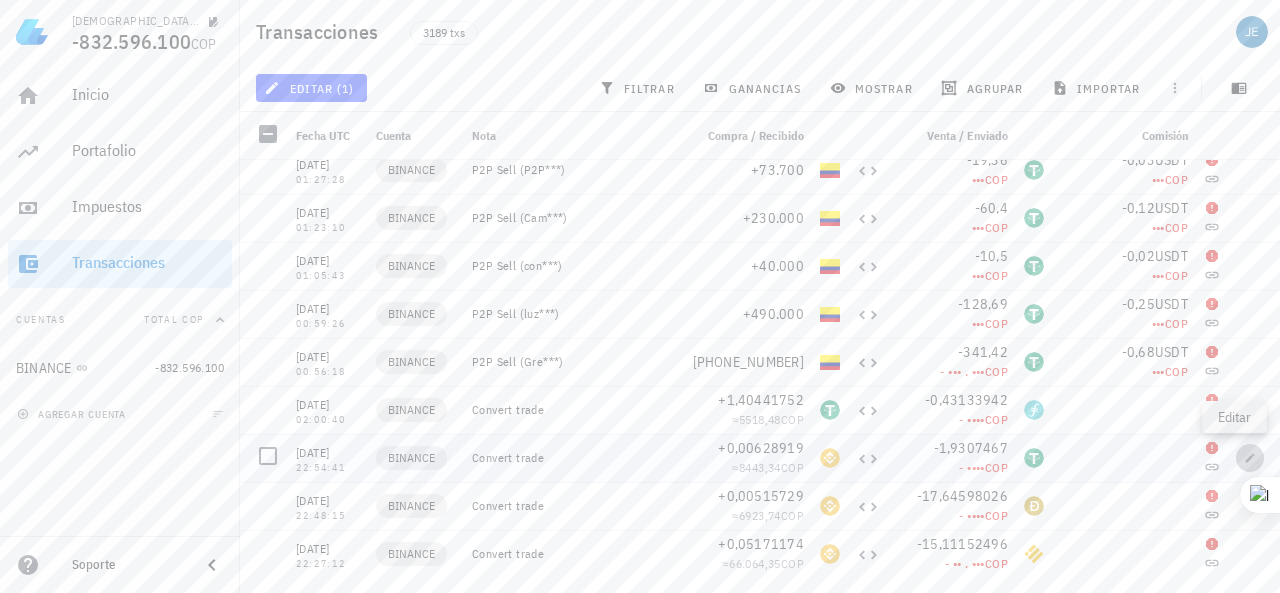 click 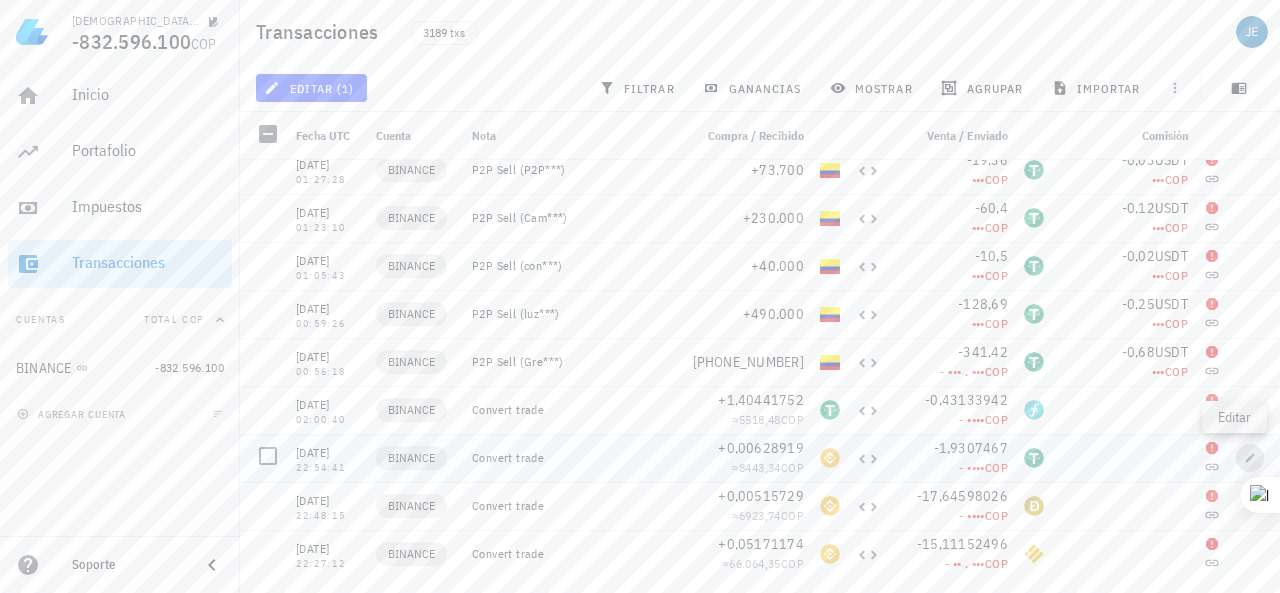 type on "2022-11-10" 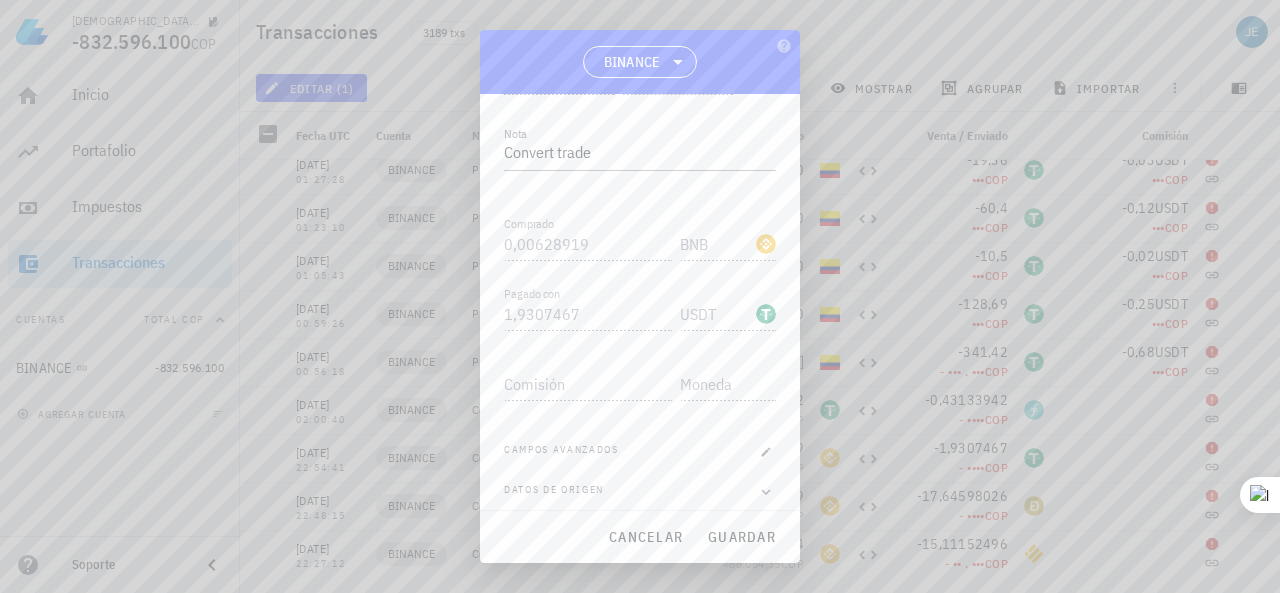 scroll, scrollTop: 300, scrollLeft: 0, axis: vertical 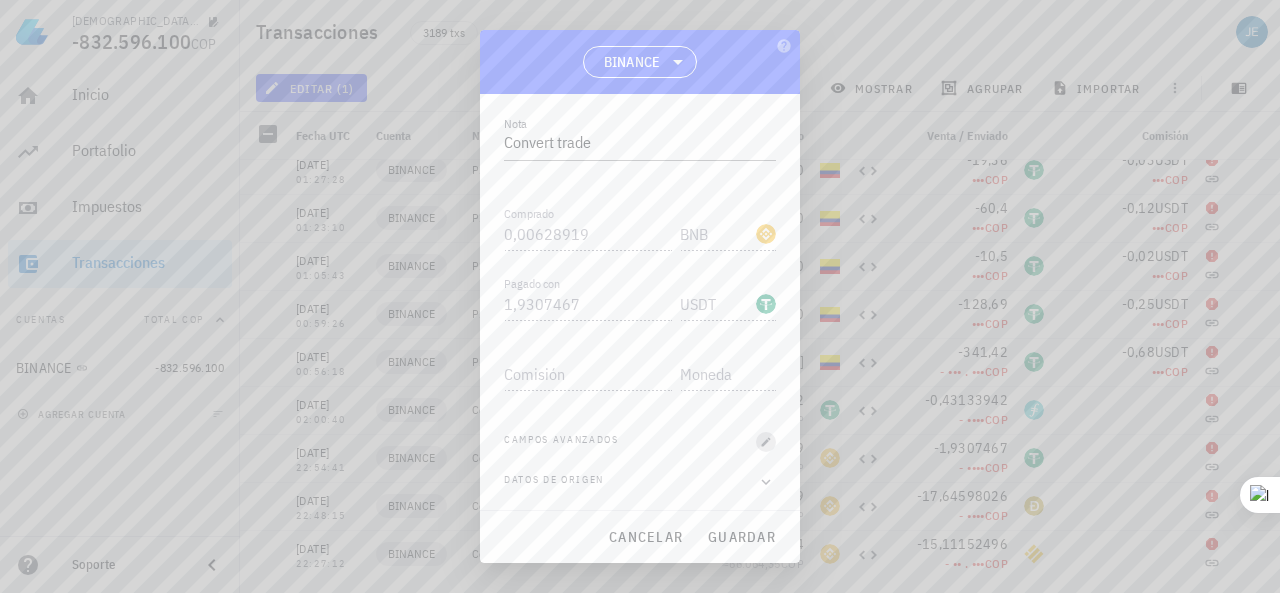 click 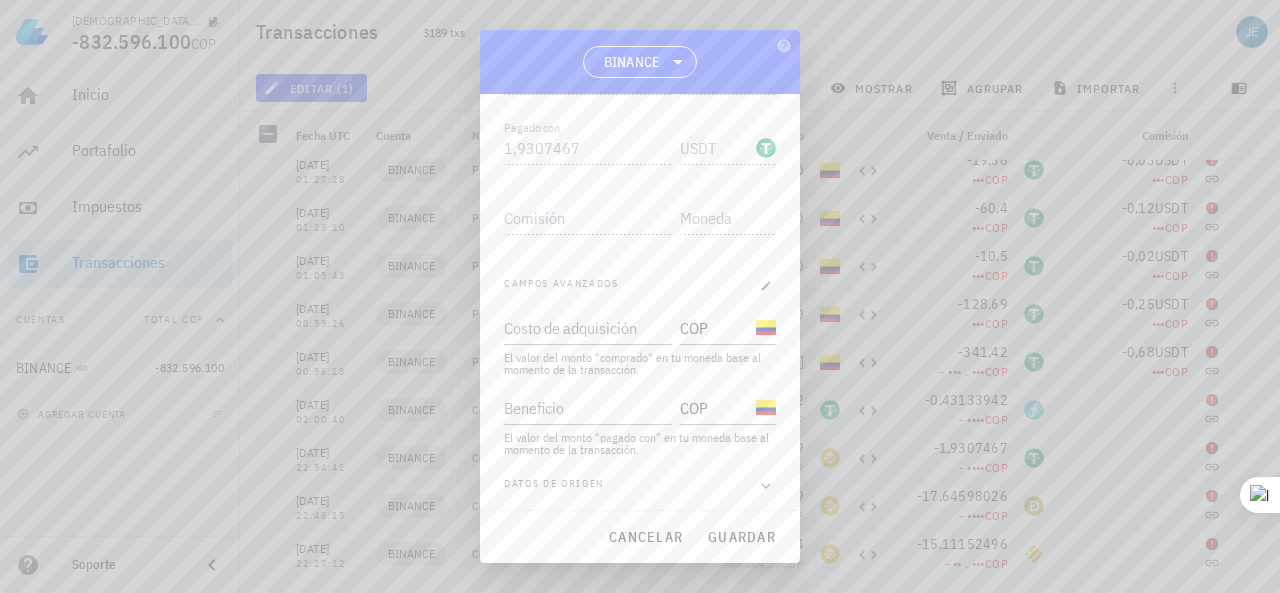 scroll, scrollTop: 460, scrollLeft: 0, axis: vertical 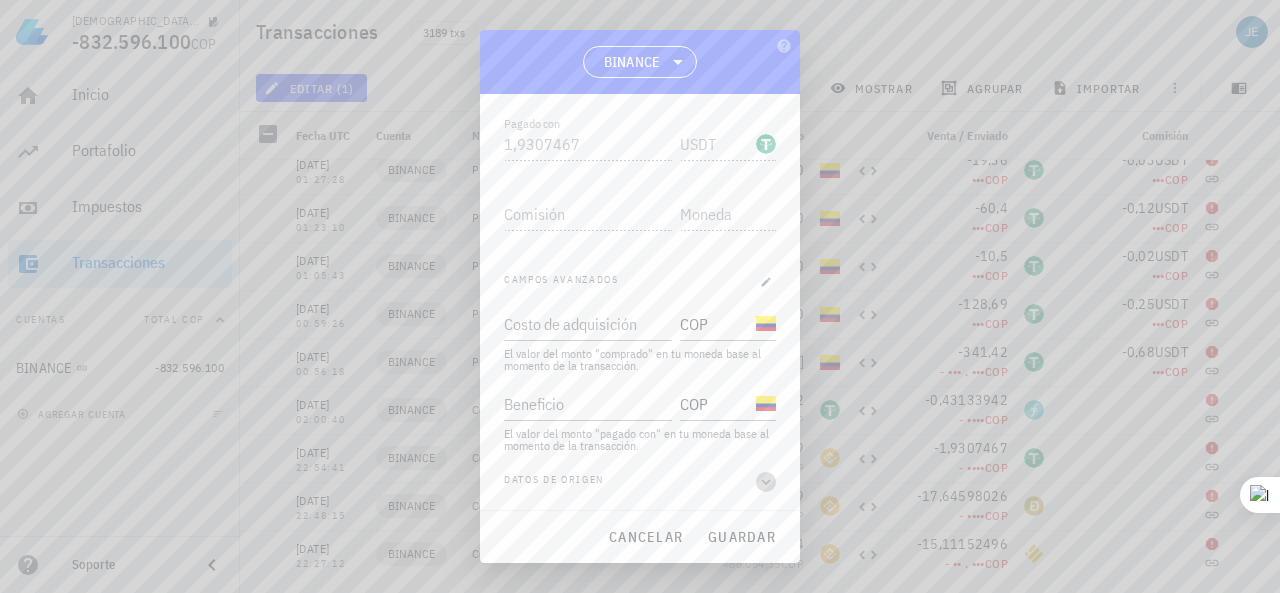 click 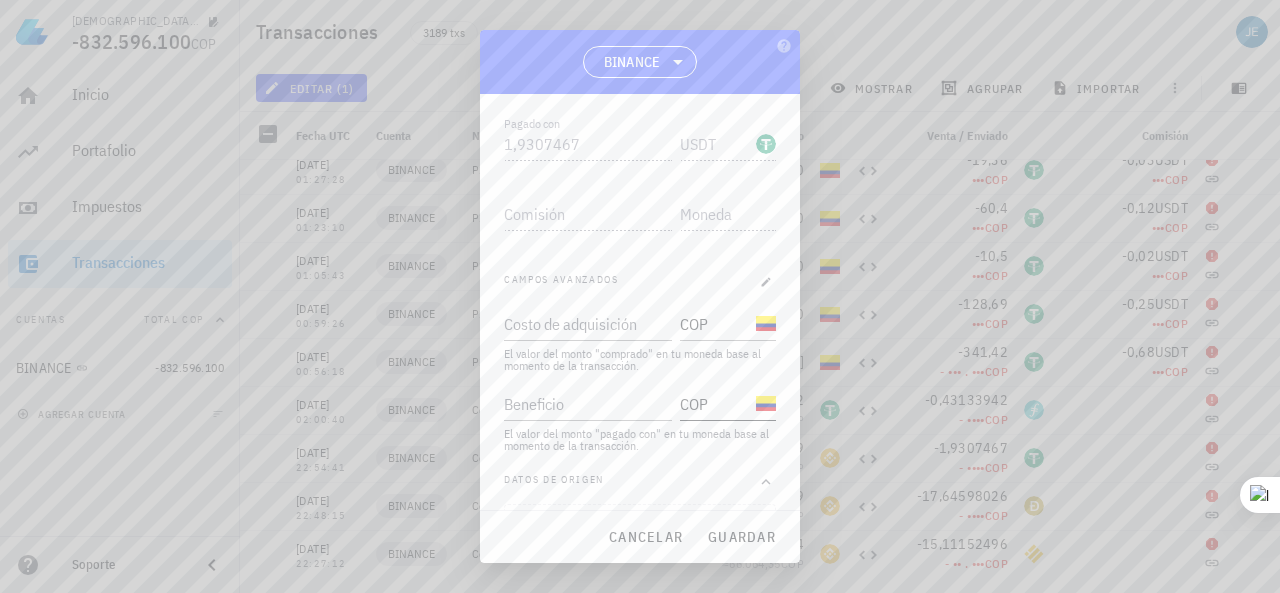 scroll, scrollTop: 0, scrollLeft: 0, axis: both 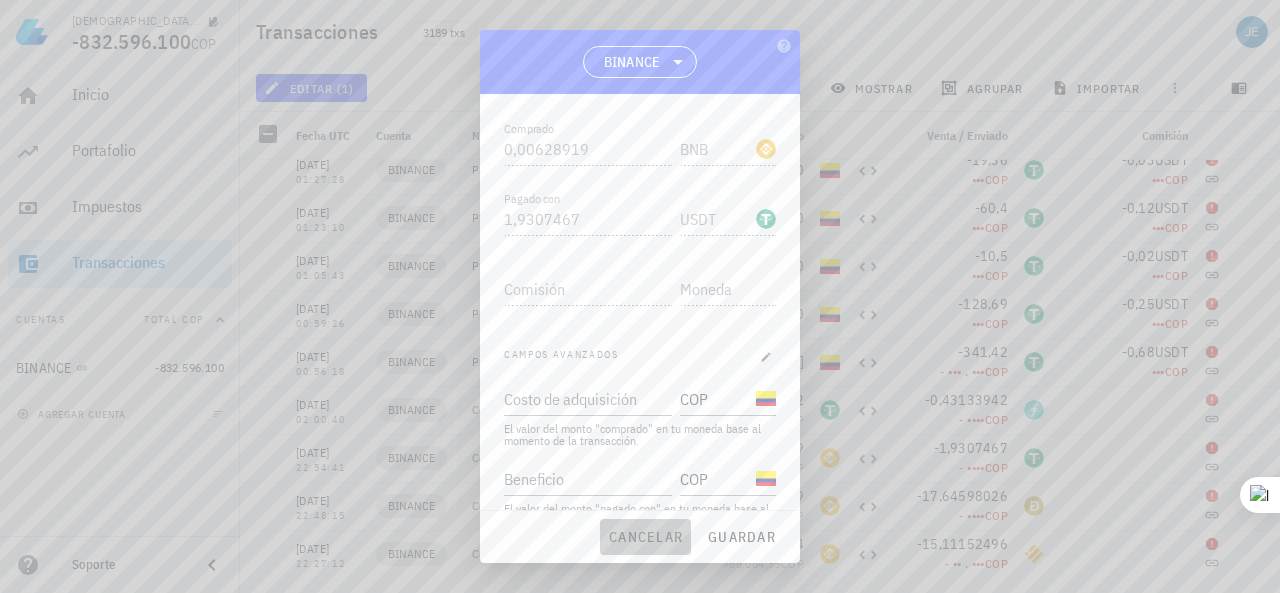 click on "cancelar" at bounding box center [645, 537] 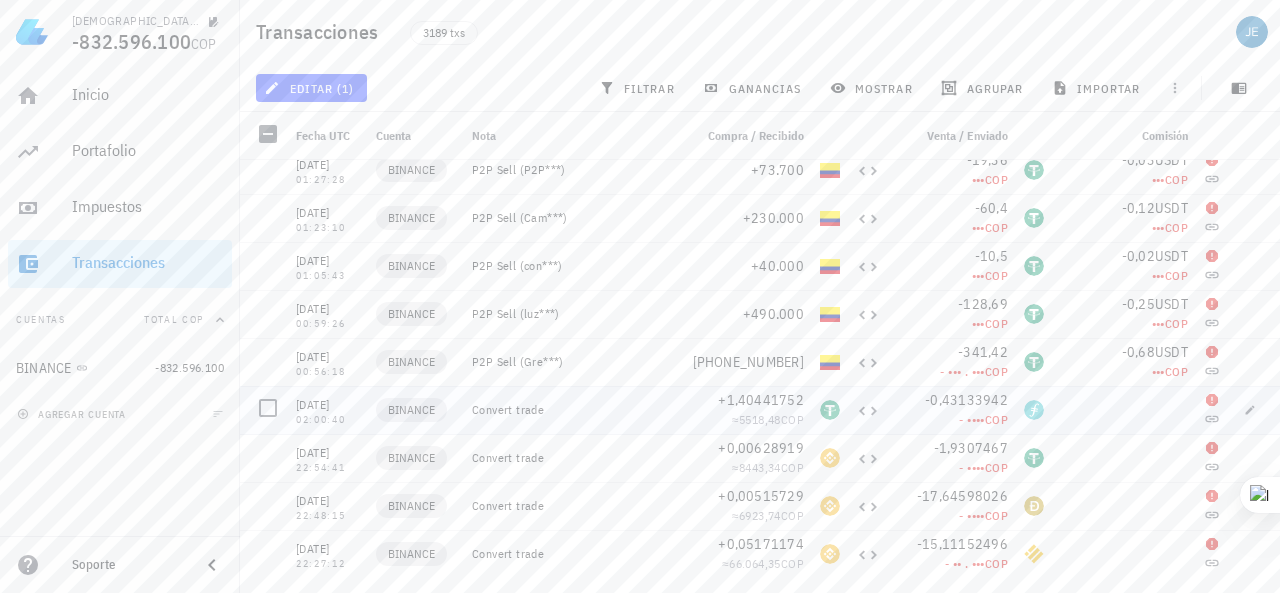 scroll, scrollTop: 0, scrollLeft: 0, axis: both 